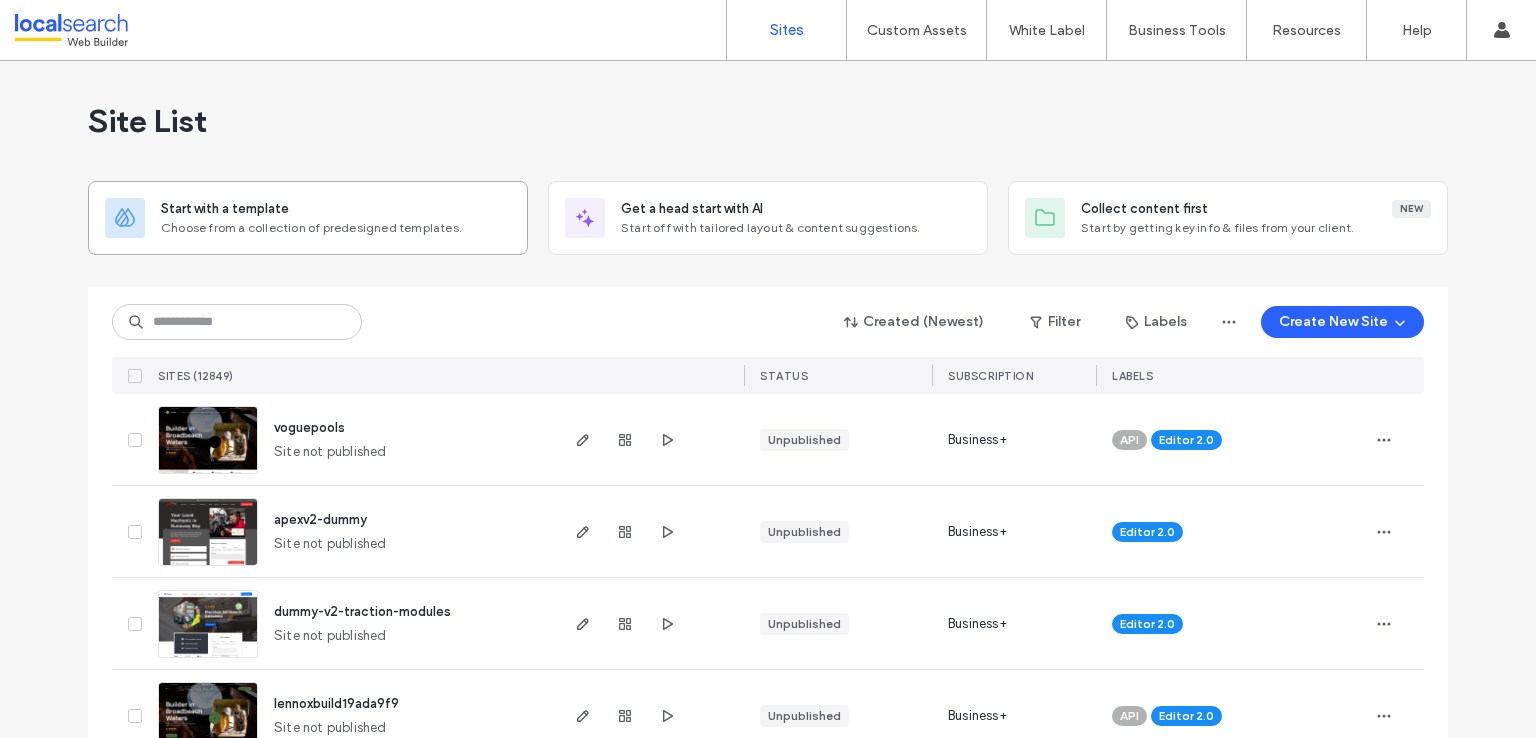 scroll, scrollTop: 0, scrollLeft: 0, axis: both 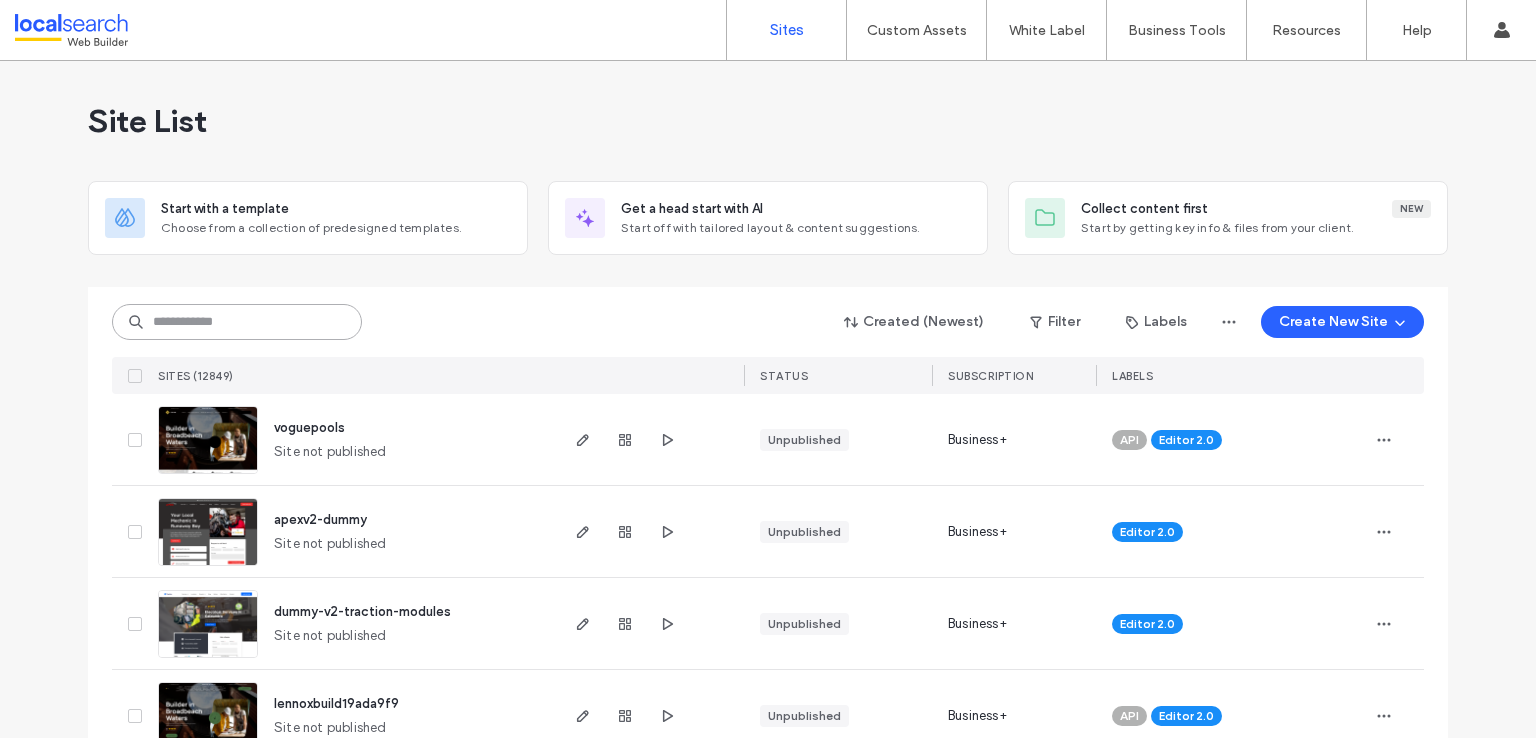 click at bounding box center (237, 322) 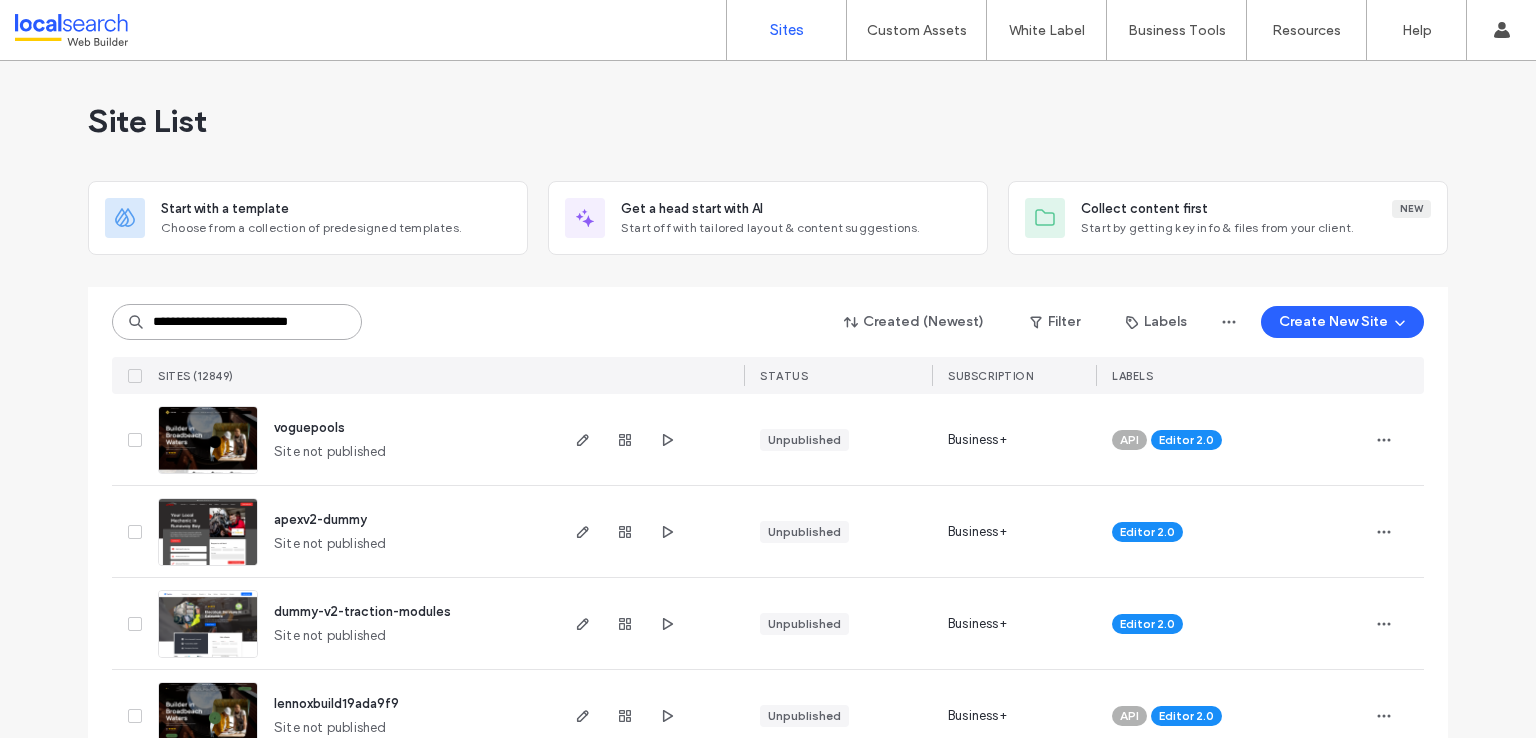 scroll, scrollTop: 0, scrollLeft: 8, axis: horizontal 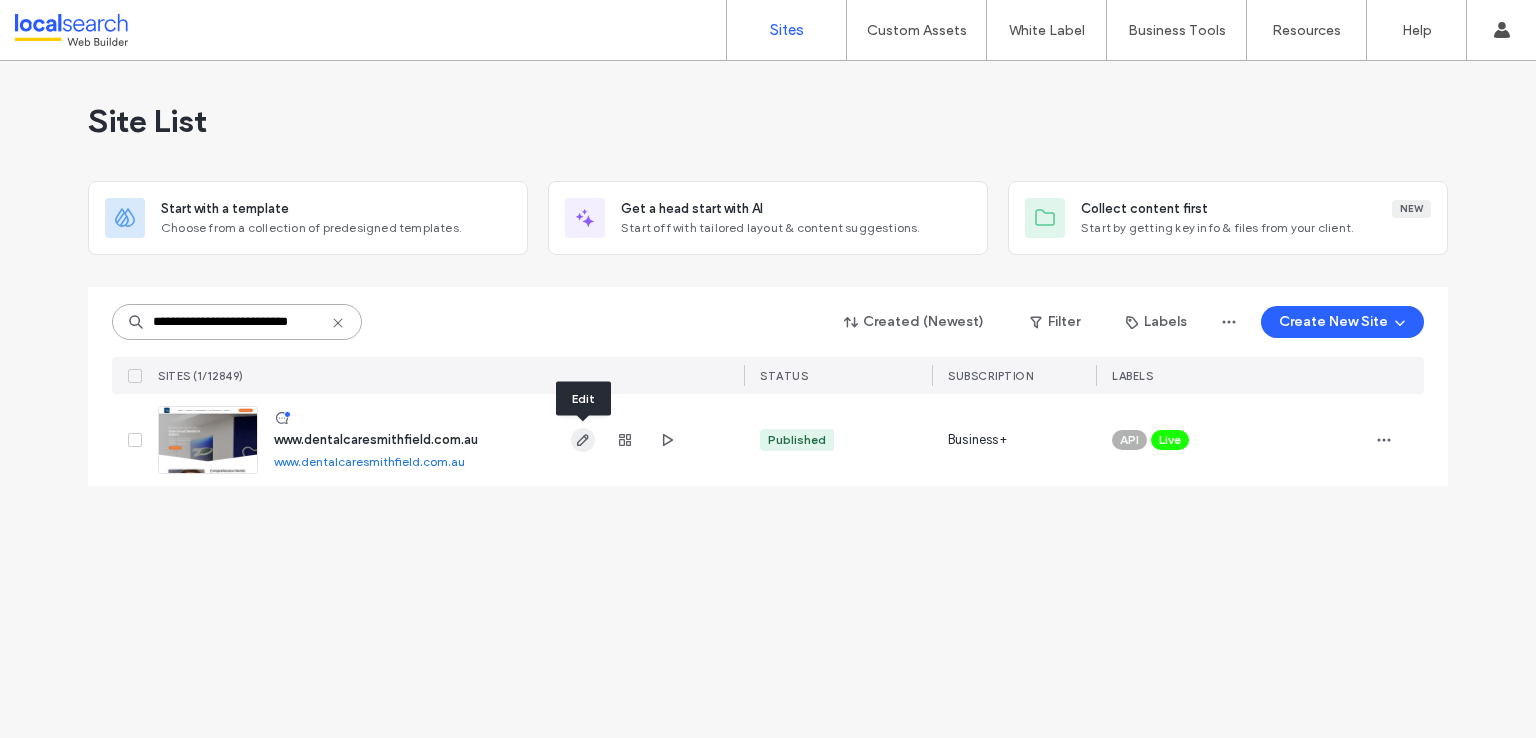 type on "**********" 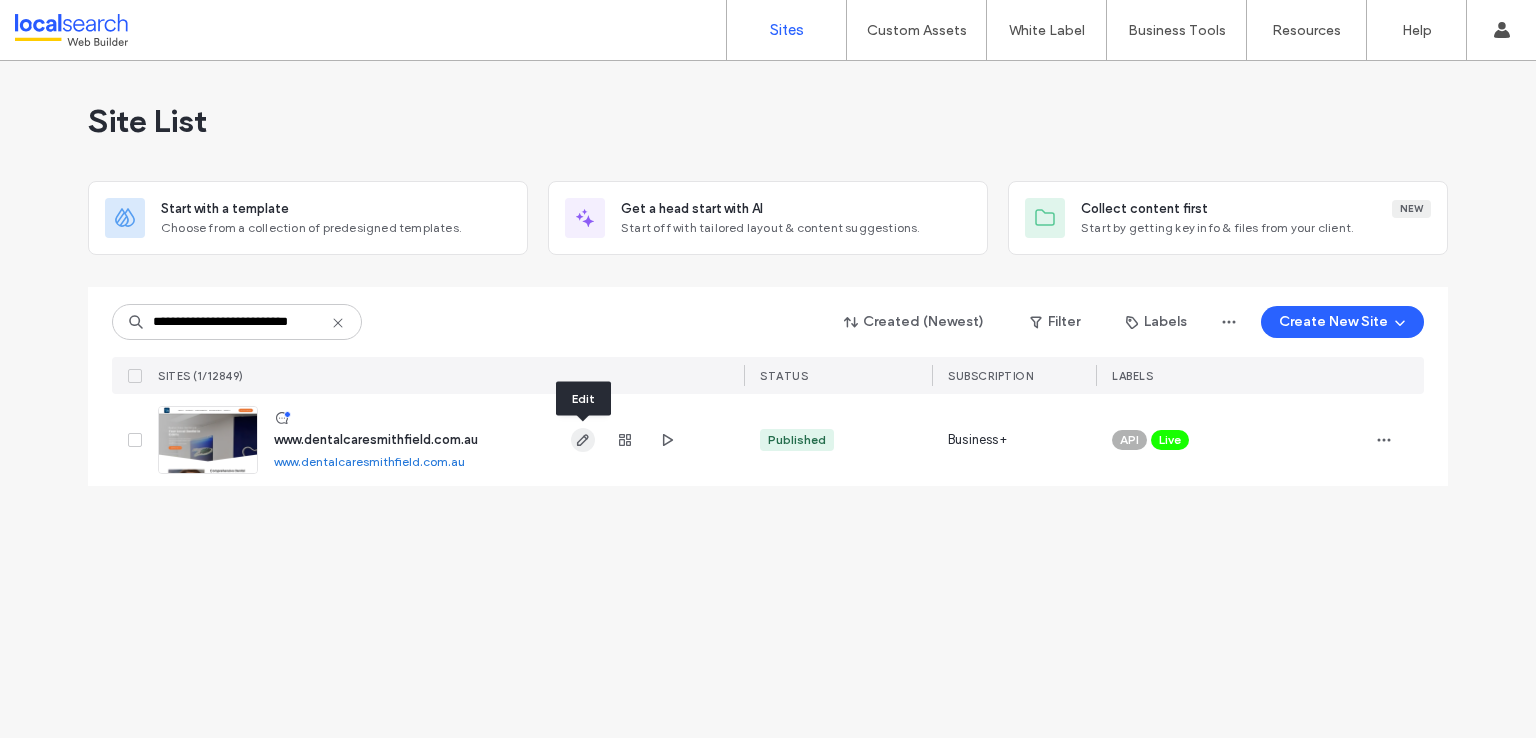 scroll, scrollTop: 0, scrollLeft: 0, axis: both 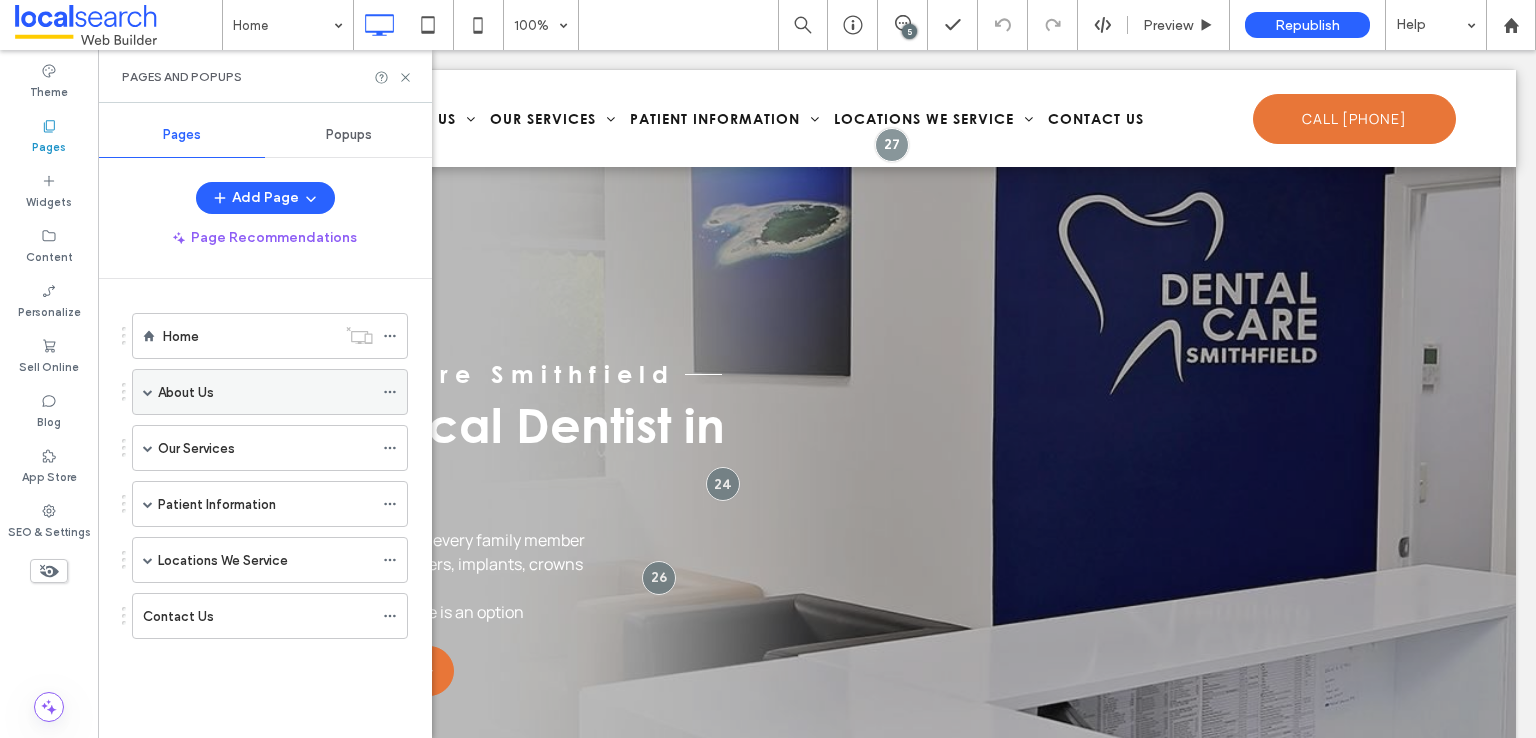 click on "About Us" at bounding box center (270, 392) 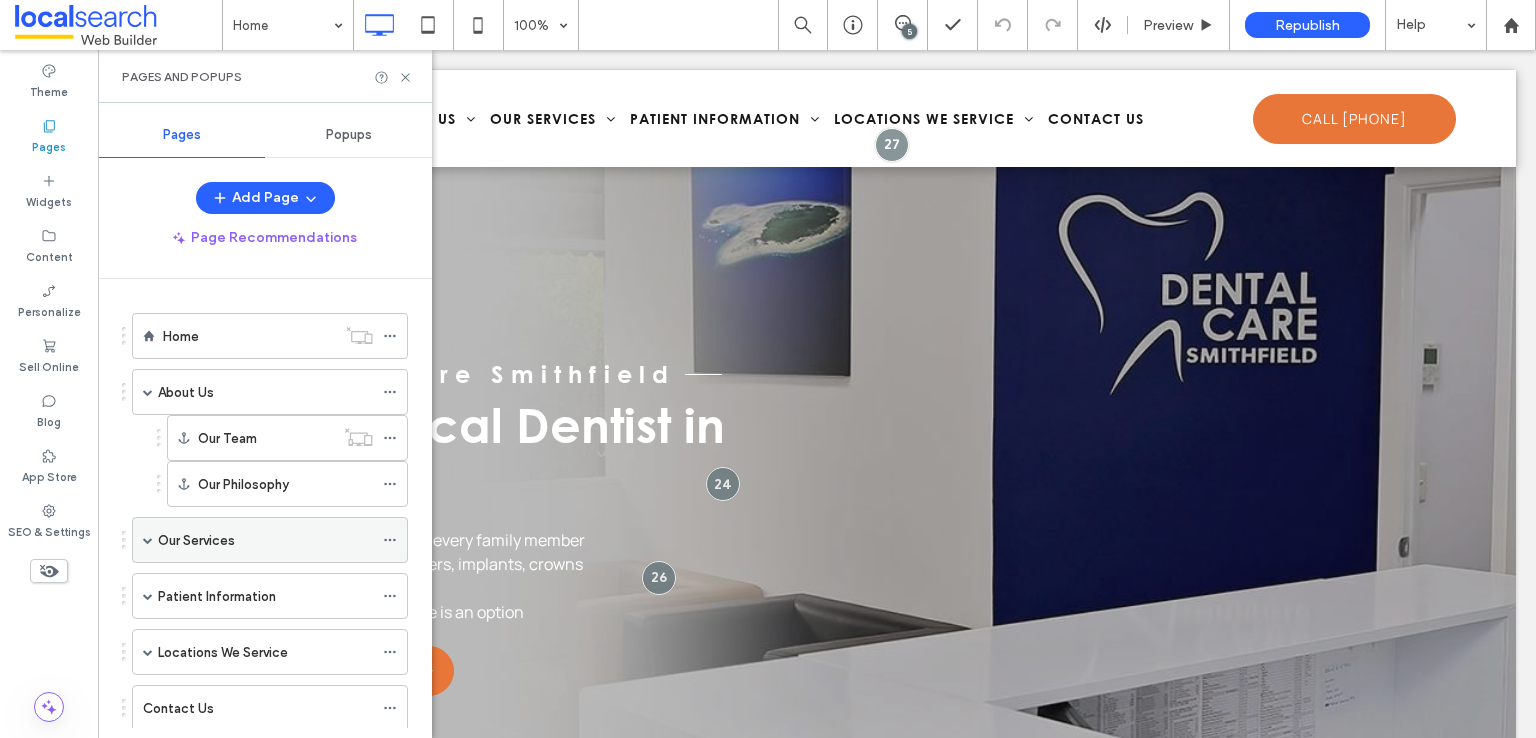 click at bounding box center [148, 540] 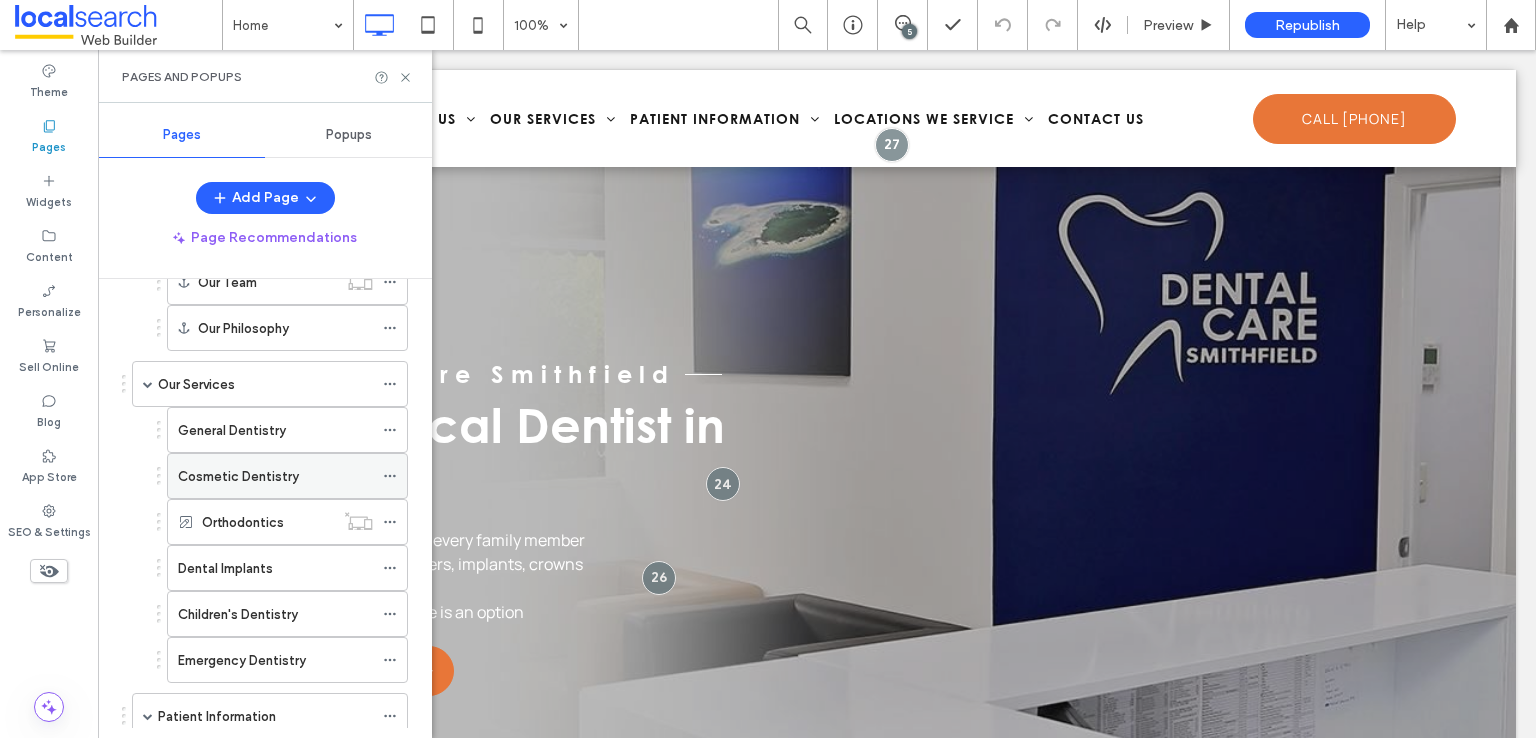 scroll, scrollTop: 200, scrollLeft: 0, axis: vertical 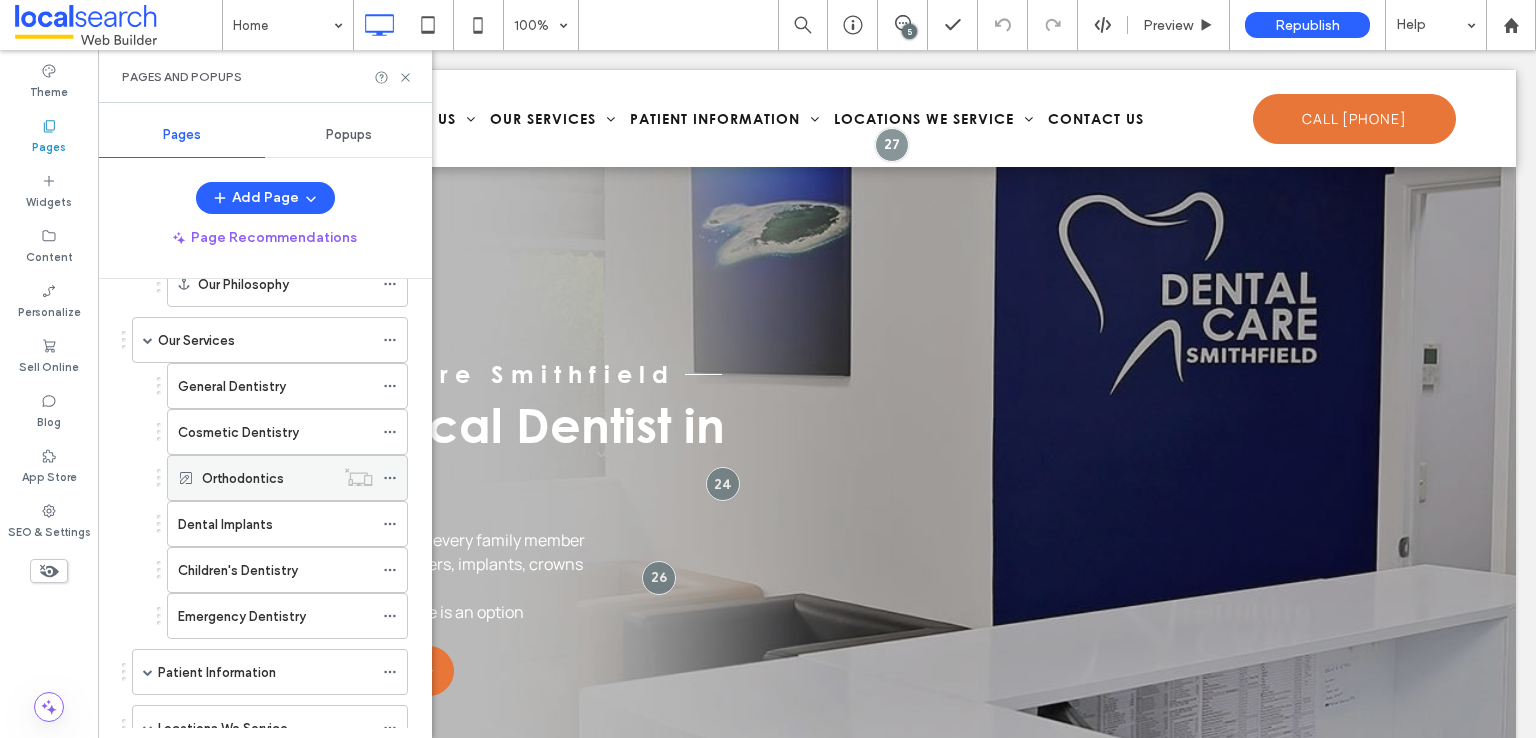 click on "Orthodontics" at bounding box center [243, 478] 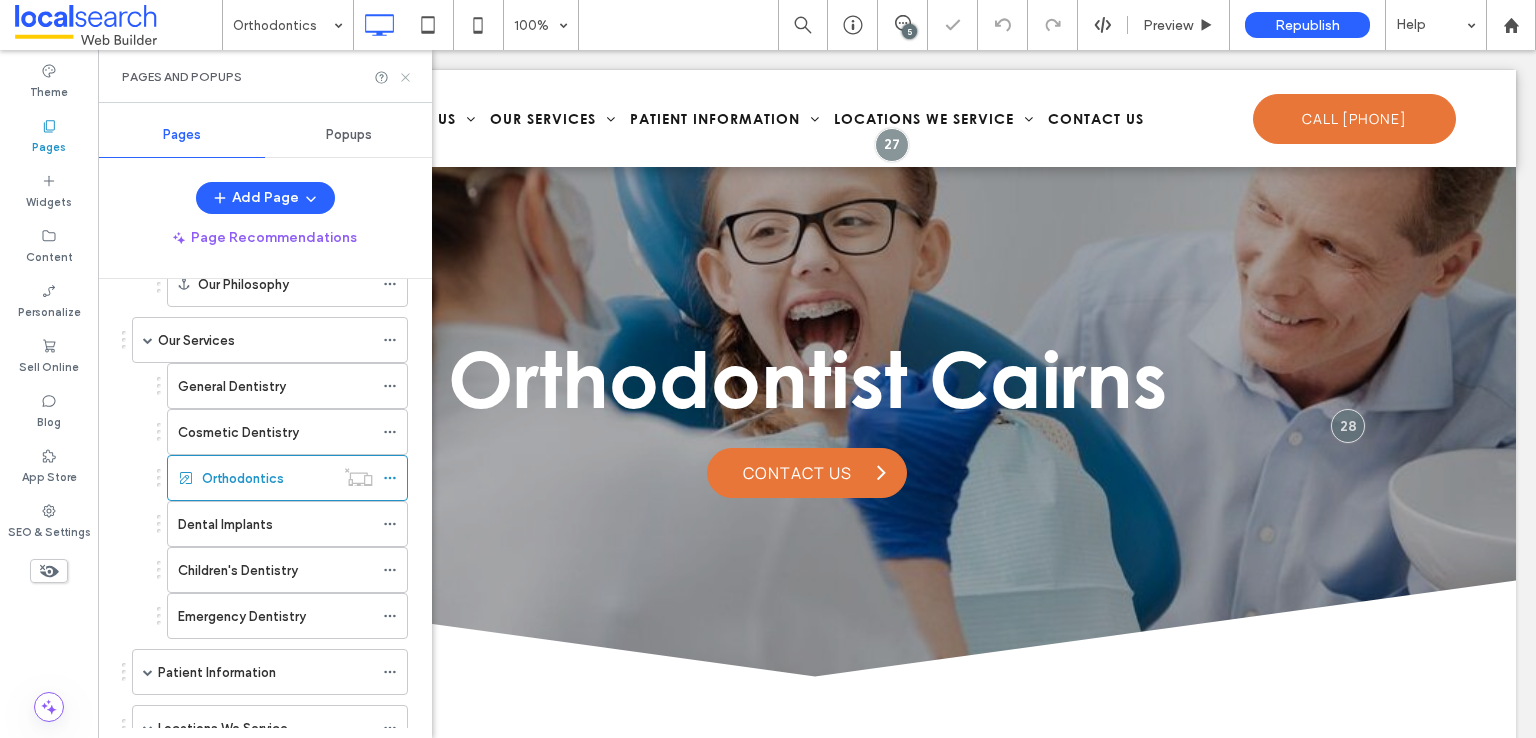 scroll, scrollTop: 0, scrollLeft: 0, axis: both 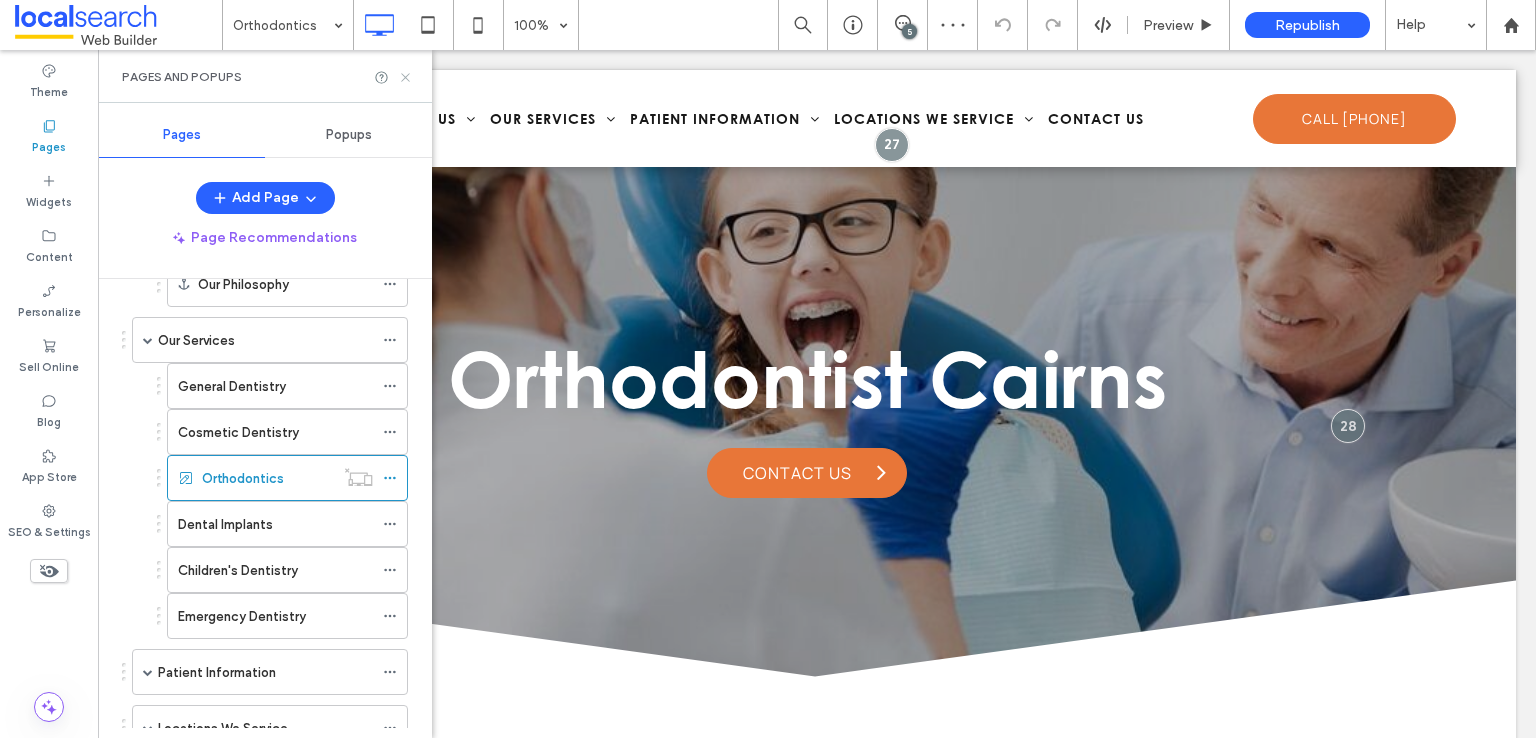 click 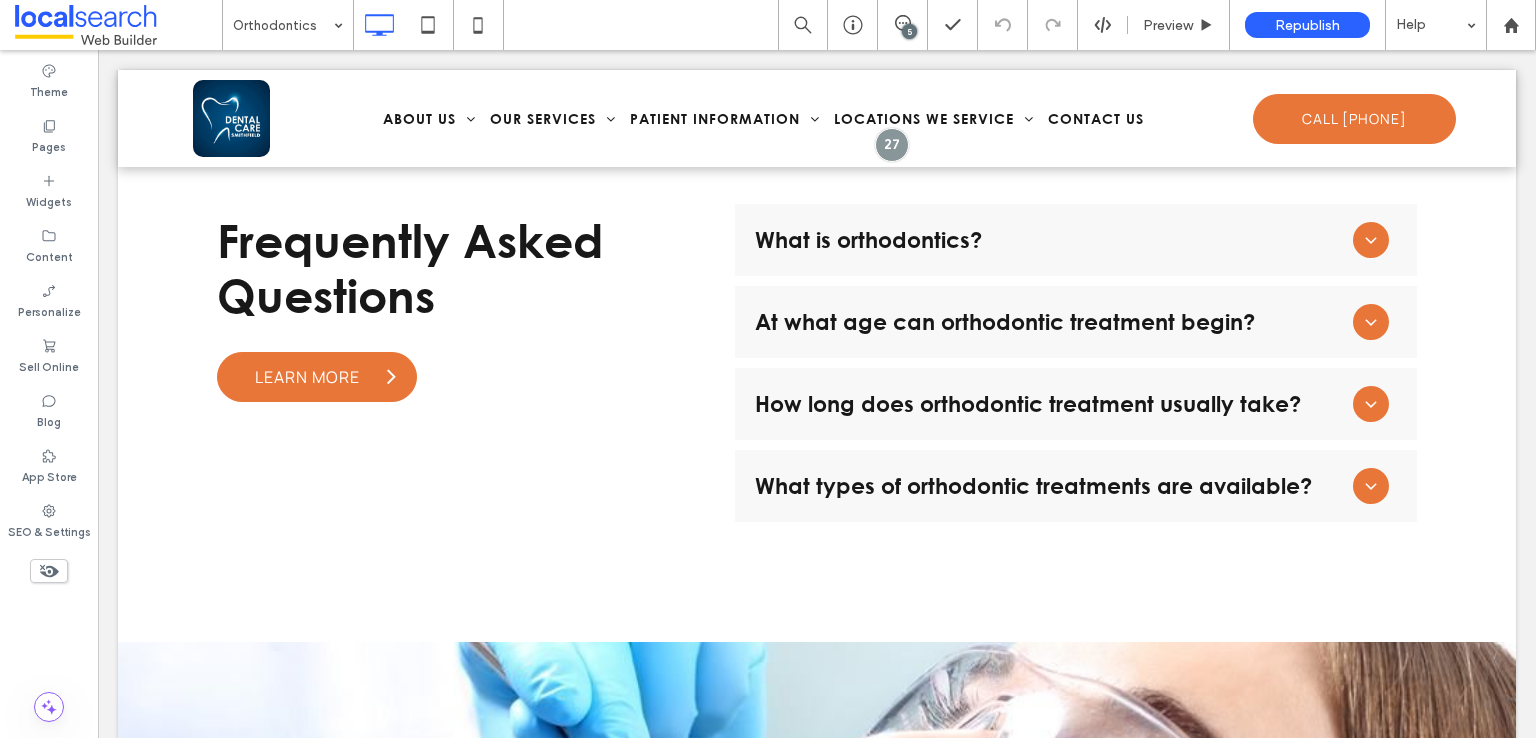 scroll, scrollTop: 3300, scrollLeft: 0, axis: vertical 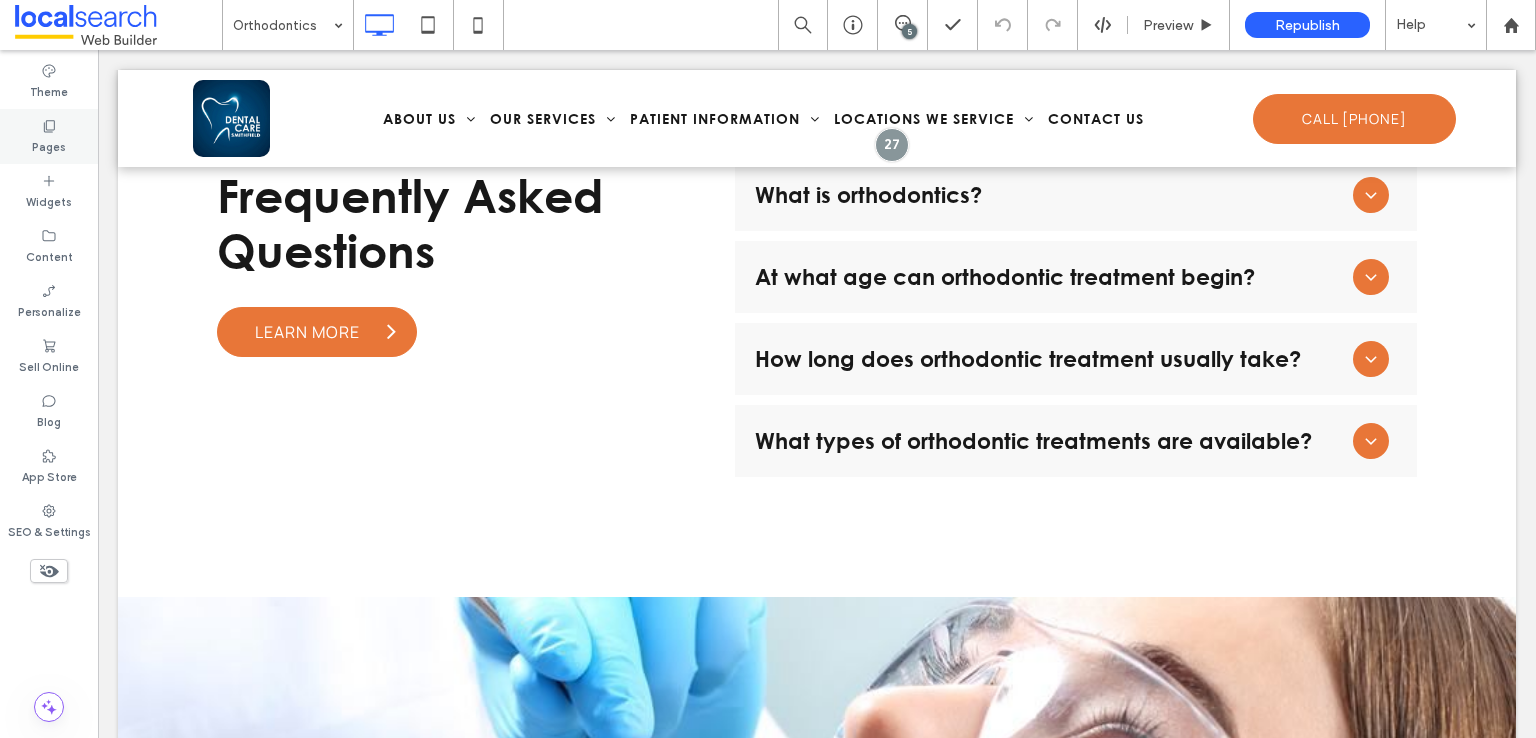 click on "Pages" at bounding box center (49, 145) 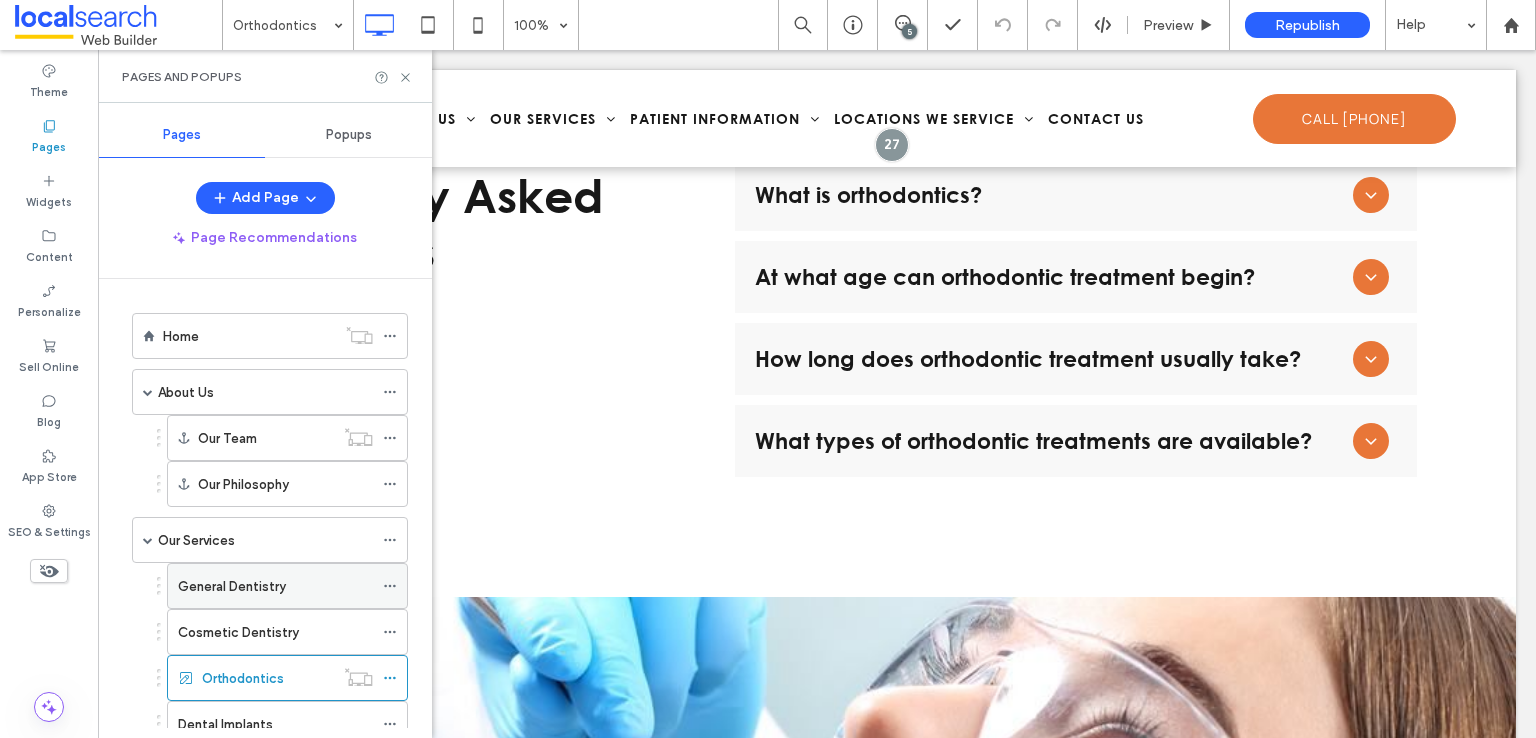 scroll, scrollTop: 200, scrollLeft: 0, axis: vertical 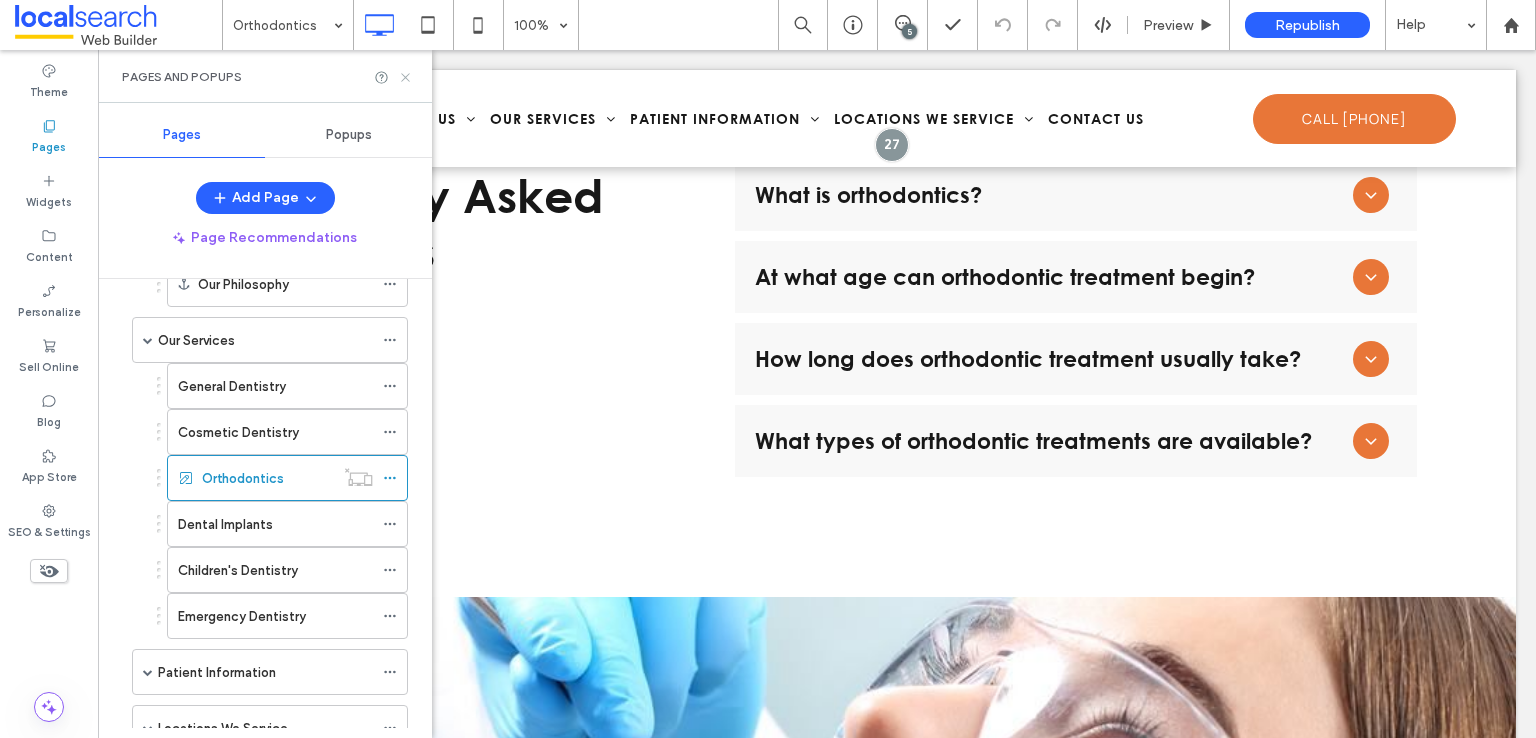click 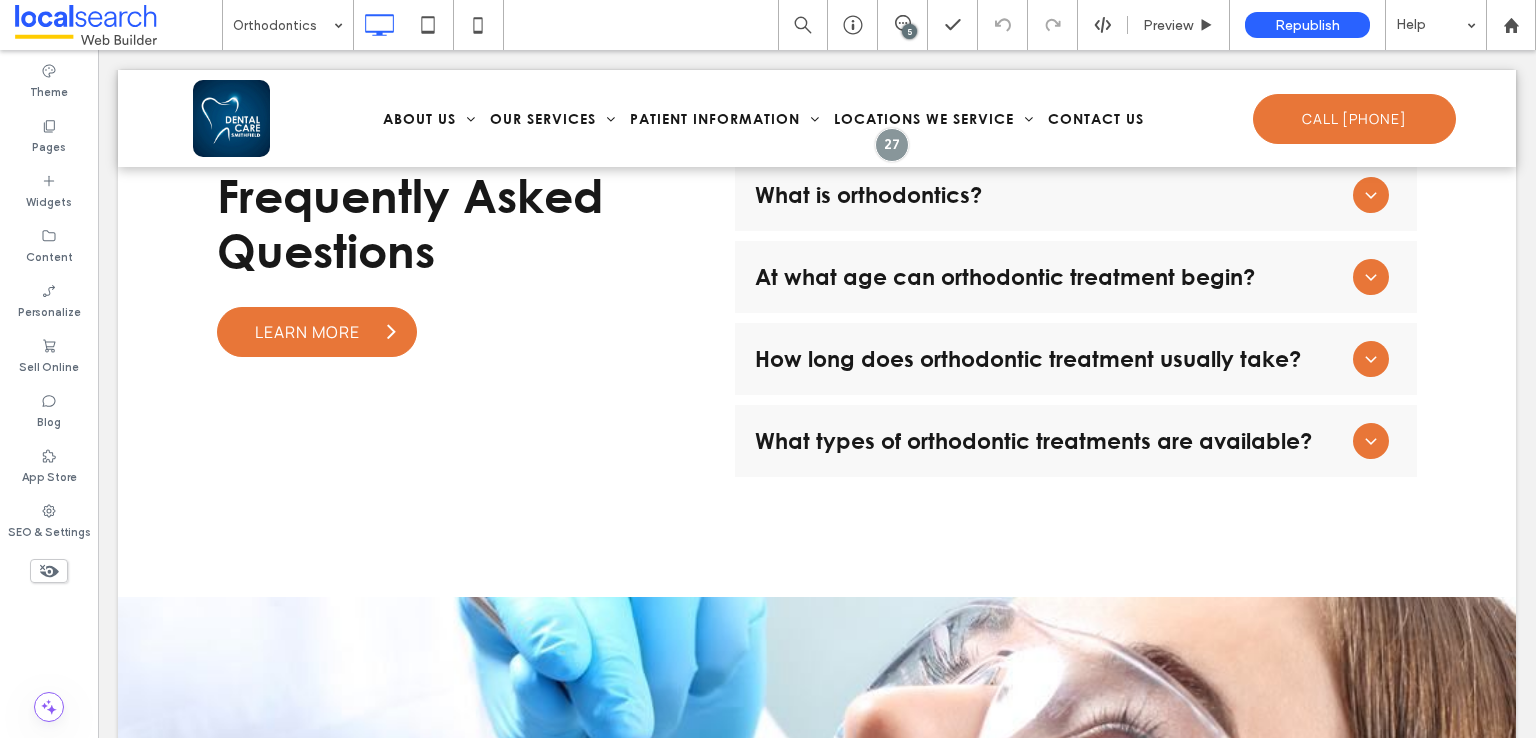 click at bounding box center [118, 25] 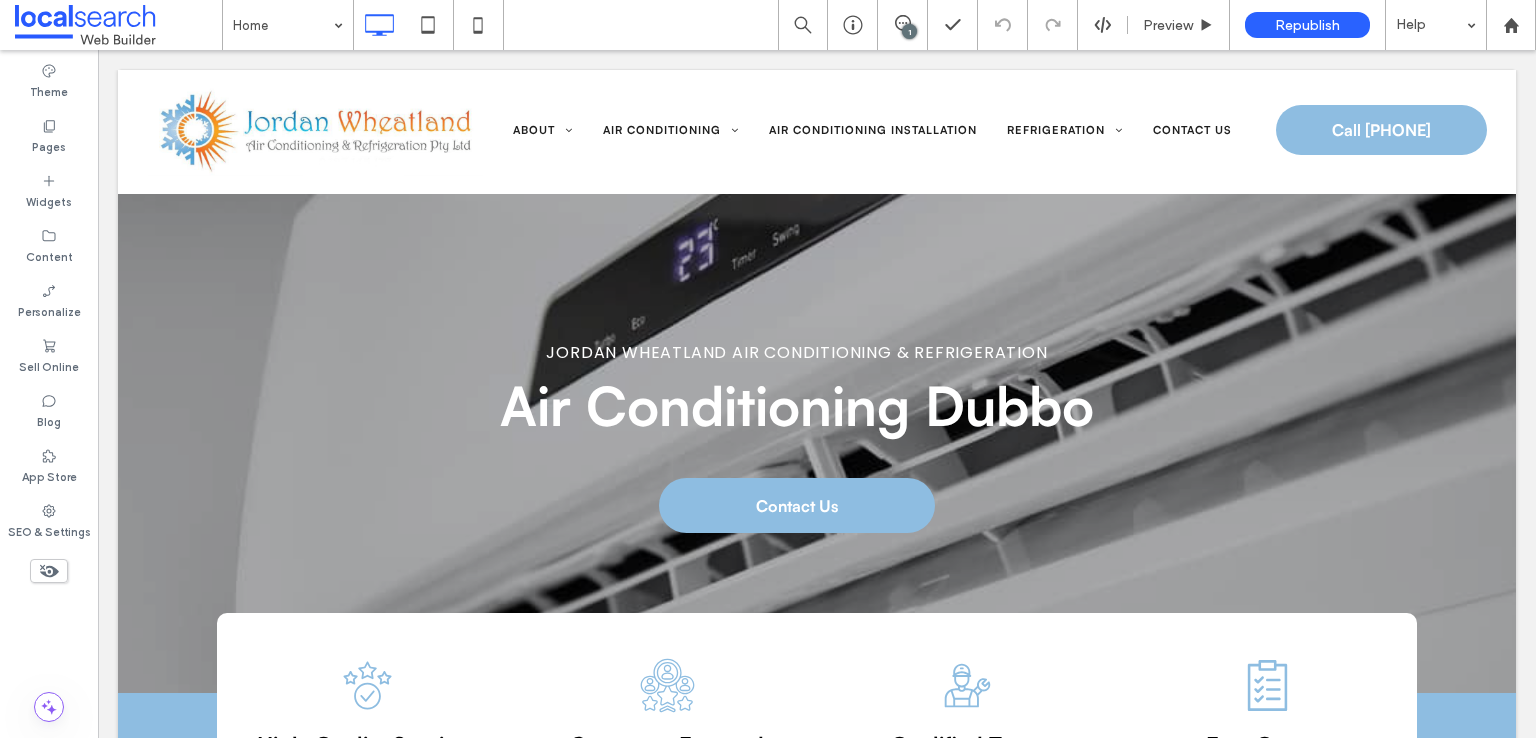 scroll, scrollTop: 0, scrollLeft: 0, axis: both 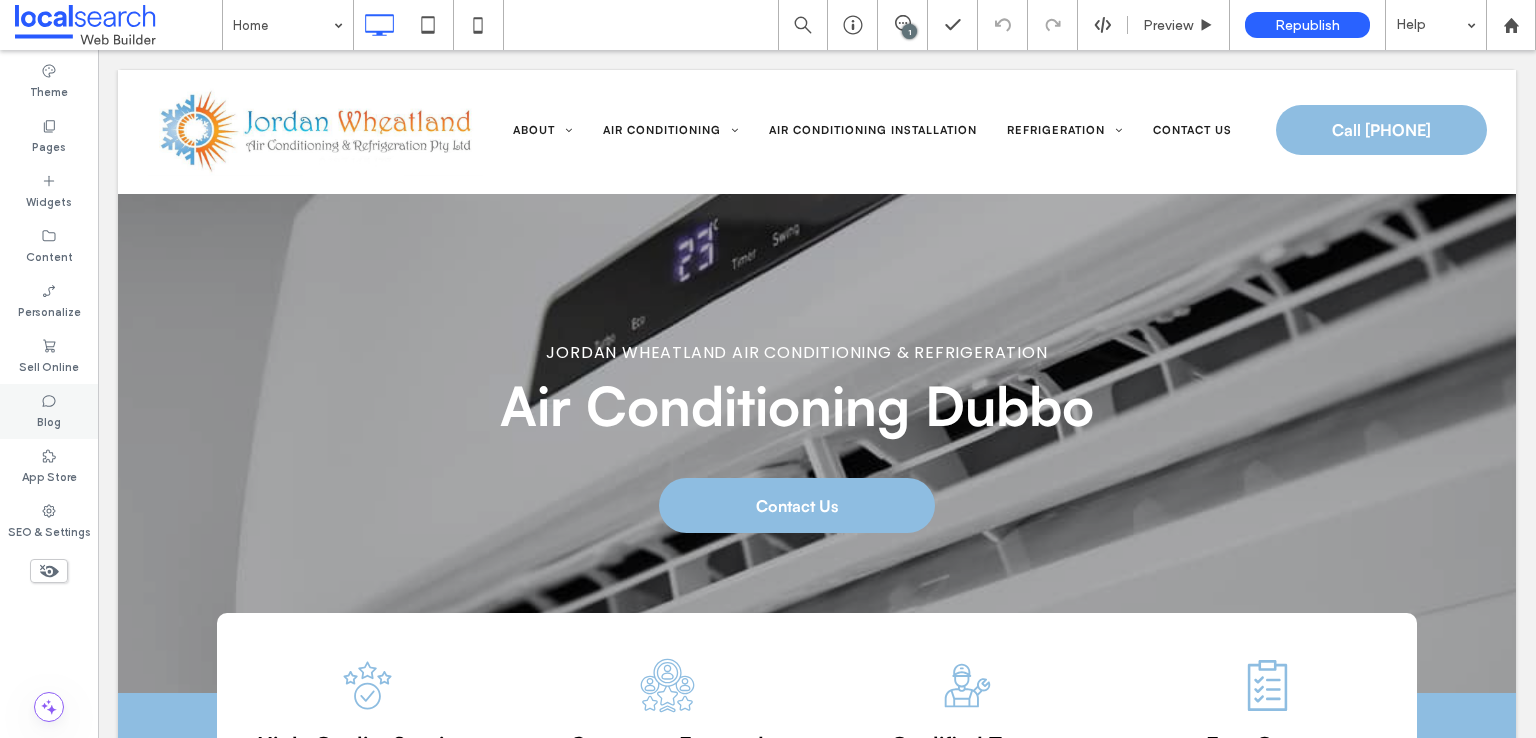 click 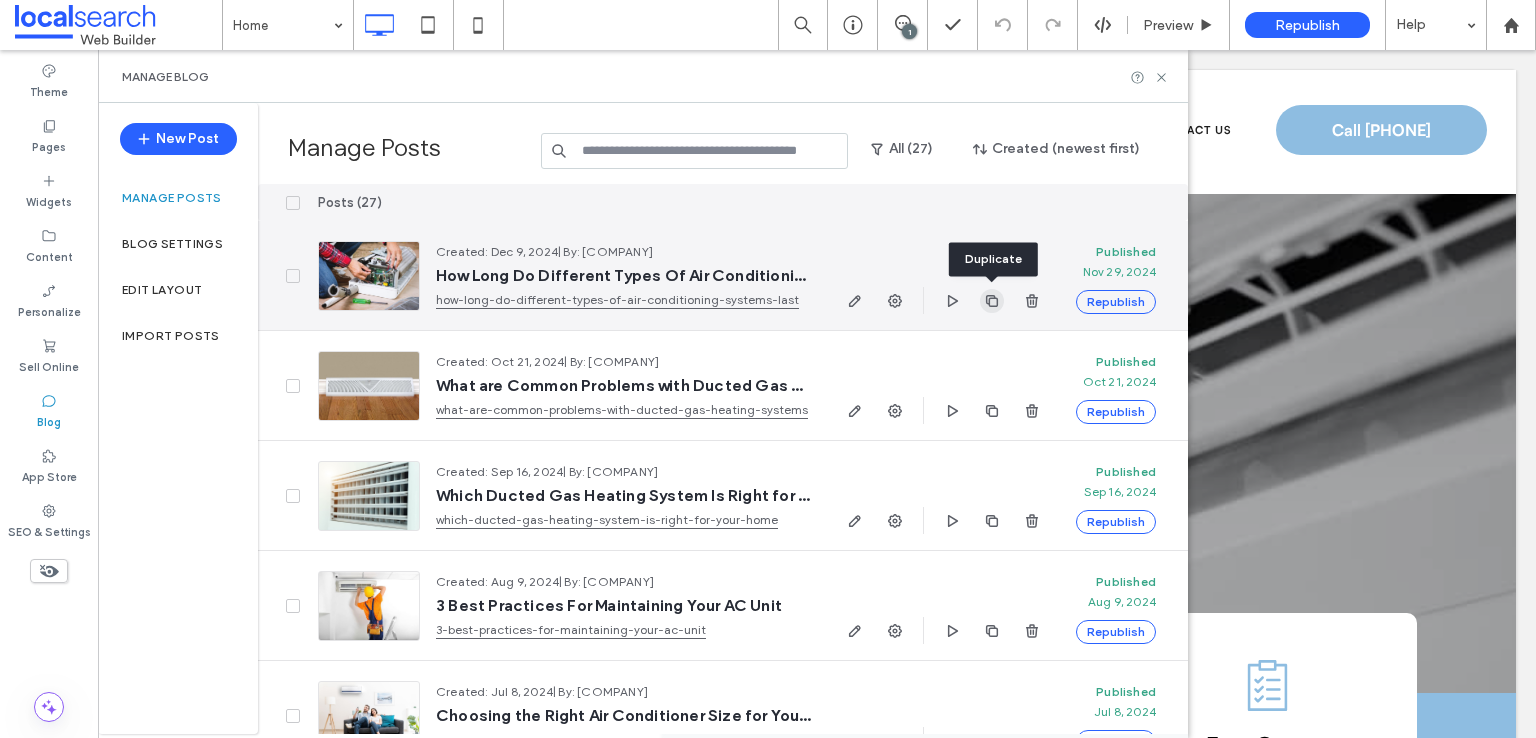 click 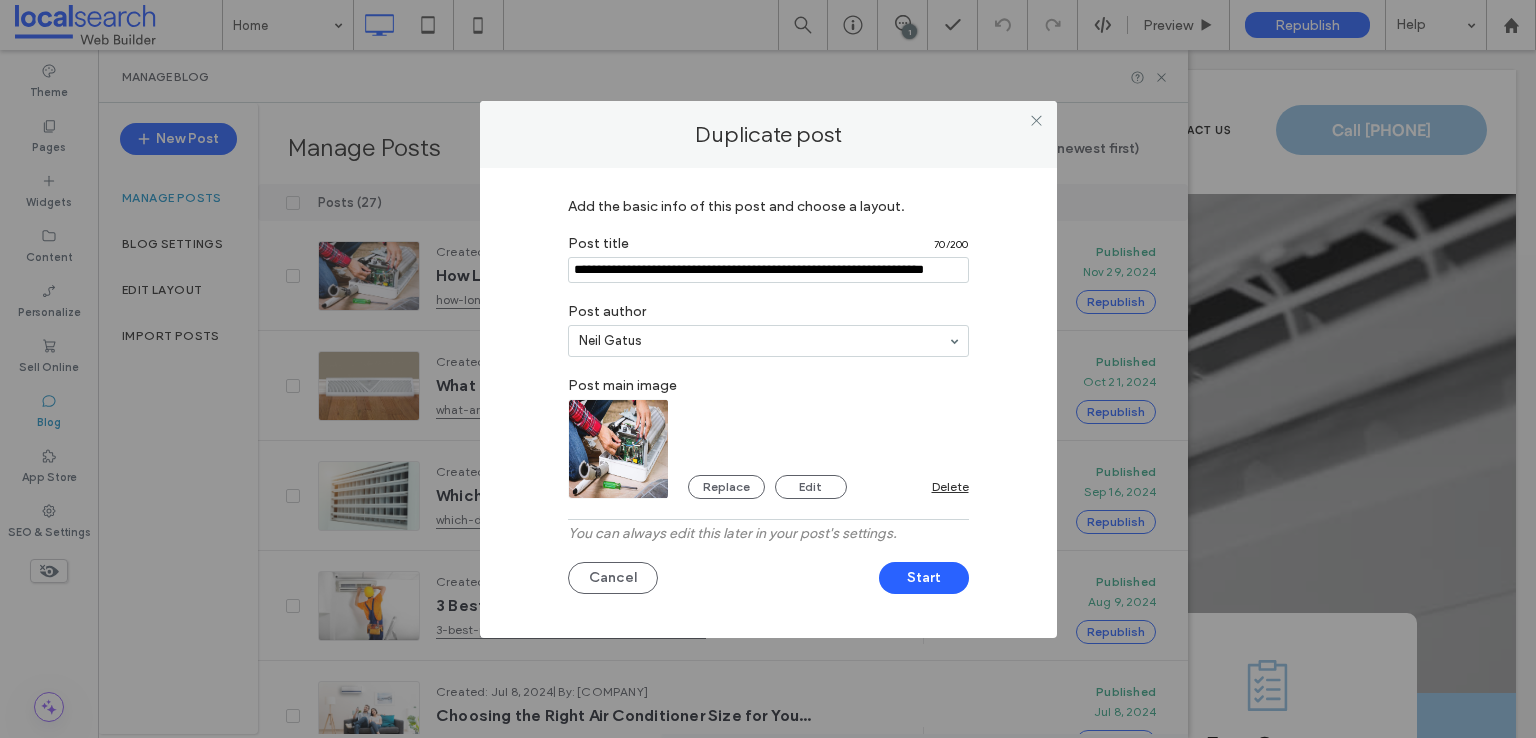 click at bounding box center [768, 270] 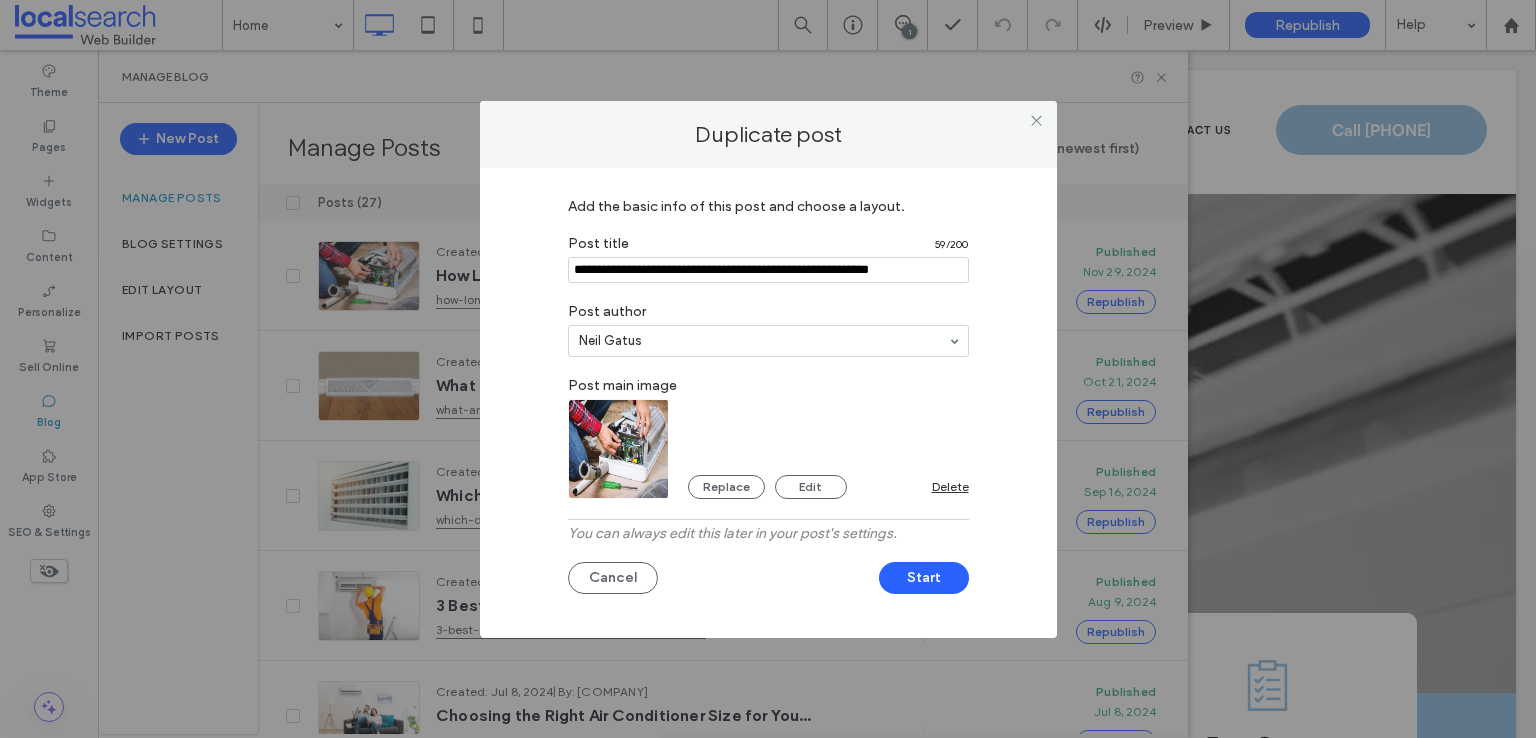 type on "**********" 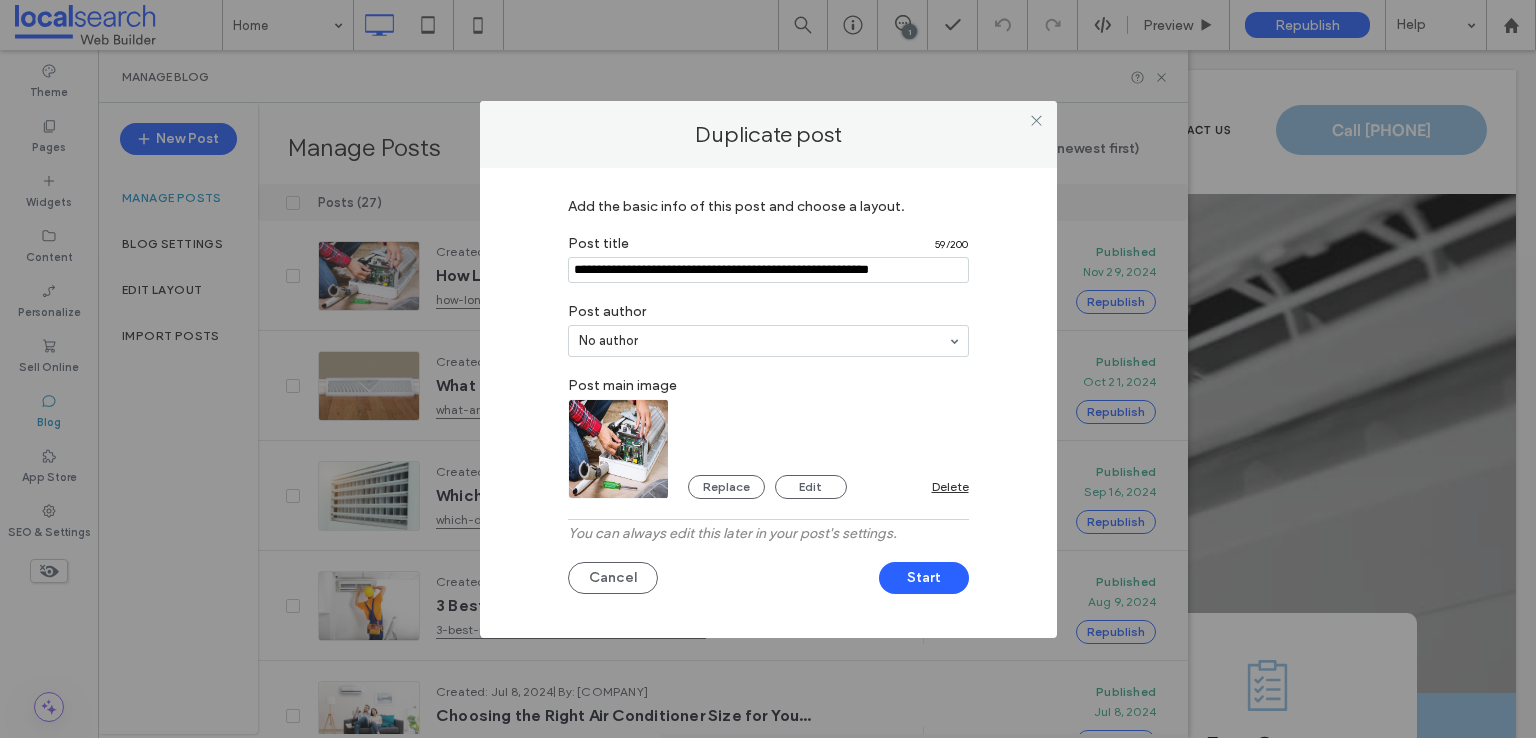 click at bounding box center [619, 449] 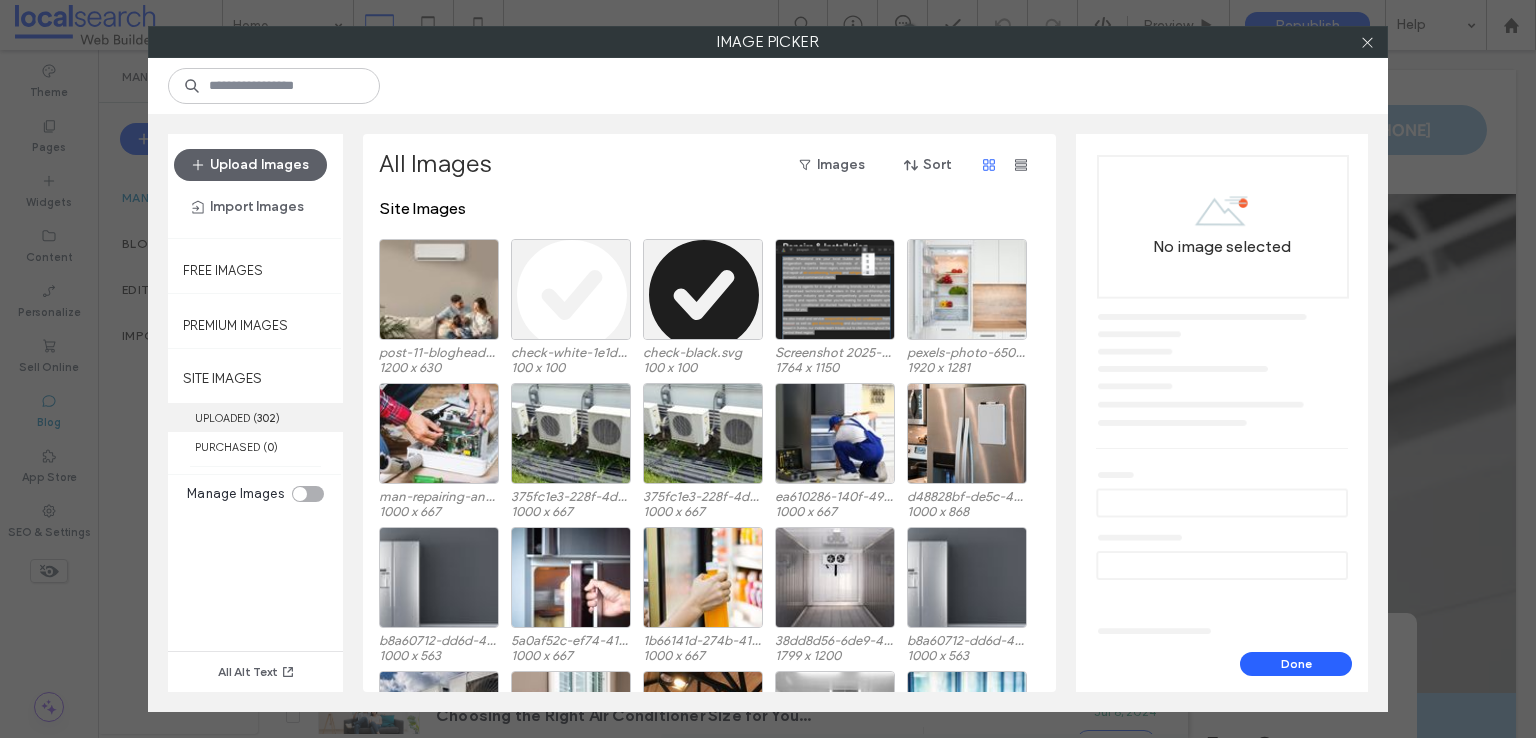 click on "UPLOADED ( 302 )" at bounding box center [255, 417] 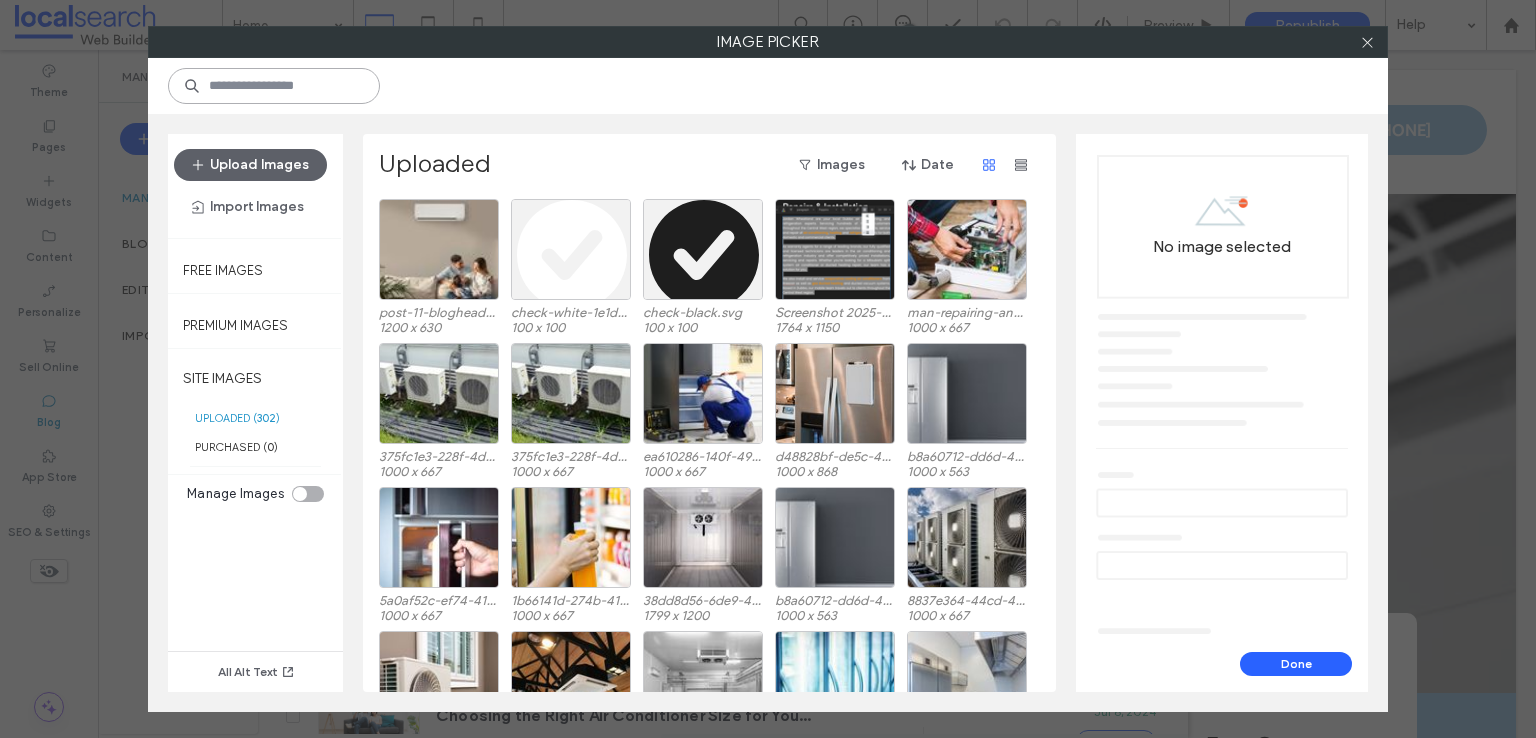 click at bounding box center (274, 86) 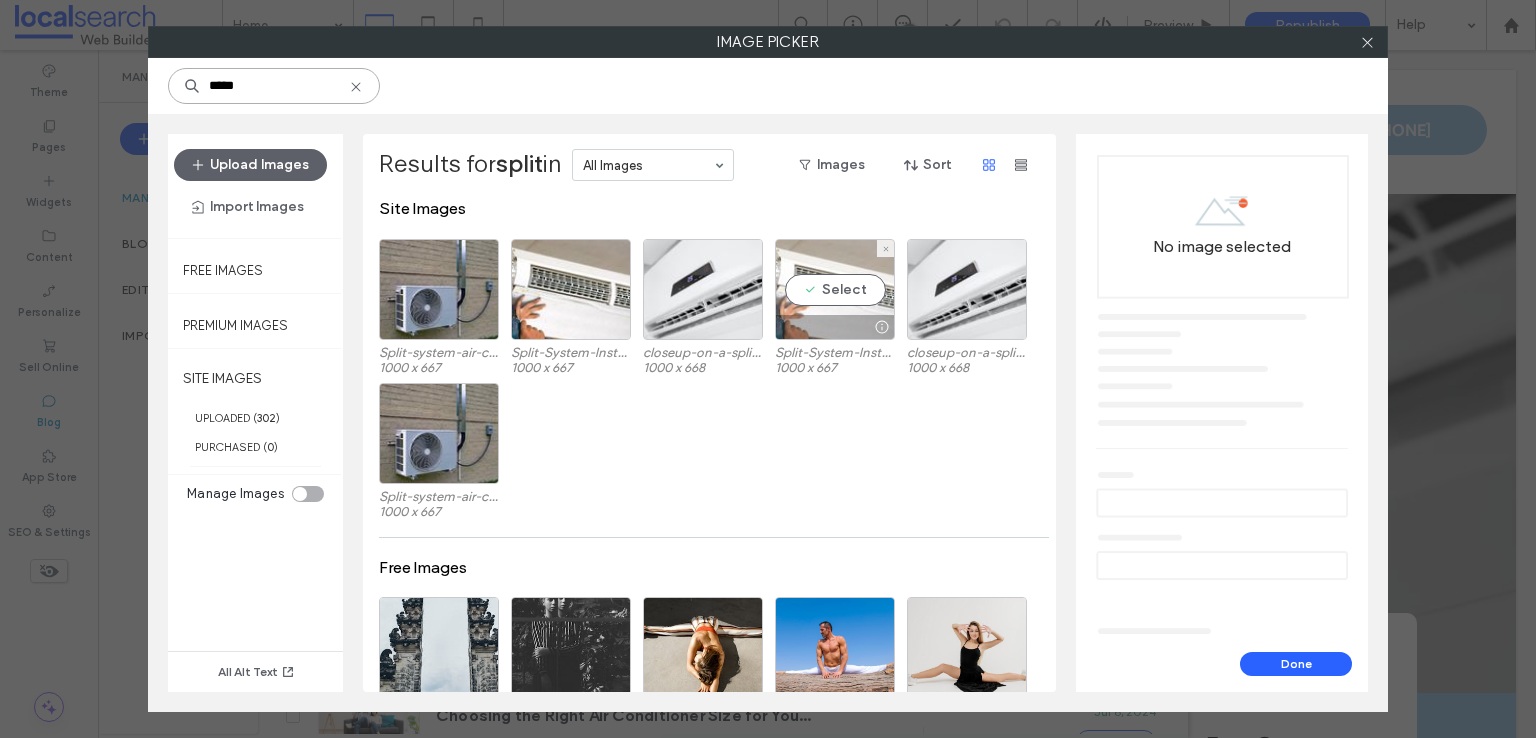 type on "*****" 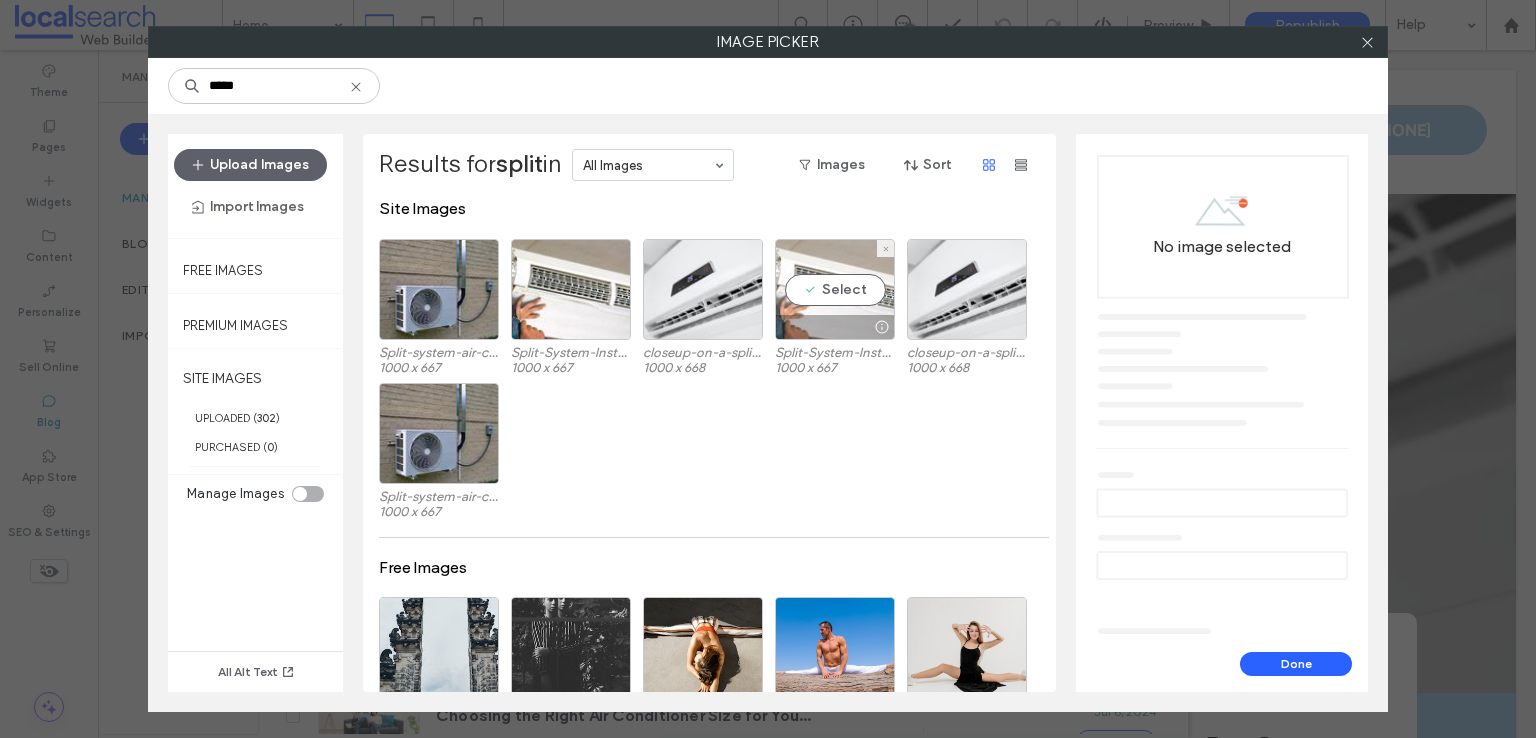 click on "Select" at bounding box center (835, 289) 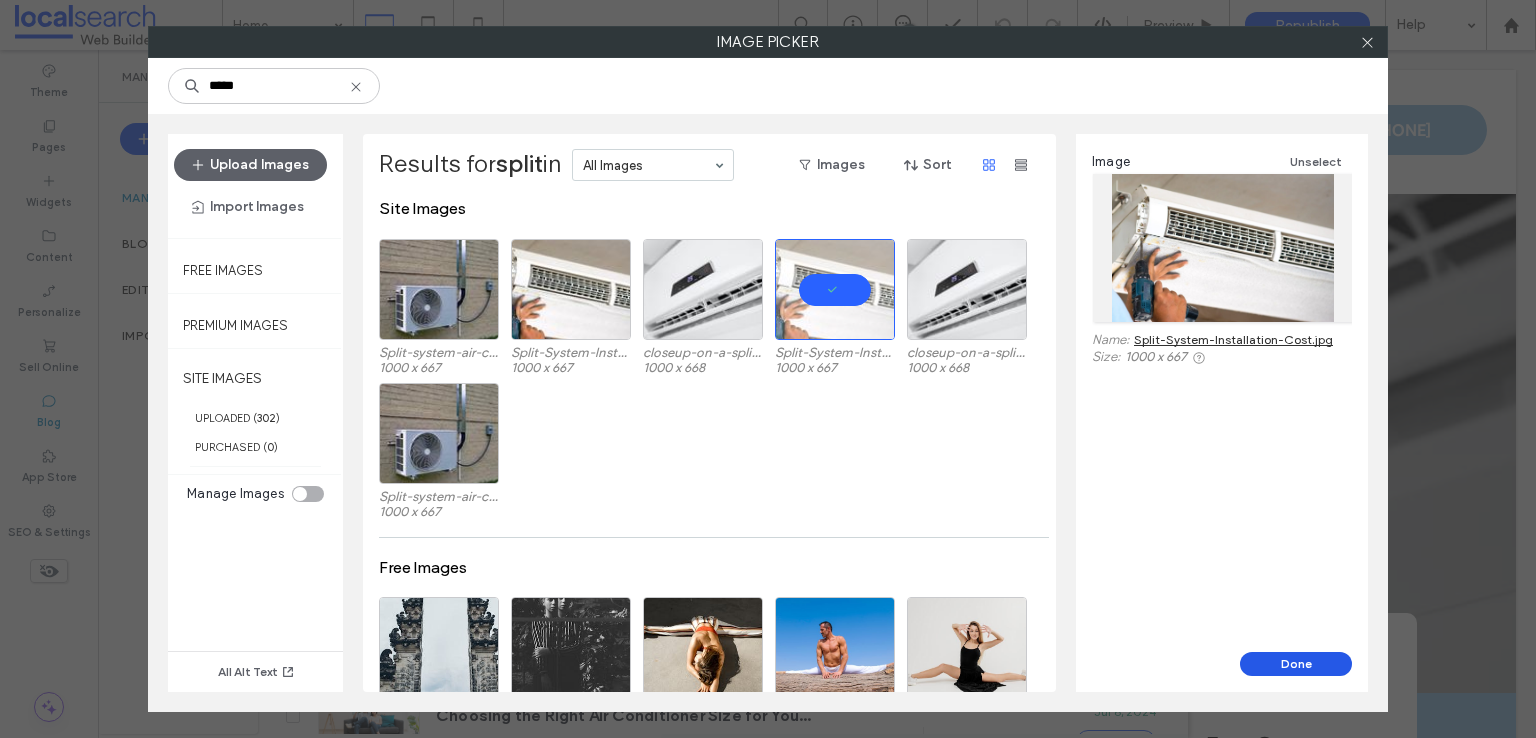 click on "Done" at bounding box center (1296, 664) 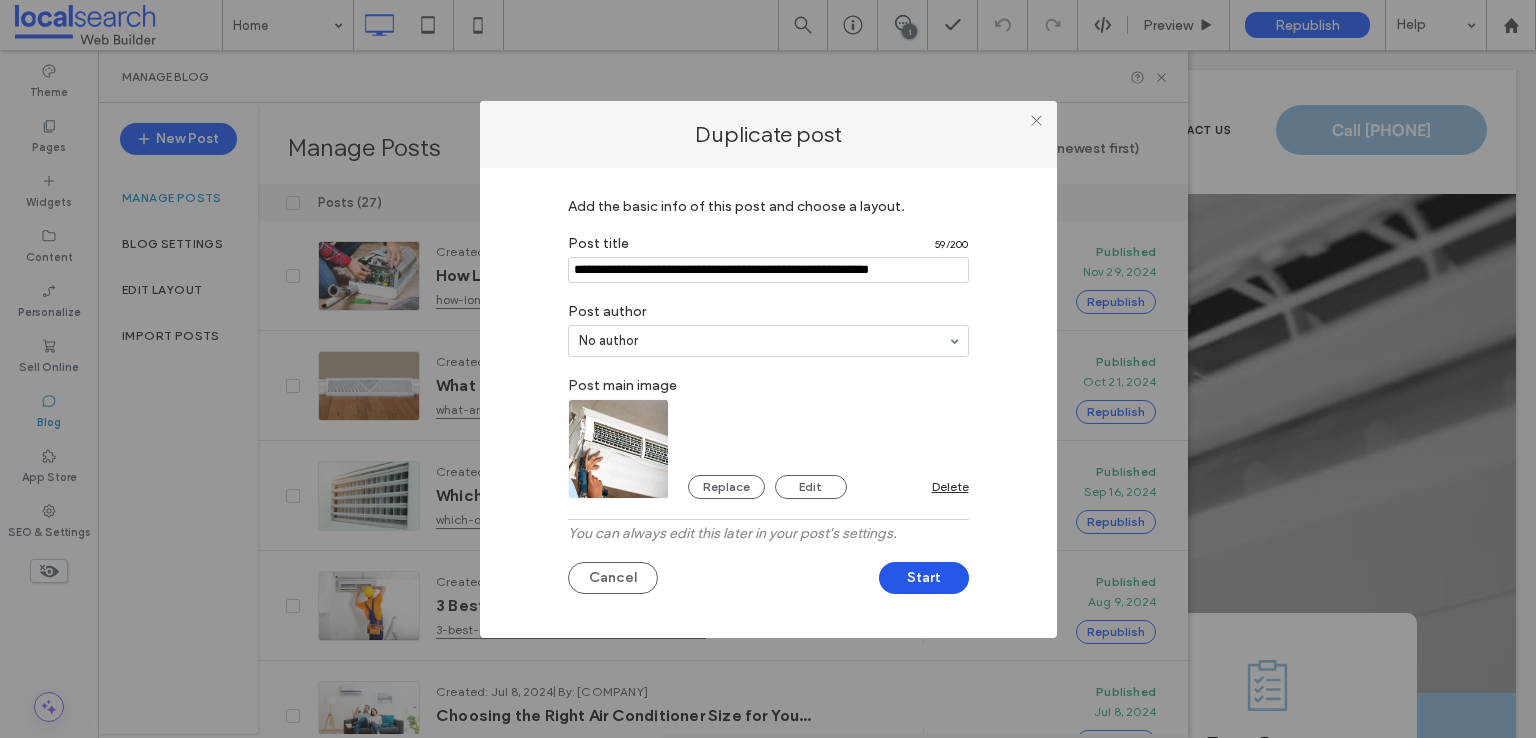 click on "Start" at bounding box center [924, 578] 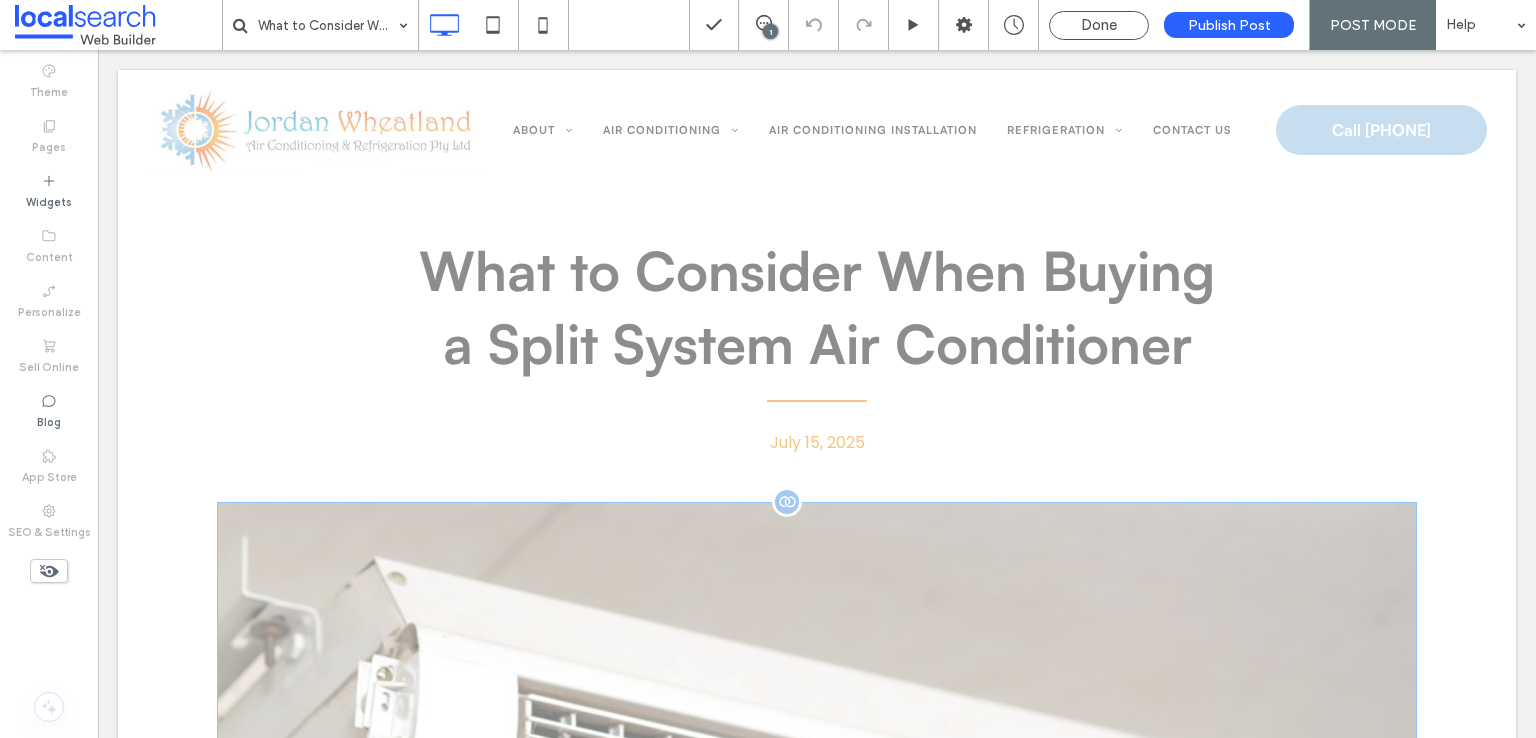 scroll, scrollTop: 200, scrollLeft: 0, axis: vertical 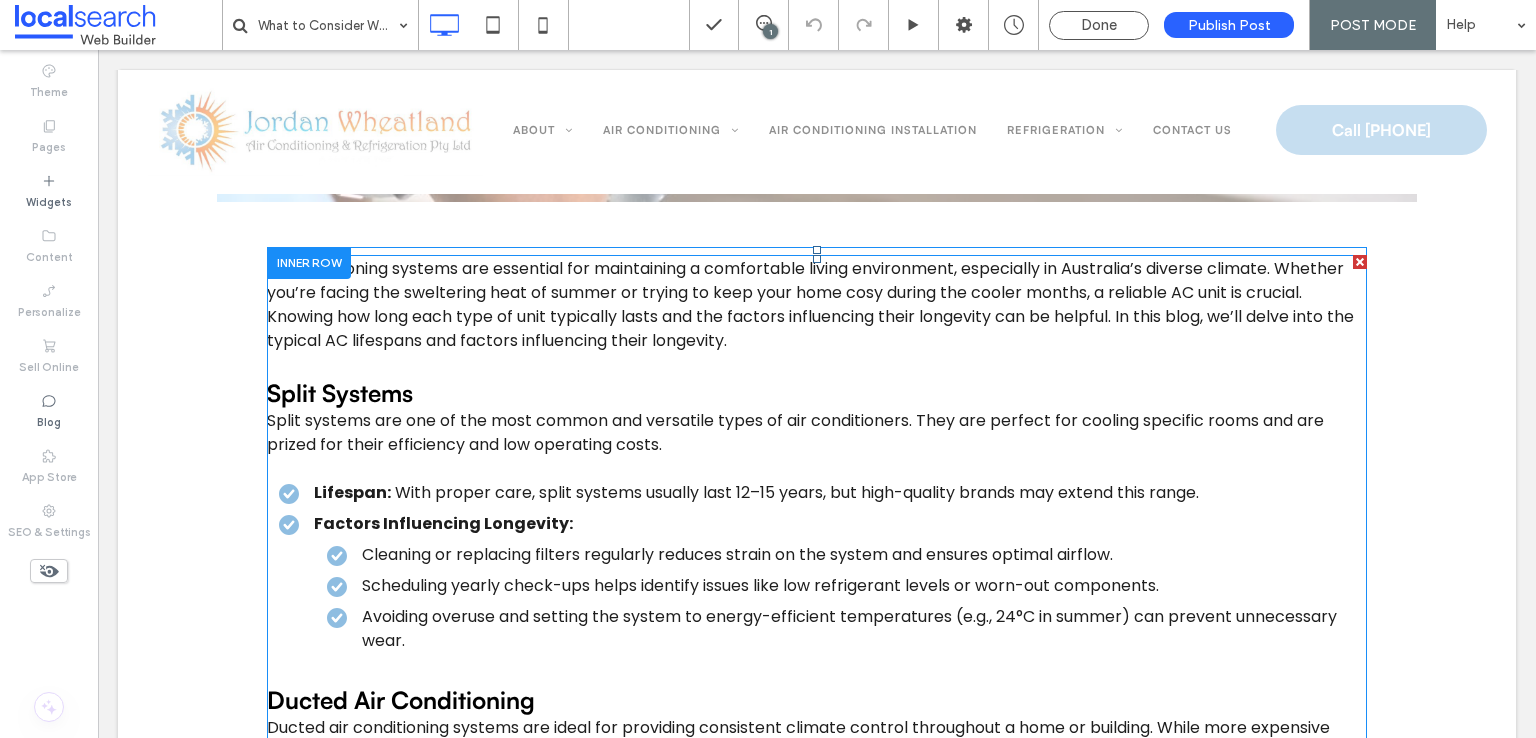 click on "Air conditioning systems are essential for maintaining a comfortable living environment, especially in Australia’s diverse climate. Whether you’re facing the sweltering heat of summer or trying to keep your home cosy during the cooler months, a reliable AC unit is crucial. Knowing how long each type of unit typically lasts and the factors influencing their longevity can be helpful. In this blog, we’ll delve into the typical AC lifespans and factors influencing their longevity." at bounding box center [810, 304] 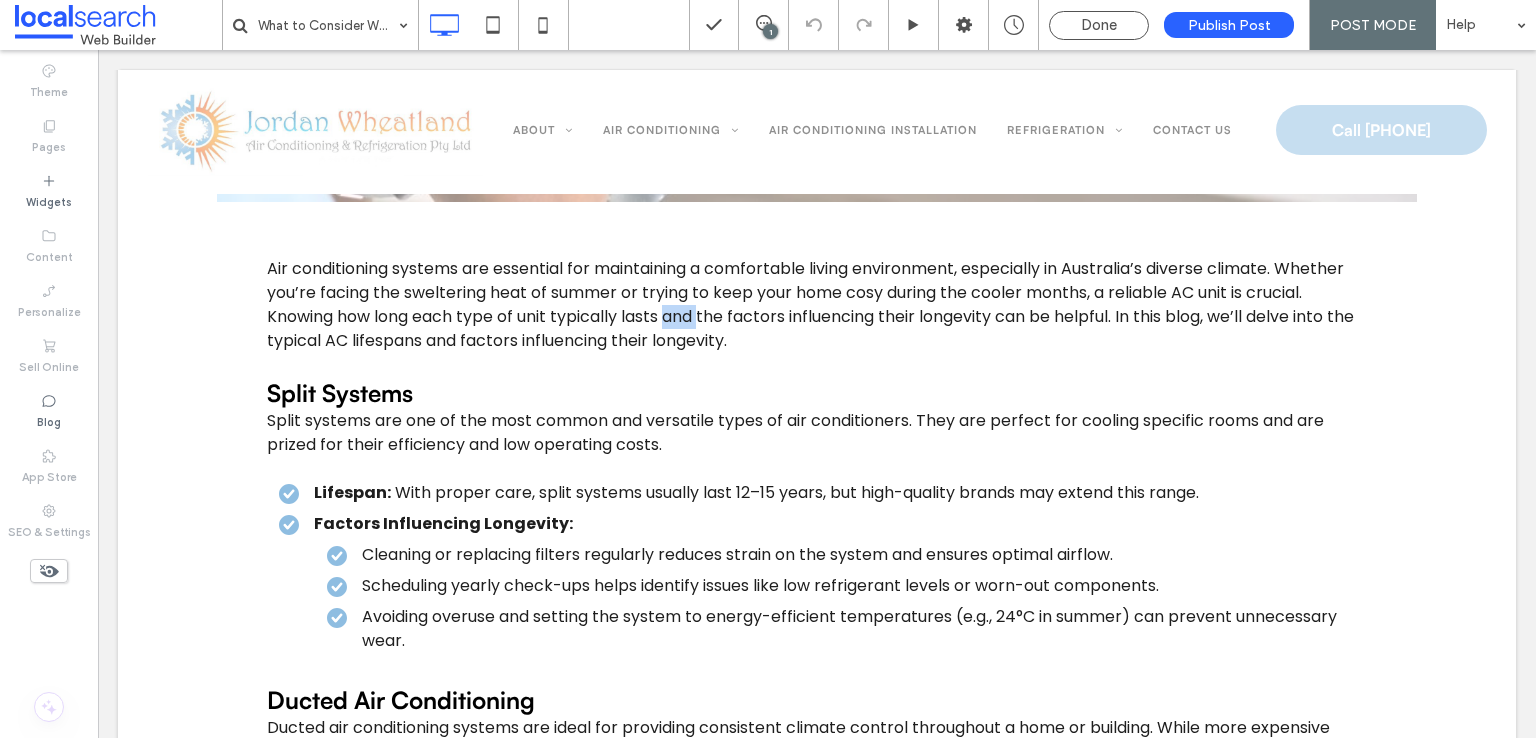 click on "Air conditioning systems are essential for maintaining a comfortable living environment, especially in Australia’s diverse climate. Whether you’re facing the sweltering heat of summer or trying to keep your home cosy during the cooler months, a reliable AC unit is crucial. Knowing how long each type of unit typically lasts and the factors influencing their longevity can be helpful. In this blog, we’ll delve into the typical AC lifespans and factors influencing their longevity." at bounding box center (810, 304) 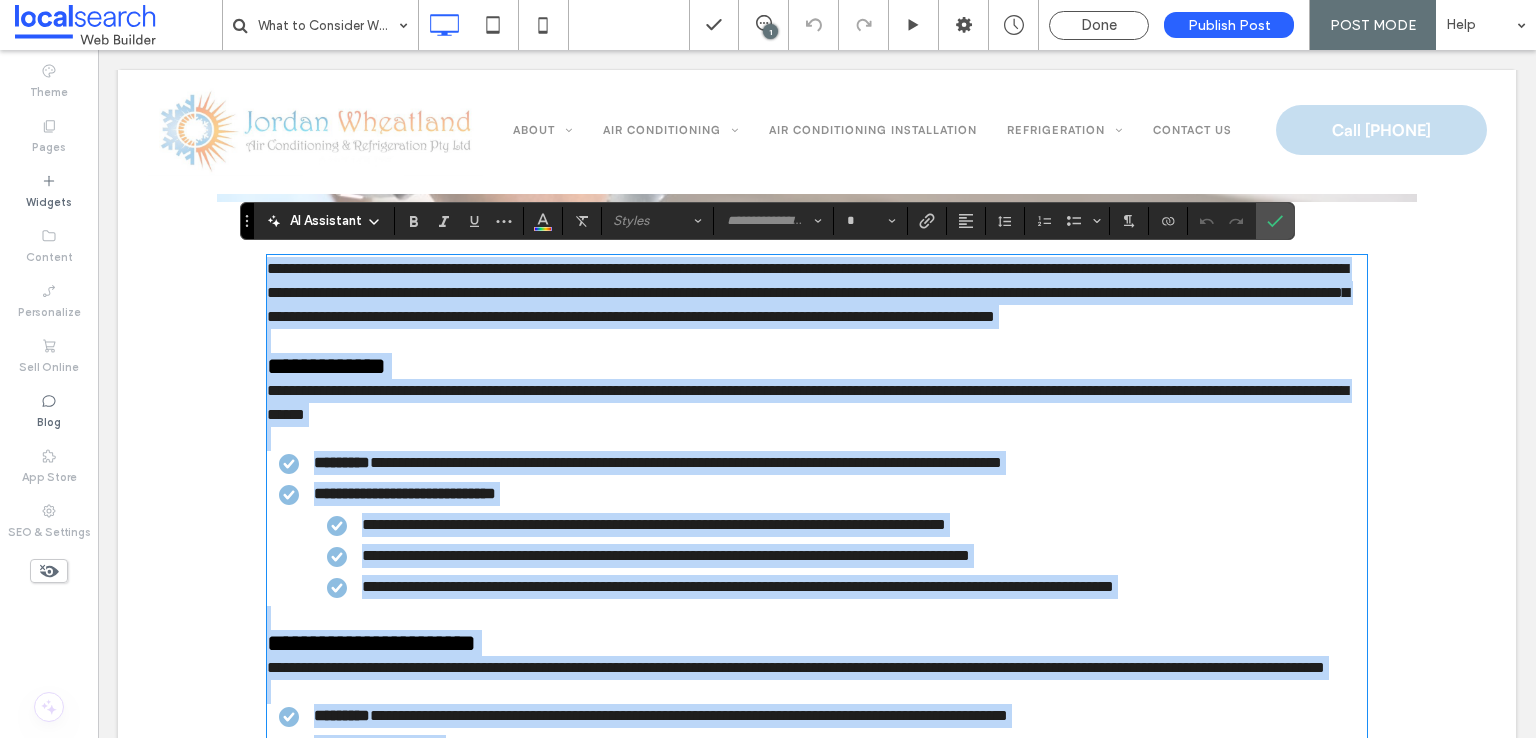 click on "**********" at bounding box center (817, 293) 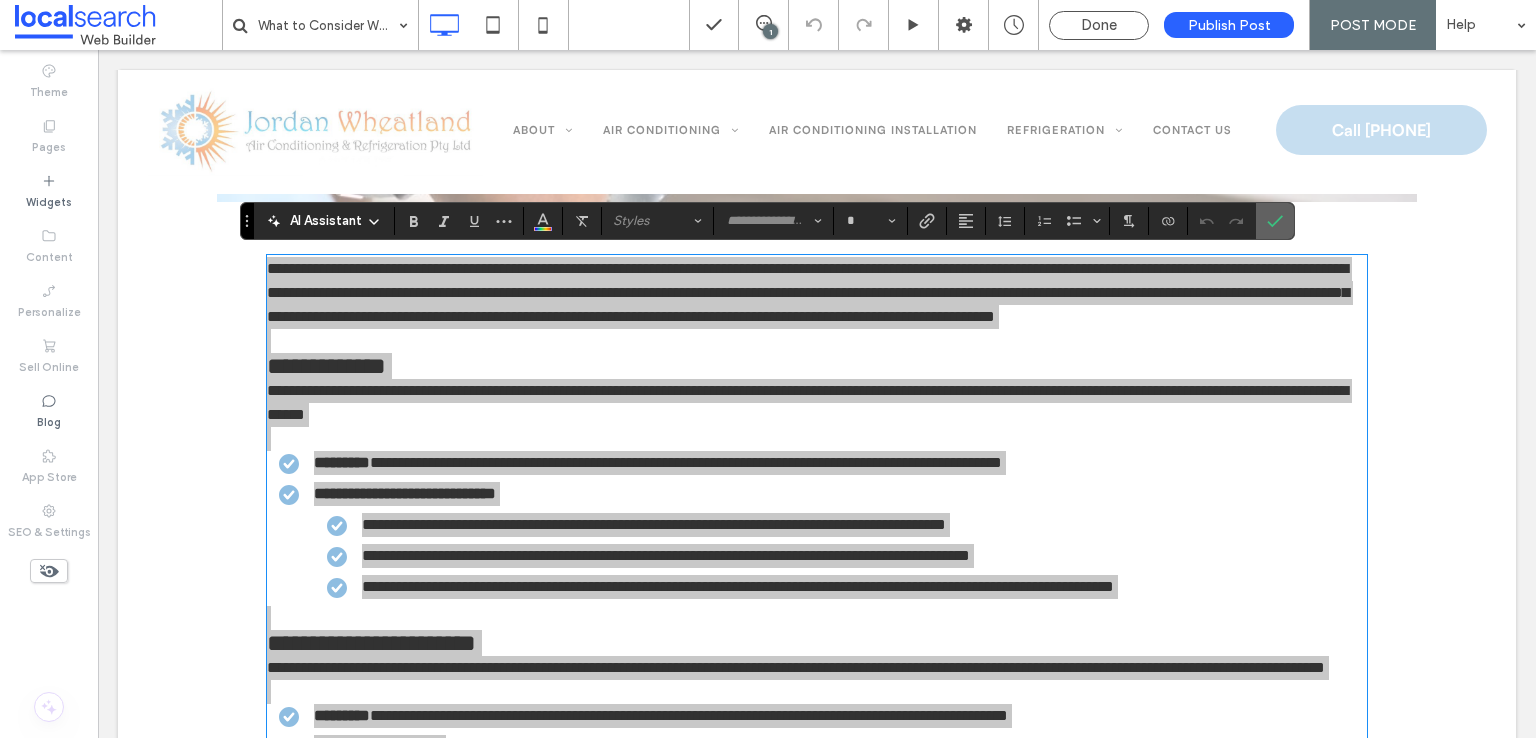 click at bounding box center [1275, 221] 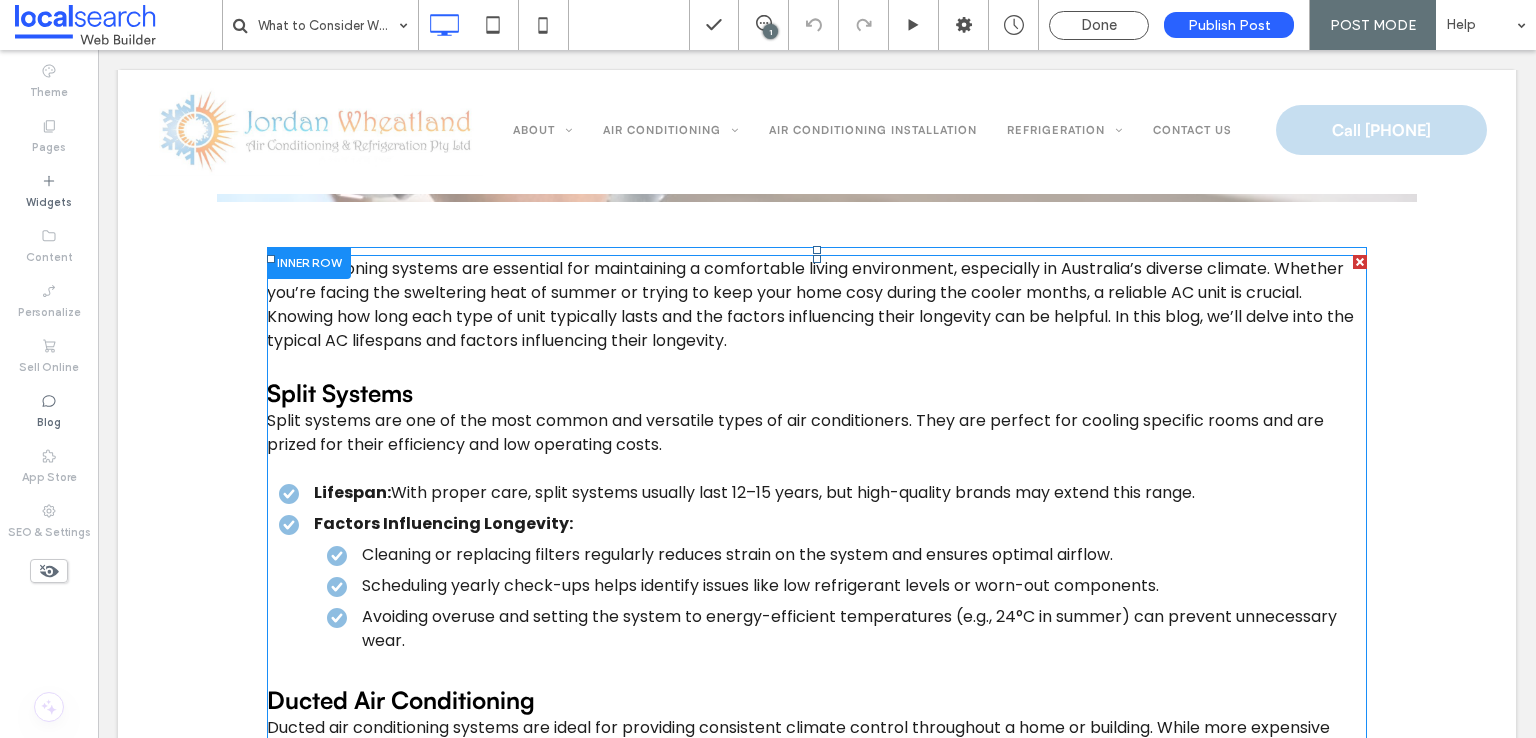 click on "Split systems are one of the most common and versatile types of air conditioners. They are perfect for cooling specific rooms and are prized for their efficiency and low operating costs." at bounding box center (795, 432) 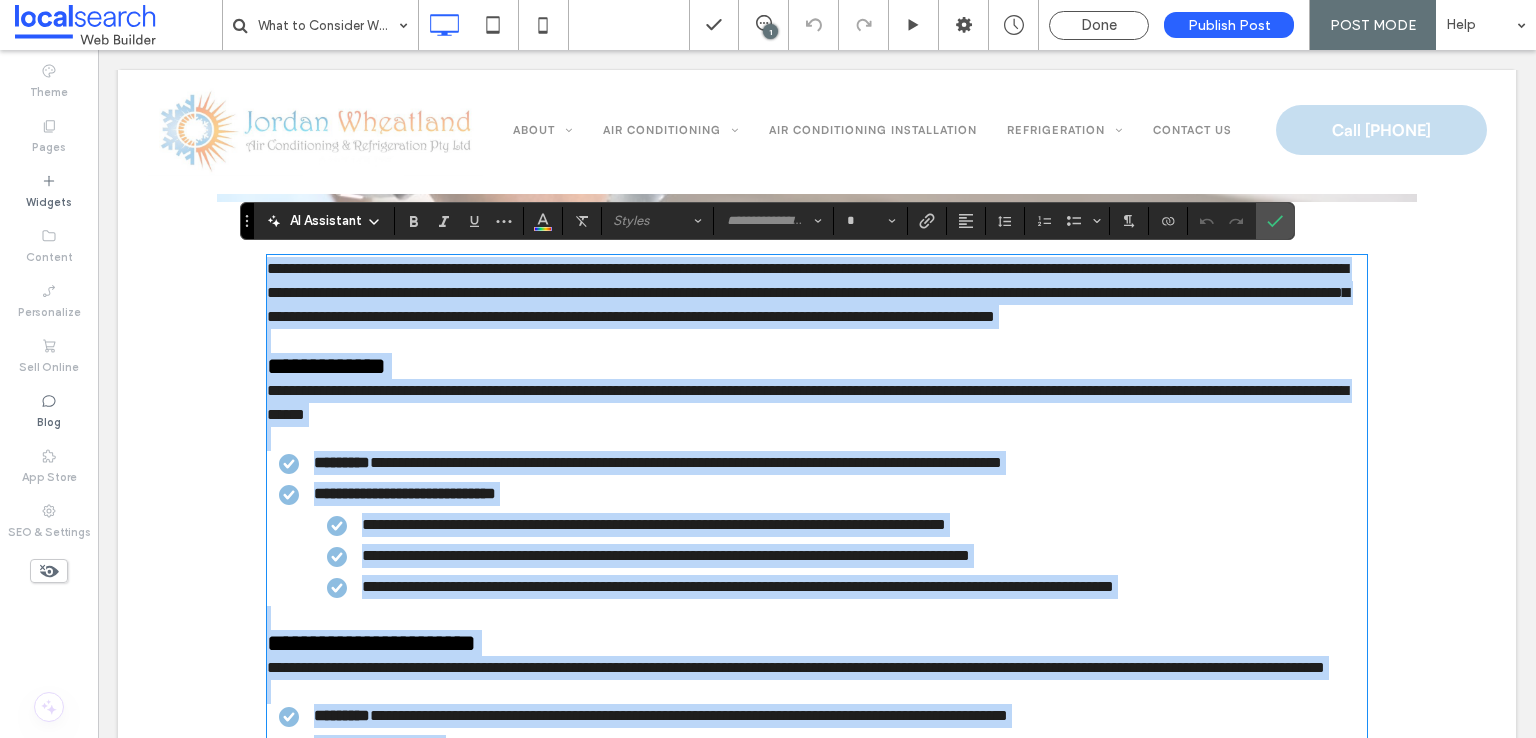 click at bounding box center (817, 341) 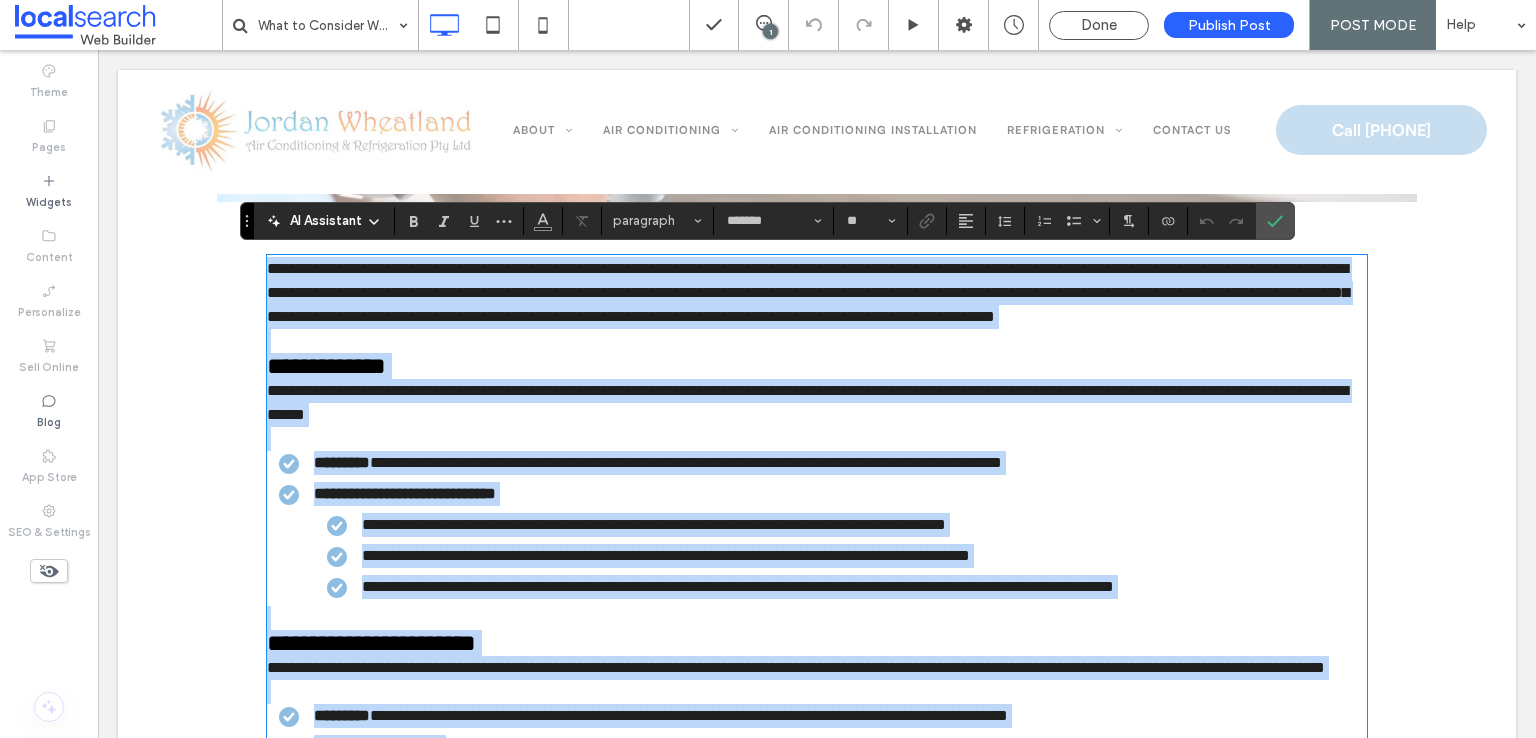 type 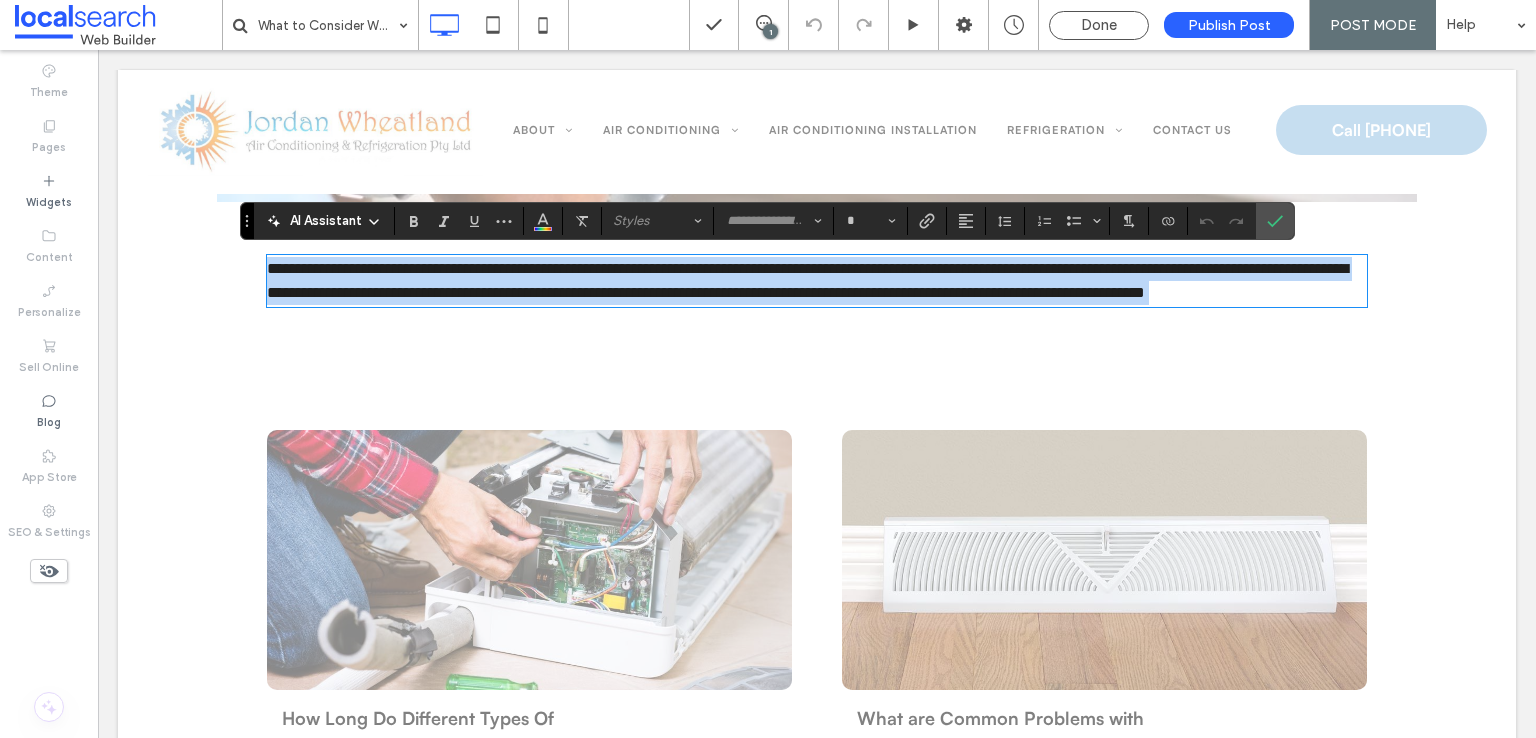 scroll, scrollTop: 0, scrollLeft: 0, axis: both 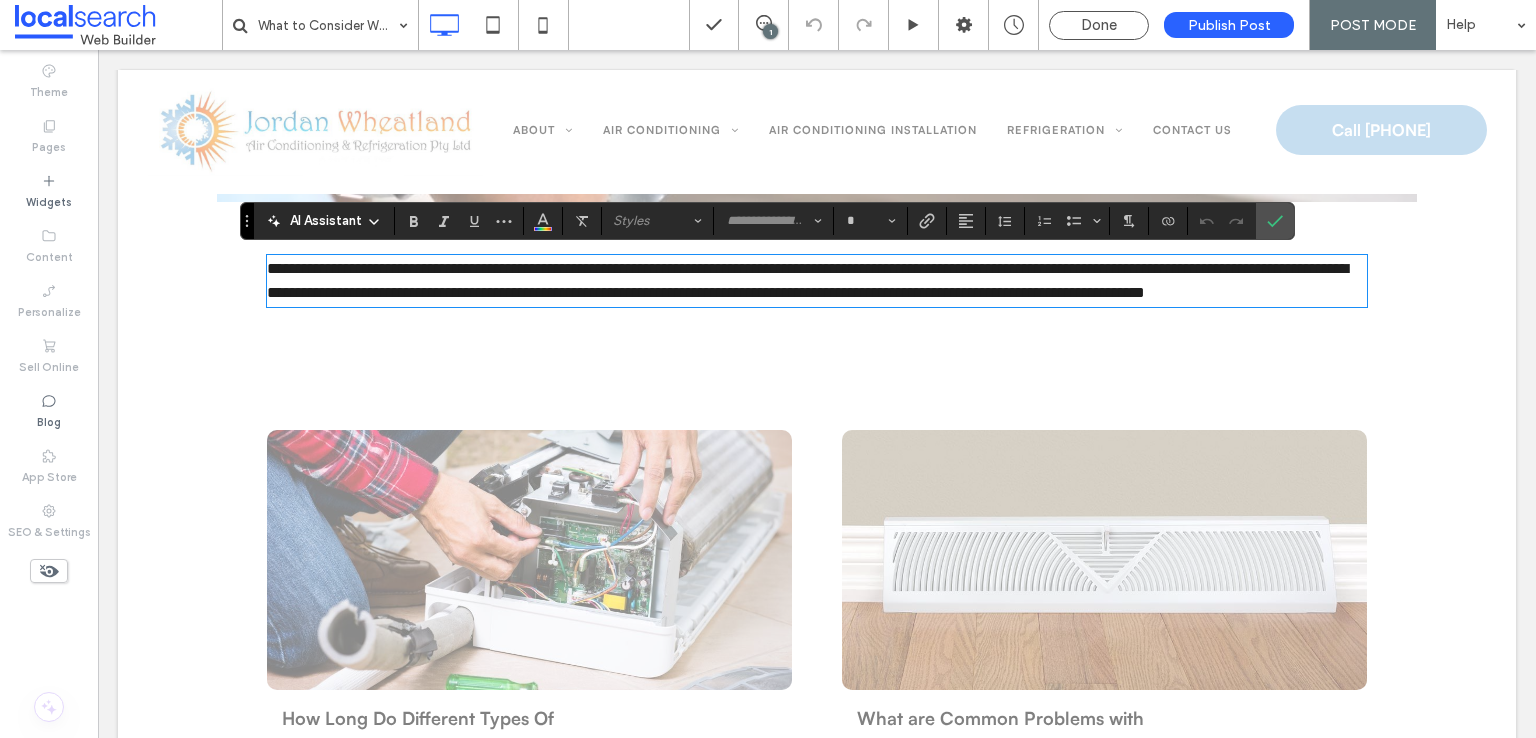 type on "*******" 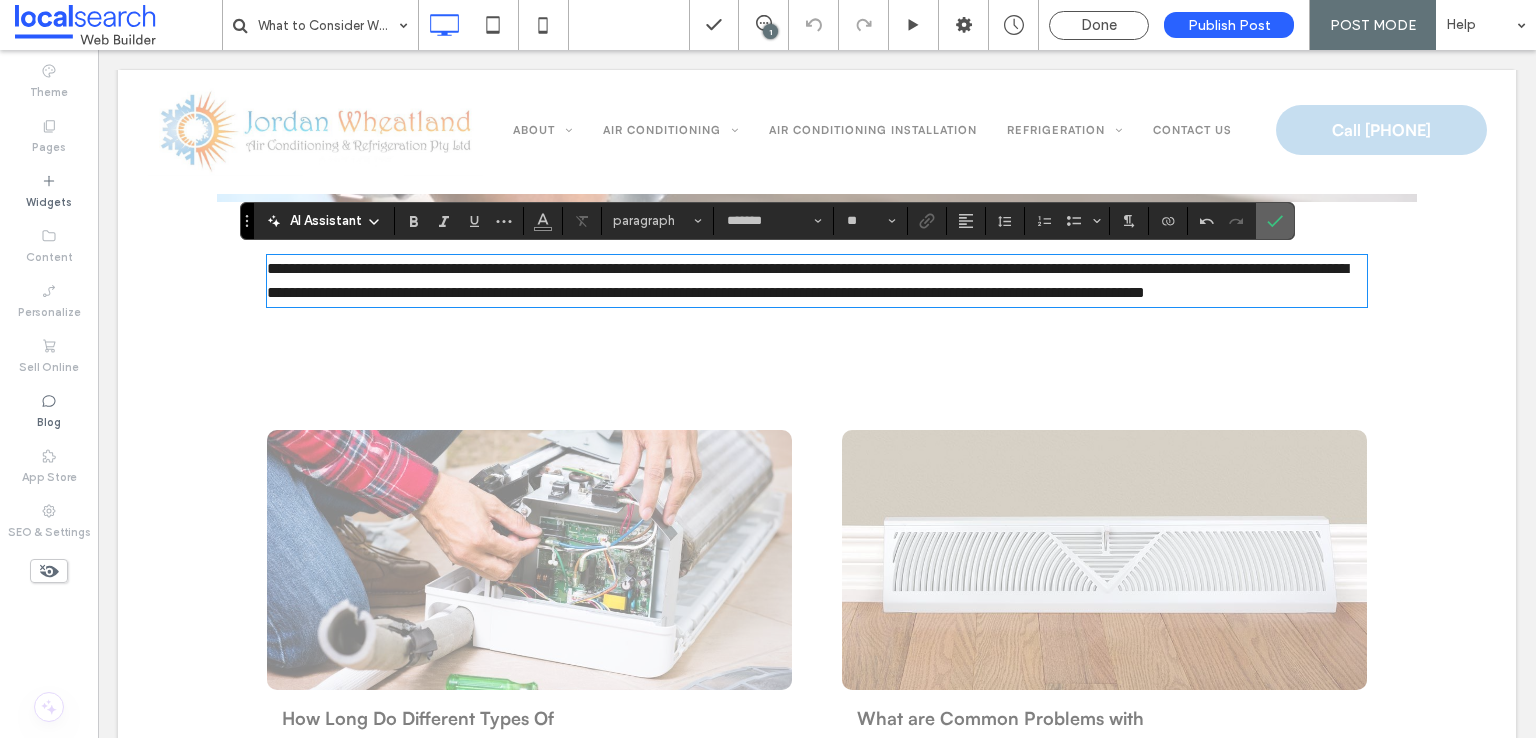click 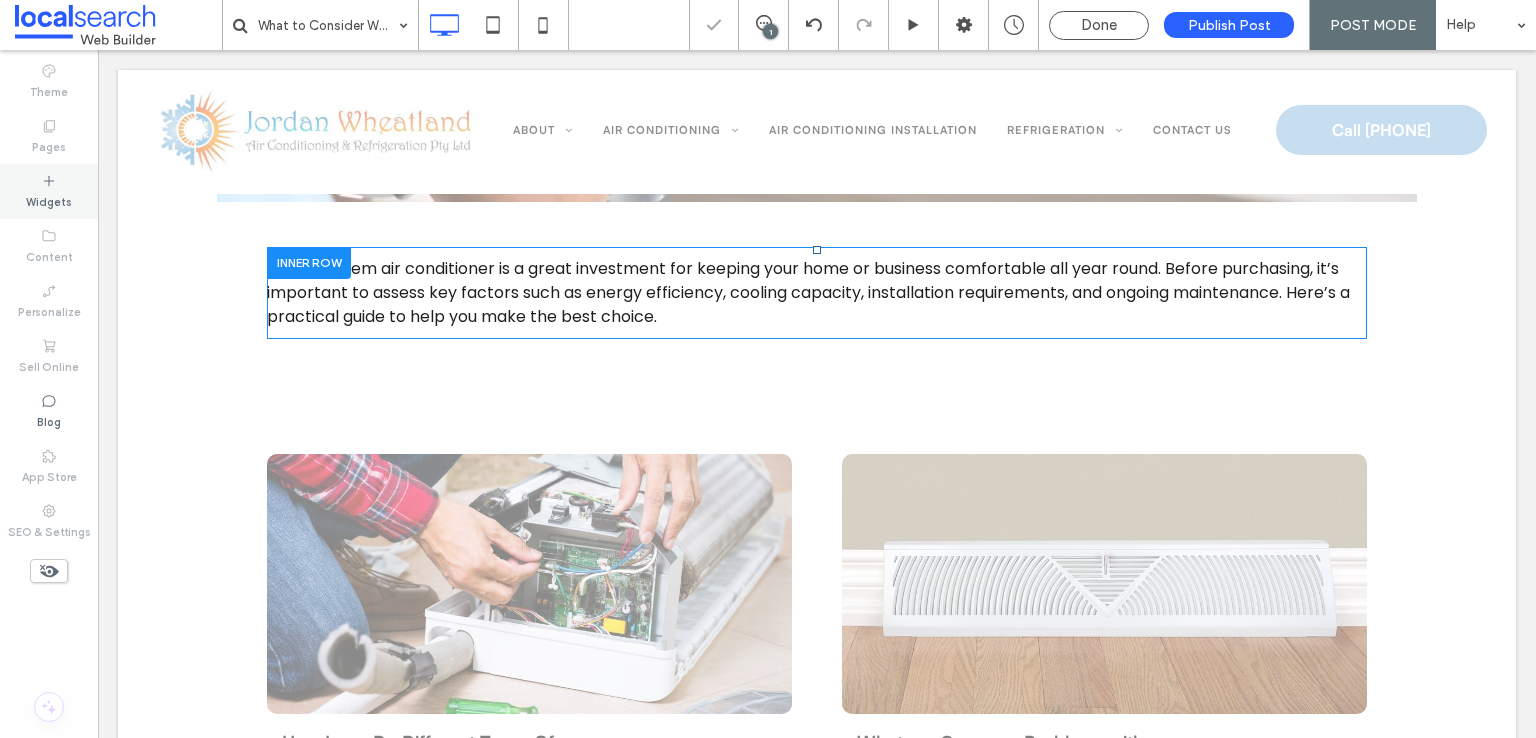 click on "Widgets" at bounding box center [49, 191] 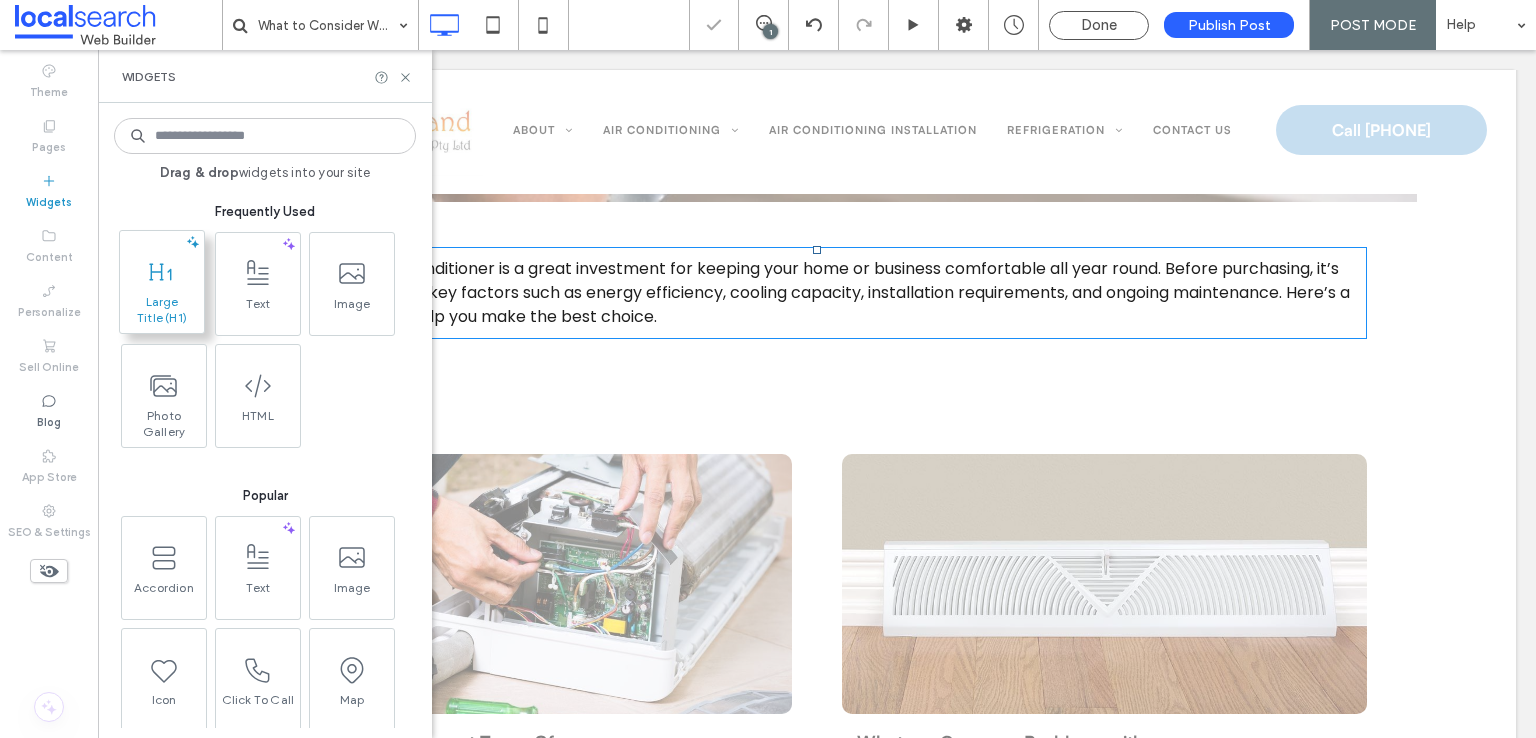 click at bounding box center [162, 271] 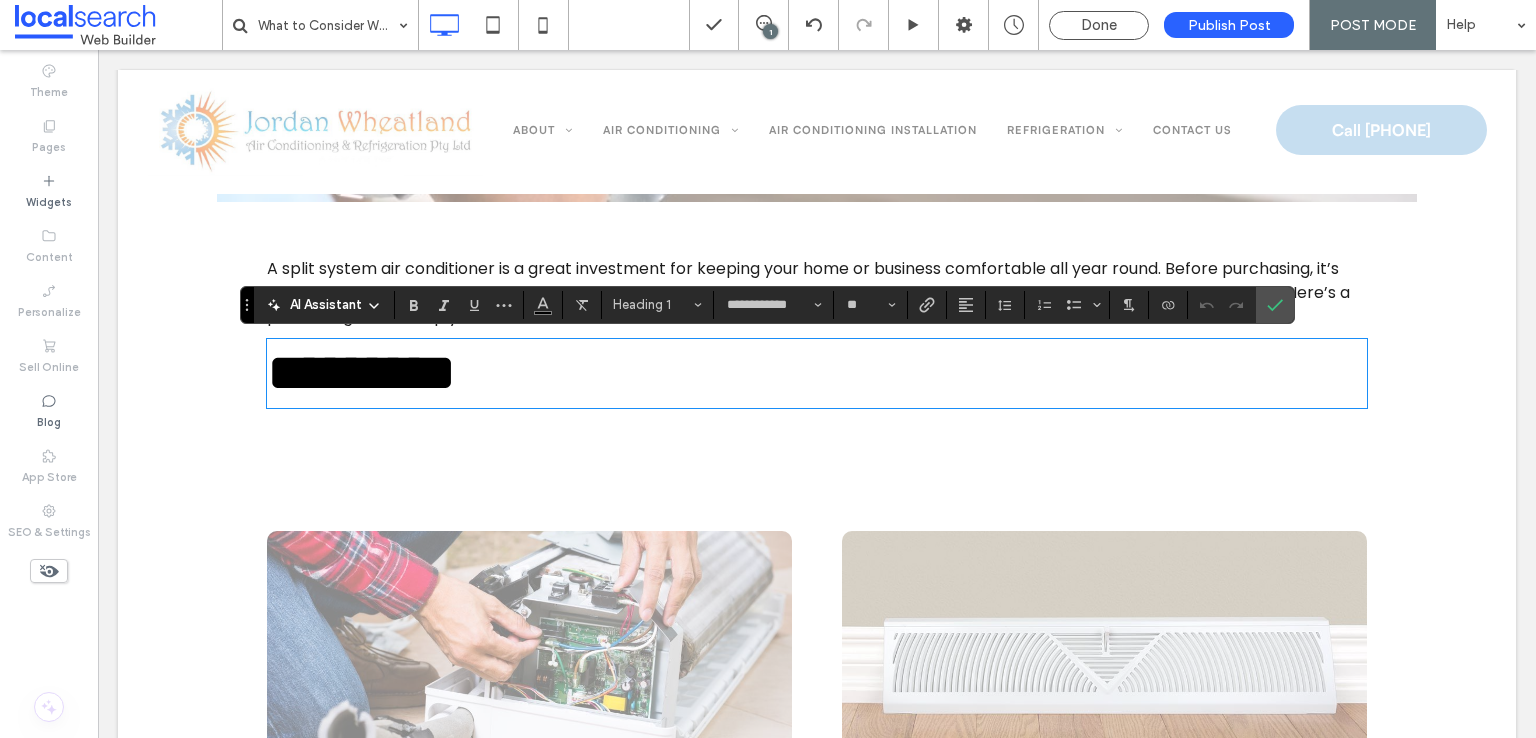 type on "*******" 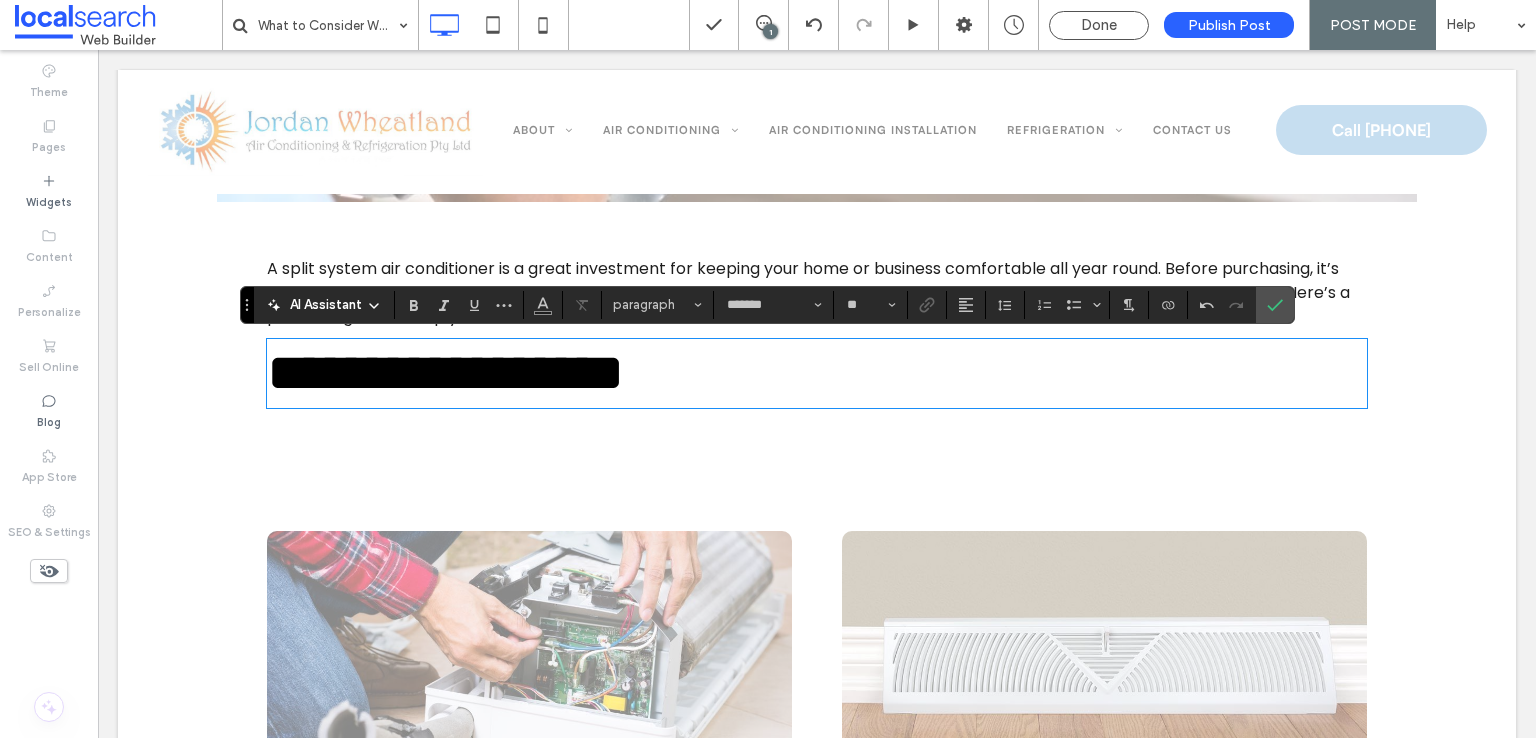 type on "**********" 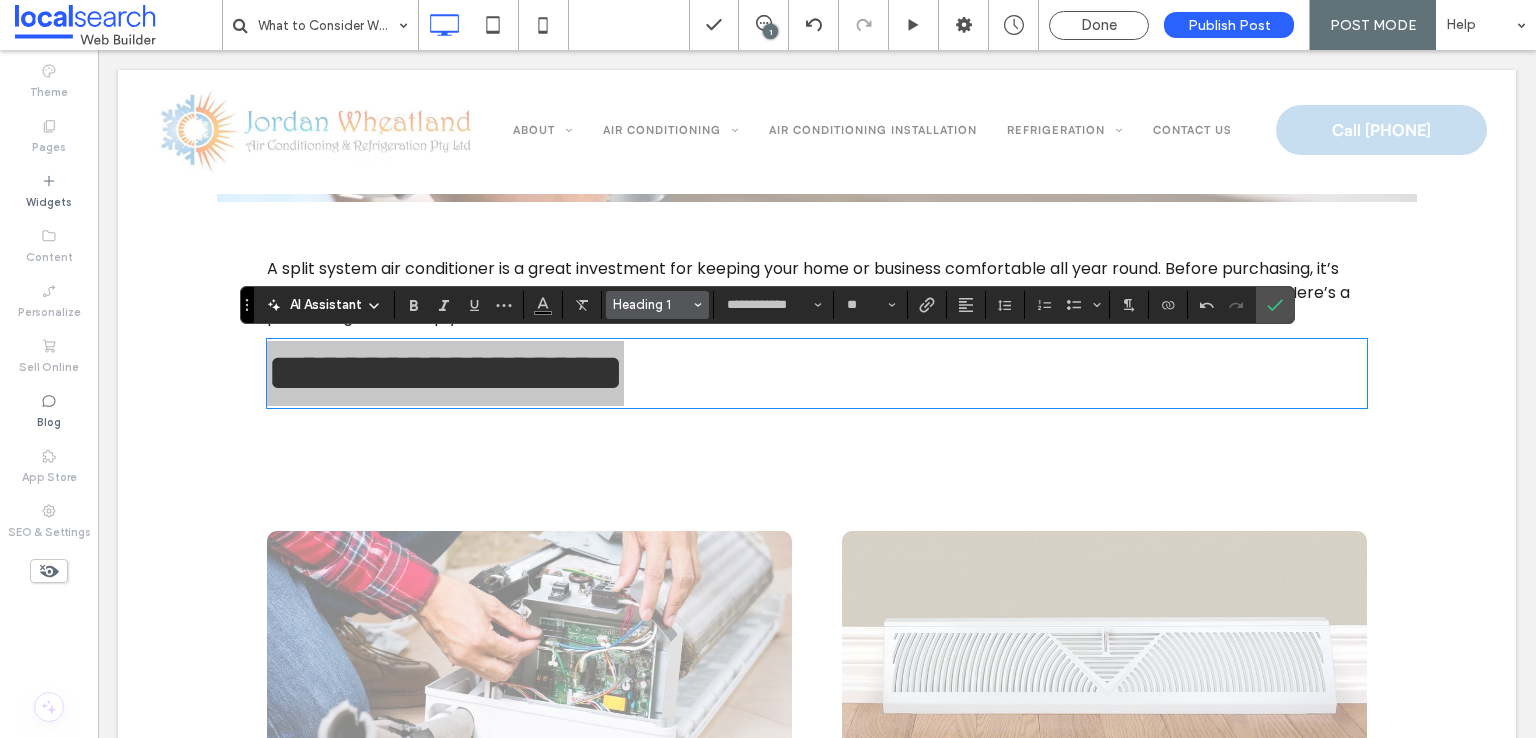 click on "Heading 1" at bounding box center (652, 304) 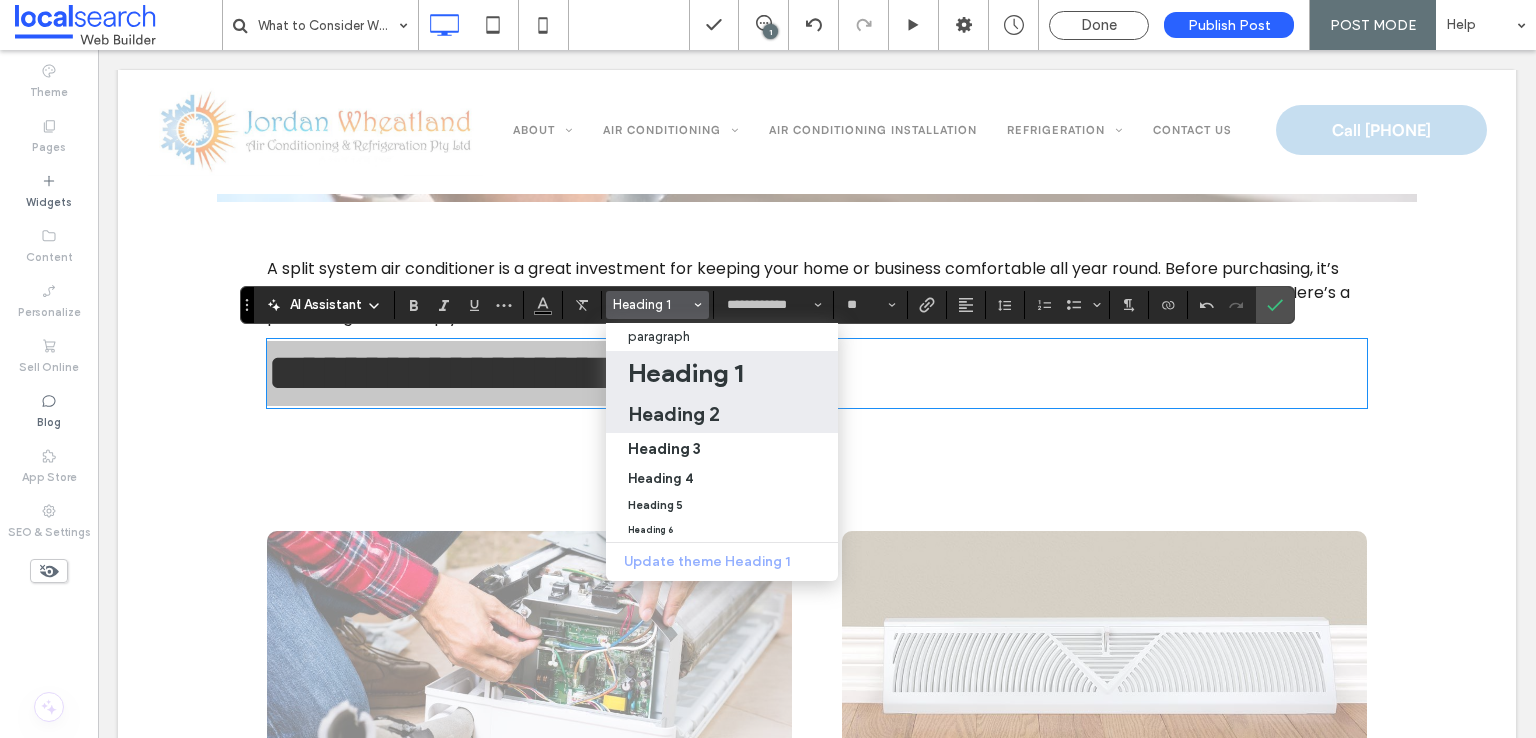 click on "Heading 2" at bounding box center (674, 414) 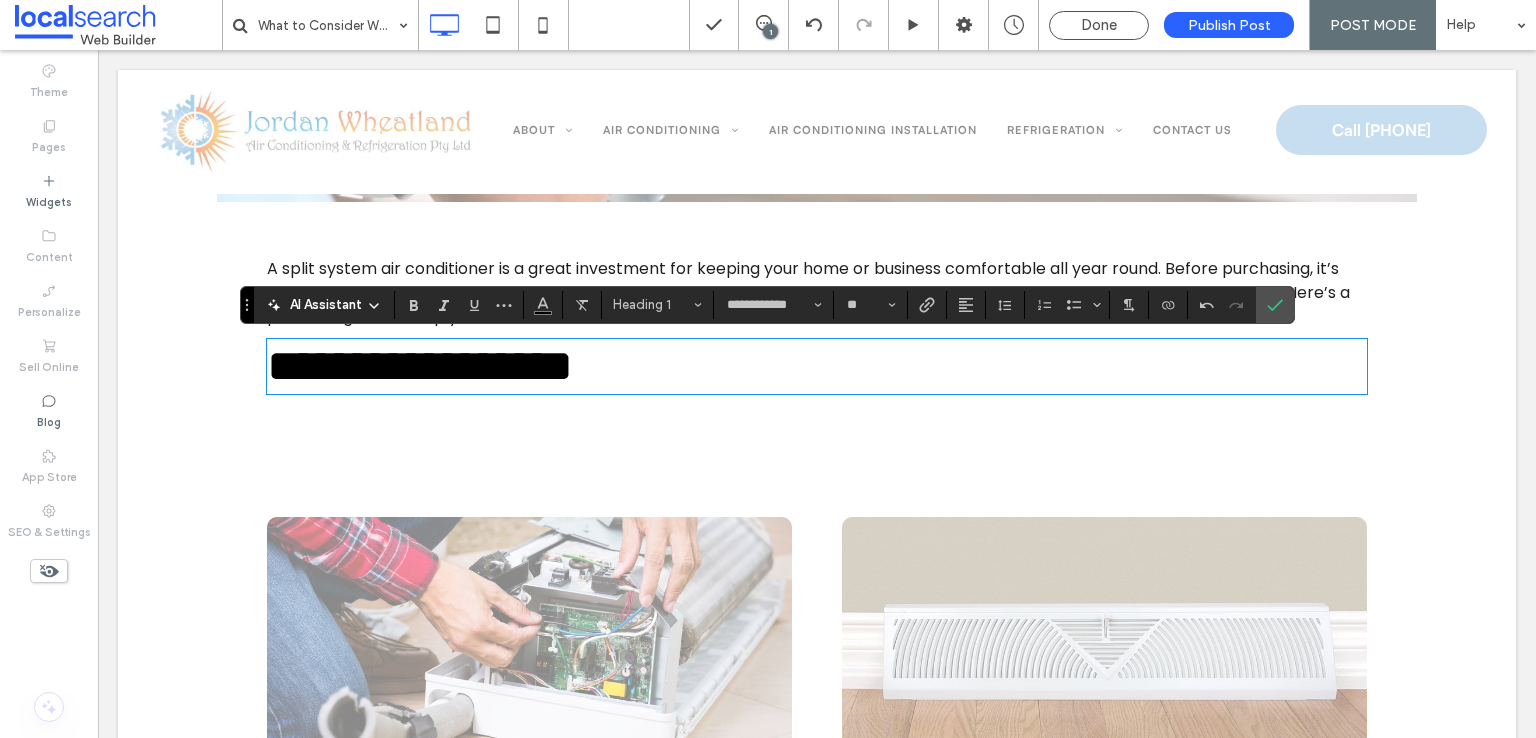 type on "**" 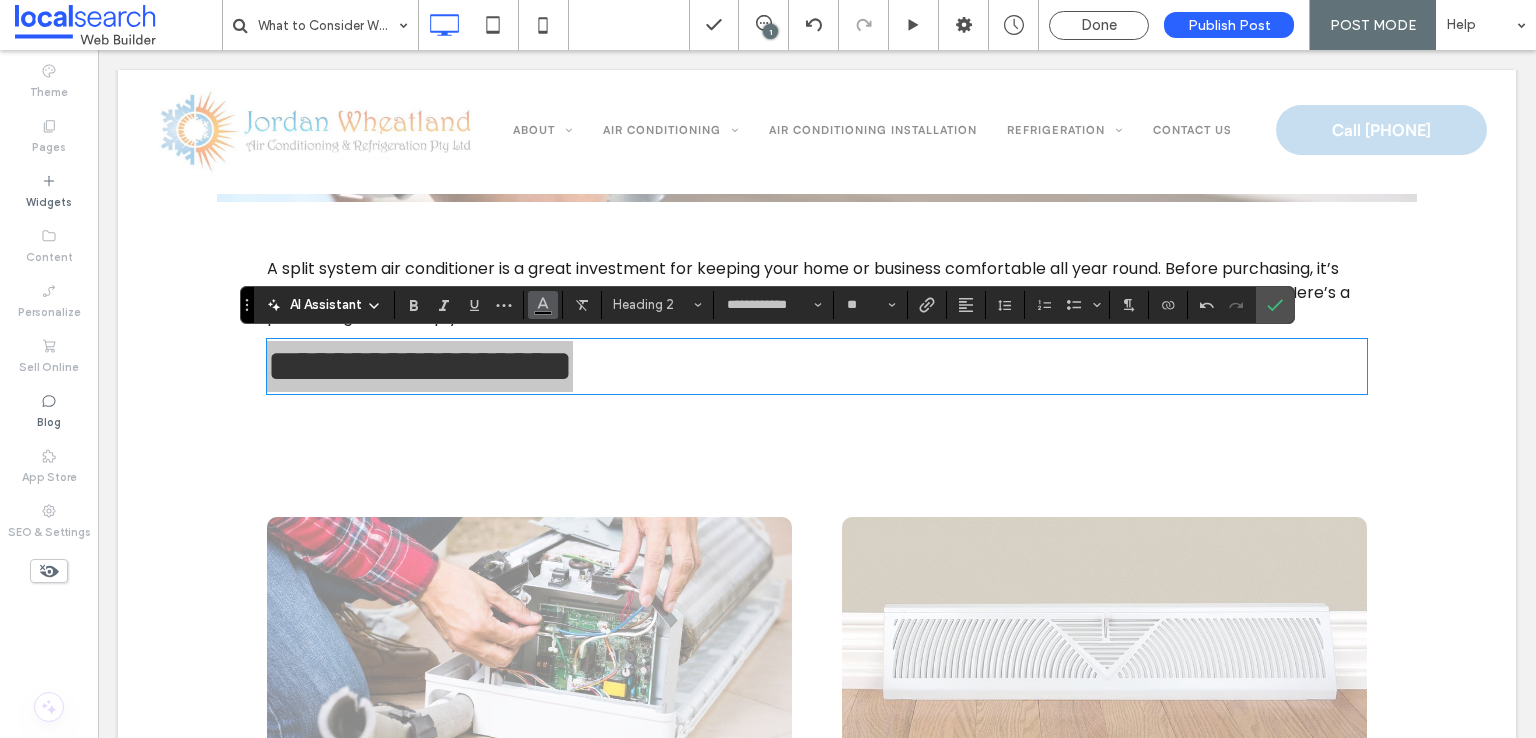 click 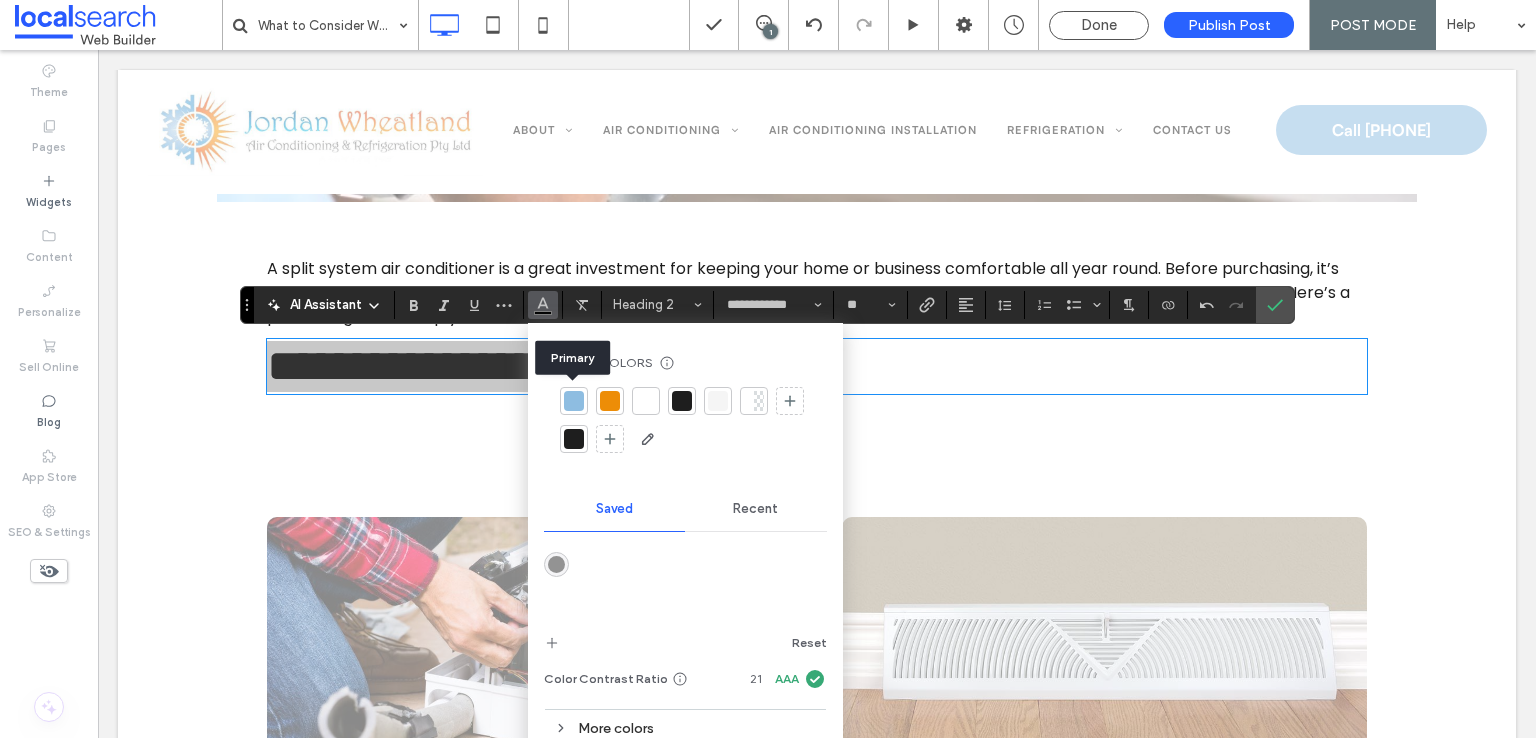 click at bounding box center [574, 401] 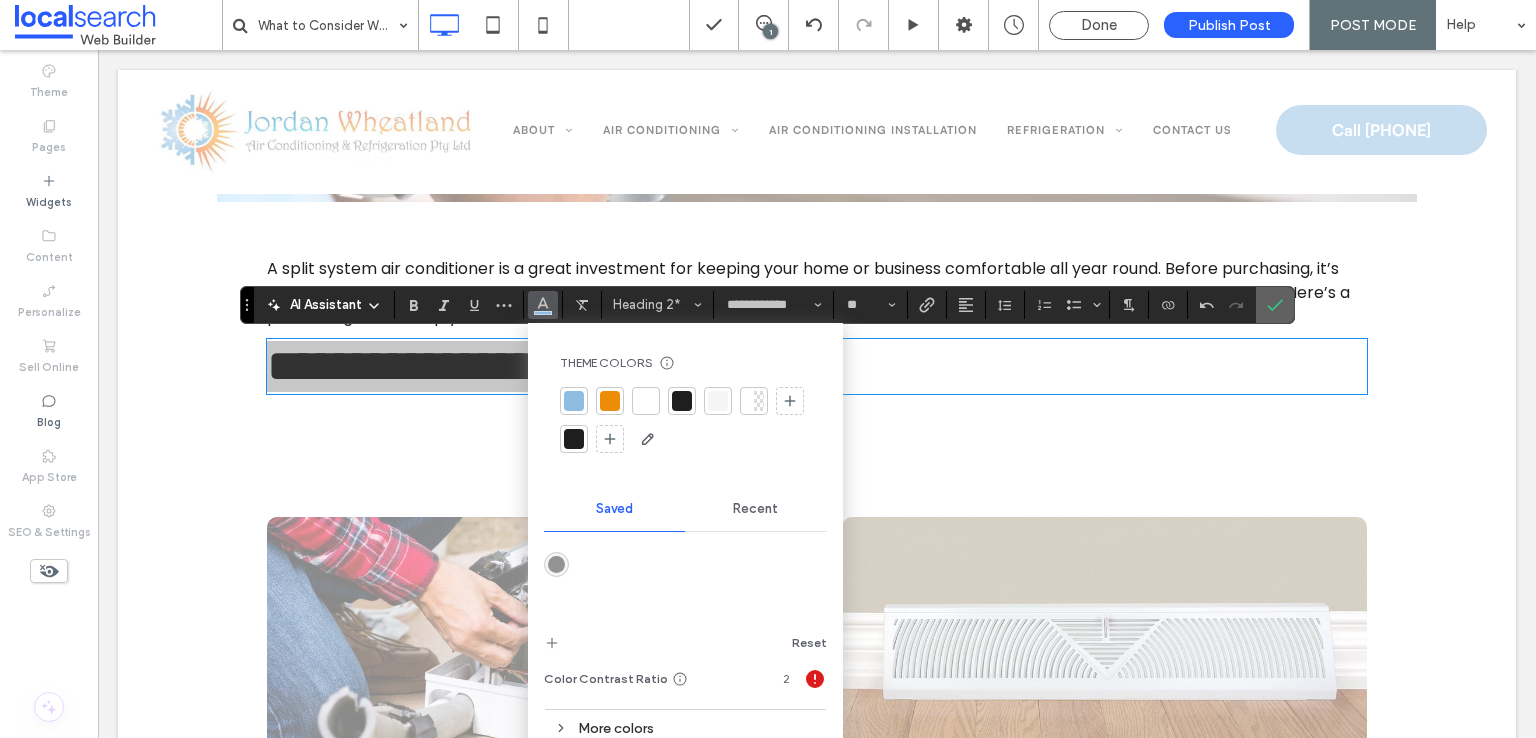 click 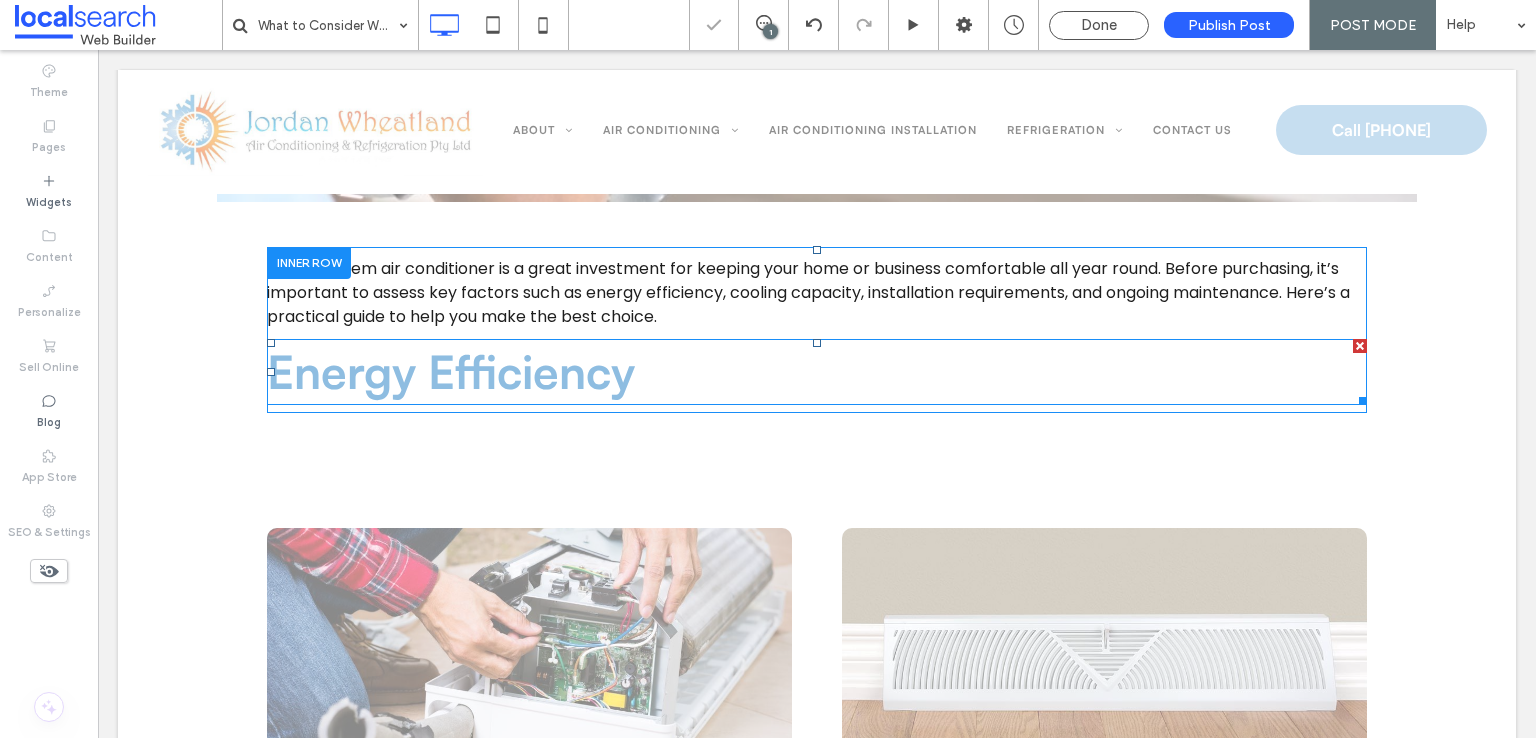 click on "Energy Efficiency" at bounding box center [451, 371] 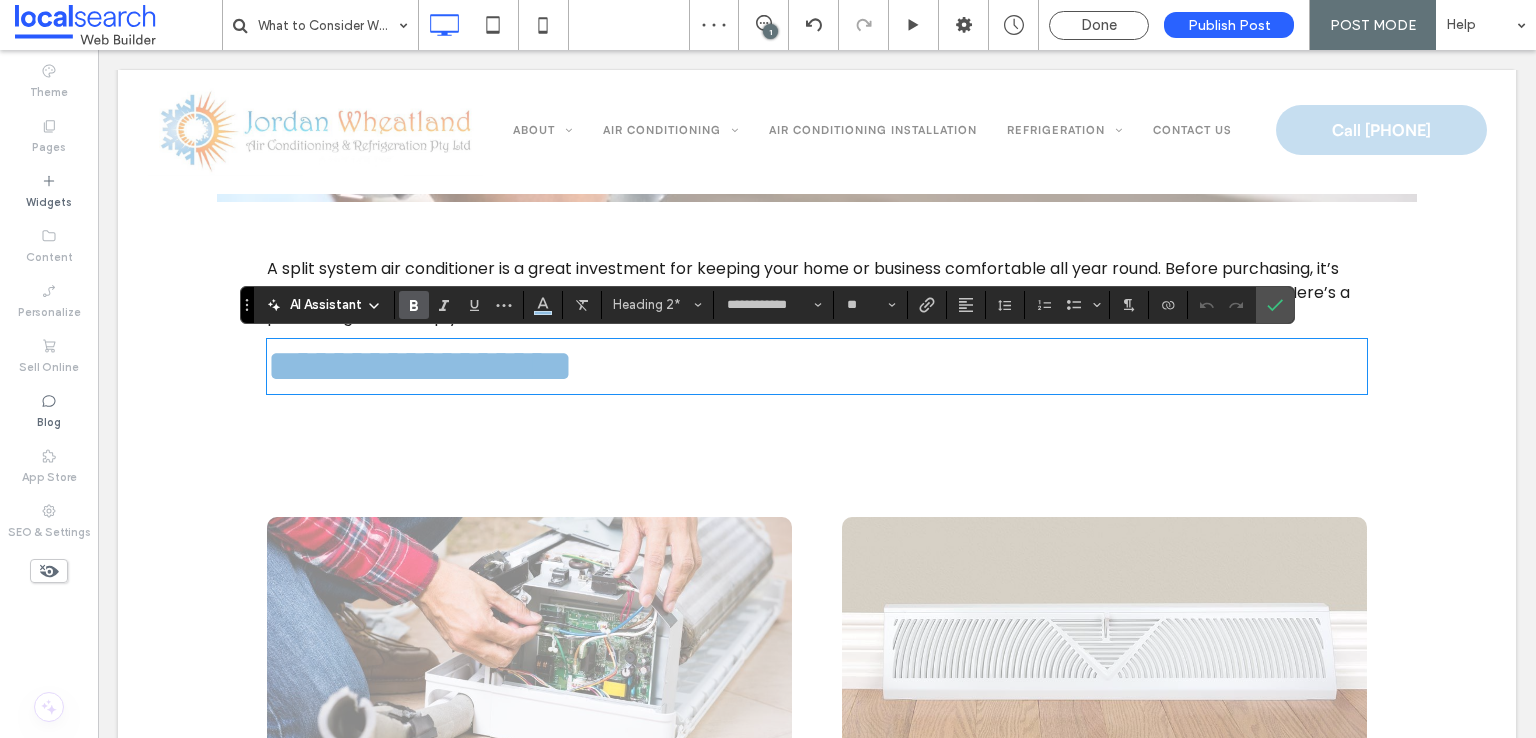 click 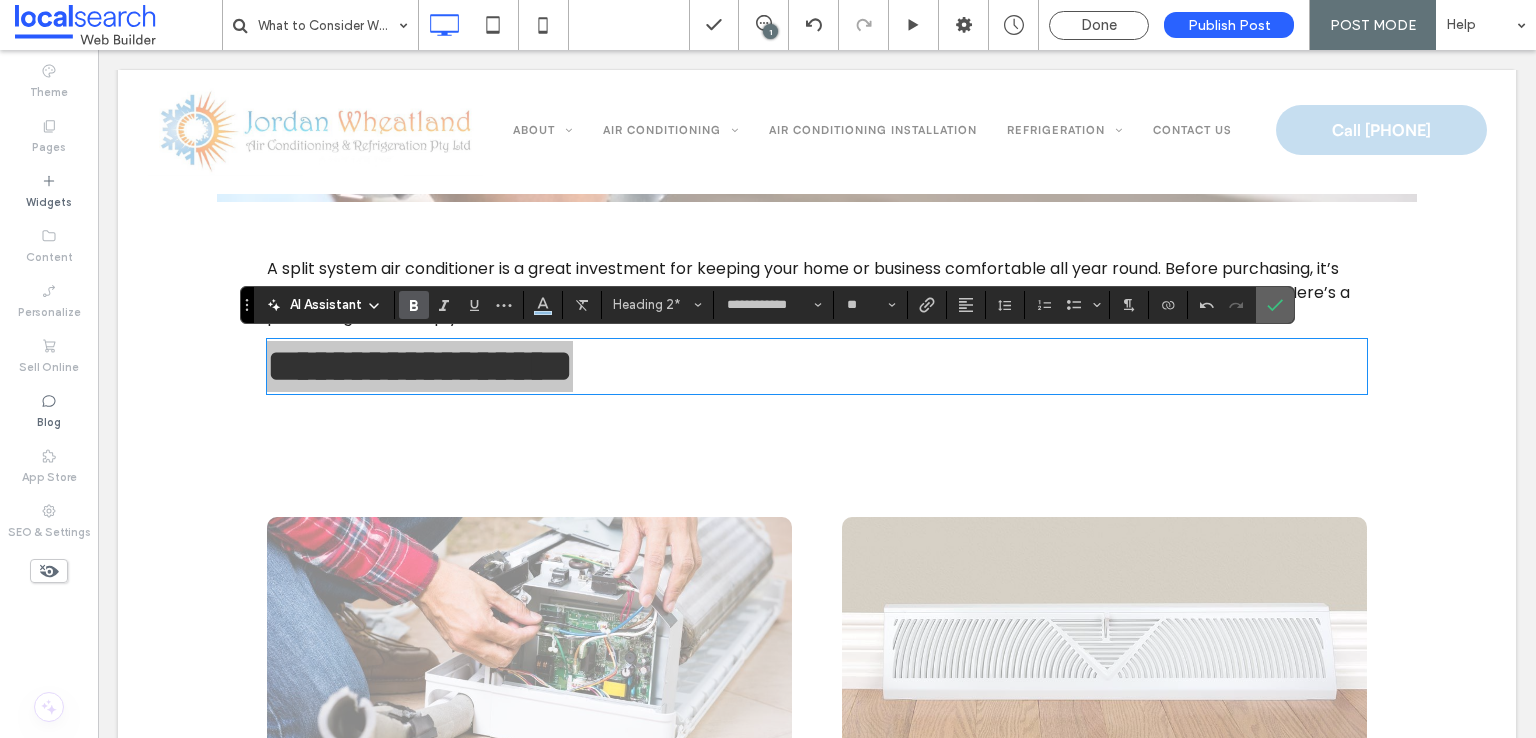 drag, startPoint x: 1260, startPoint y: 314, endPoint x: 1149, endPoint y: 269, distance: 119.77479 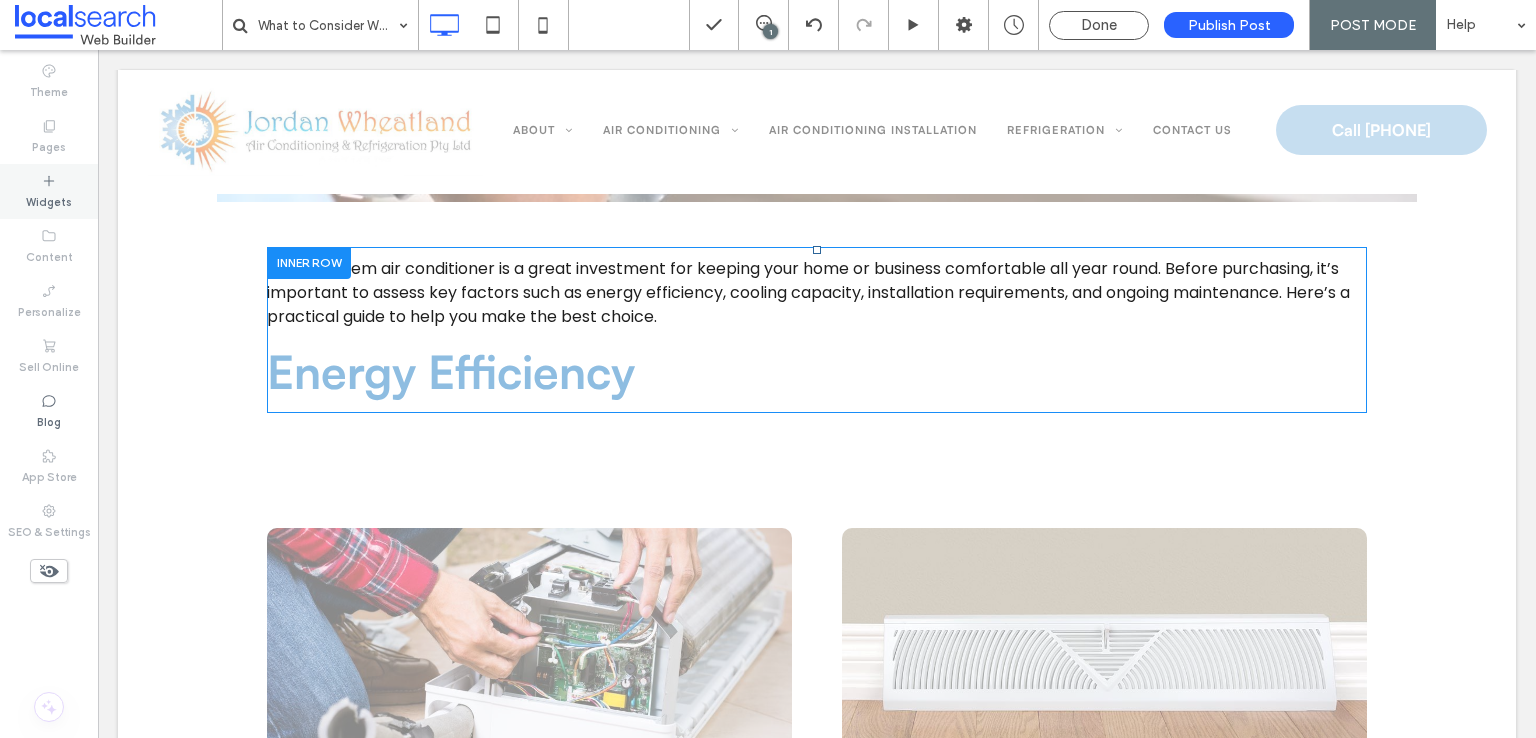 click on "Widgets" at bounding box center (49, 200) 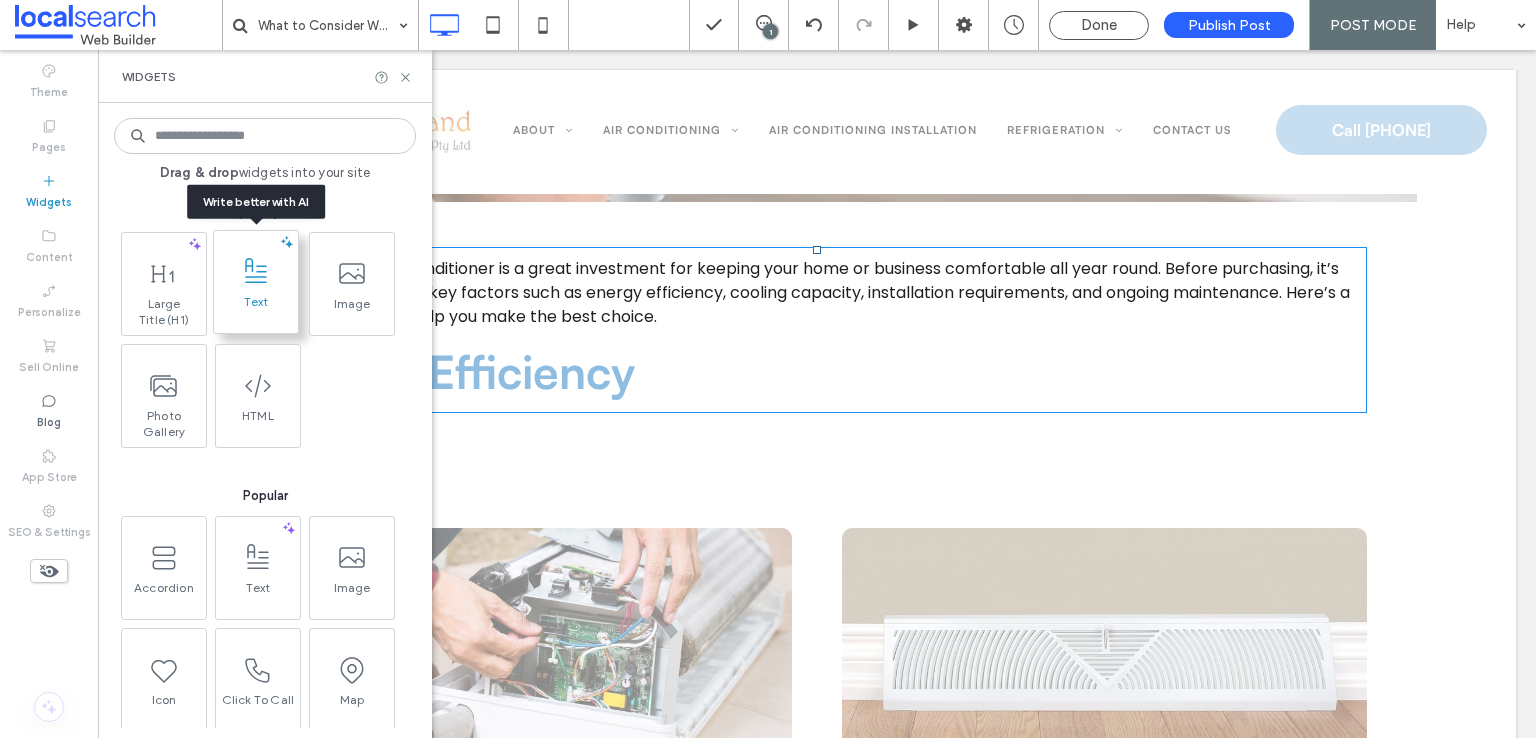 click on "Text" at bounding box center [256, 308] 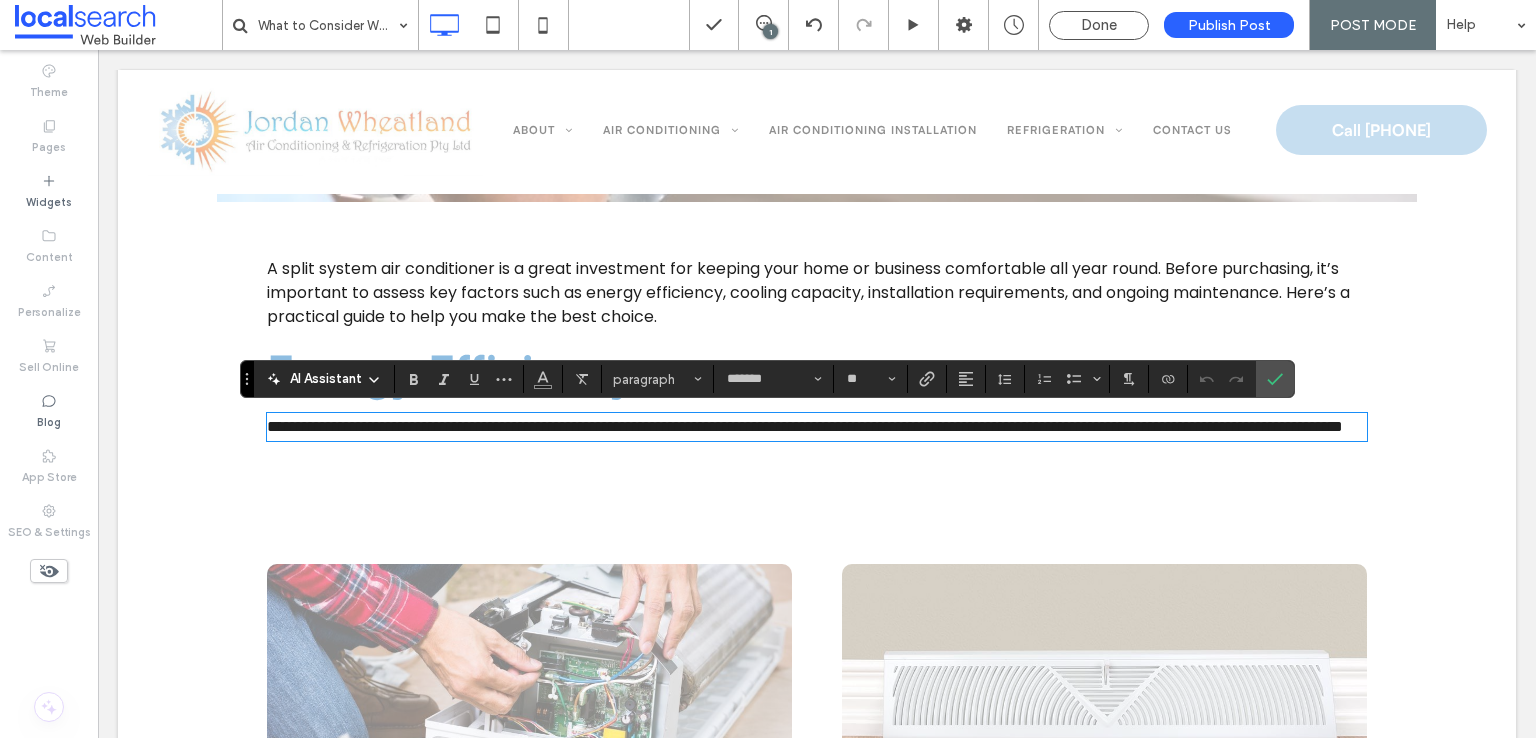 scroll, scrollTop: 0, scrollLeft: 0, axis: both 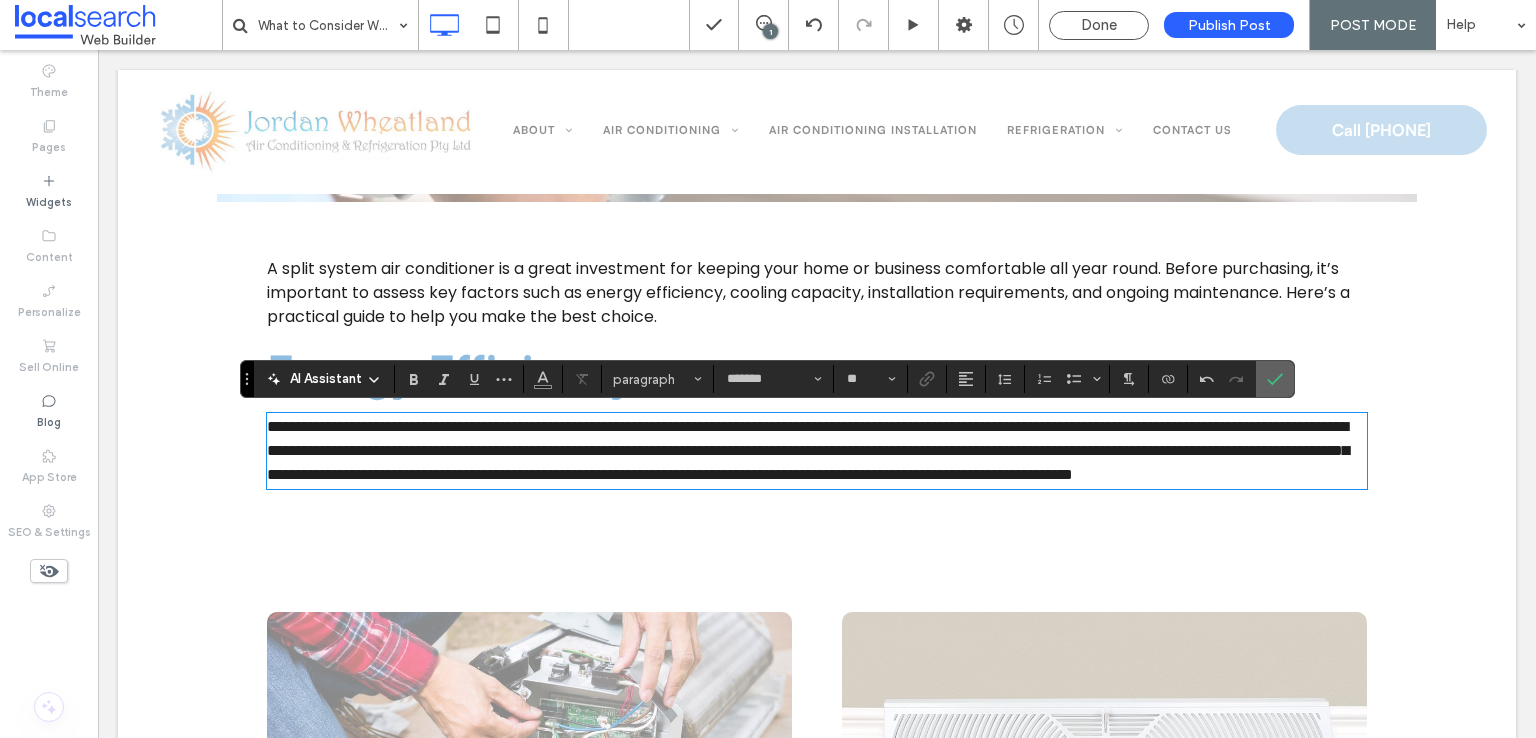 click at bounding box center (1275, 379) 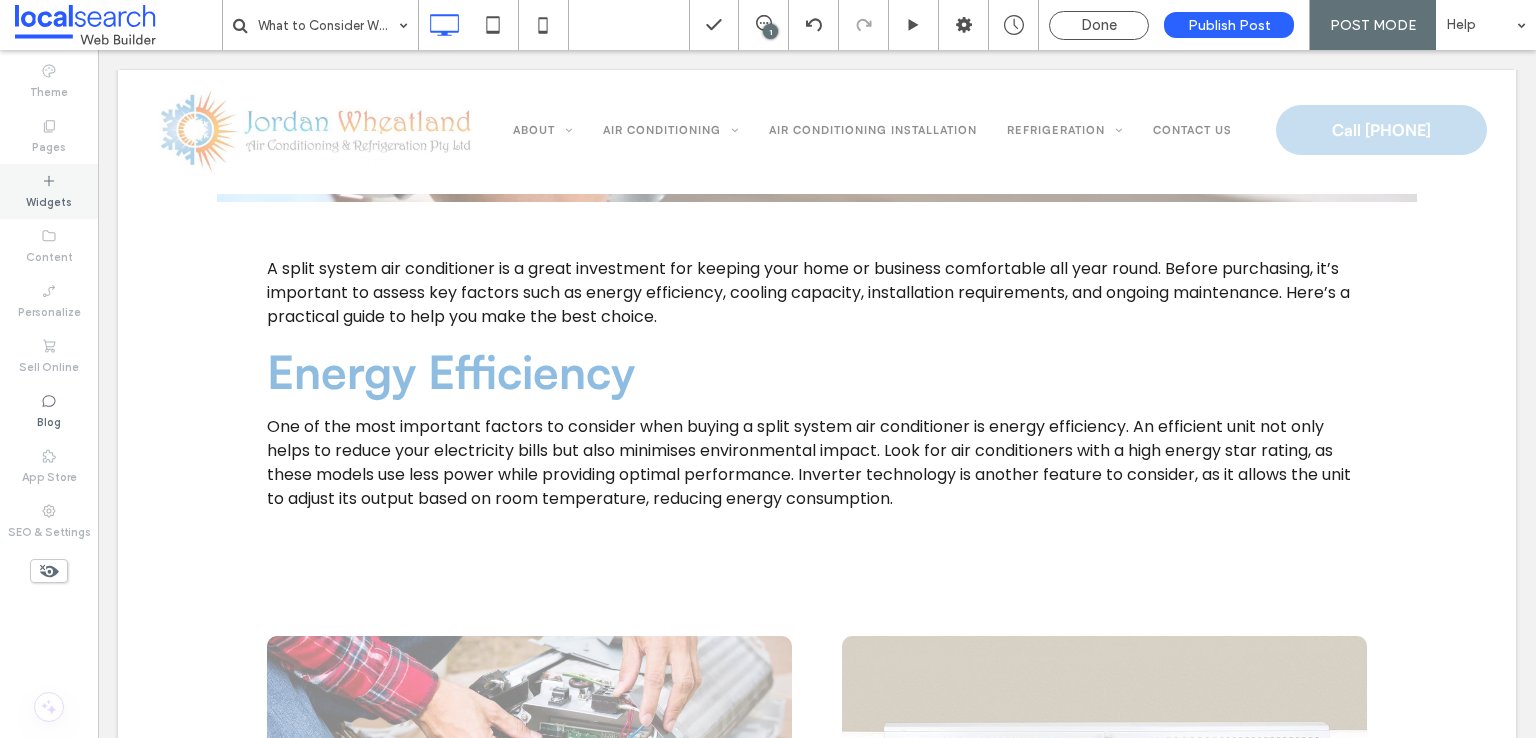 click on "Widgets" at bounding box center [49, 191] 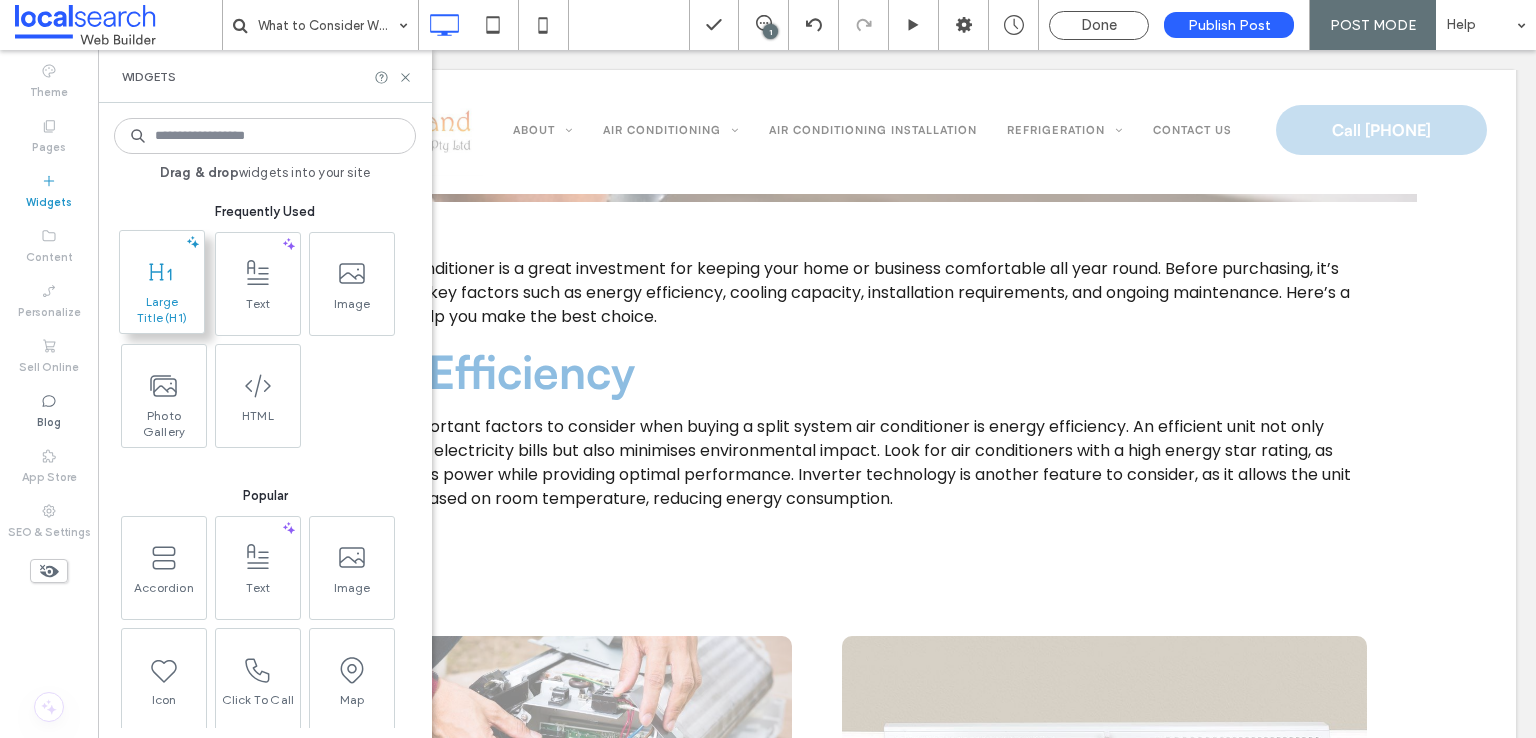 click 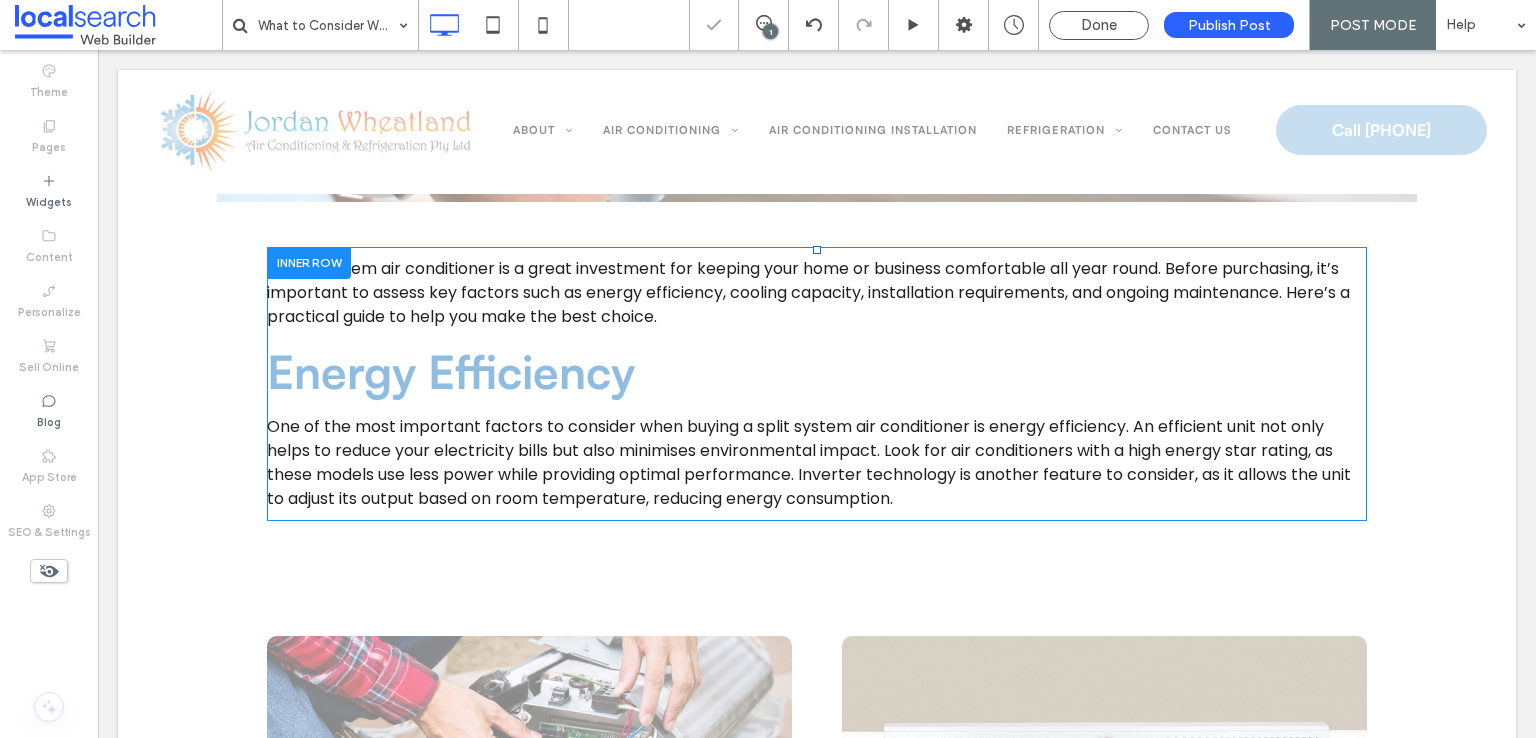 type on "**********" 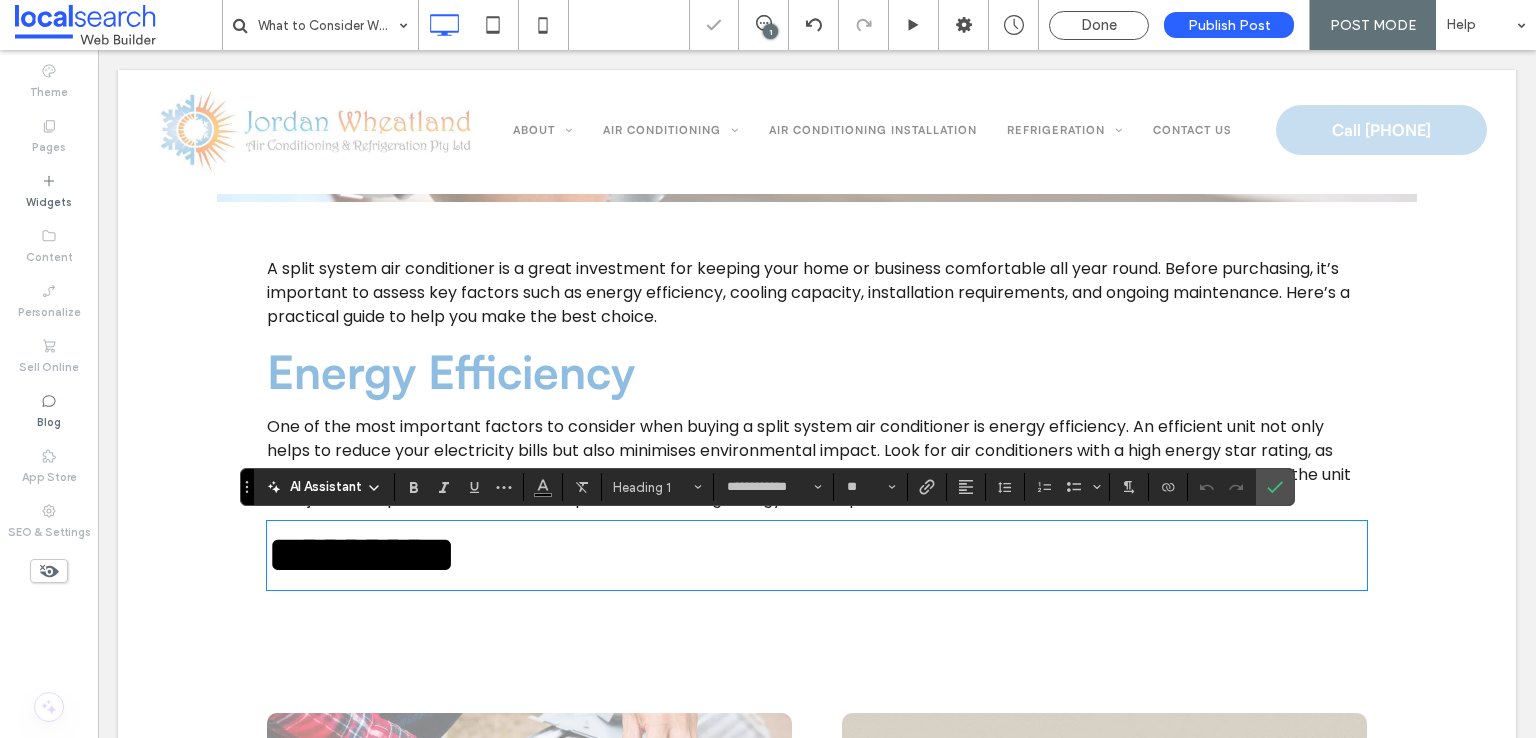 paste 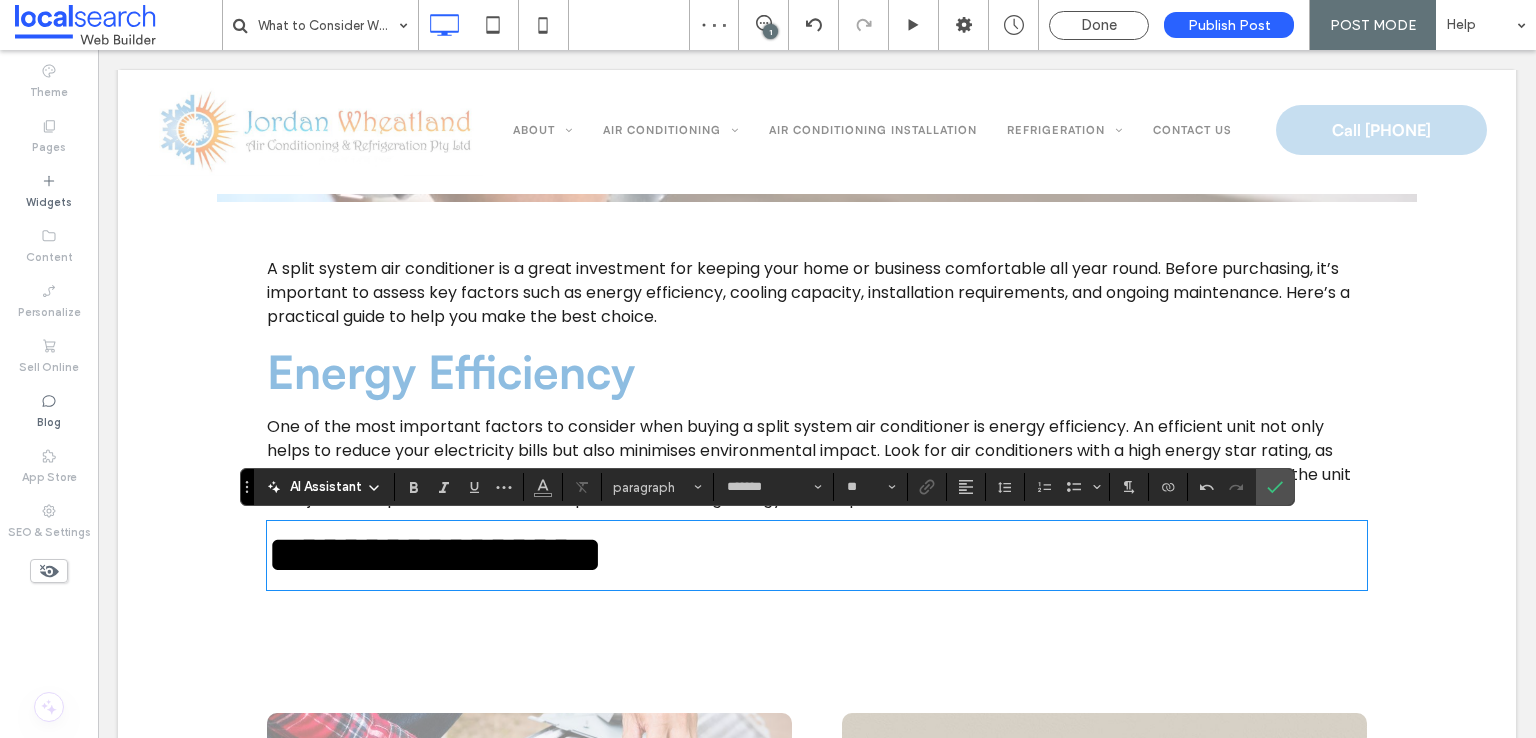 type on "**********" 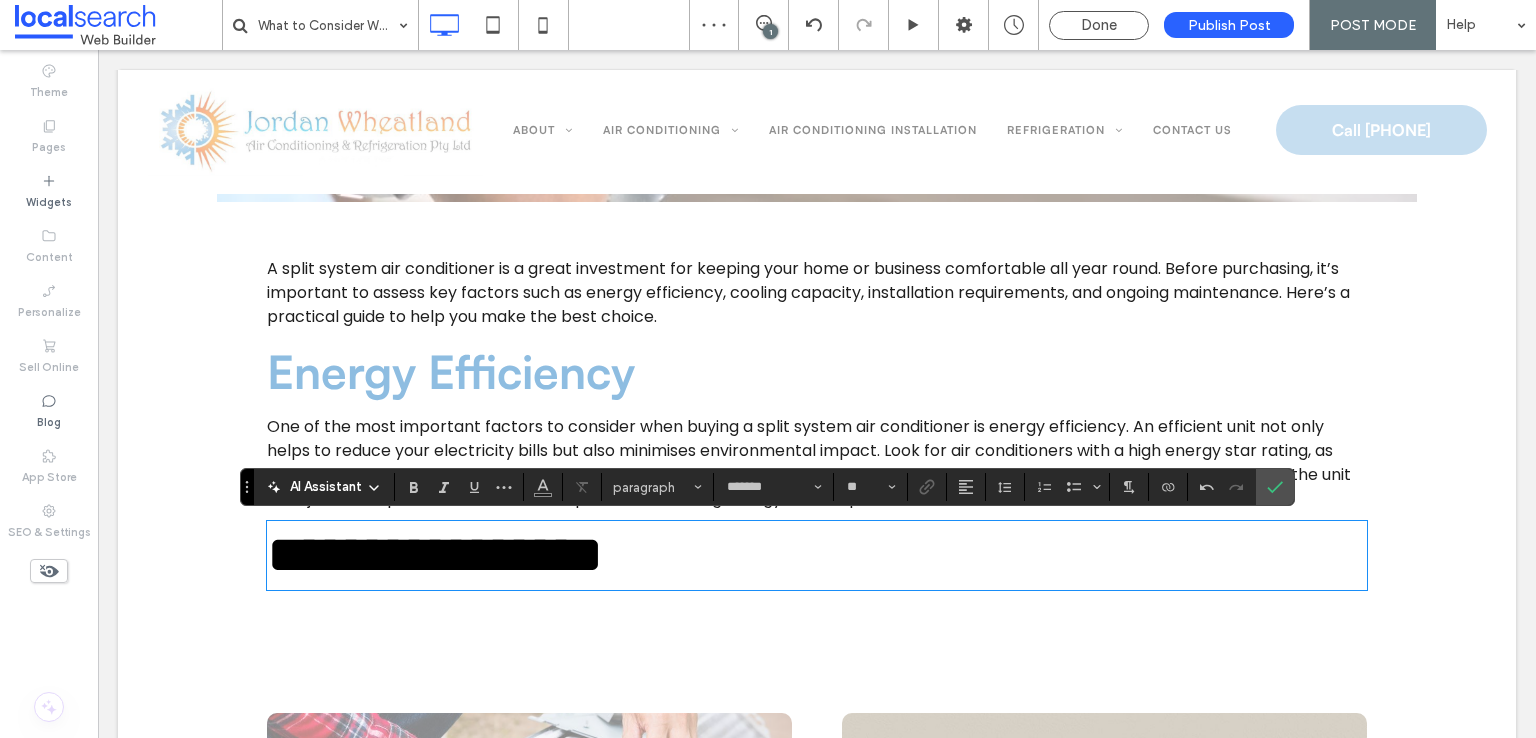 type on "**" 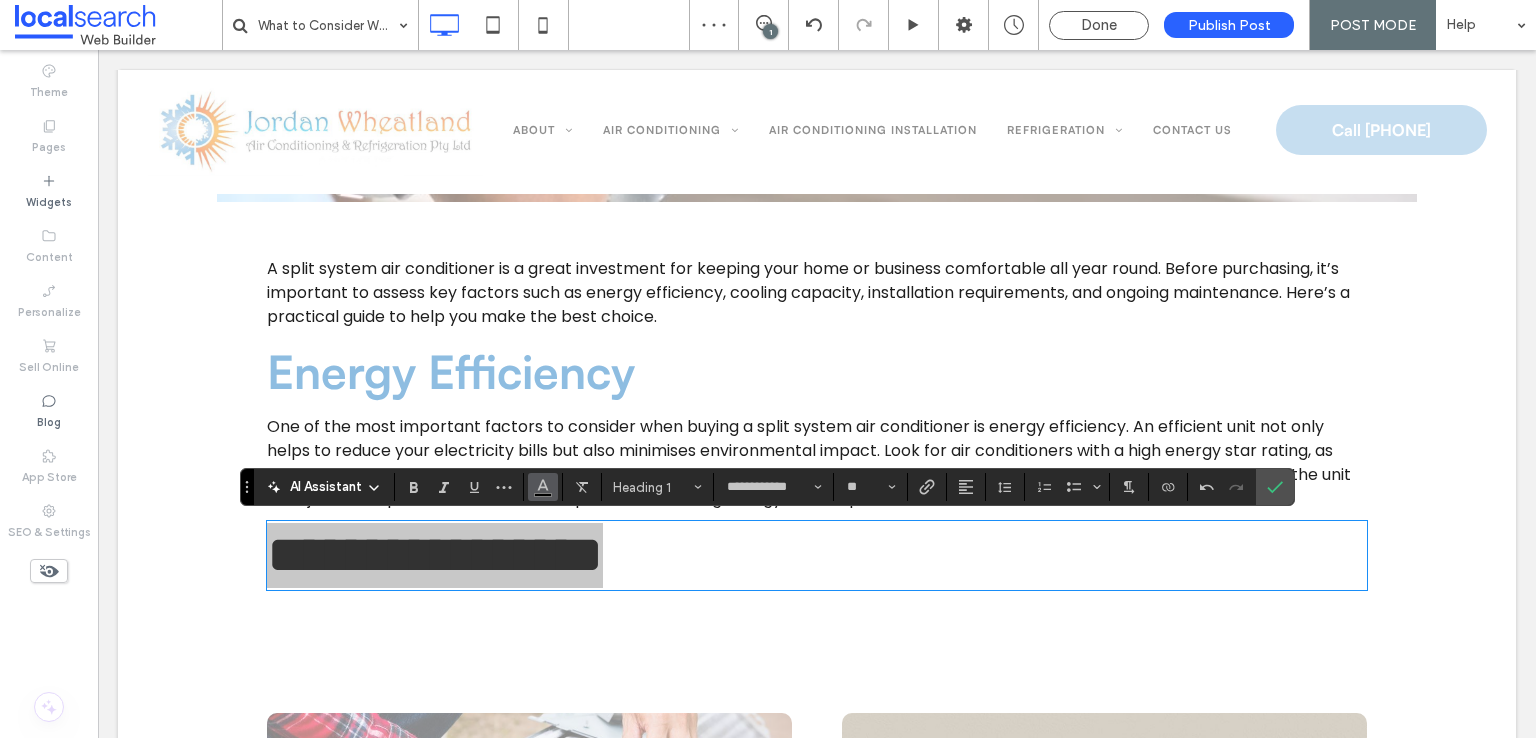 click 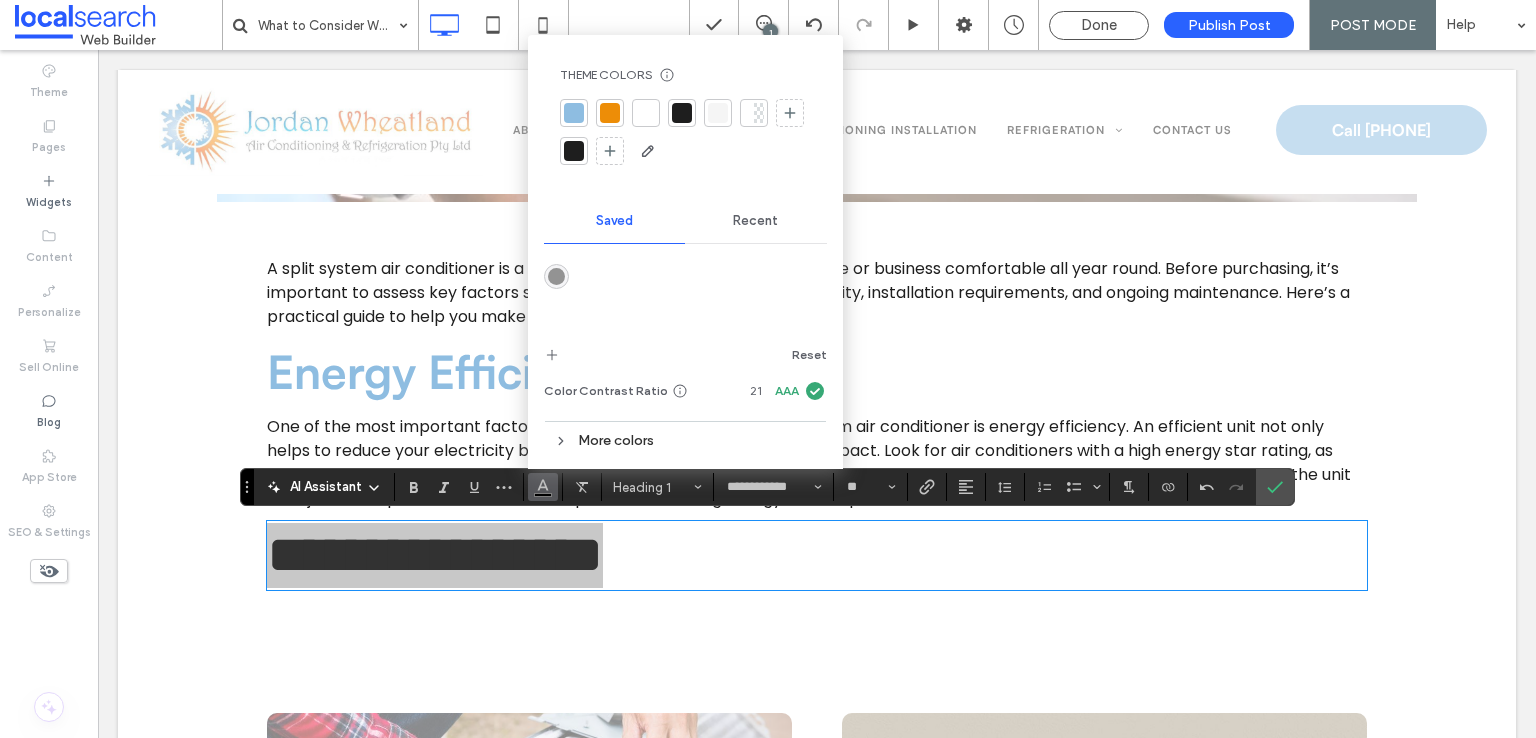 click at bounding box center [574, 113] 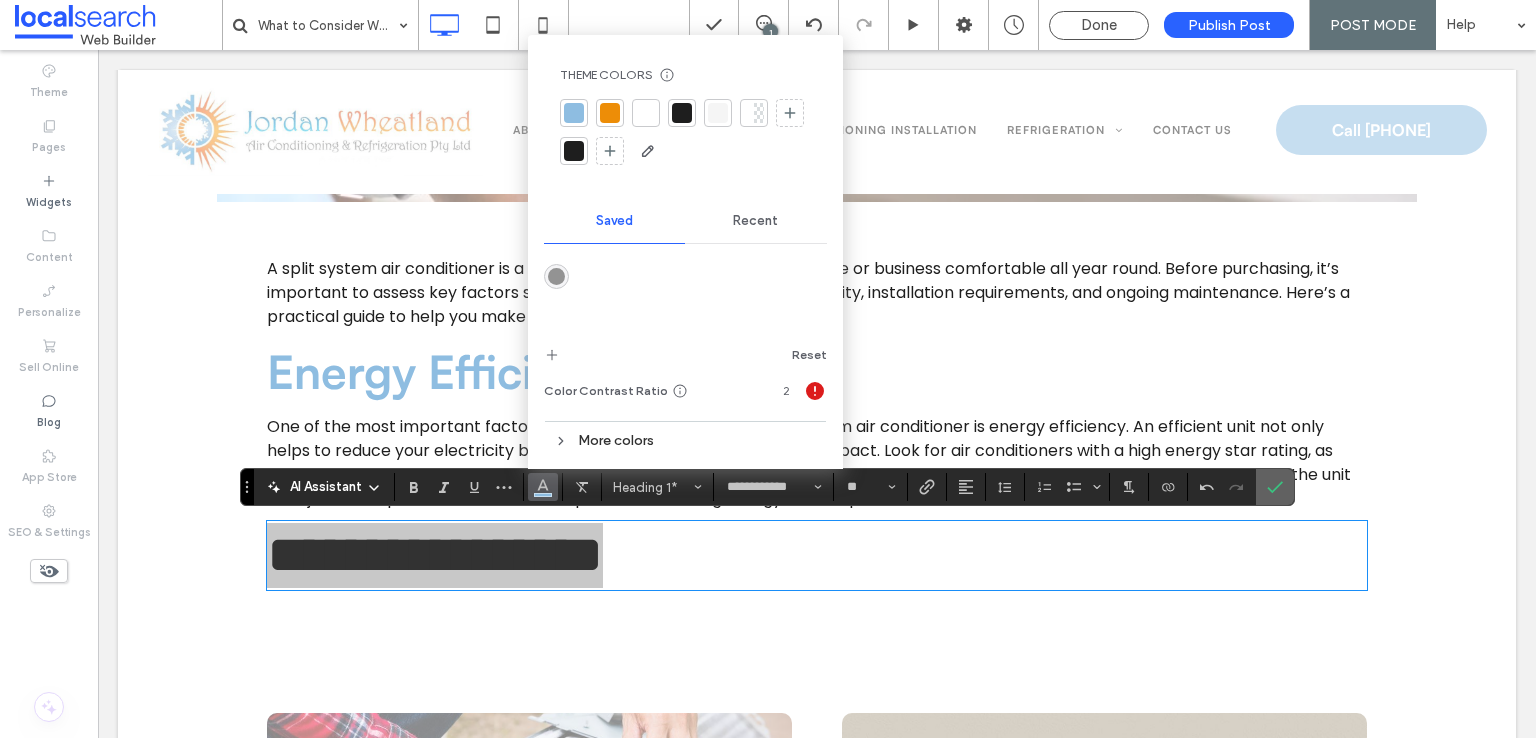 click at bounding box center (1275, 487) 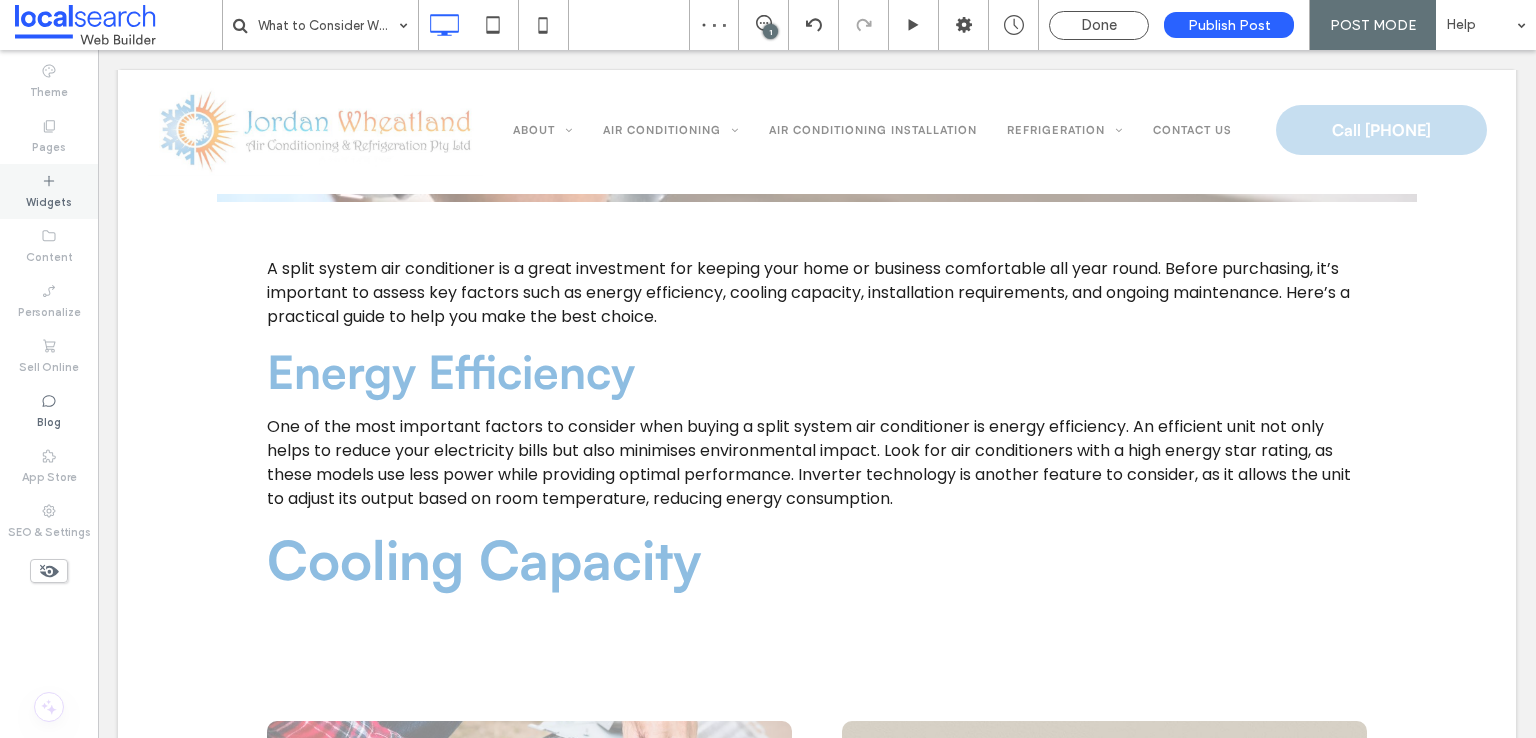 click on "Widgets" at bounding box center (49, 200) 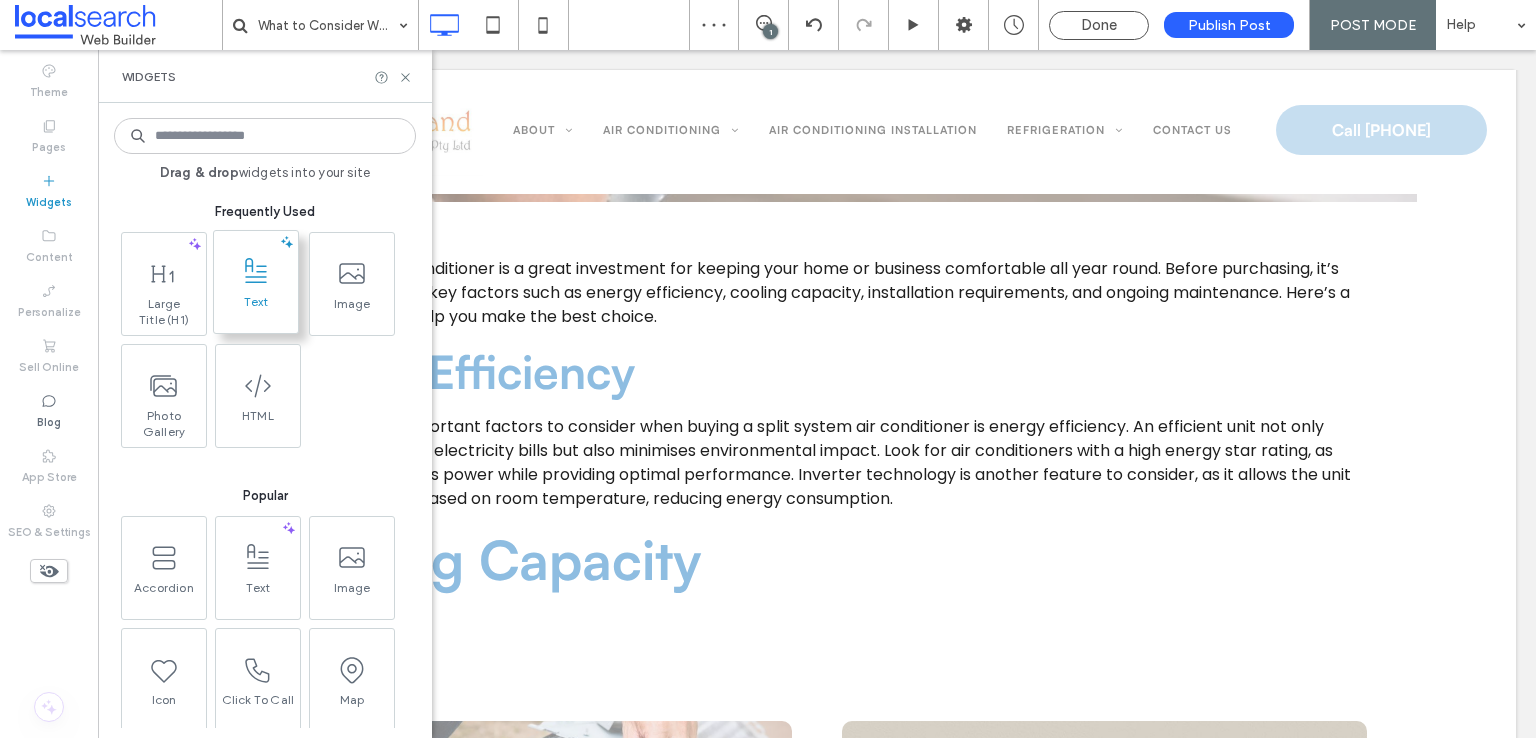 click at bounding box center [256, 271] 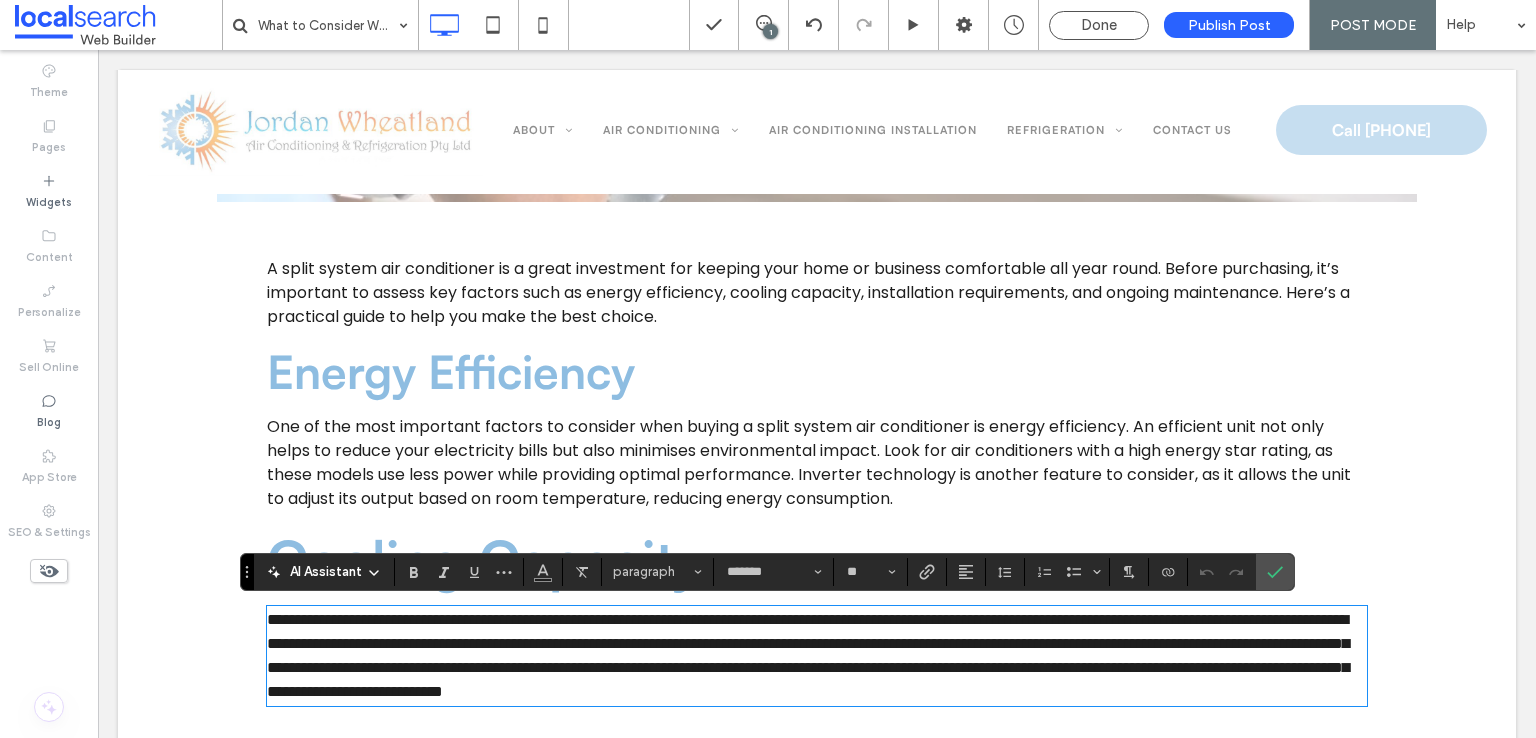 scroll, scrollTop: 0, scrollLeft: 0, axis: both 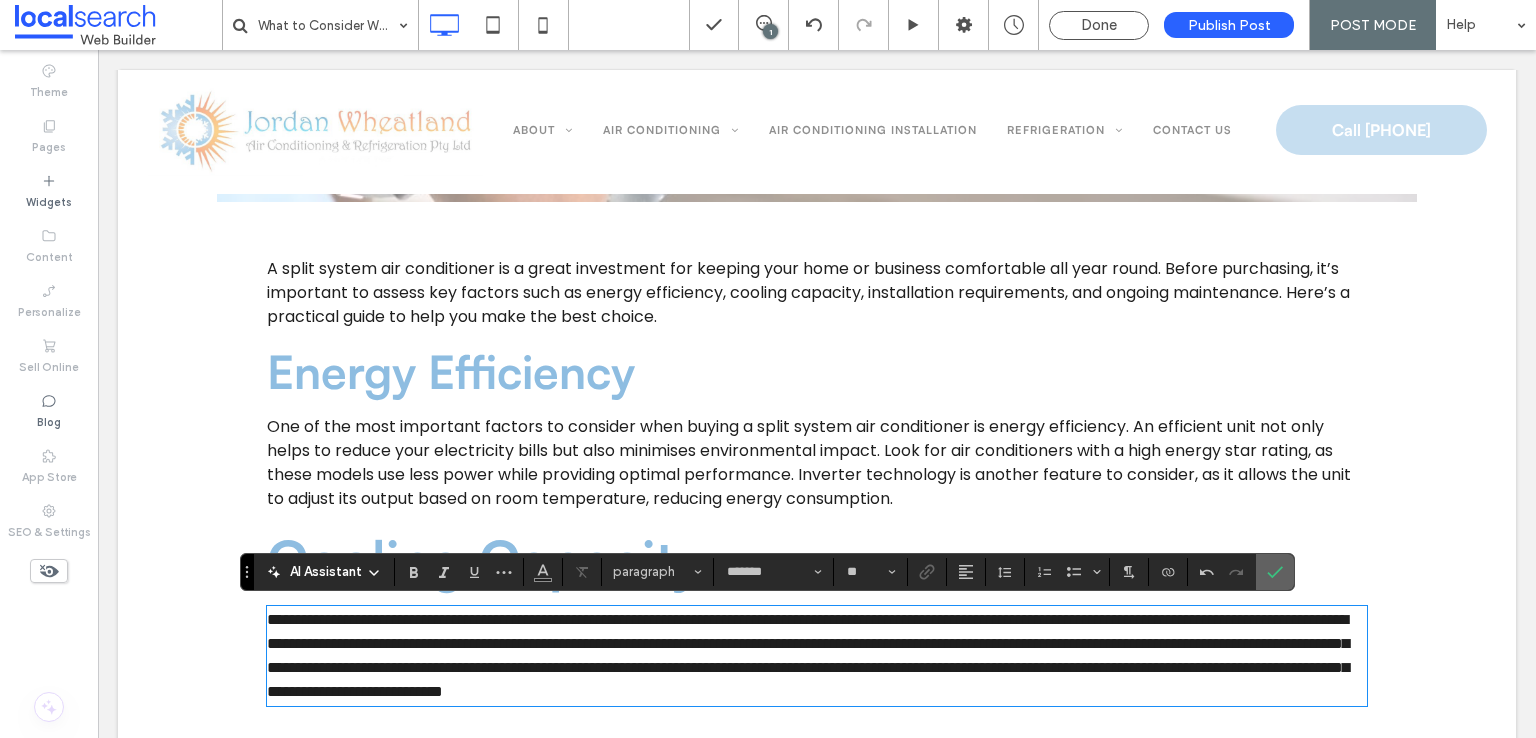 click at bounding box center [1275, 572] 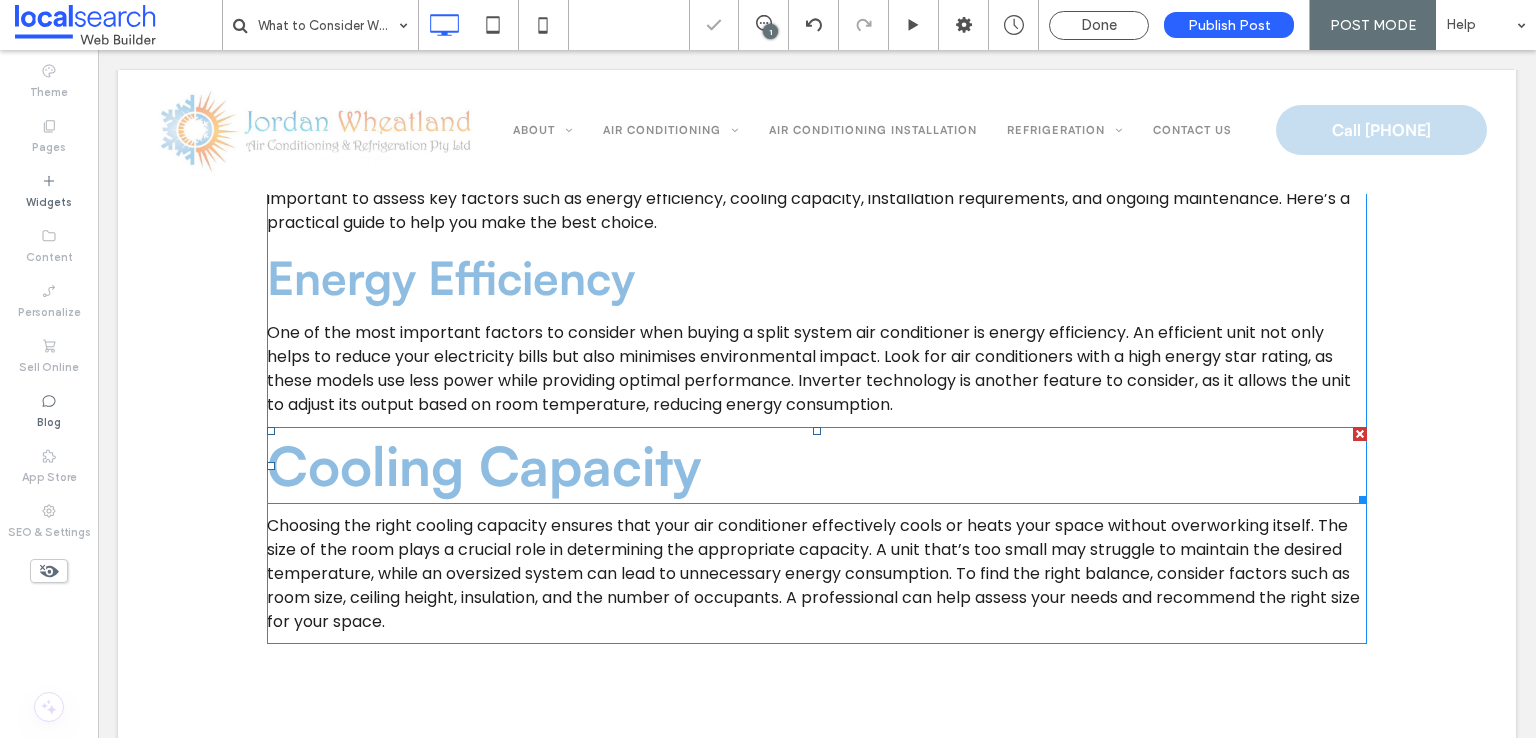scroll, scrollTop: 1400, scrollLeft: 0, axis: vertical 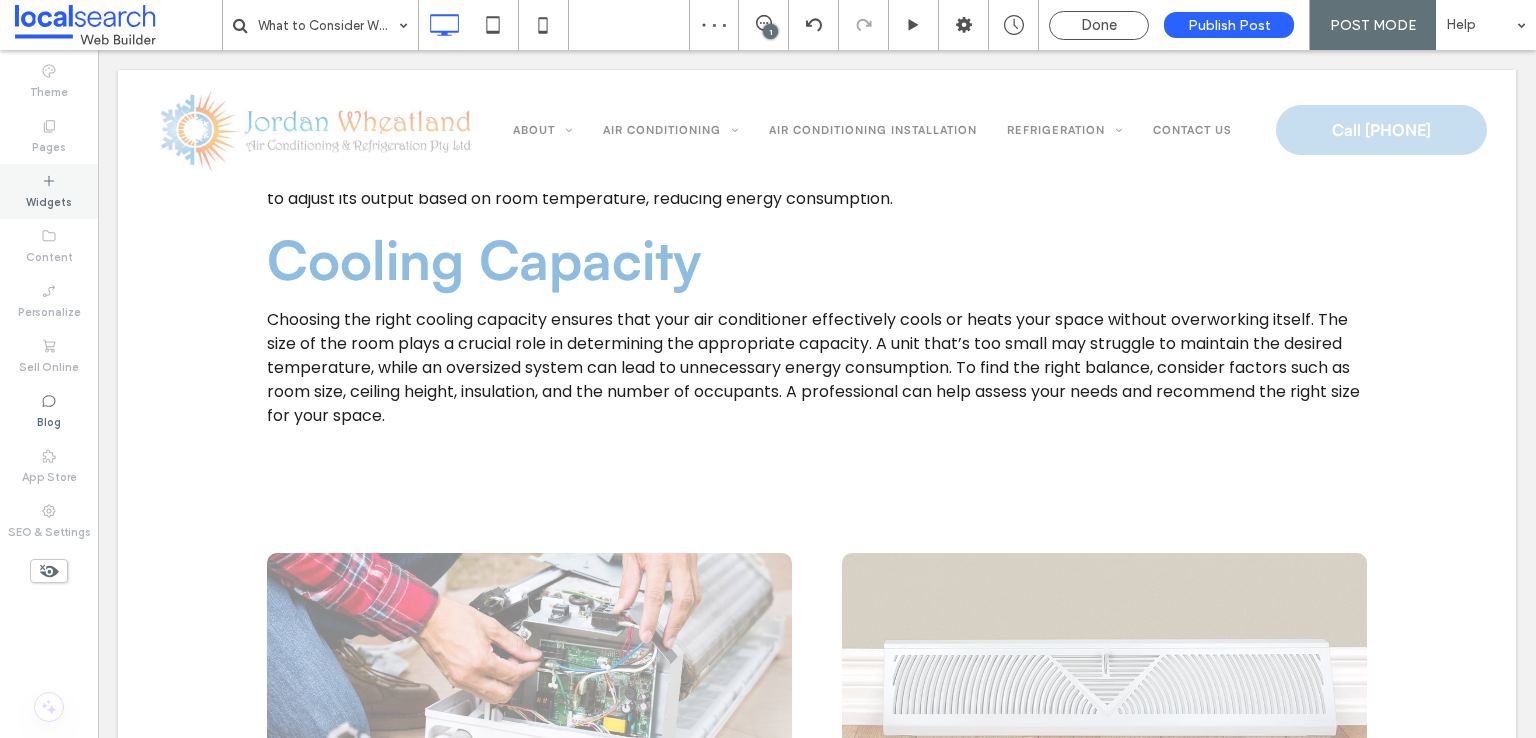 click on "Widgets" at bounding box center (49, 200) 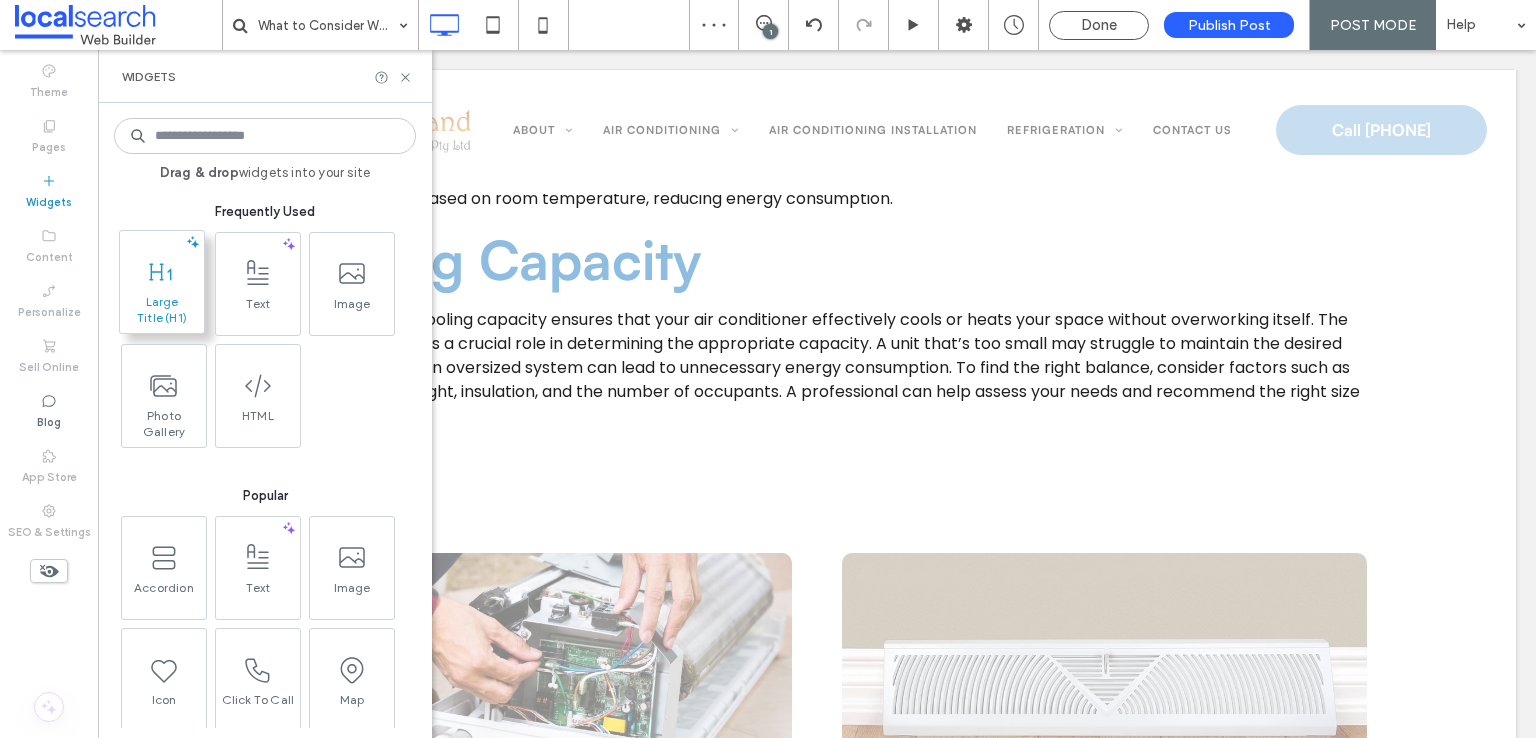 click at bounding box center [162, 271] 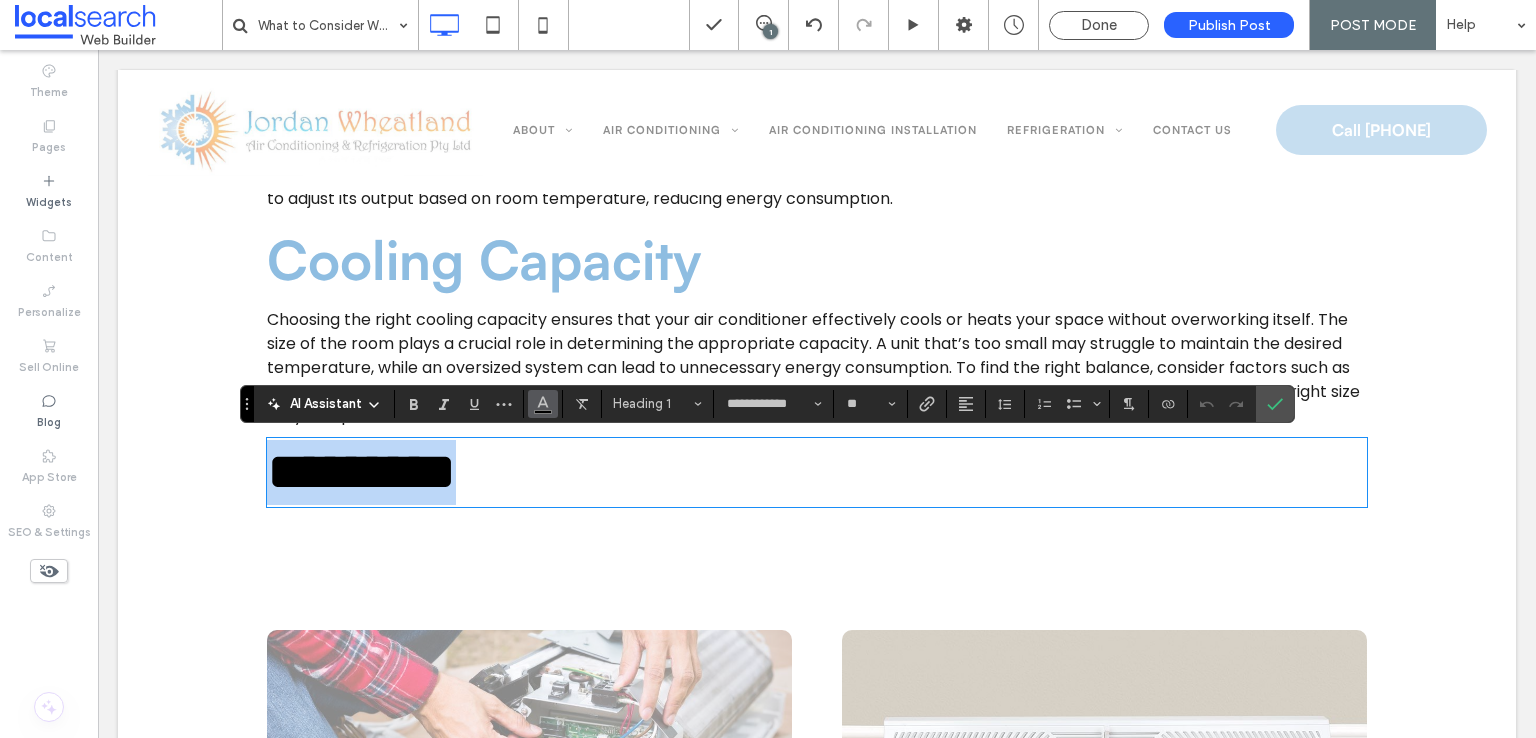 type on "*******" 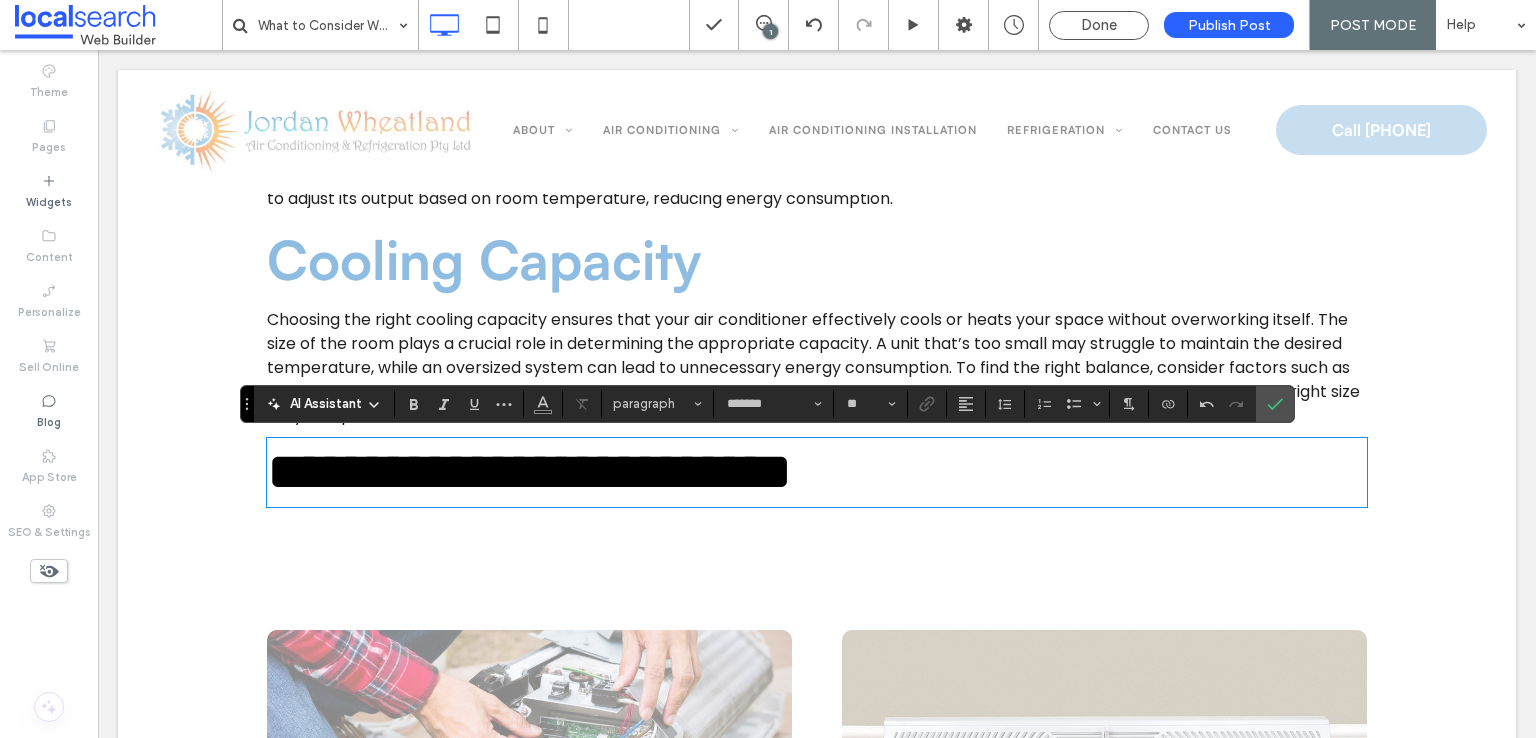 type on "**********" 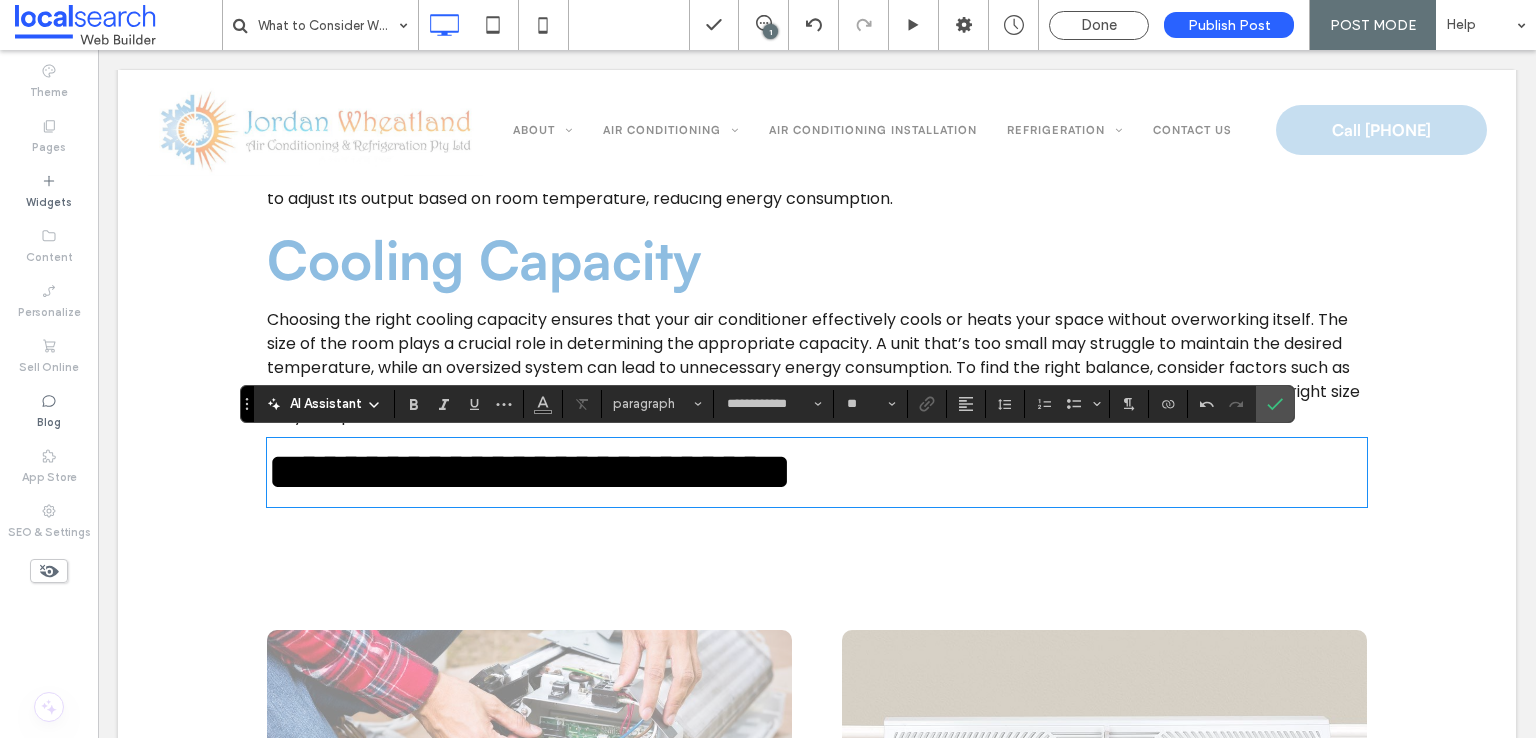 type on "**" 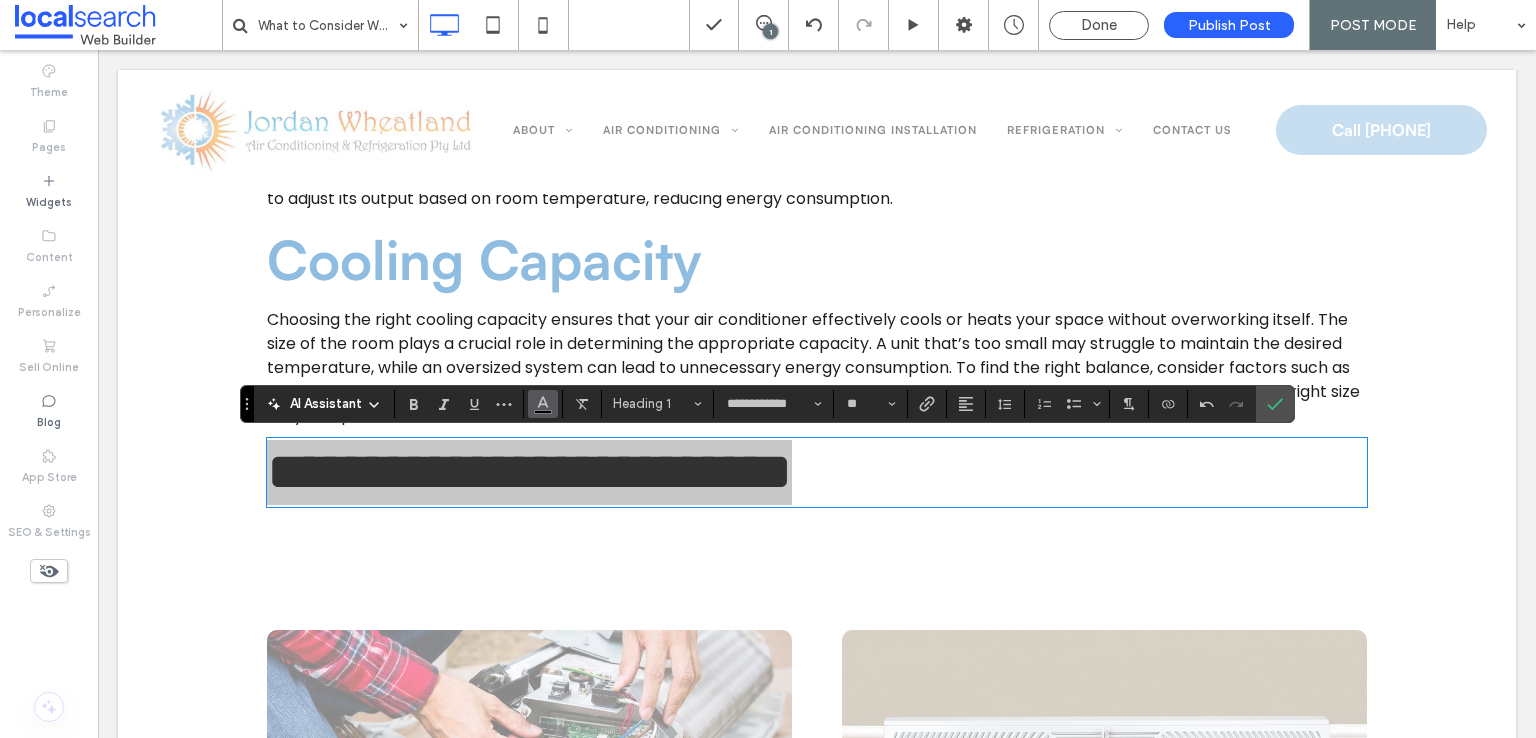 click 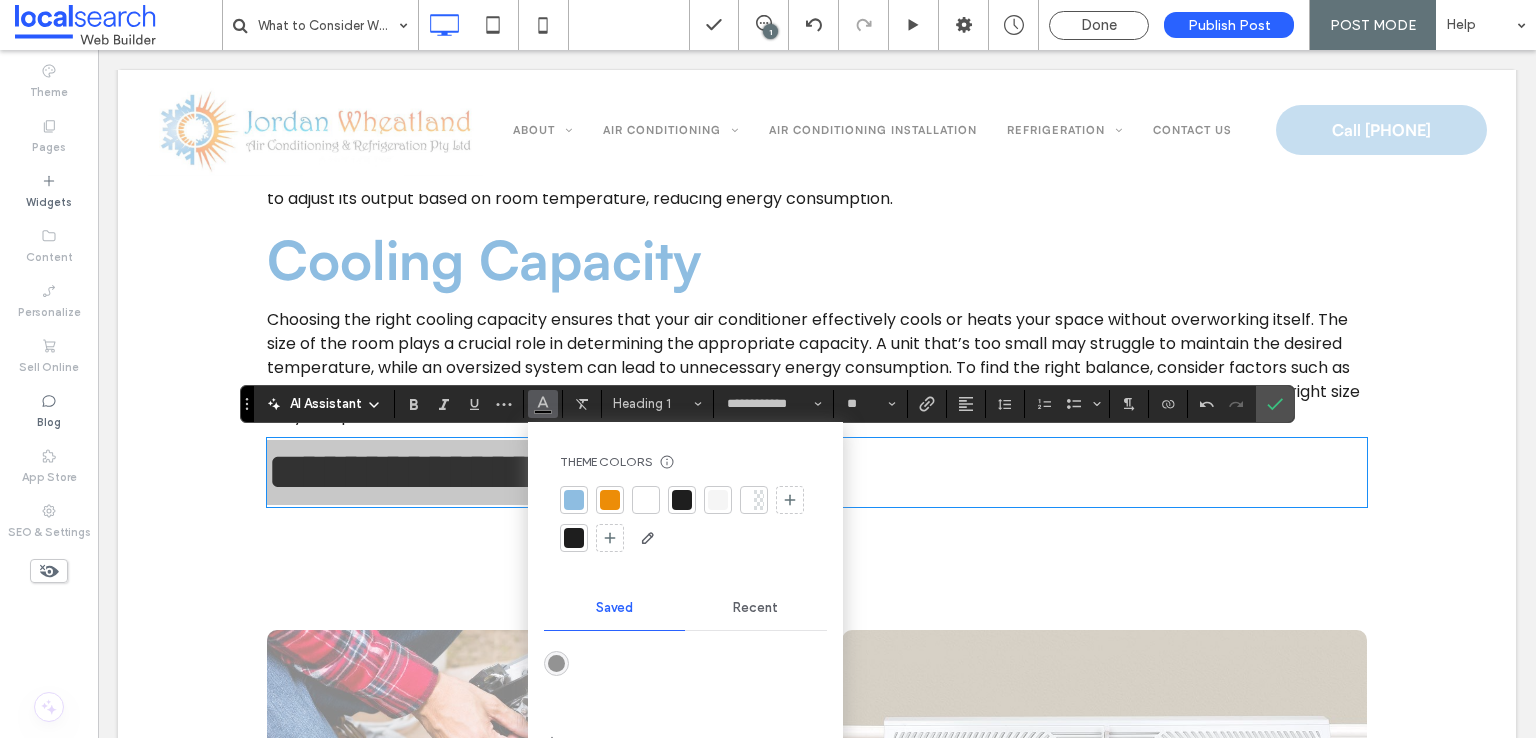 click at bounding box center [574, 500] 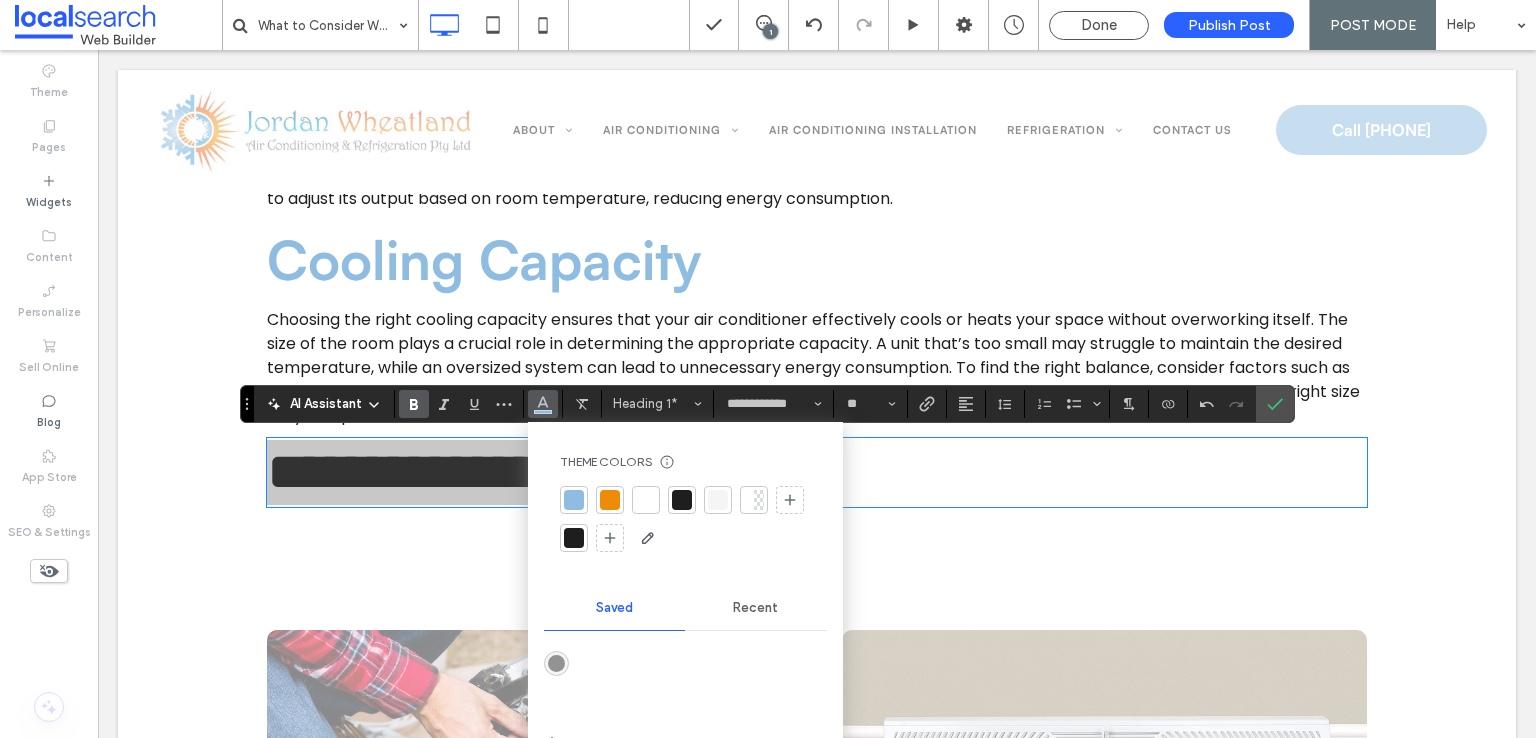 click 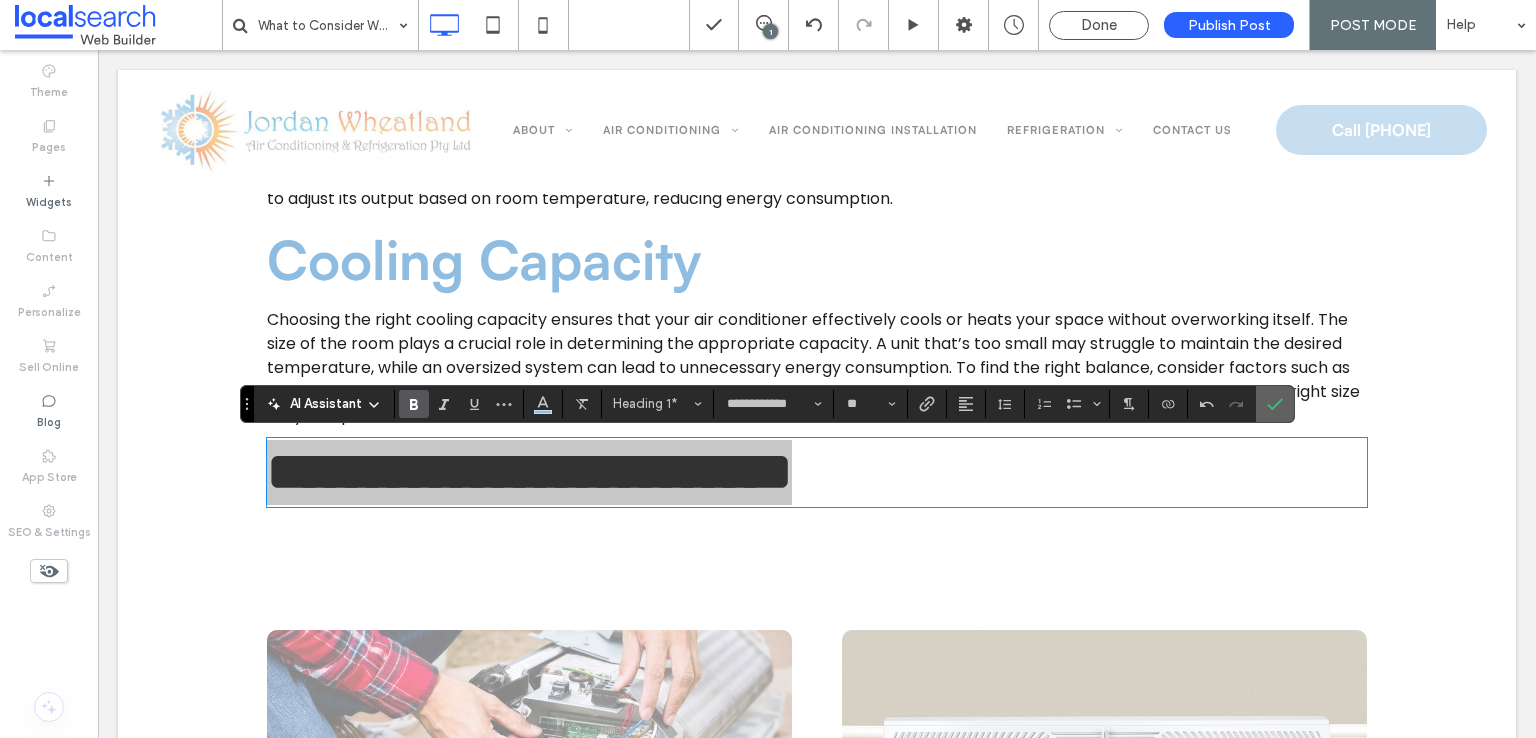 drag, startPoint x: 1277, startPoint y: 406, endPoint x: 948, endPoint y: 561, distance: 363.68393 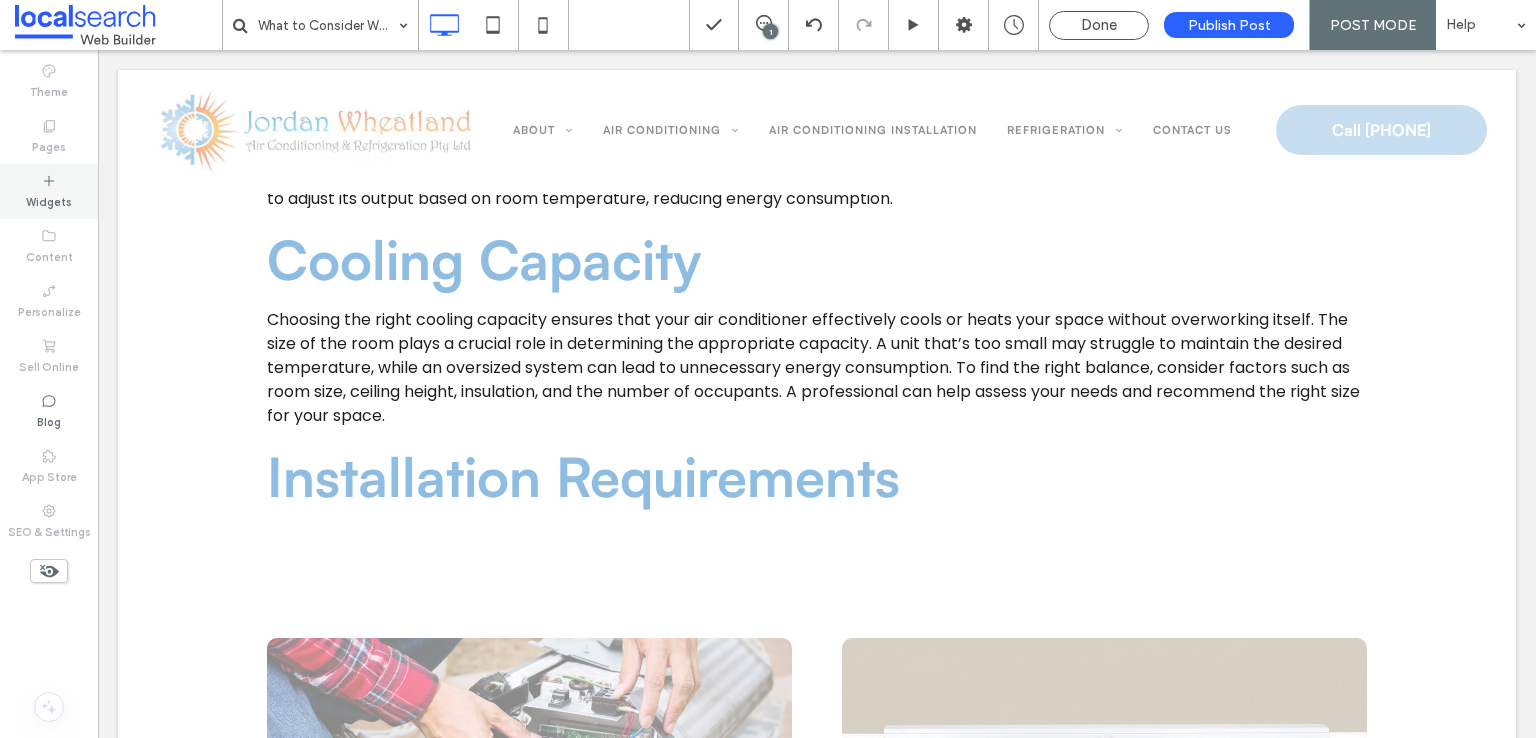 click on "Widgets" at bounding box center [49, 200] 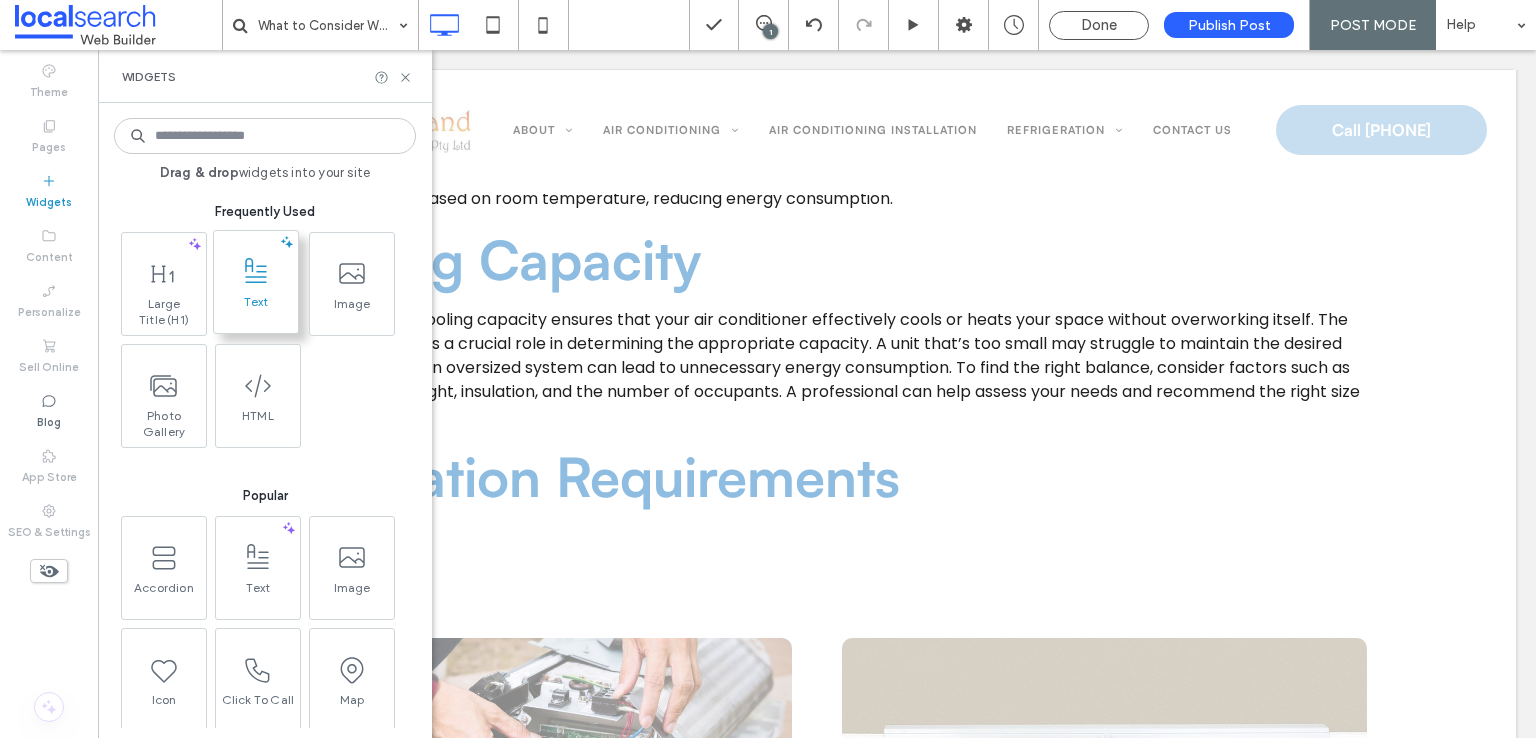 click on "Text" at bounding box center [256, 308] 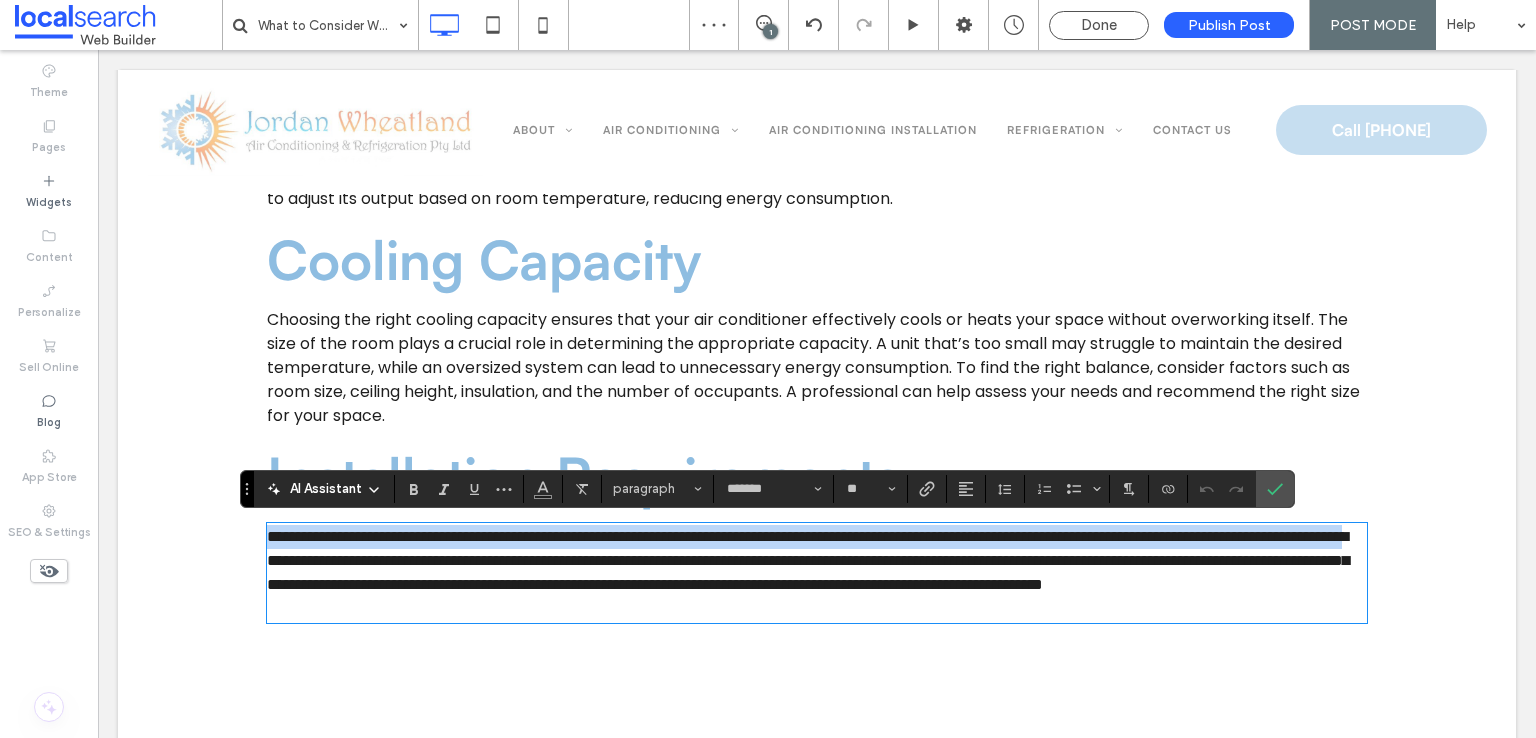 scroll, scrollTop: 0, scrollLeft: 0, axis: both 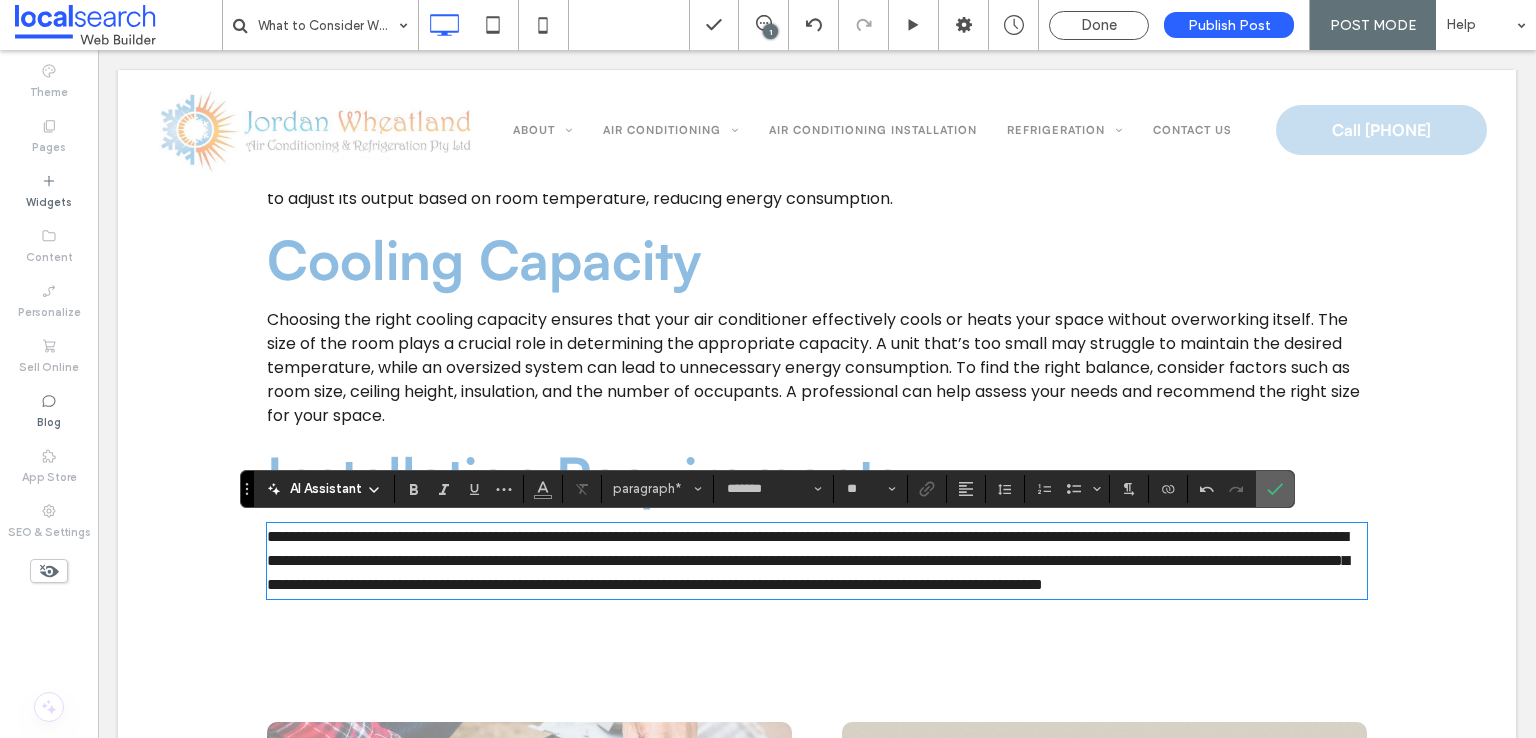click 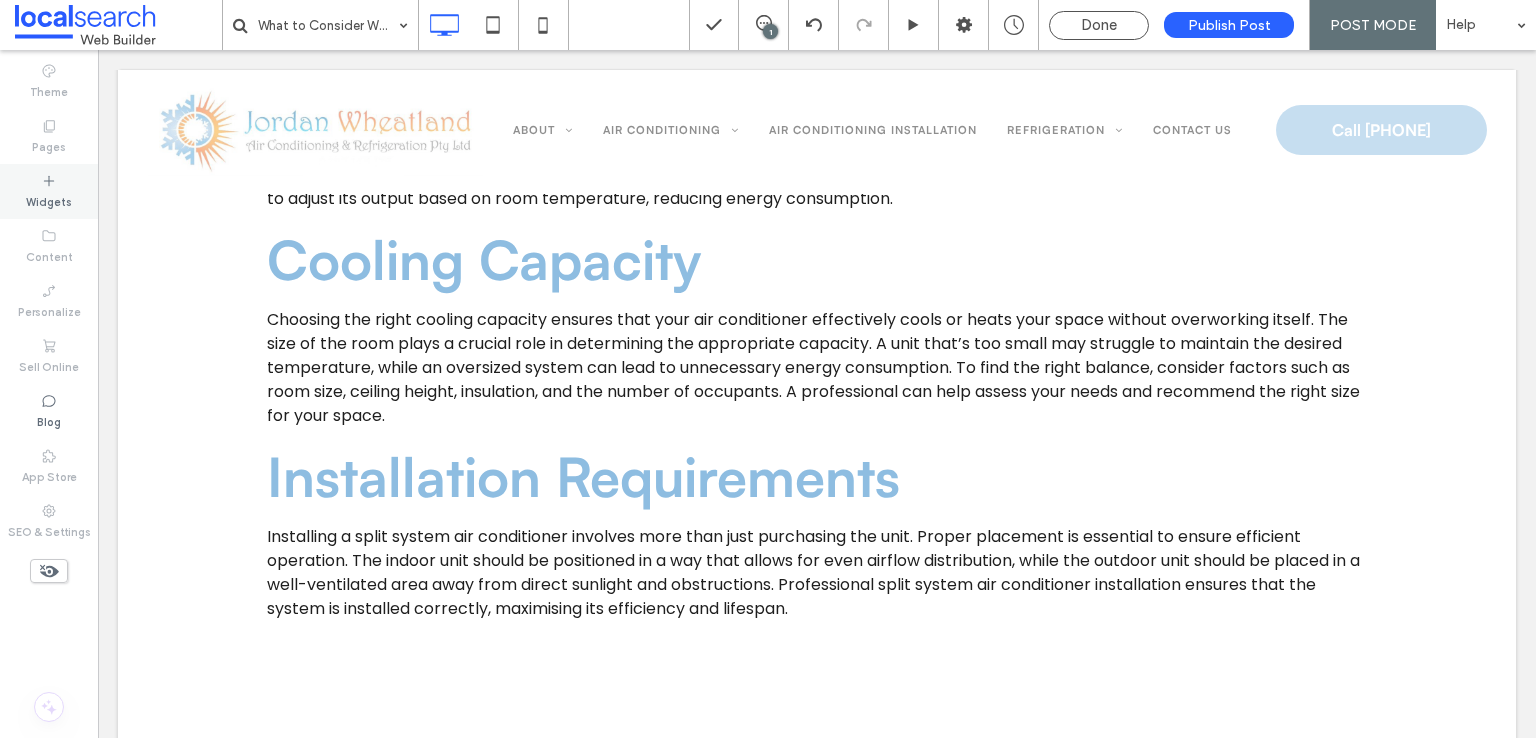 click on "Widgets" at bounding box center (49, 200) 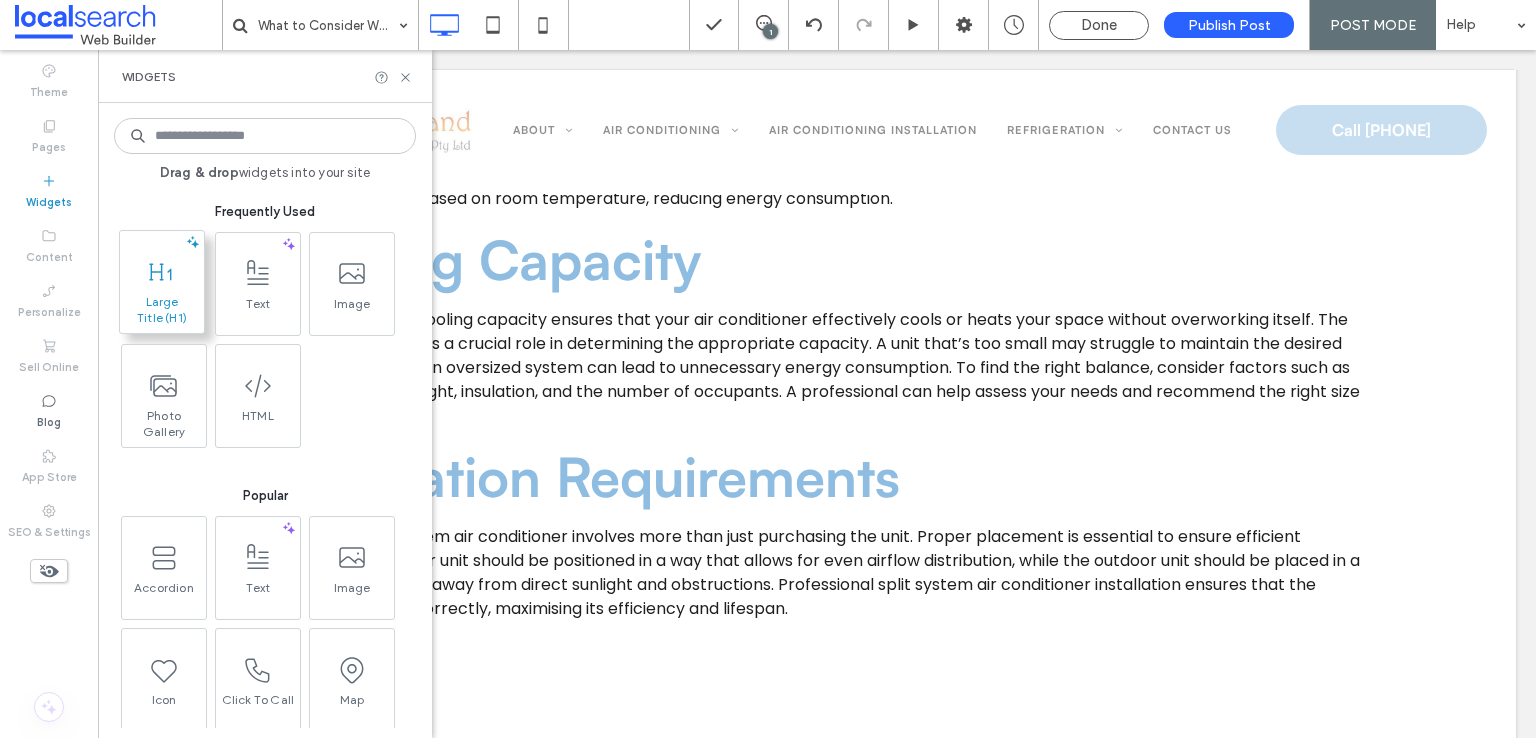 click on "Large Title (H1)" at bounding box center (162, 310) 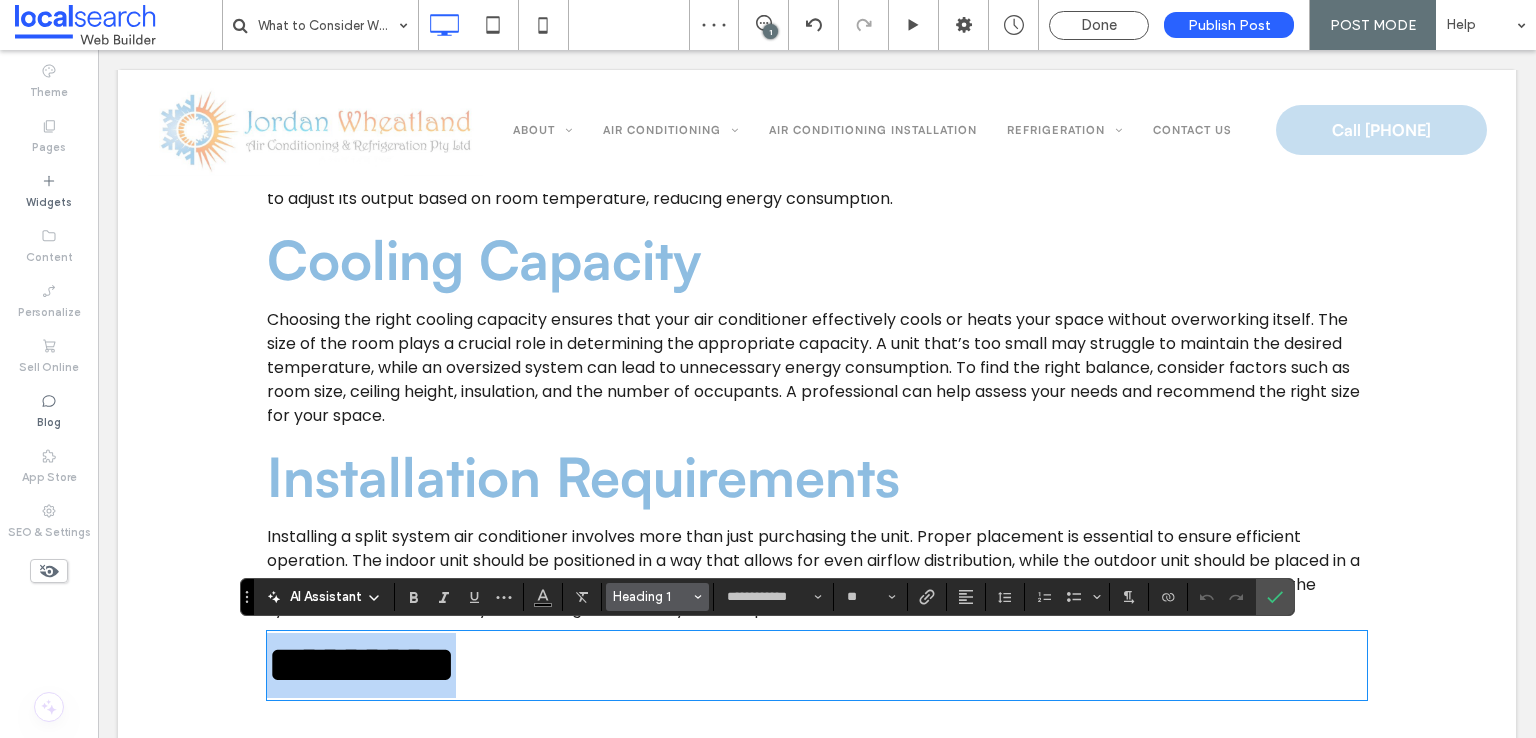 type on "*******" 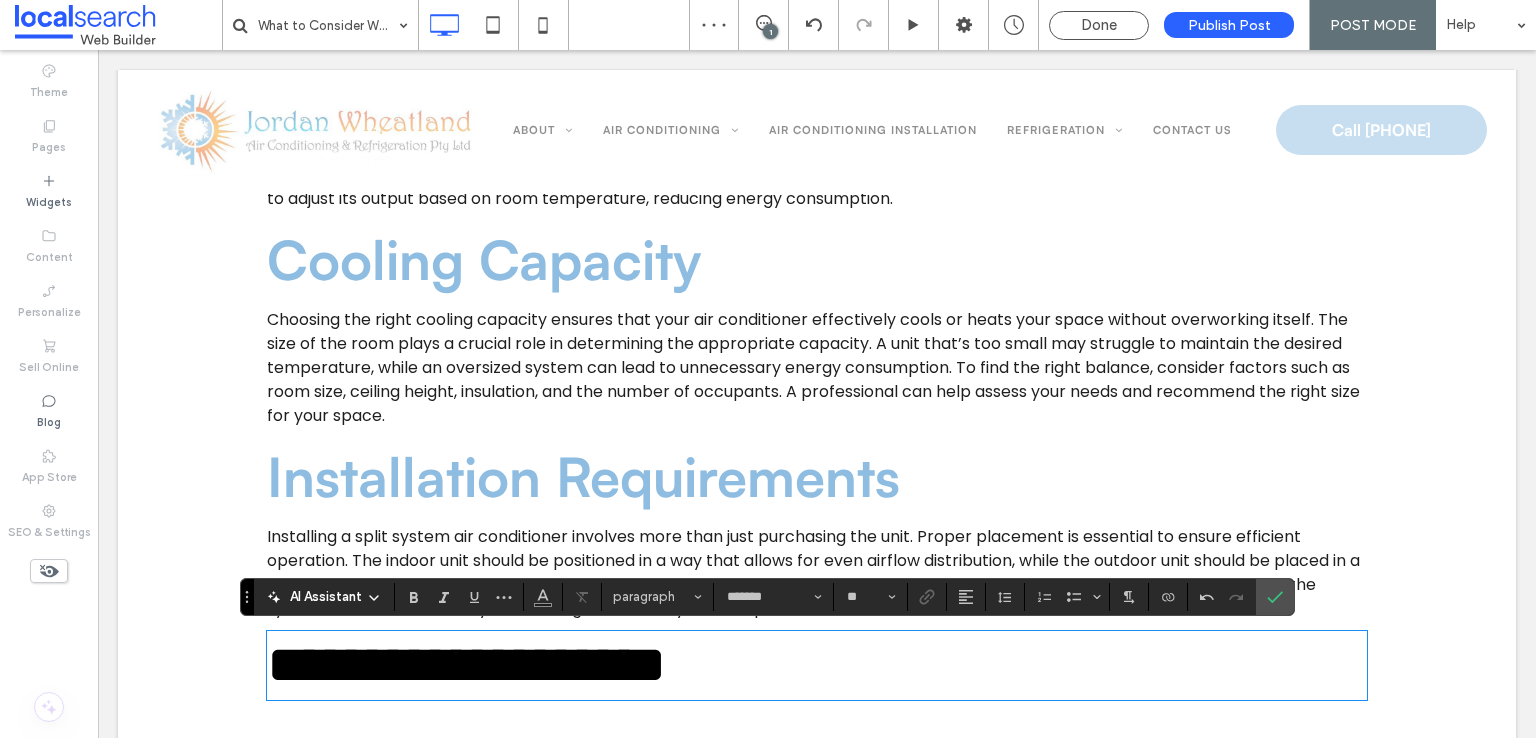 type on "**********" 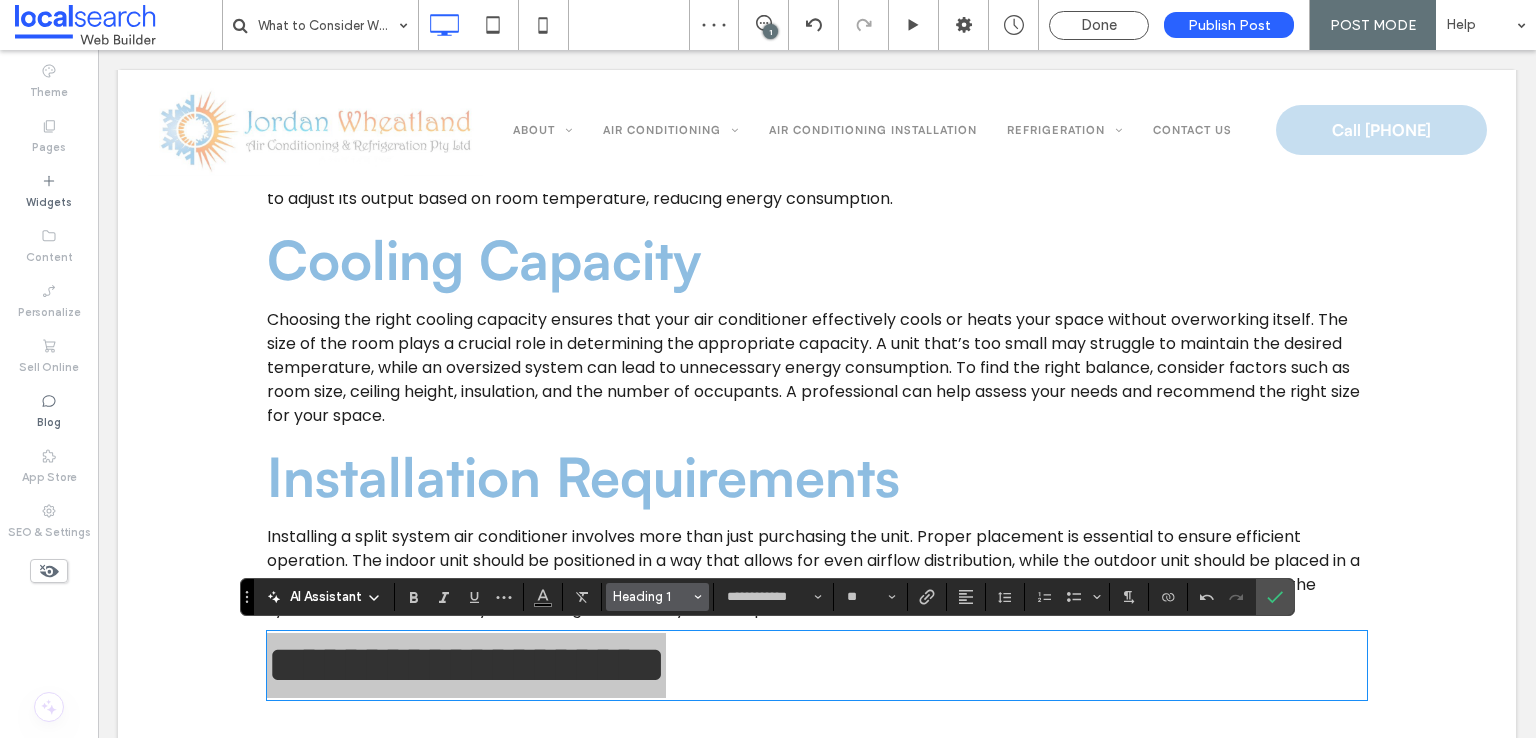 click on "Heading 1" at bounding box center [652, 596] 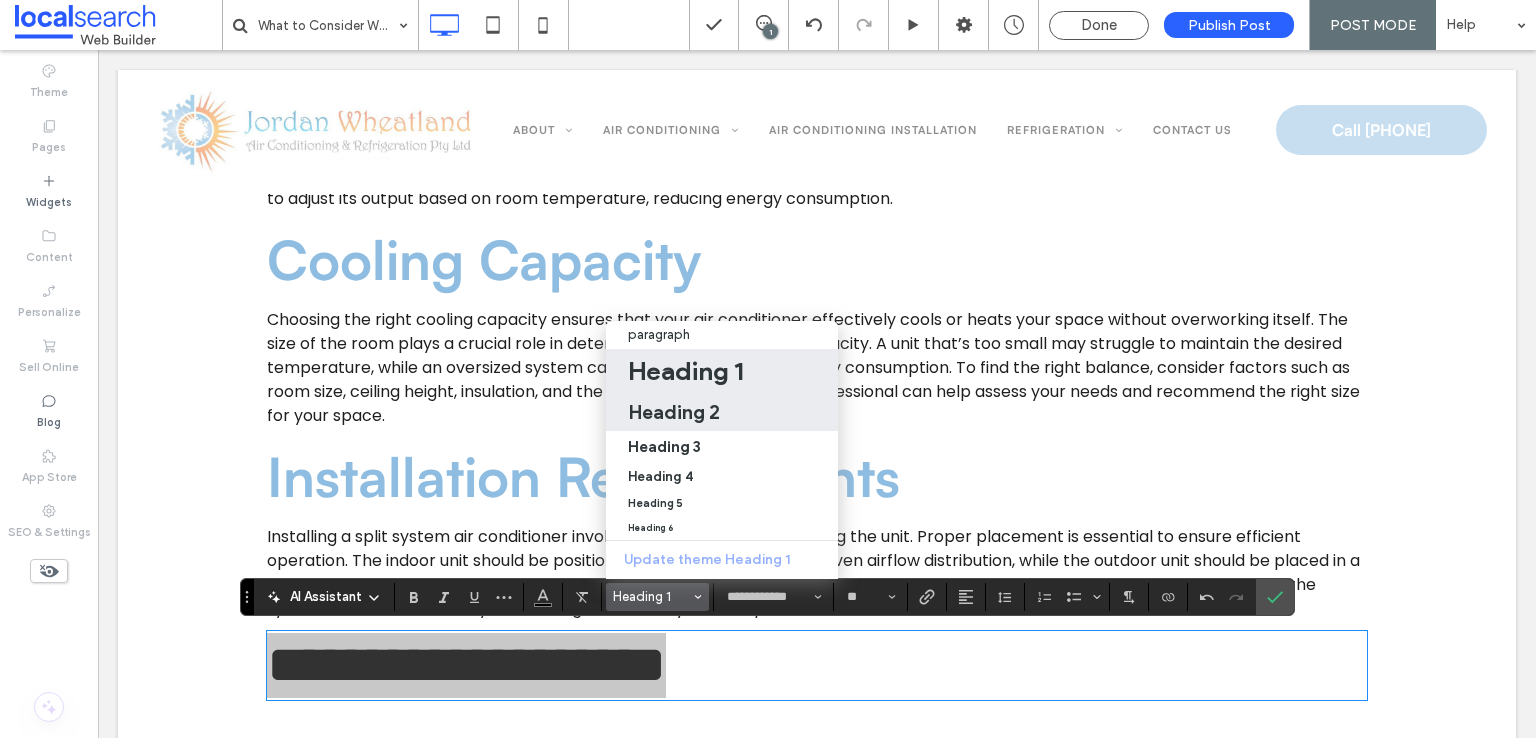 drag, startPoint x: 704, startPoint y: 402, endPoint x: 541, endPoint y: 443, distance: 168.07736 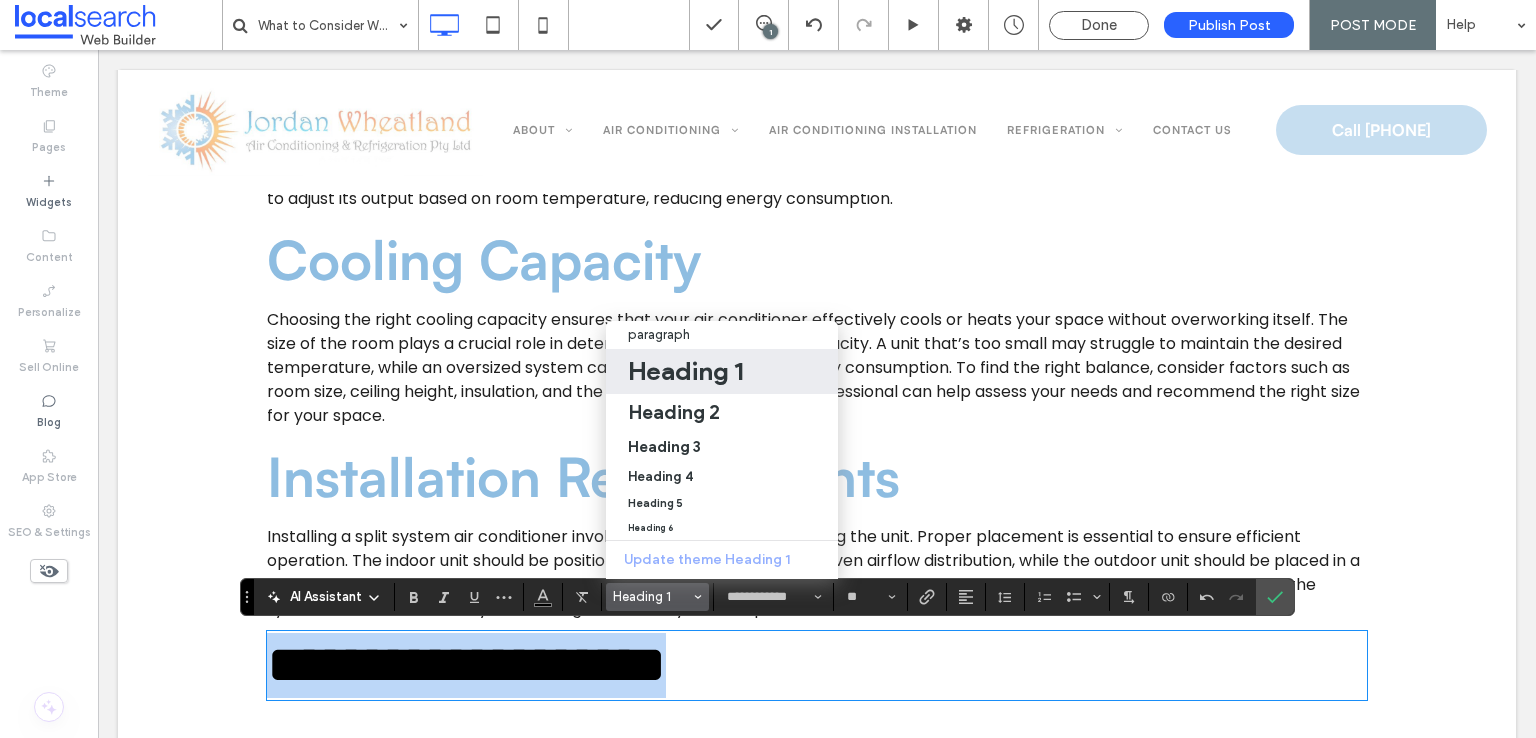type on "**" 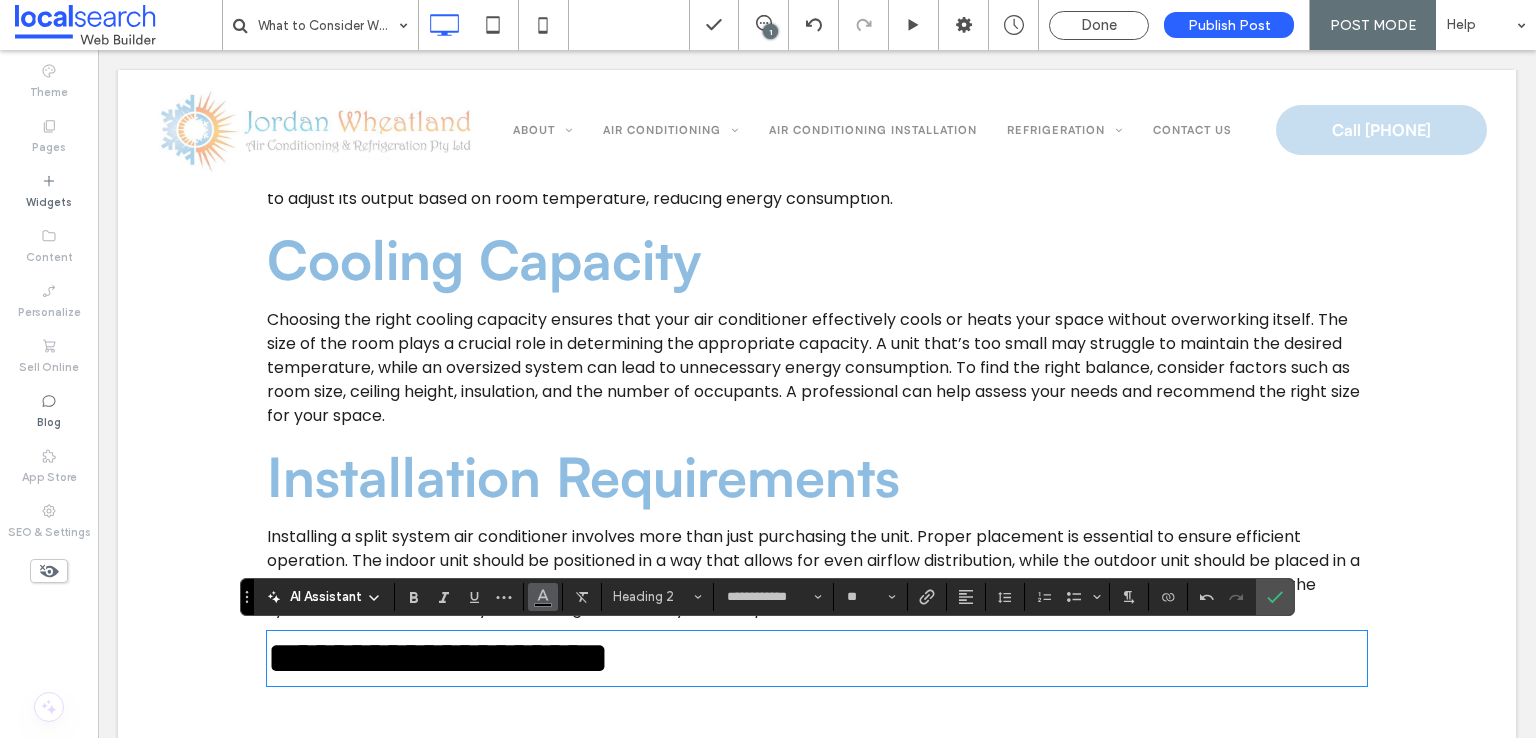click at bounding box center (543, 595) 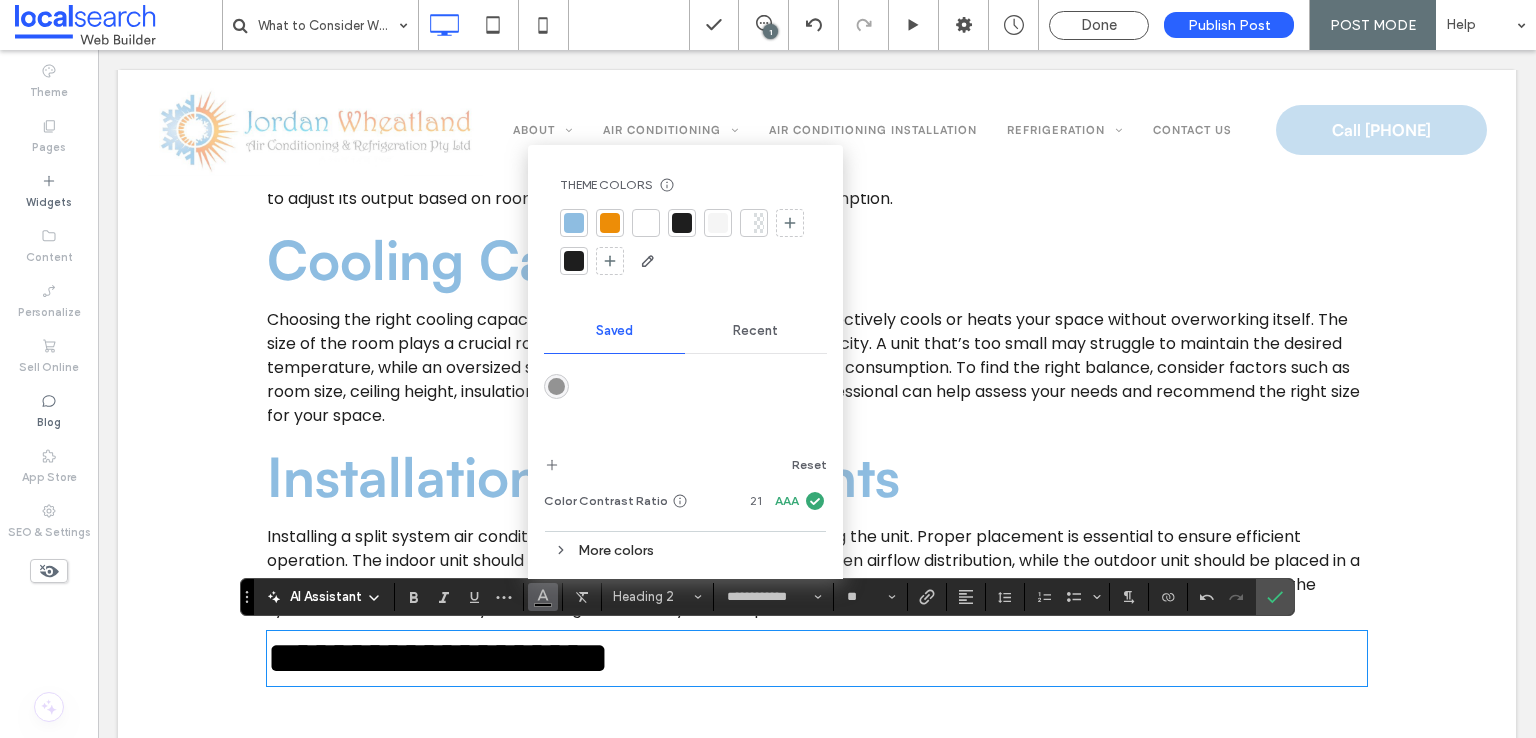 click at bounding box center (574, 223) 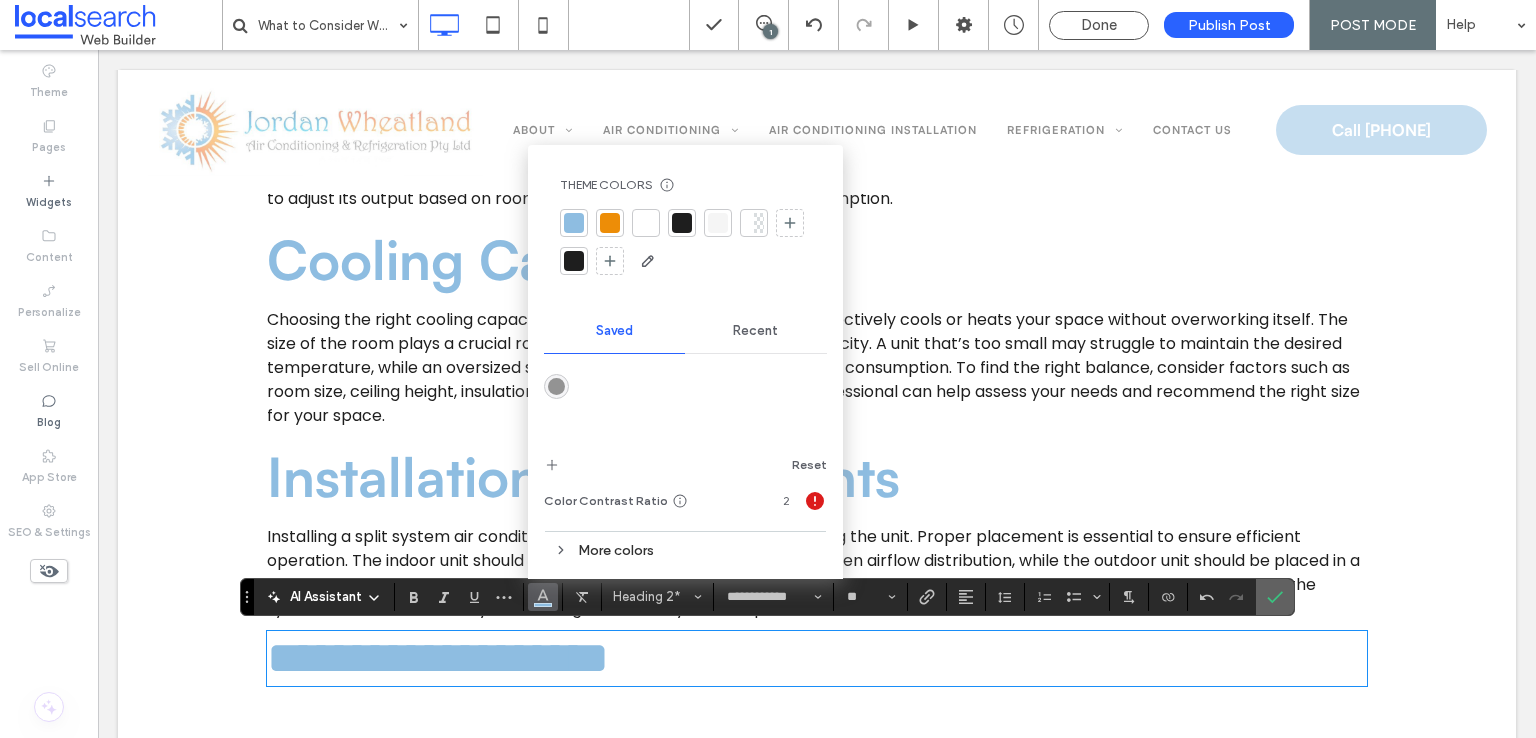 click at bounding box center (1271, 597) 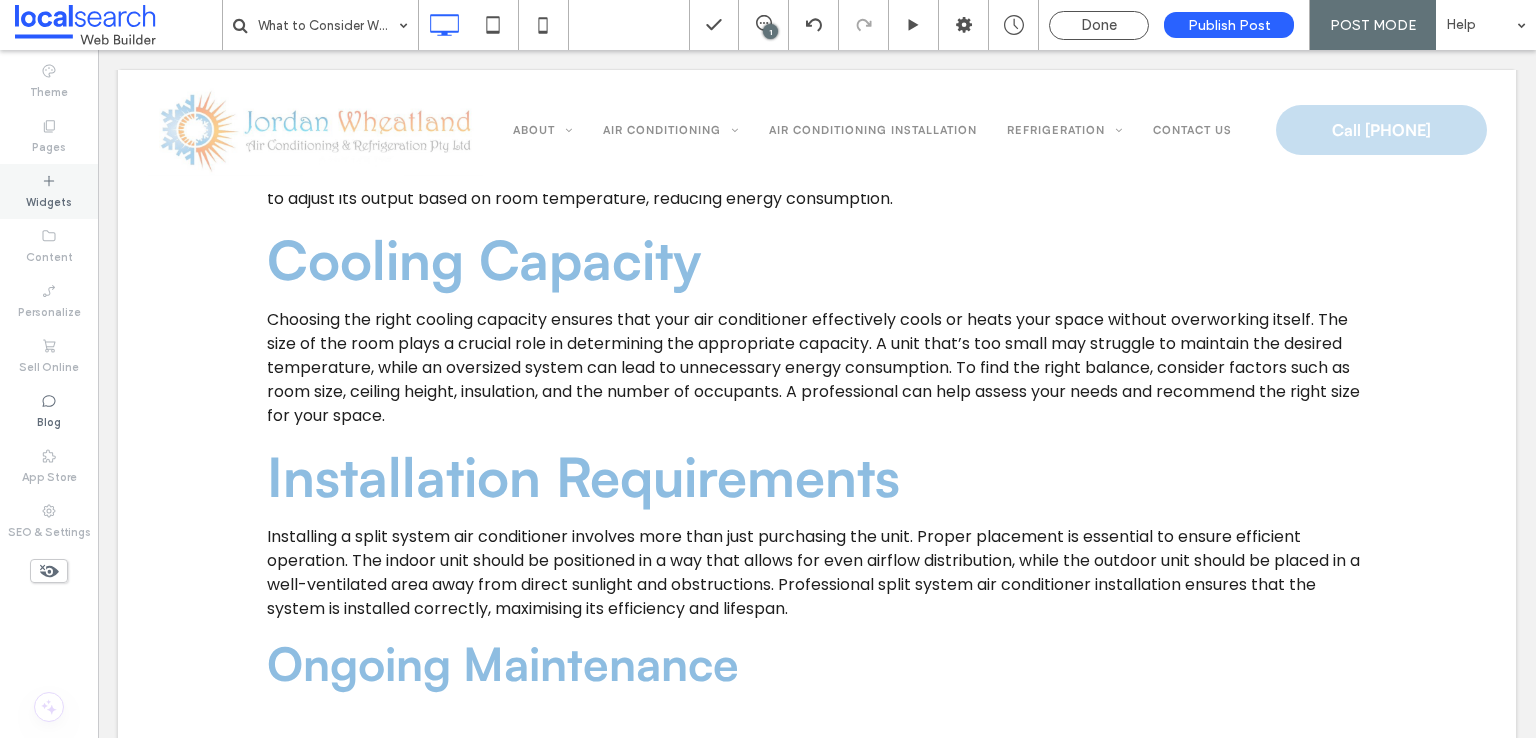 drag, startPoint x: 60, startPoint y: 189, endPoint x: 75, endPoint y: 188, distance: 15.033297 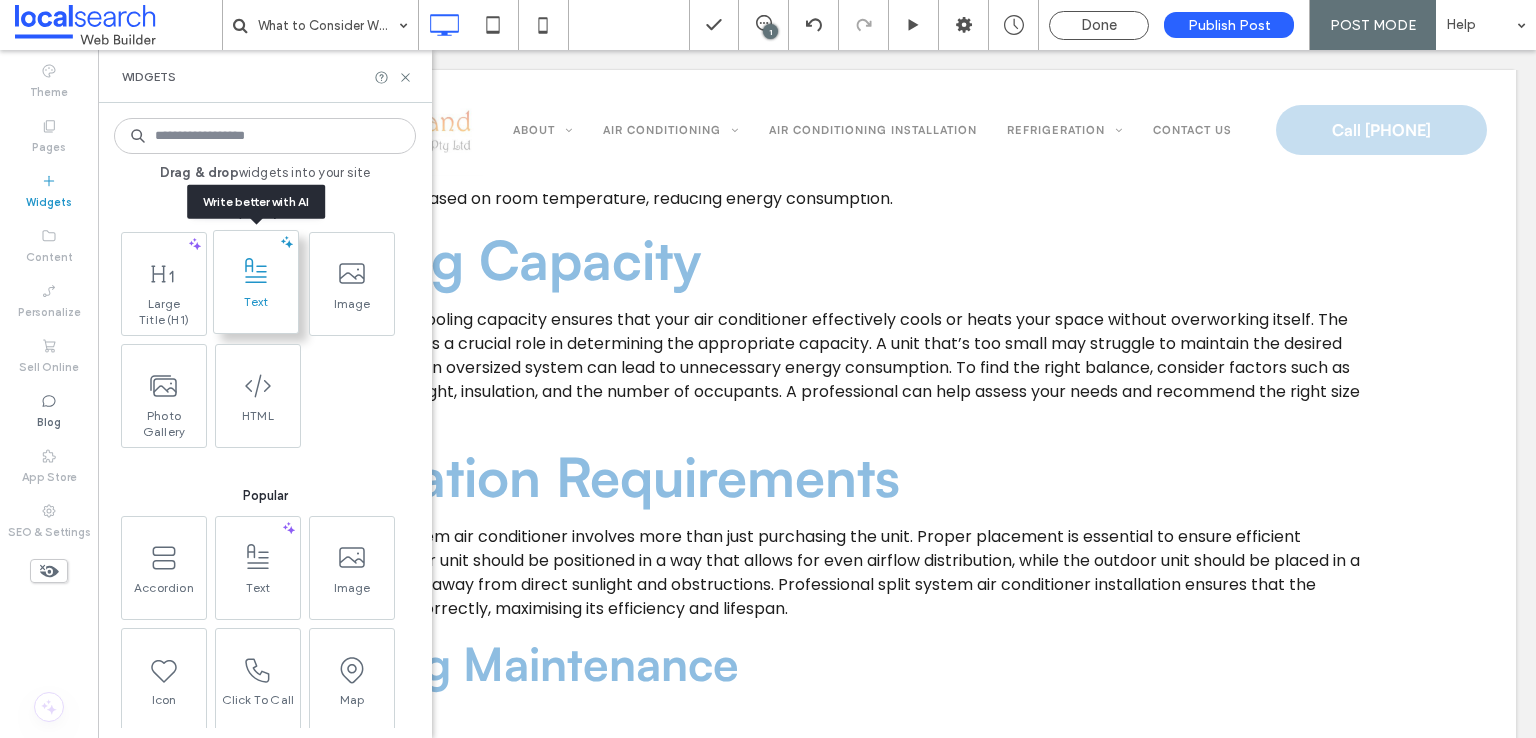 click at bounding box center (256, 271) 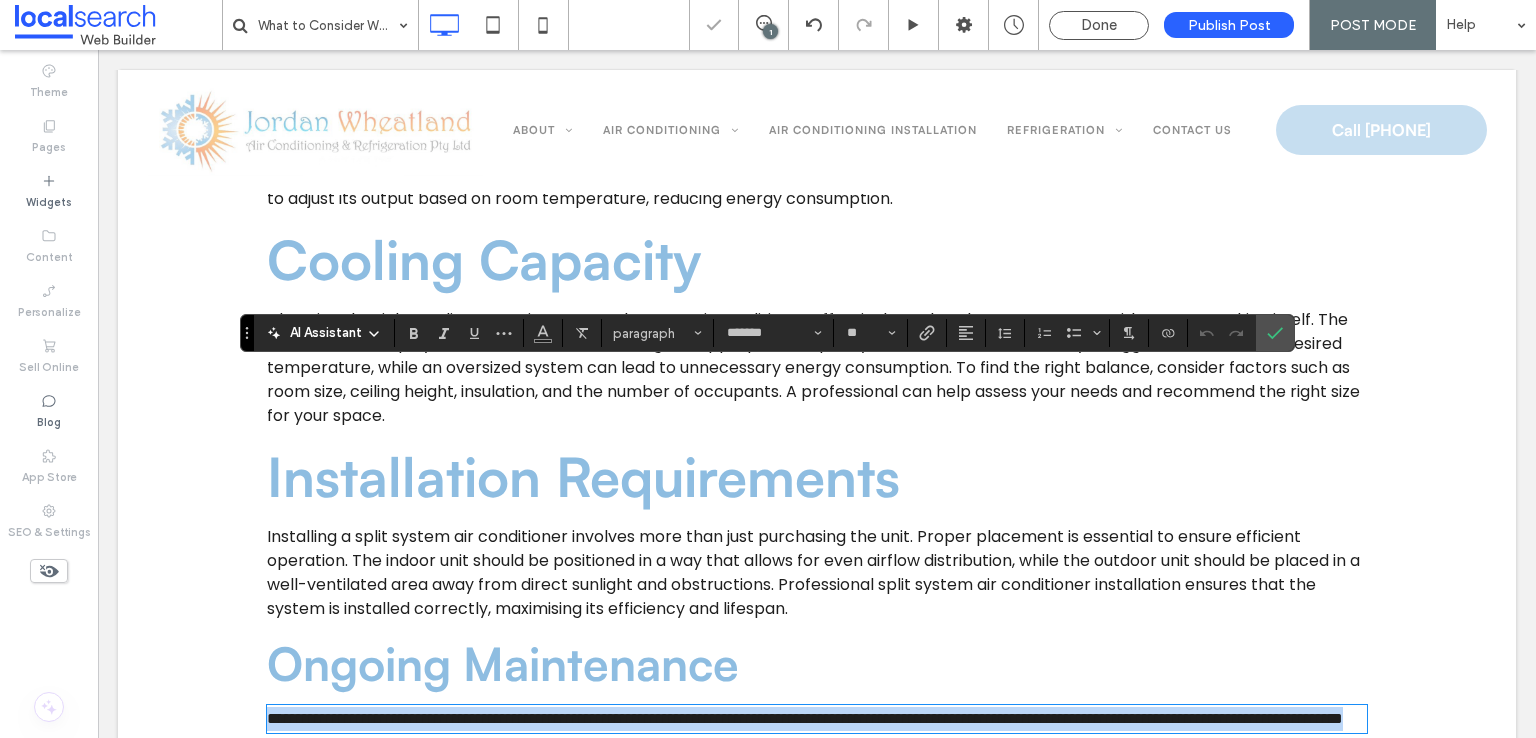 scroll, scrollTop: 1736, scrollLeft: 0, axis: vertical 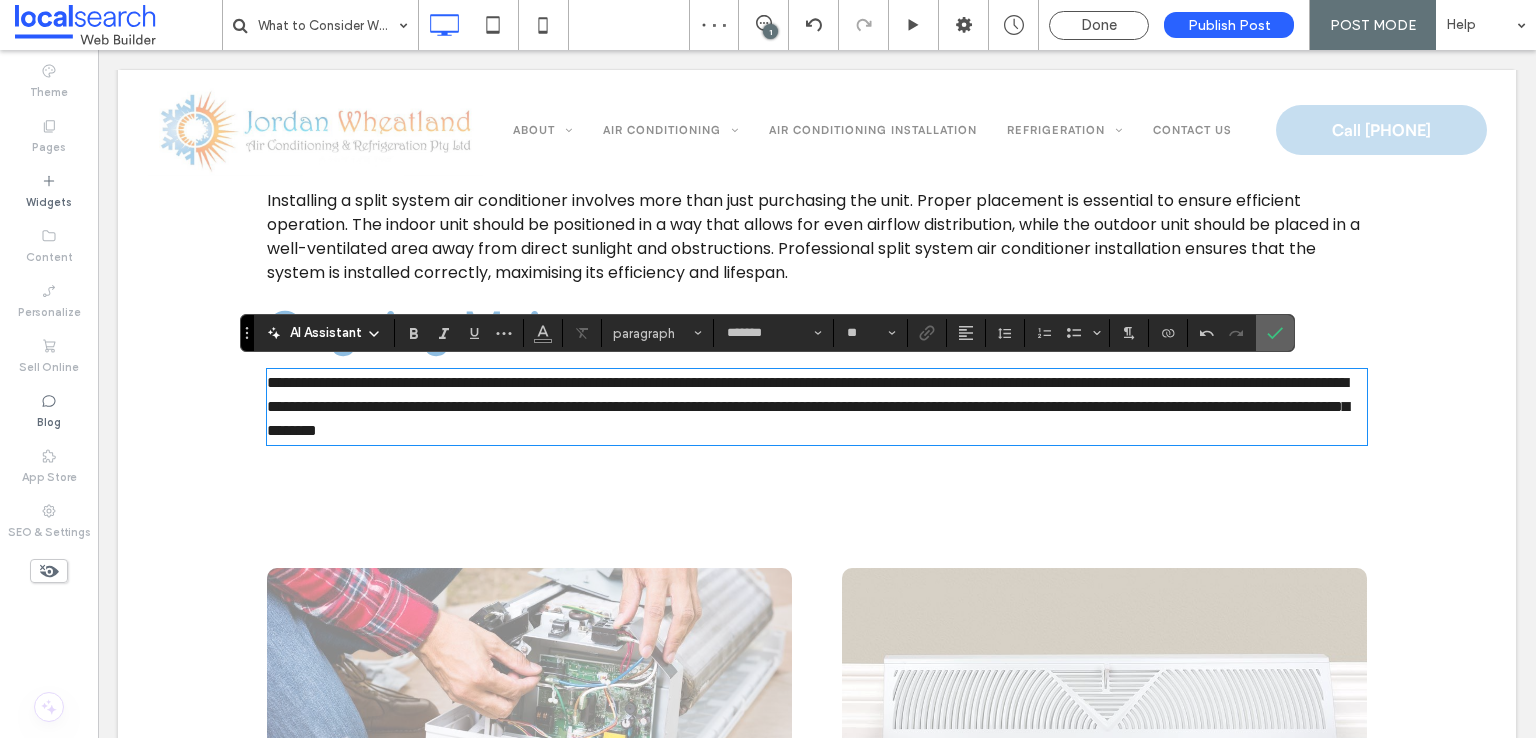 drag, startPoint x: 1275, startPoint y: 335, endPoint x: 1139, endPoint y: 305, distance: 139.26952 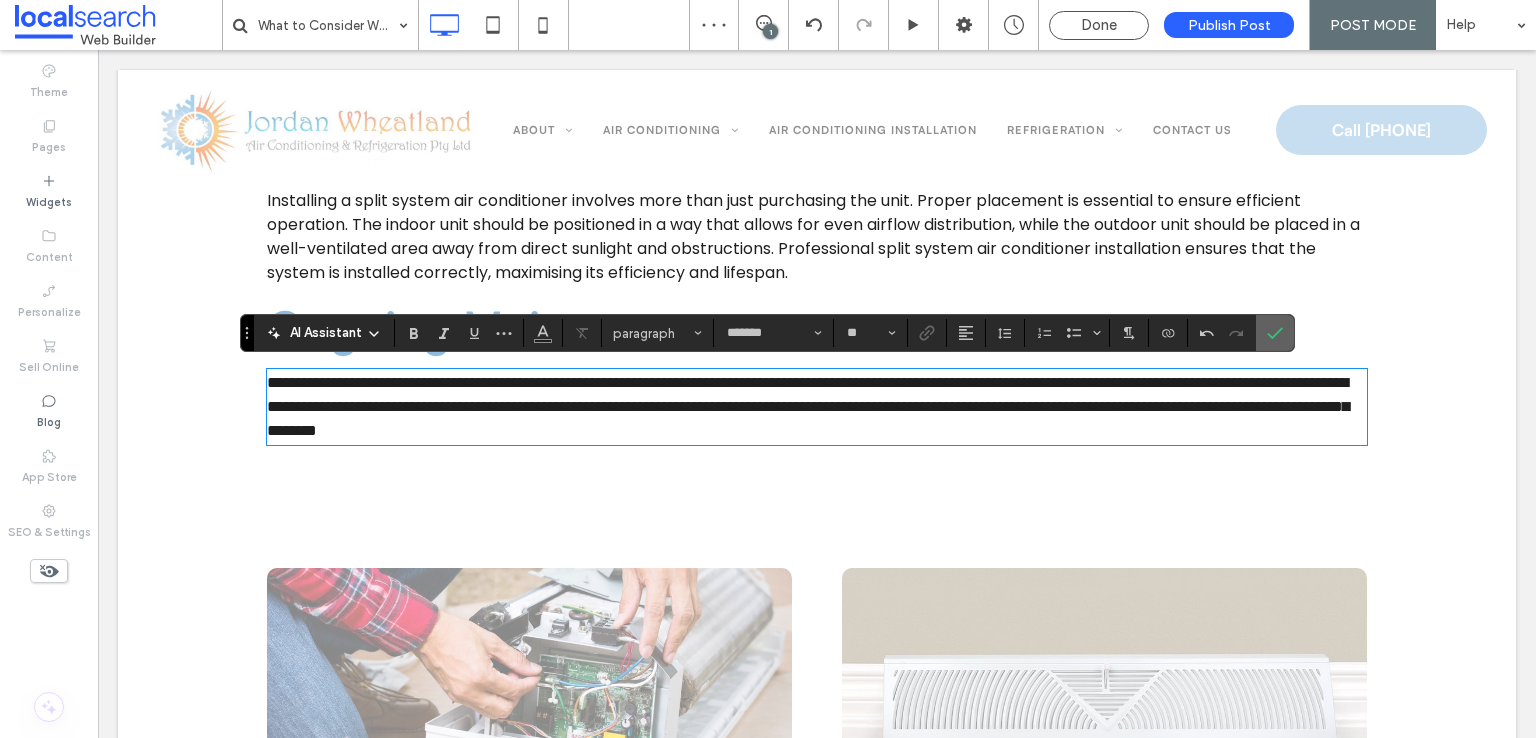 click 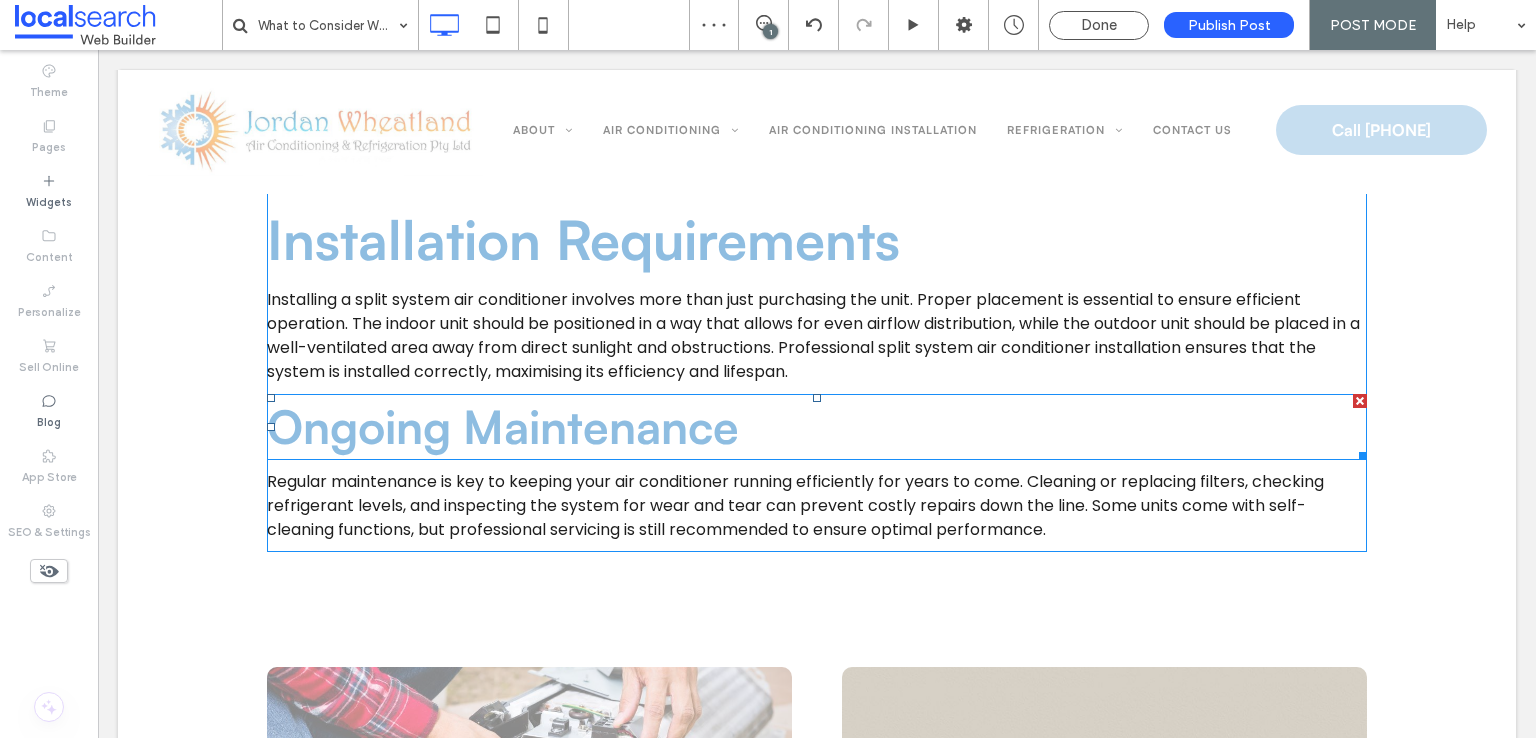 scroll, scrollTop: 1636, scrollLeft: 0, axis: vertical 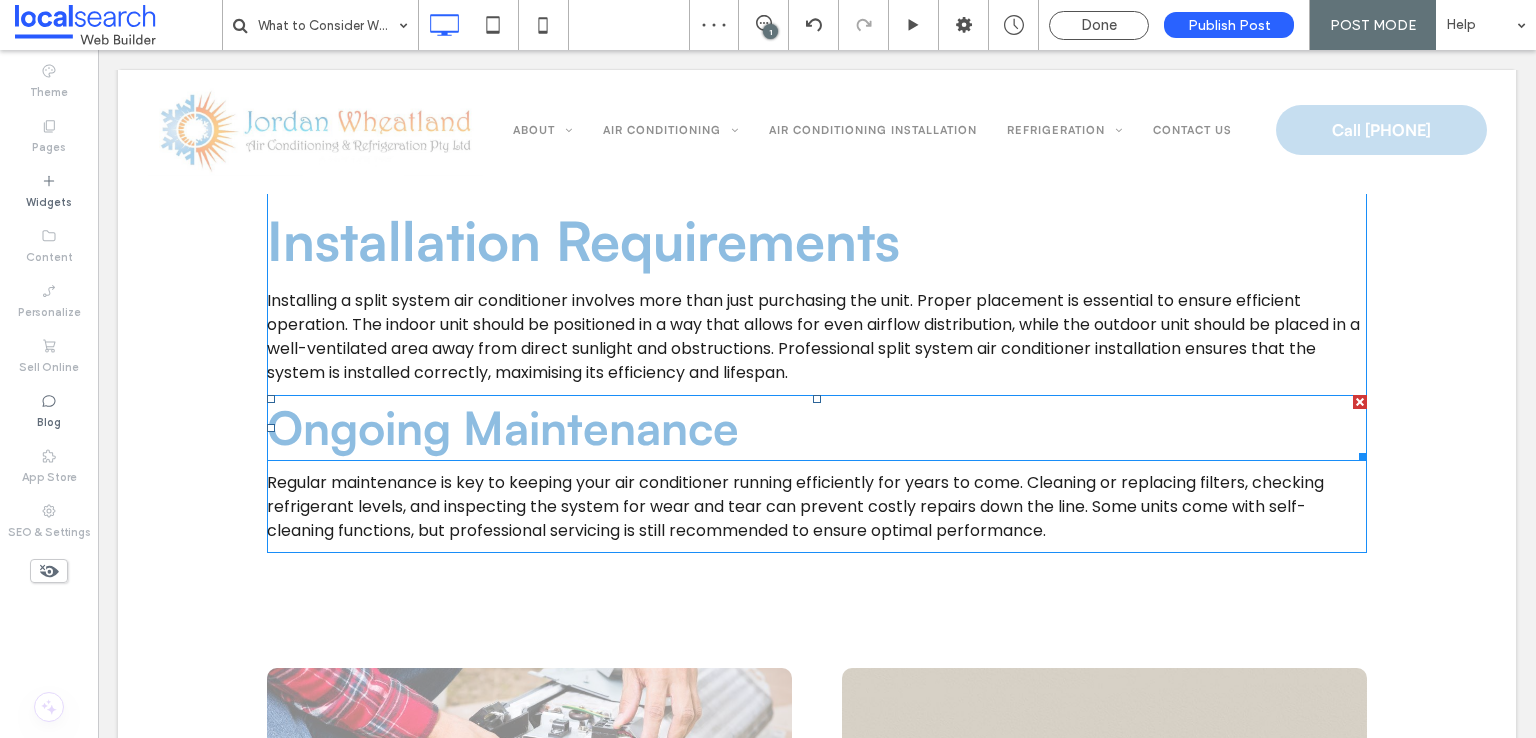 click on "Ongoing Maintenance" at bounding box center [503, 427] 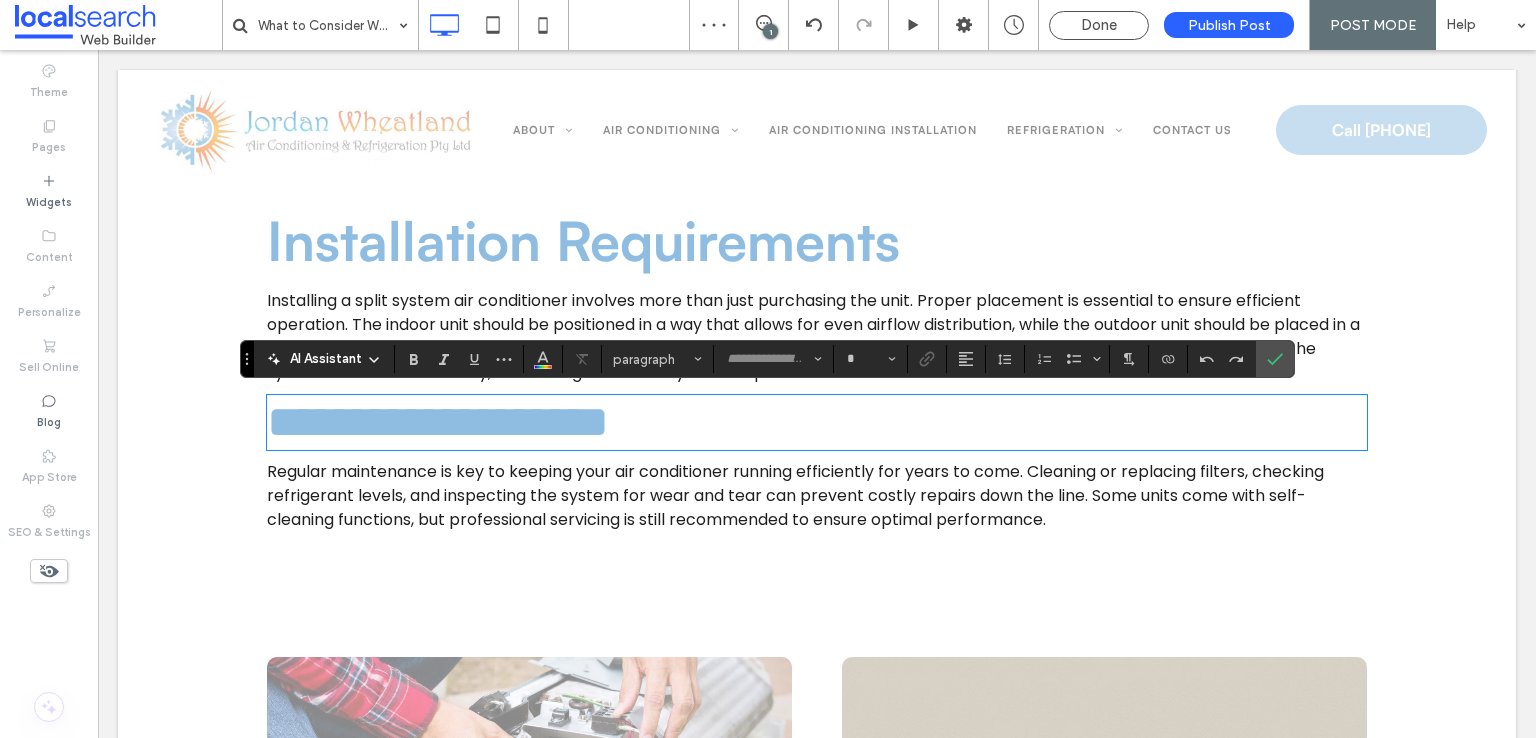 type on "**********" 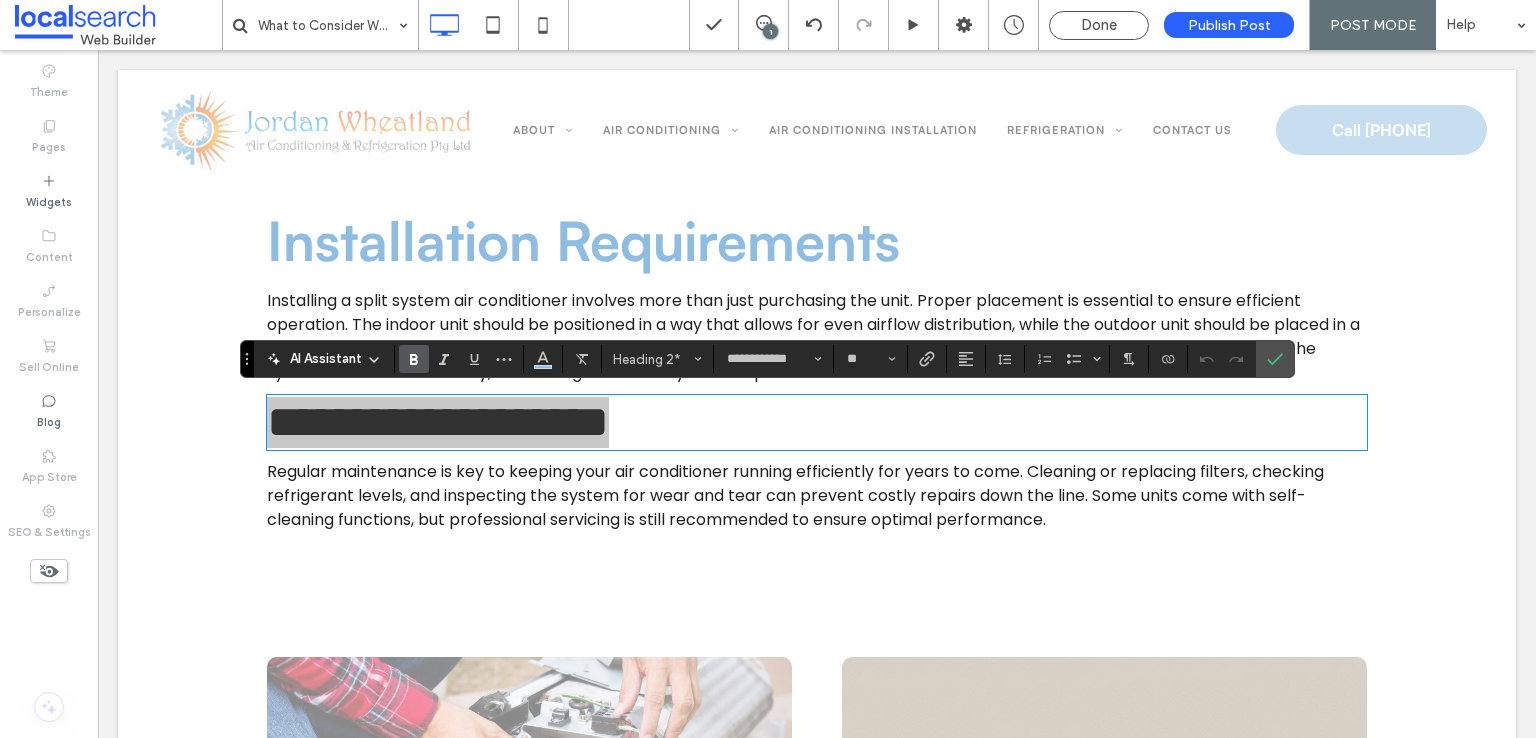 click 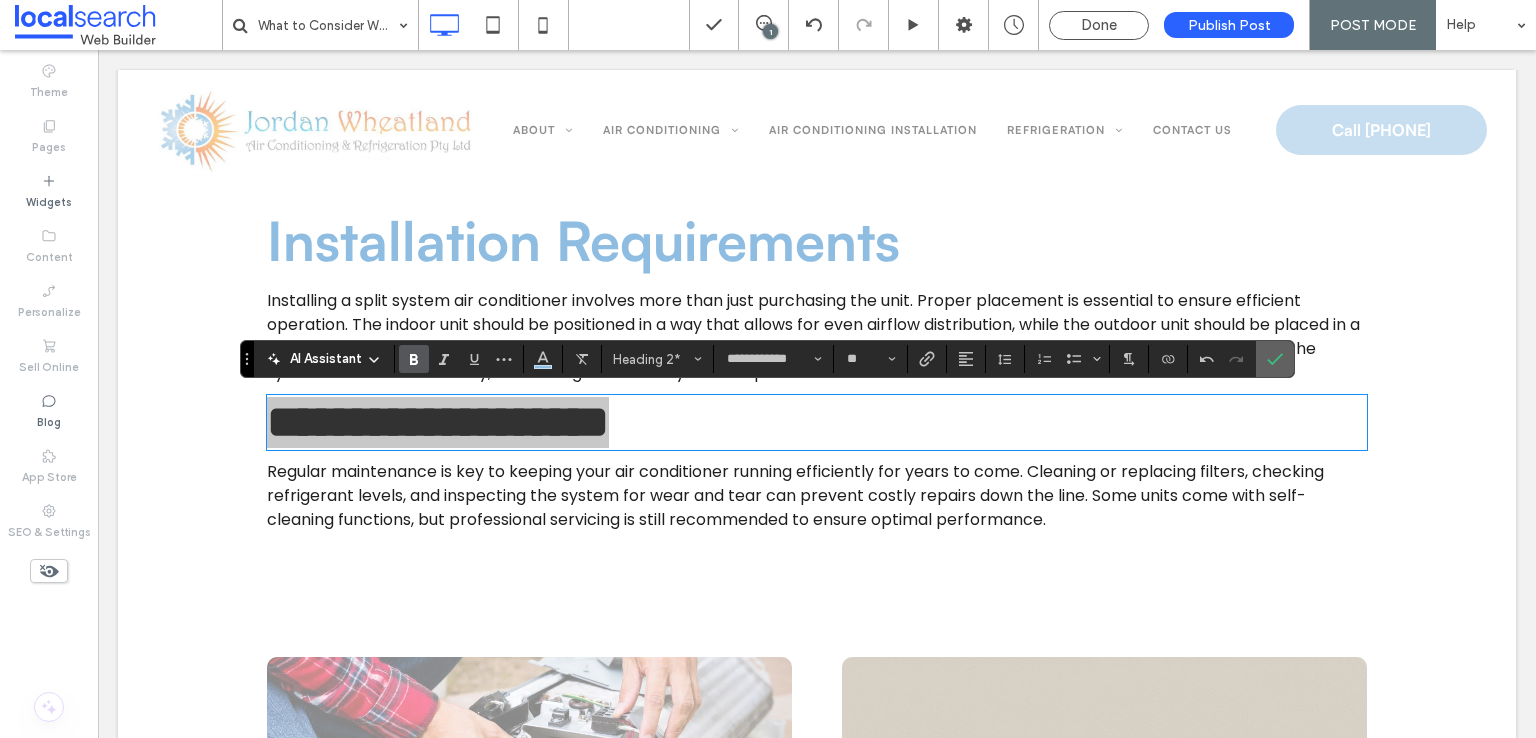 click 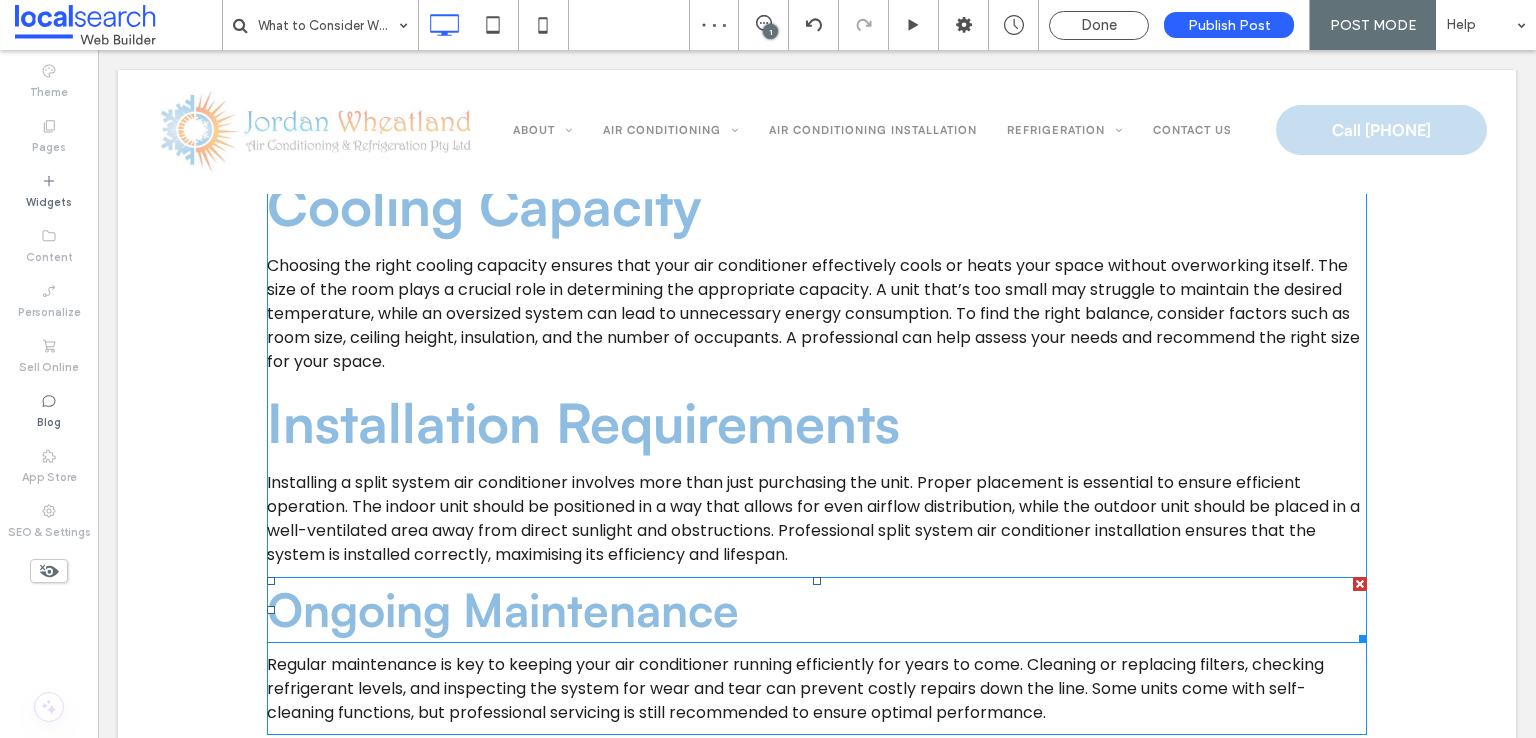 scroll, scrollTop: 1336, scrollLeft: 0, axis: vertical 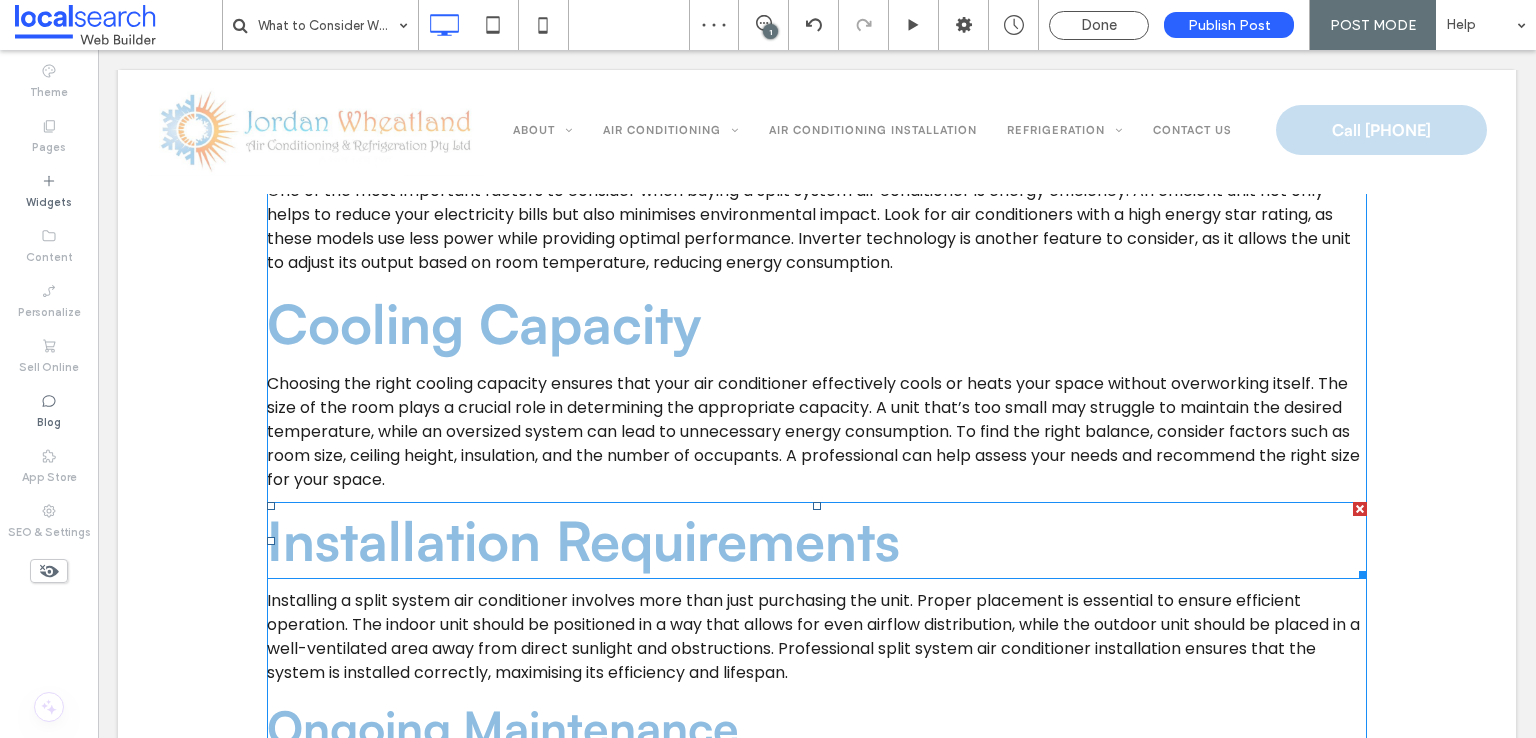 click on "Installation Requirements" at bounding box center (583, 540) 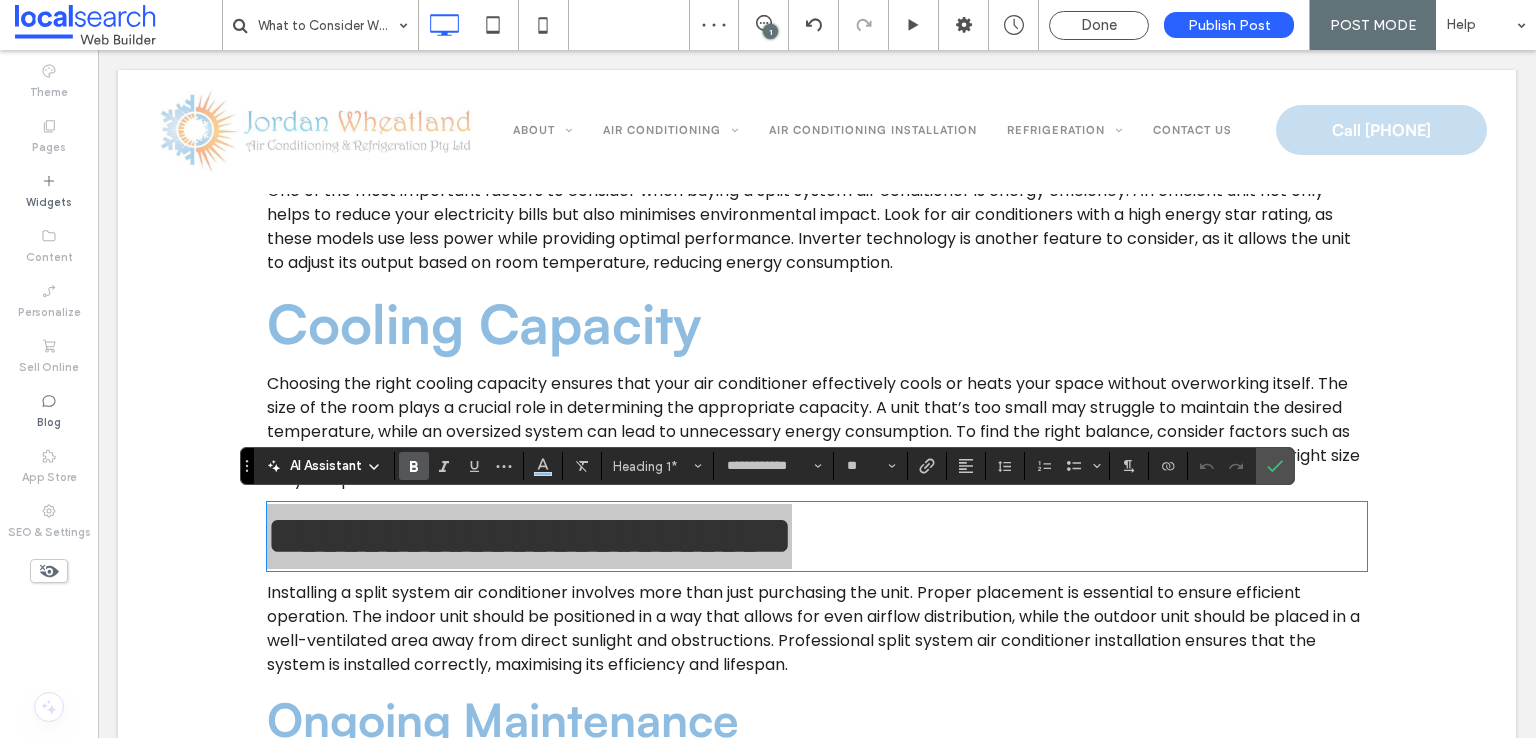 click 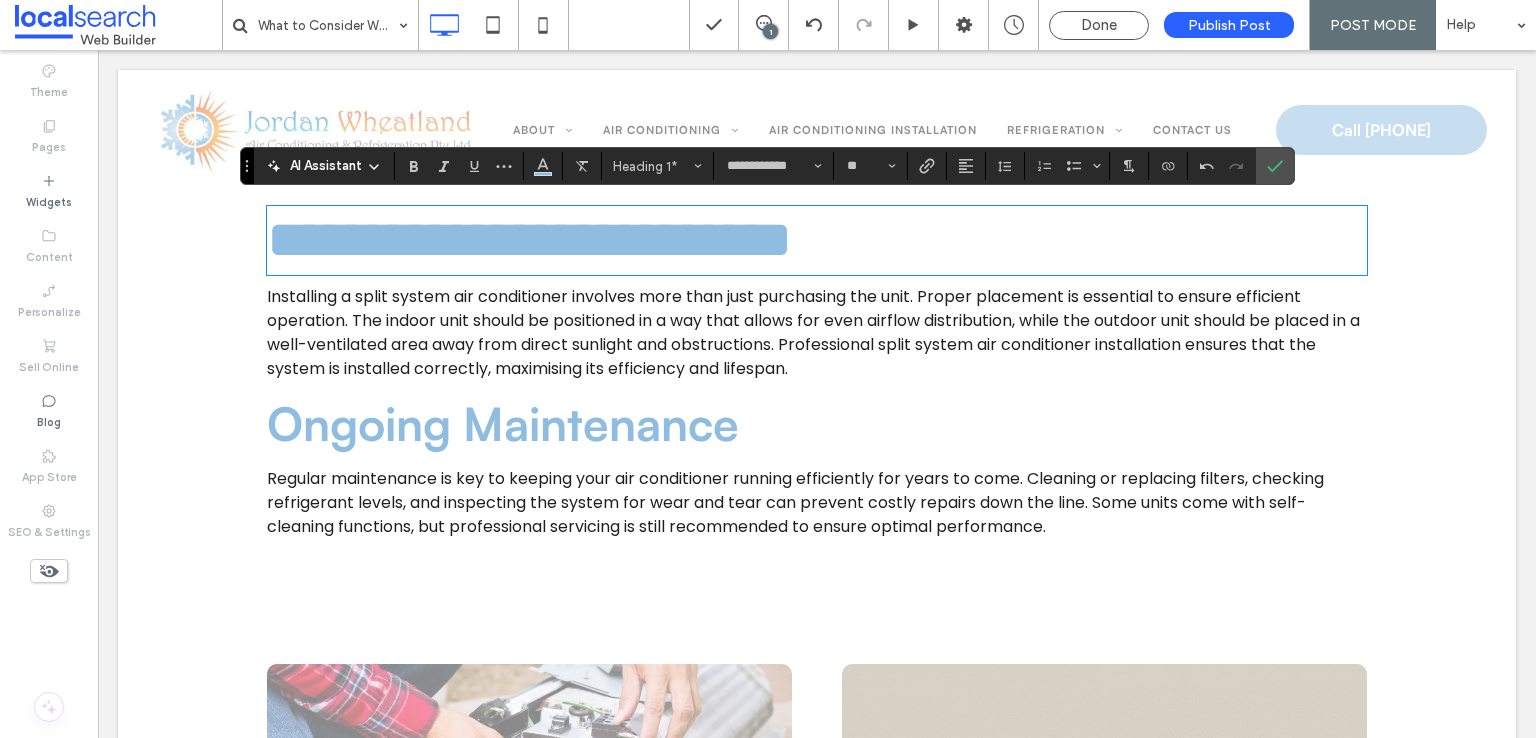 scroll, scrollTop: 1636, scrollLeft: 0, axis: vertical 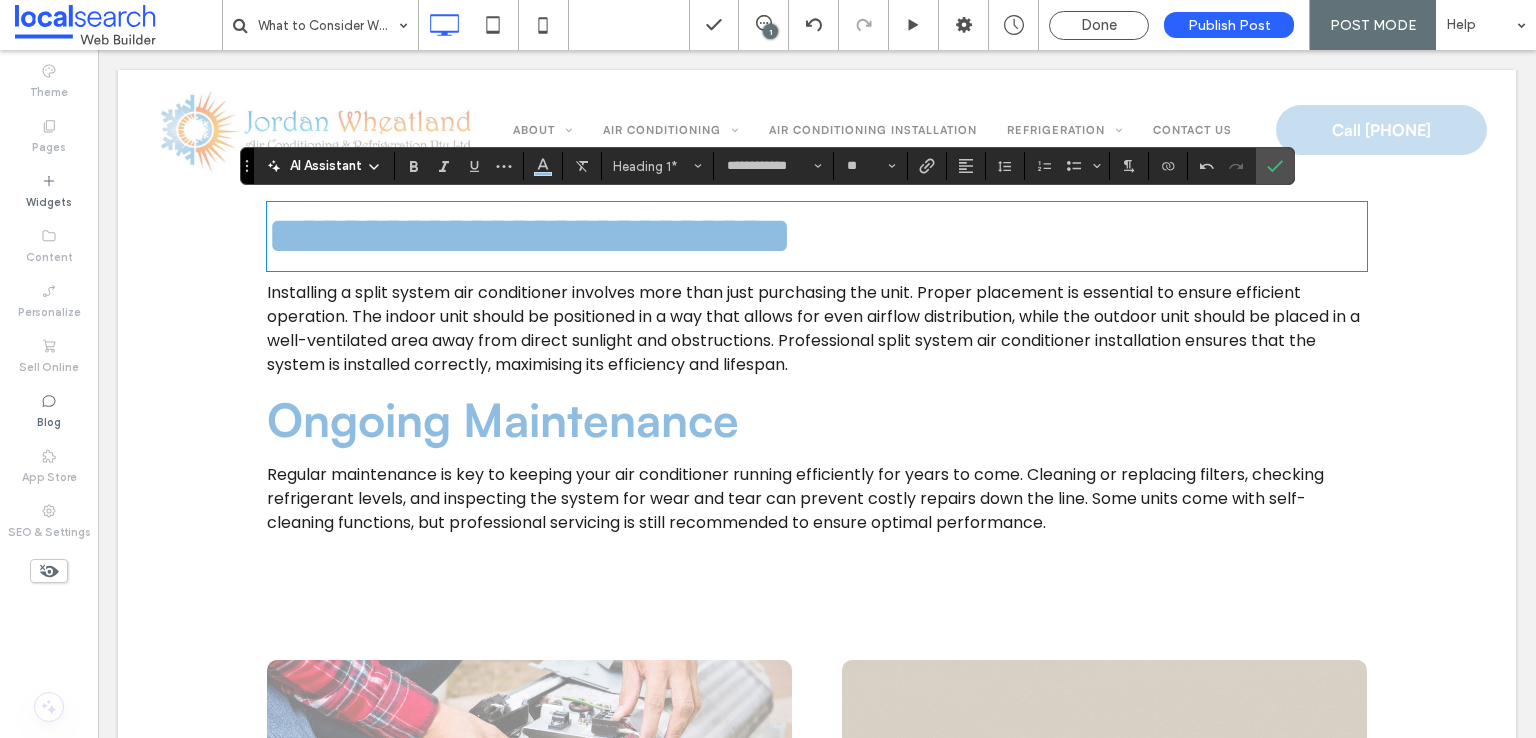 click on "Ongoing Maintenance" at bounding box center [503, 419] 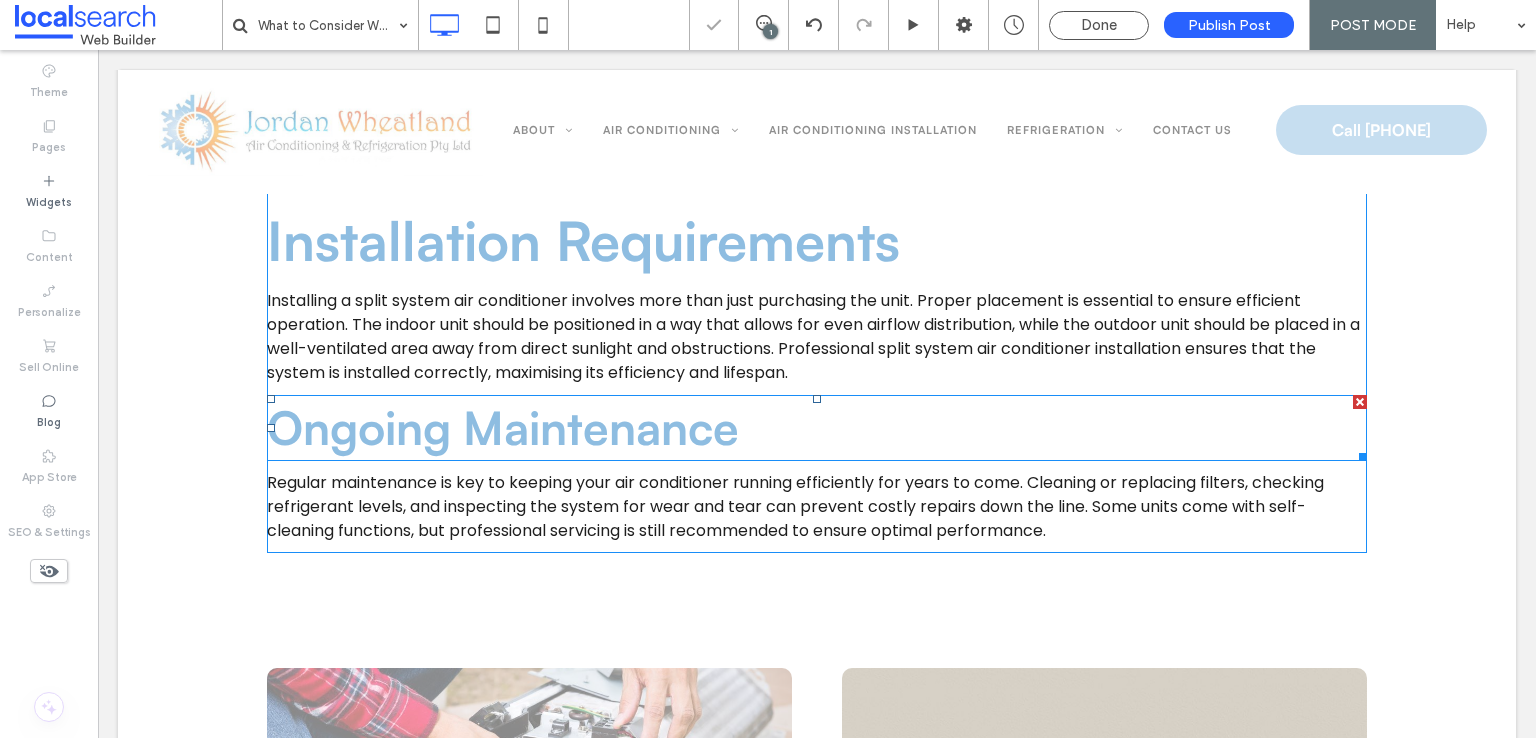 click on "Ongoing Maintenance" at bounding box center [503, 427] 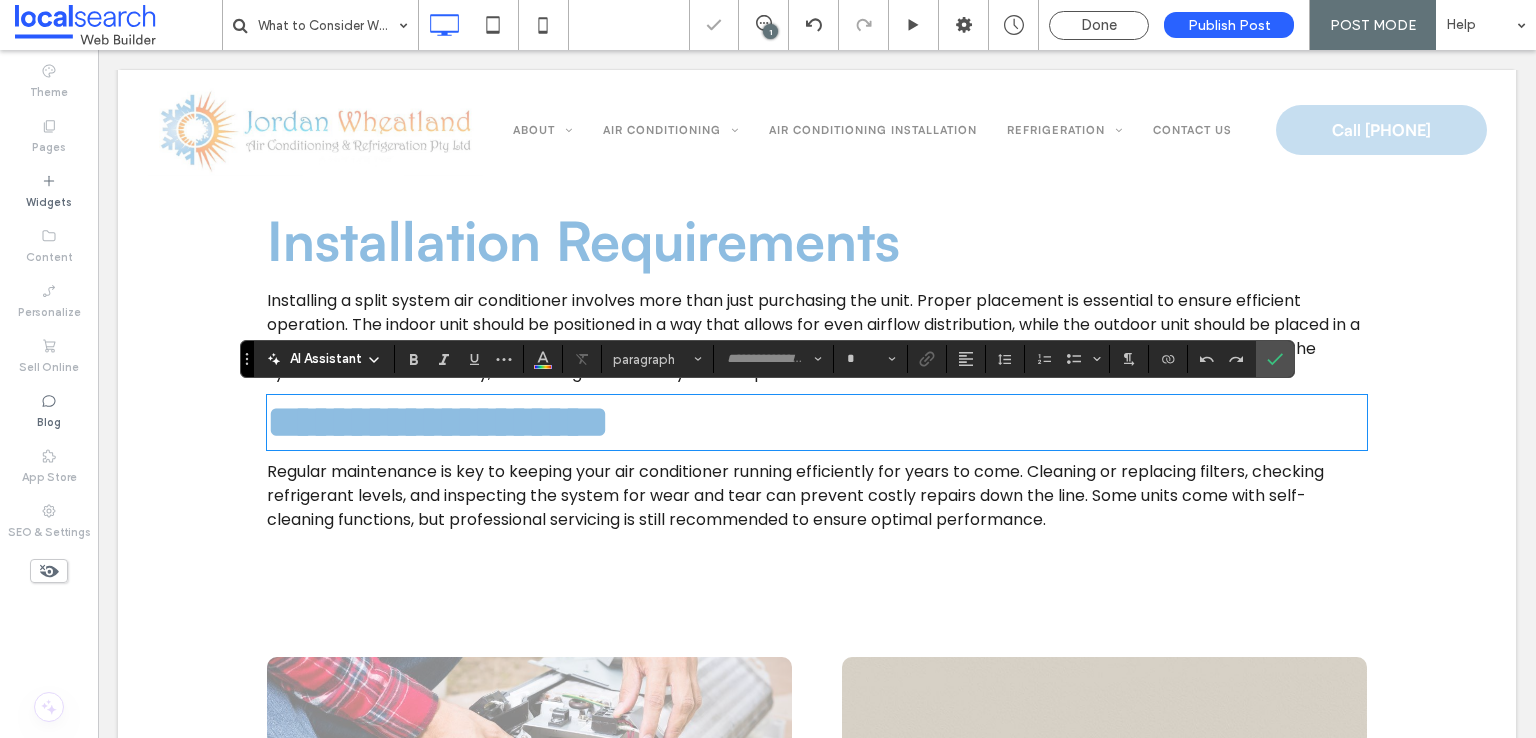 type on "**********" 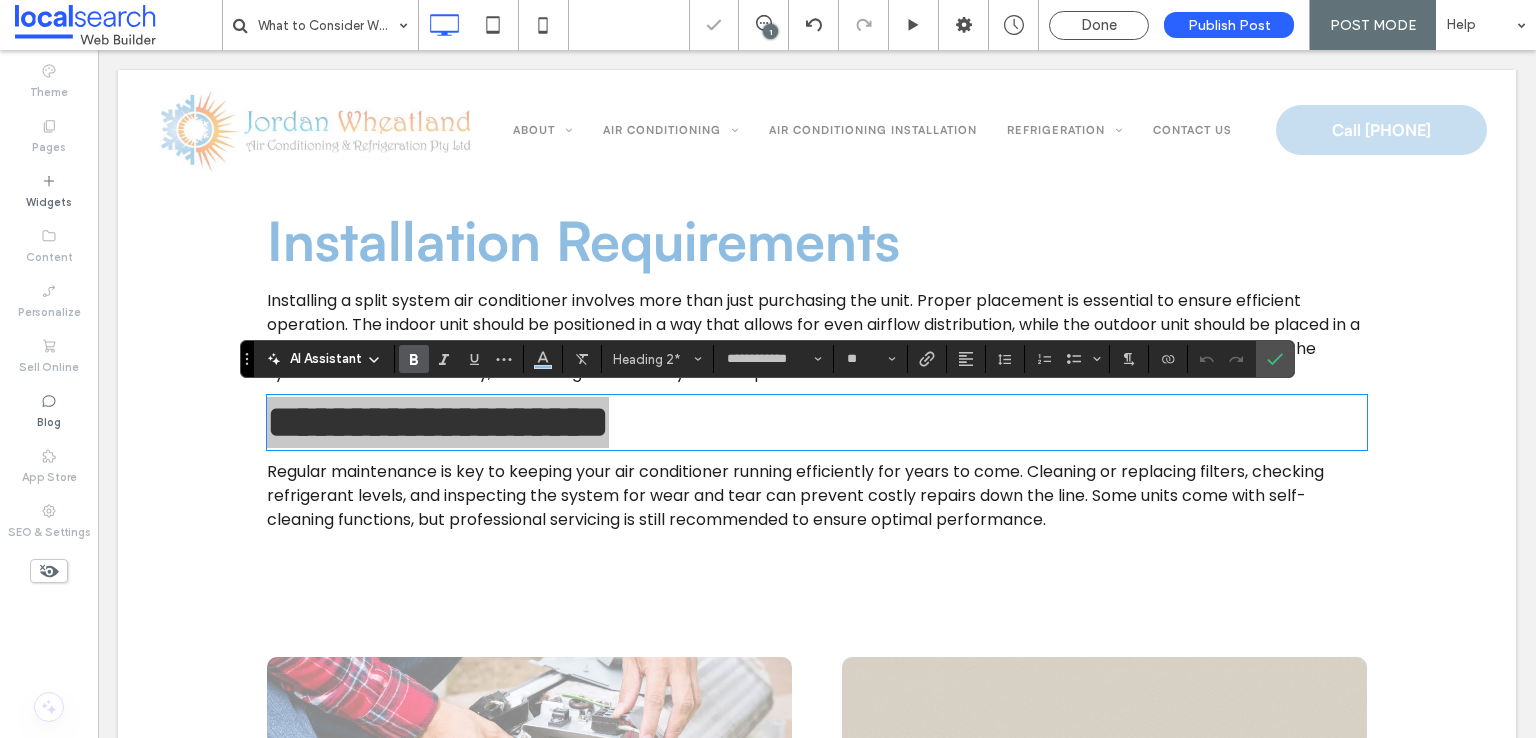 click at bounding box center (414, 359) 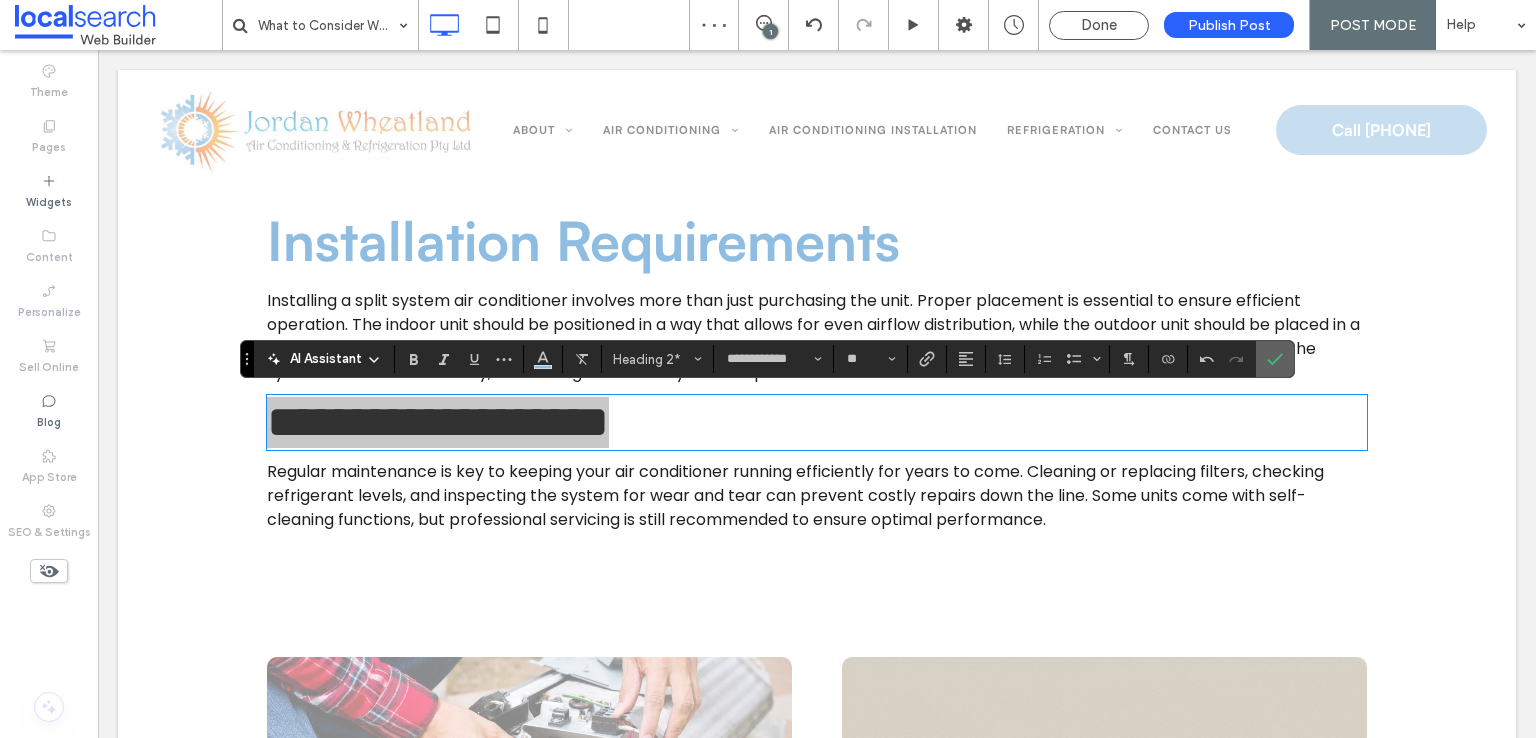 click at bounding box center [1275, 359] 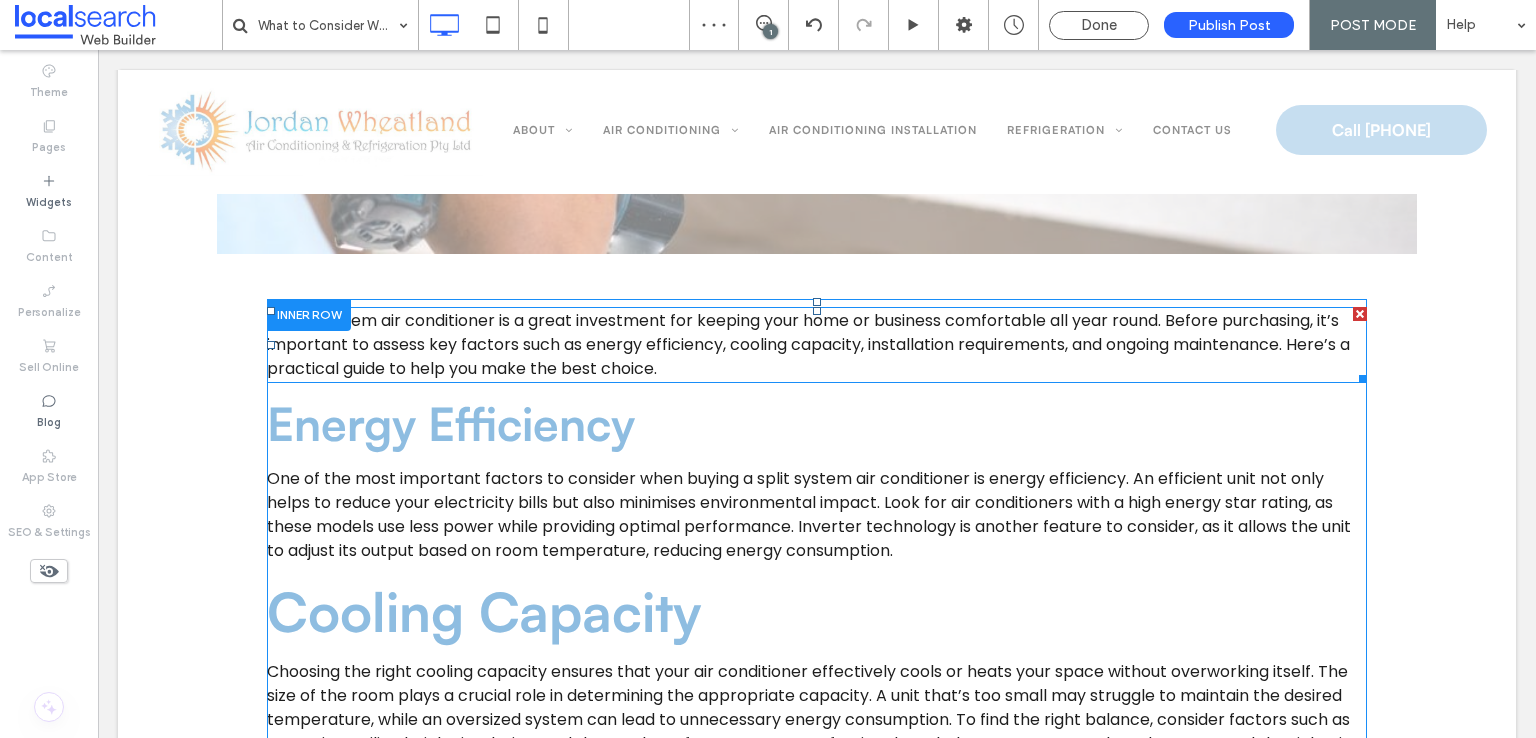 scroll, scrollTop: 1036, scrollLeft: 0, axis: vertical 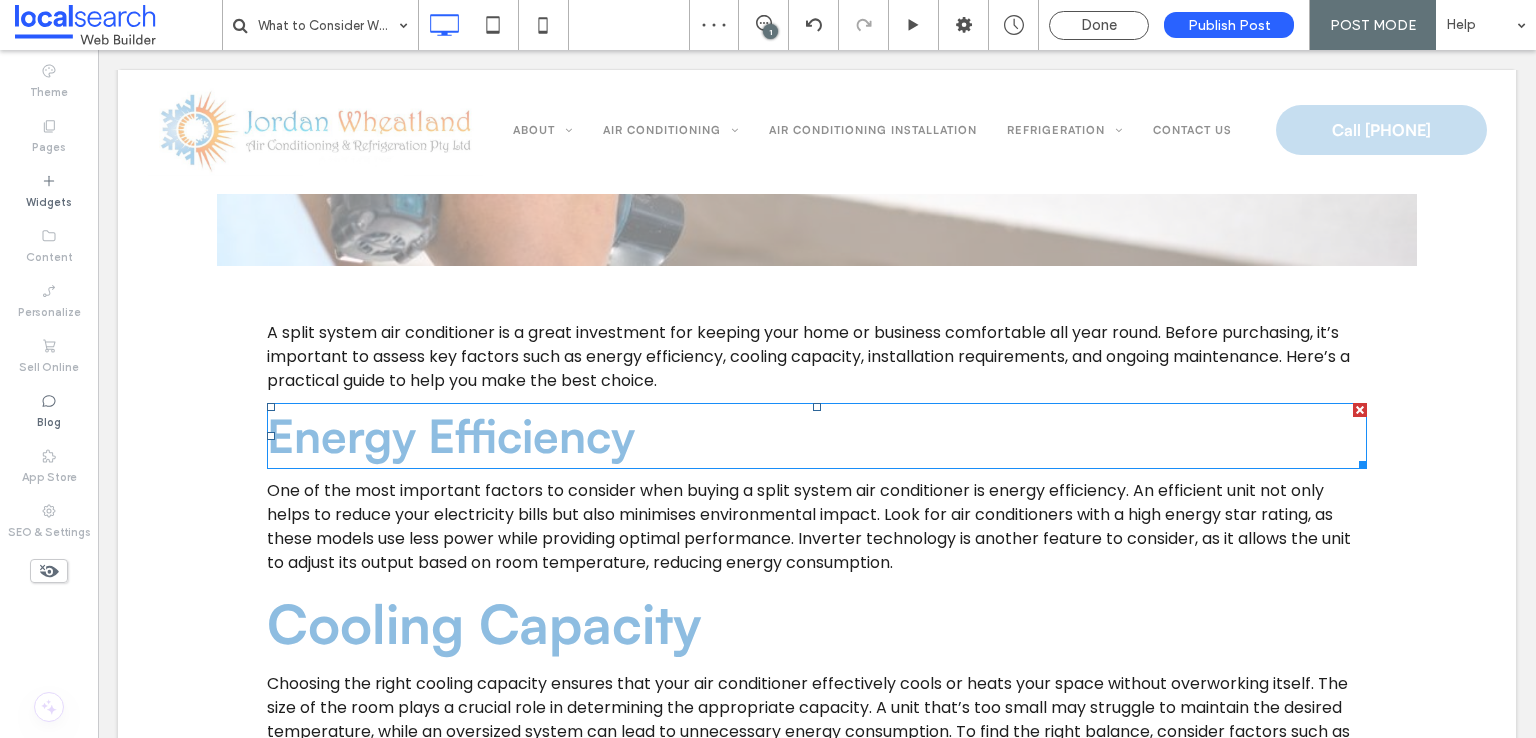 click on "Energy Efficiency" at bounding box center (451, 435) 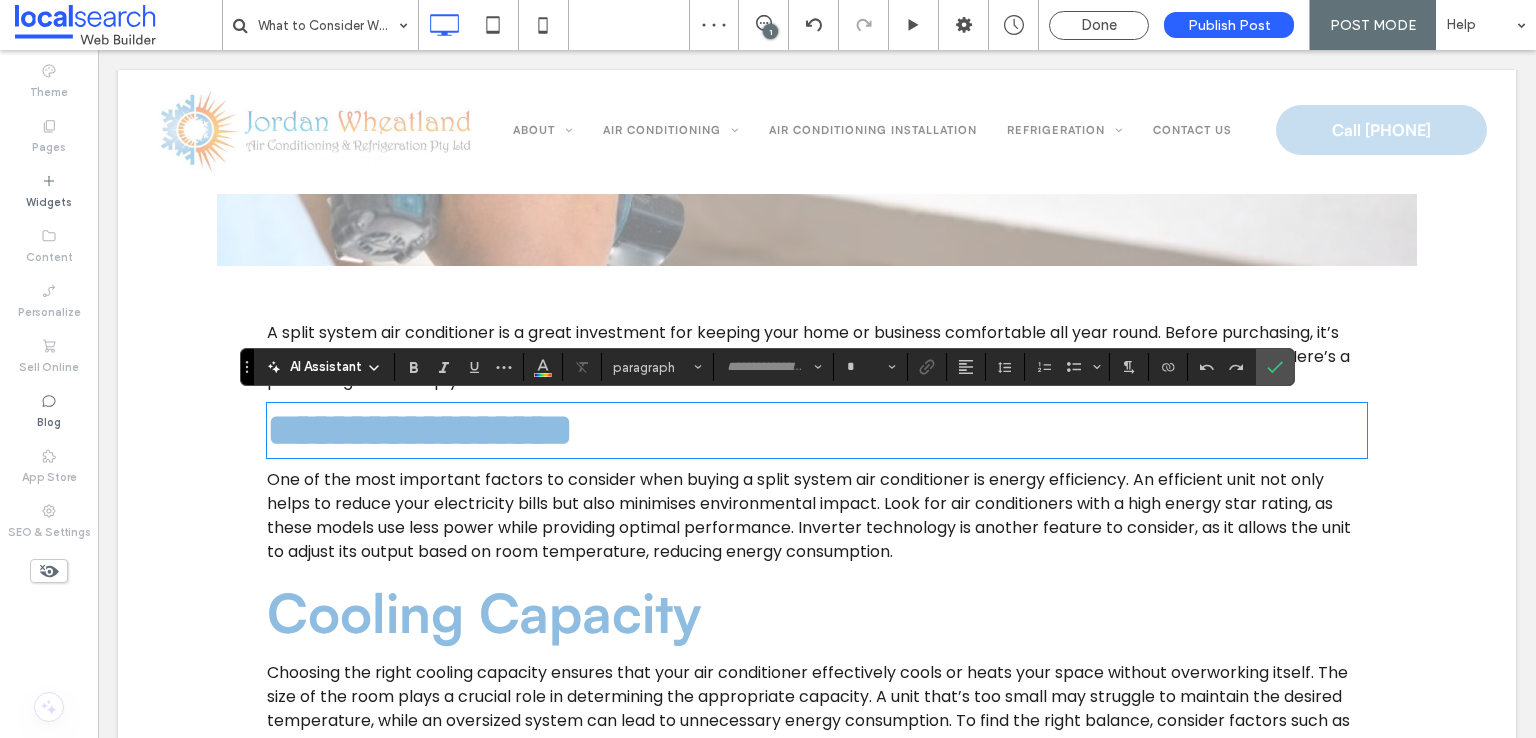 type on "**********" 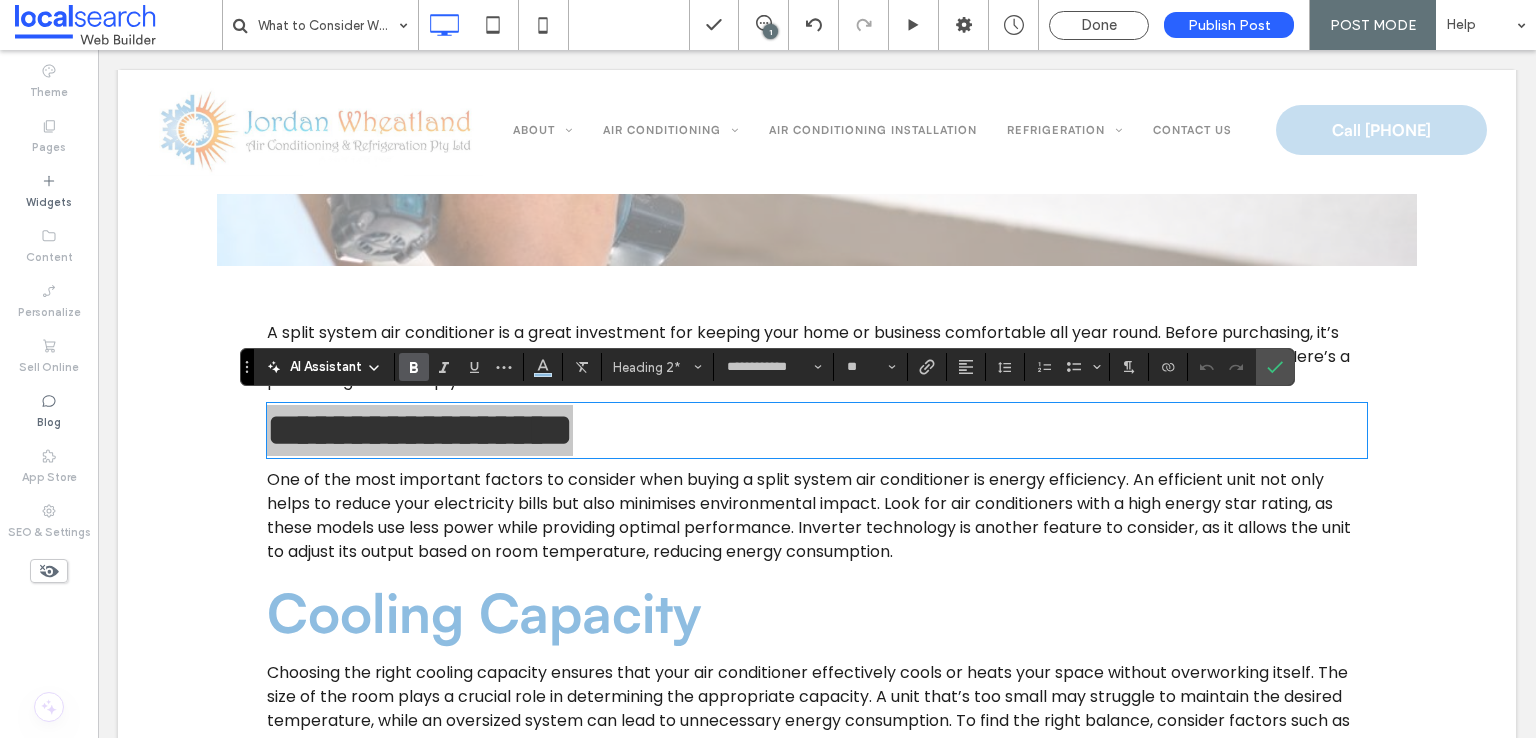 click 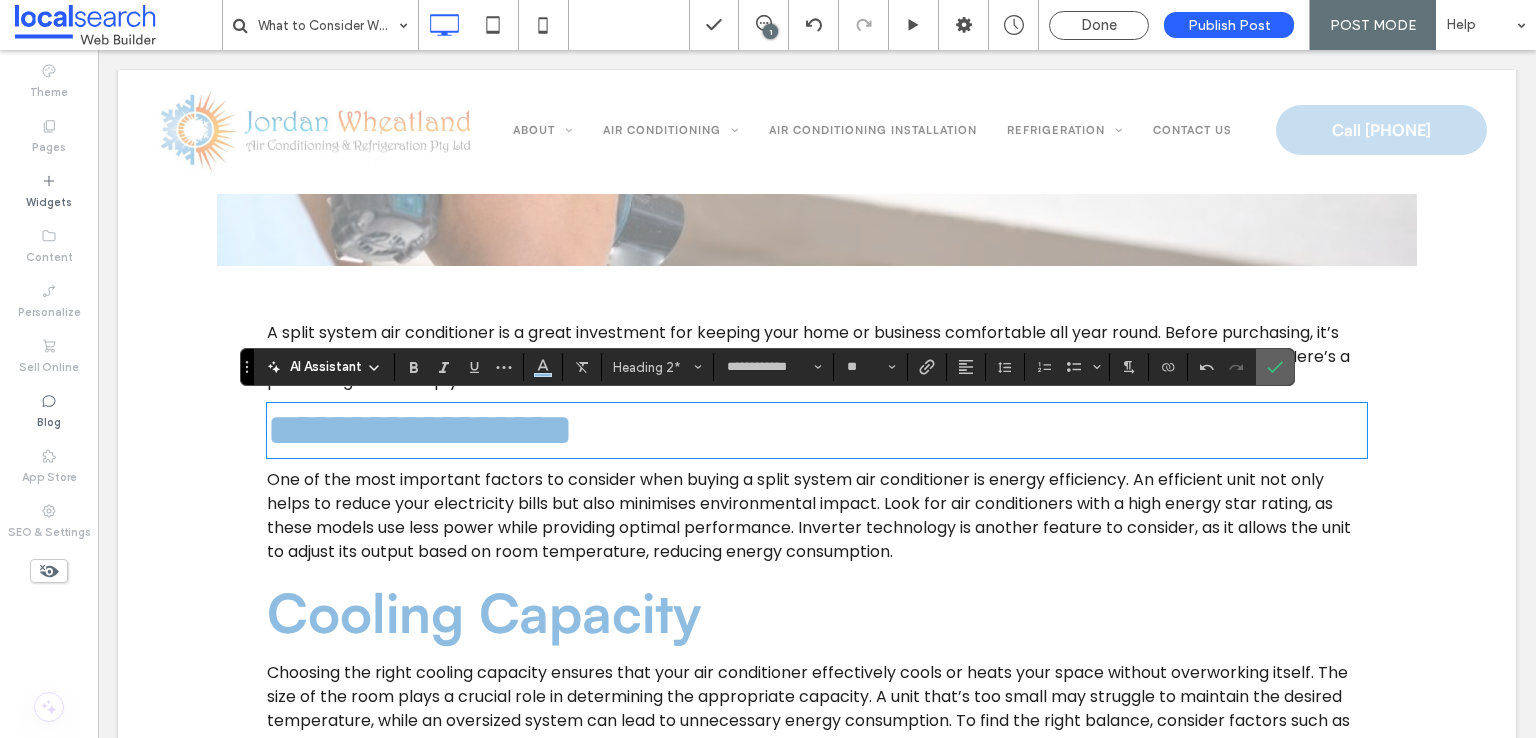 click 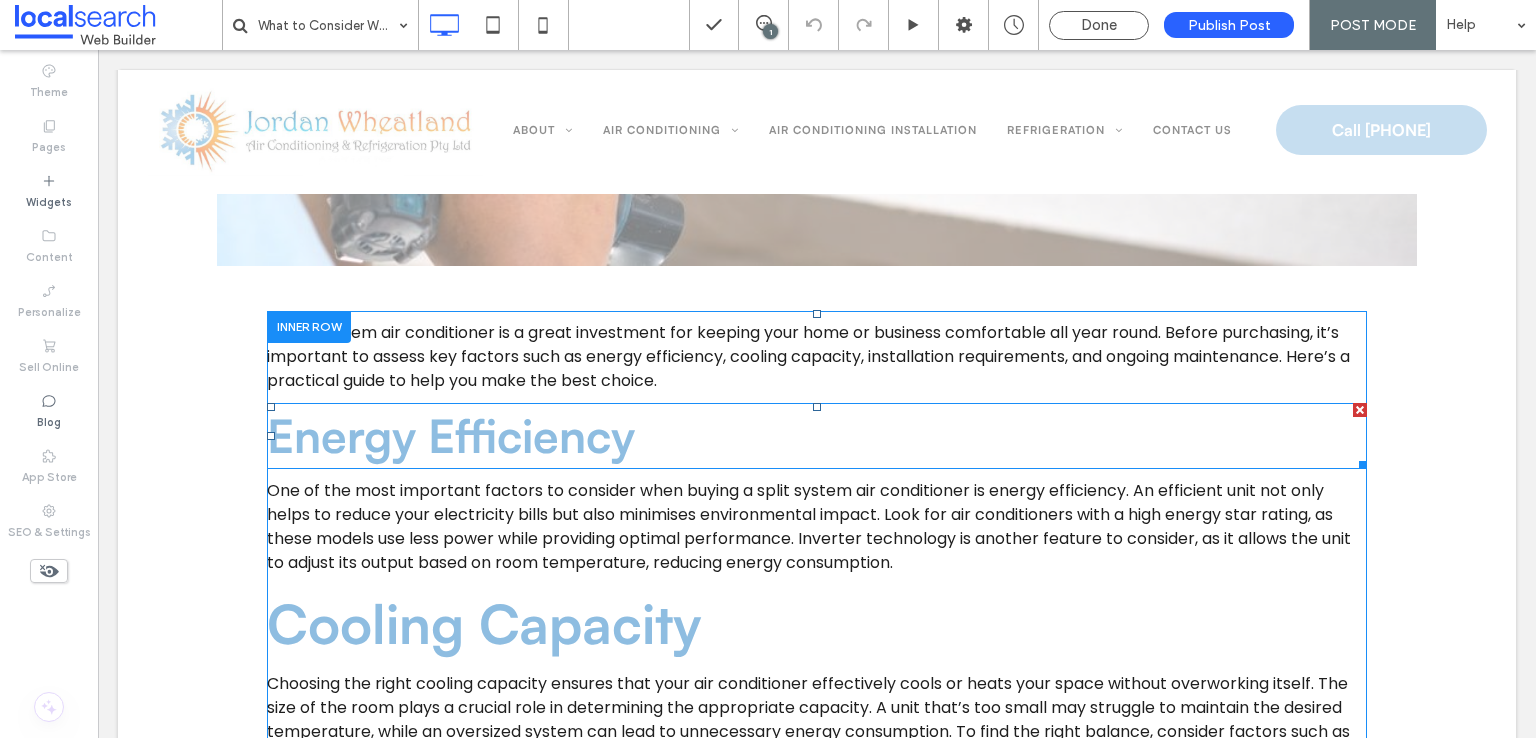 click on "Energy Efficiency" at bounding box center [451, 435] 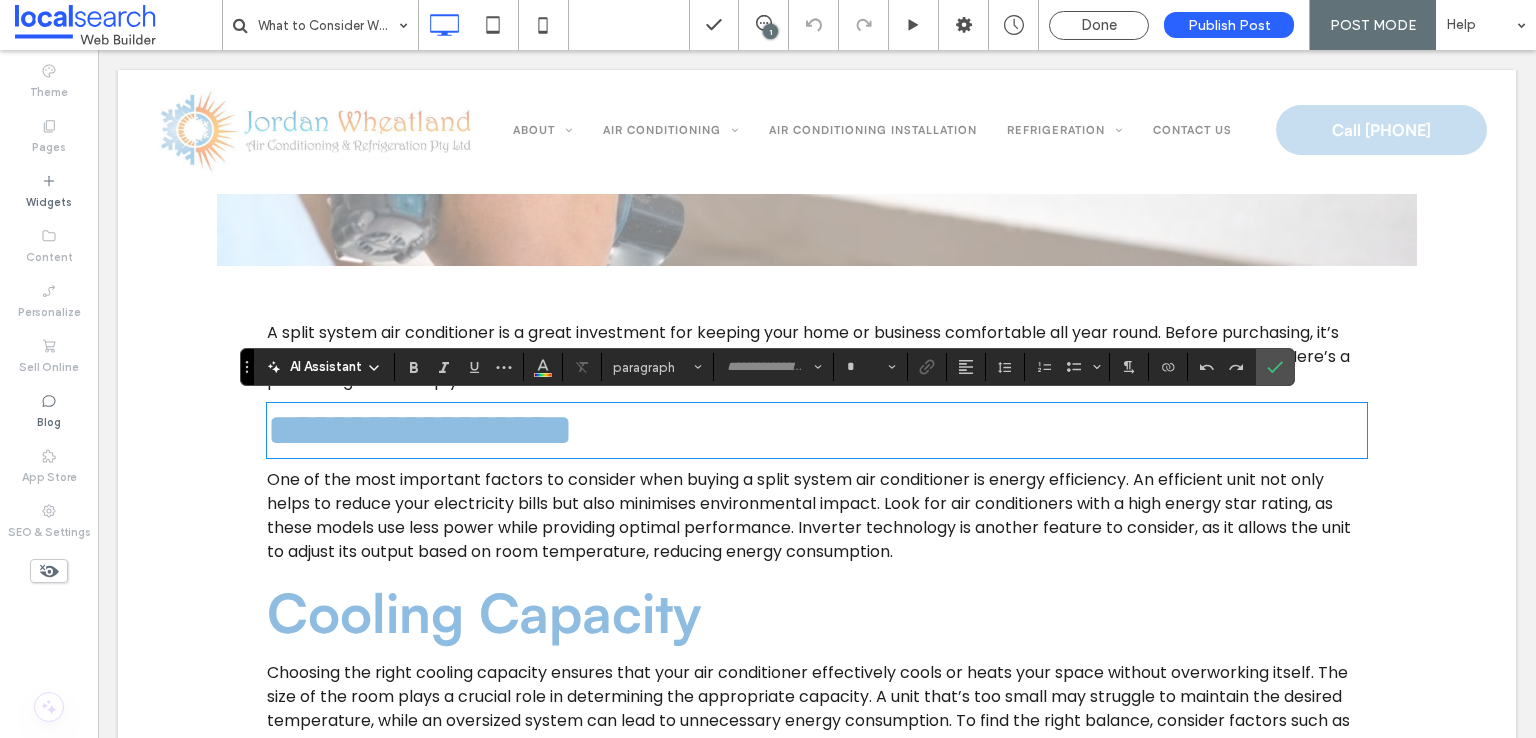 type on "**********" 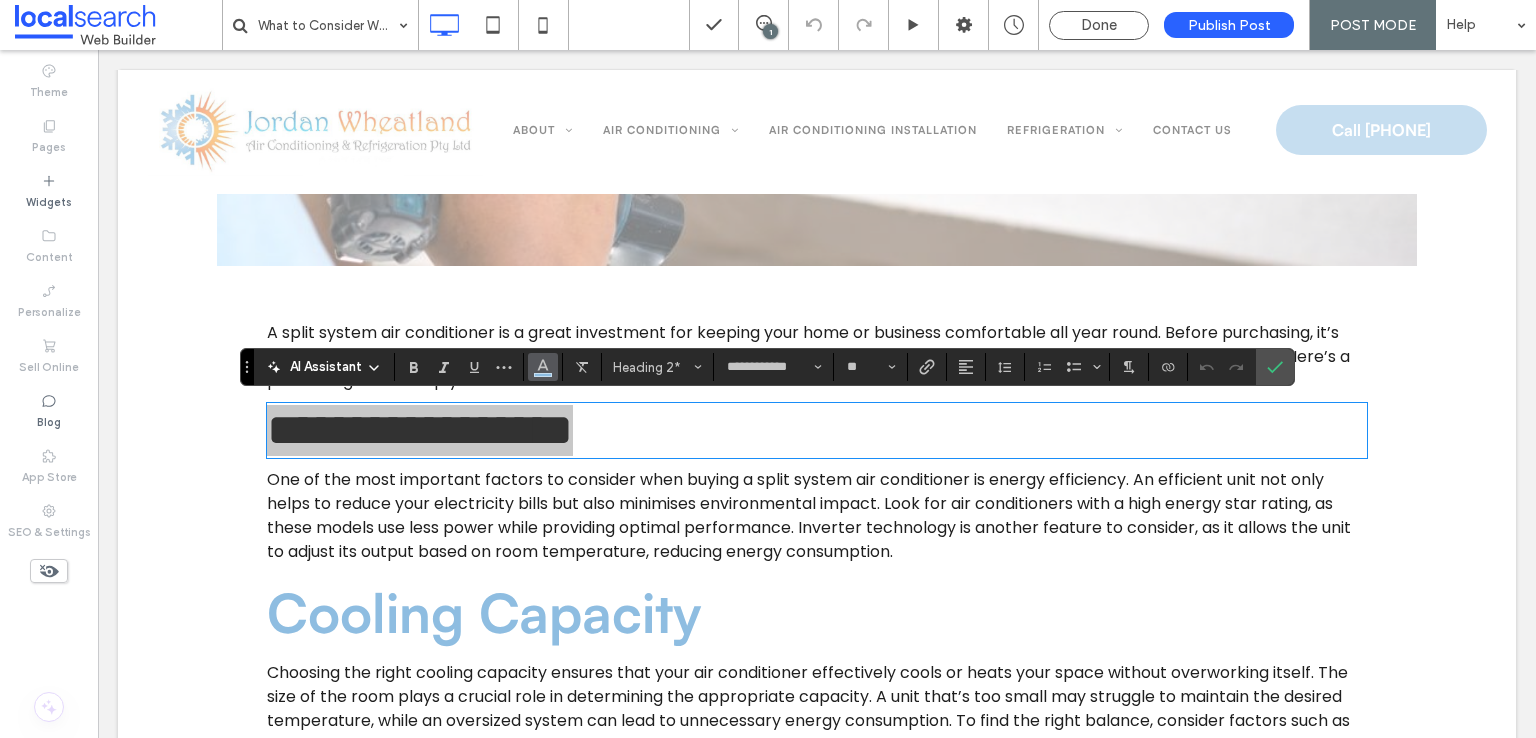 click at bounding box center [543, 367] 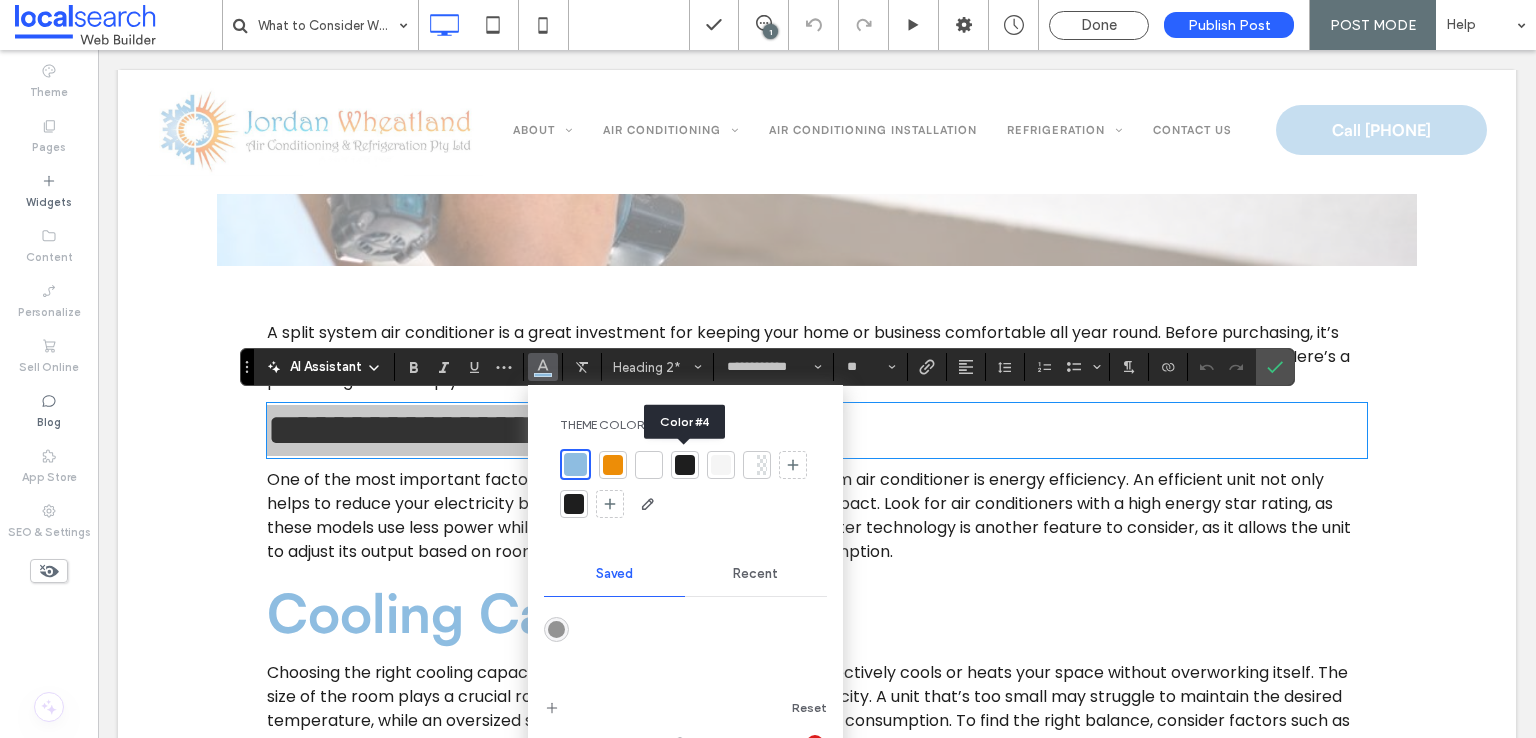 click at bounding box center (685, 465) 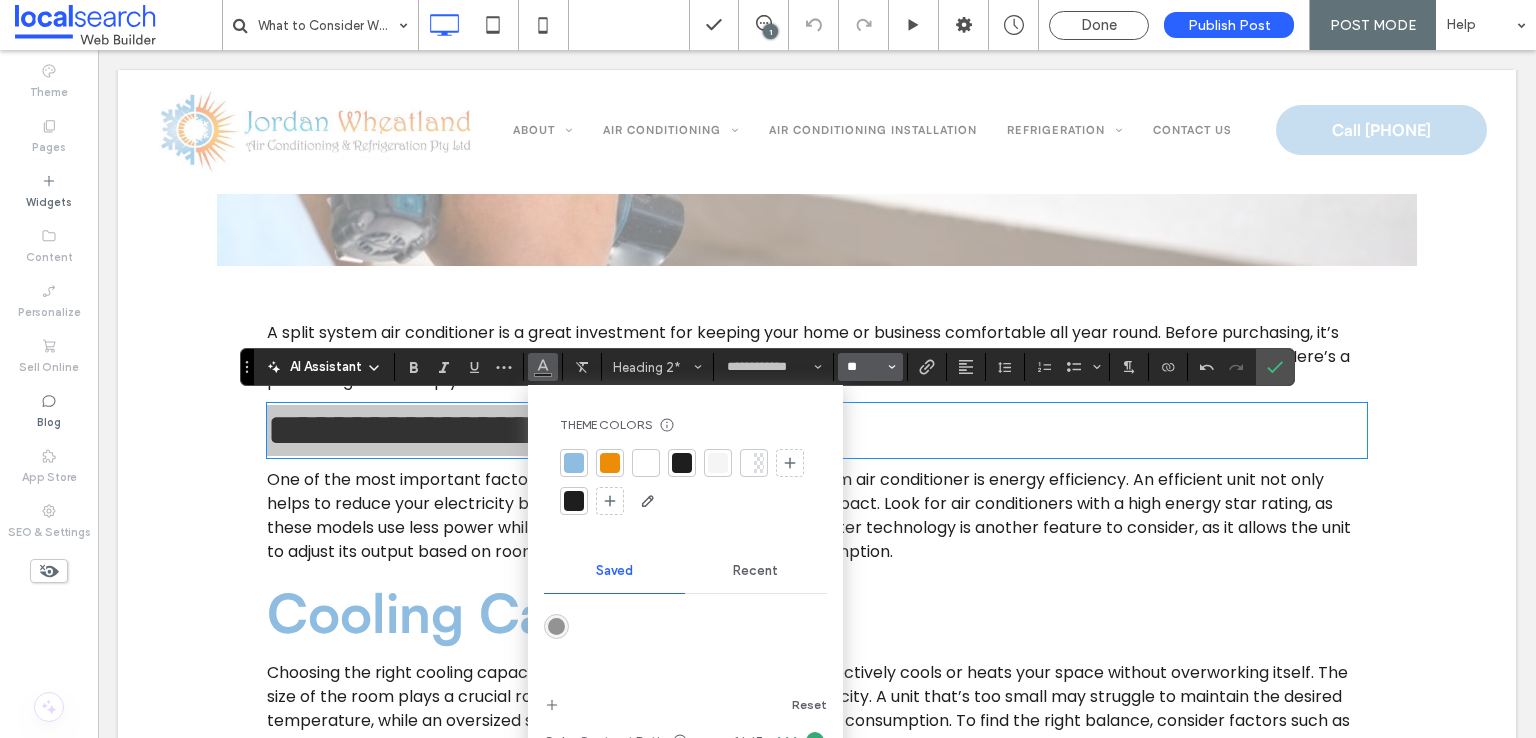 click on "**" at bounding box center [864, 367] 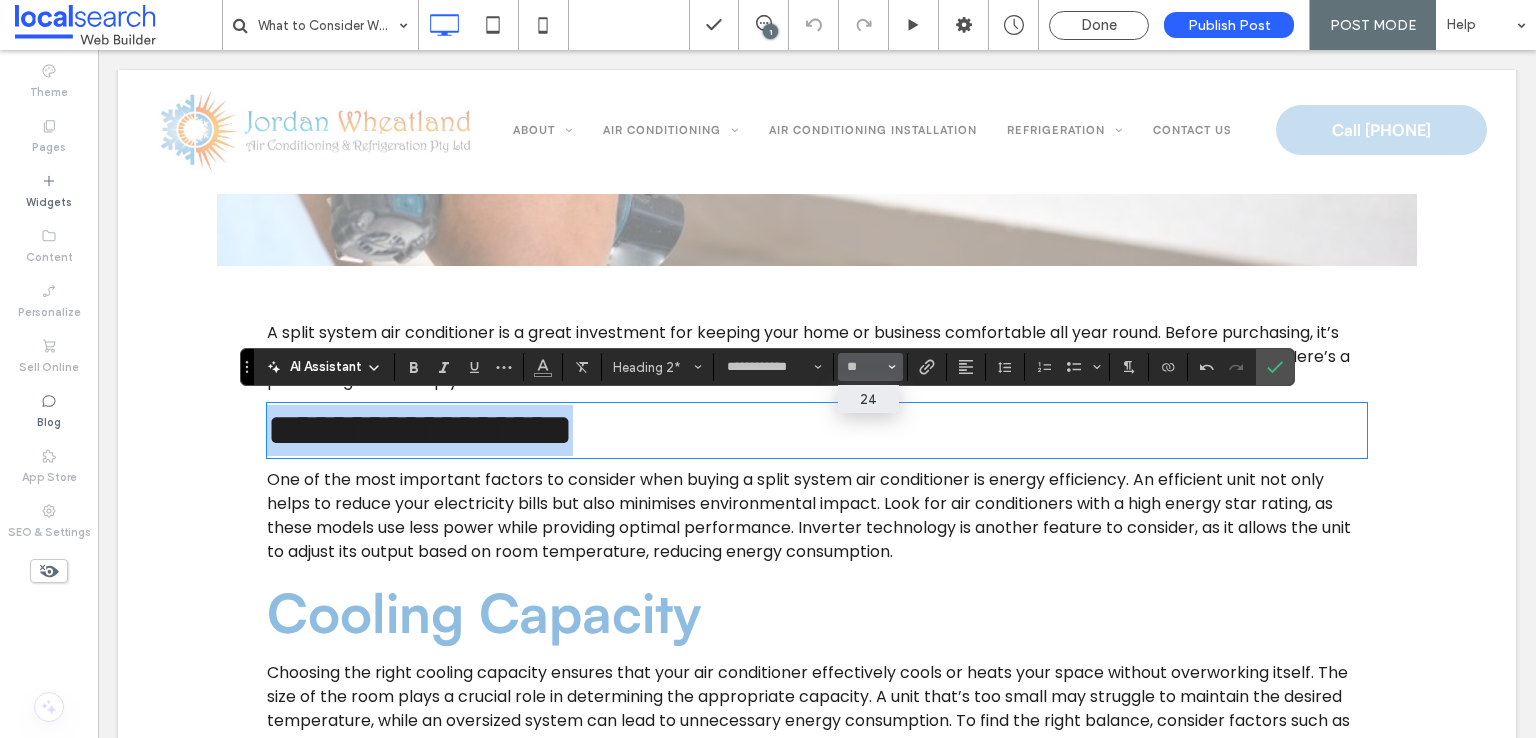 type on "**" 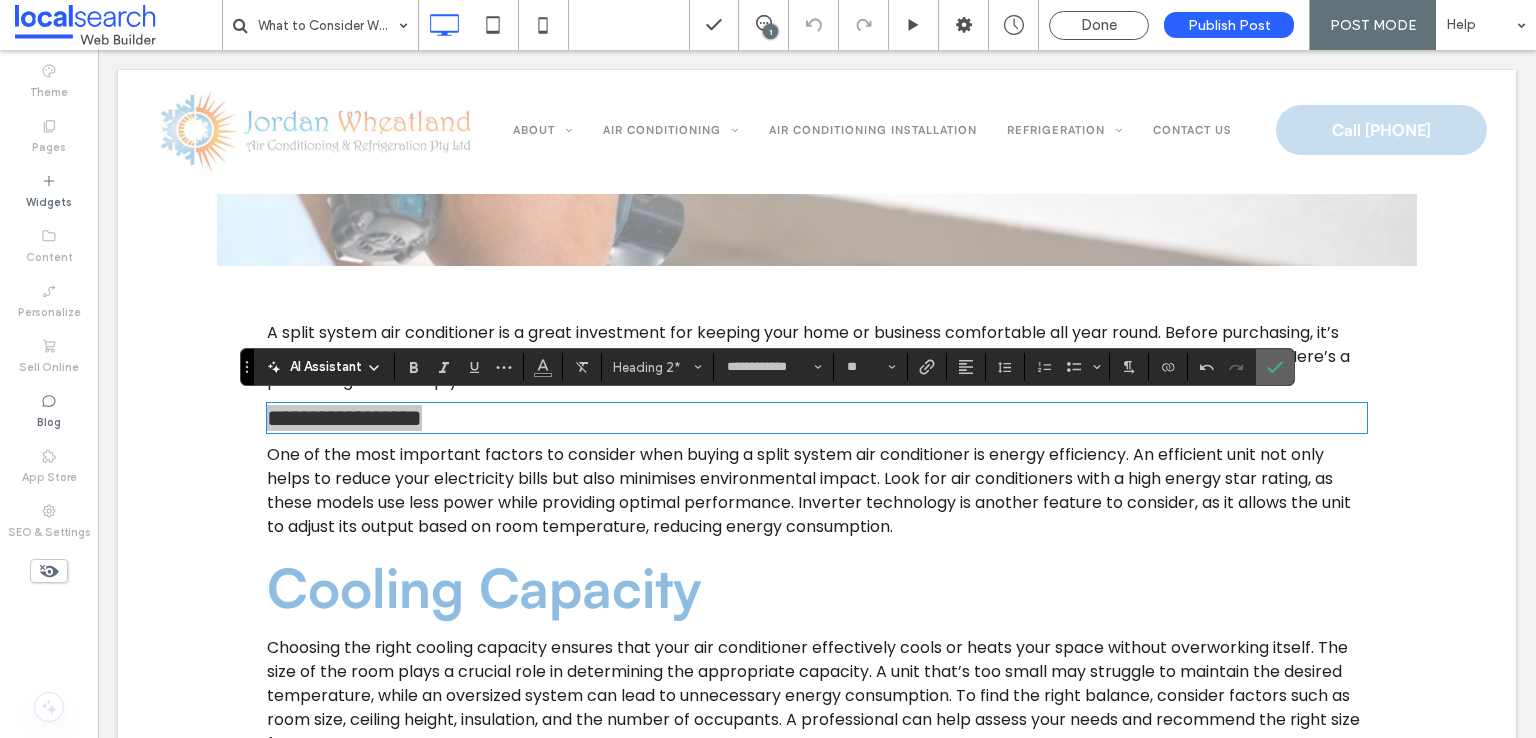 drag, startPoint x: 1277, startPoint y: 362, endPoint x: 1034, endPoint y: 347, distance: 243.46252 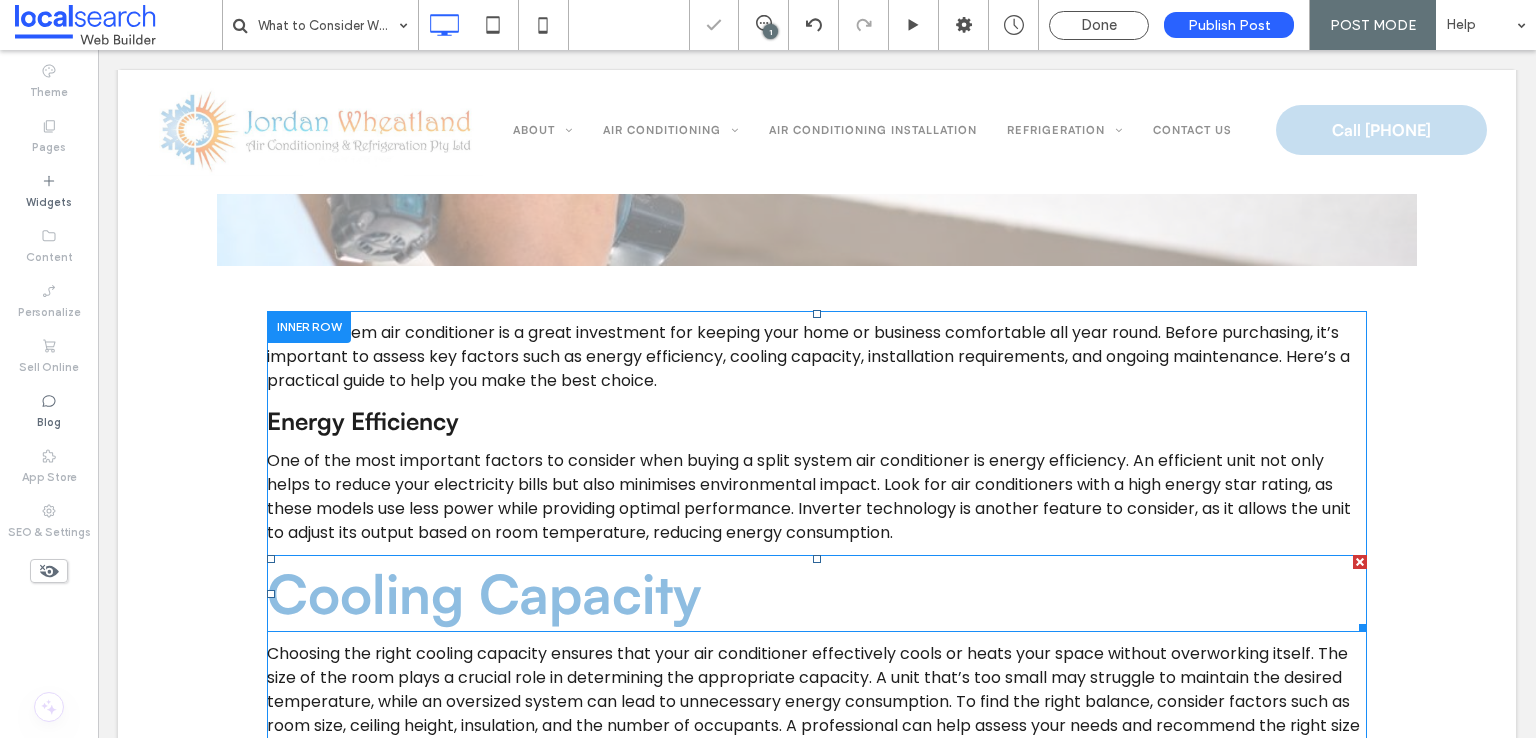 click on "Cooling Capacity" at bounding box center (484, 593) 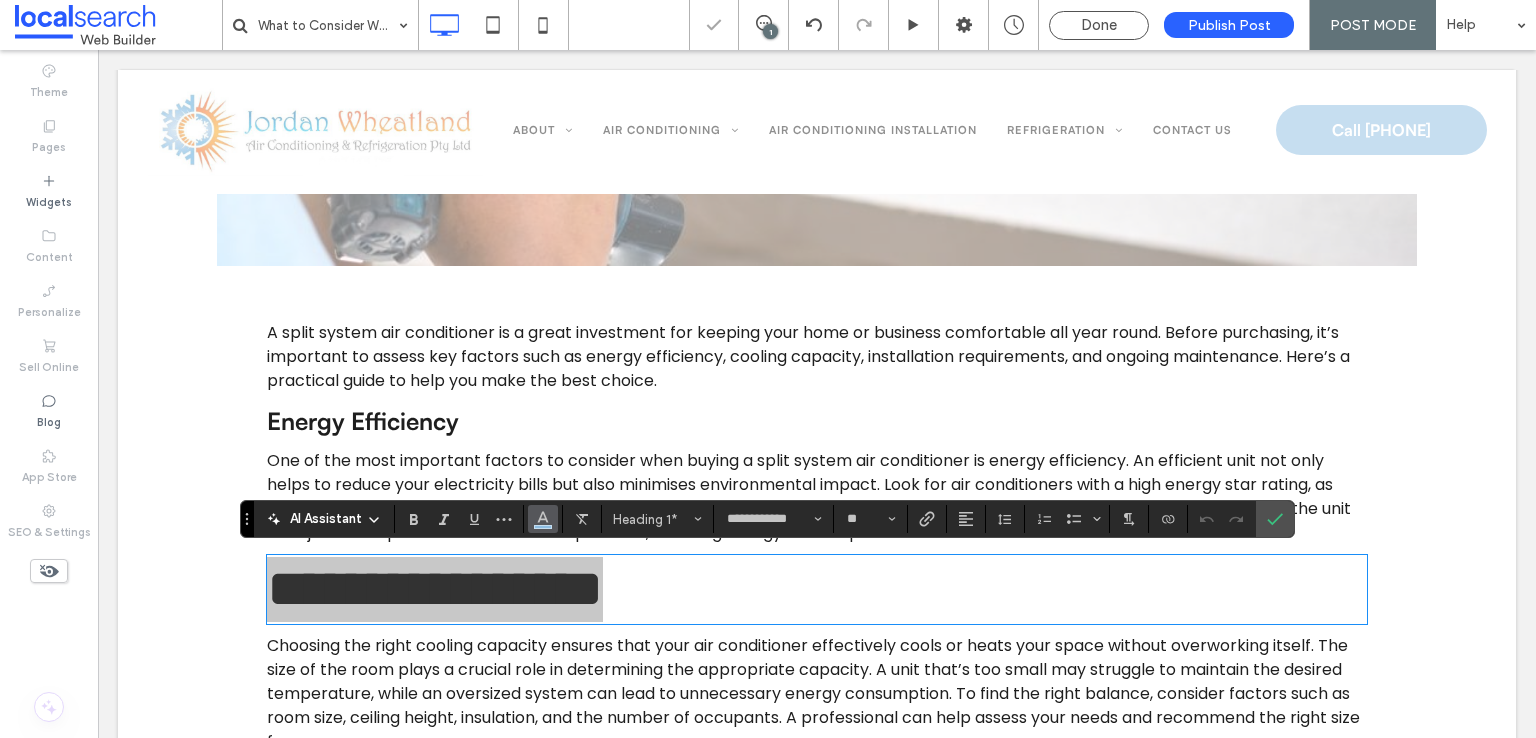 click 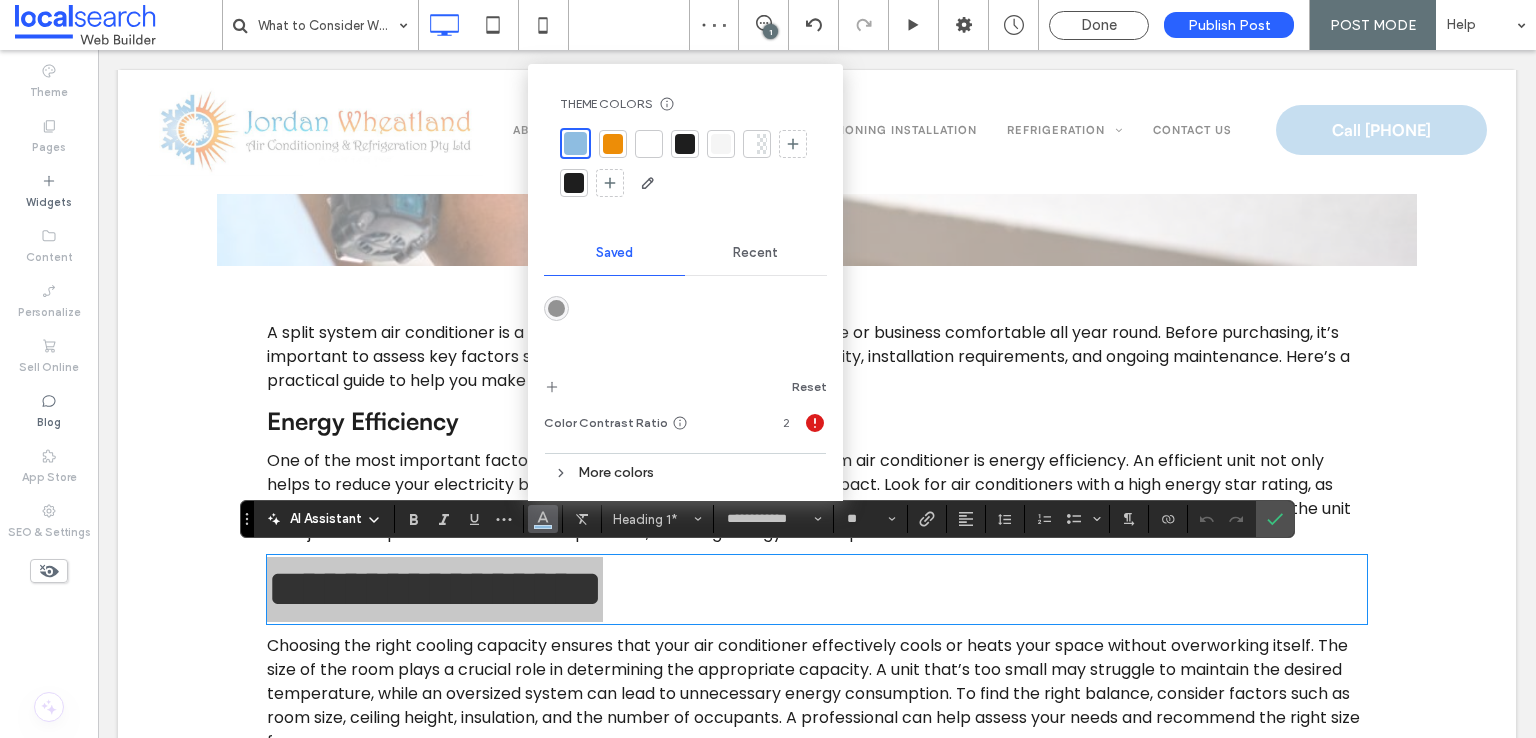 click at bounding box center [574, 183] 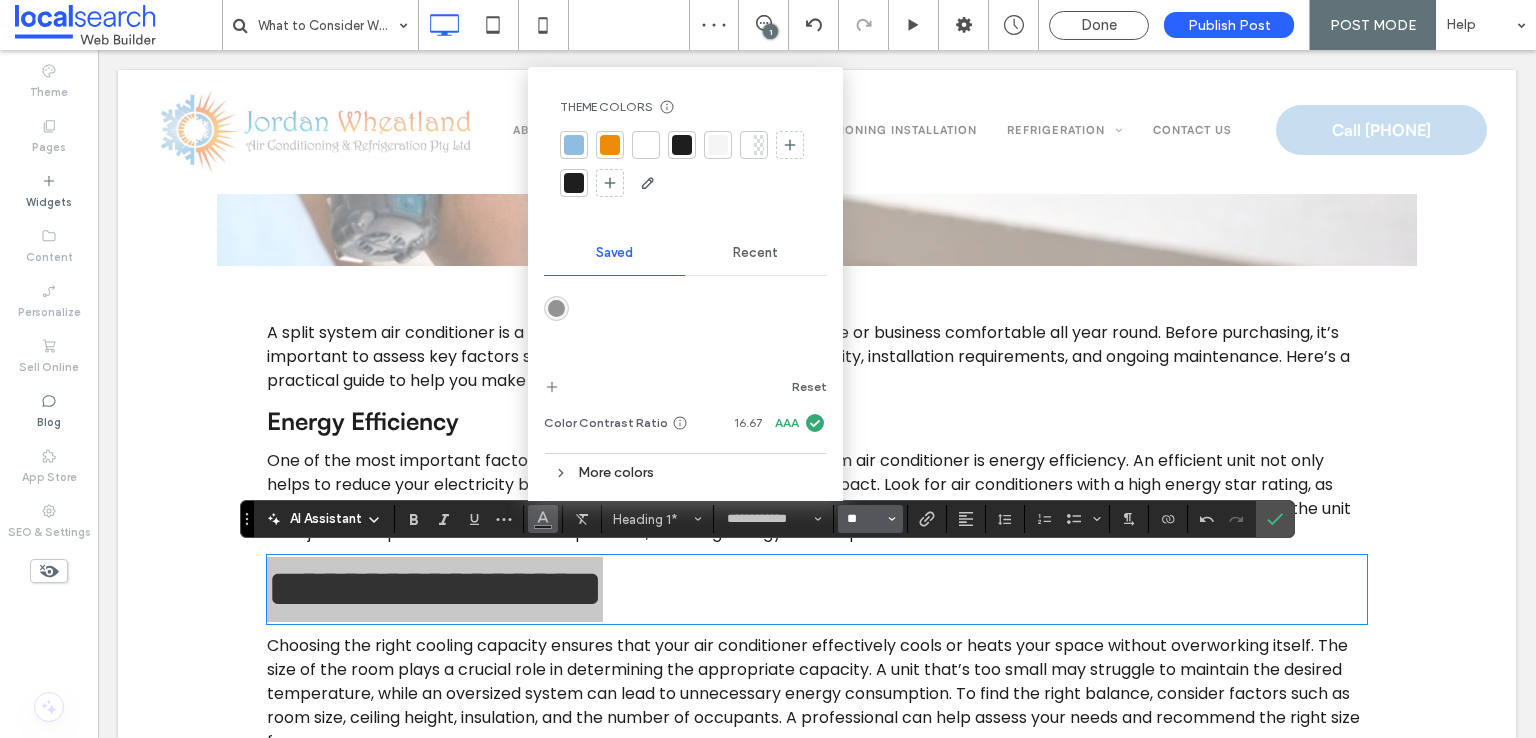 click on "**" at bounding box center (864, 519) 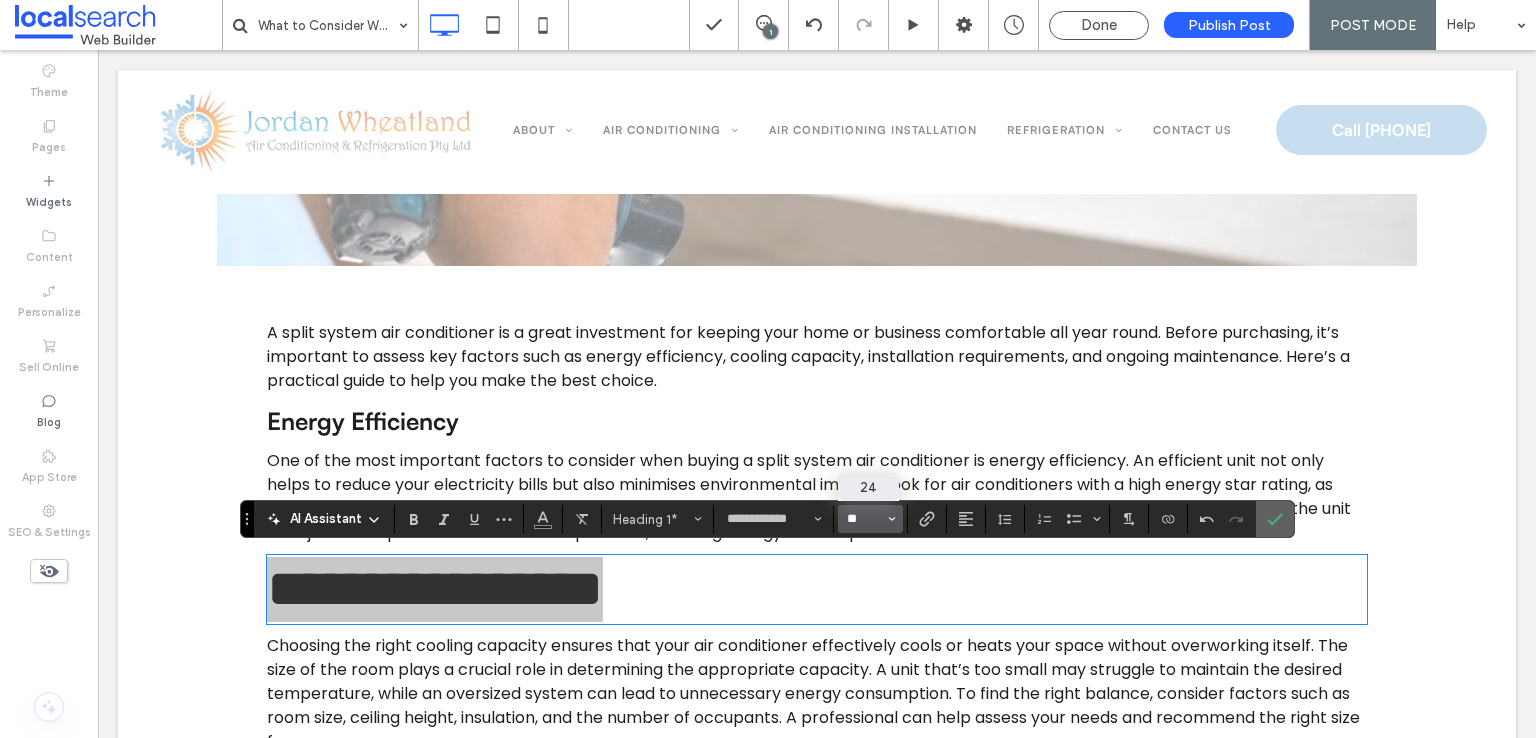 type on "**" 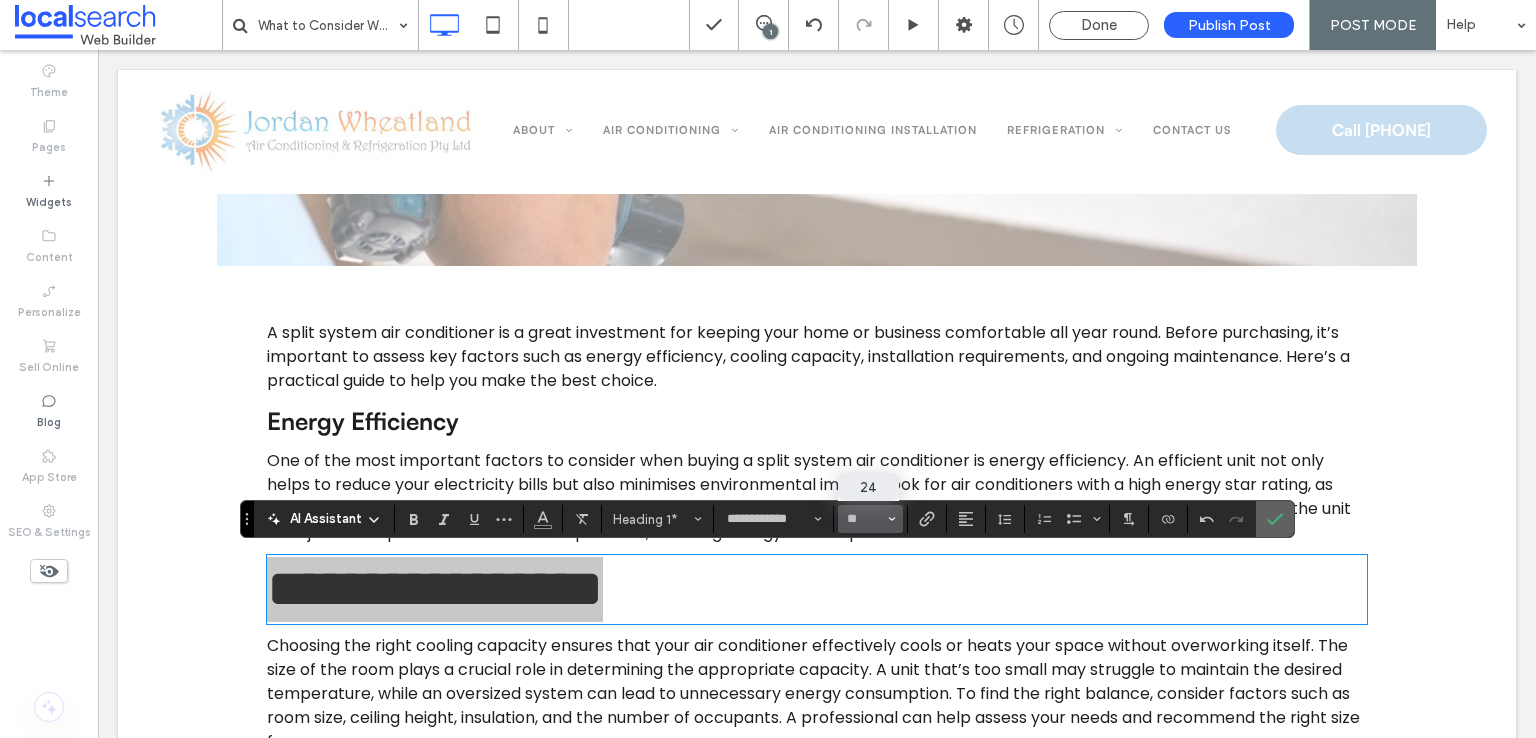 drag, startPoint x: 1266, startPoint y: 517, endPoint x: 1106, endPoint y: 487, distance: 162.78821 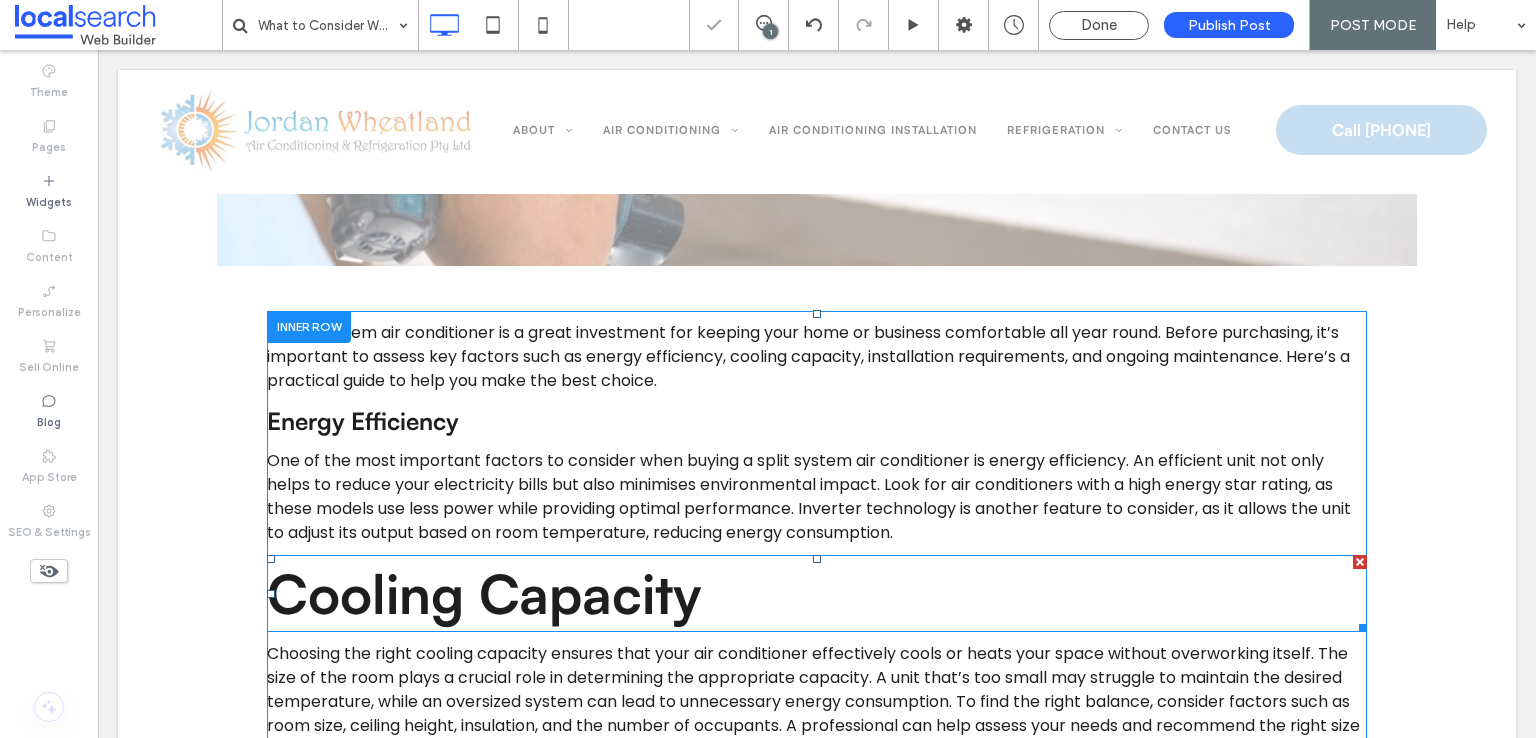 click on "Cooling Capacity" at bounding box center [484, 593] 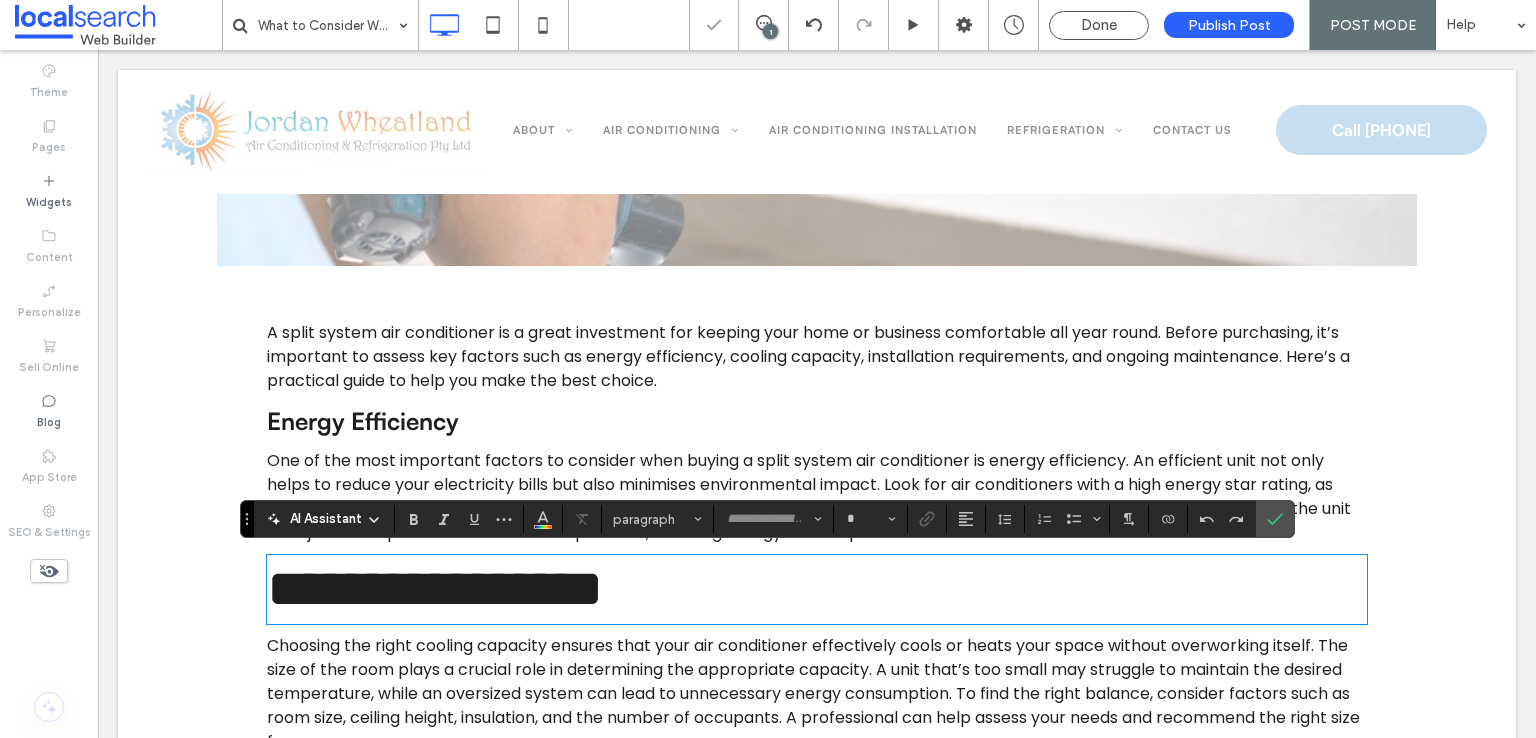 type on "**********" 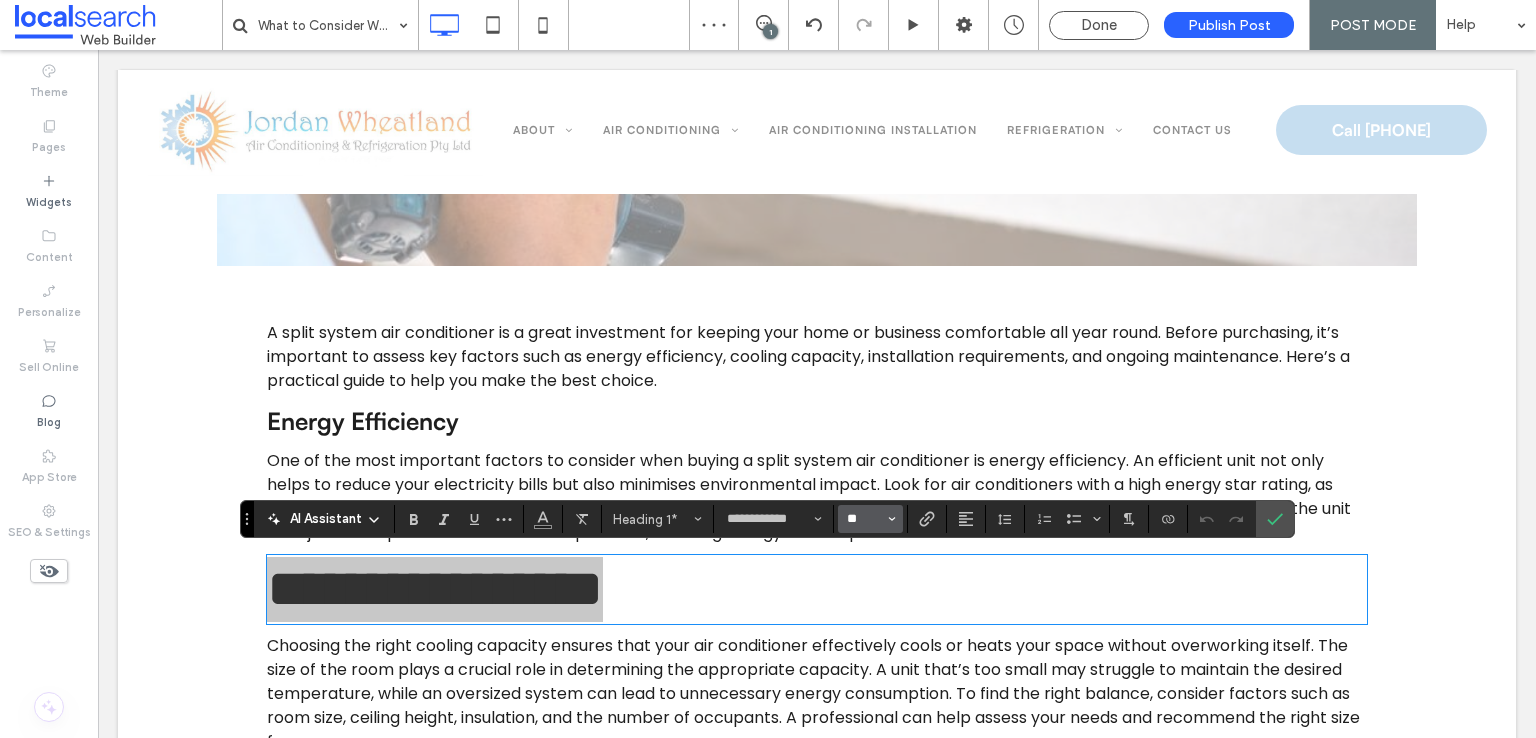 click on "**" at bounding box center [864, 519] 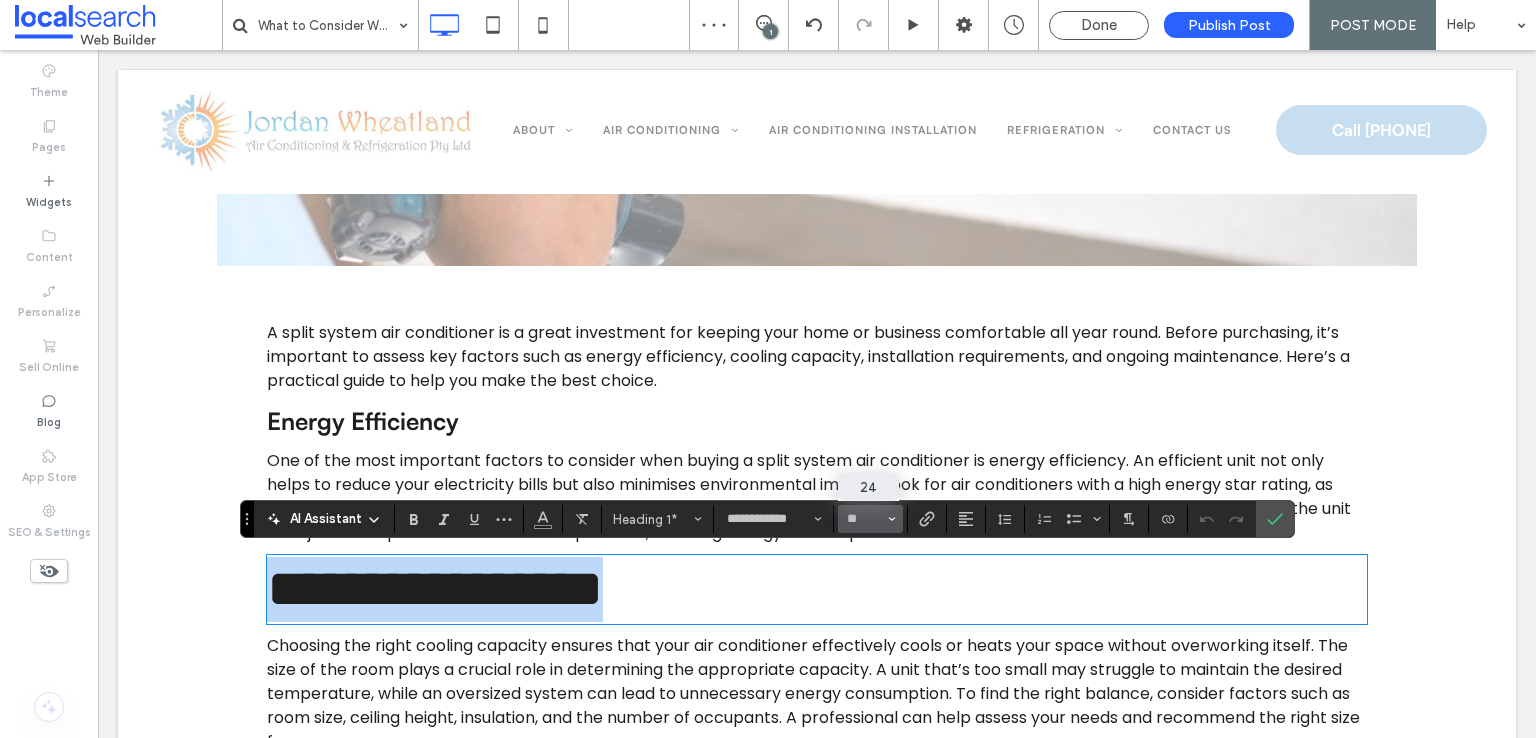 type on "**" 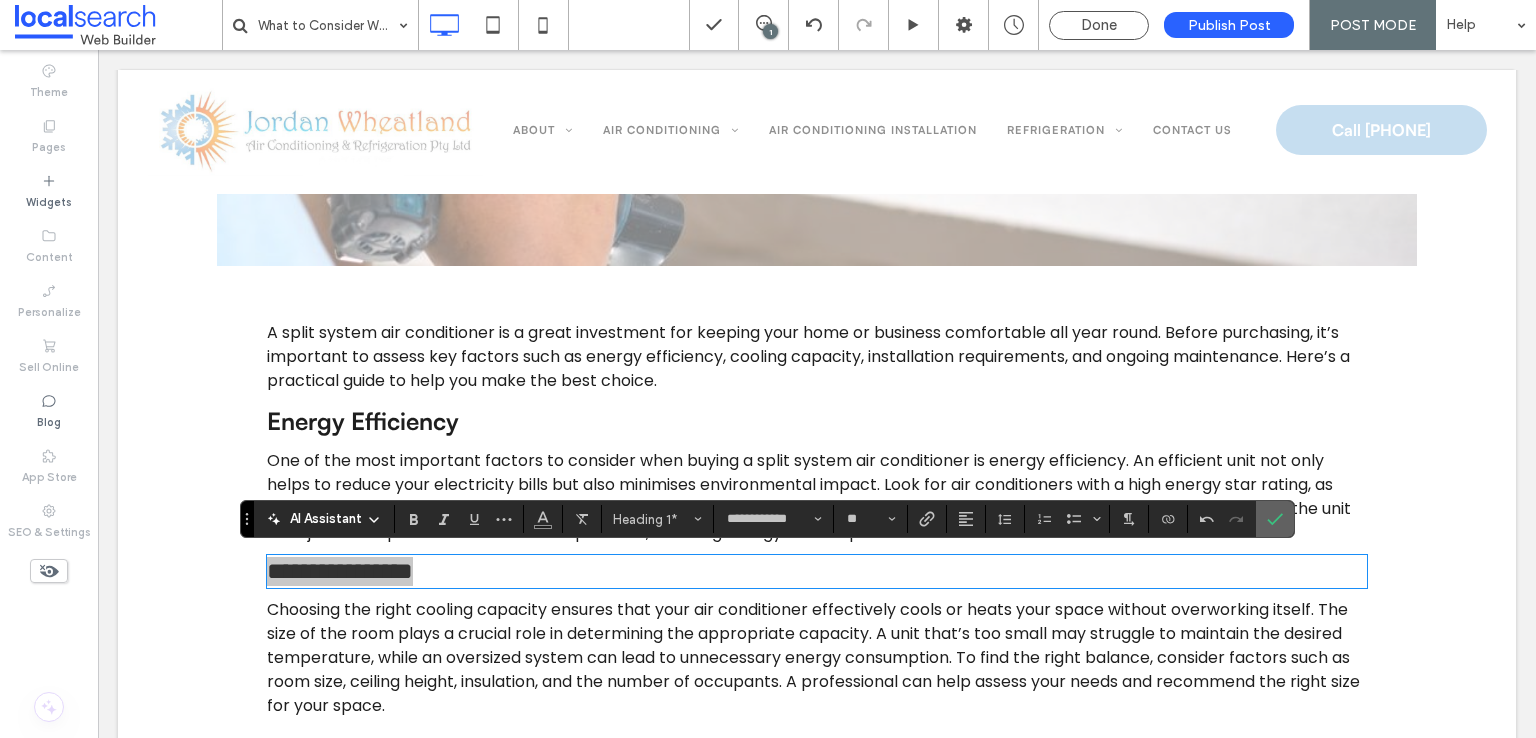 click 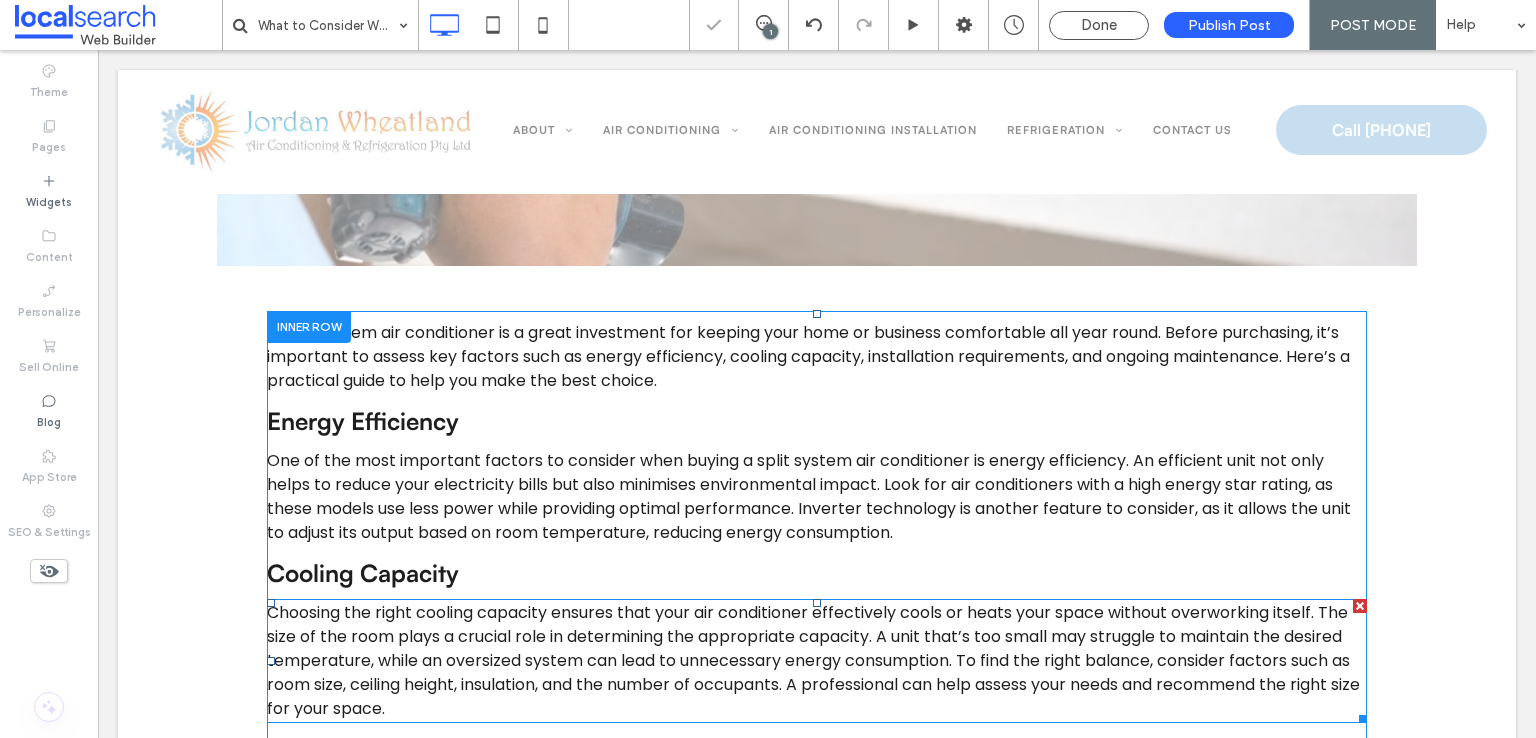 scroll, scrollTop: 1236, scrollLeft: 0, axis: vertical 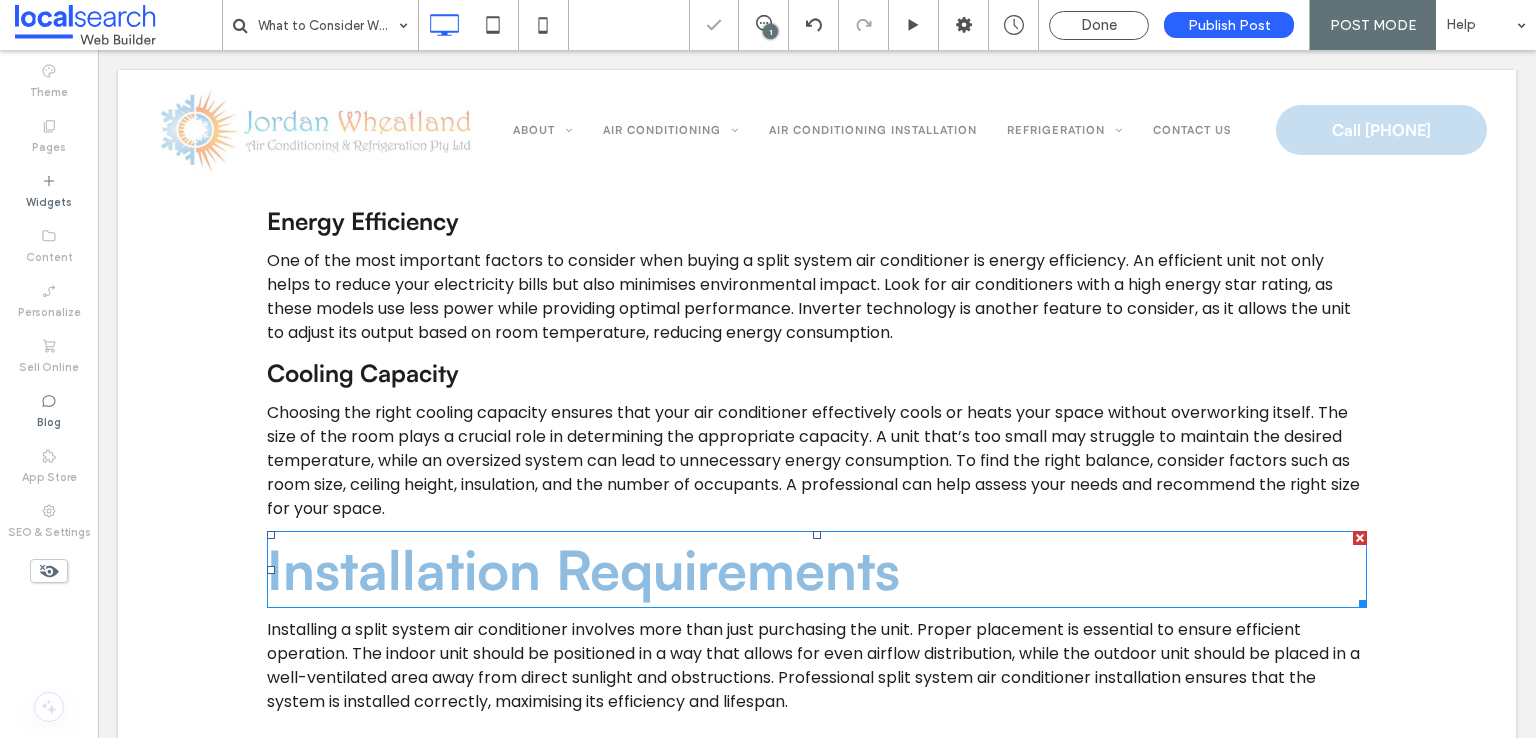 click on "Installation Requirements" at bounding box center (583, 569) 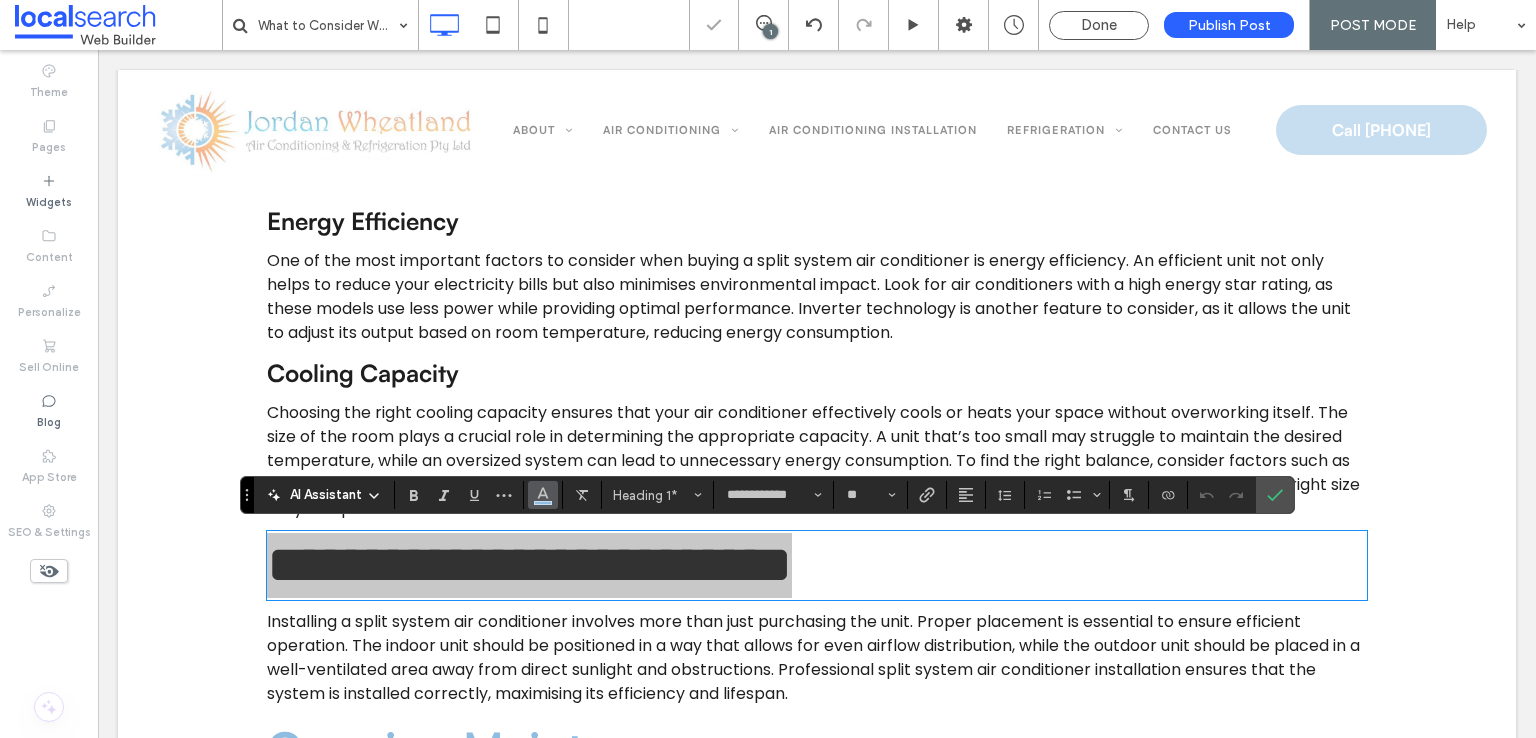 click 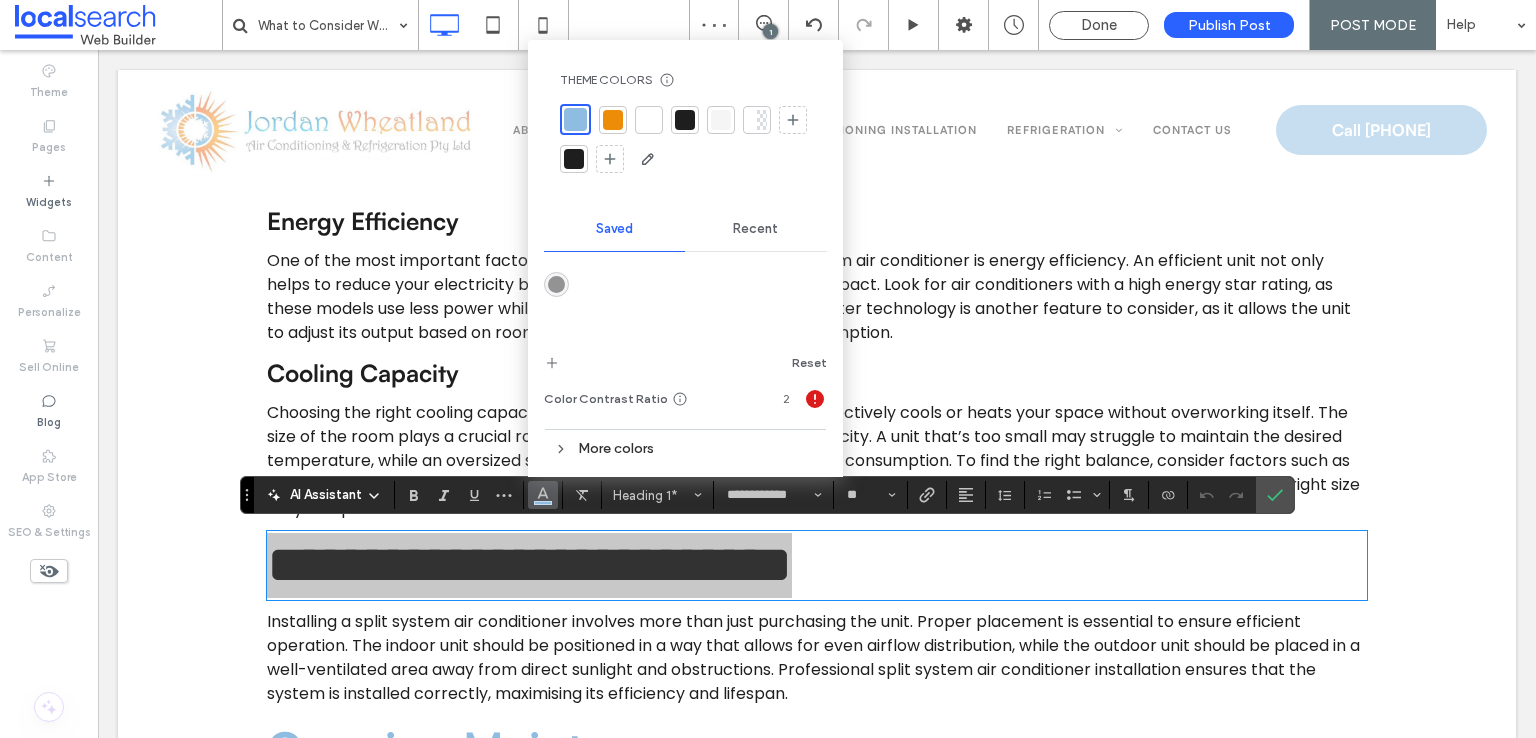 click at bounding box center [574, 159] 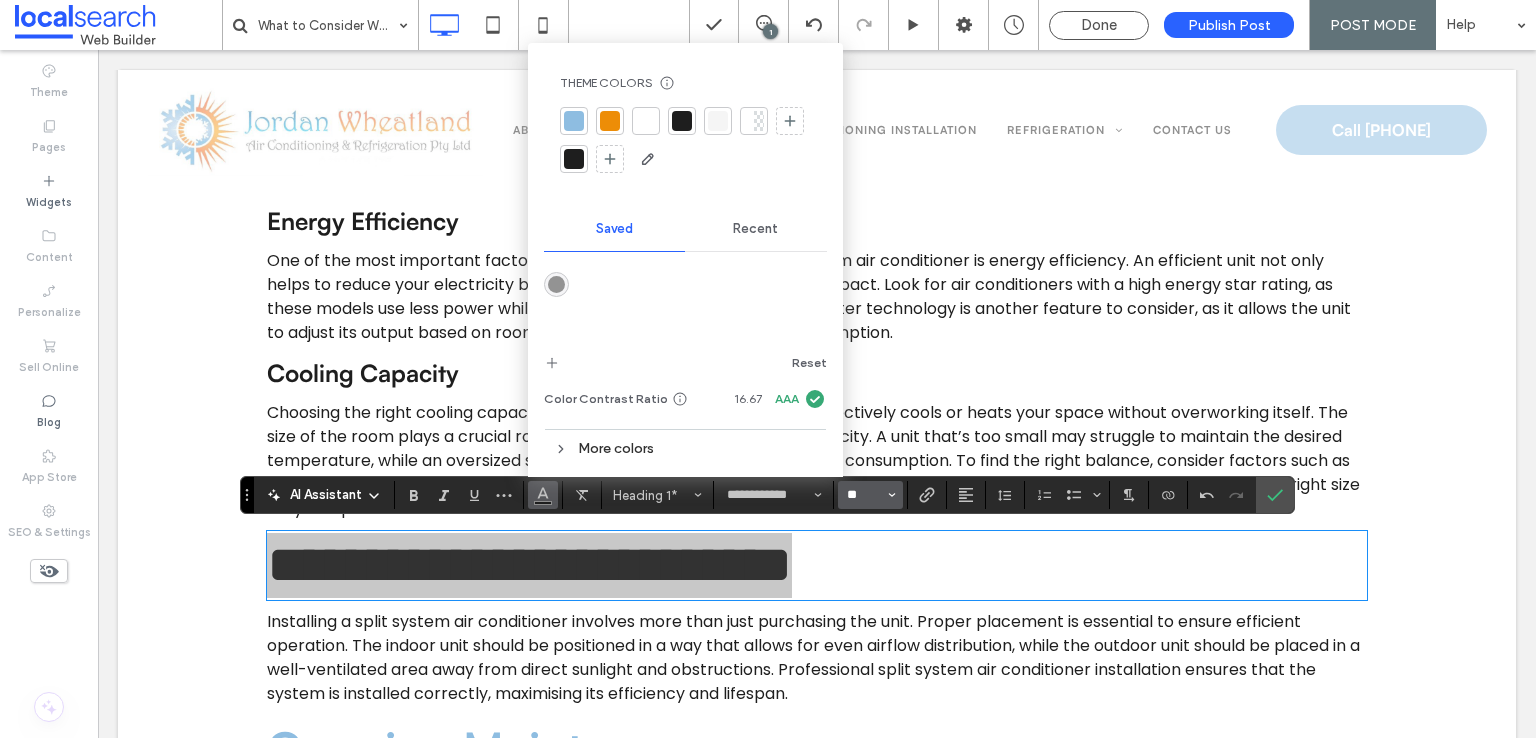 click on "**" at bounding box center (864, 495) 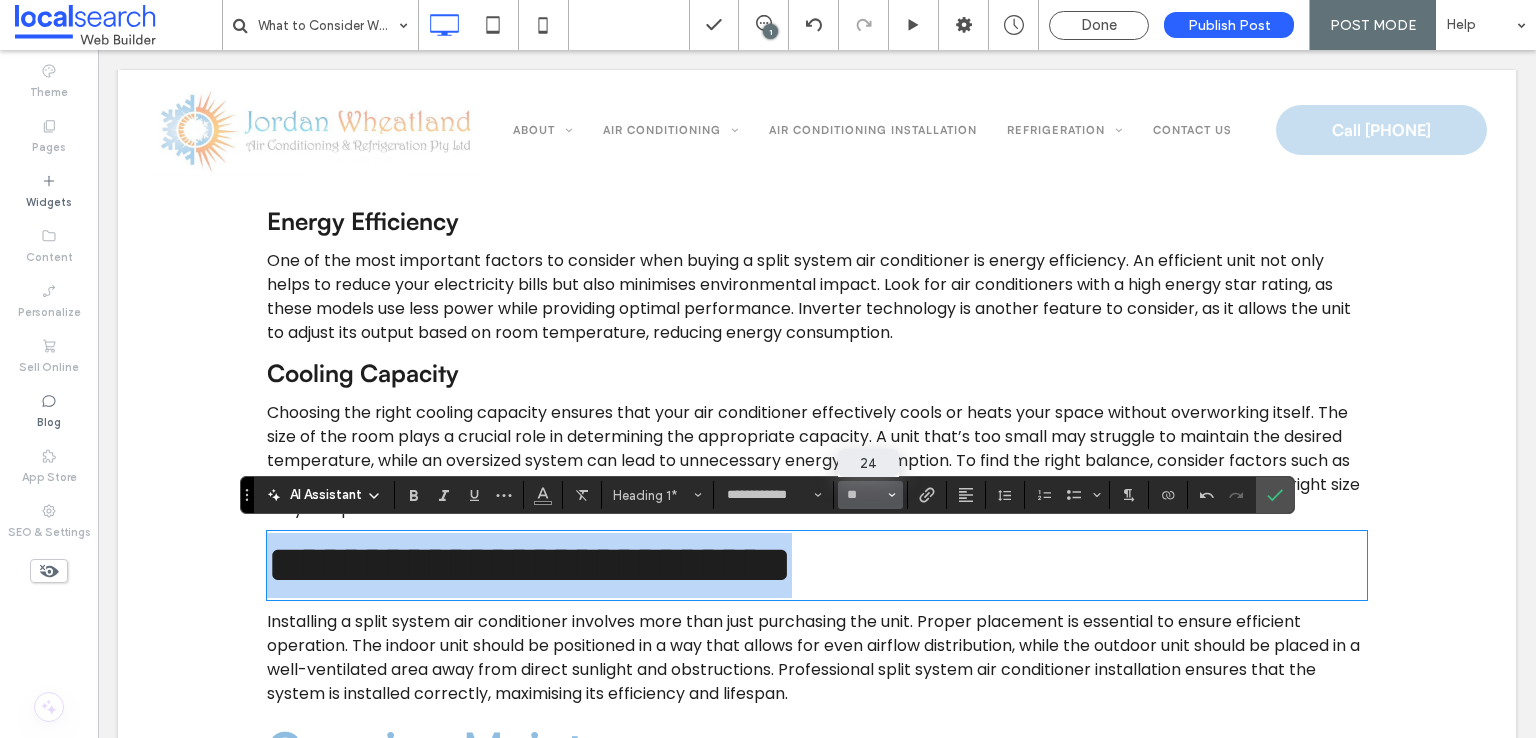 type on "**" 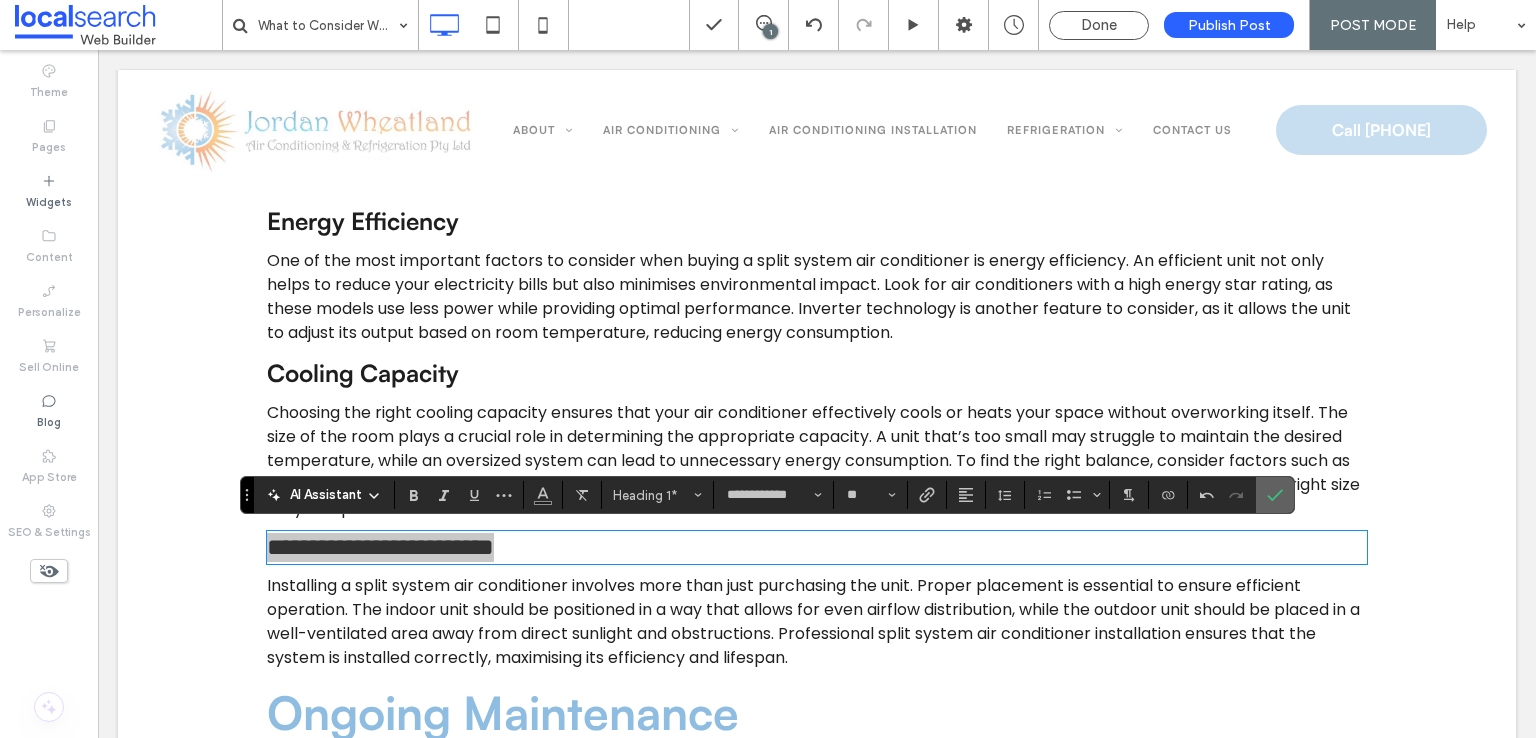 click 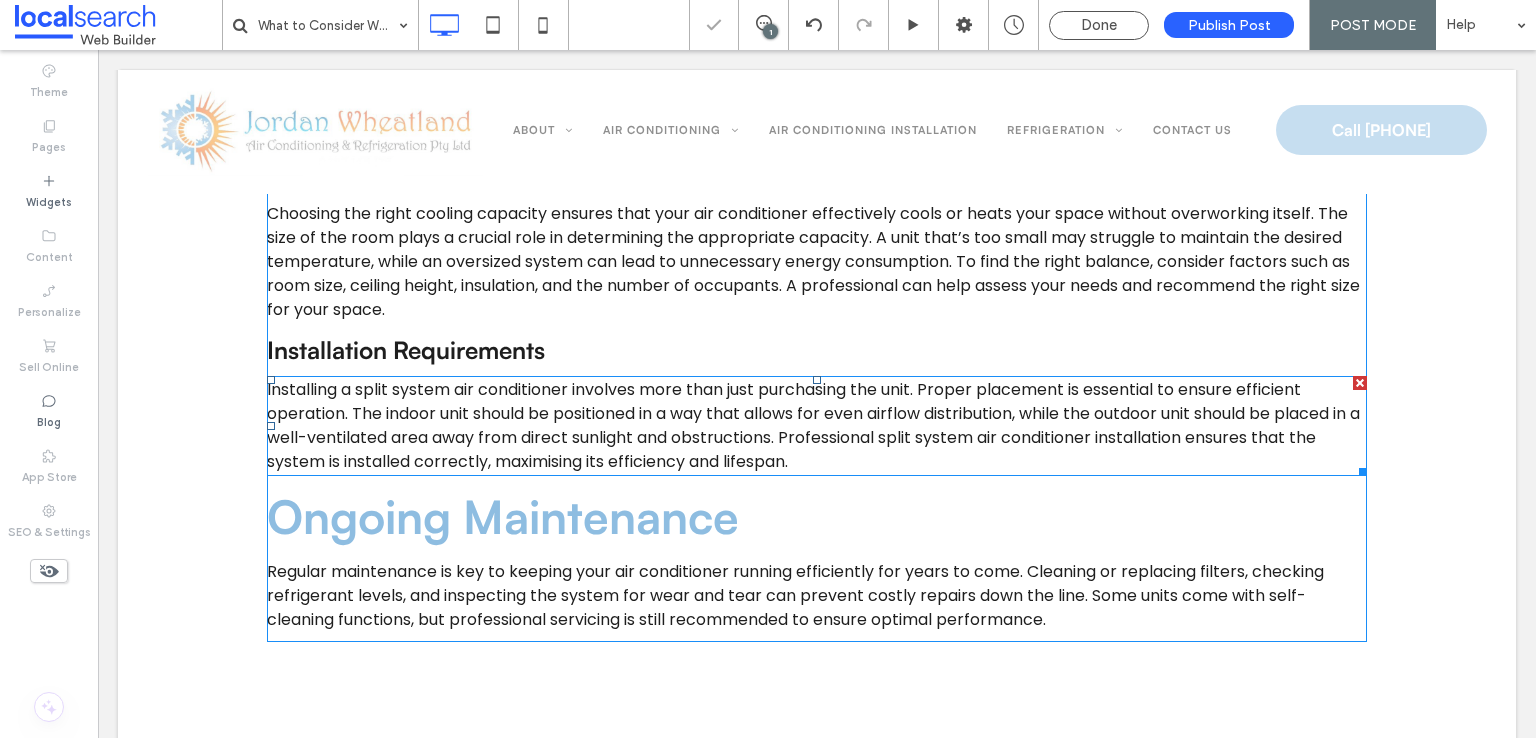 scroll, scrollTop: 1436, scrollLeft: 0, axis: vertical 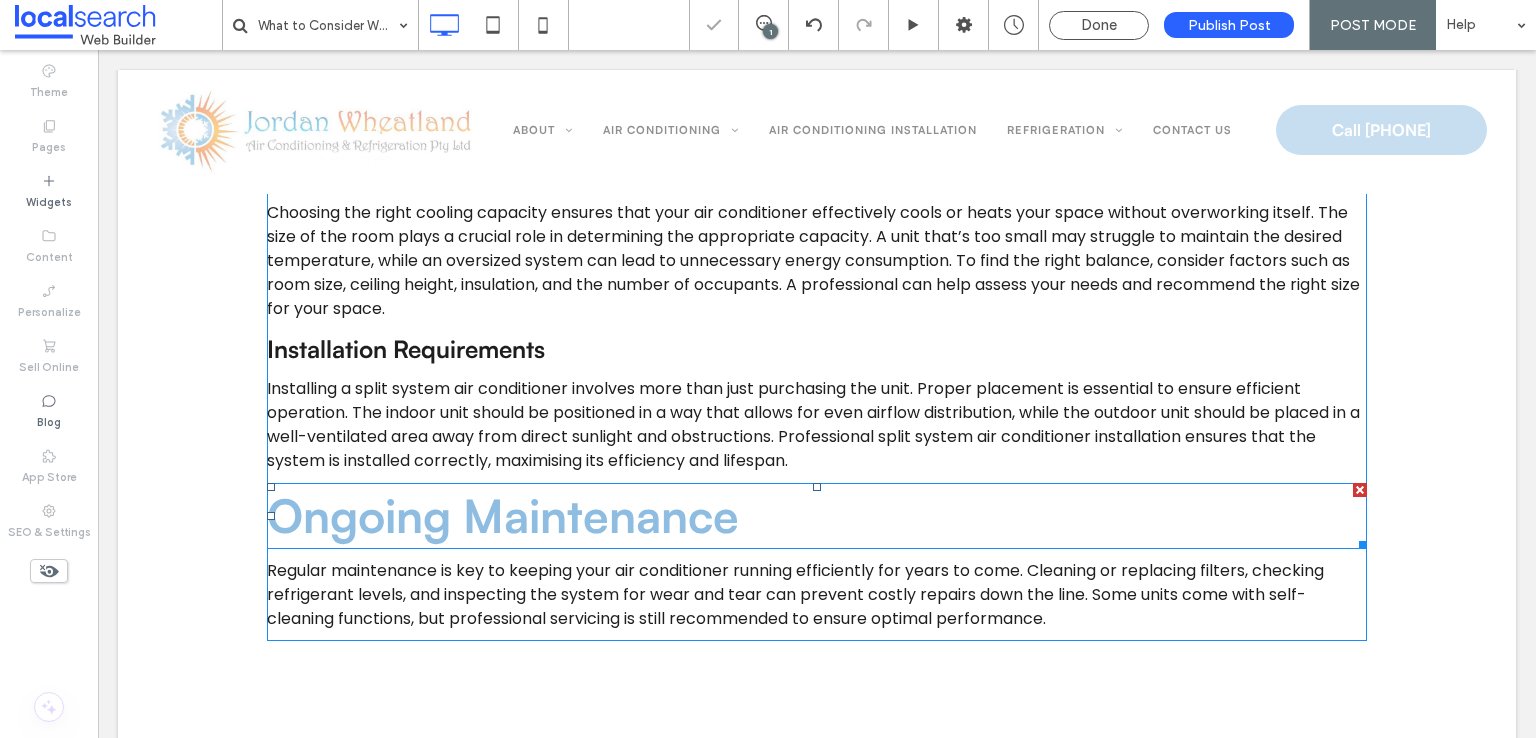 click on "Ongoing Maintenance" at bounding box center (503, 515) 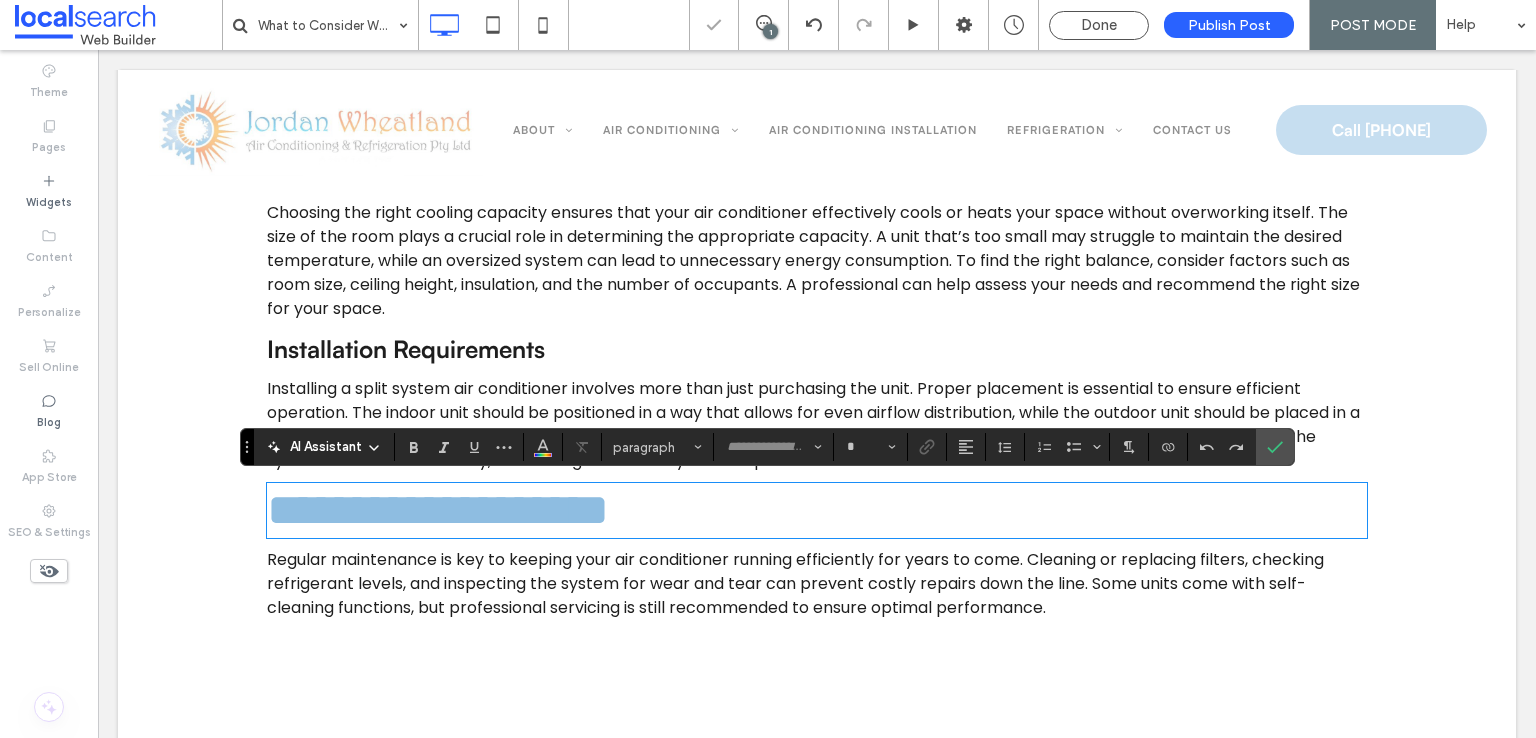 type on "**********" 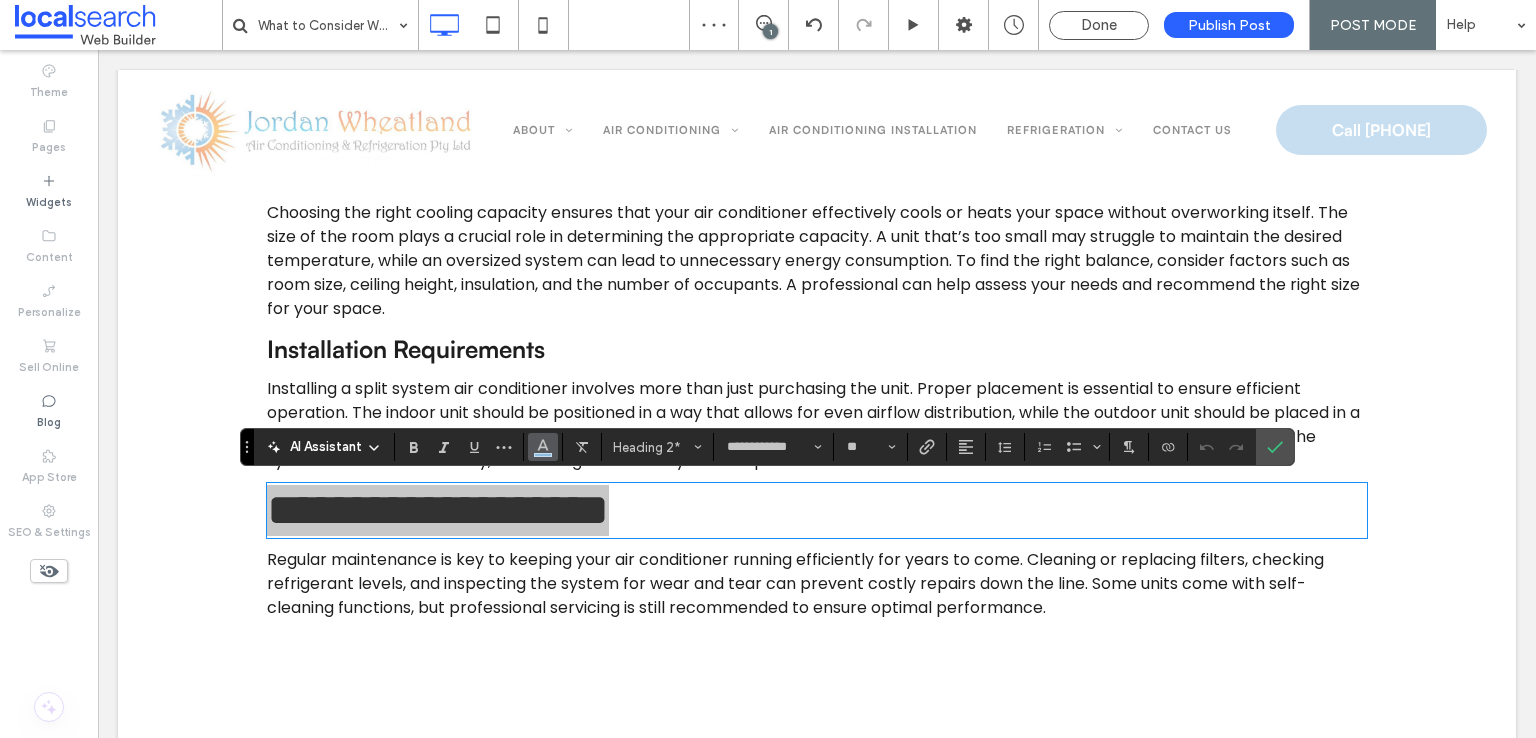drag, startPoint x: 532, startPoint y: 433, endPoint x: 435, endPoint y: 357, distance: 123.22743 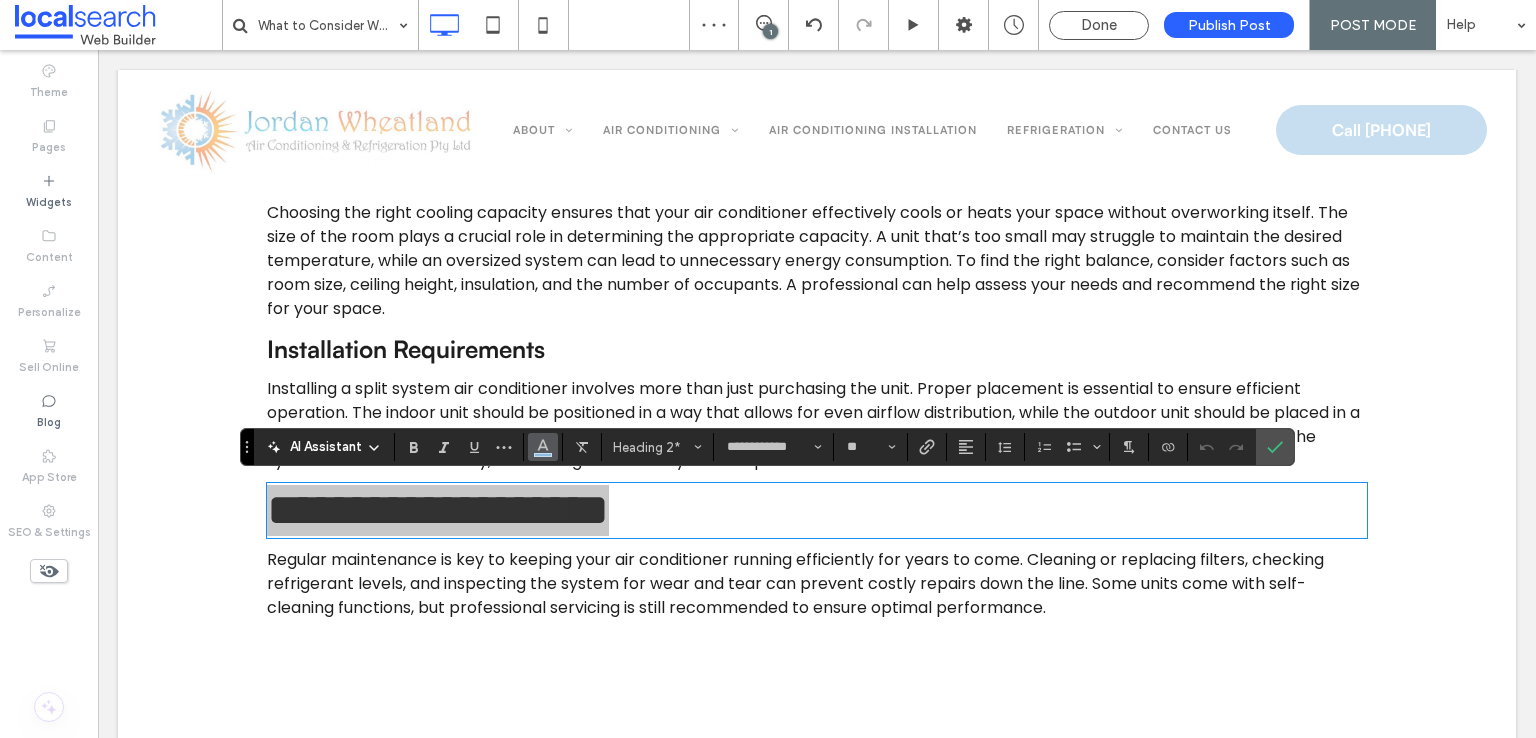 click at bounding box center [543, 447] 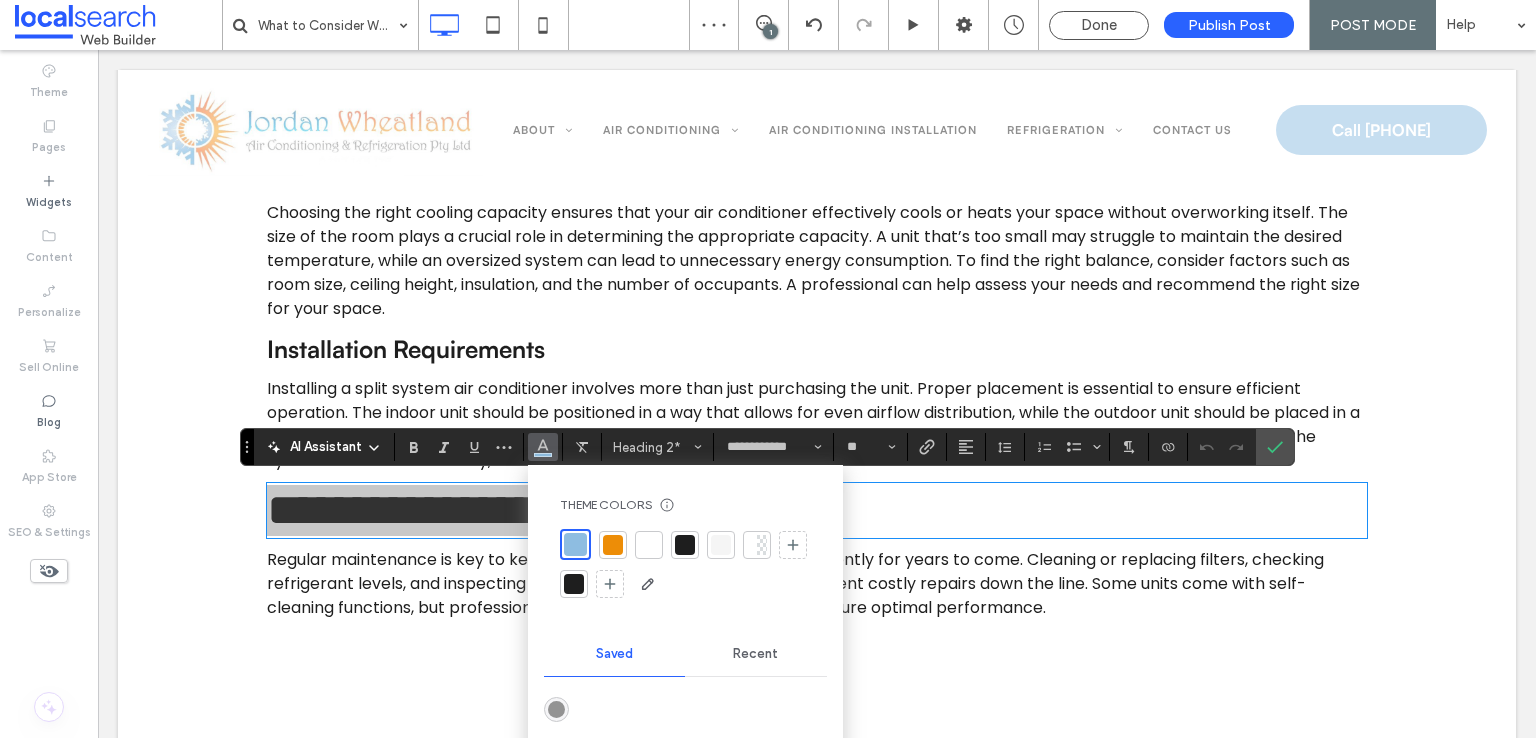 click at bounding box center [574, 584] 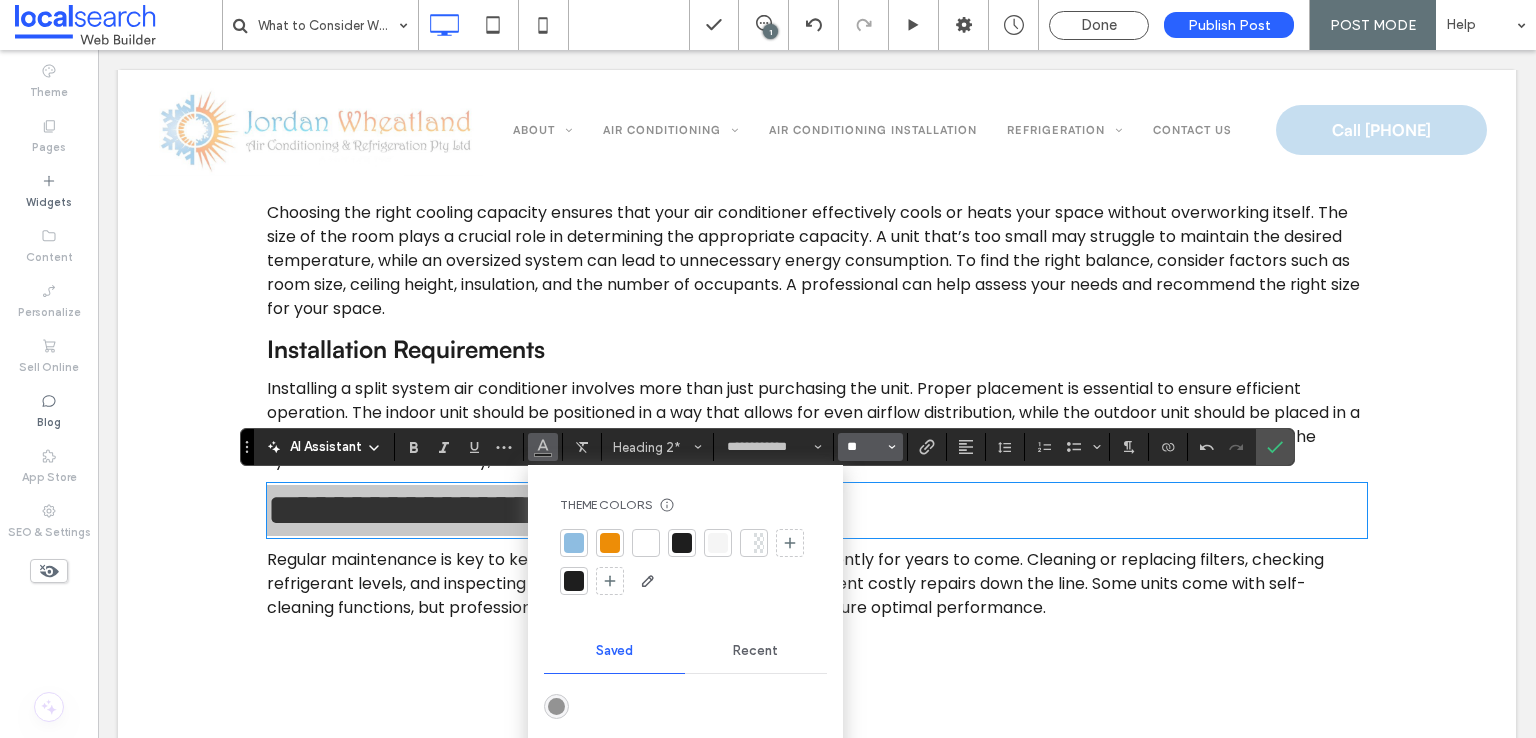 click on "**" at bounding box center (864, 447) 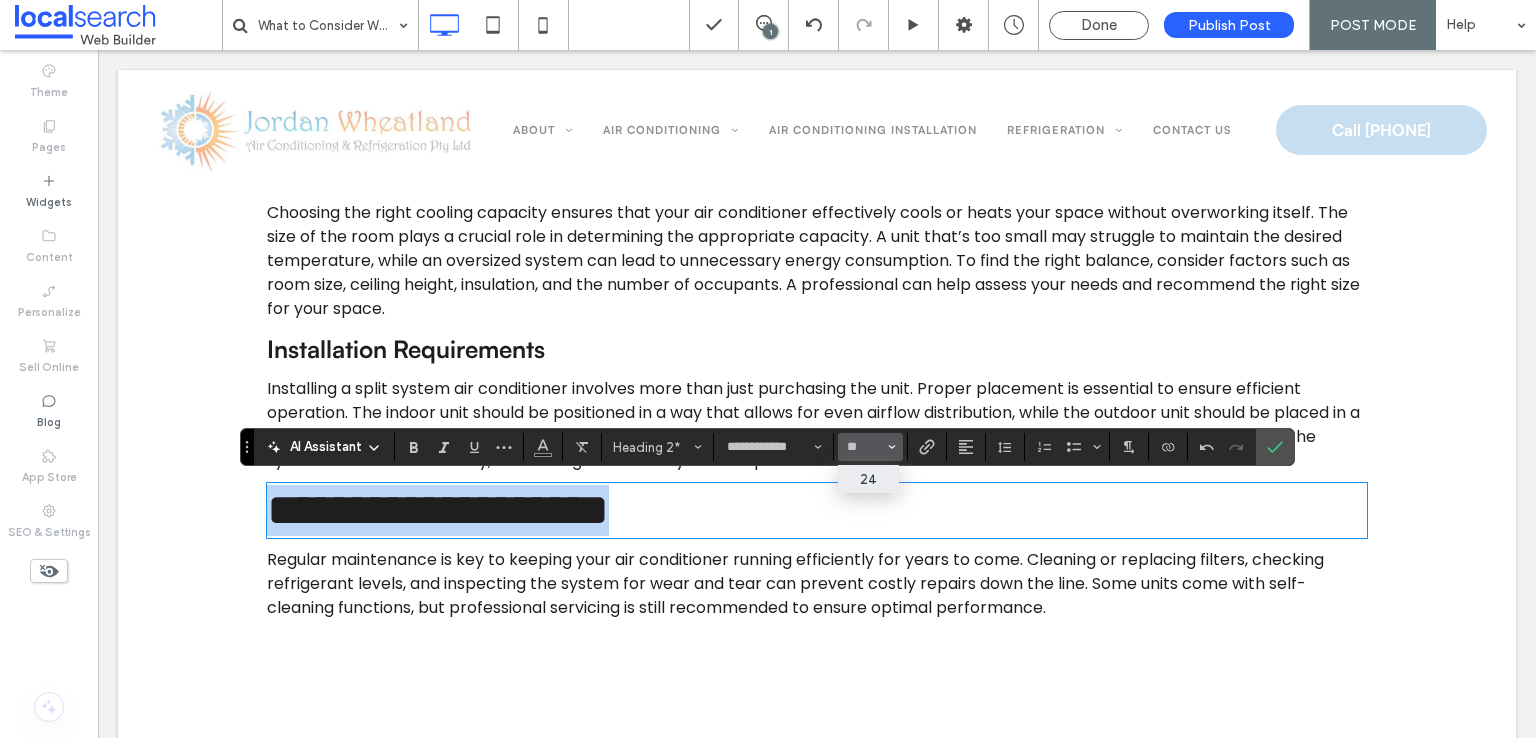 type on "**" 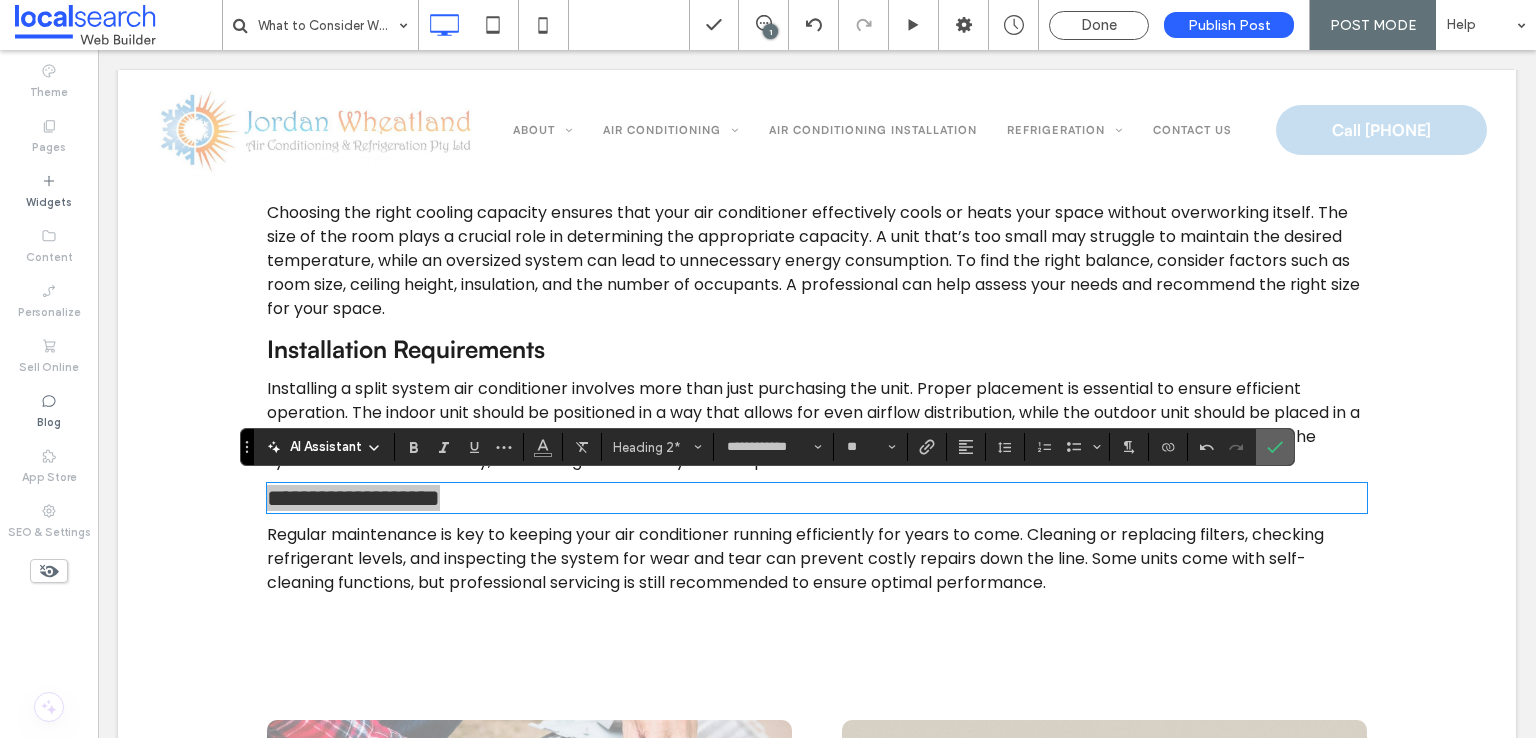 click at bounding box center [1271, 447] 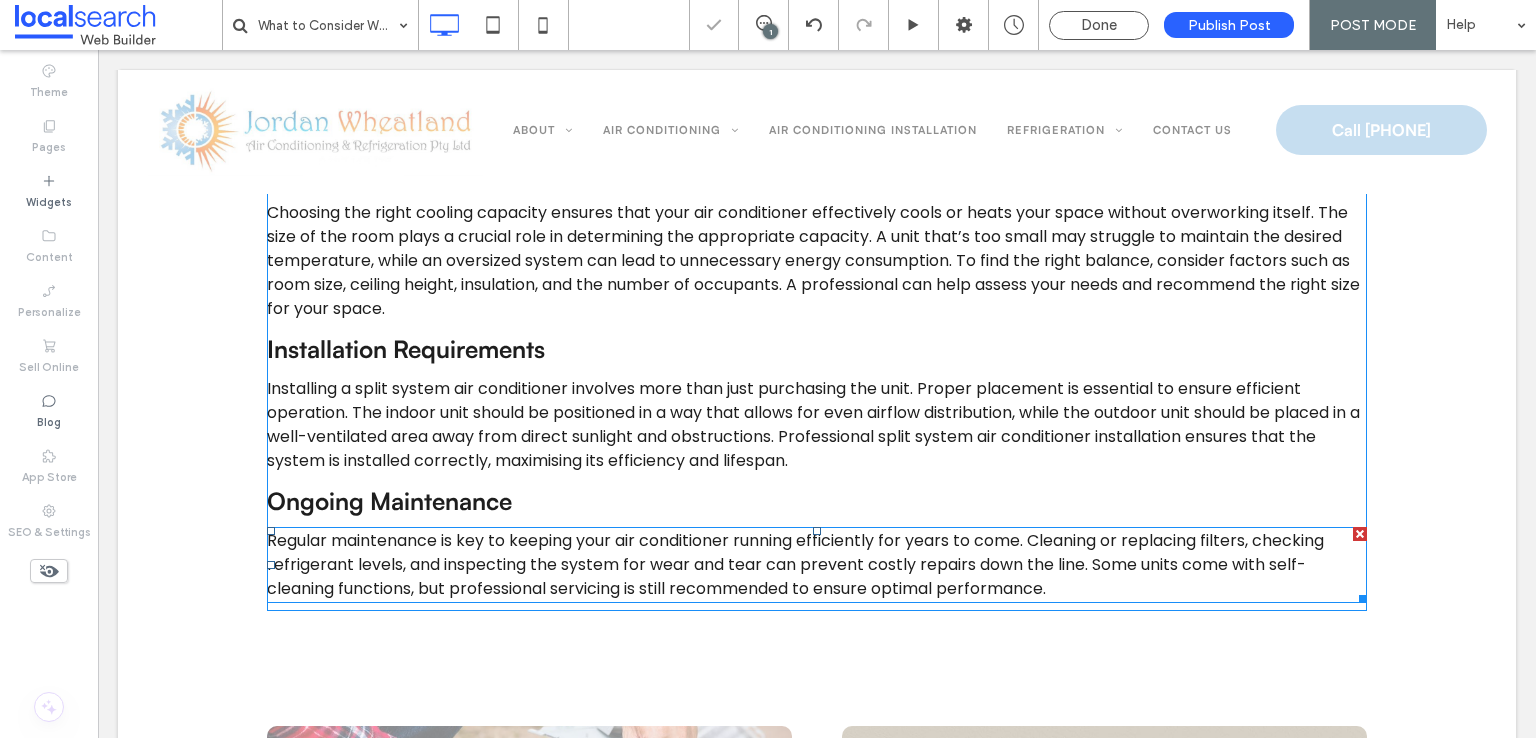 click on "Regular maintenance is key to keeping your air conditioner running efficiently for years to come. Cleaning or replacing filters, checking refrigerant levels, and inspecting the system for wear and tear can prevent costly repairs down the line. Some units come with self-cleaning functions, but professional servicing is still recommended to ensure optimal performance." at bounding box center (795, 564) 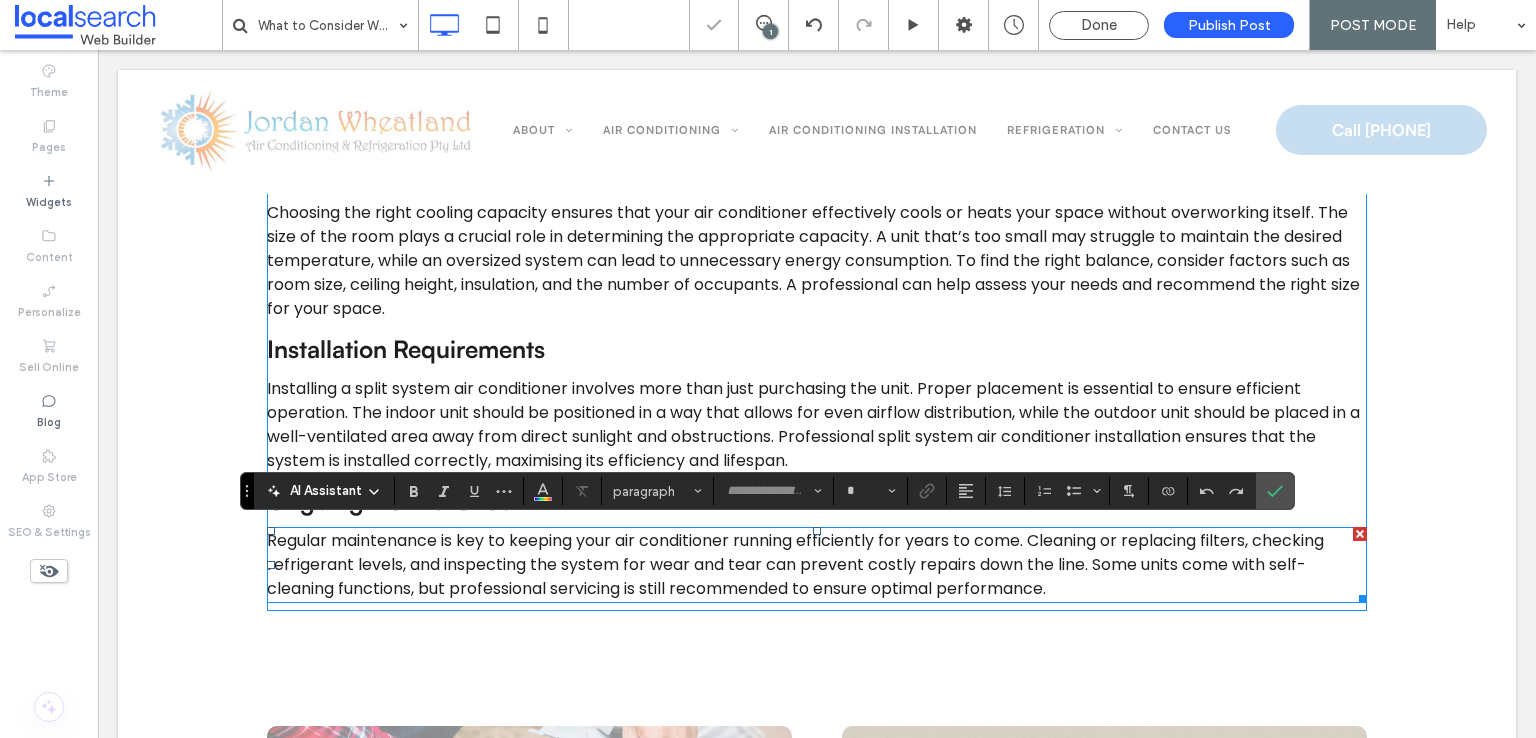 type on "*******" 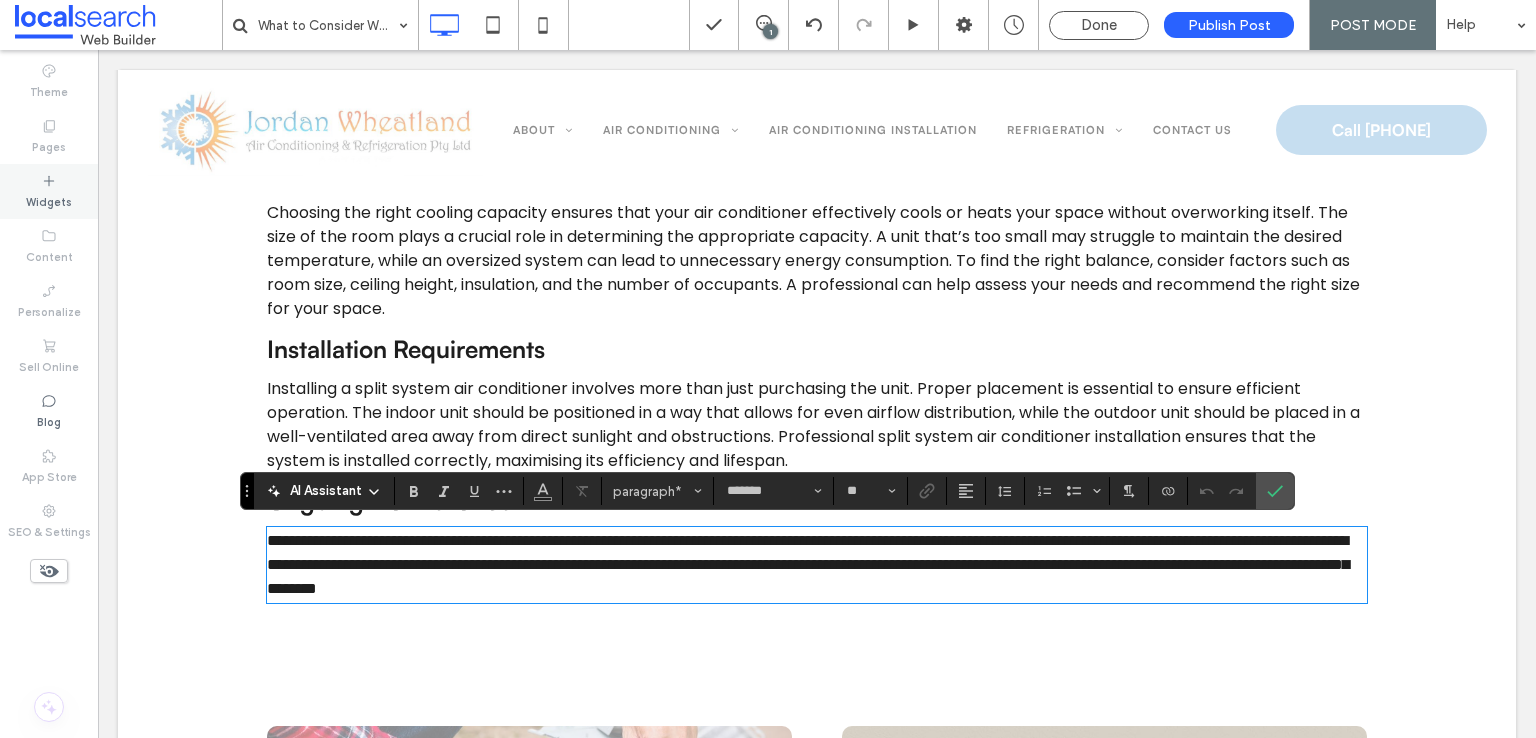 click on "Widgets" at bounding box center [49, 191] 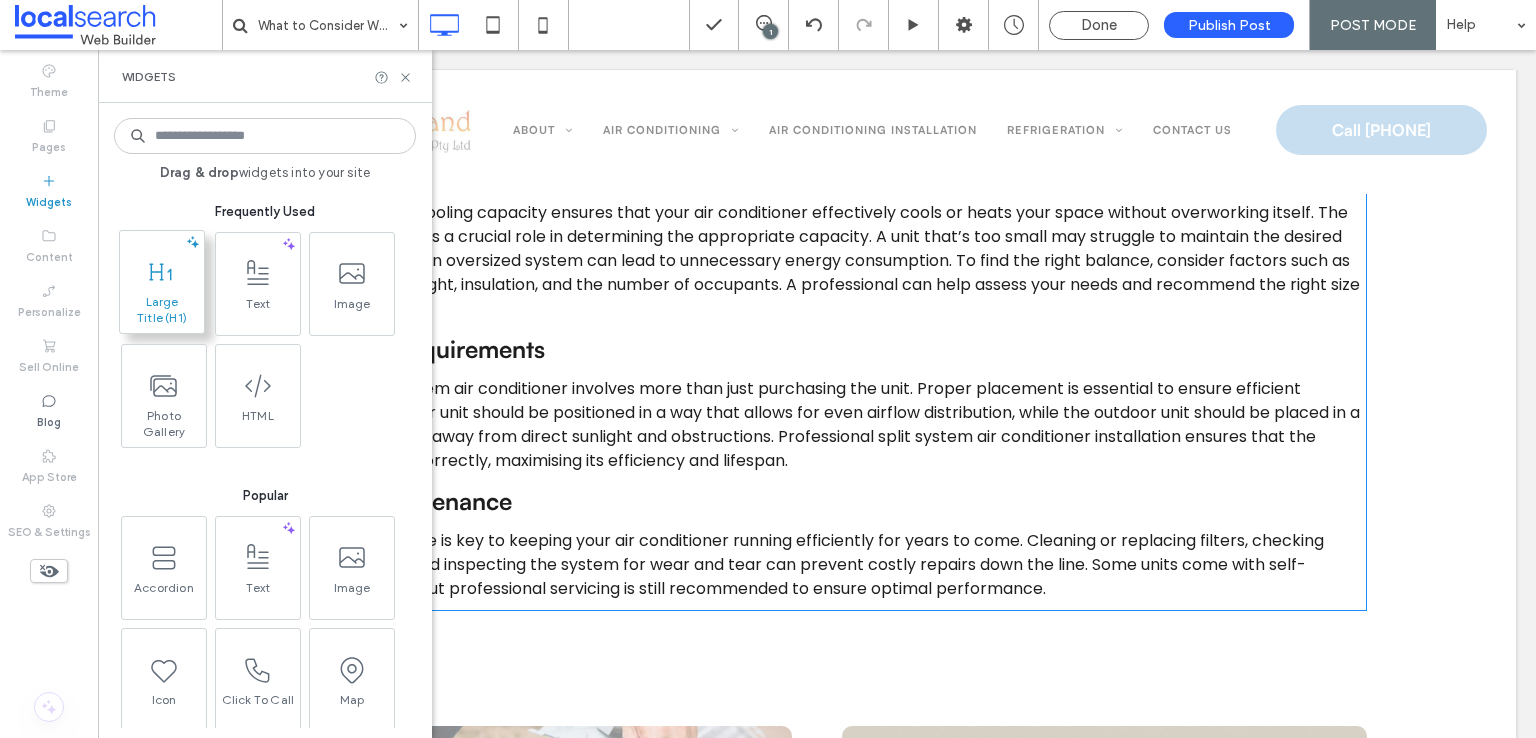 click 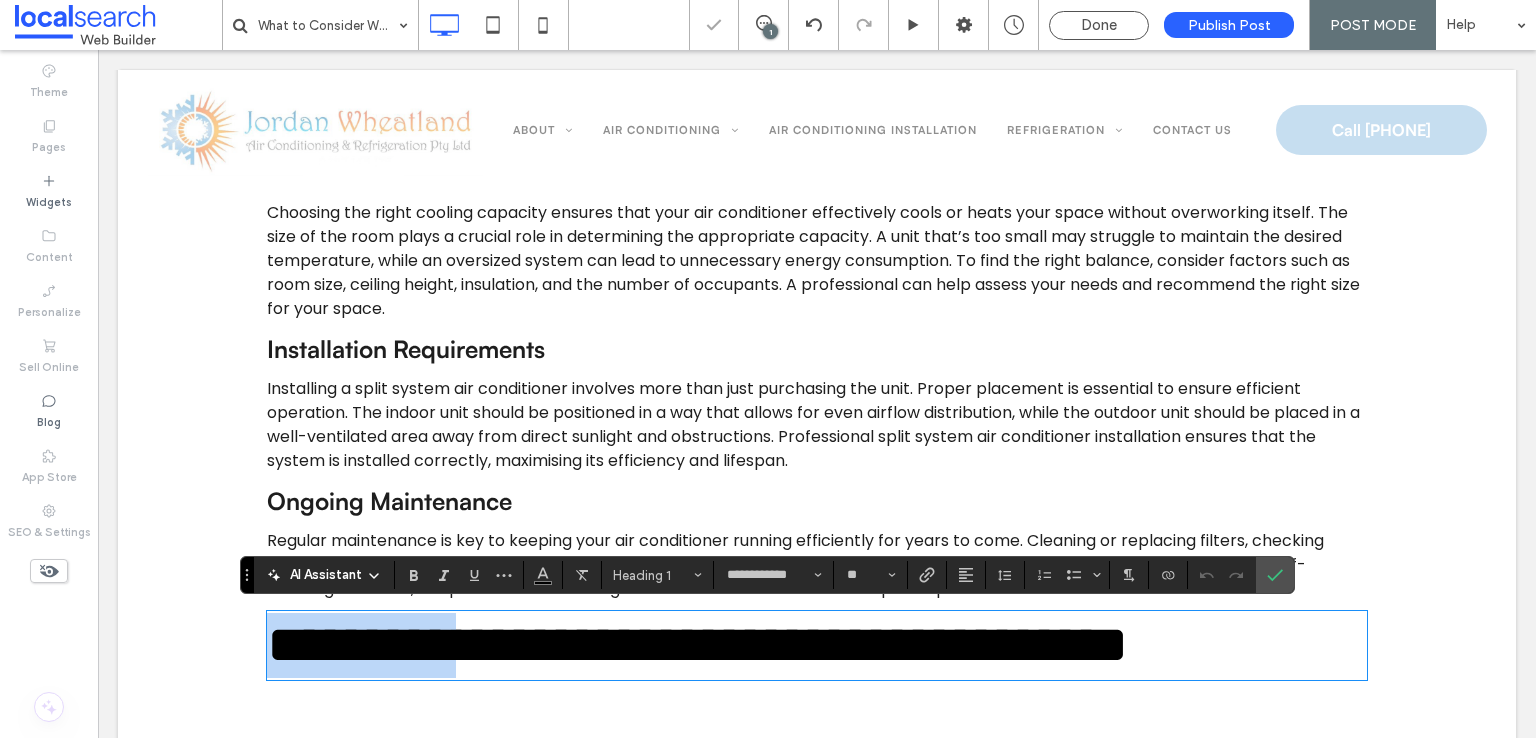 type on "*******" 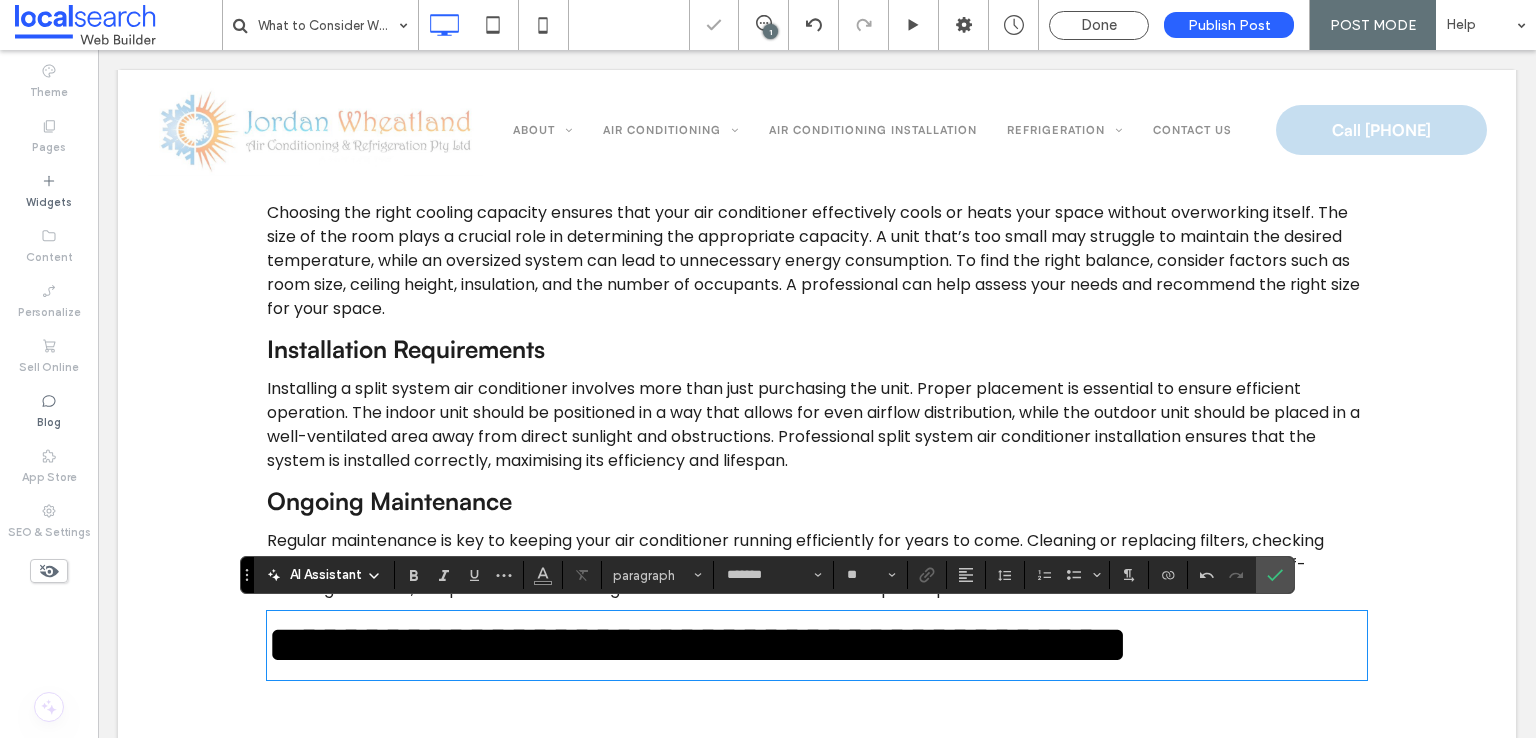 scroll, scrollTop: 0, scrollLeft: 0, axis: both 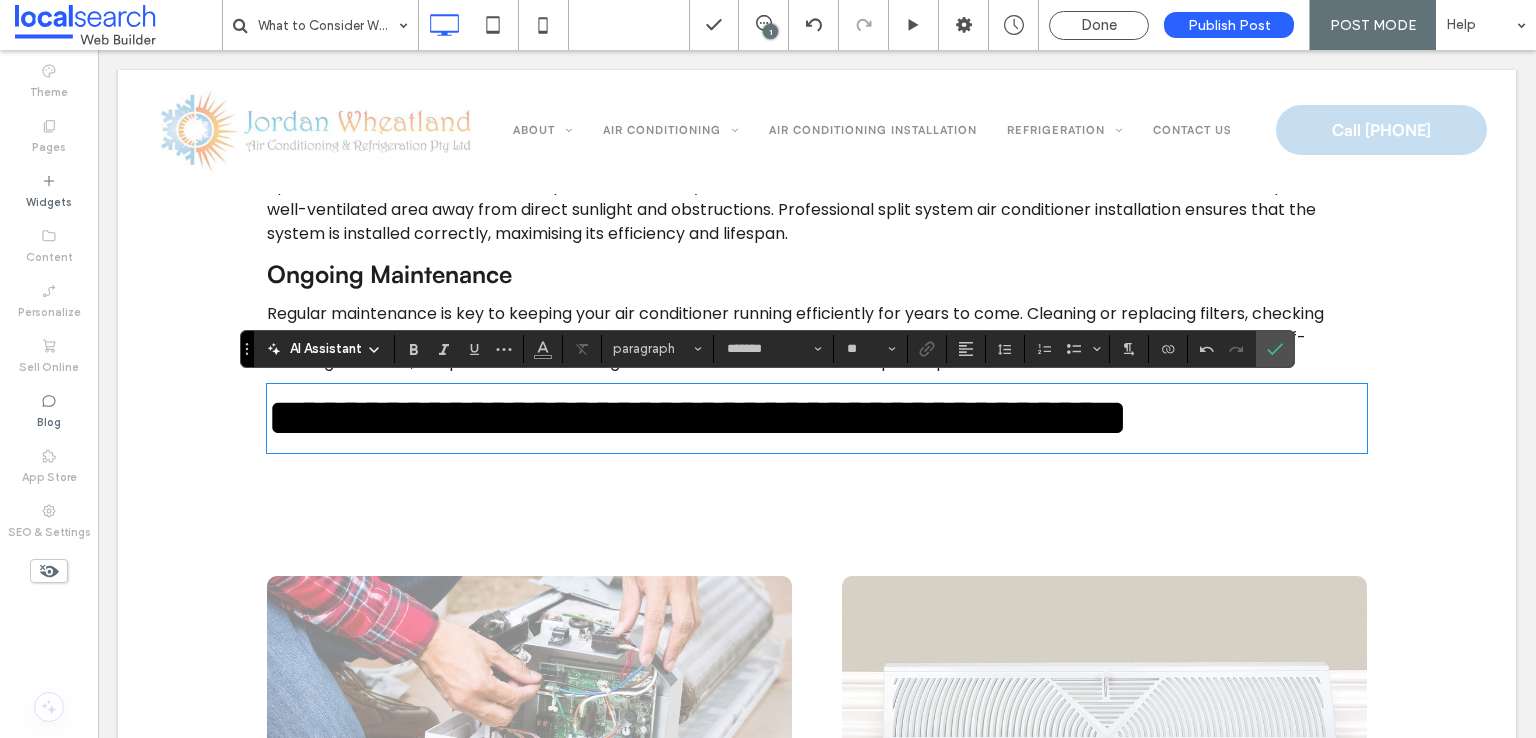 type on "**********" 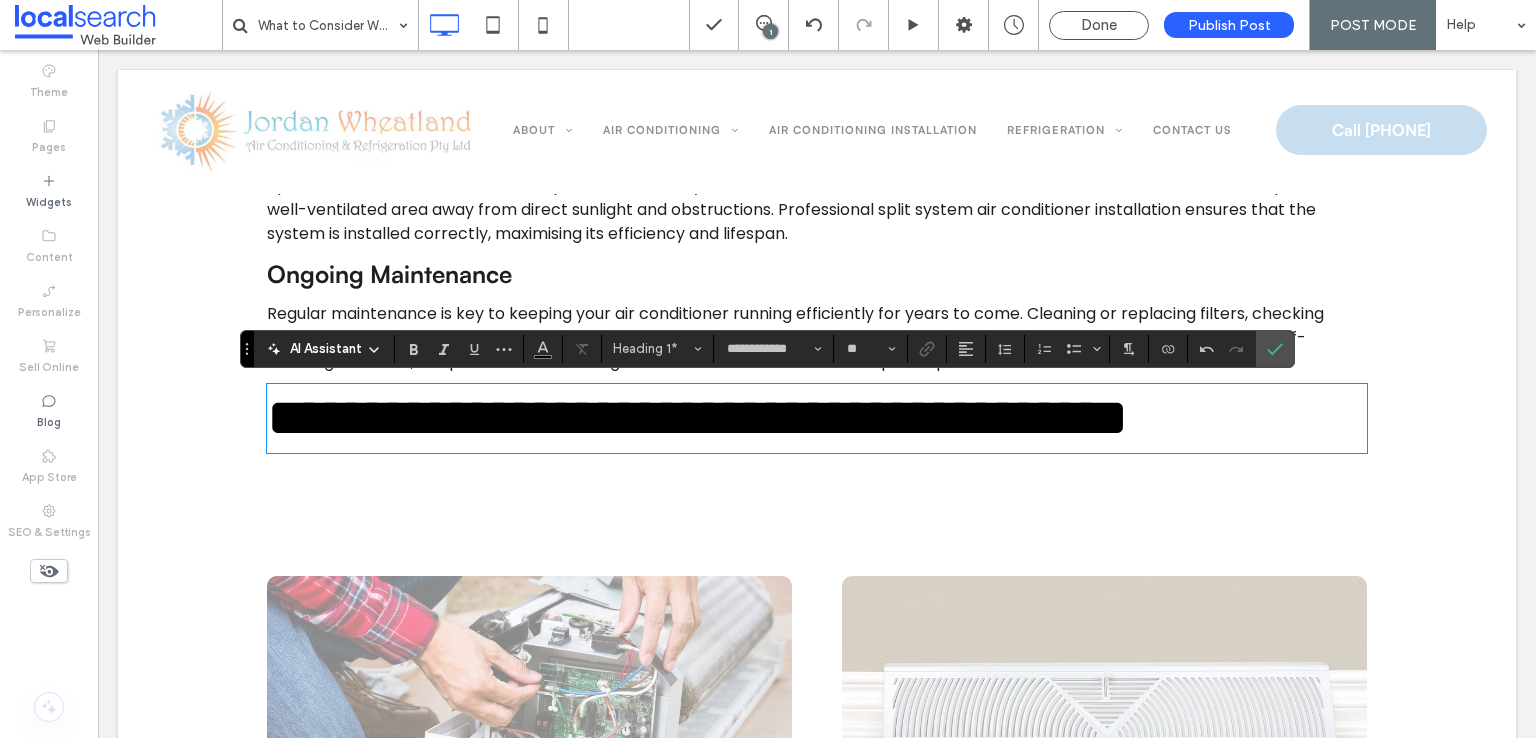 click on "**********" at bounding box center (697, 417) 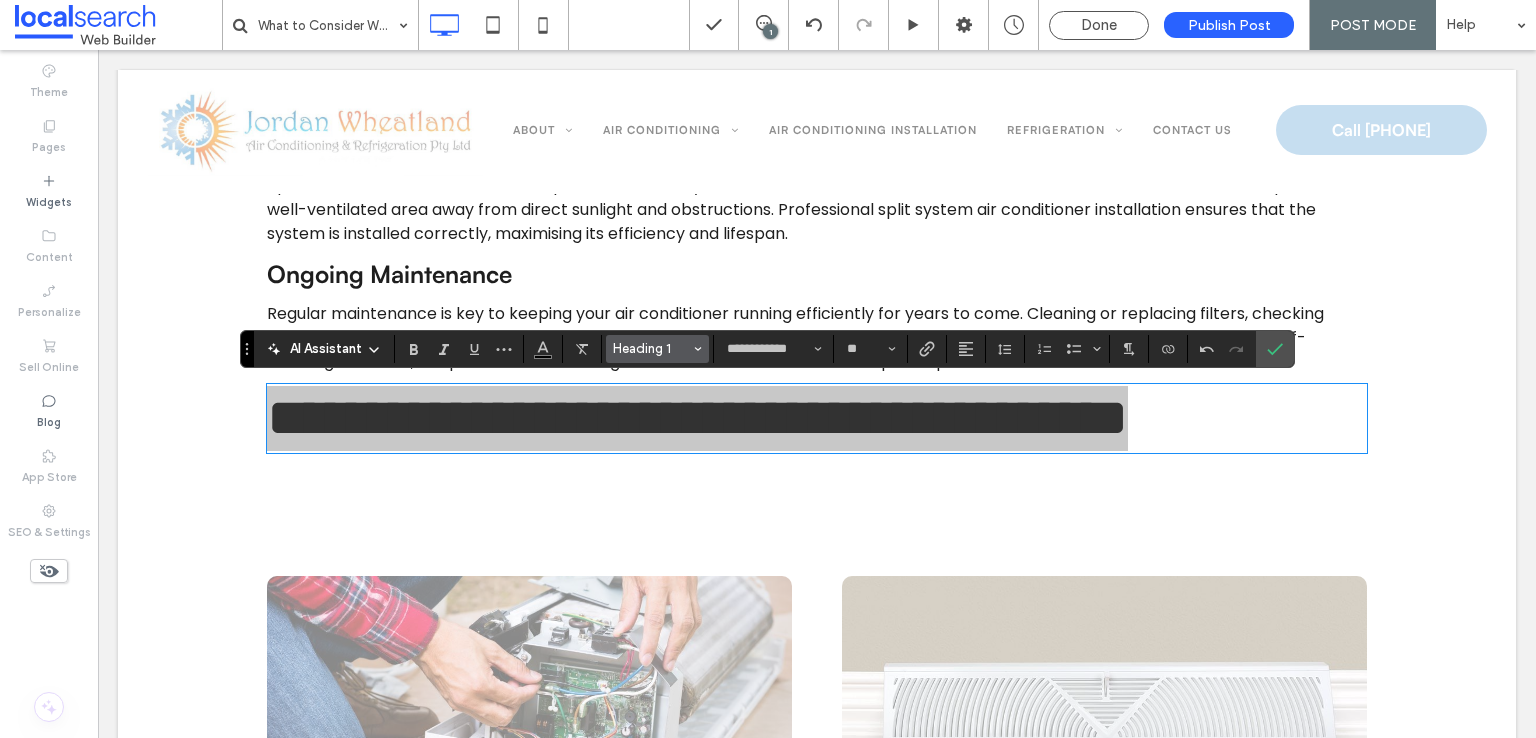 click on "Heading 1" at bounding box center (652, 348) 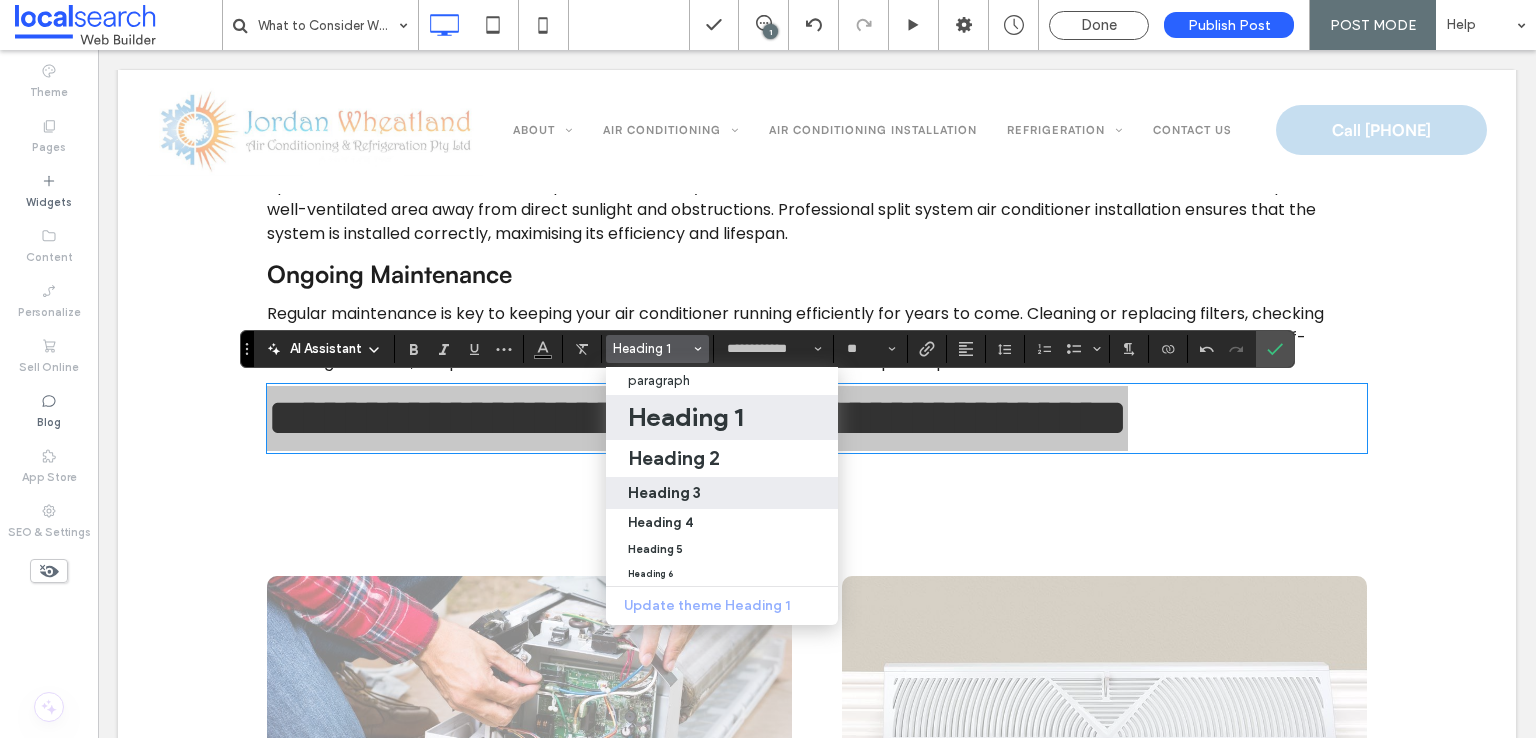 click on "Heading 3" at bounding box center [664, 492] 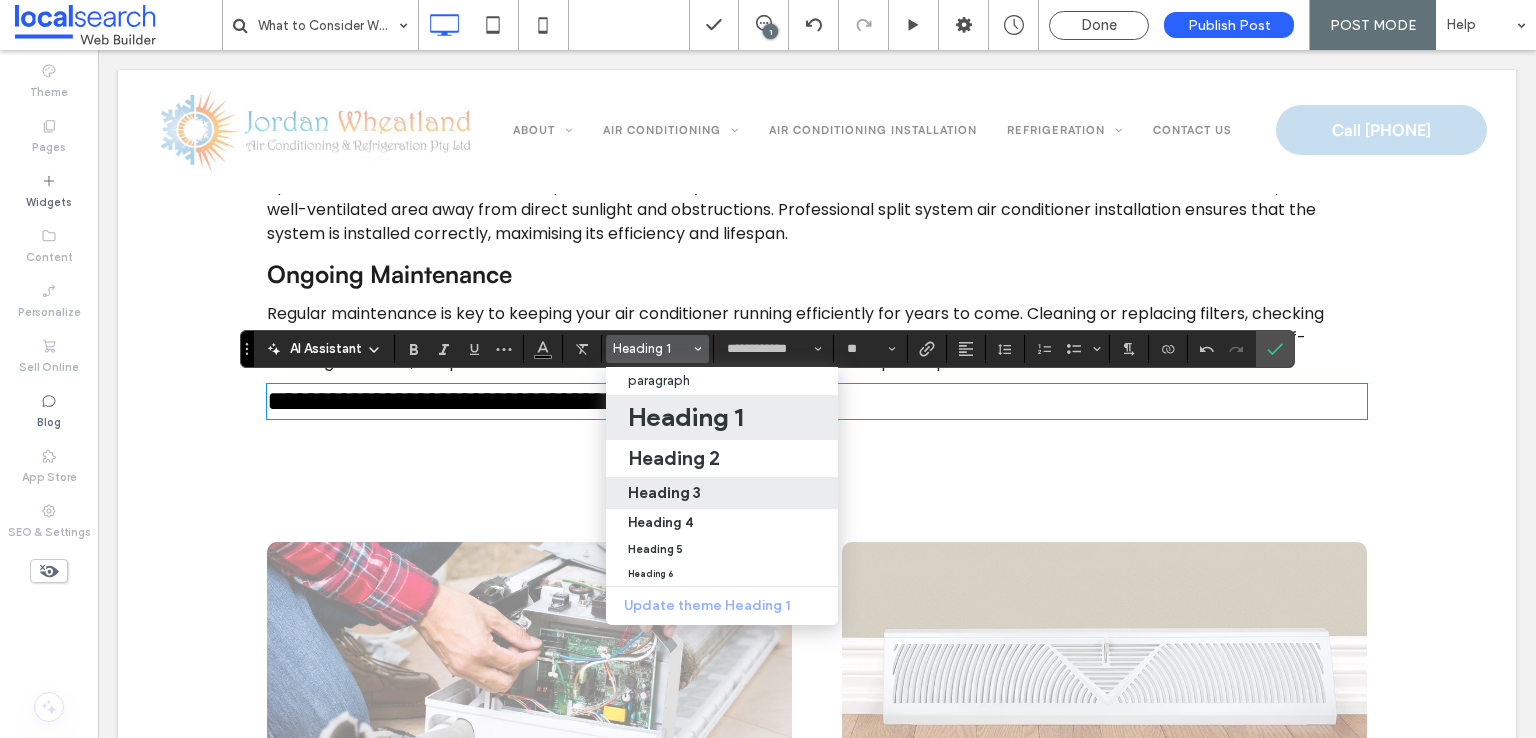 type on "**" 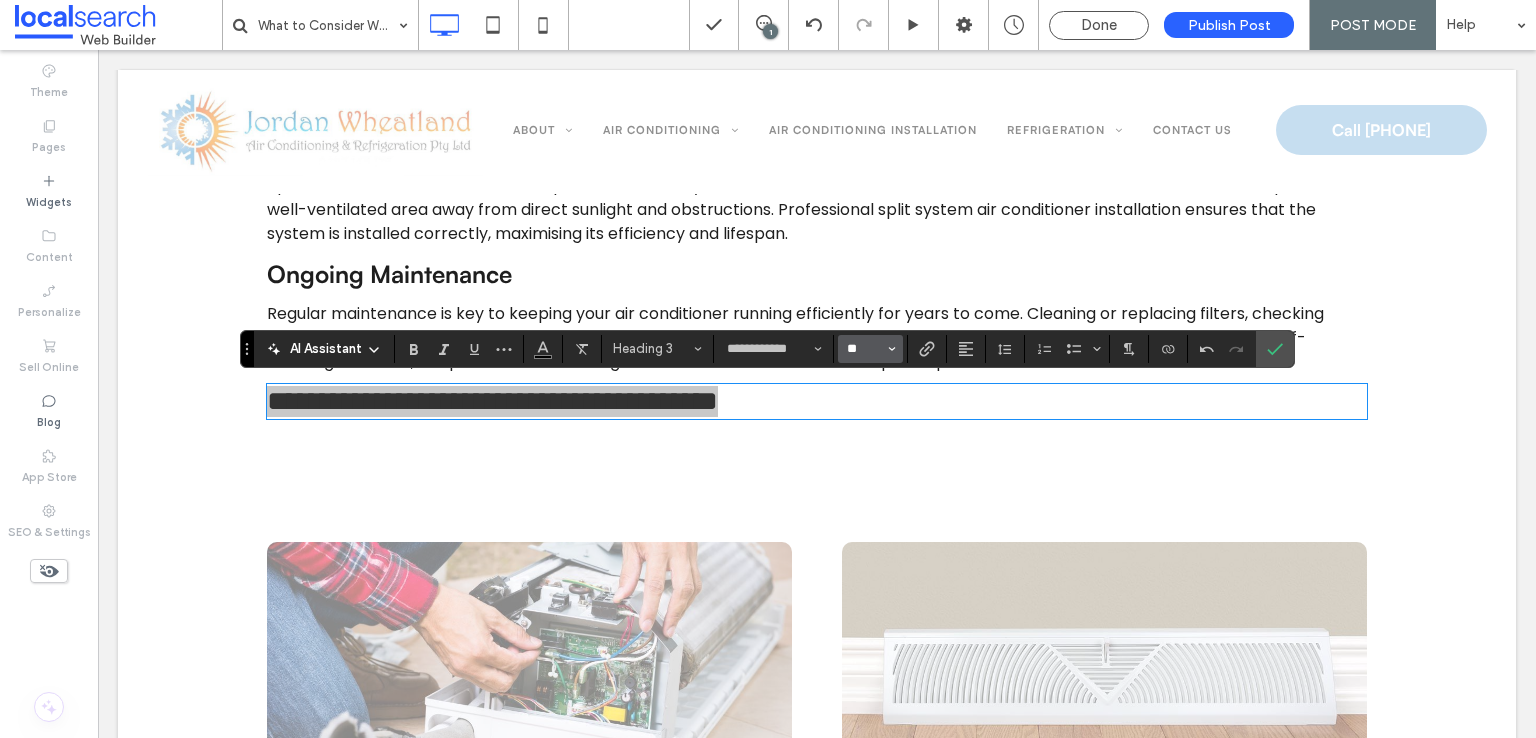 click on "**" at bounding box center (864, 349) 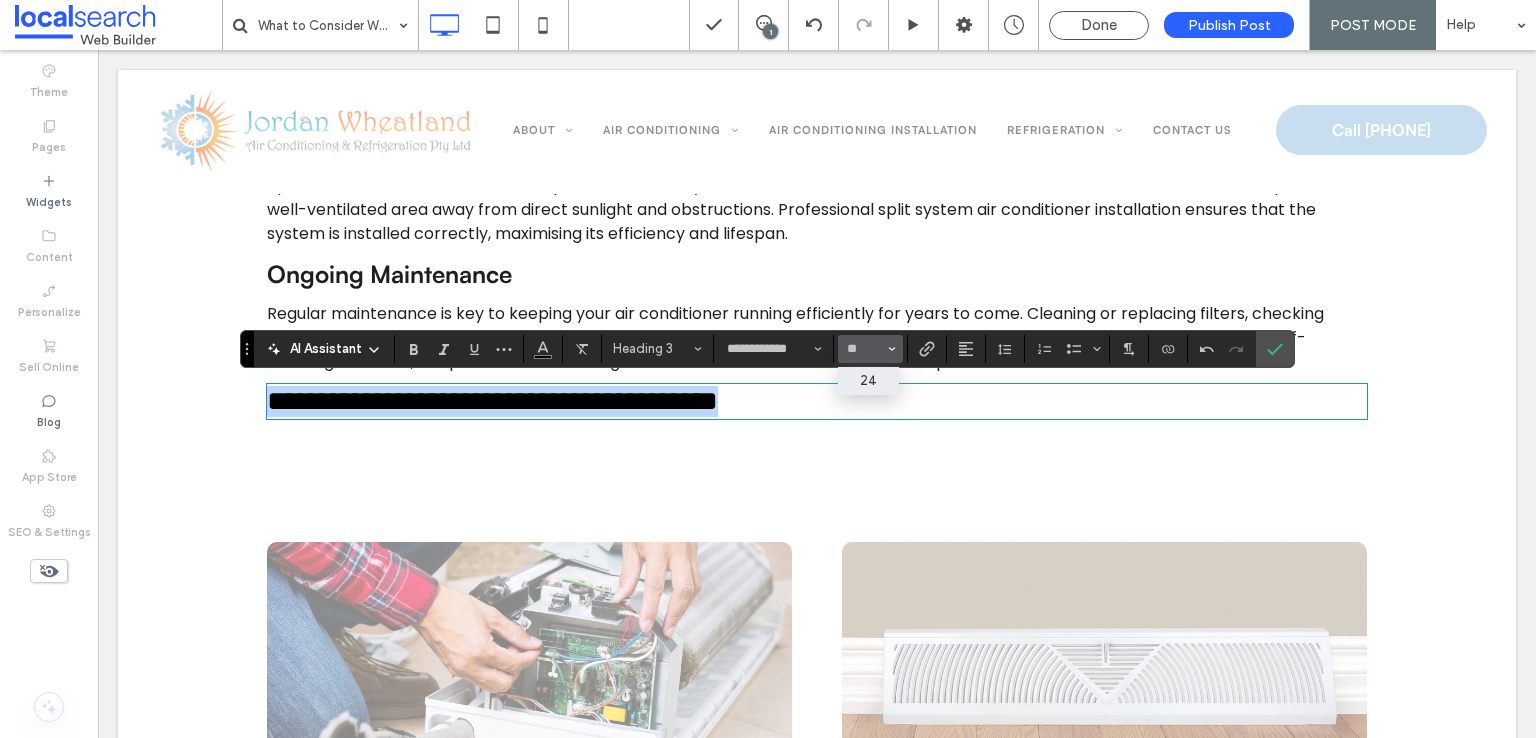 type on "**" 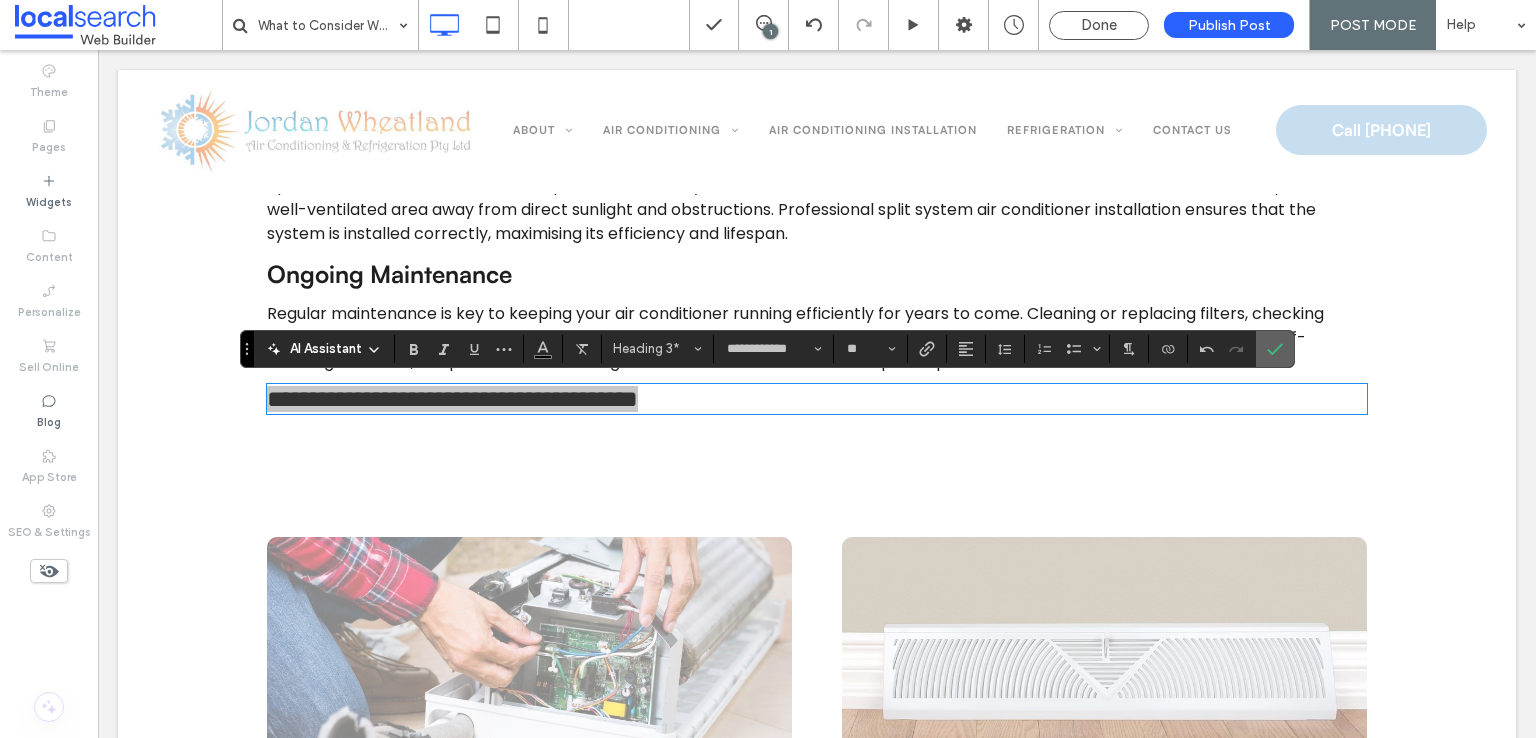 click 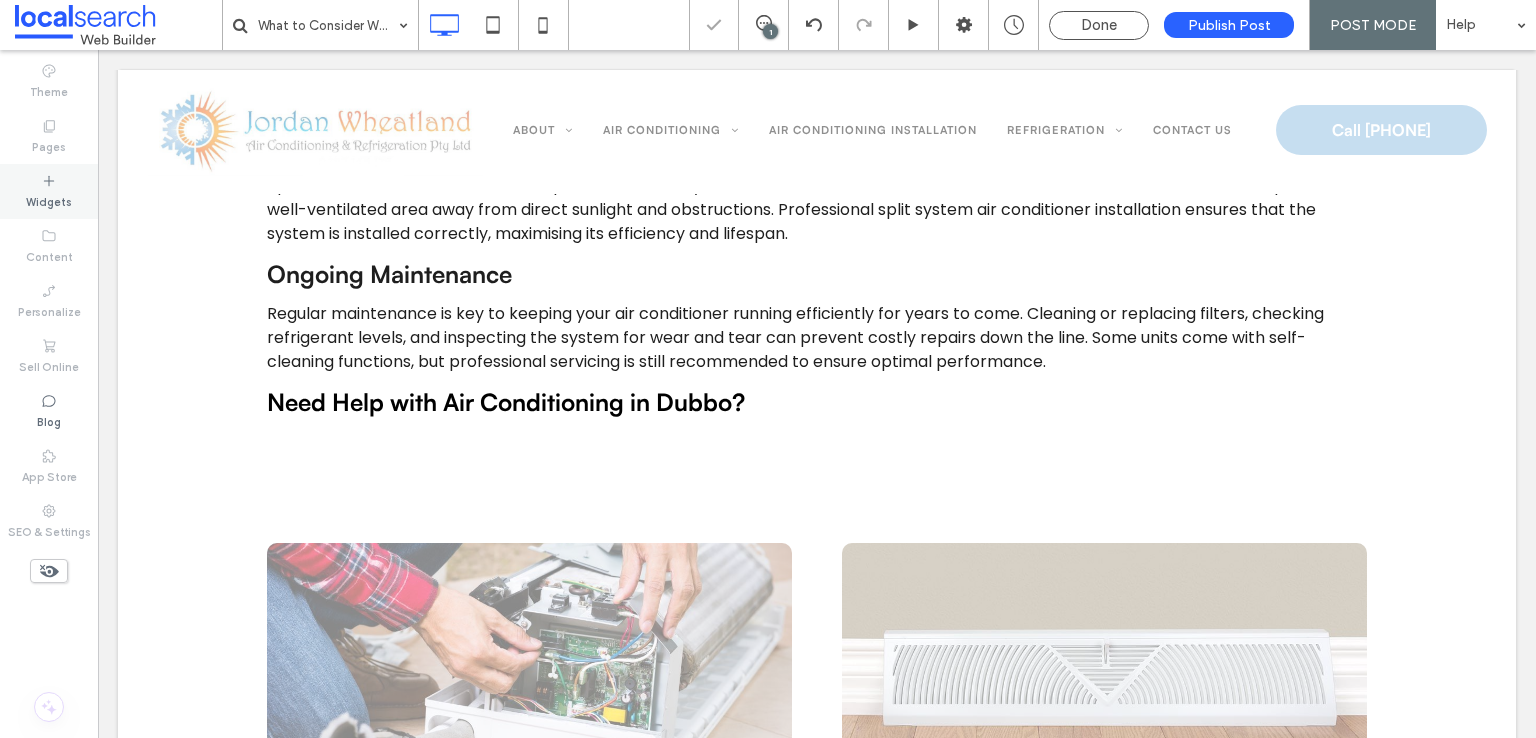 click 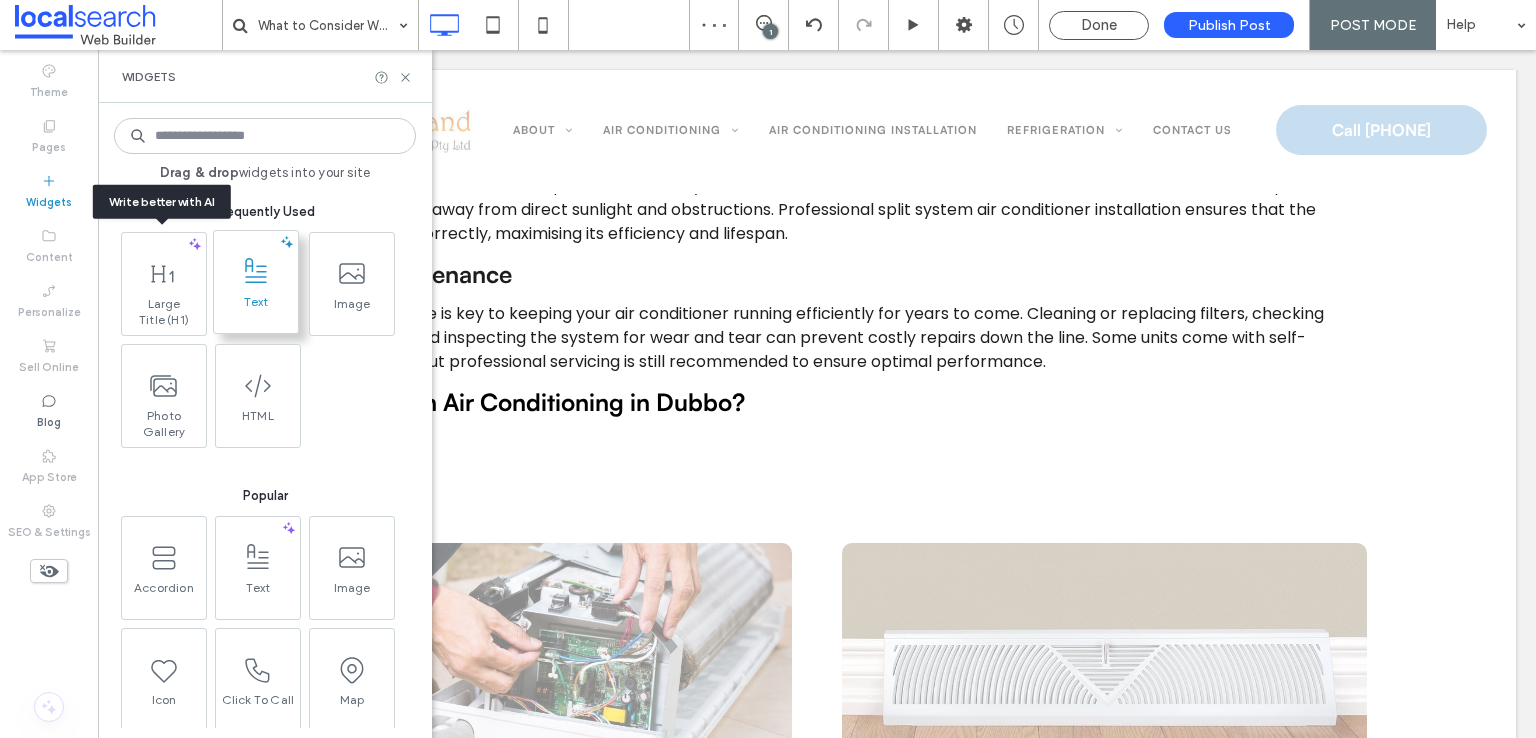 click on "Text" at bounding box center [256, 308] 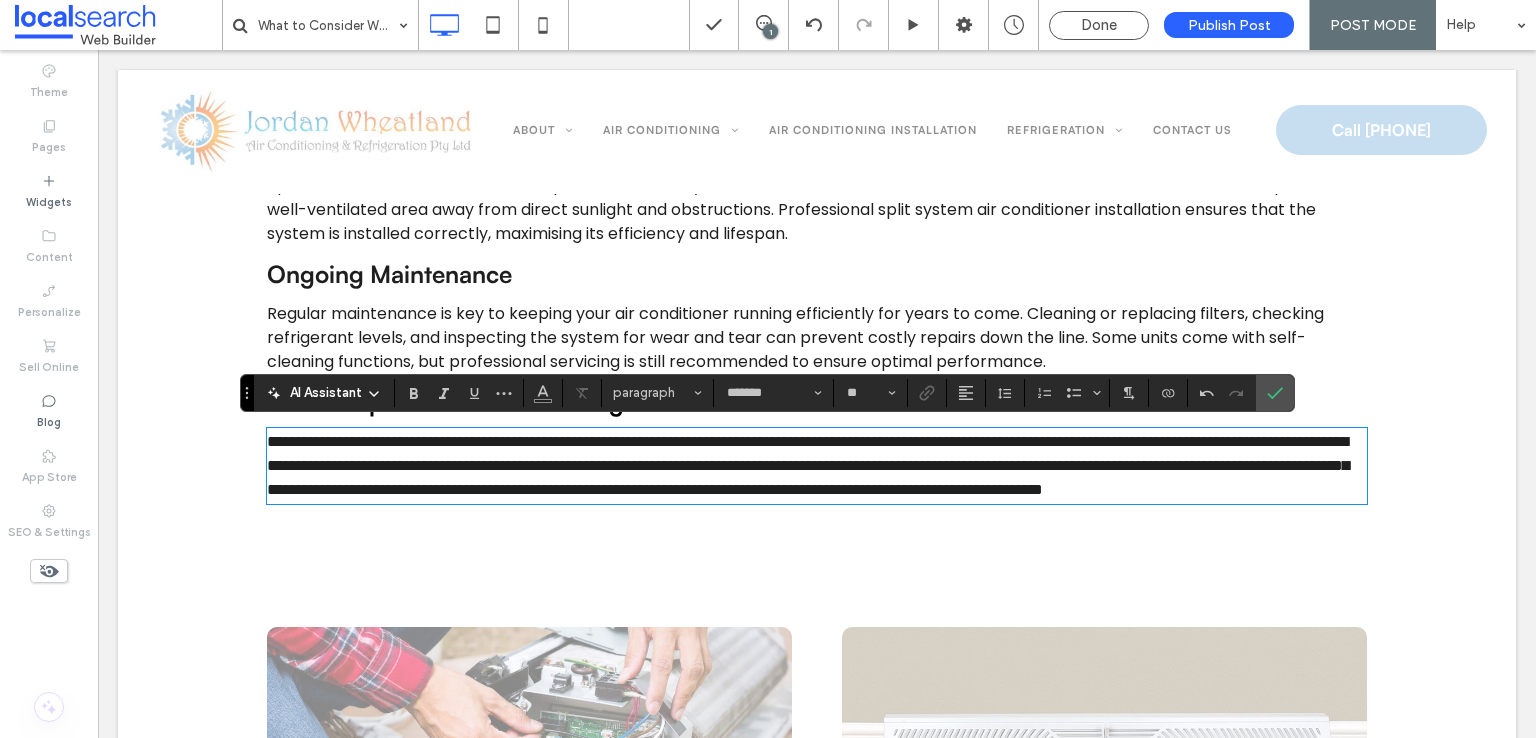 scroll, scrollTop: 0, scrollLeft: 0, axis: both 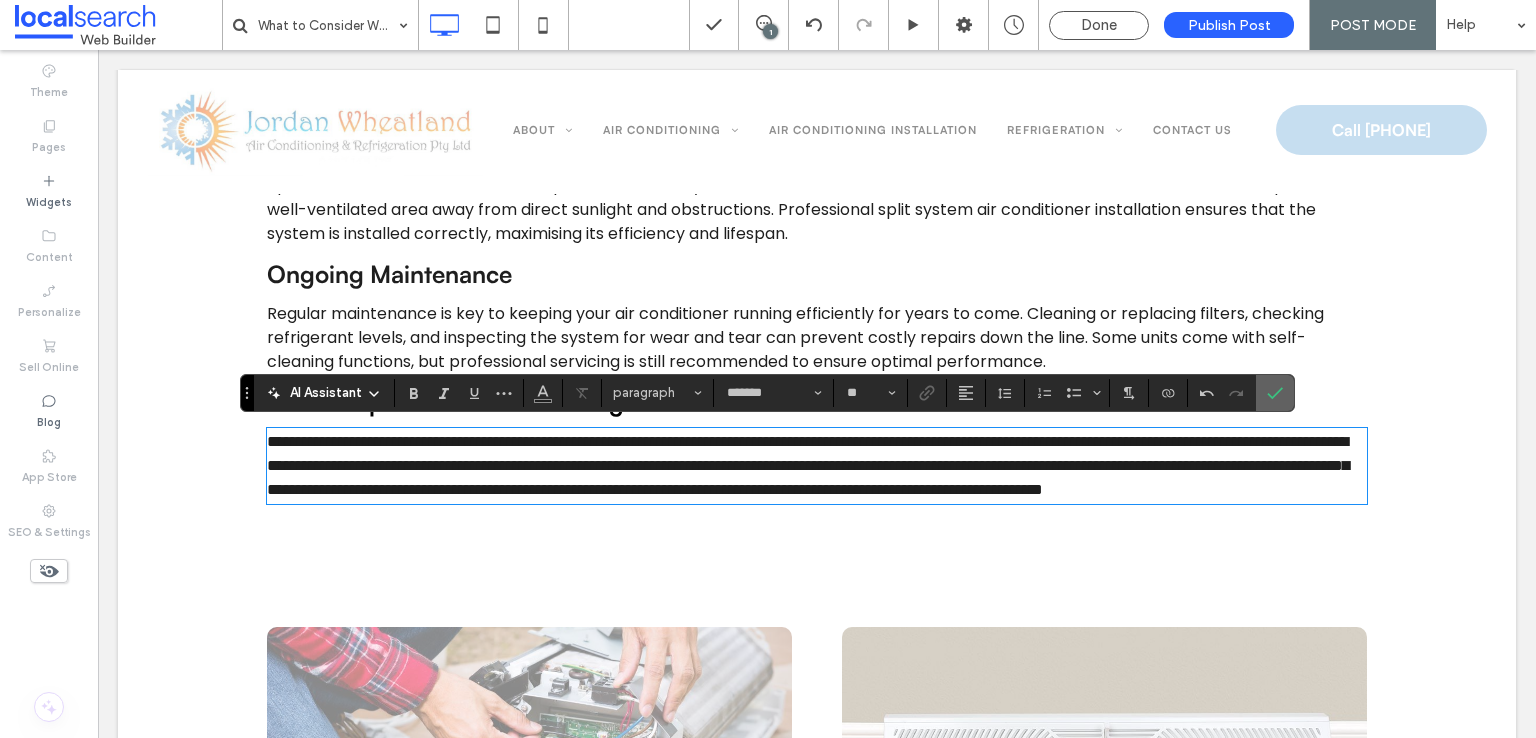 click at bounding box center [1275, 393] 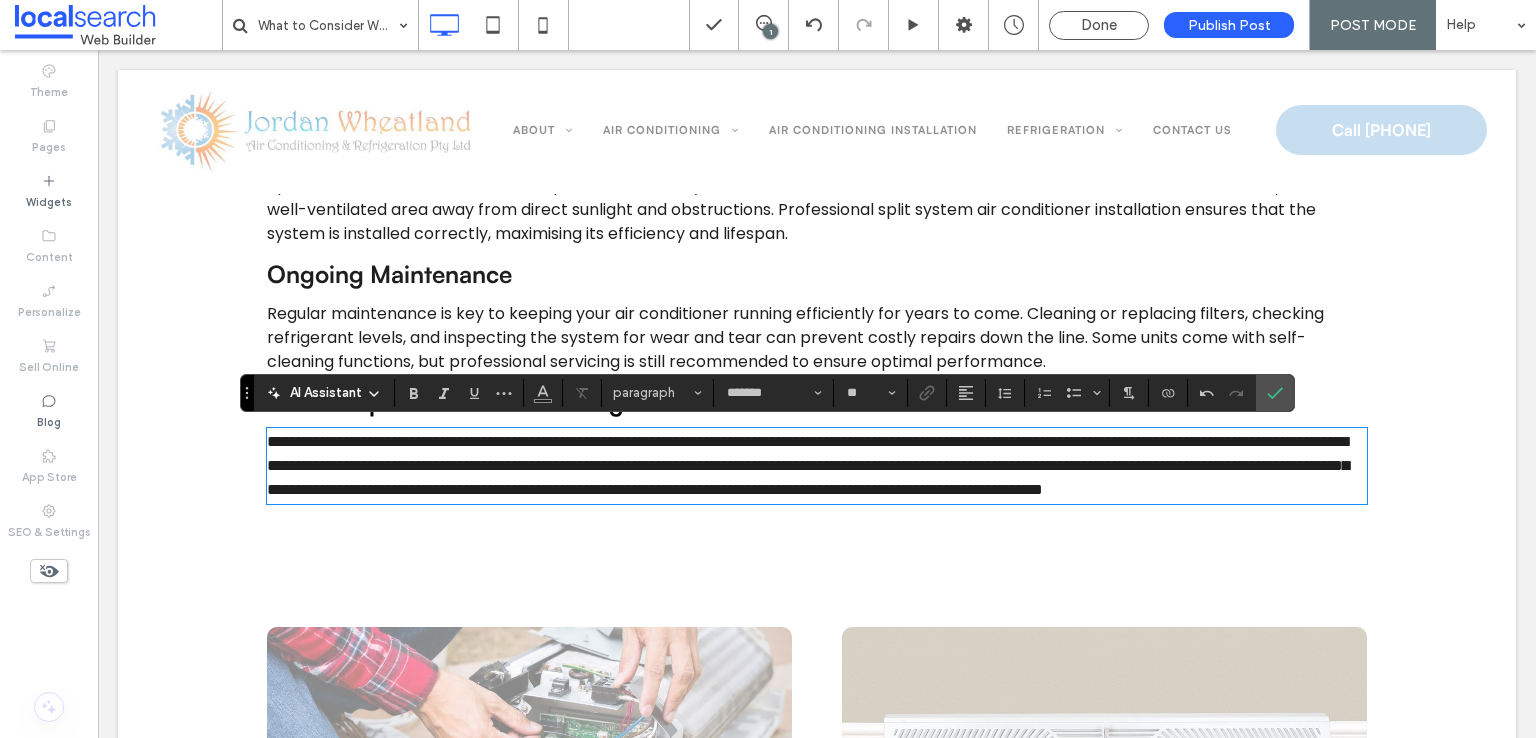 click on "**********" at bounding box center (808, 465) 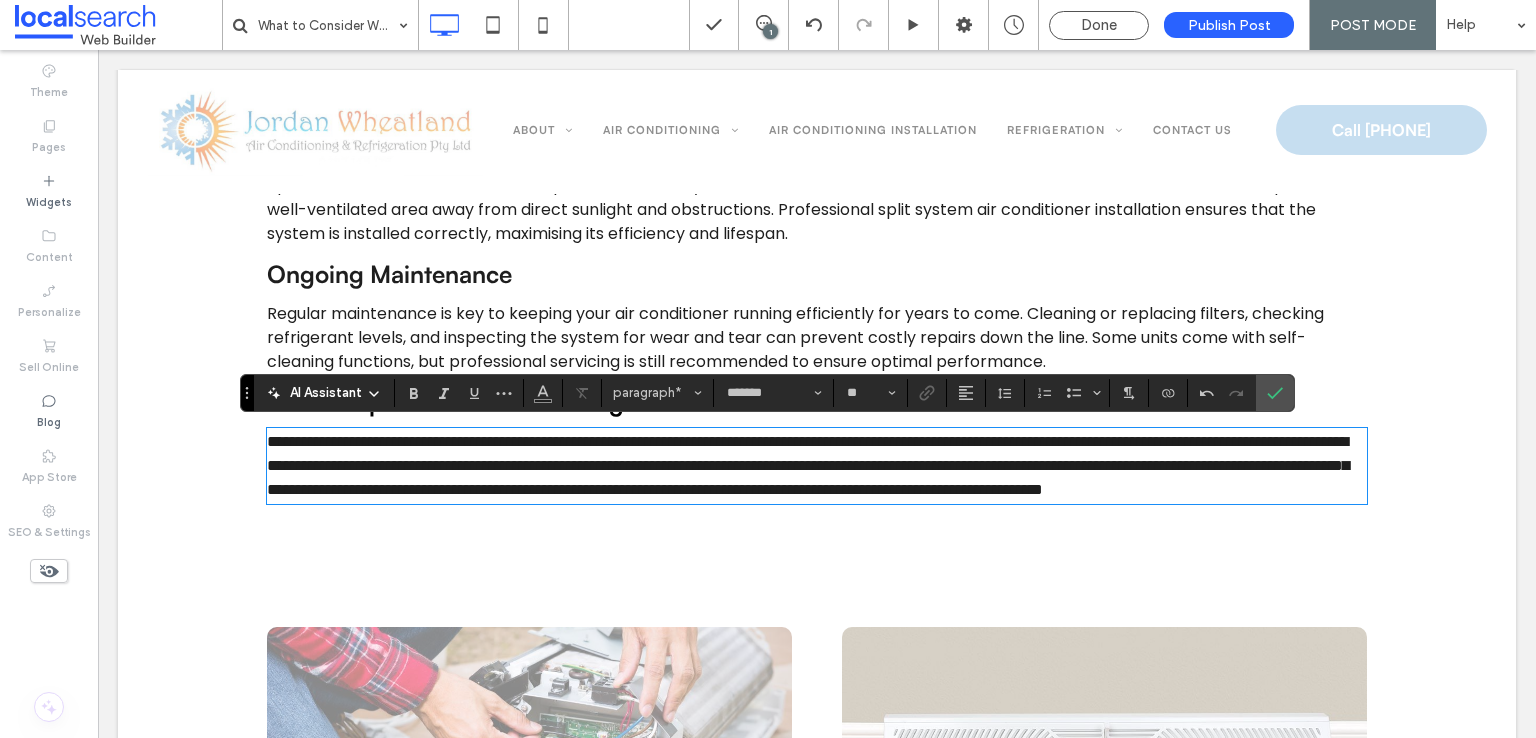 click on "**********" at bounding box center (808, 465) 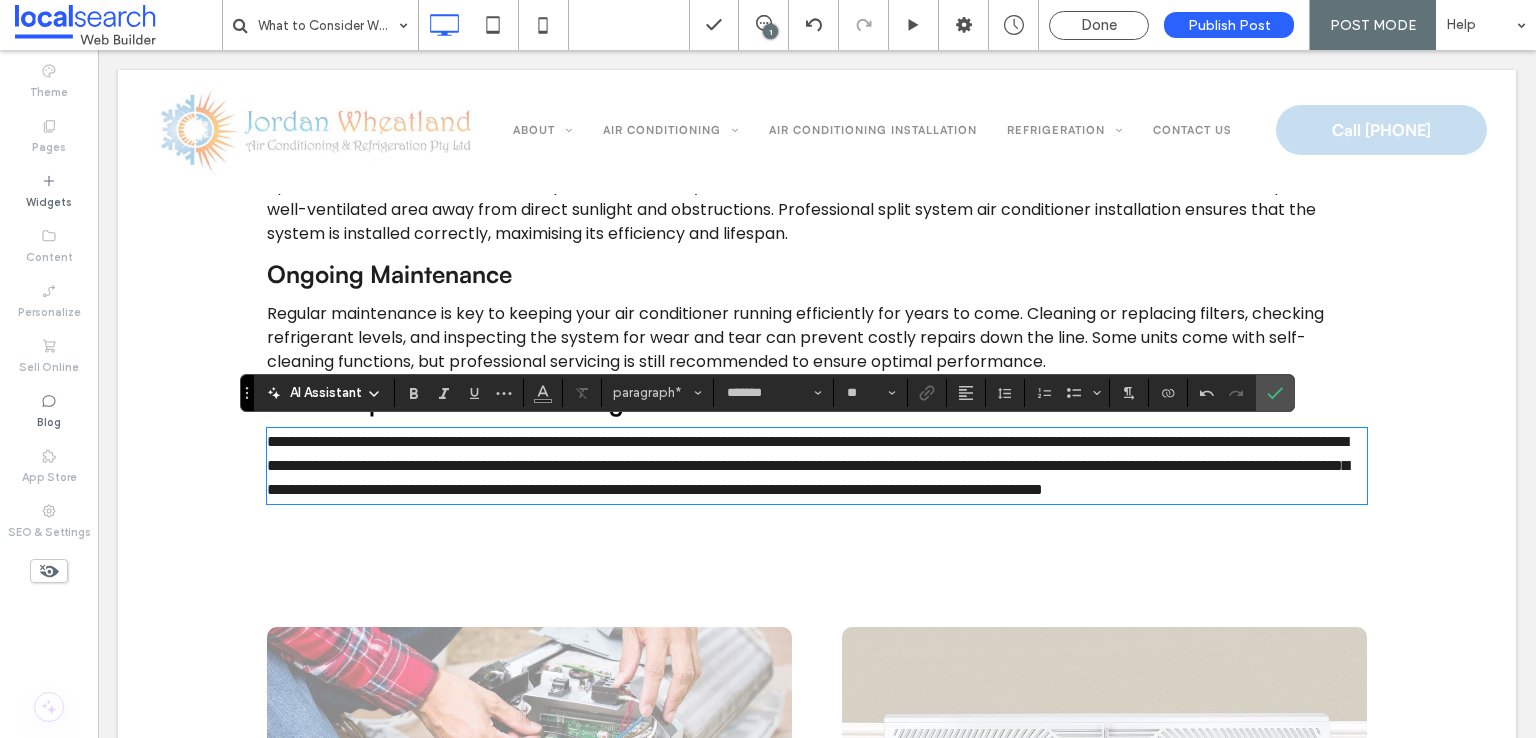 click on "**********" at bounding box center [808, 465] 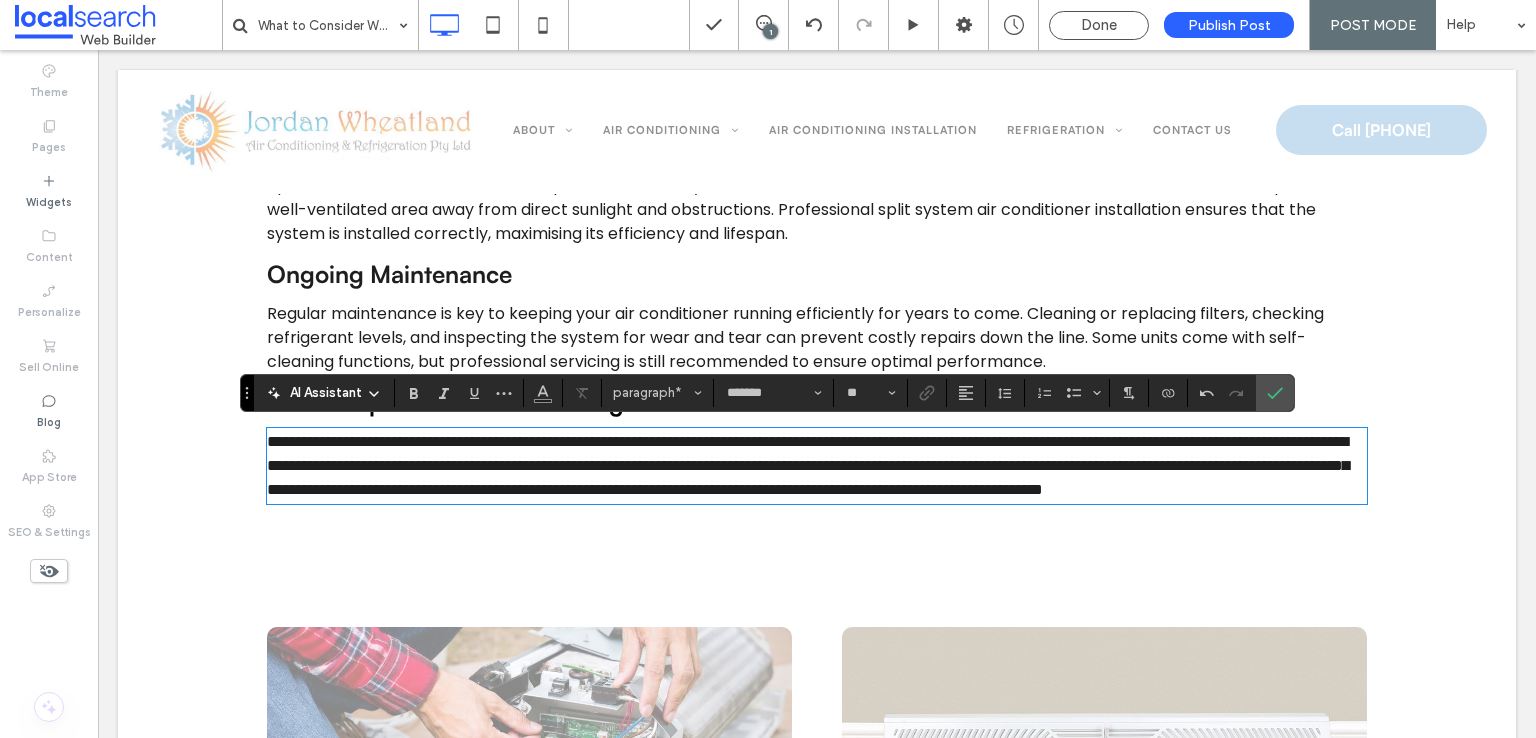 click on "**********" at bounding box center (808, 465) 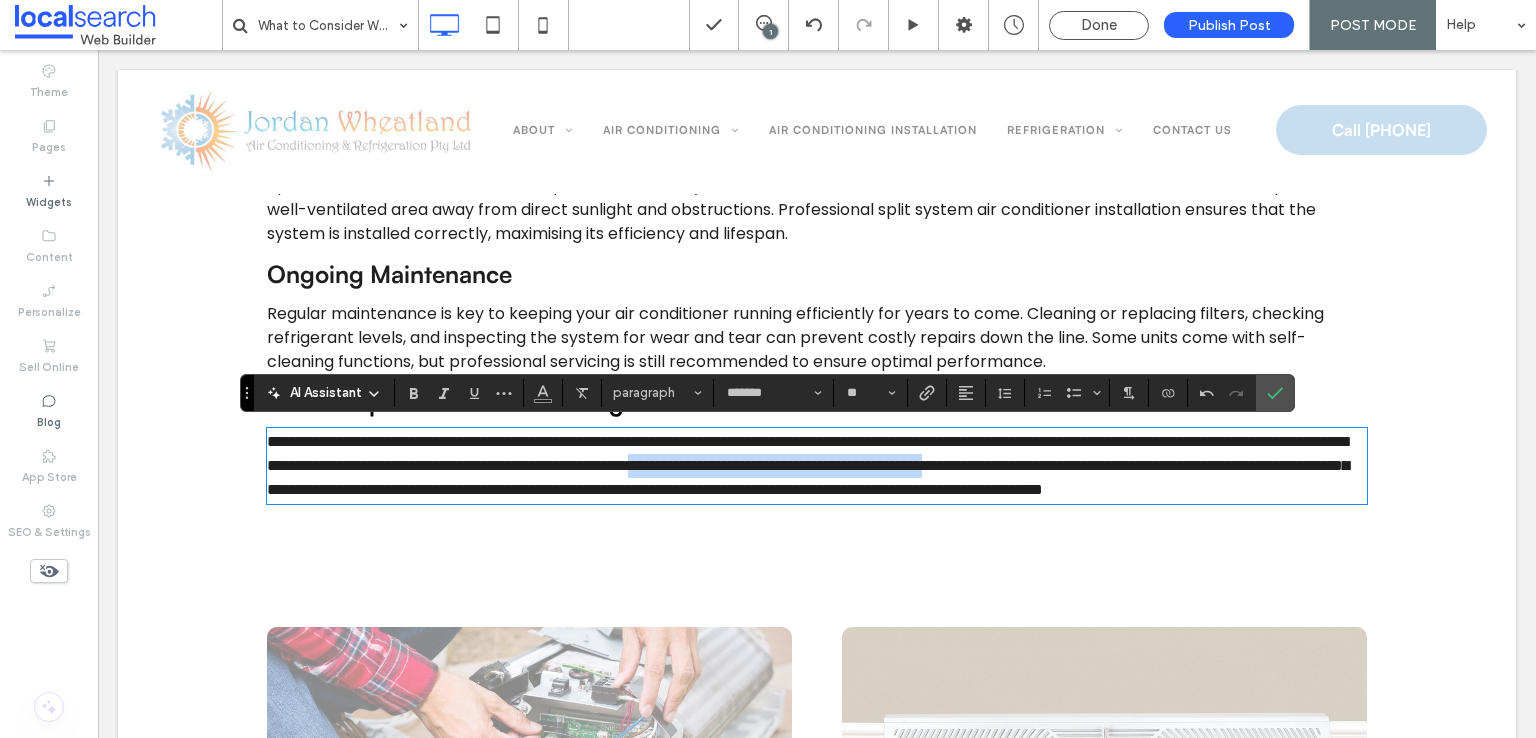 drag, startPoint x: 1060, startPoint y: 464, endPoint x: 360, endPoint y: 498, distance: 700.82526 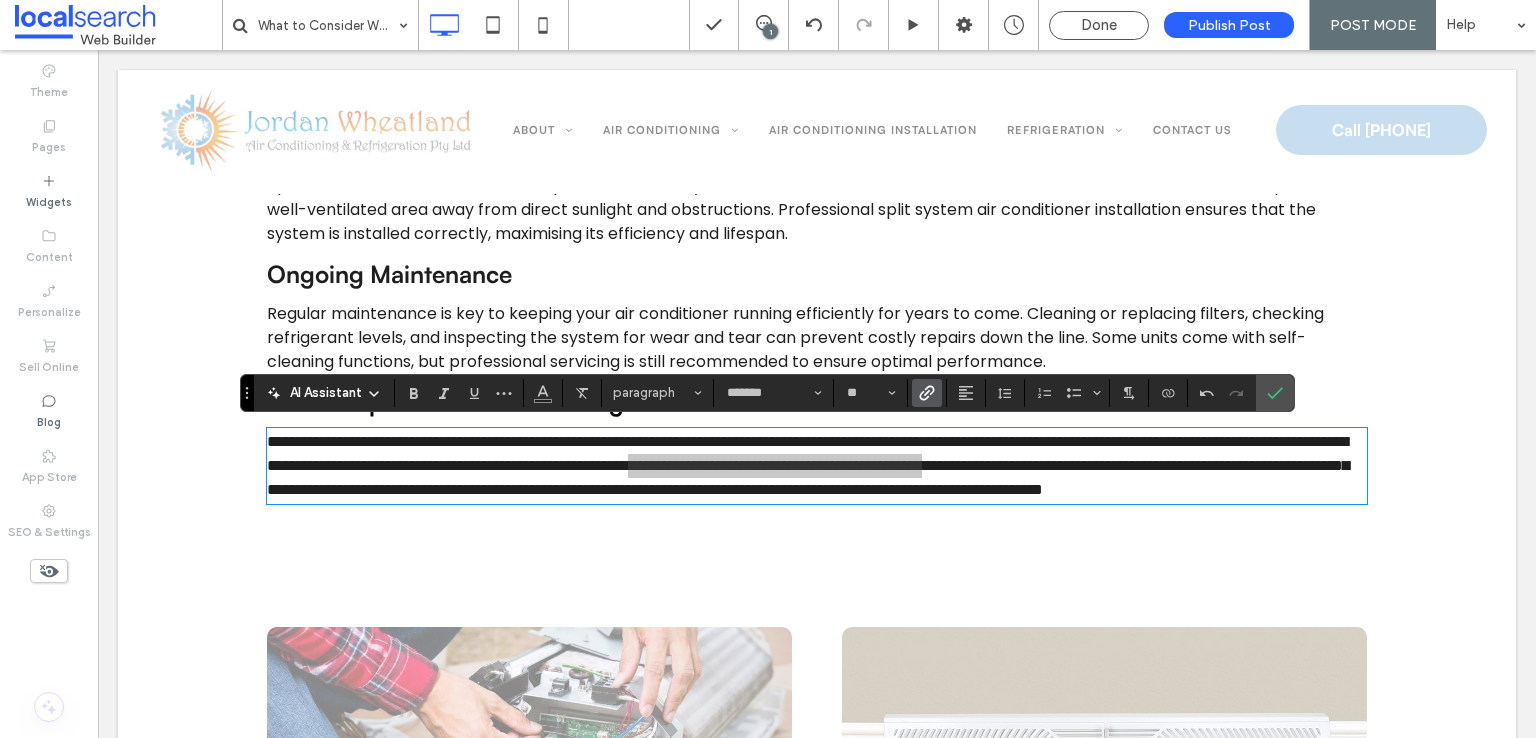 click 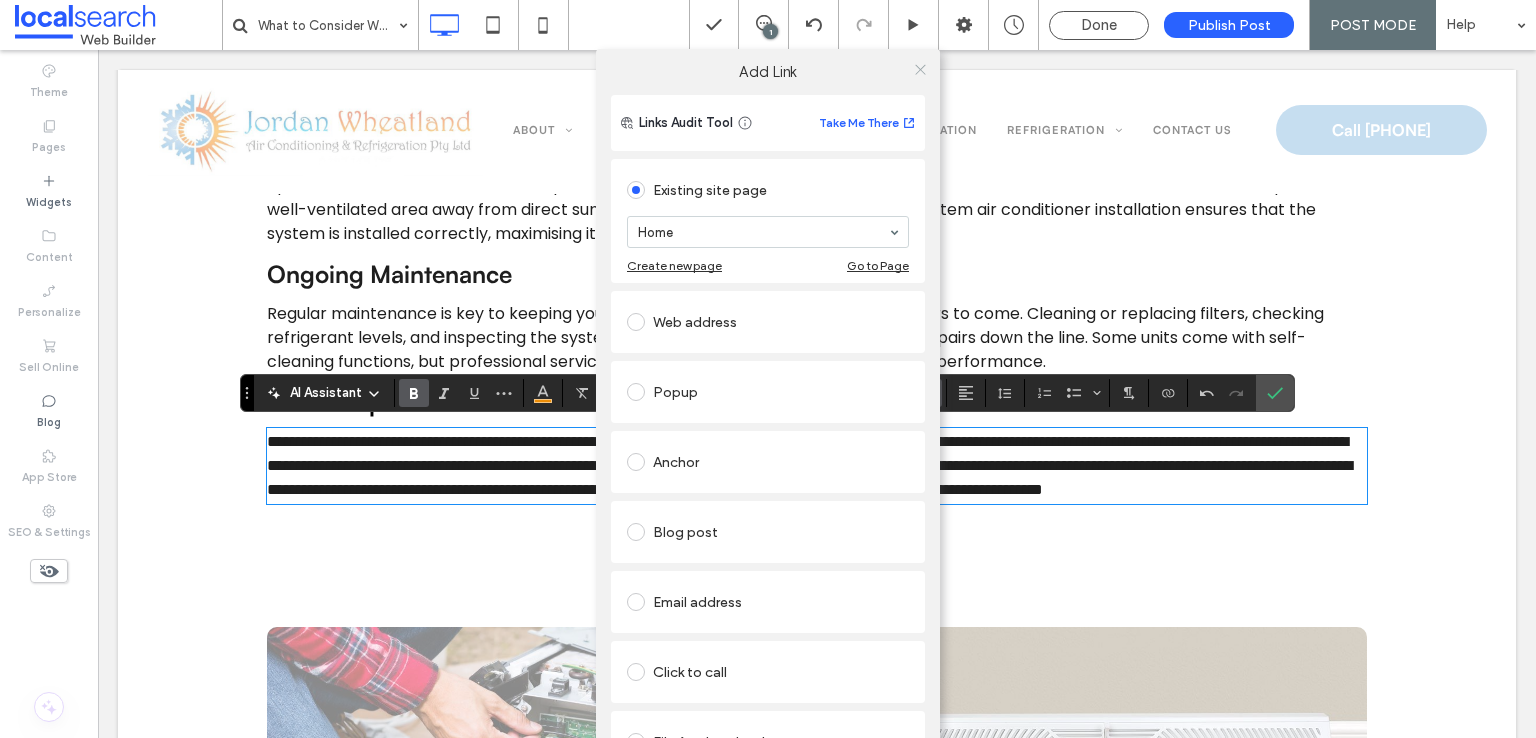 click 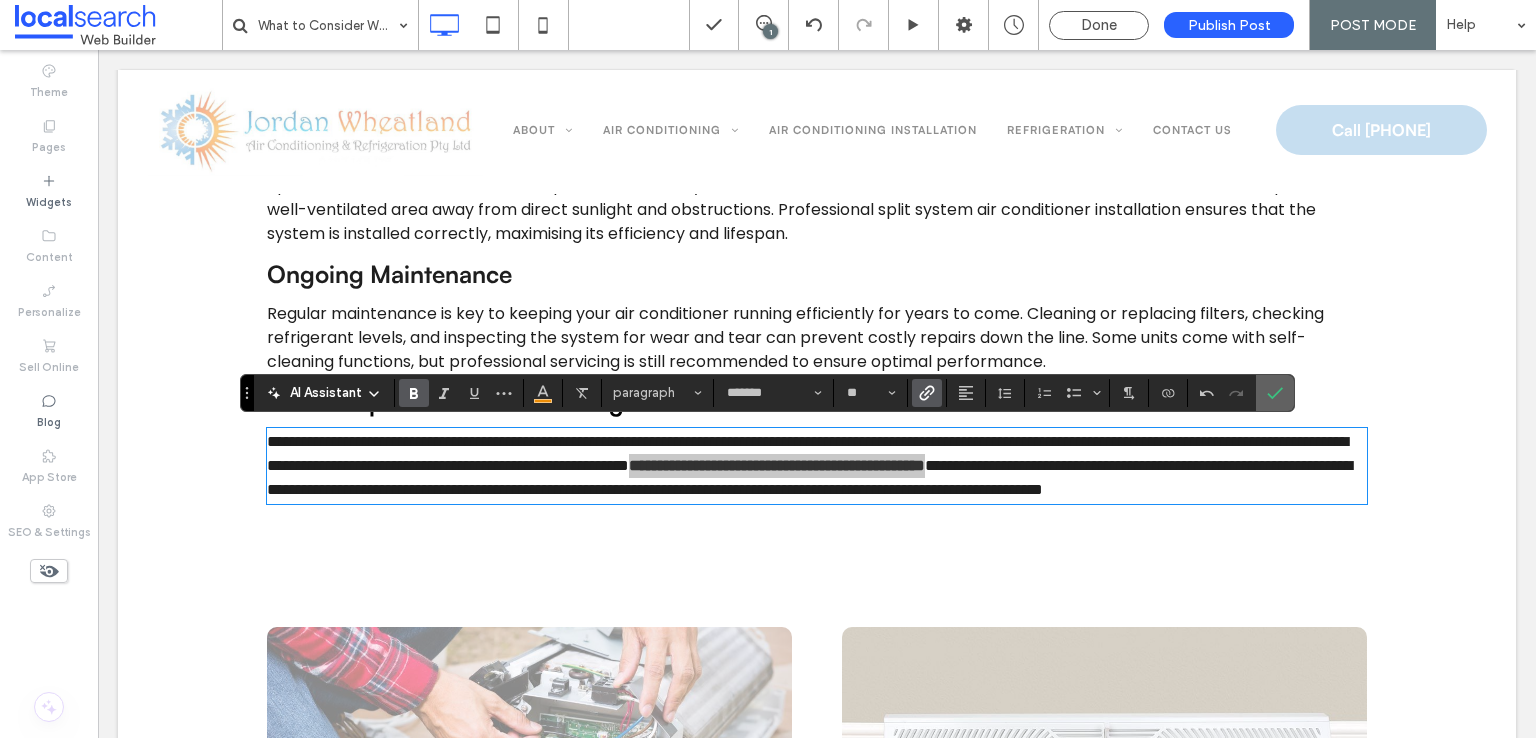 drag, startPoint x: 1275, startPoint y: 389, endPoint x: 862, endPoint y: 429, distance: 414.93253 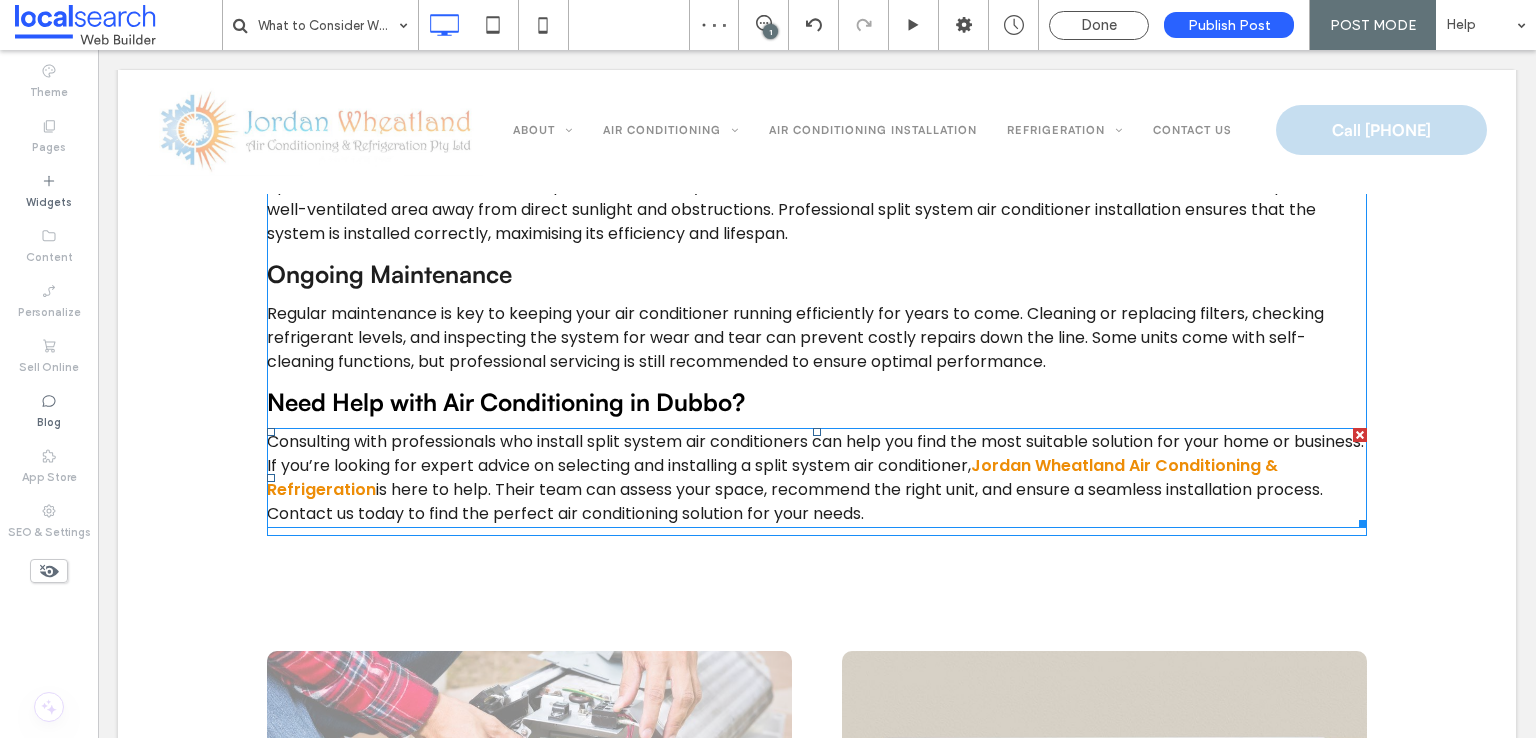 click on "is here to help. Their team can assess your space, recommend the right unit, and ensure a seamless installation process. Contact us today to find the perfect air conditioning solution for your needs." at bounding box center [795, 501] 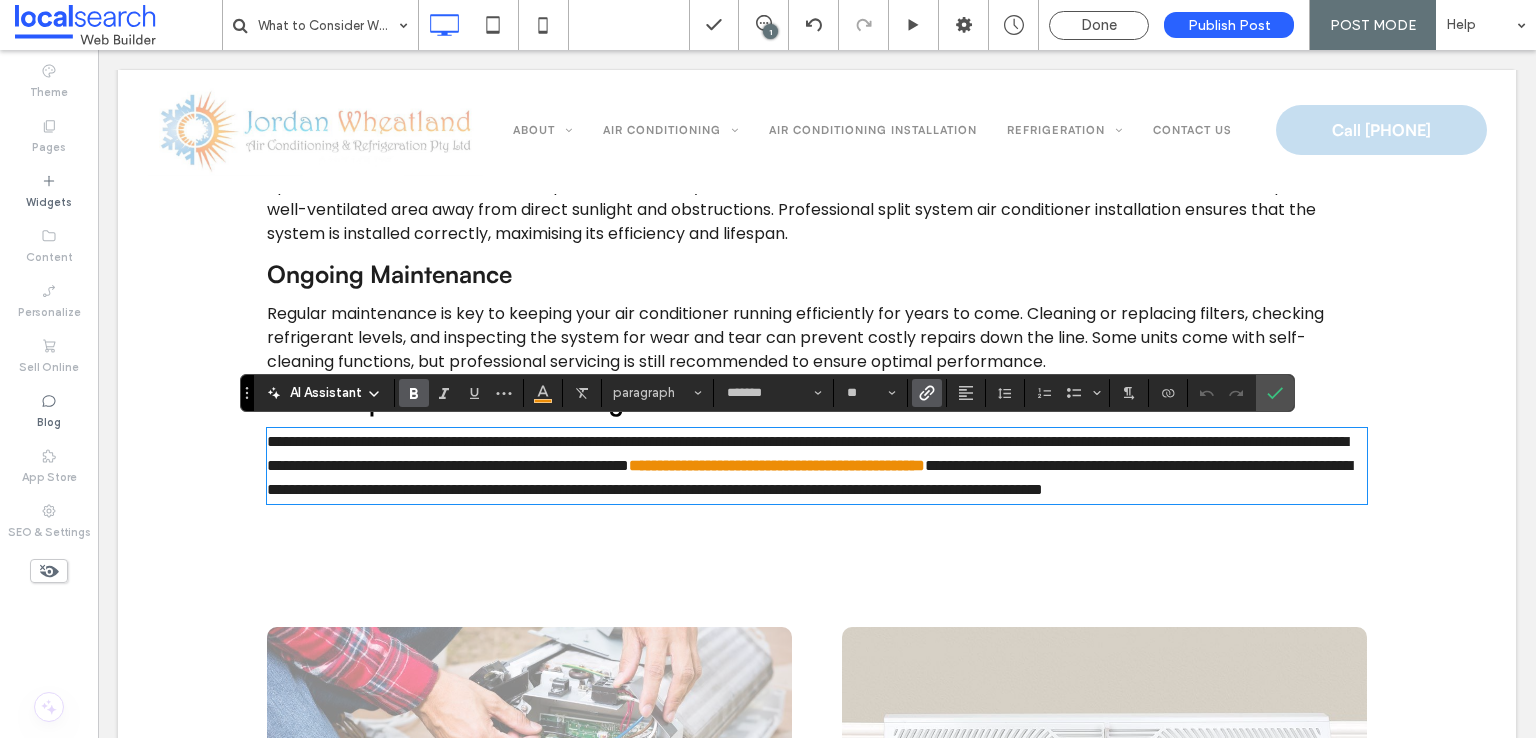 click on "**********" at bounding box center (809, 477) 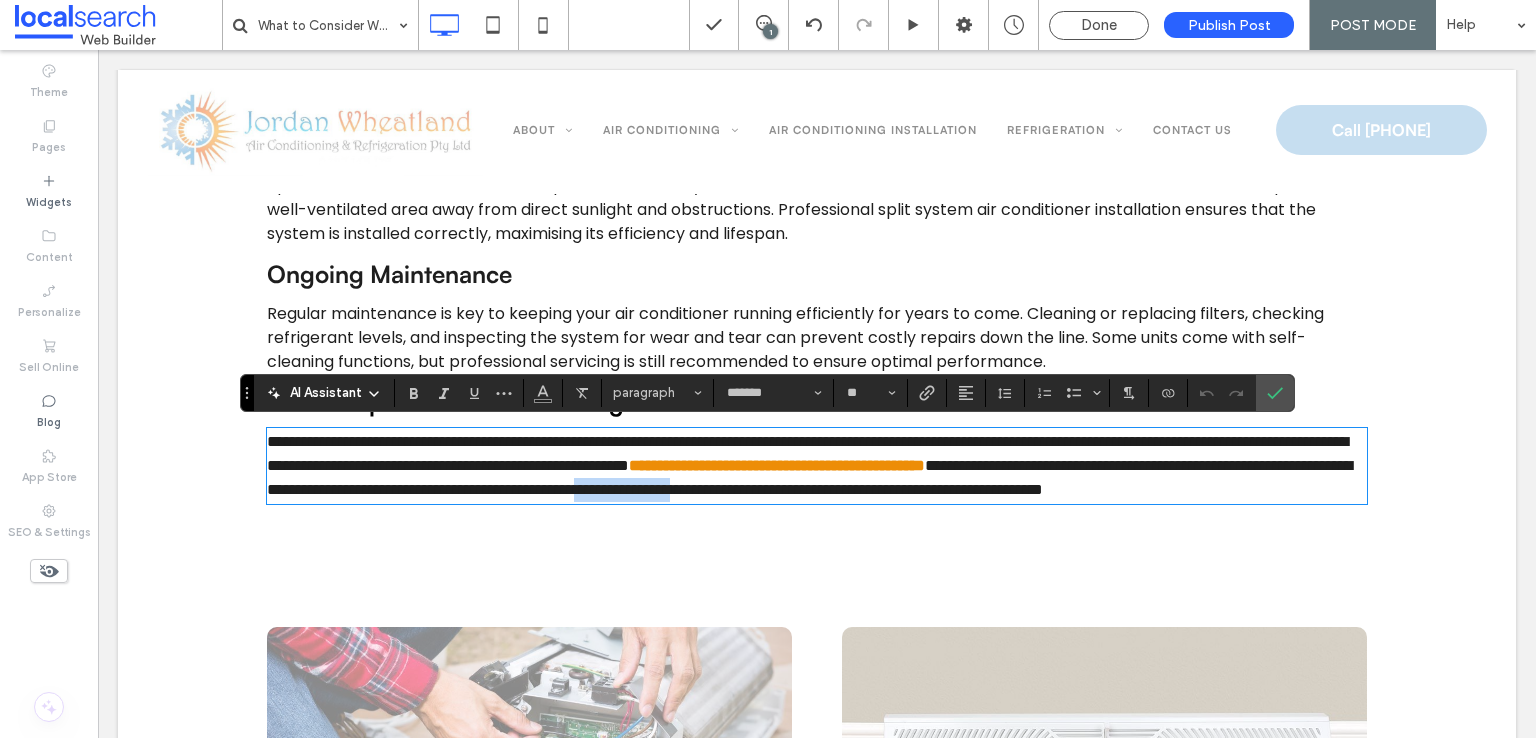 drag, startPoint x: 262, startPoint y: 512, endPoint x: 396, endPoint y: 512, distance: 134 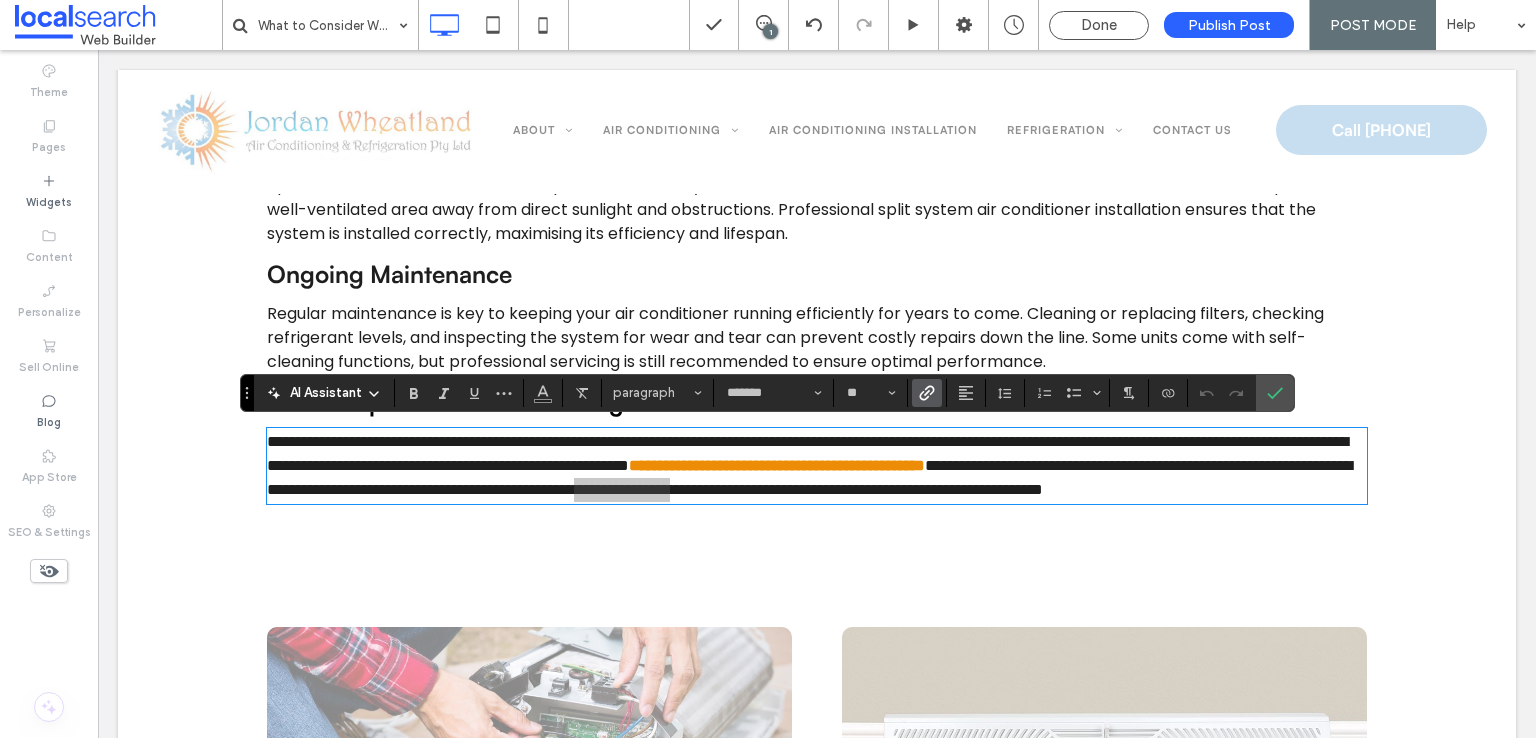 click 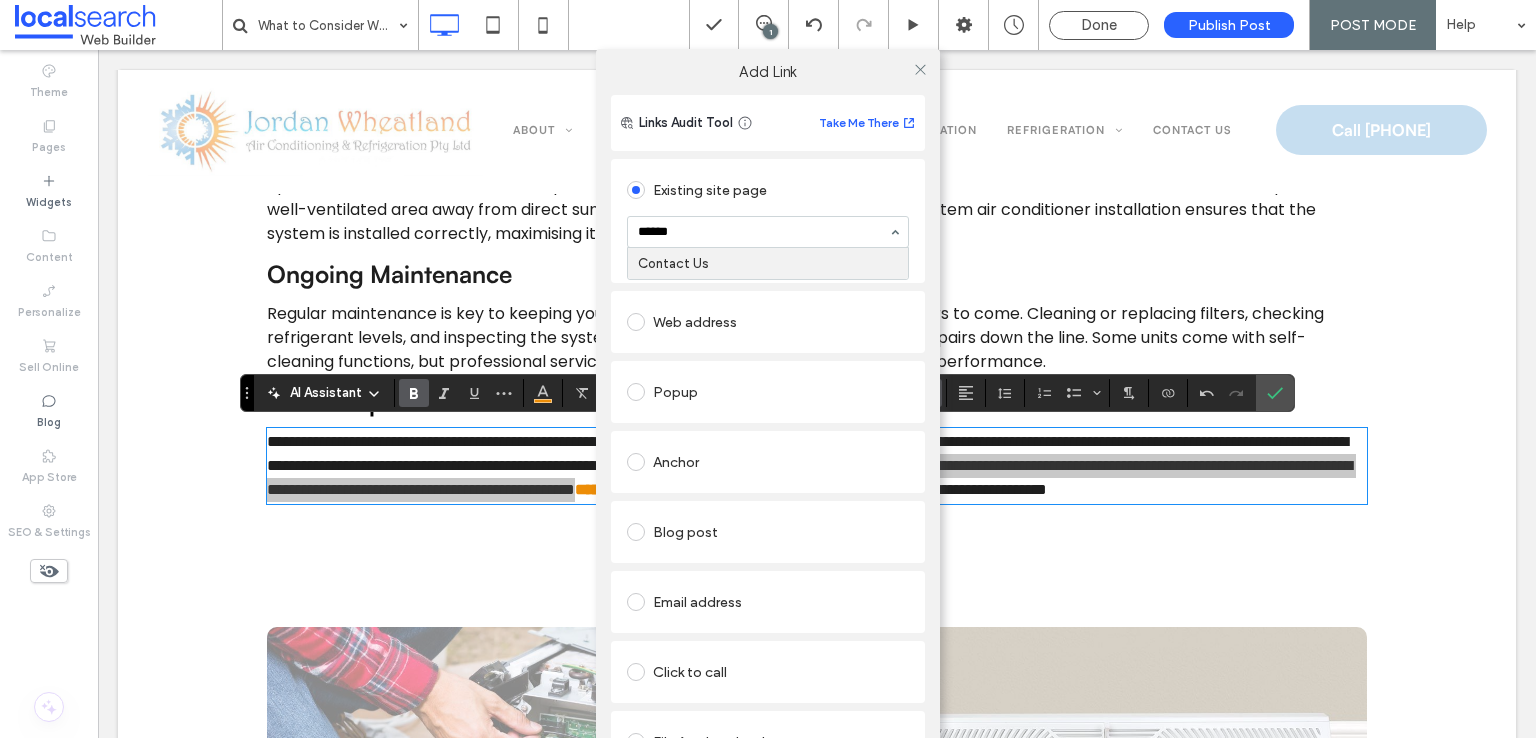 type on "*******" 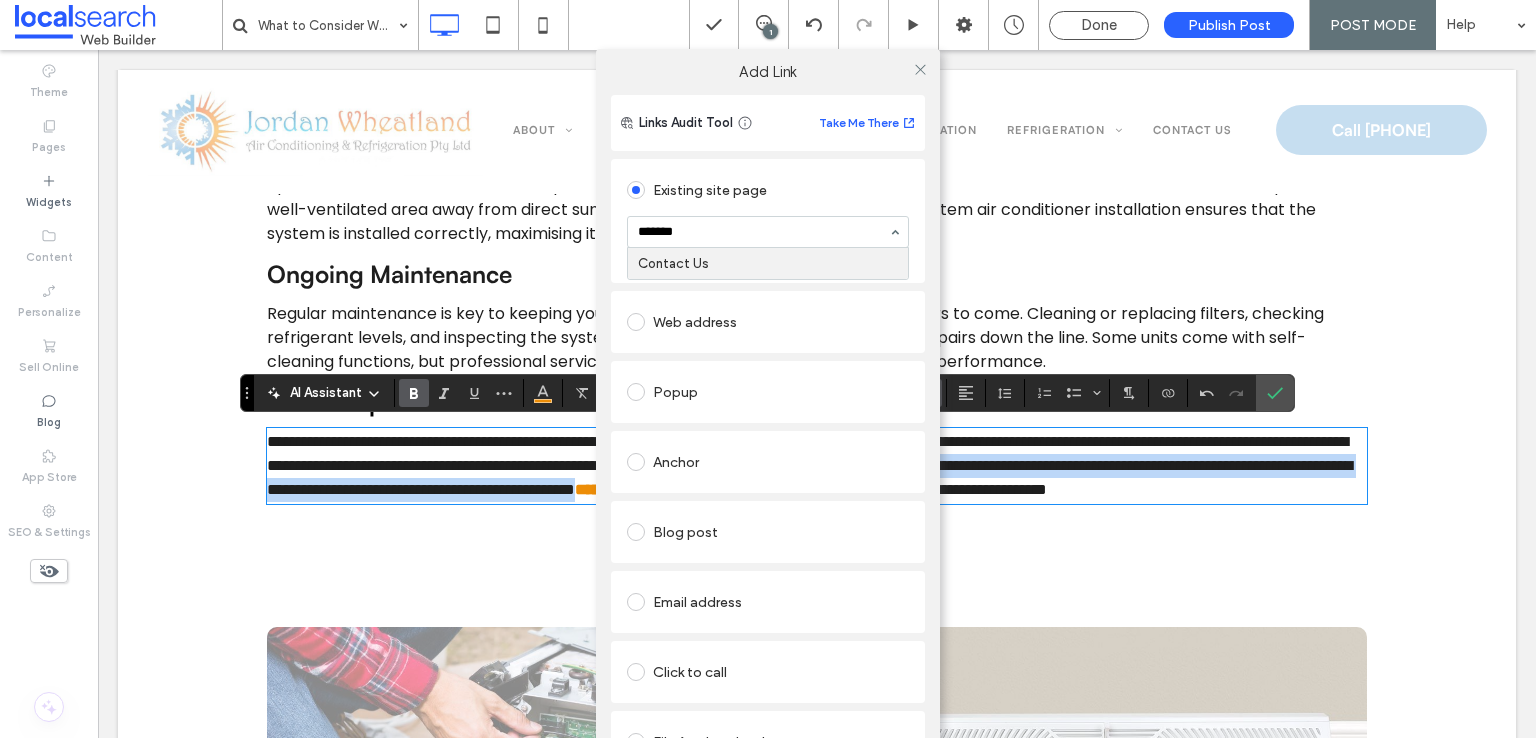 type 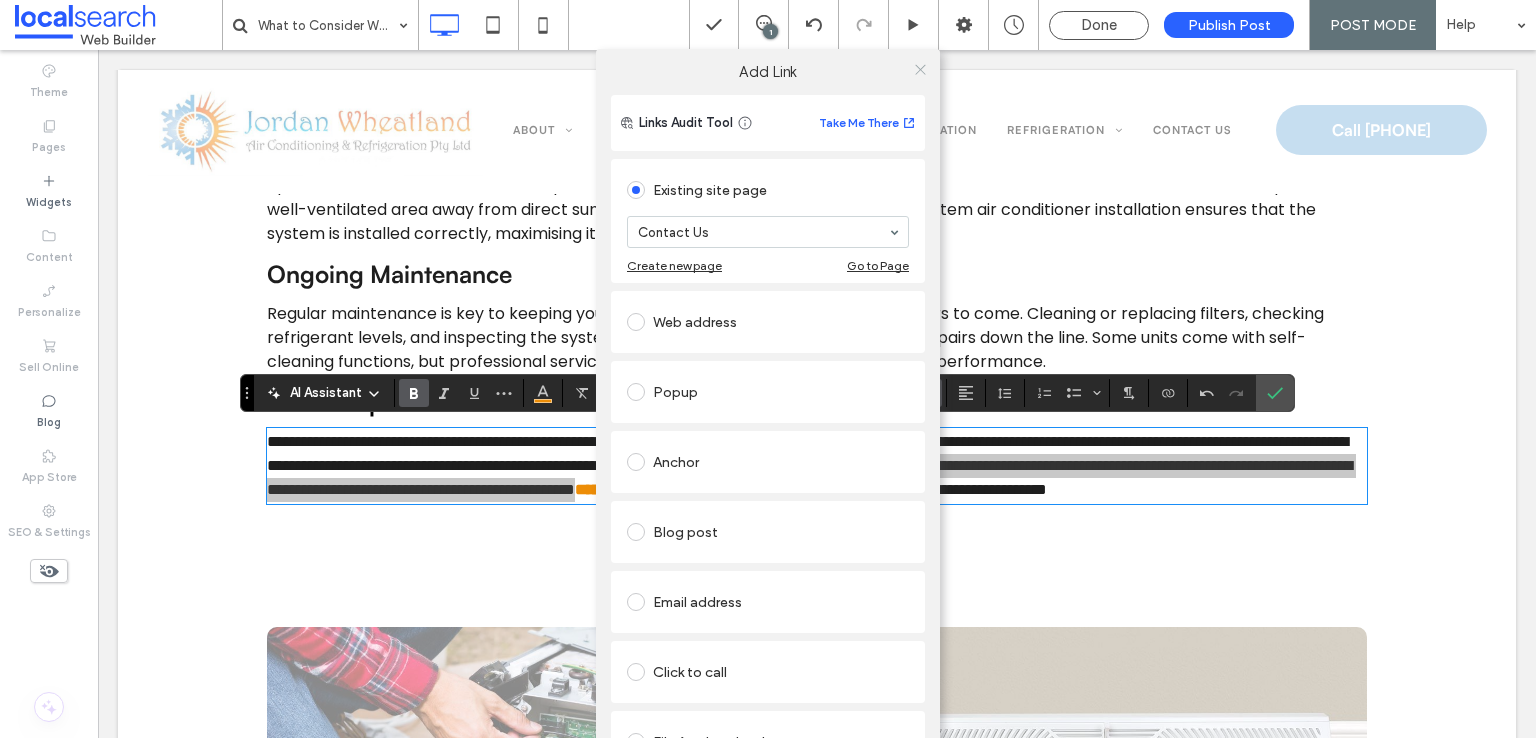 click 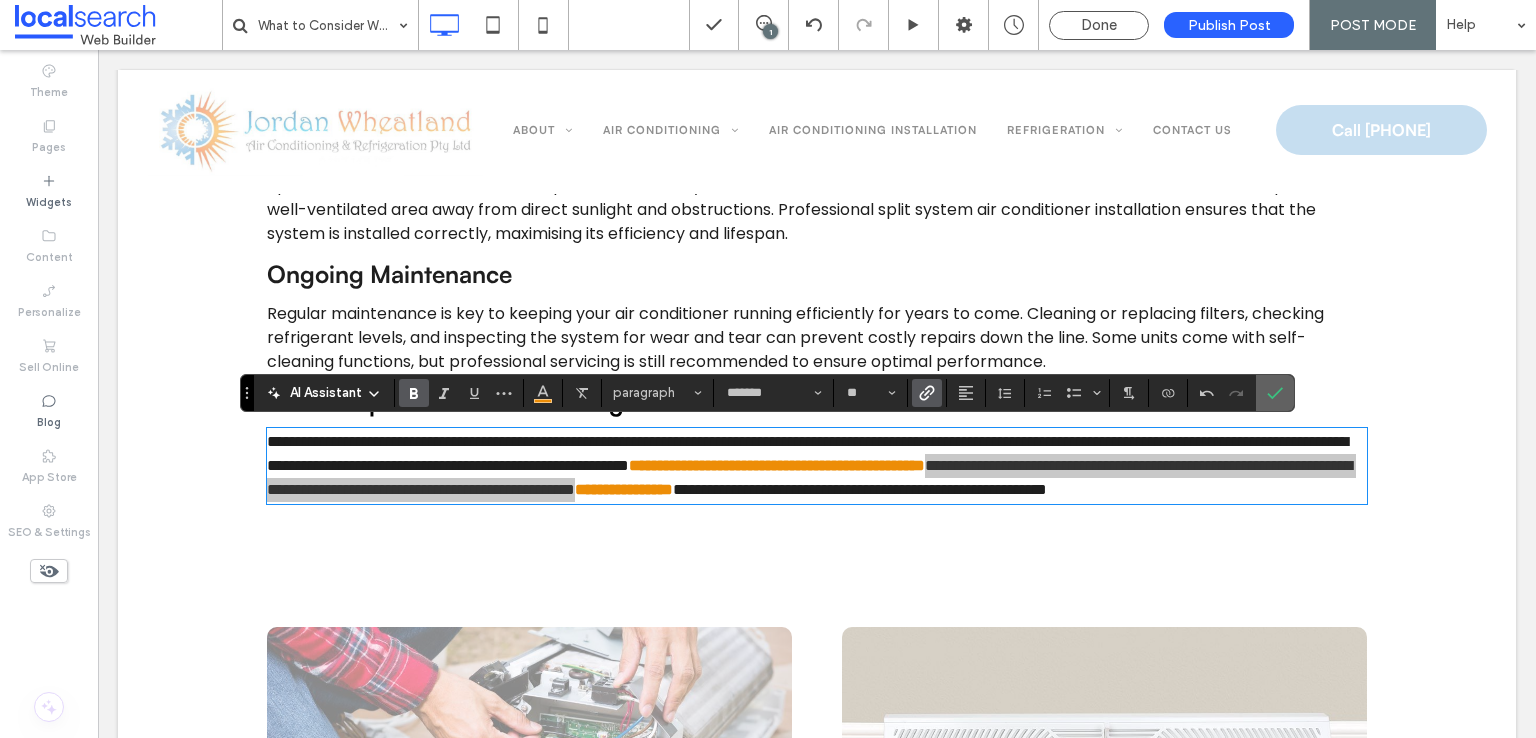 click at bounding box center (1275, 393) 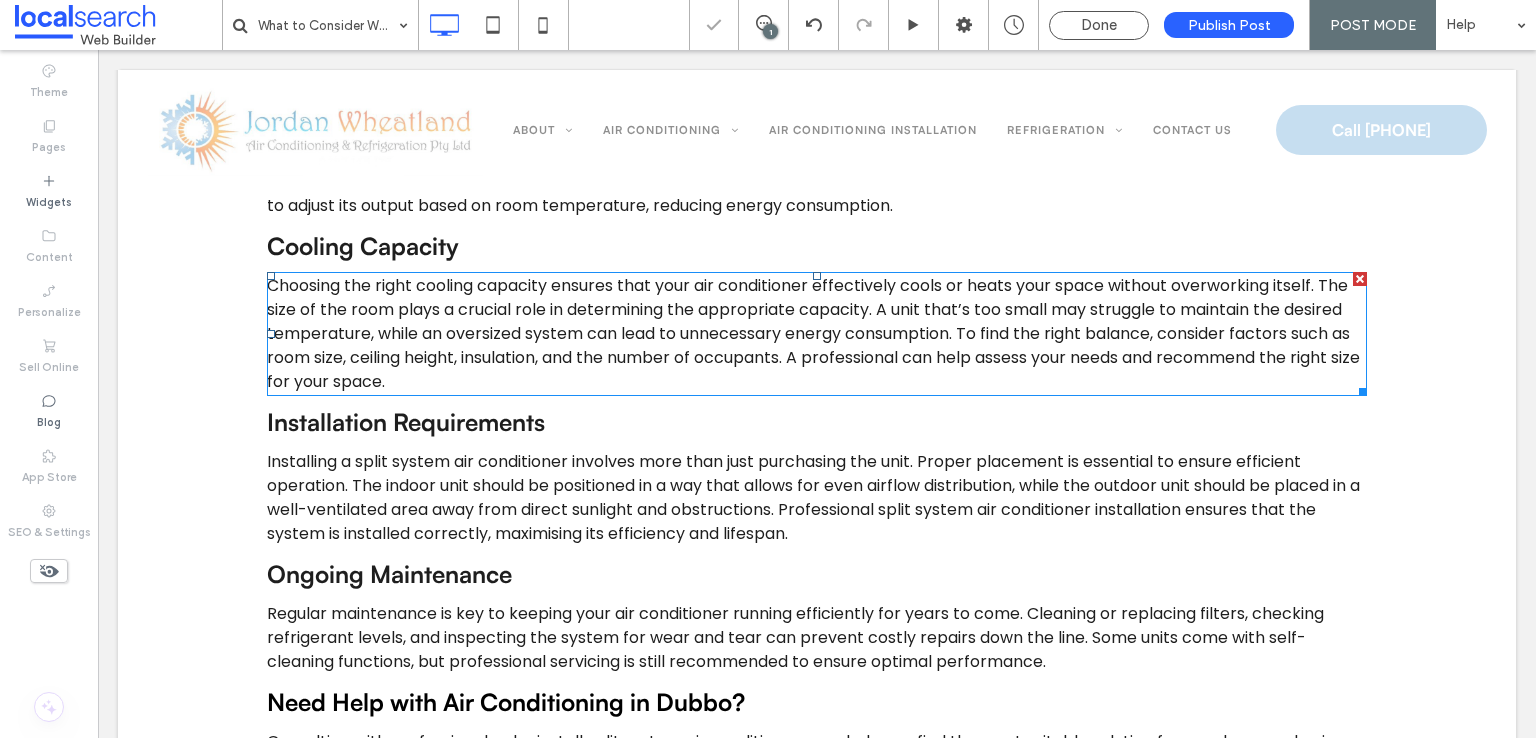 scroll, scrollTop: 863, scrollLeft: 0, axis: vertical 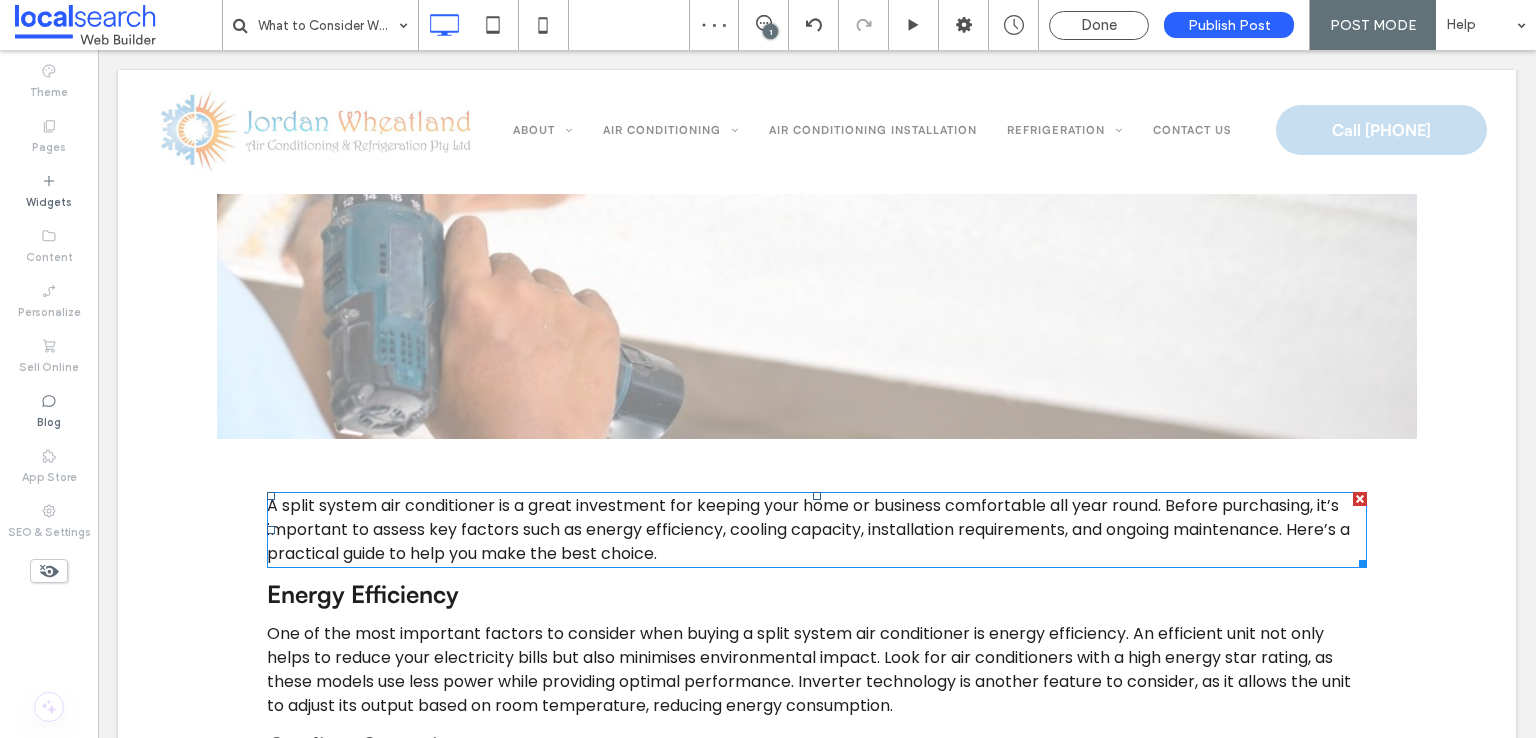 click on "A split system air conditioner is a great investment for keeping your home or business comfortable all year round. Before purchasing, it’s important to assess key factors such as energy efficiency, cooling capacity, installation requirements, and ongoing maintenance. Here’s a practical guide to help you make the best choice." at bounding box center [808, 529] 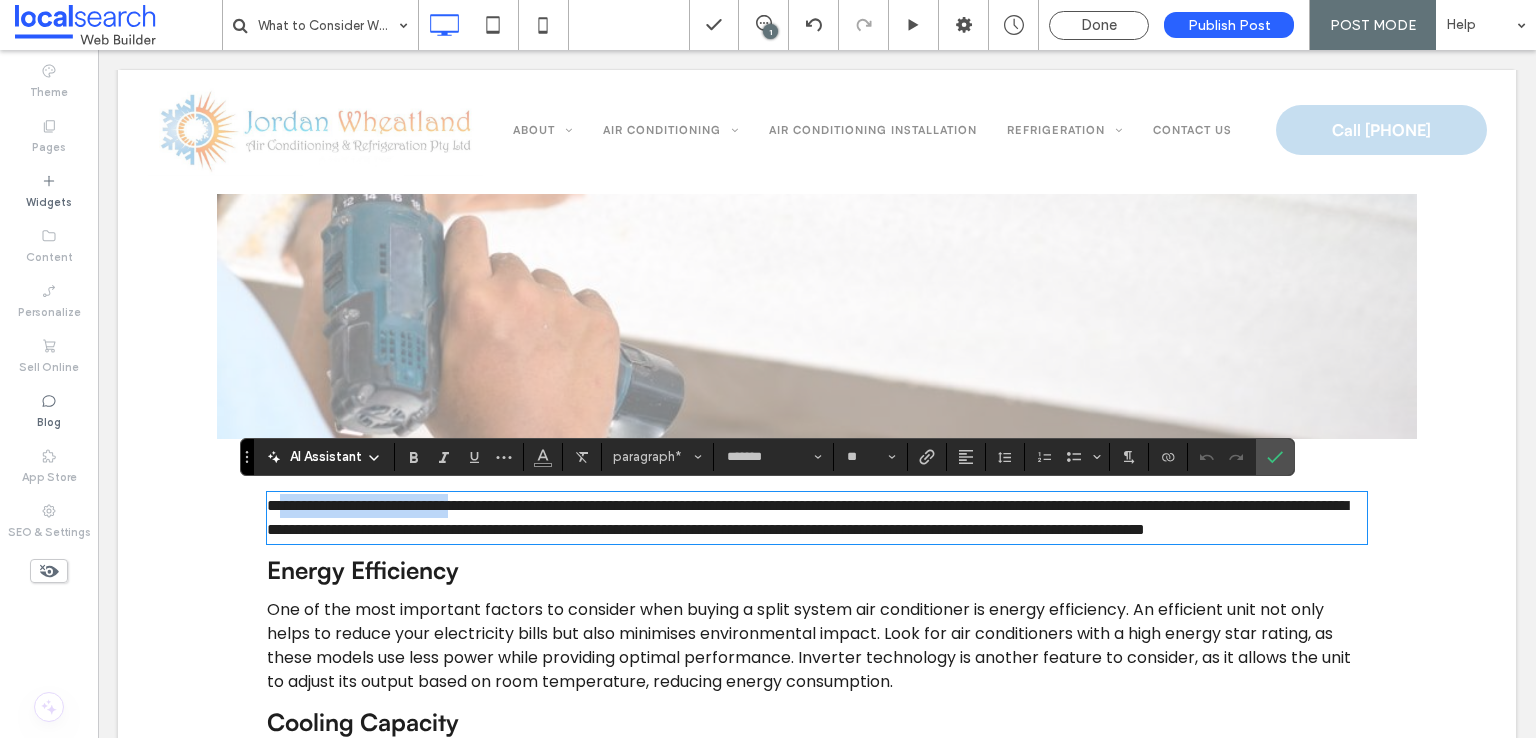 drag, startPoint x: 488, startPoint y: 503, endPoint x: 309, endPoint y: 513, distance: 179.27911 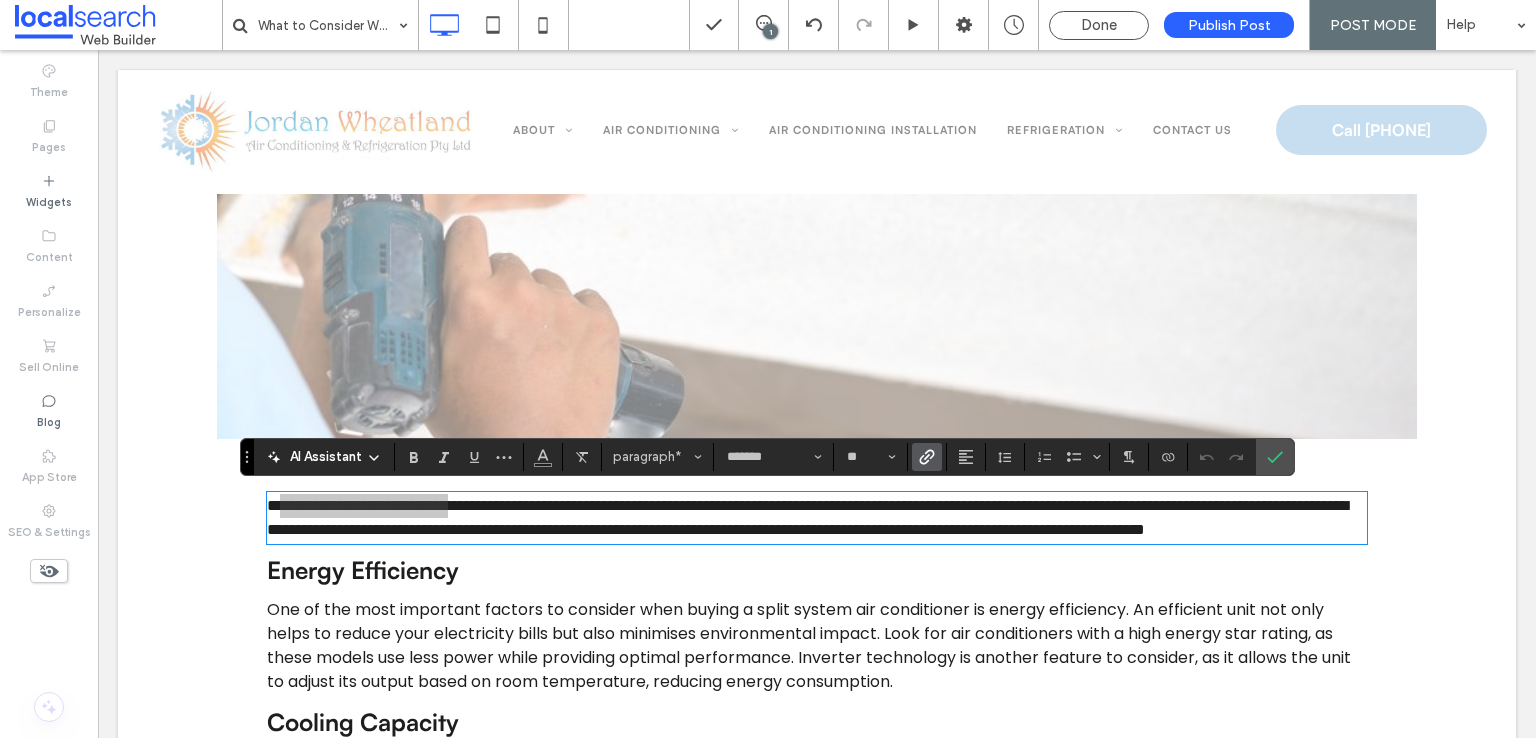 click 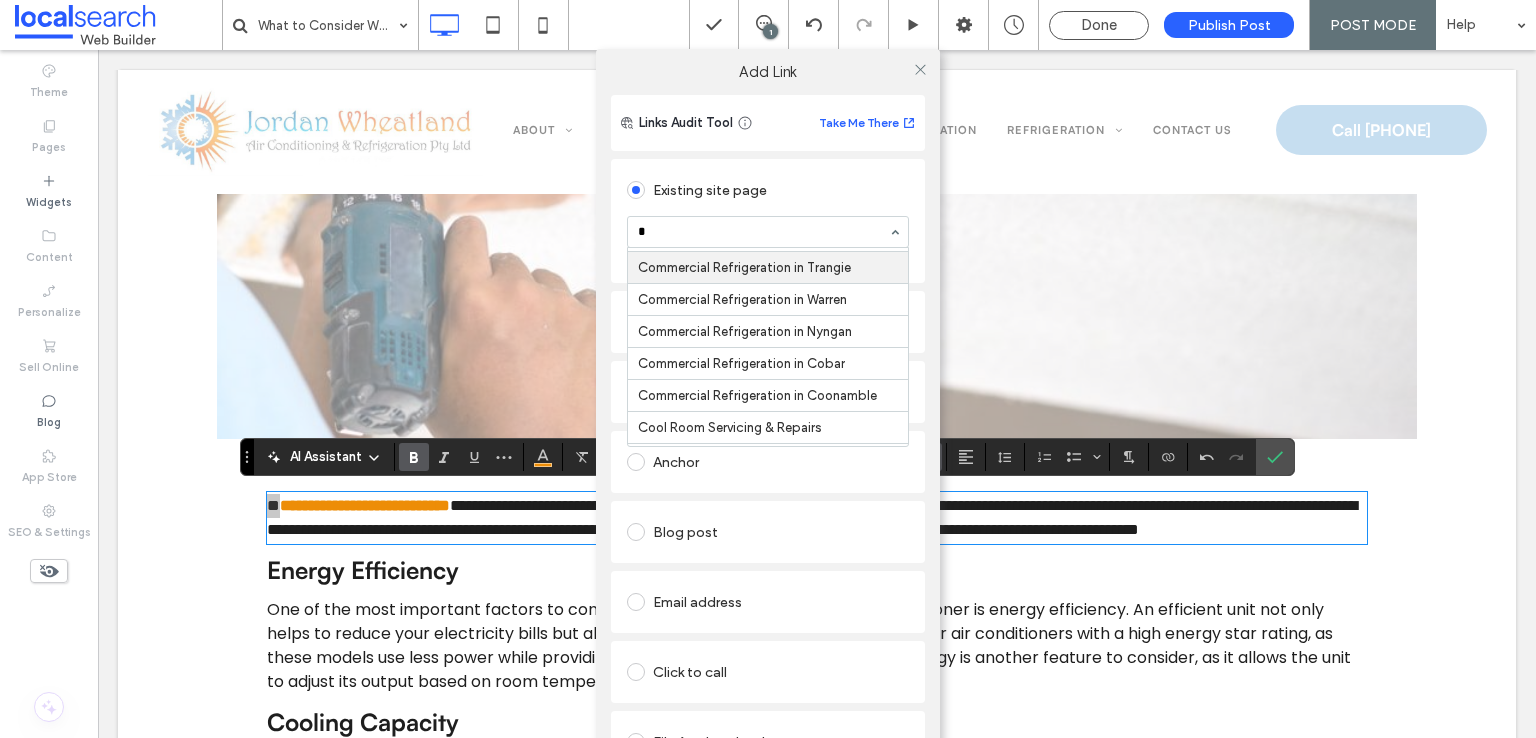 scroll, scrollTop: 752, scrollLeft: 0, axis: vertical 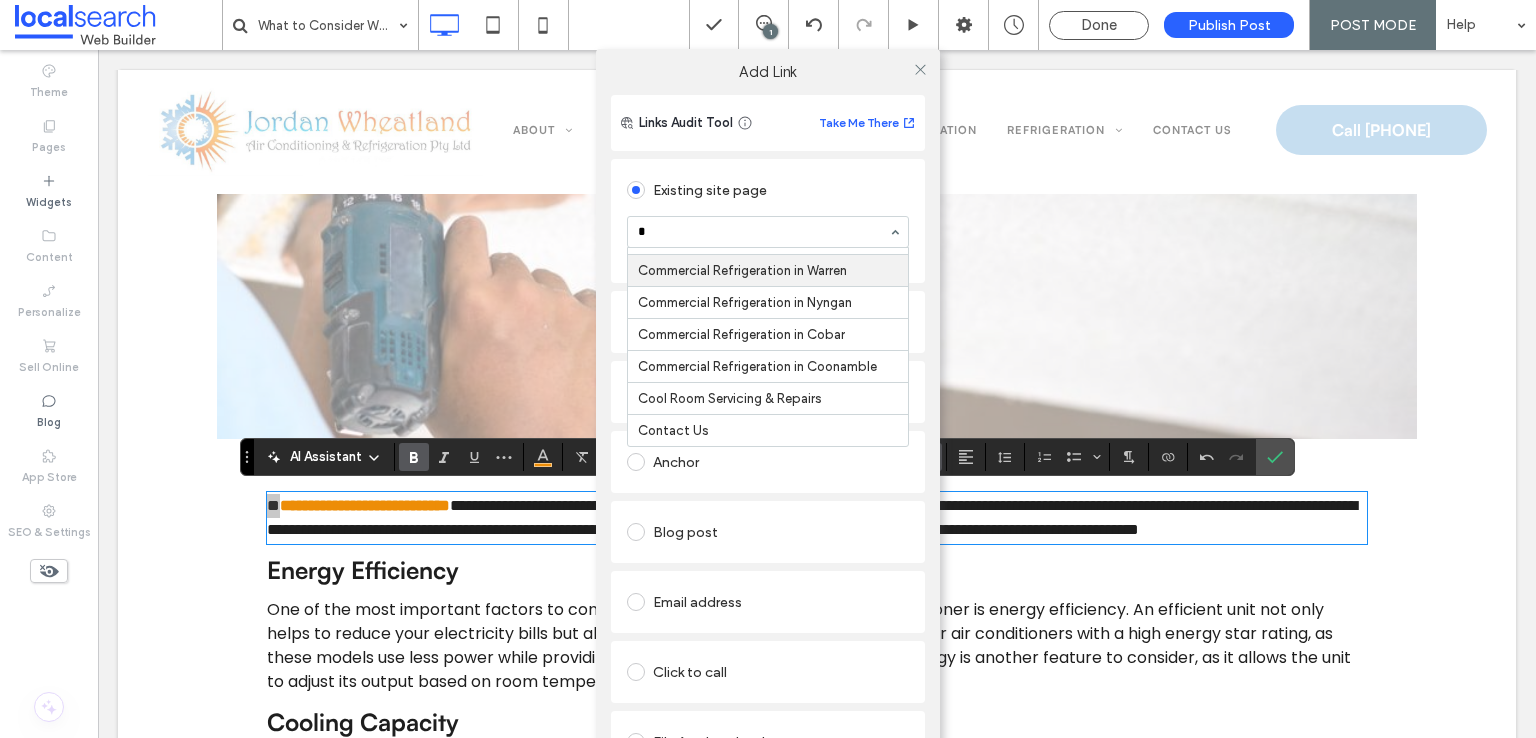 type on "*" 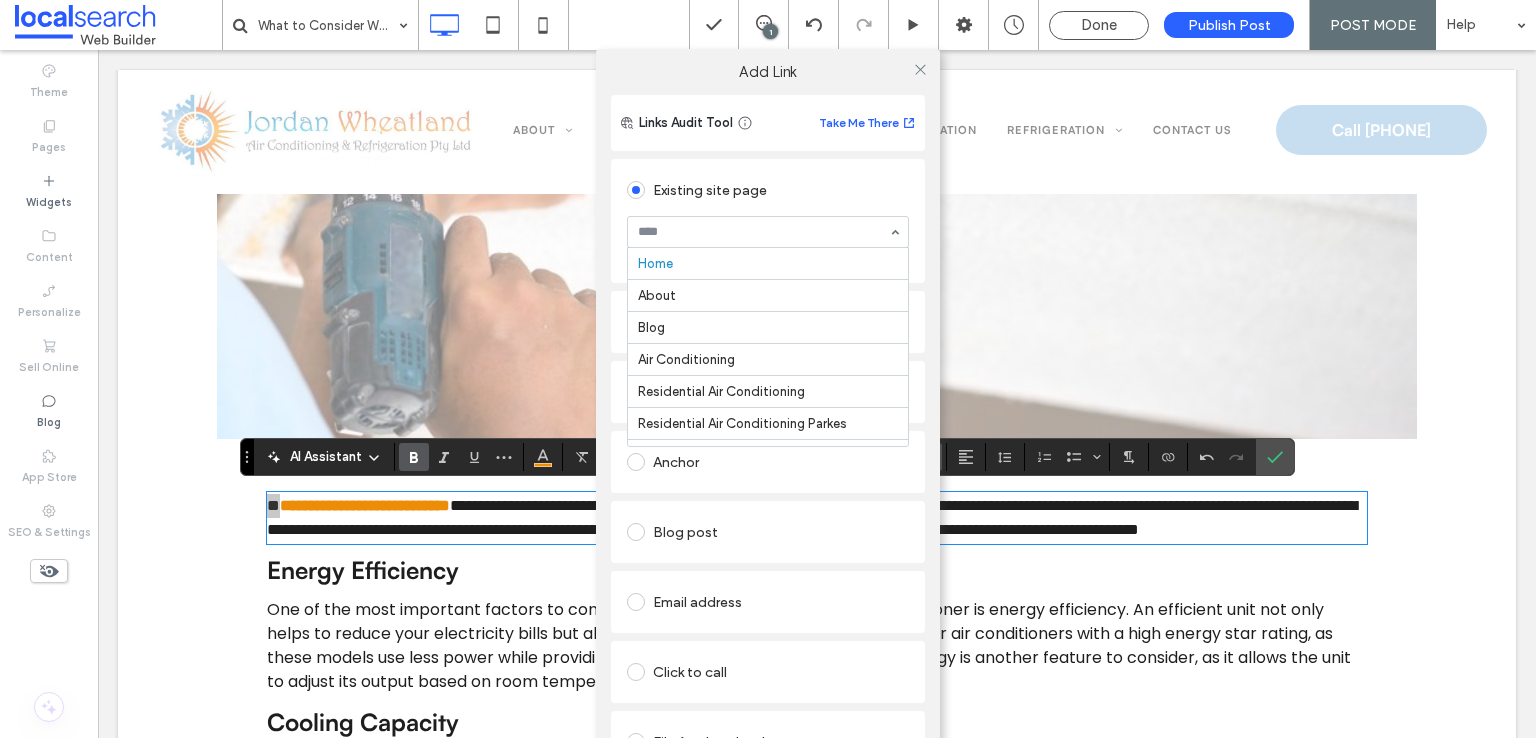 scroll, scrollTop: 883, scrollLeft: 0, axis: vertical 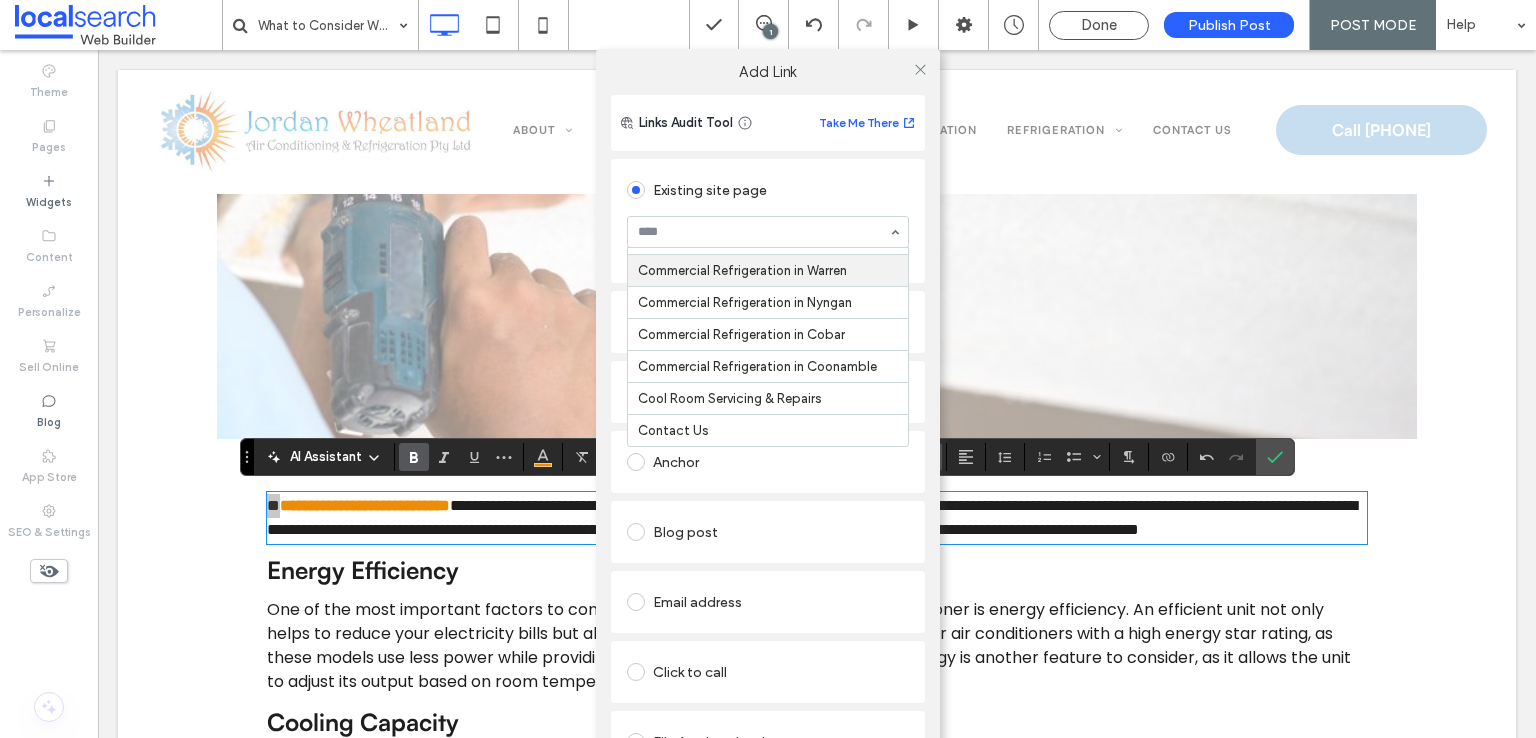 click on "Add Link Links Audit Tool Take Me There Existing site page Home About Blog Air Conditioning Residential Air Conditioning Residential Air Conditioning Parkes Residential Air Conditioning Forbes Residential Air Conditioning Wellington Residential Air Conditioning Narromine Residential Air Conditioning Trangie Residential Air Conditioning Warren Residential Air Conditioning Nyngan Residential Air Conditioning Cobar Residential Air Conditioning Coonamble Residential Air Conditioning Condobolin Air Conditioning Servicing & Repairs Evaporative Air Conditioning Ducted Gas Heating Air Conditioning Installation Refrigeration Commercial Refrigeration Commercial Refrigeration in Dubbo Commercial Refrigeration in Parkes Commercial Refrigeration in Forbes Commercial Refrigeration in Wellington Commercial Refrigeration in Narromine Commercial Refrigeration in Trangie Commercial Refrigeration in Warren Commercial Refrigeration in Nyngan Commercial Refrigeration in Cobar Commercial Refrigeration in Coonamble Contact Us Popup" at bounding box center (768, 418) 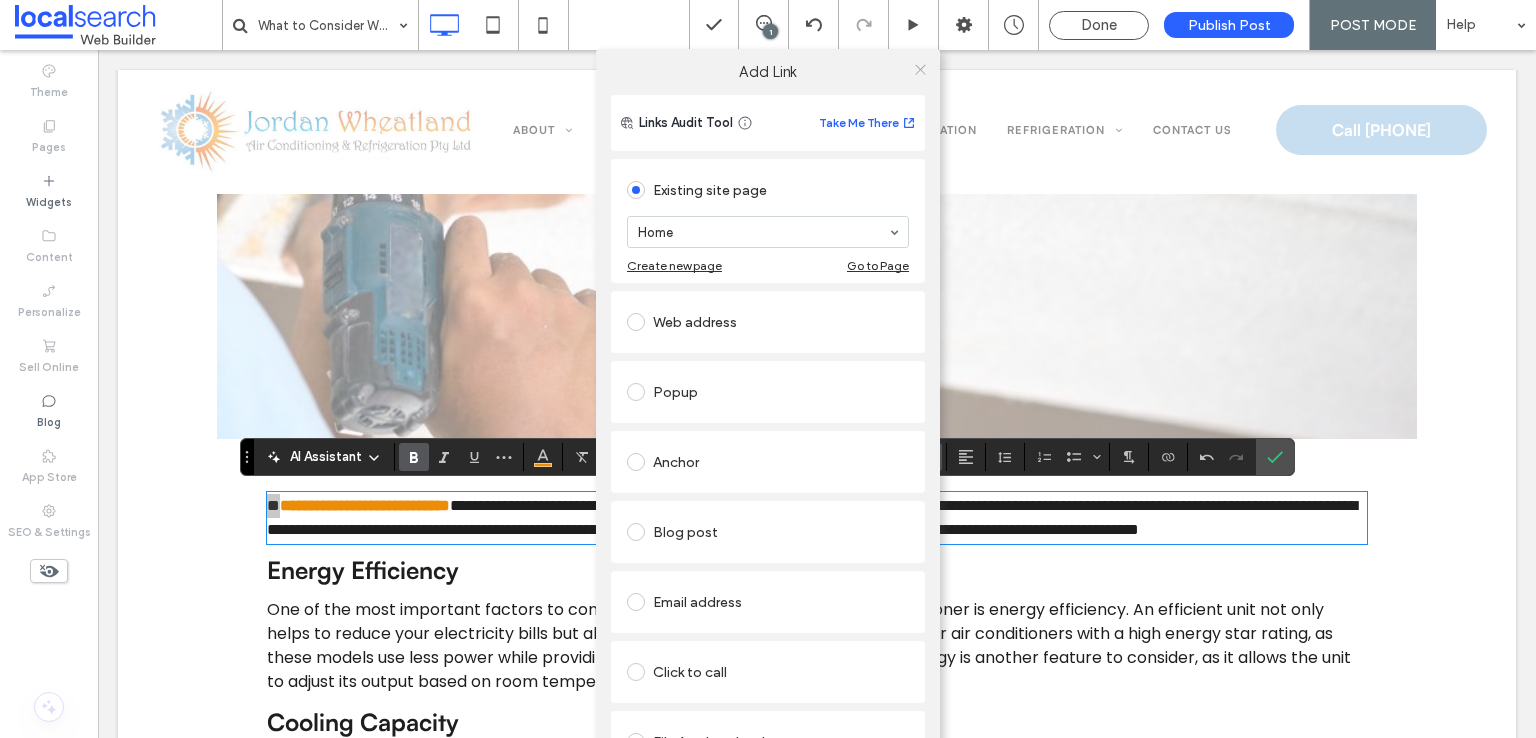 click 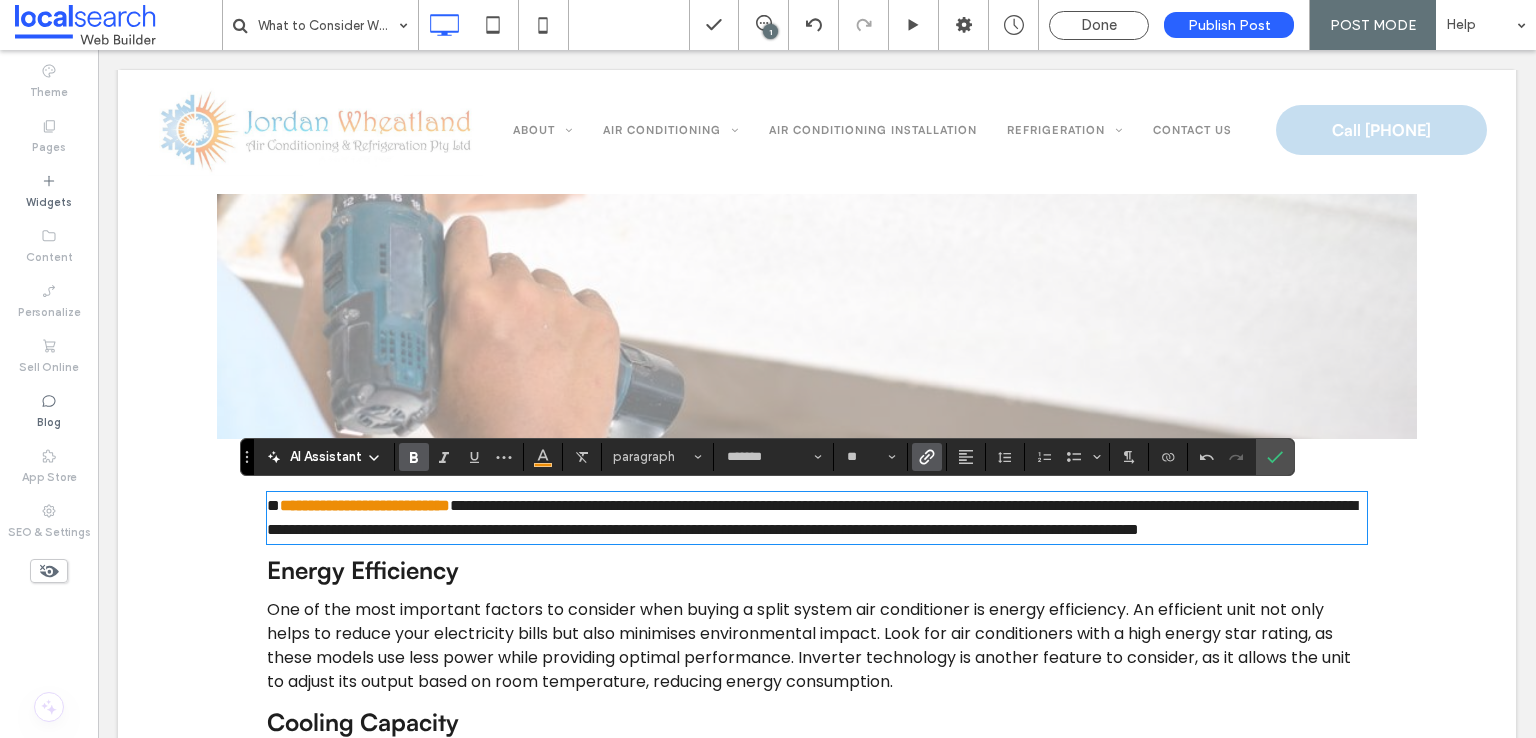 click on "**********" at bounding box center [812, 517] 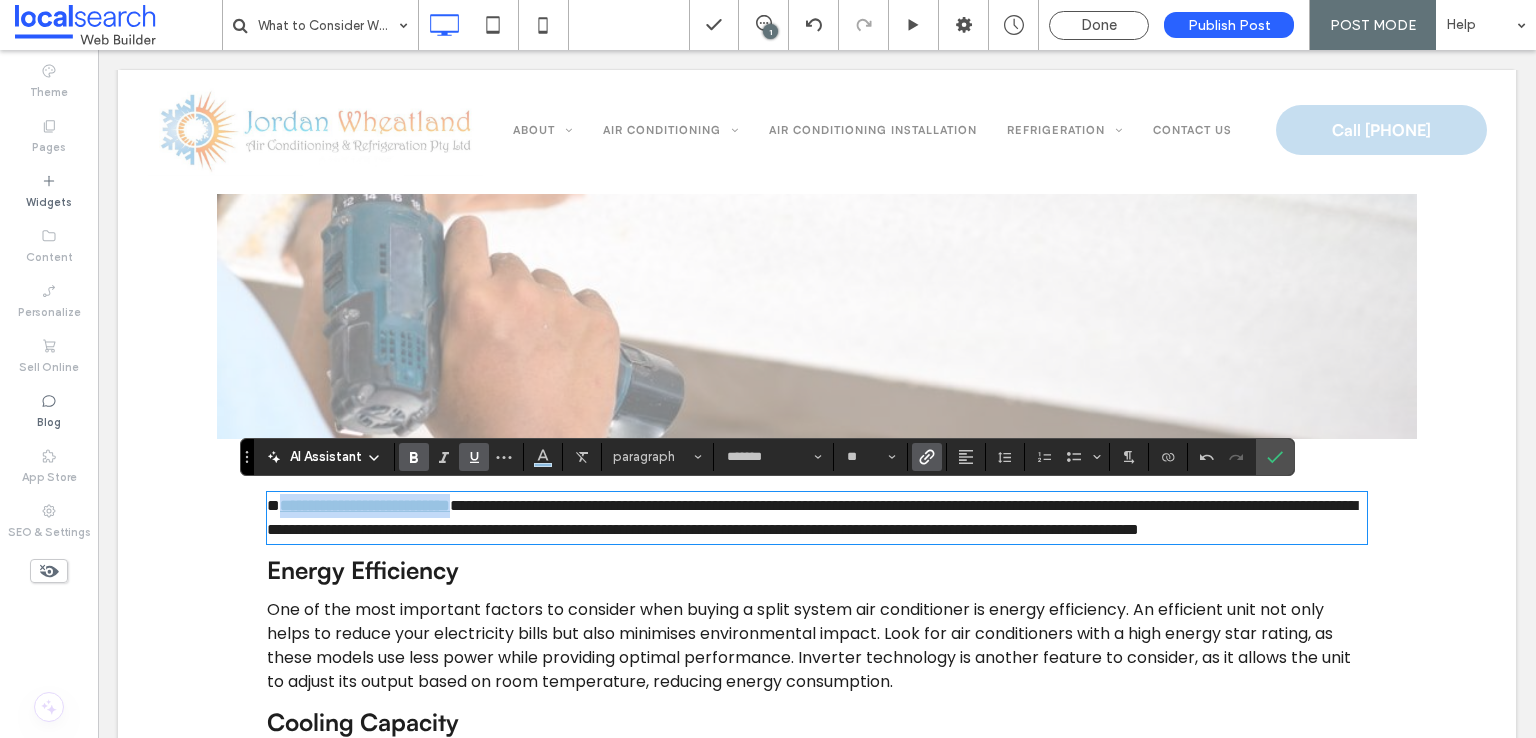 drag, startPoint x: 497, startPoint y: 501, endPoint x: 276, endPoint y: 496, distance: 221.05655 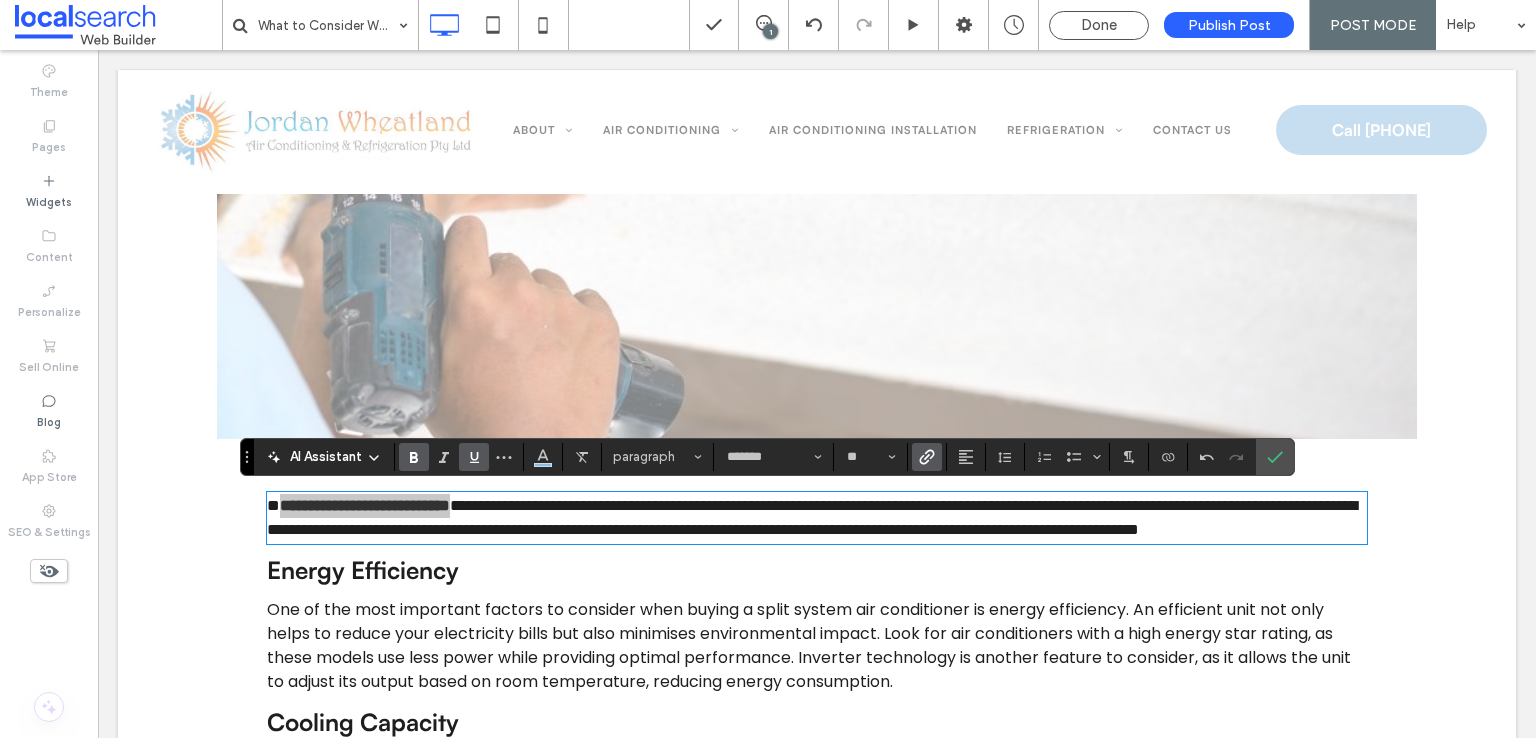 click 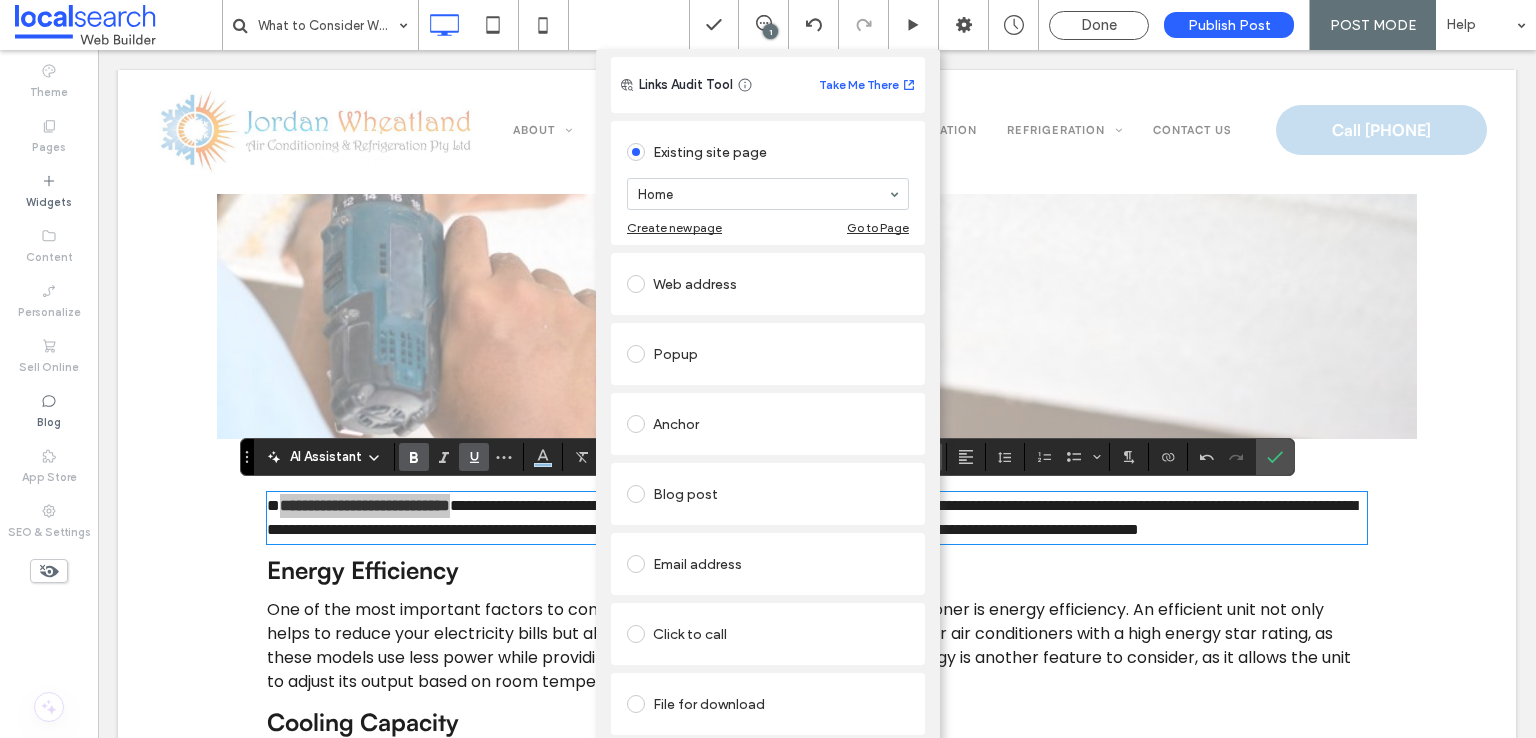 scroll, scrollTop: 56, scrollLeft: 0, axis: vertical 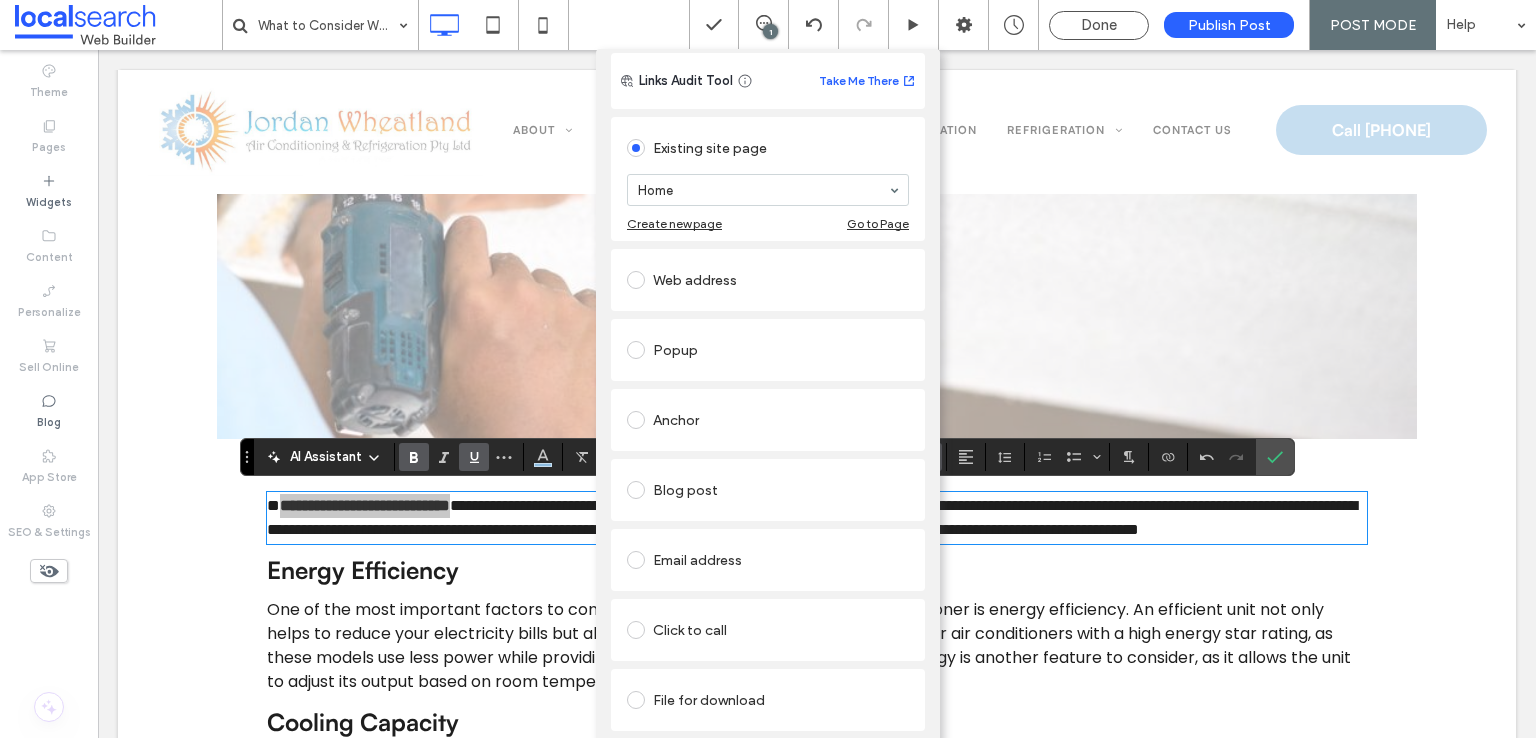click on "Remove link" at bounding box center (768, 749) 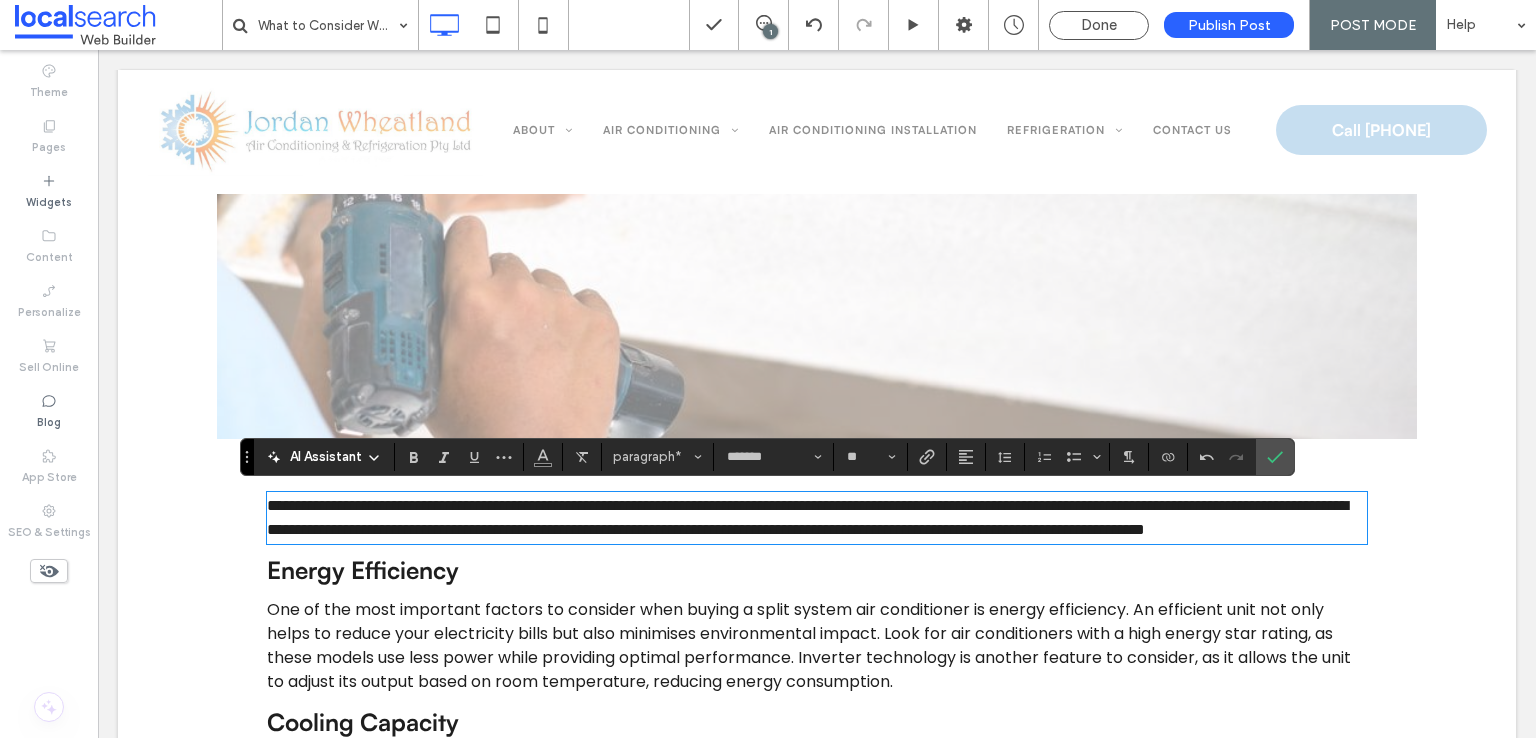 click on "One of the most important factors to consider when buying a split system air conditioner is energy efficiency. An efficient unit not only helps to reduce your electricity bills but also minimises environmental impact. Look for air conditioners with a high energy star rating, as these models use less power while providing optimal performance. Inverter technology is another feature to consider, as it allows the unit to adjust its output based on room temperature, reducing energy consumption." at bounding box center [809, 645] 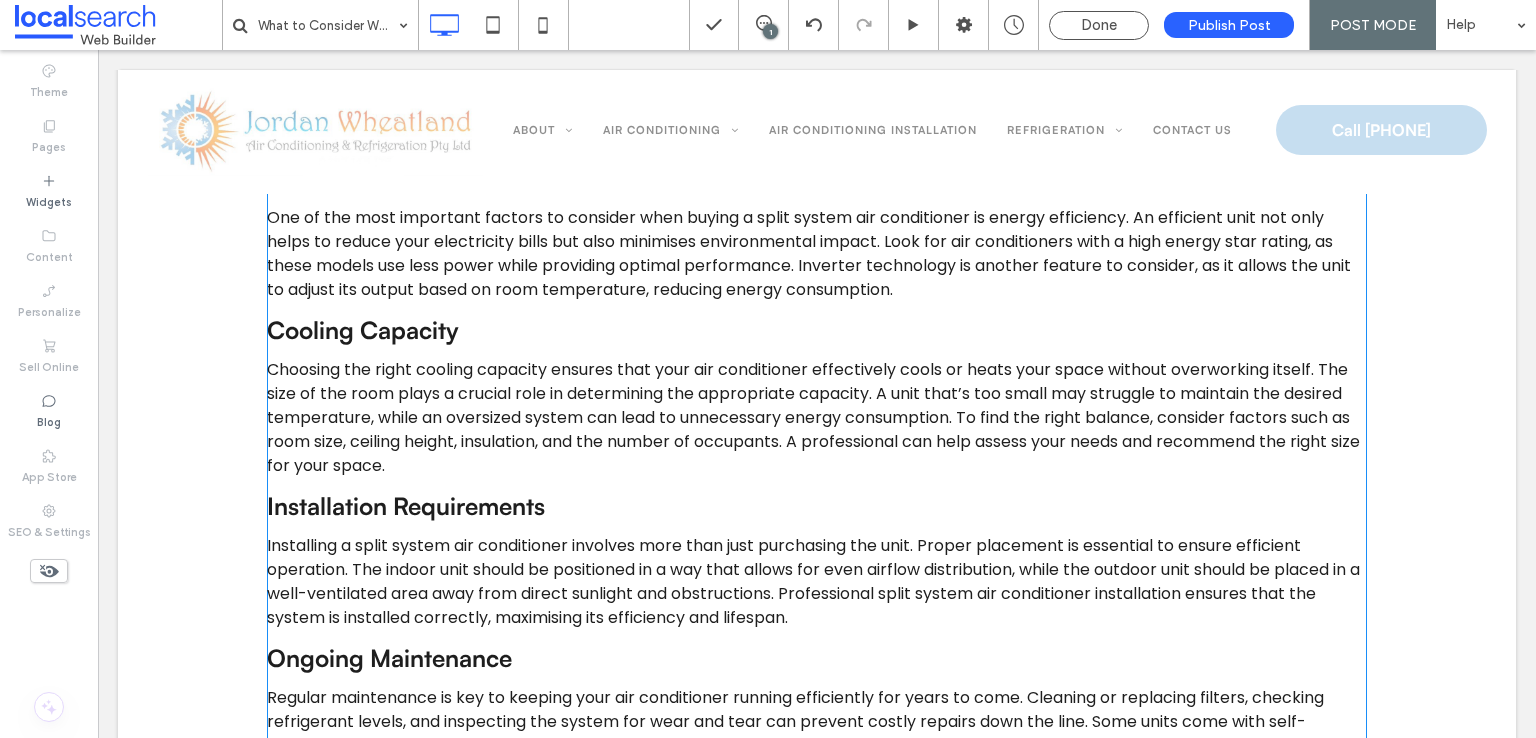 scroll, scrollTop: 1401, scrollLeft: 0, axis: vertical 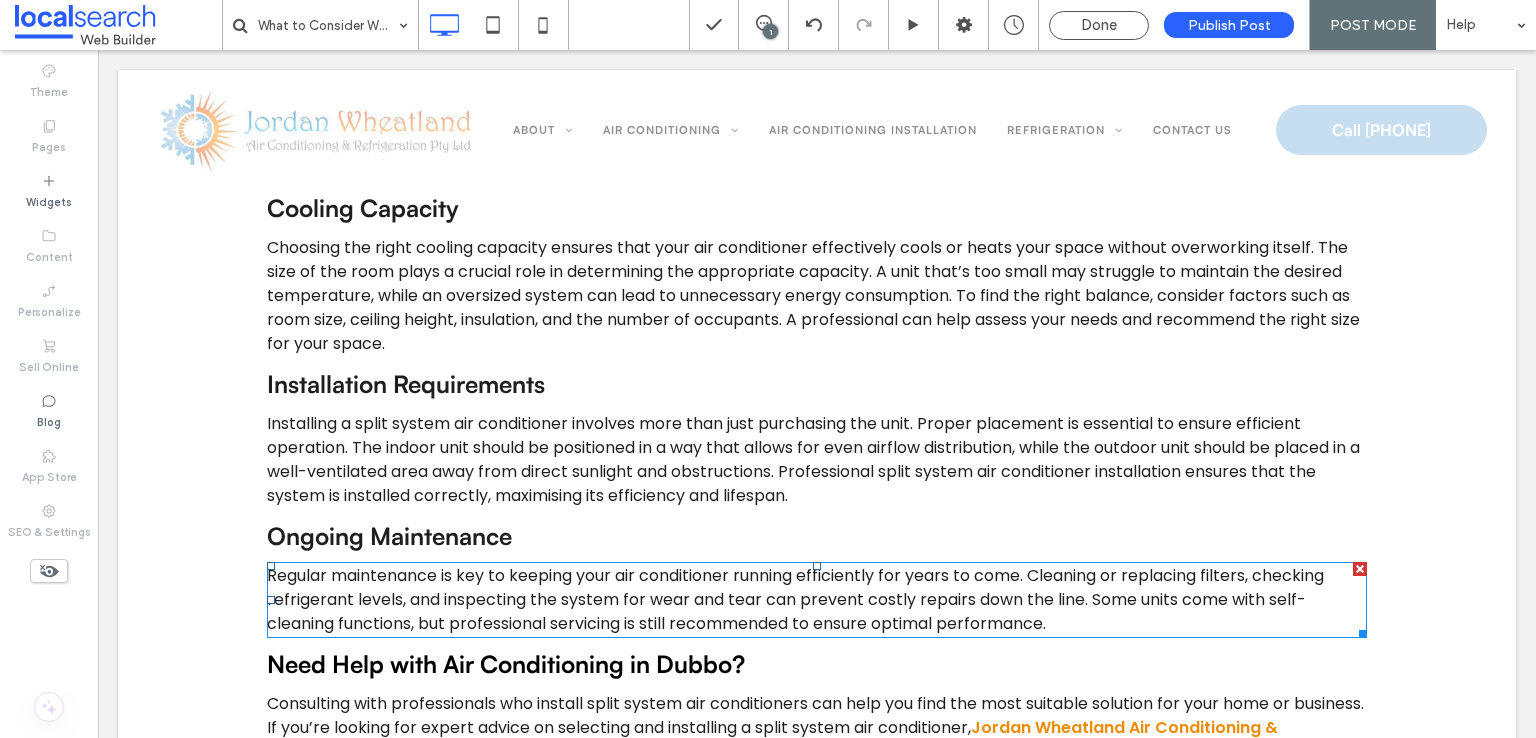 click on "Regular maintenance is key to keeping your air conditioner running efficiently for years to come. Cleaning or replacing filters, checking refrigerant levels, and inspecting the system for wear and tear can prevent costly repairs down the line. Some units come with self-cleaning functions, but professional servicing is still recommended to ensure optimal performance." at bounding box center [795, 599] 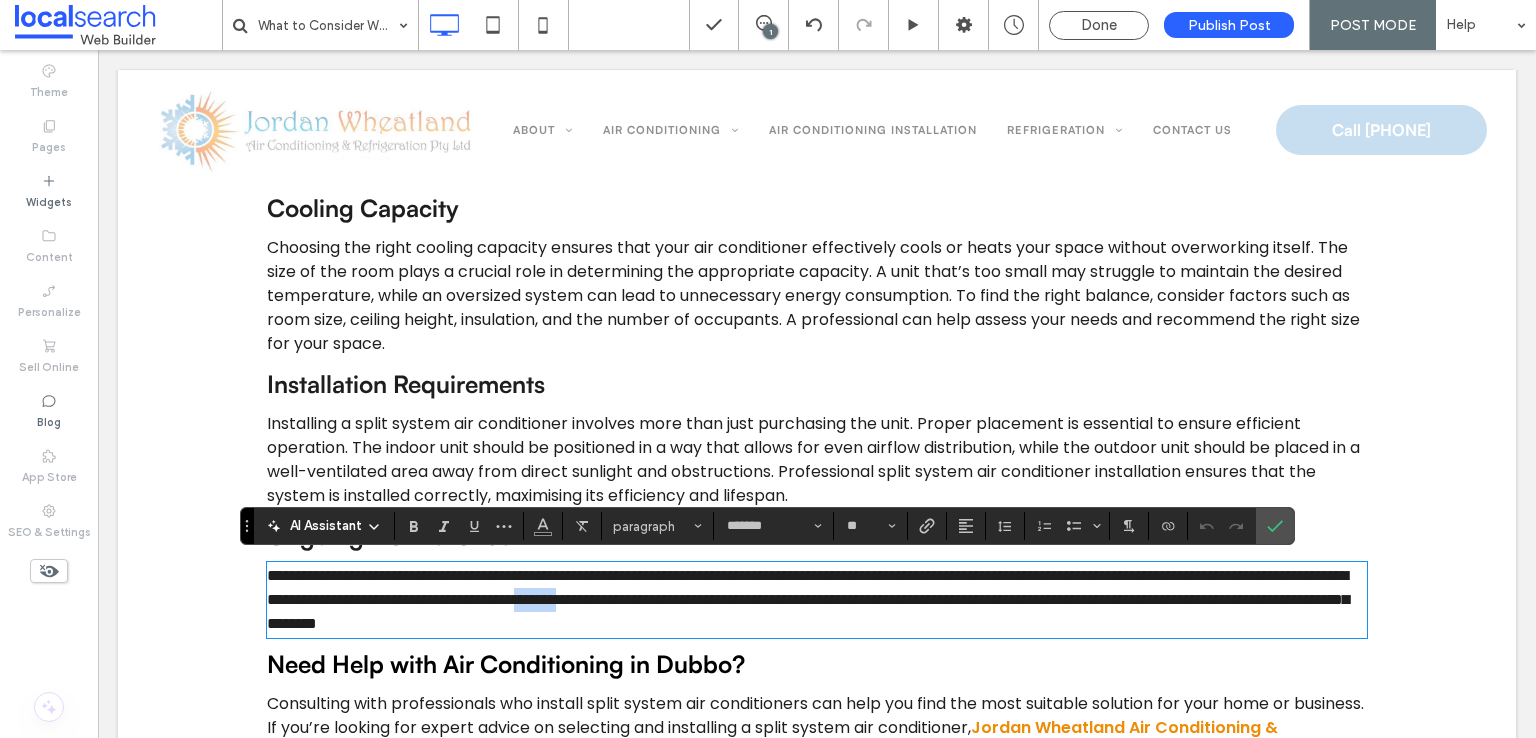 drag, startPoint x: 965, startPoint y: 597, endPoint x: 912, endPoint y: 607, distance: 53.935146 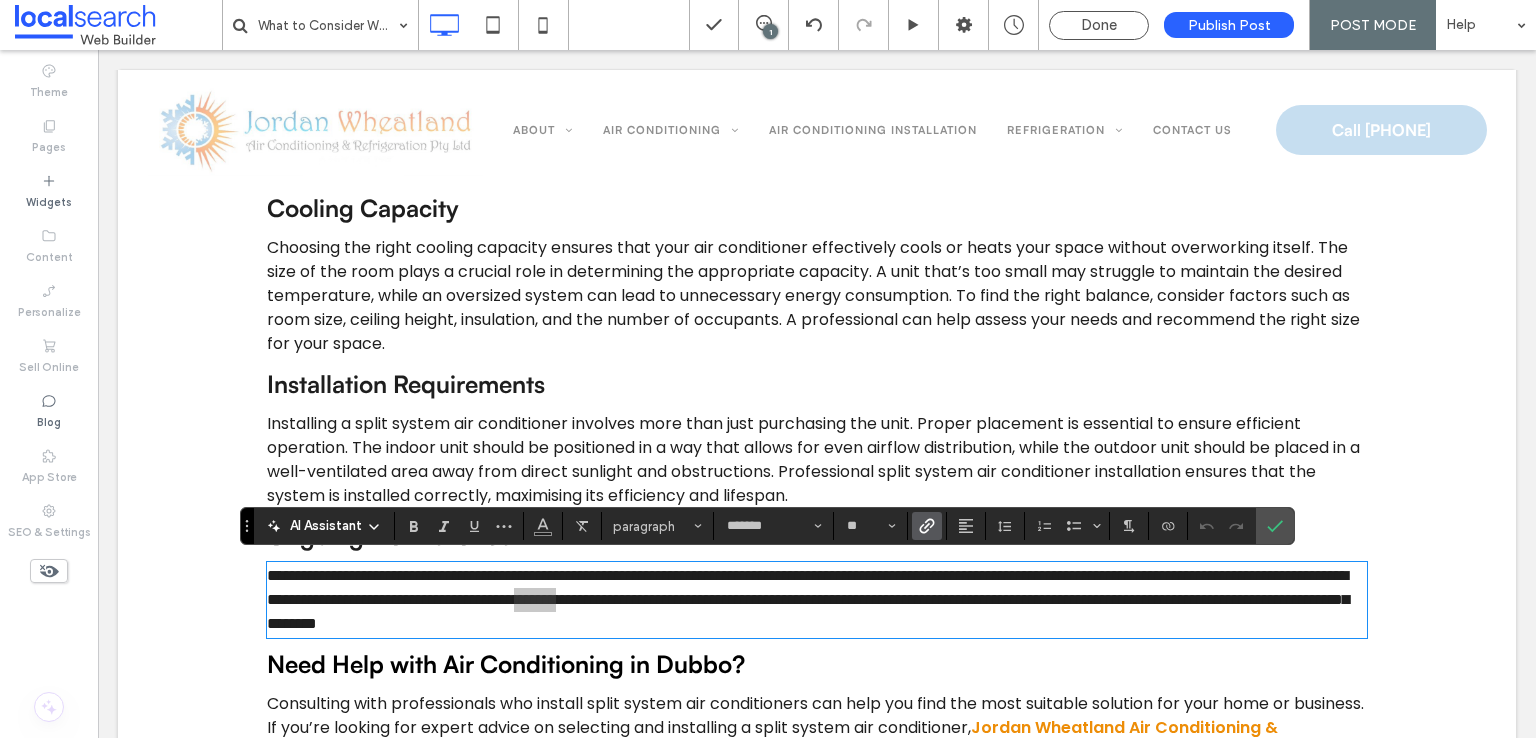 click at bounding box center [927, 526] 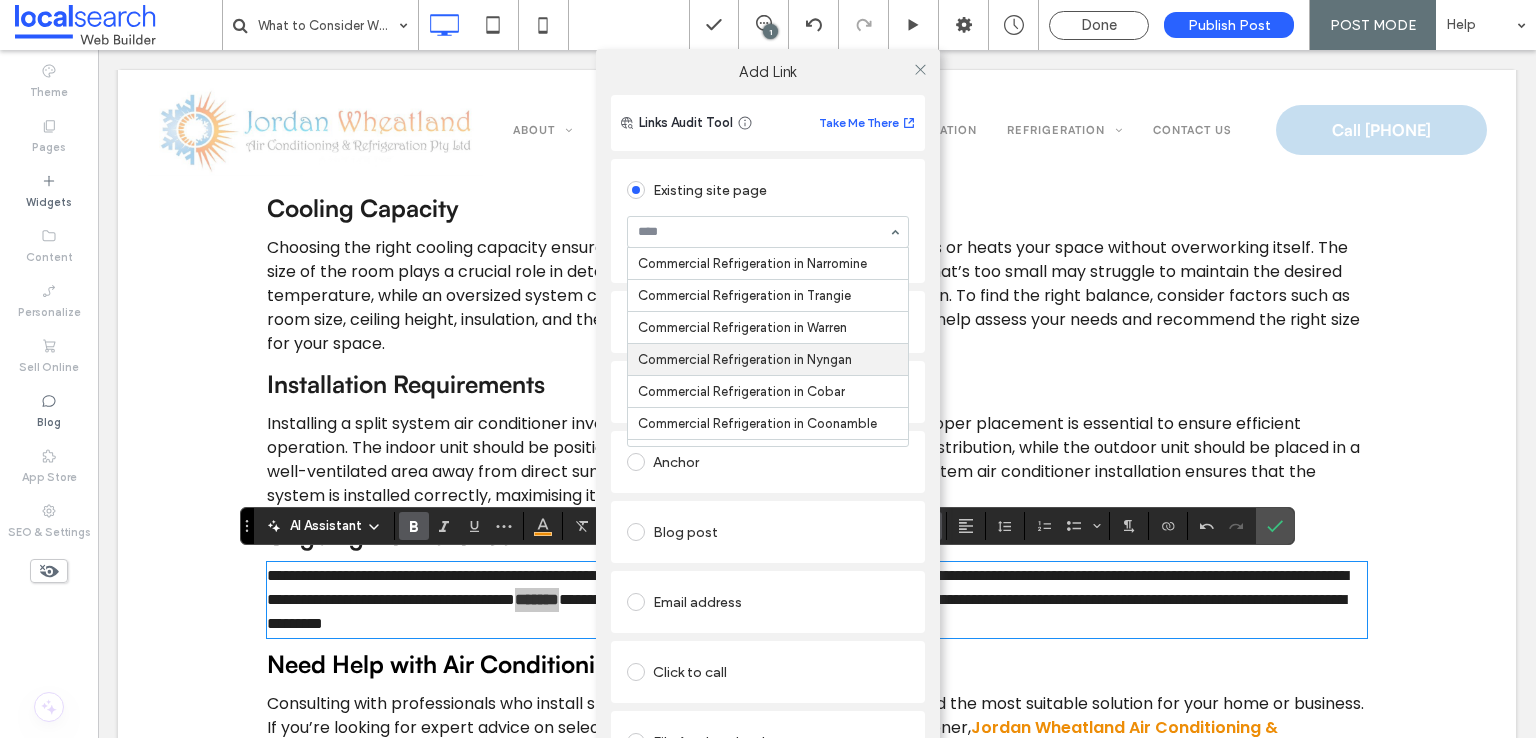 scroll, scrollTop: 883, scrollLeft: 0, axis: vertical 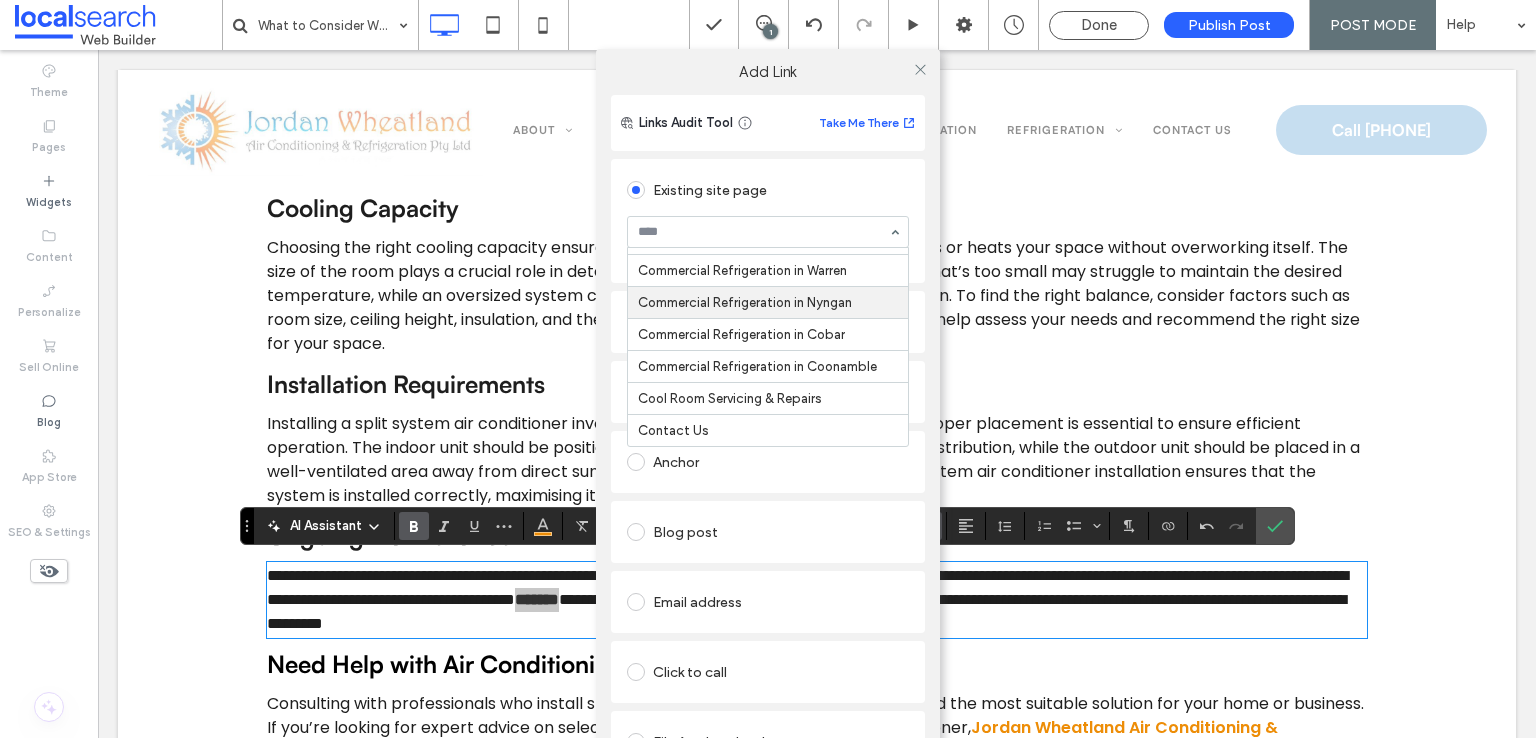 click on "Links Audit Tool Take Me There" at bounding box center (768, 123) 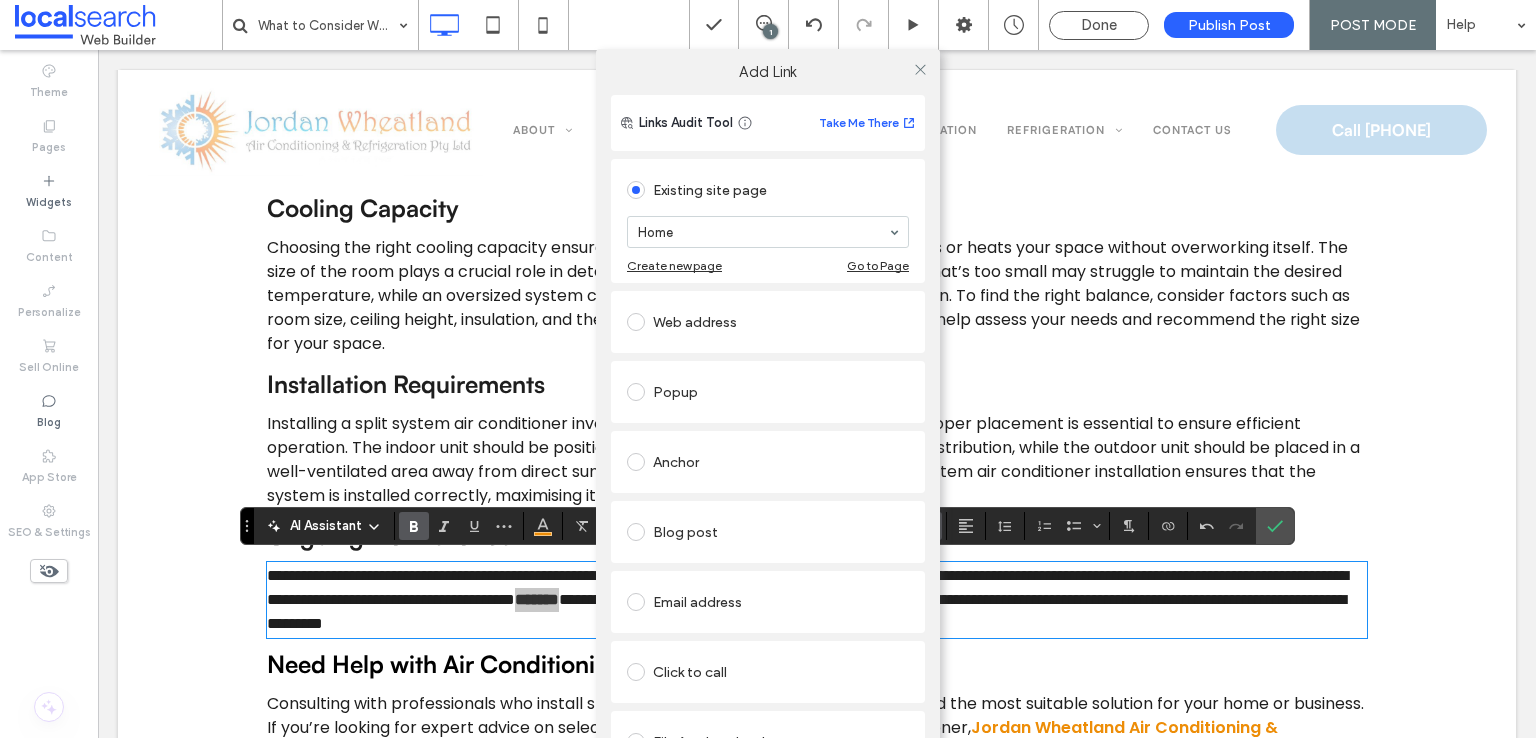 click at bounding box center (640, 322) 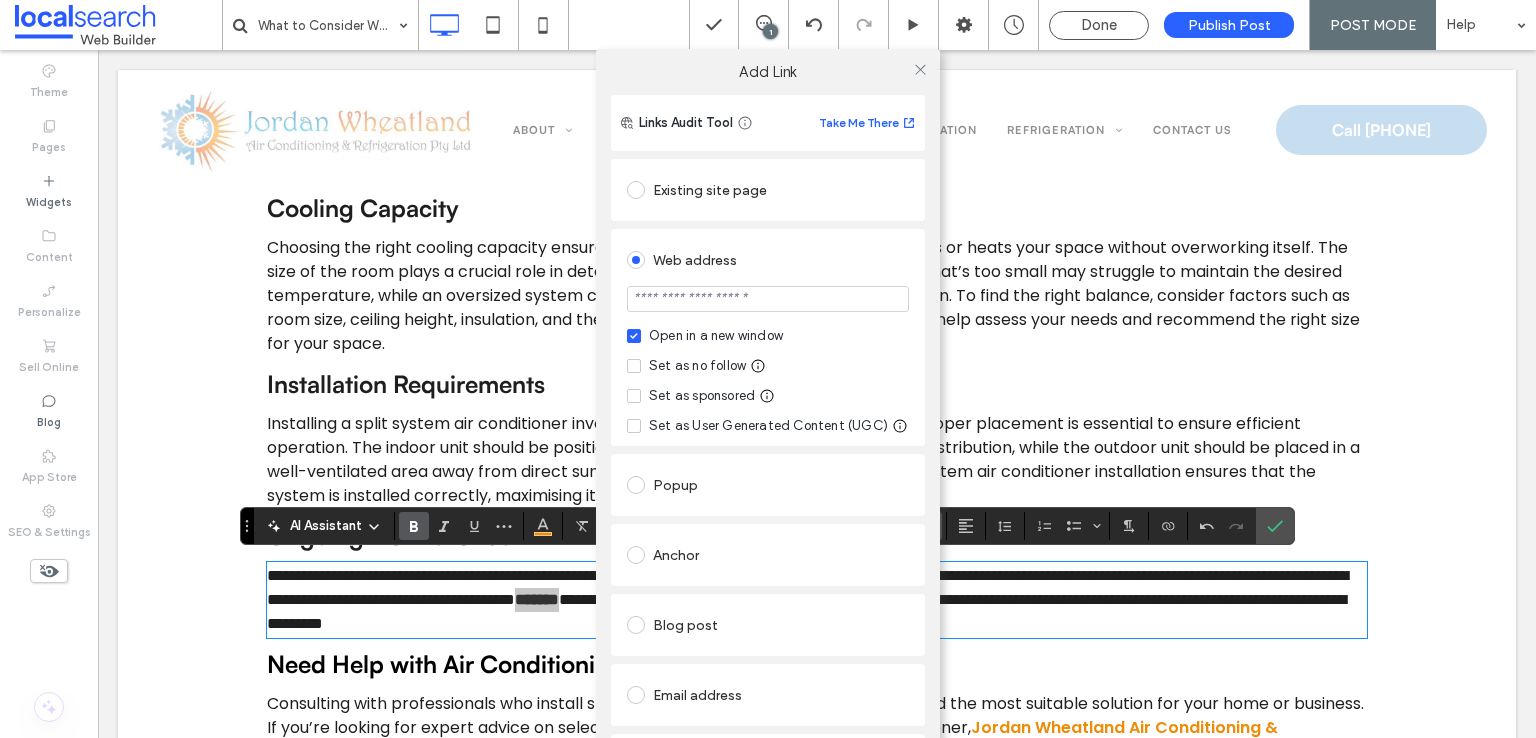 click at bounding box center (768, 299) 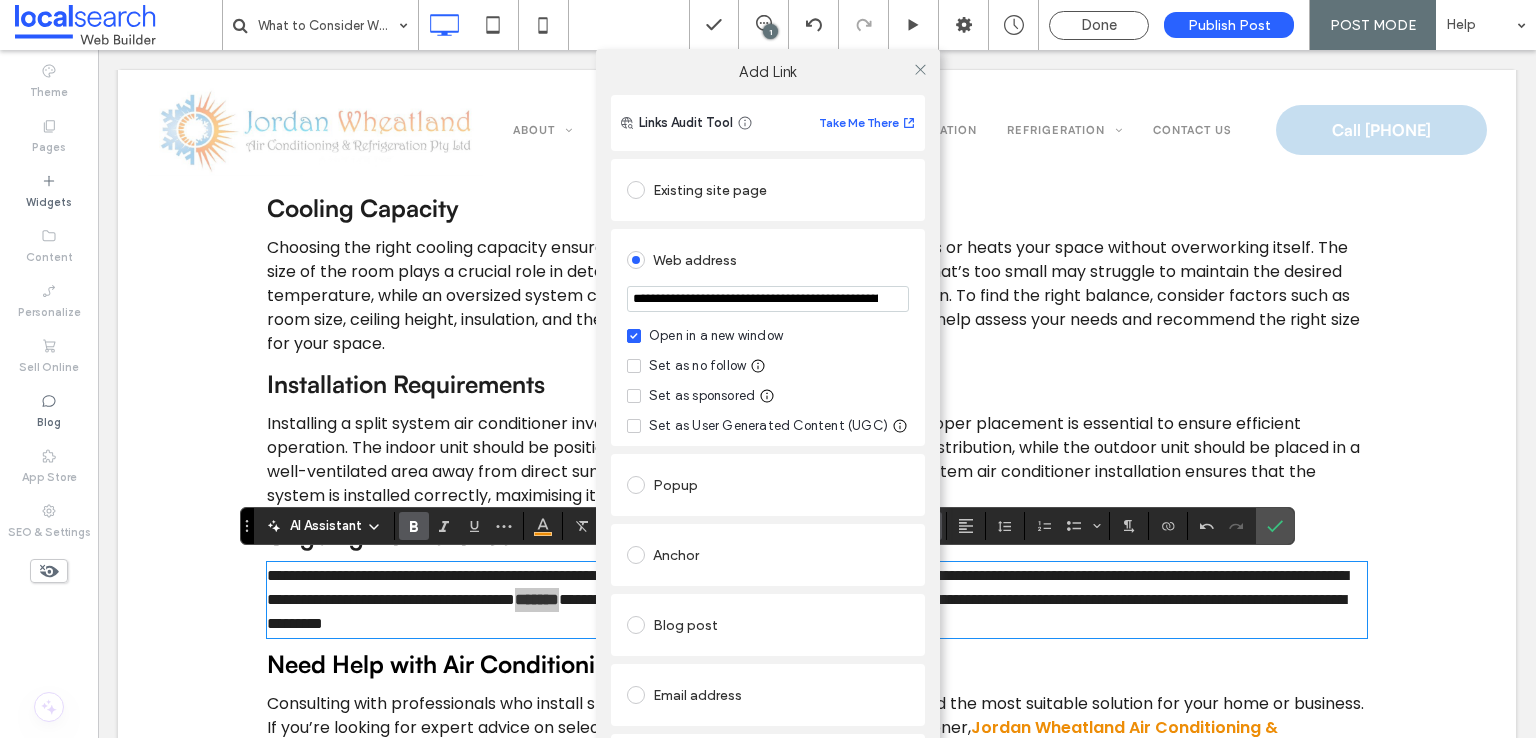scroll, scrollTop: 0, scrollLeft: 272, axis: horizontal 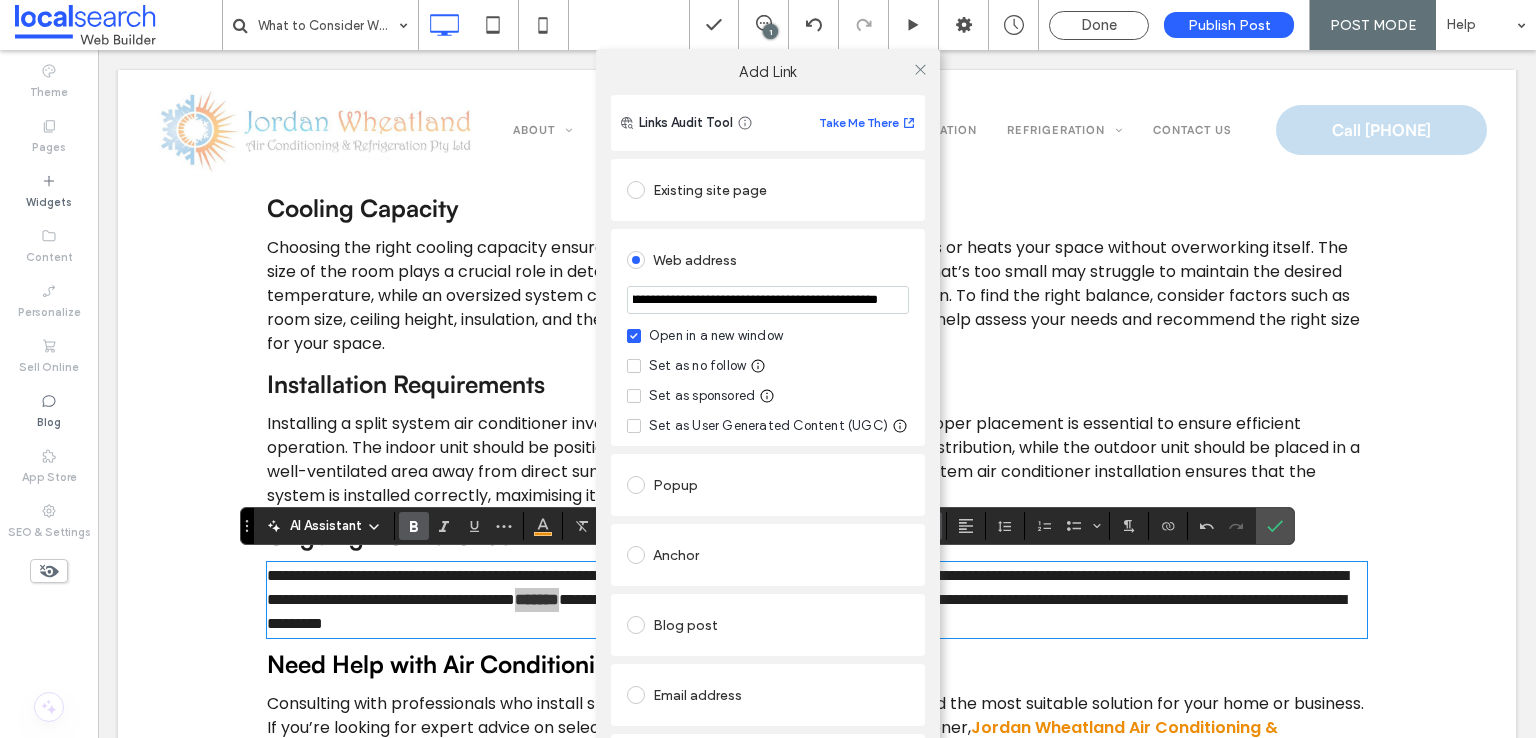 type on "**********" 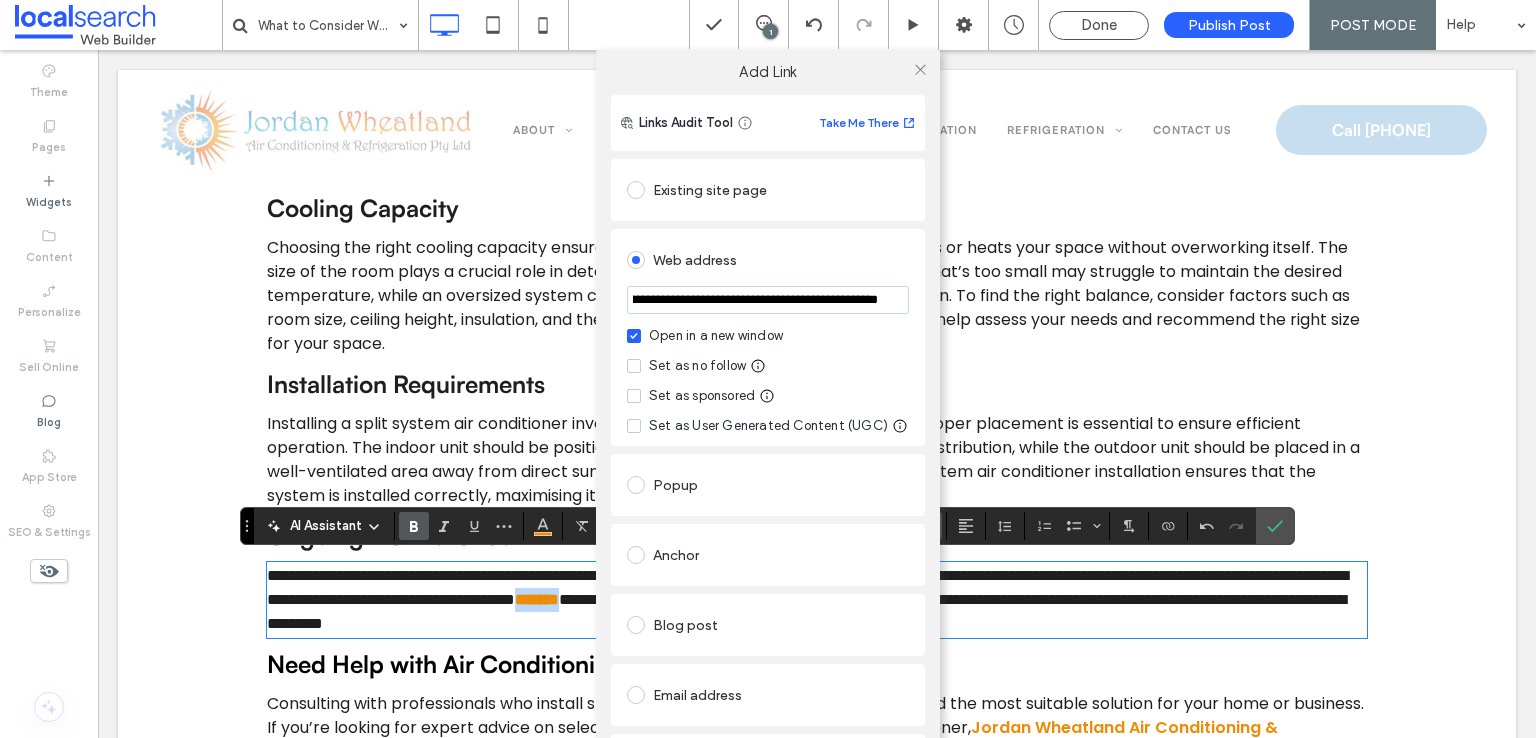 scroll, scrollTop: 0, scrollLeft: 0, axis: both 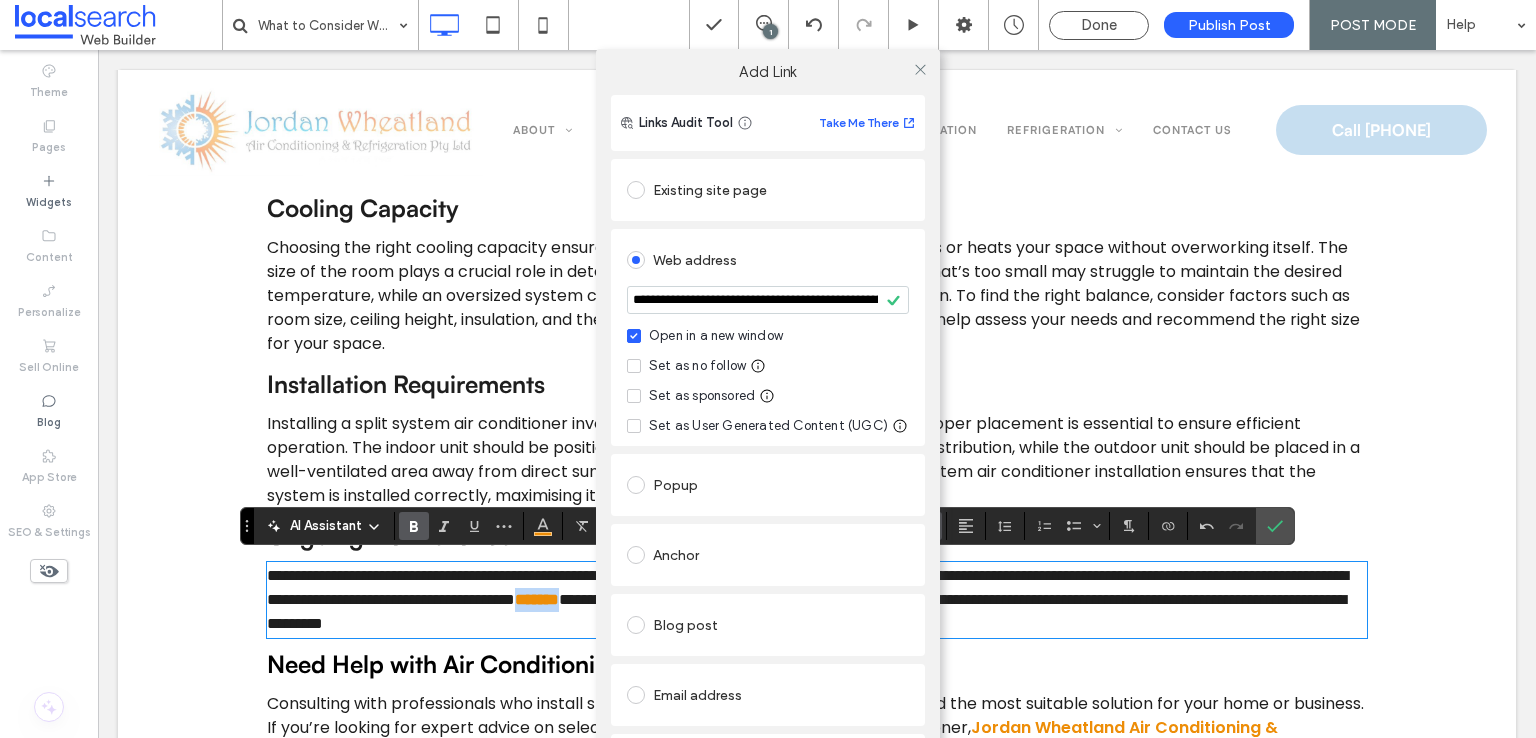click at bounding box center [634, 336] 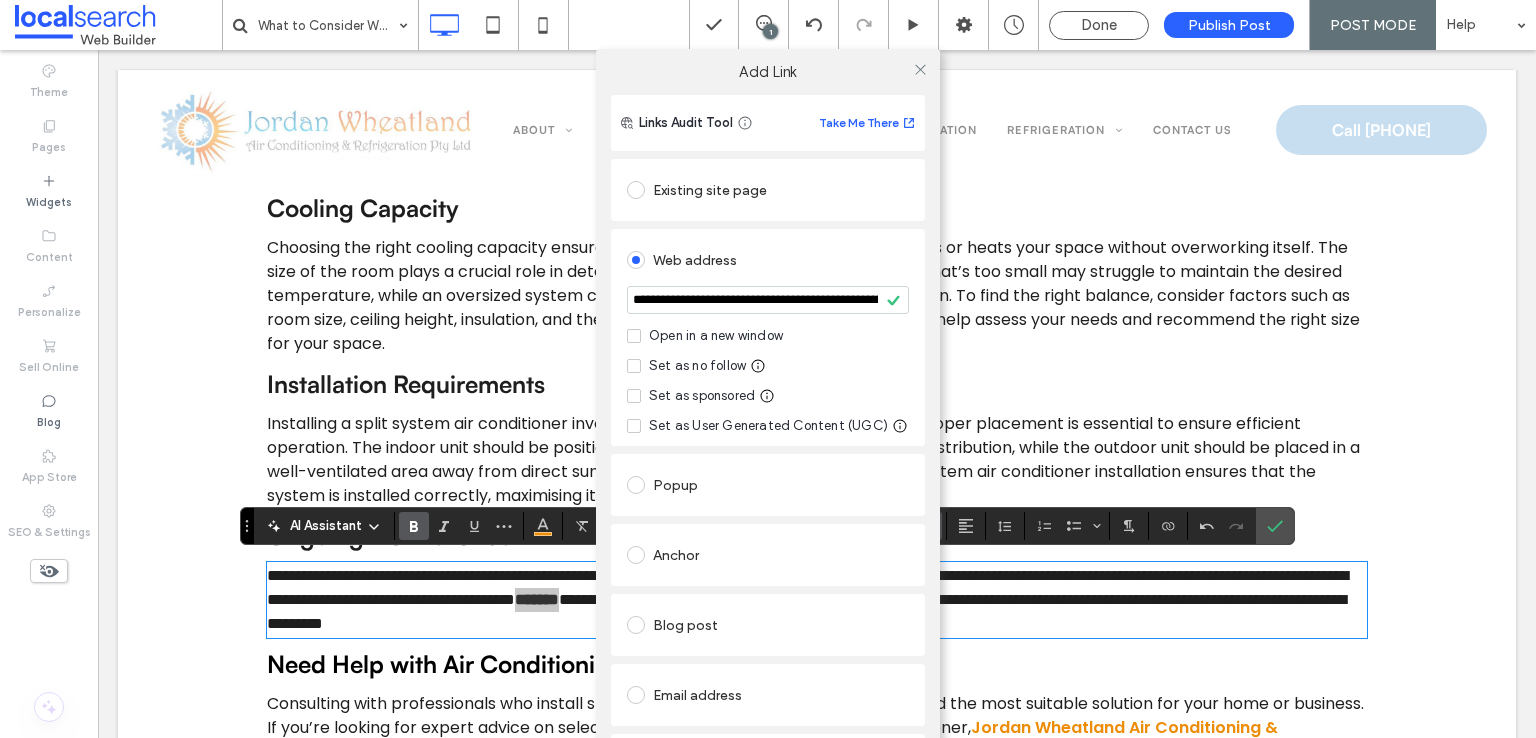 click at bounding box center (920, 69) 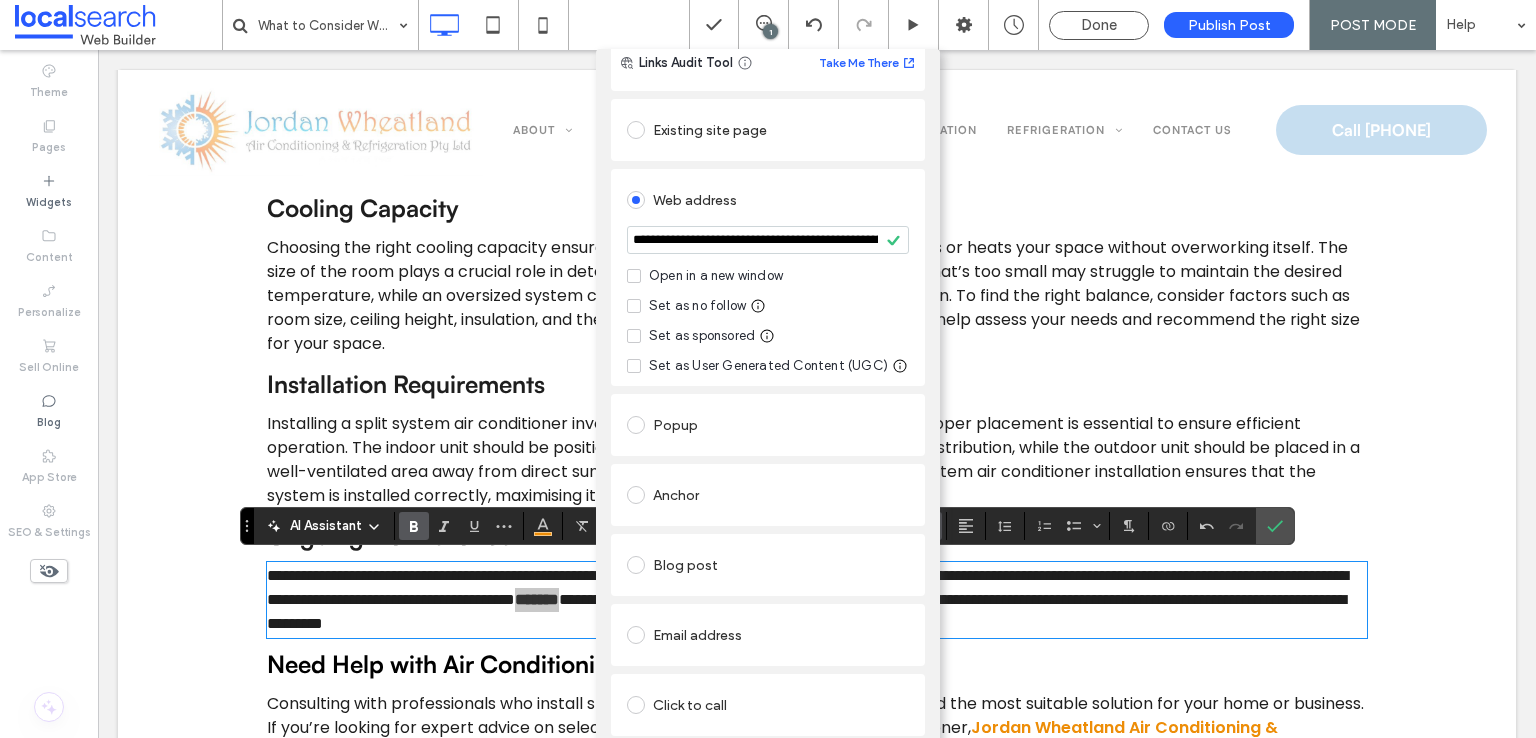 scroll, scrollTop: 0, scrollLeft: 0, axis: both 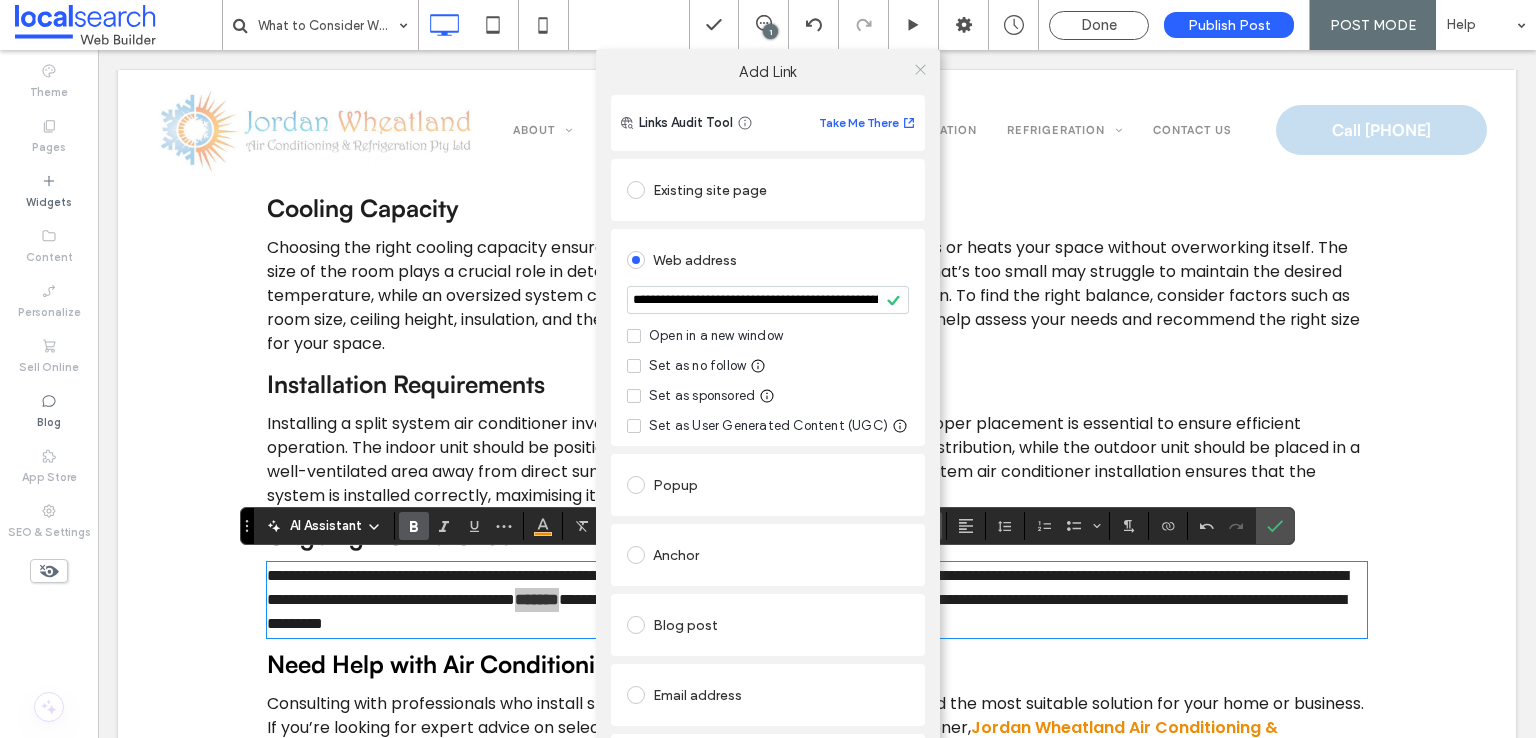 click 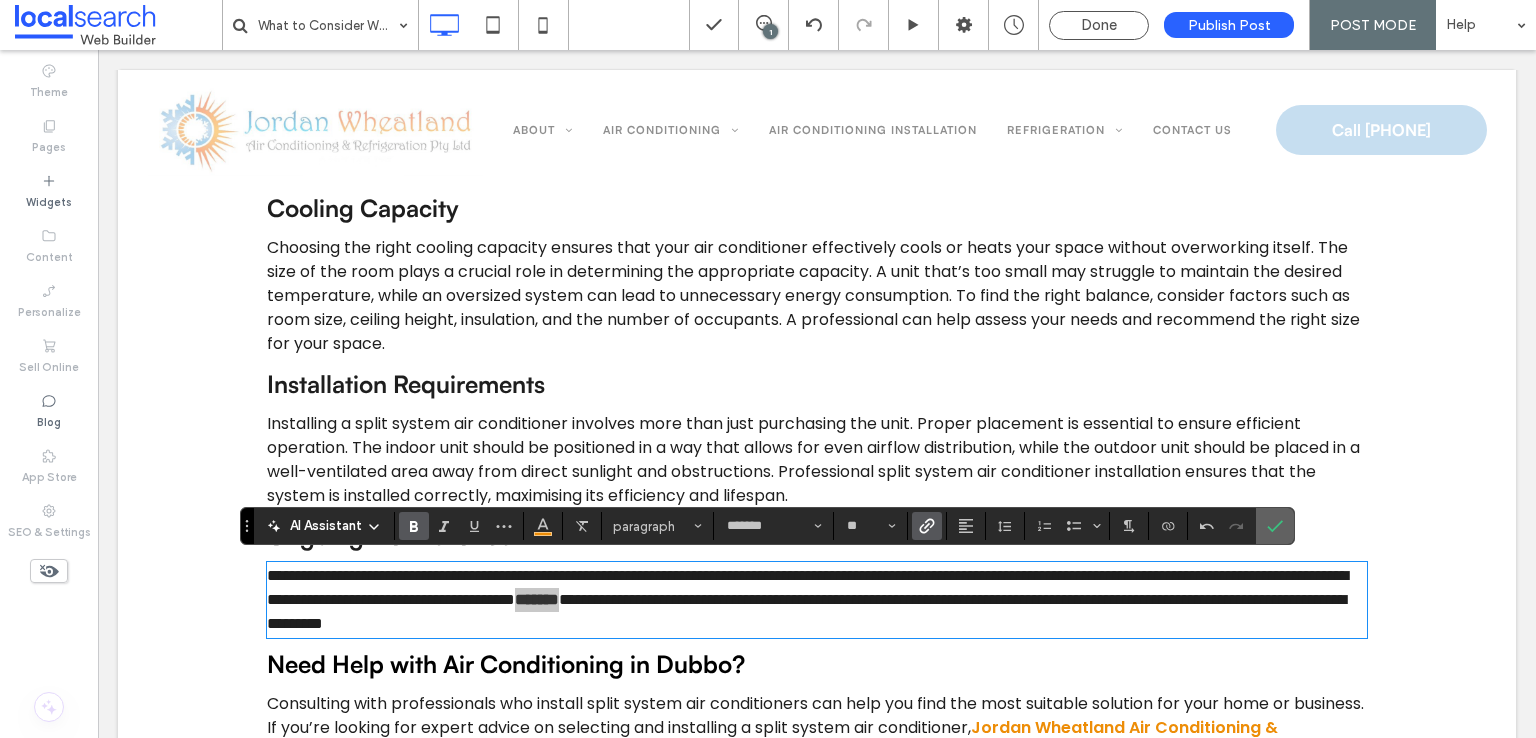 click 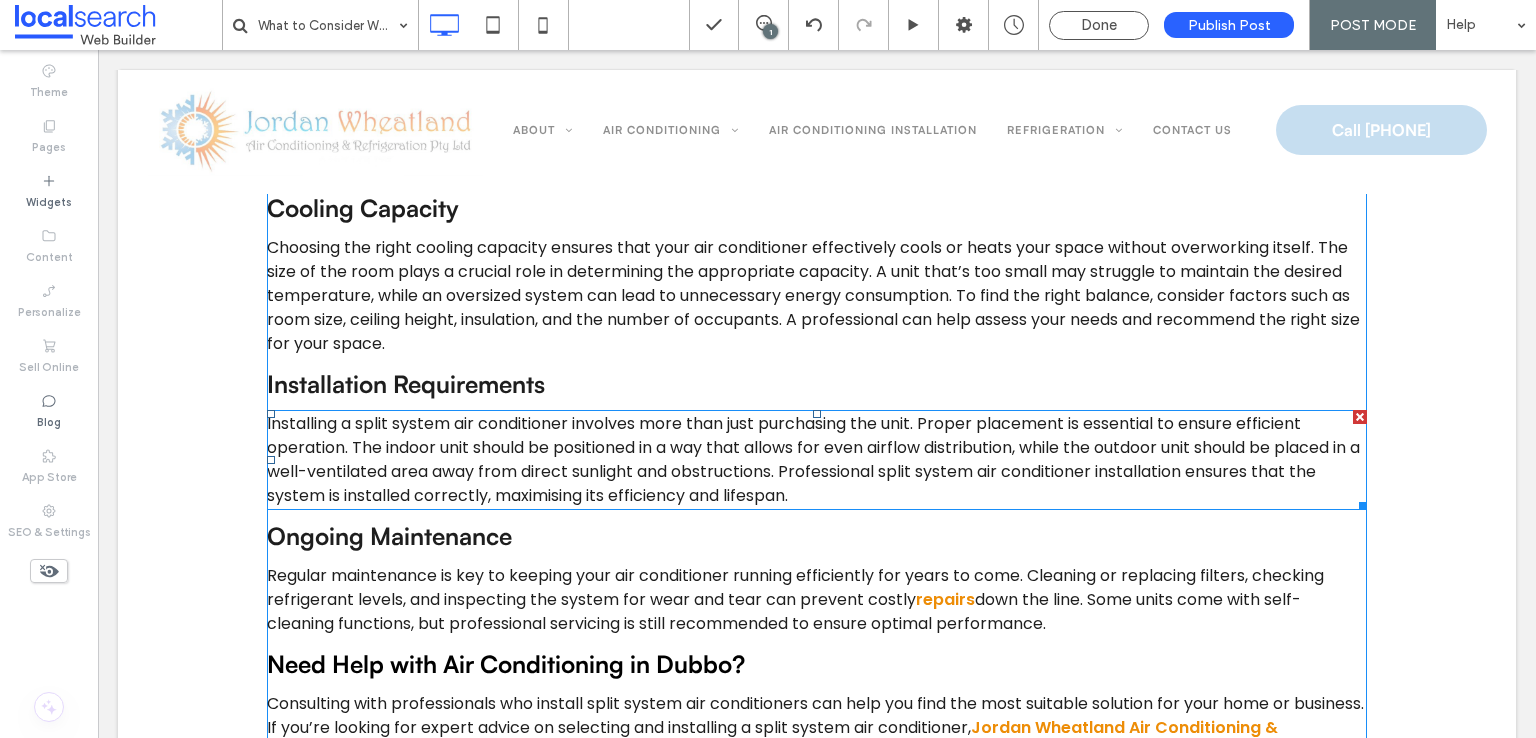 click on "Installing a split system air conditioner involves more than just purchasing the unit. Proper placement is essential to ensure efficient operation. The indoor unit should be positioned in a way that allows for even airflow distribution, while the outdoor unit should be placed in a well-ventilated area away from direct sunlight and obstructions. Professional split system air conditioner installation ensures that the system is installed correctly, maximising its efficiency and lifespan." at bounding box center (813, 459) 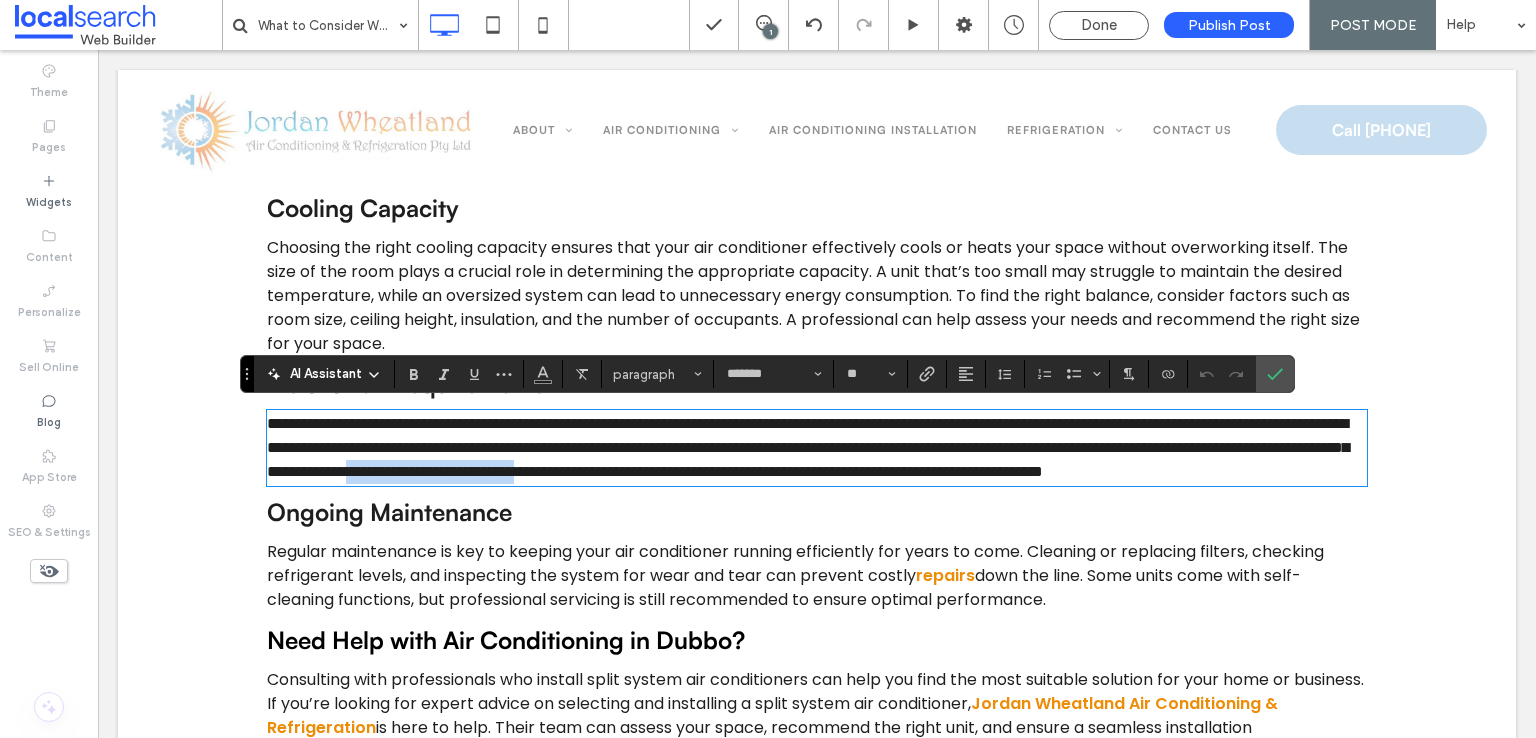 drag, startPoint x: 1010, startPoint y: 474, endPoint x: 1219, endPoint y: 479, distance: 209.0598 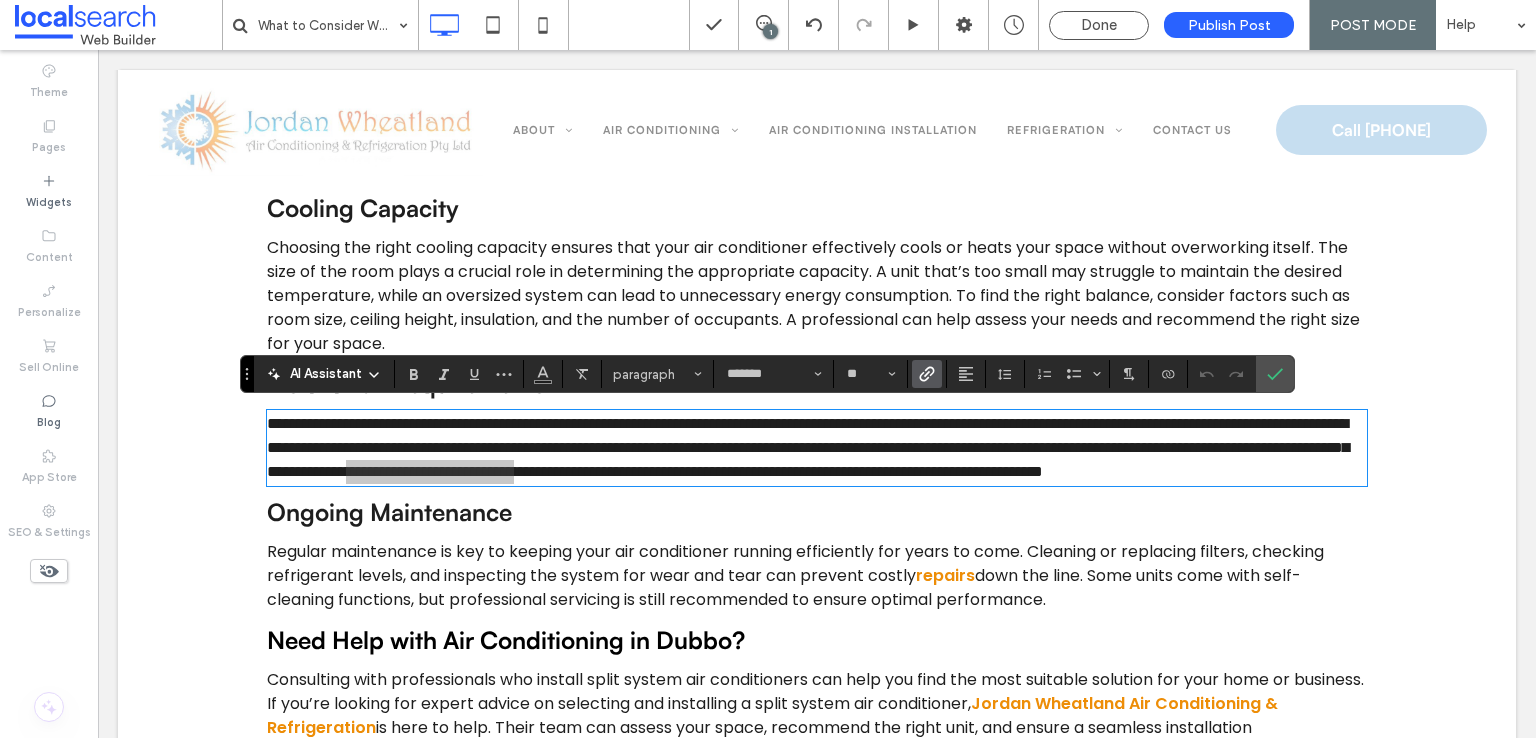 click 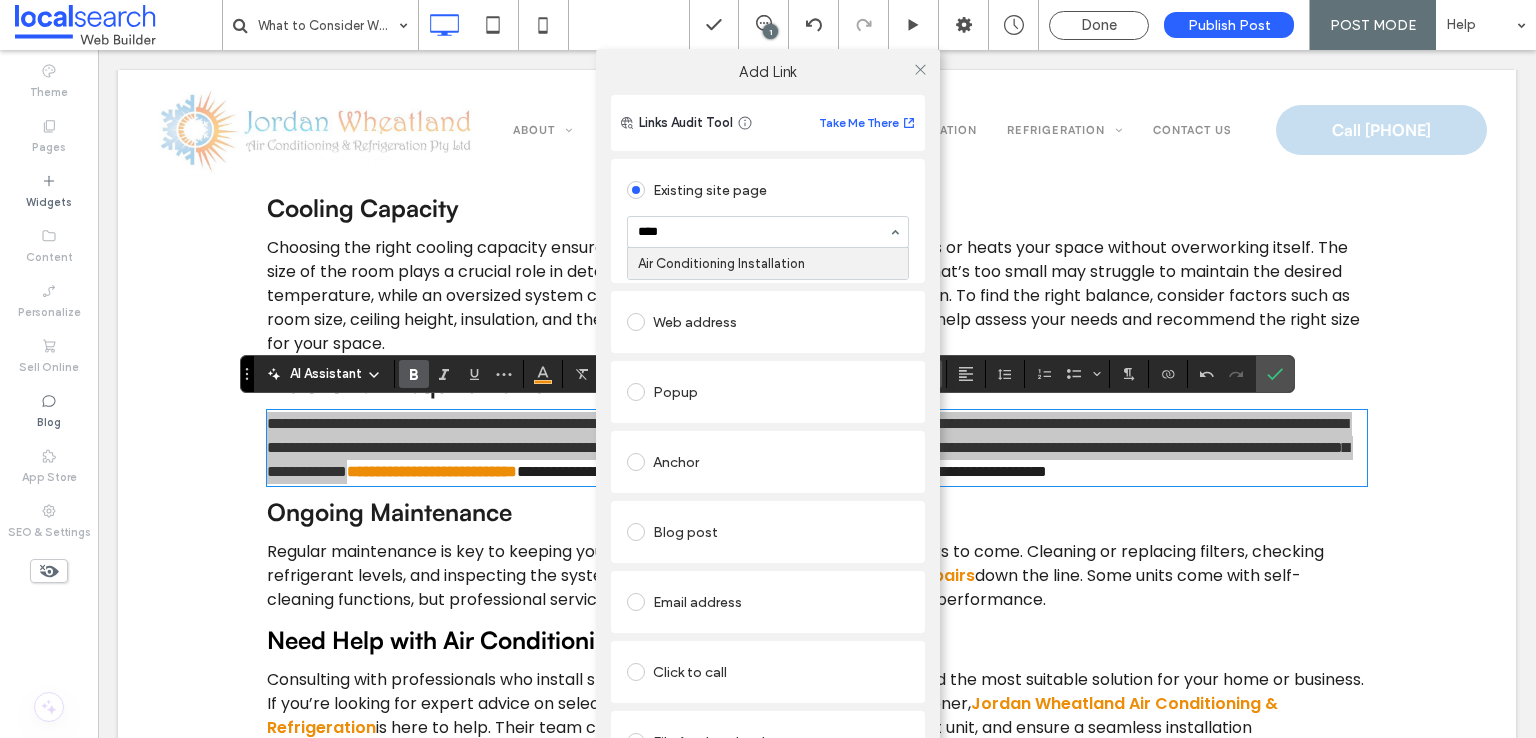 type on "*****" 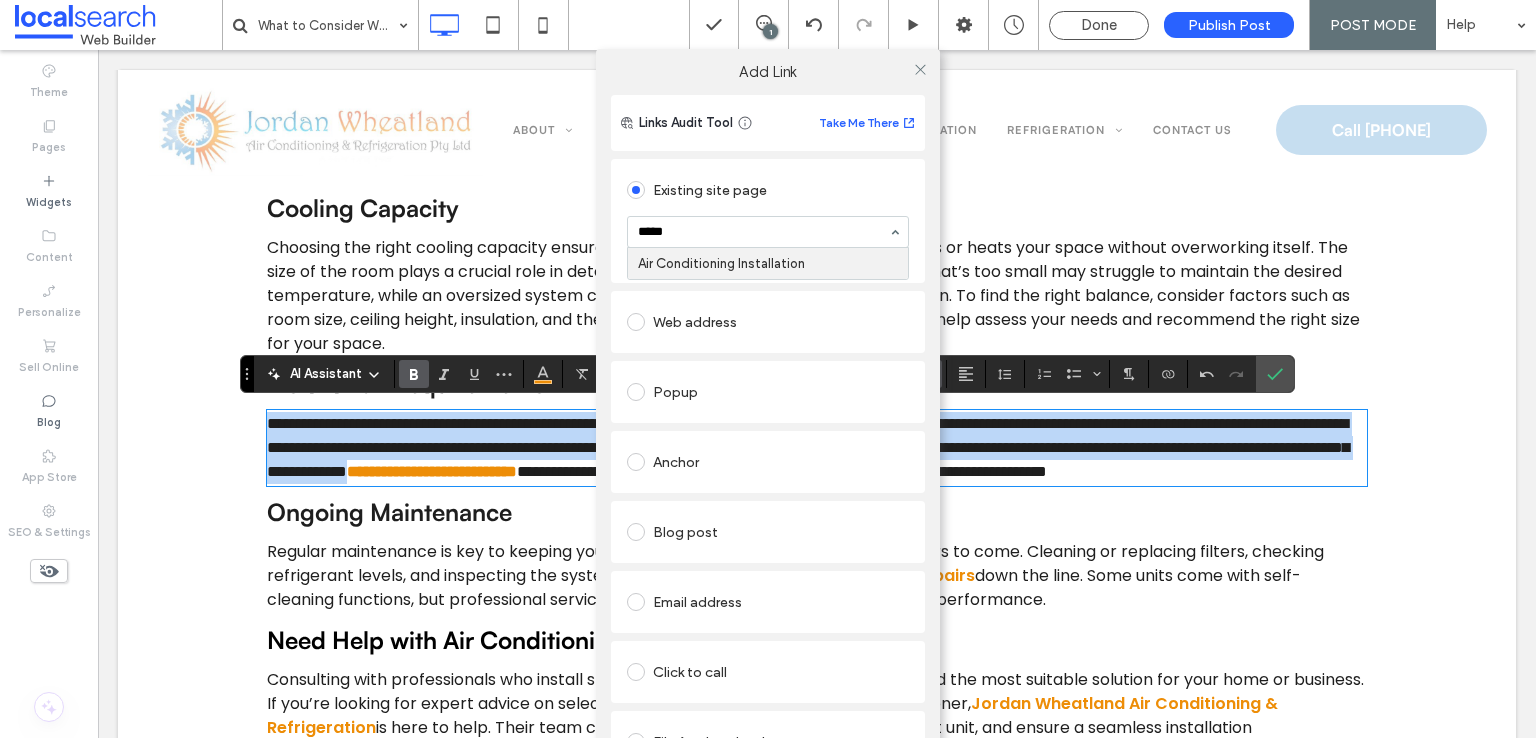 type 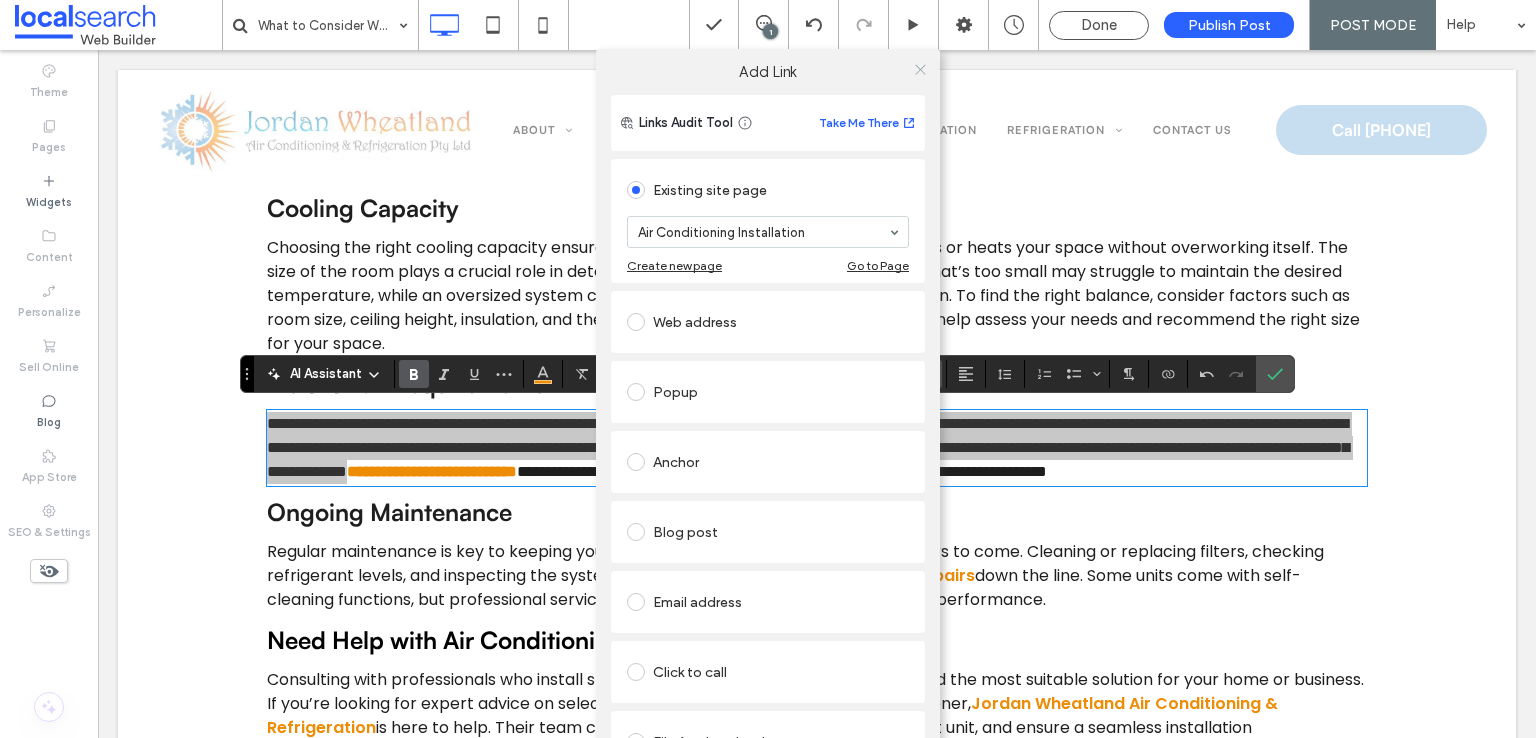 click 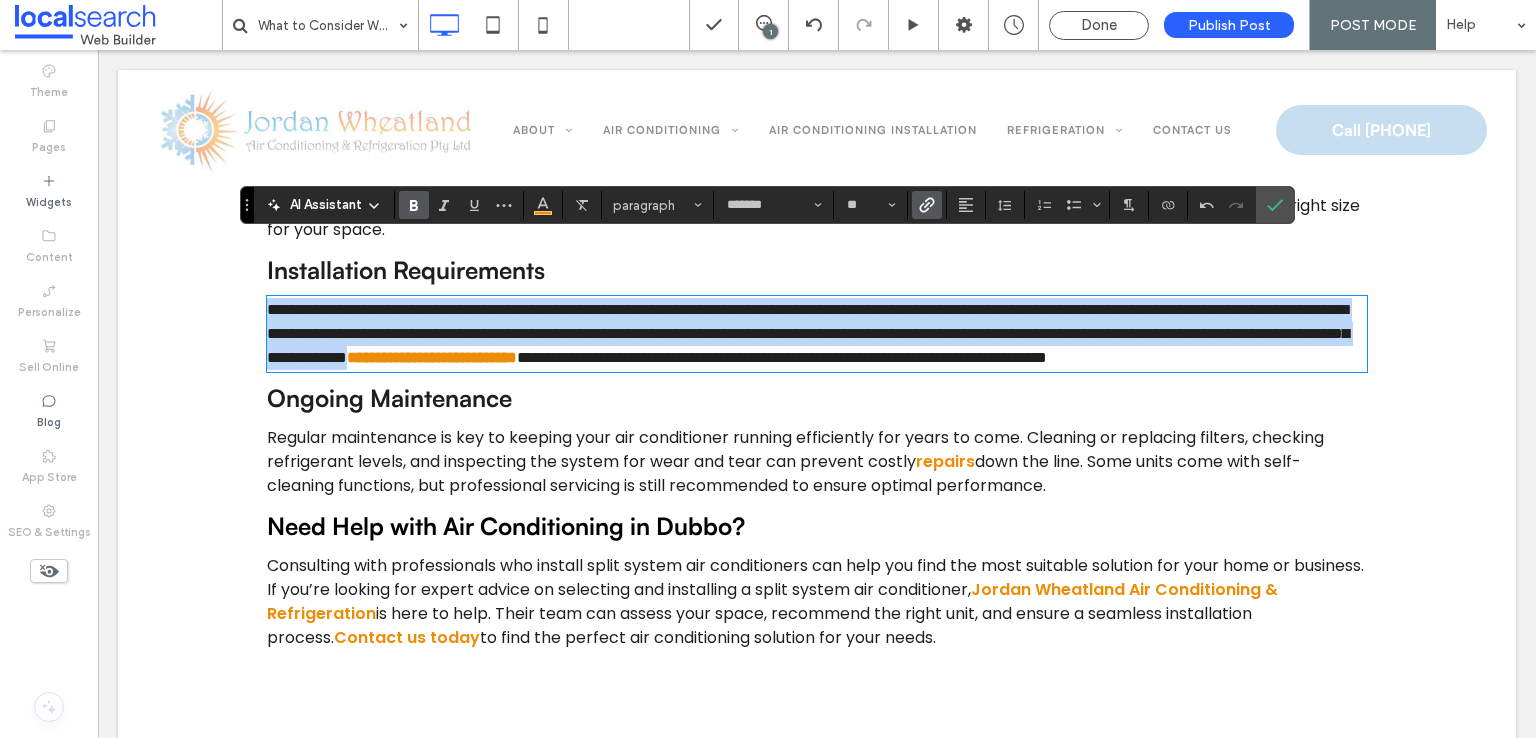 scroll, scrollTop: 1601, scrollLeft: 0, axis: vertical 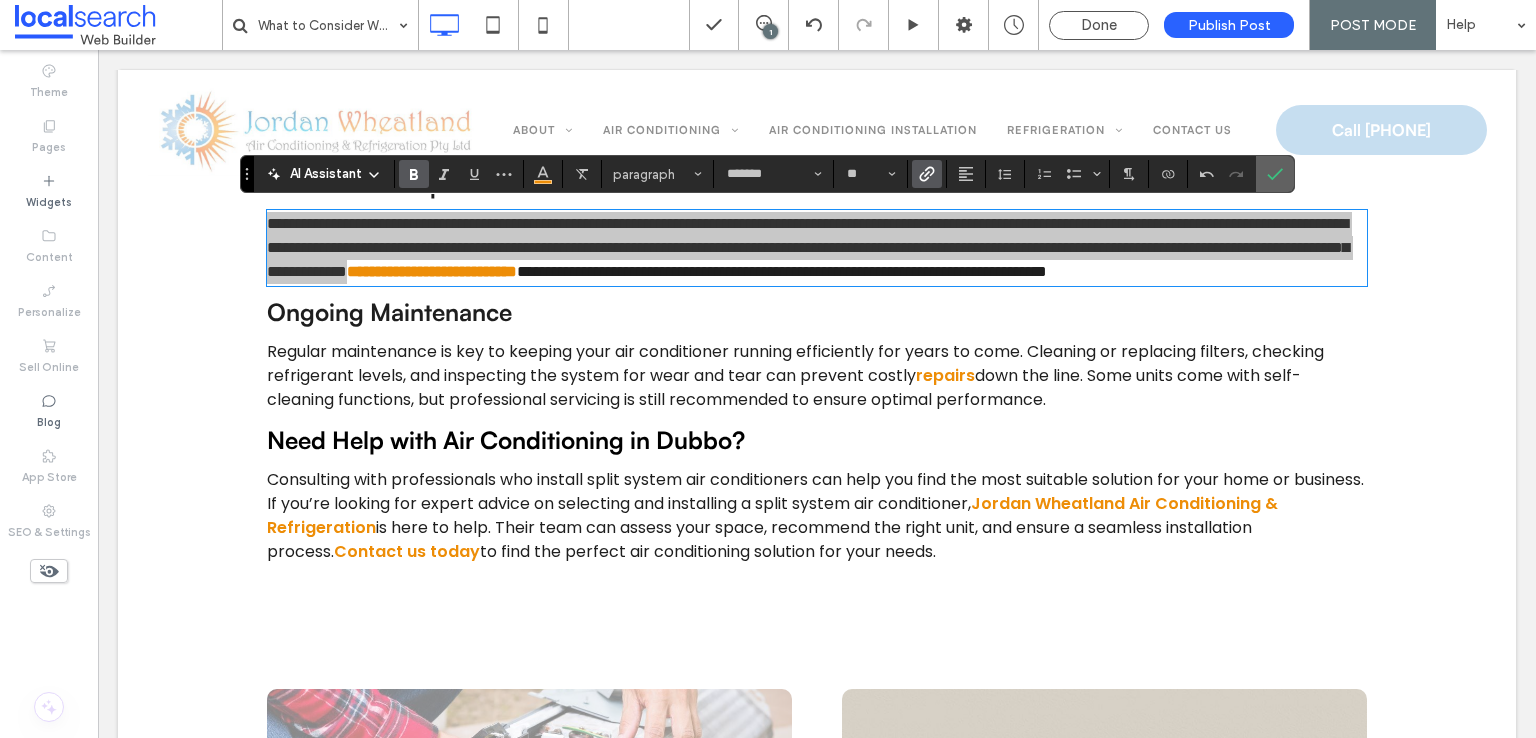 drag, startPoint x: 1271, startPoint y: 174, endPoint x: 1217, endPoint y: 394, distance: 226.53035 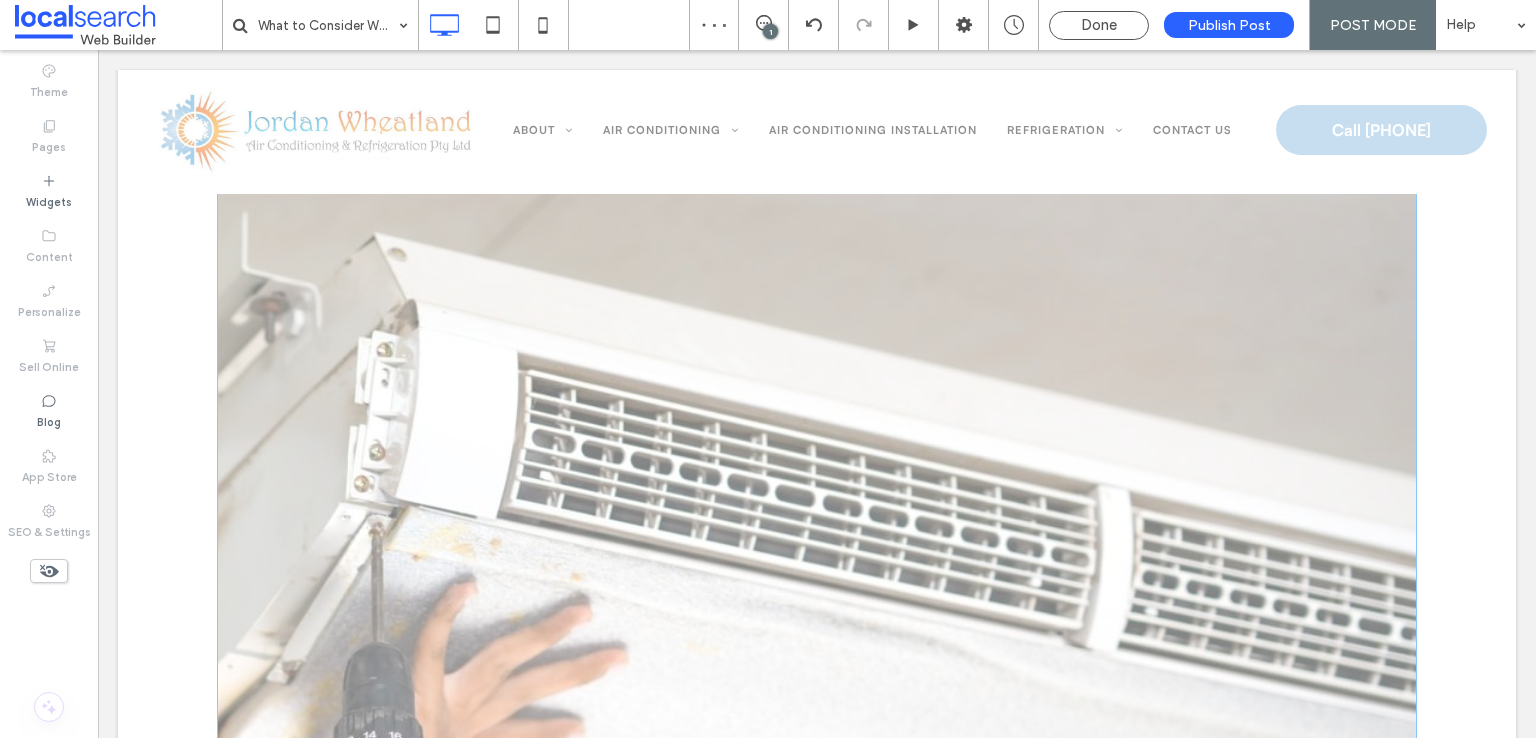 scroll, scrollTop: 301, scrollLeft: 0, axis: vertical 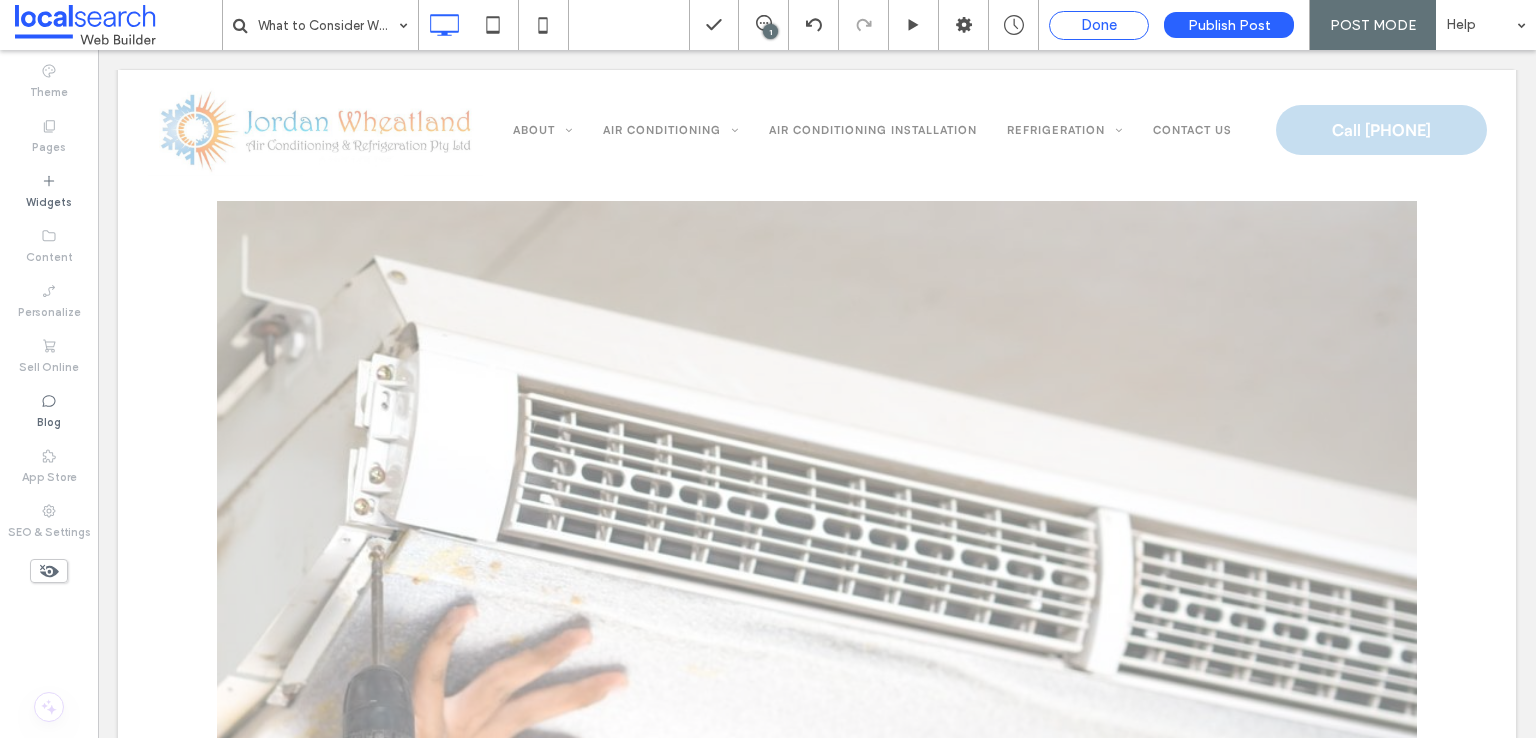 click on "Done" at bounding box center [1099, 25] 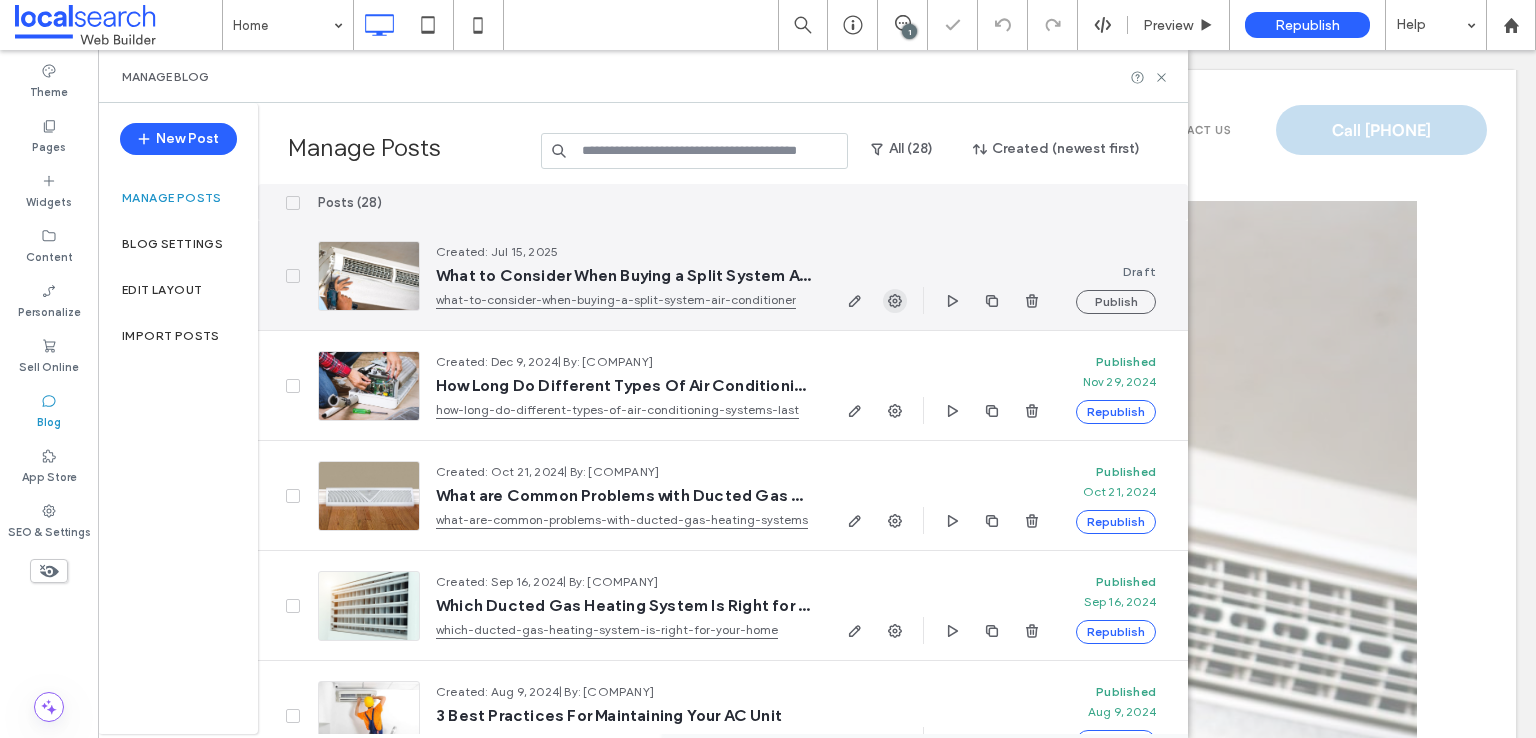 click 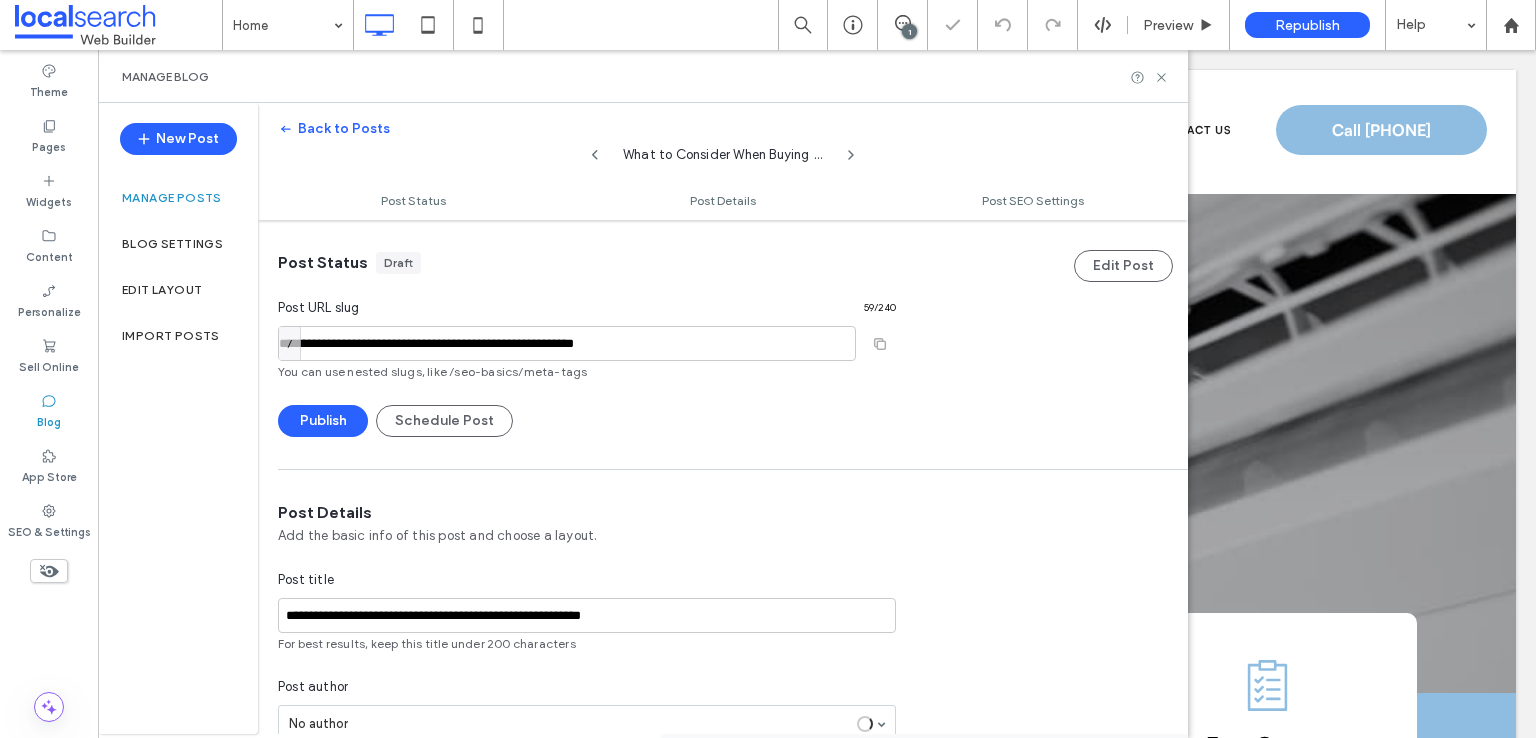 scroll, scrollTop: 0, scrollLeft: 0, axis: both 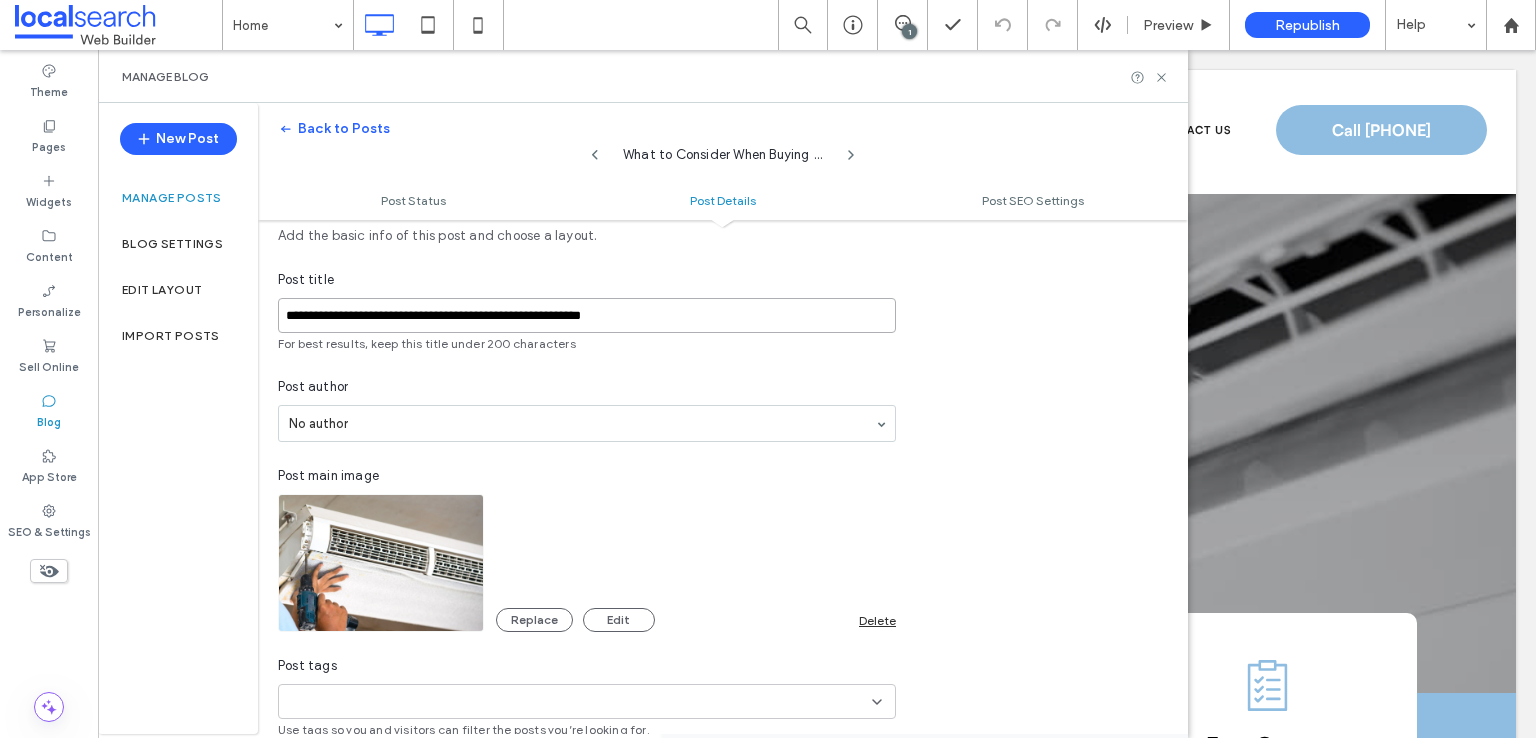 drag, startPoint x: 486, startPoint y: 314, endPoint x: 757, endPoint y: 314, distance: 271 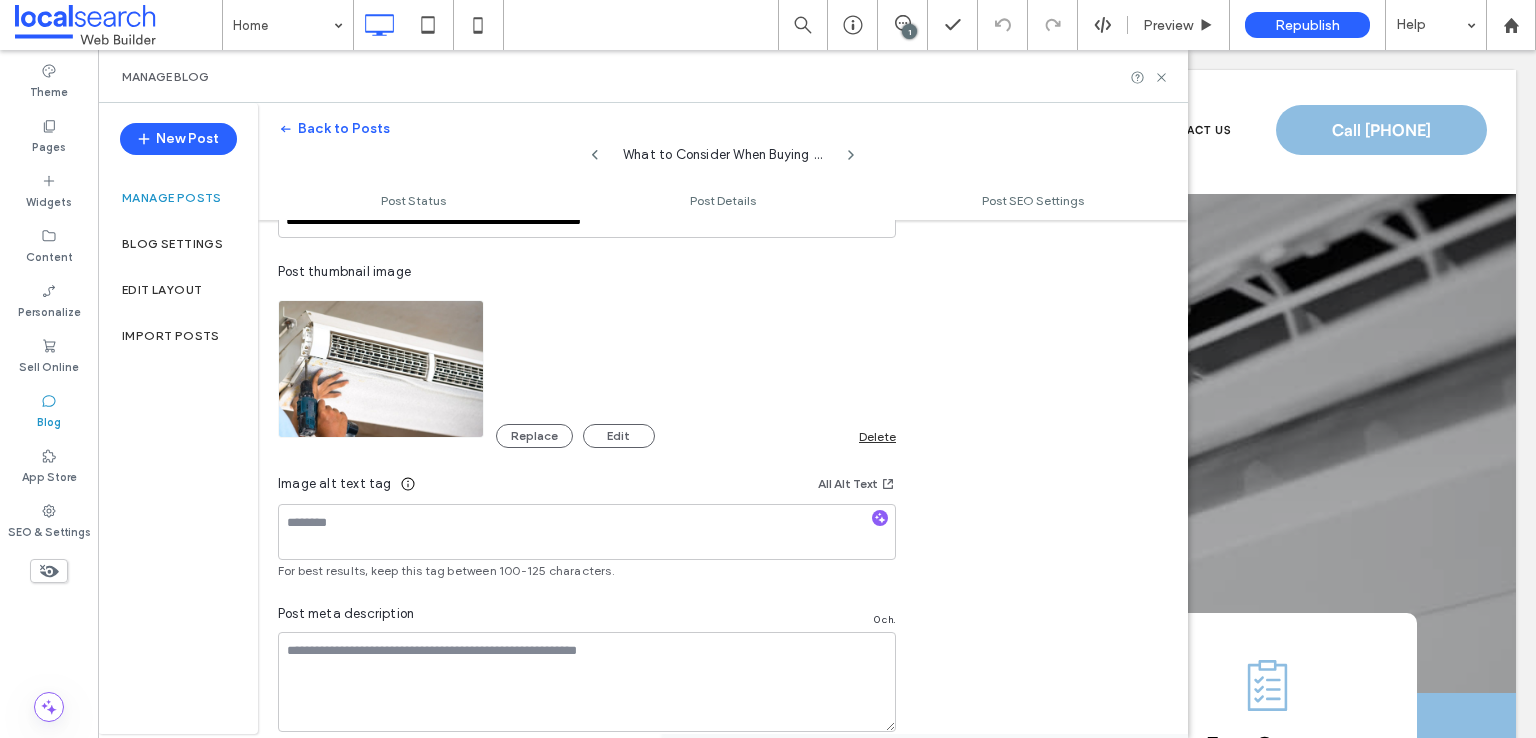 scroll, scrollTop: 1100, scrollLeft: 0, axis: vertical 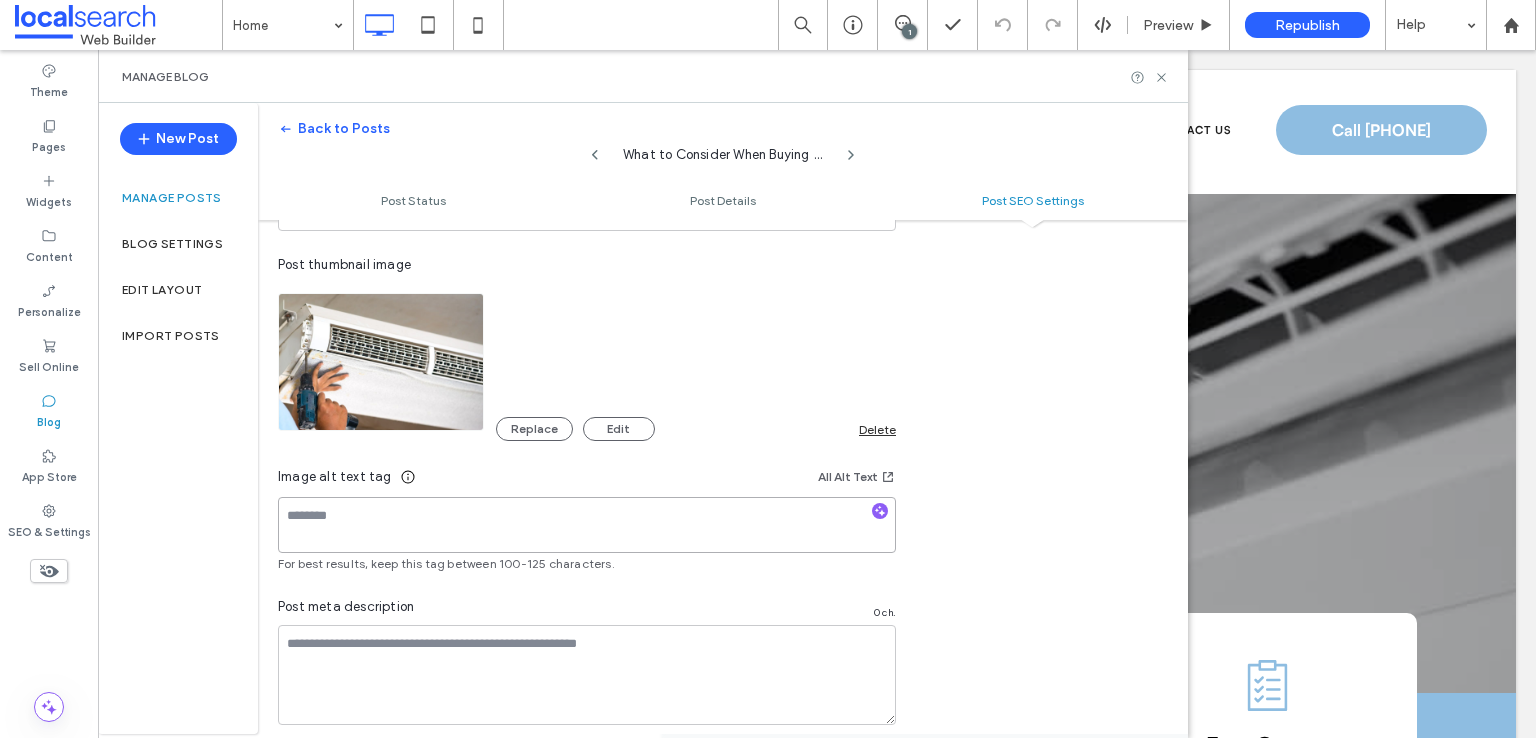 click at bounding box center (587, 525) 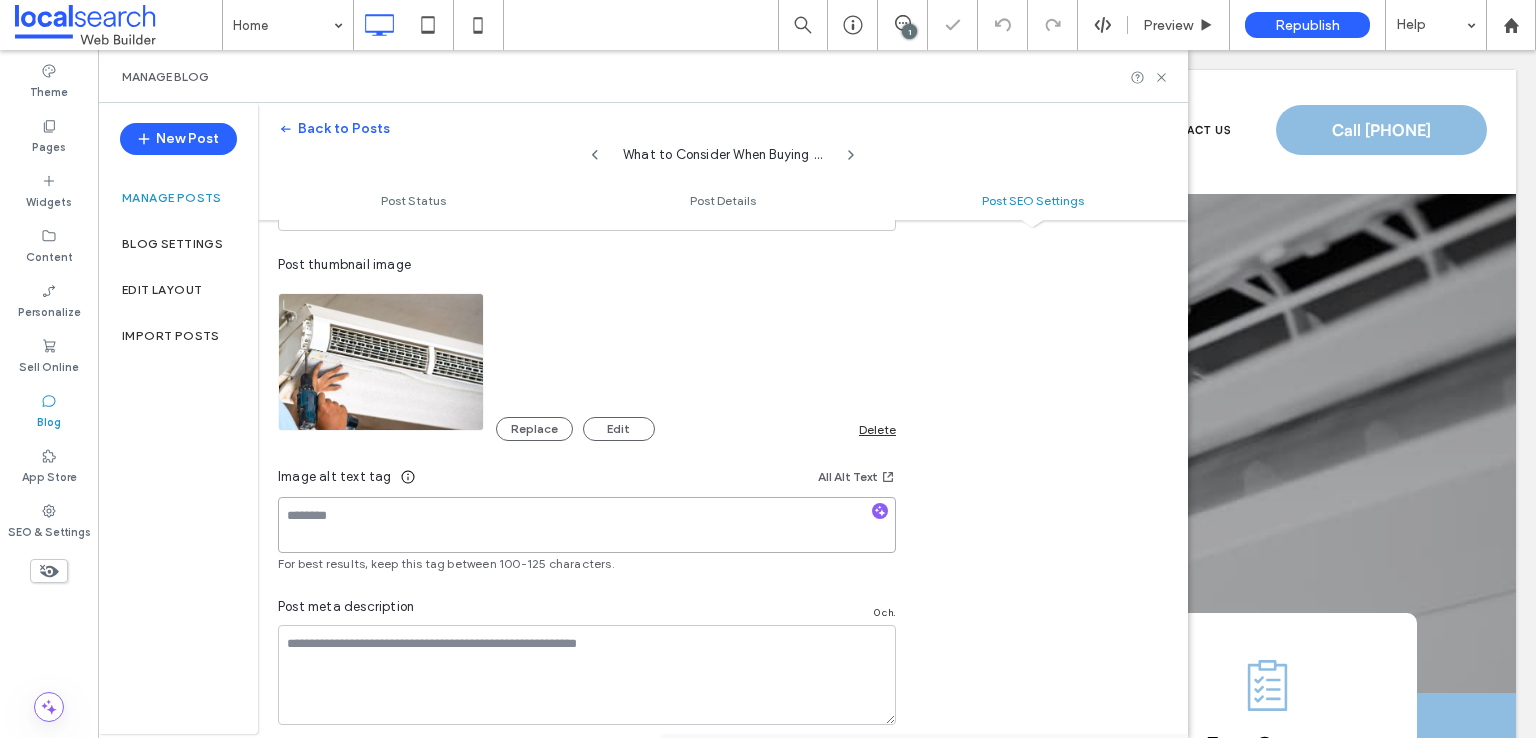 paste on "**********" 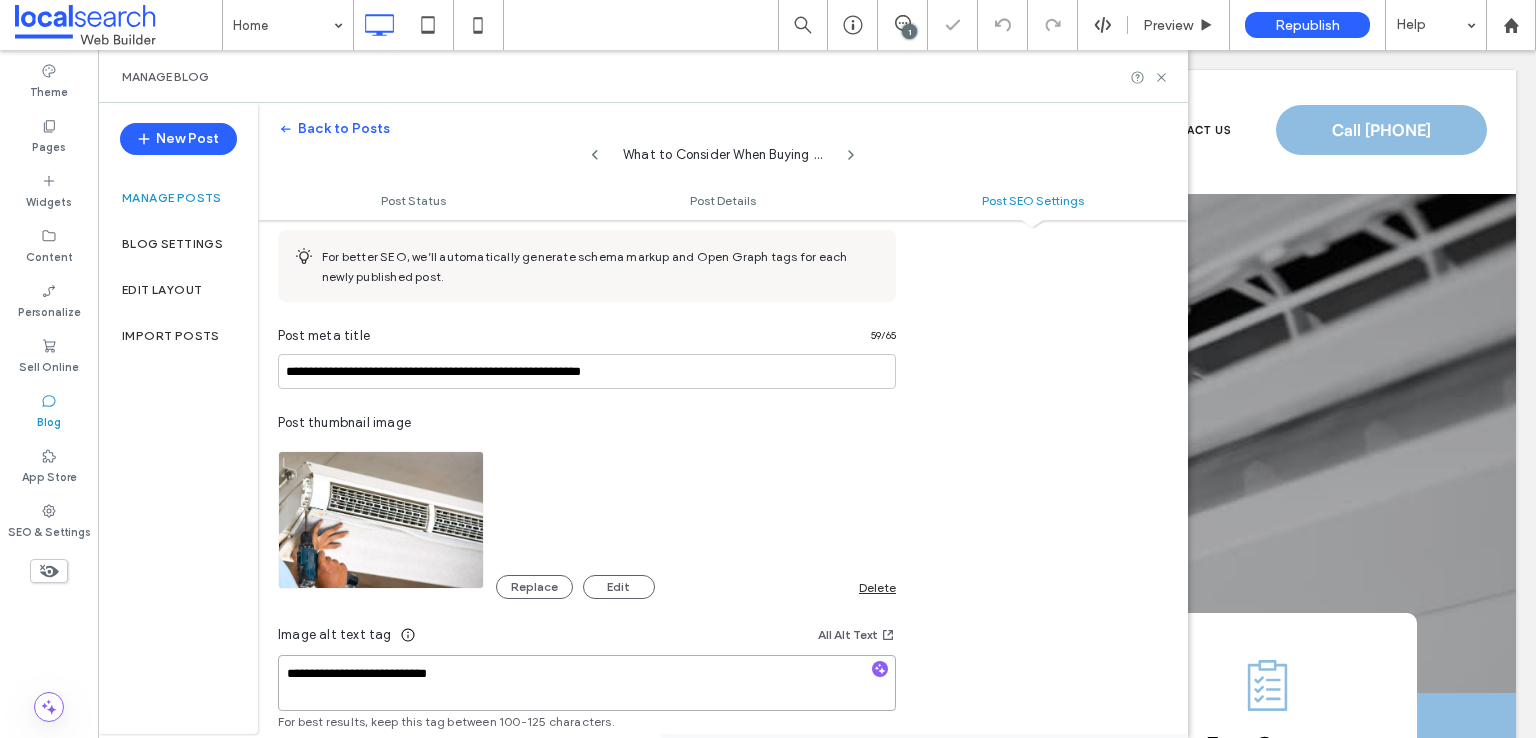 scroll, scrollTop: 900, scrollLeft: 0, axis: vertical 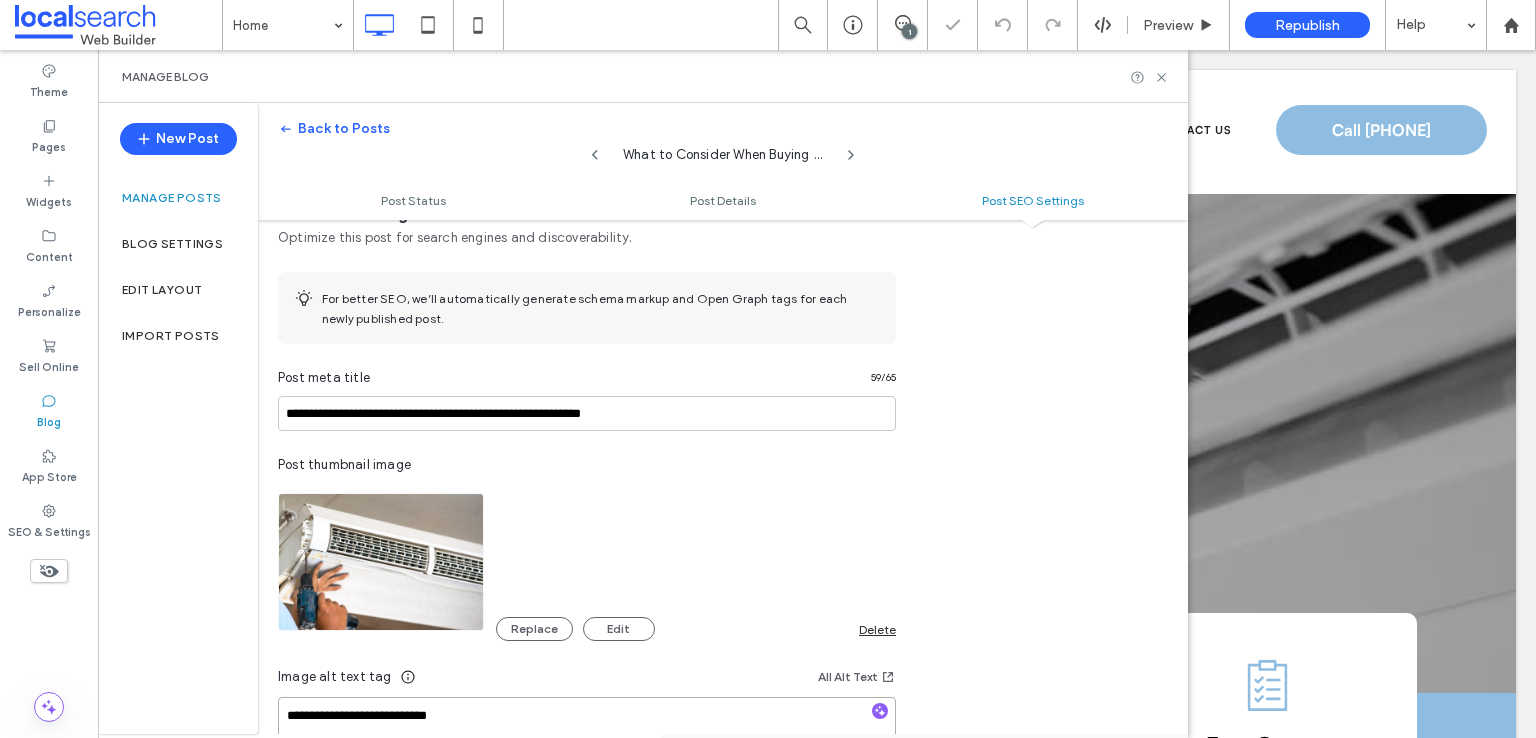 type on "**********" 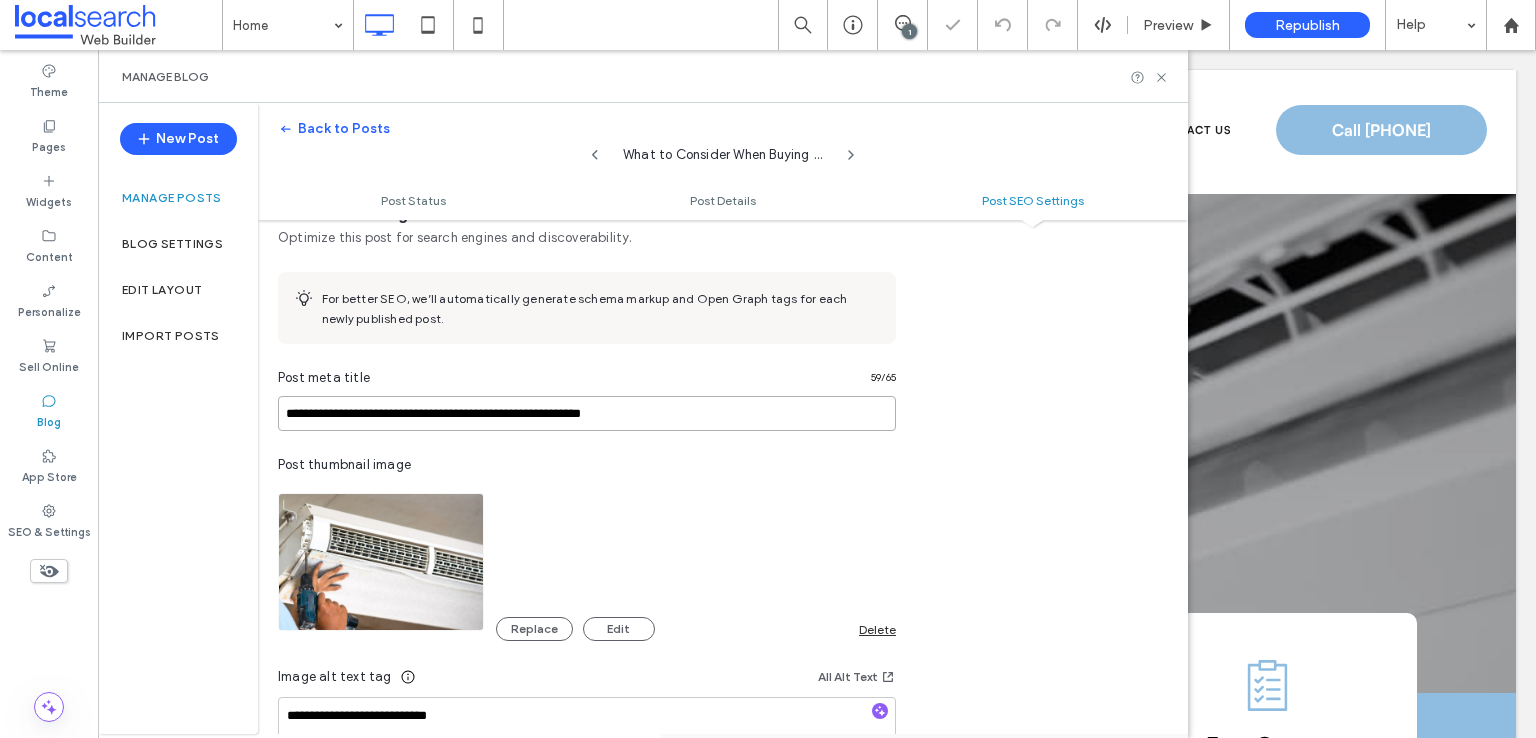 click on "**********" at bounding box center (587, 413) 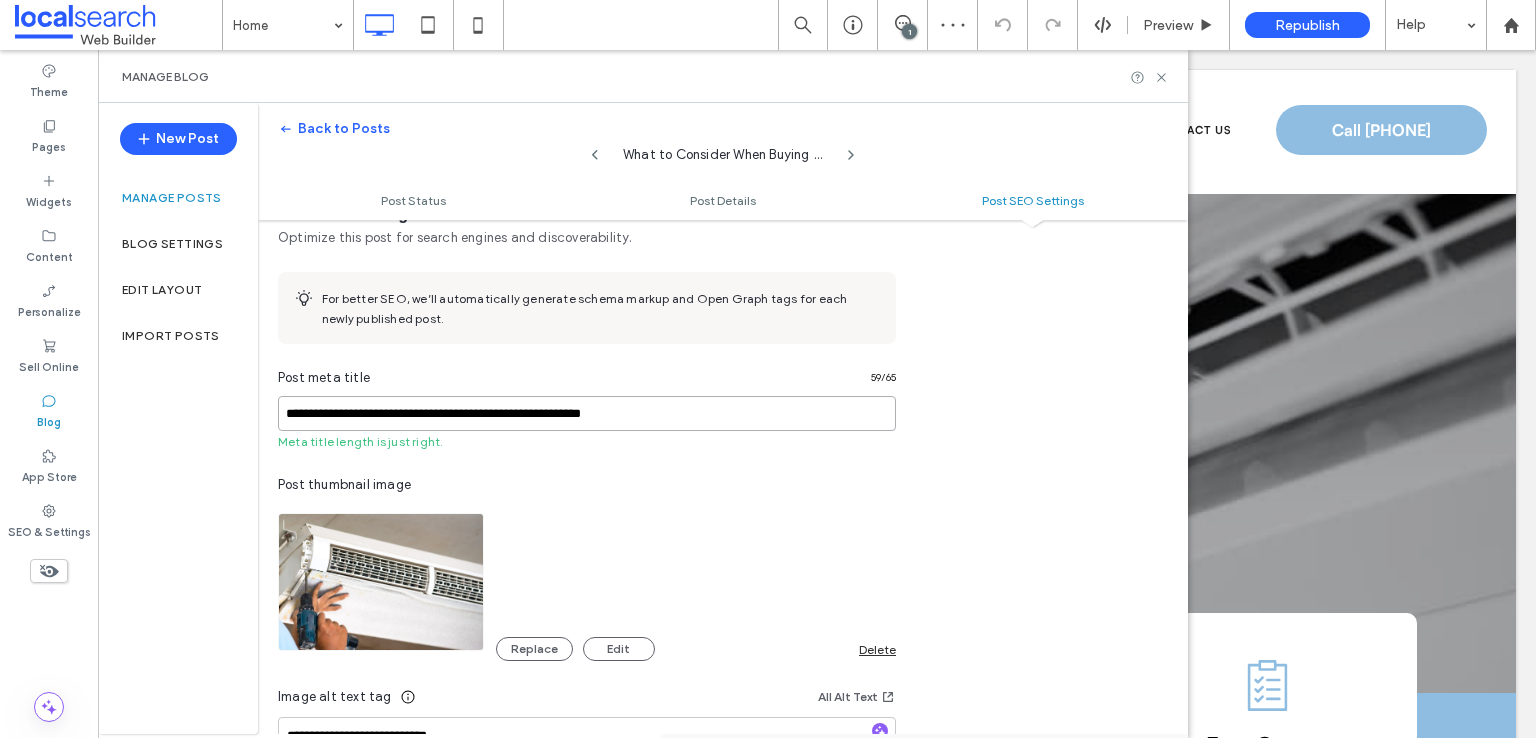 scroll, scrollTop: 1300, scrollLeft: 0, axis: vertical 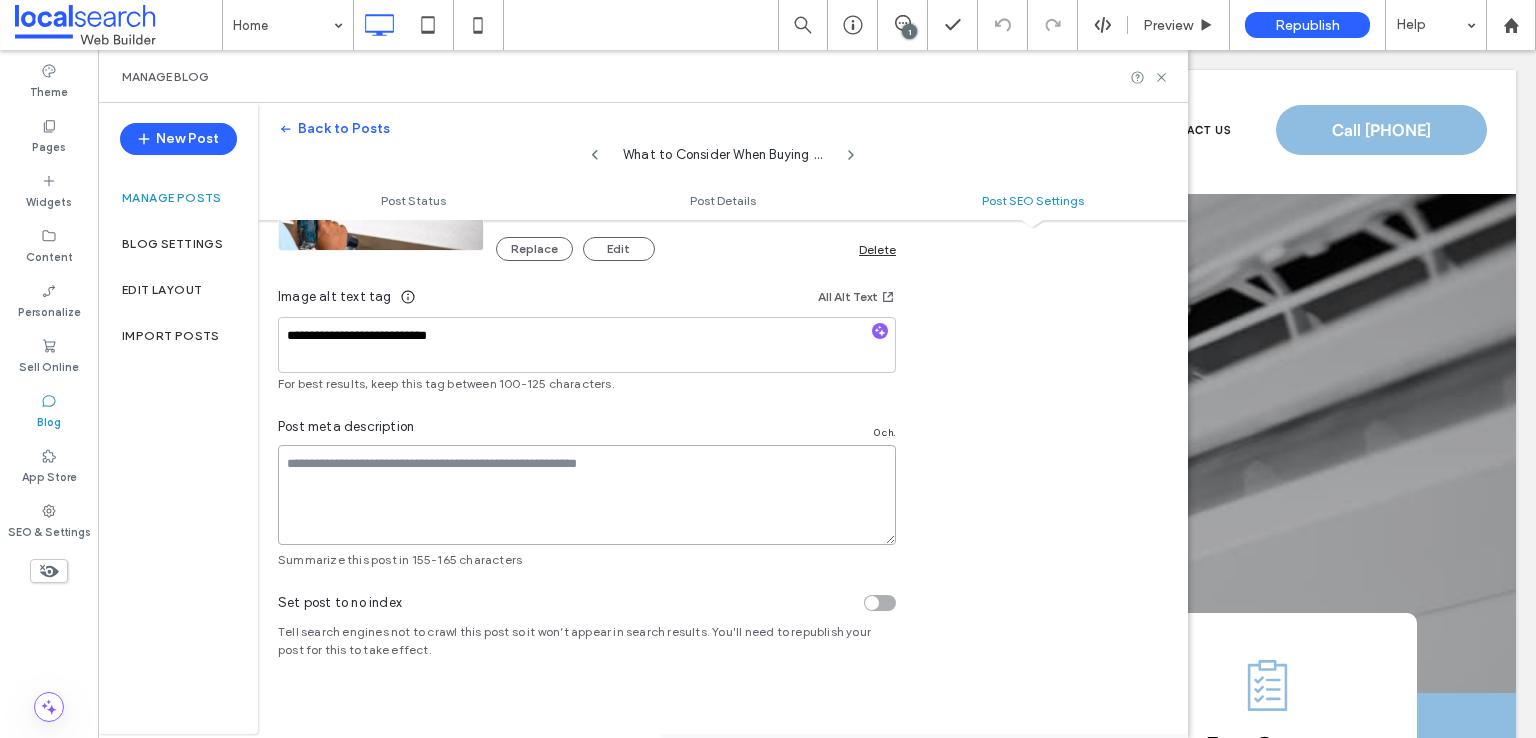 click at bounding box center [587, 495] 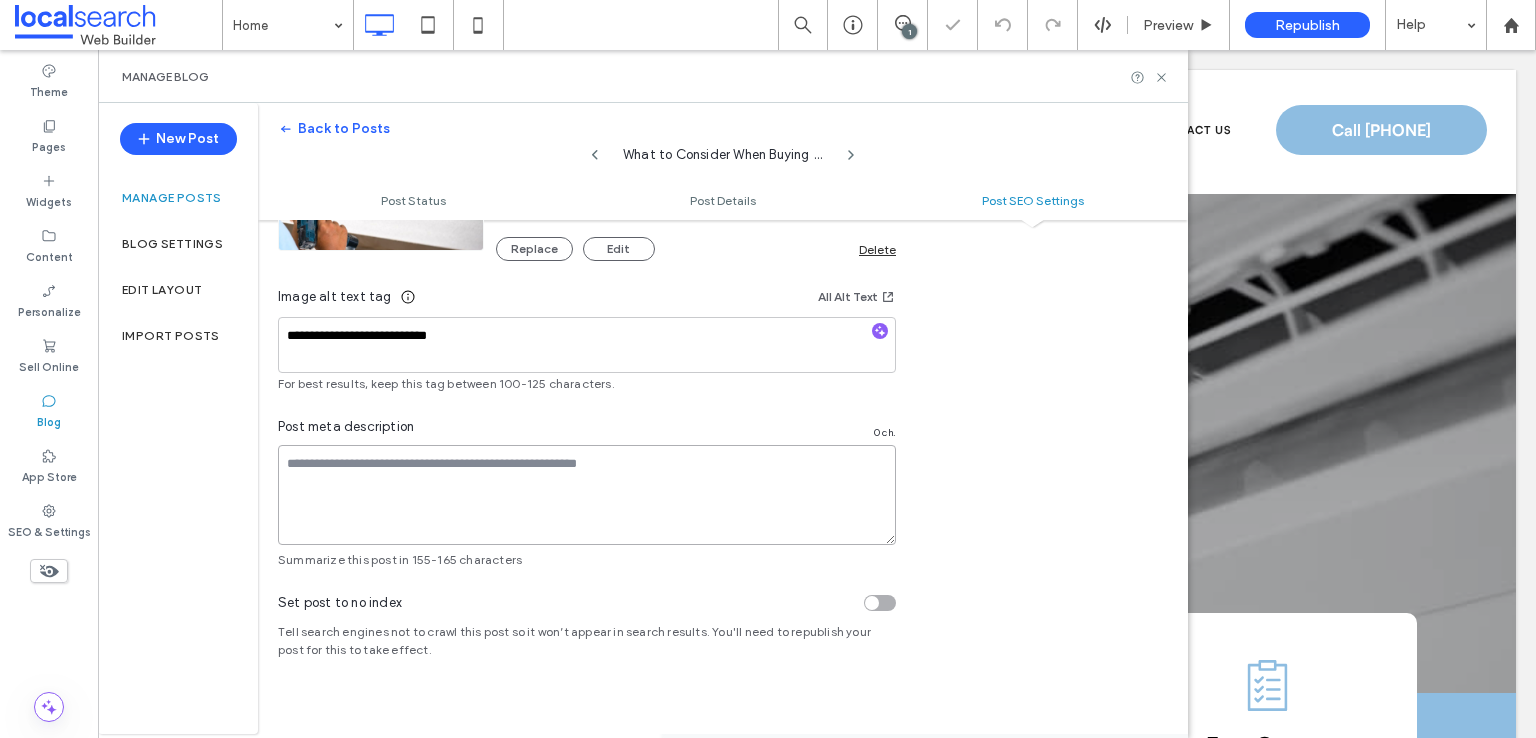 paste on "**********" 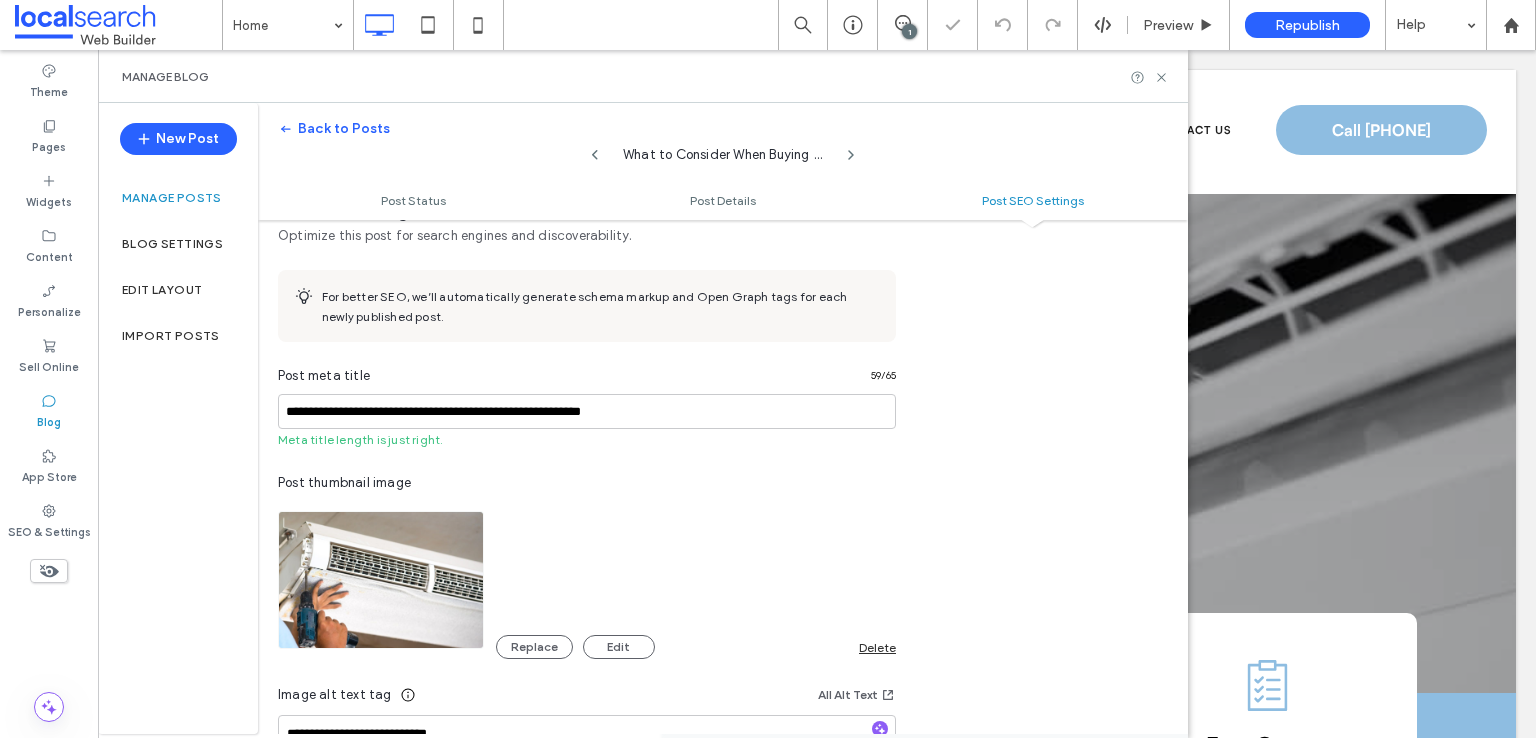 scroll, scrollTop: 900, scrollLeft: 0, axis: vertical 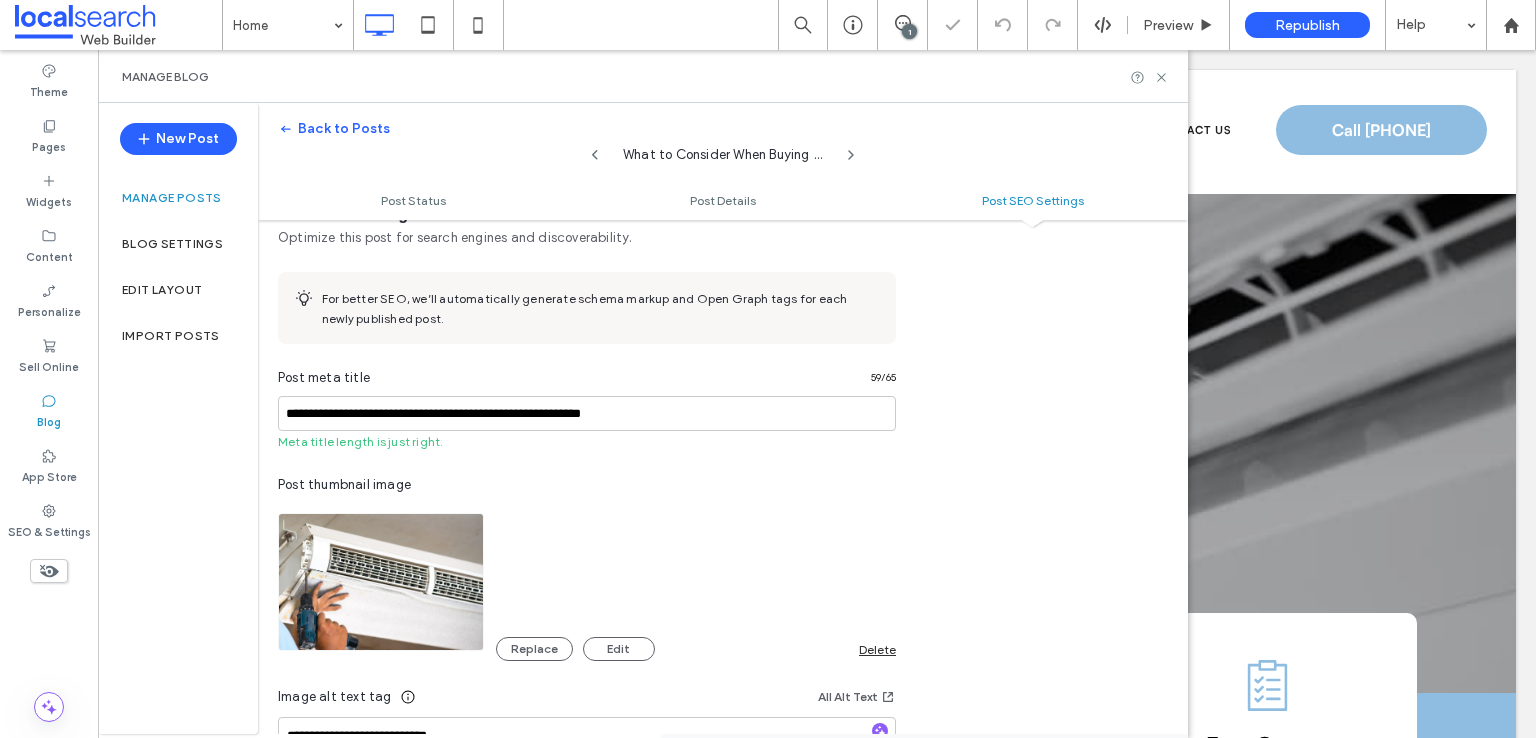 type on "**********" 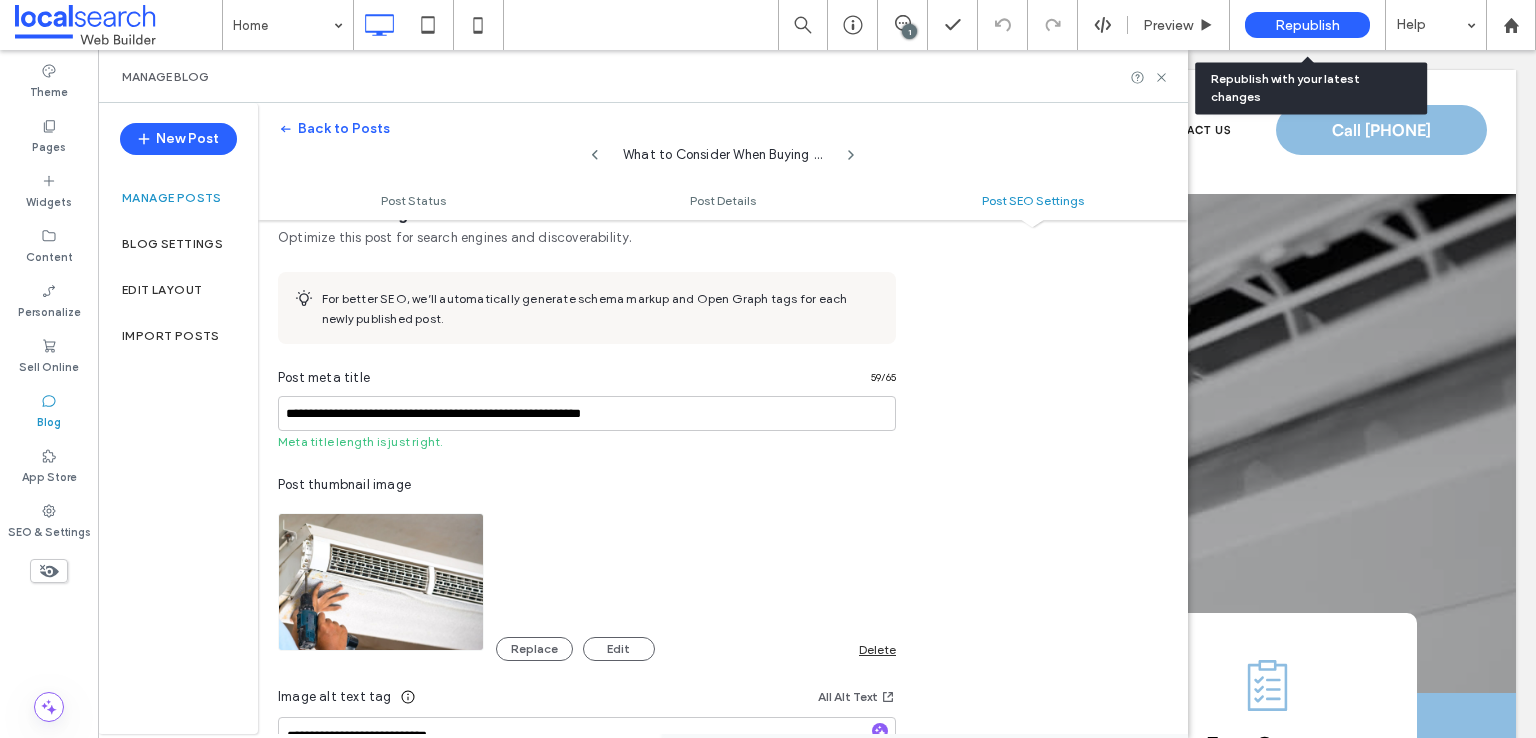 click on "Republish" at bounding box center [1307, 25] 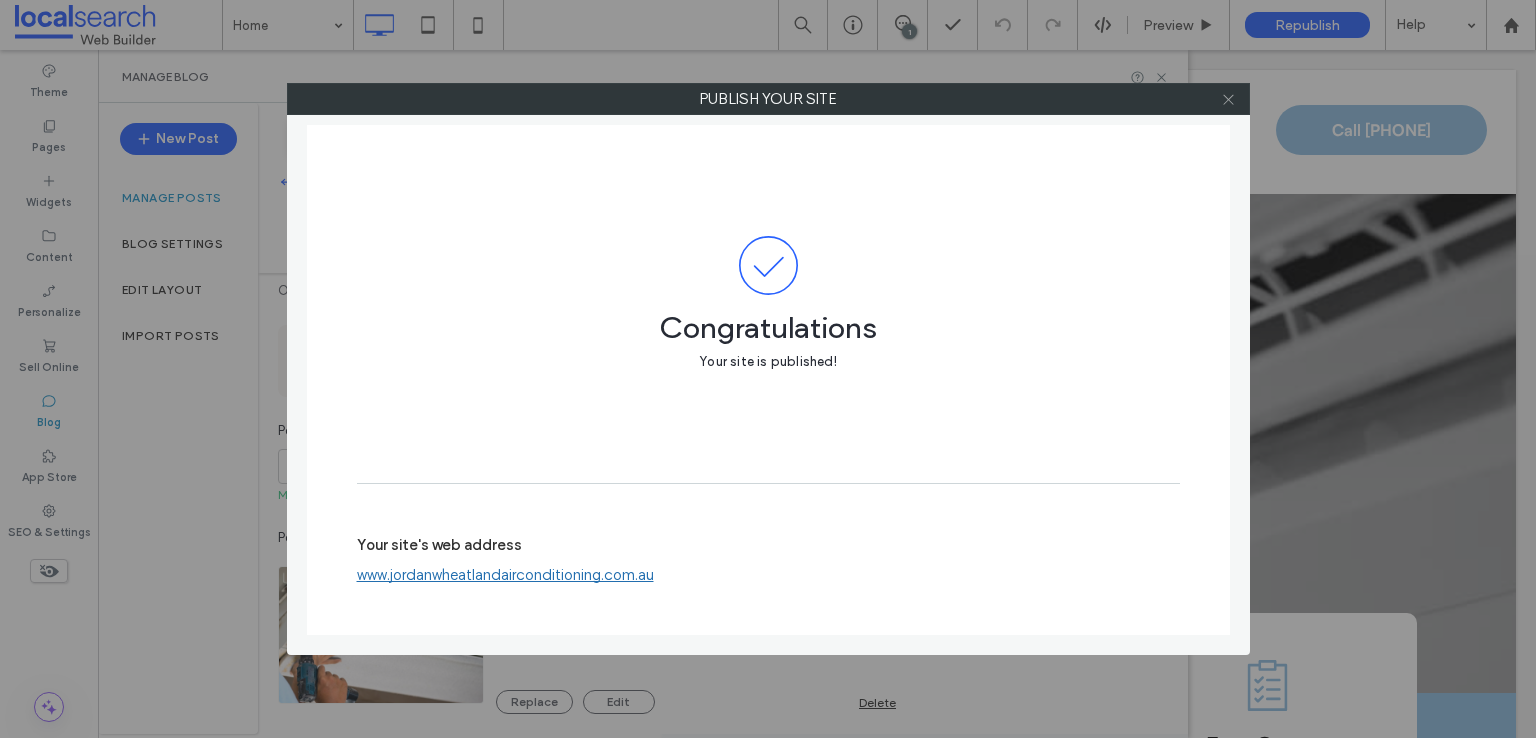click 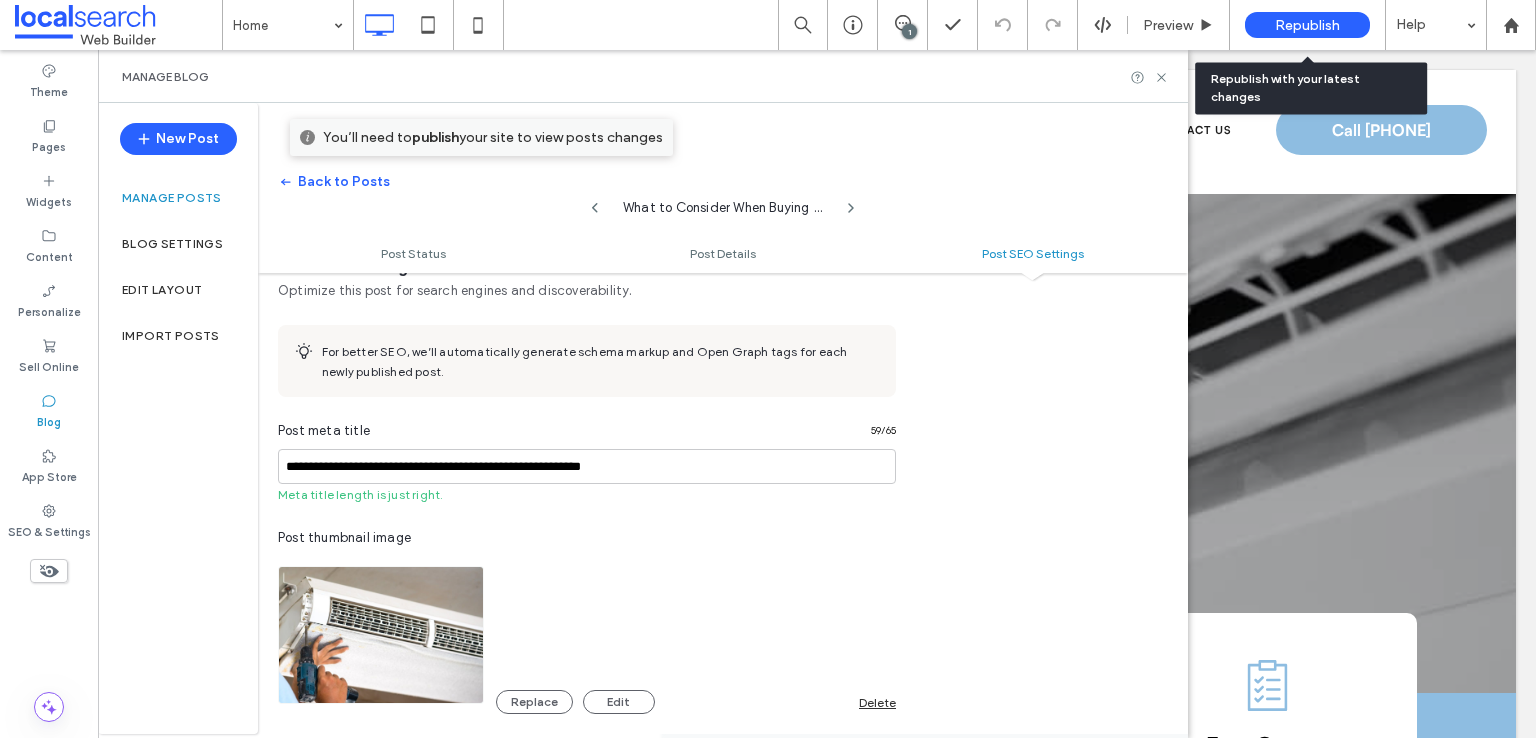 click on "Republish" at bounding box center (1307, 25) 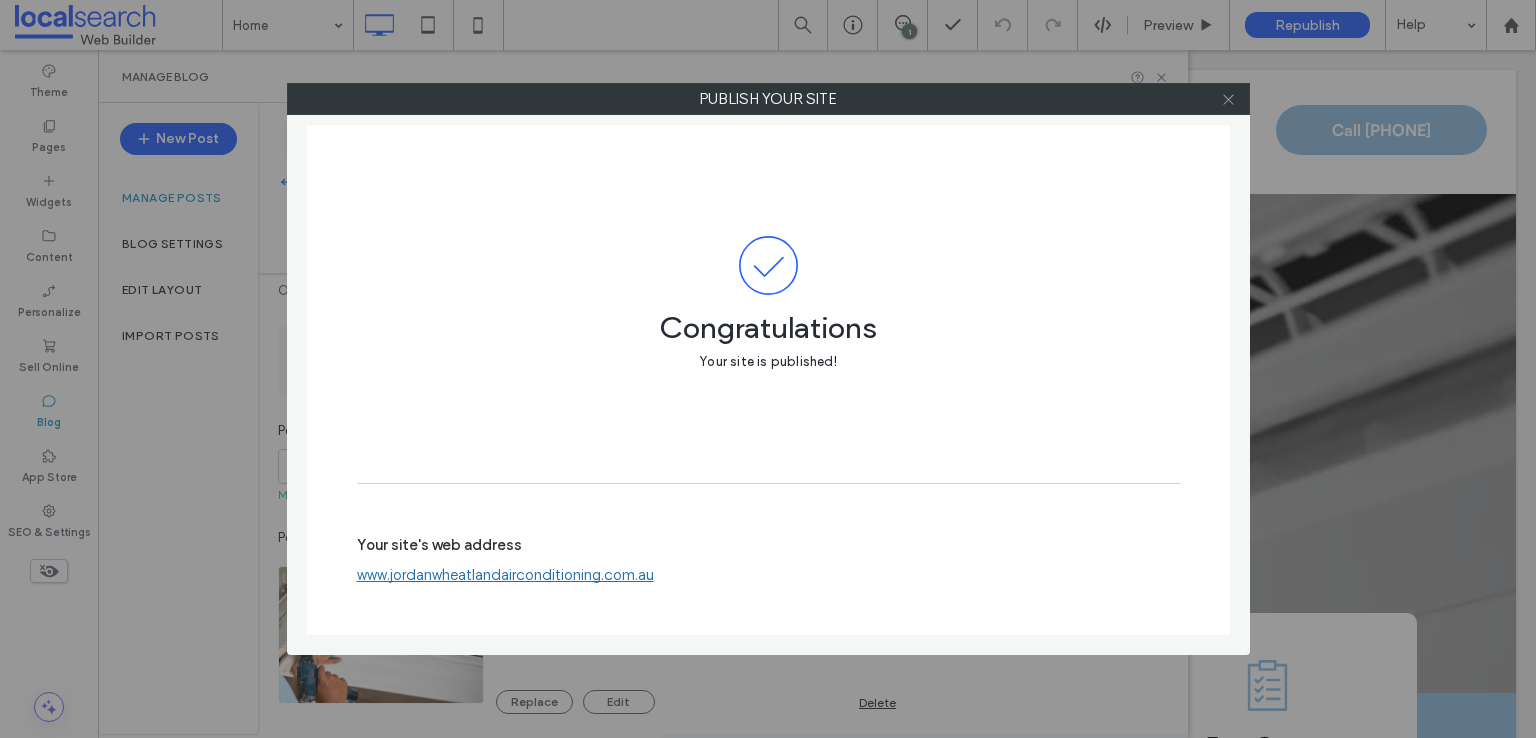 click 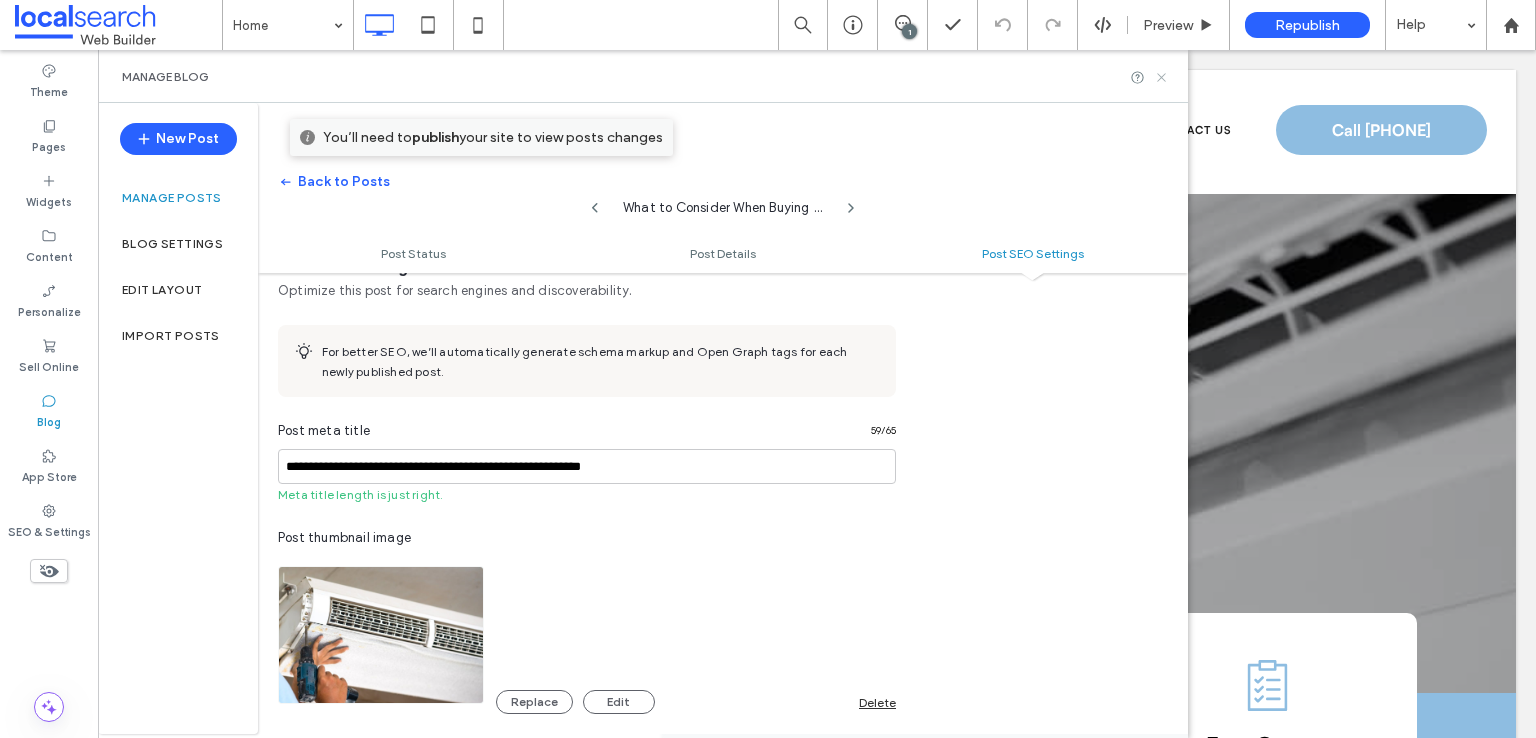 click 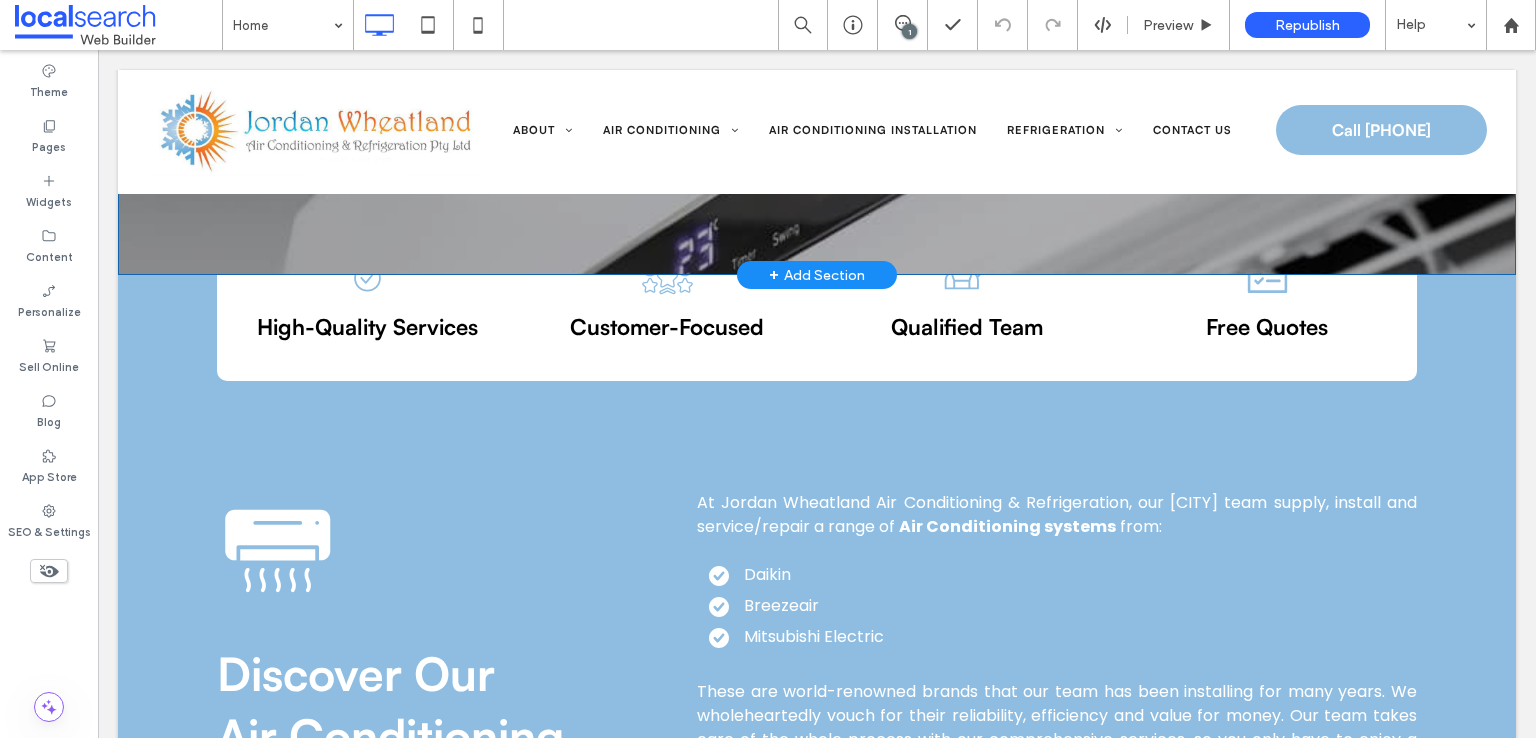scroll, scrollTop: 500, scrollLeft: 0, axis: vertical 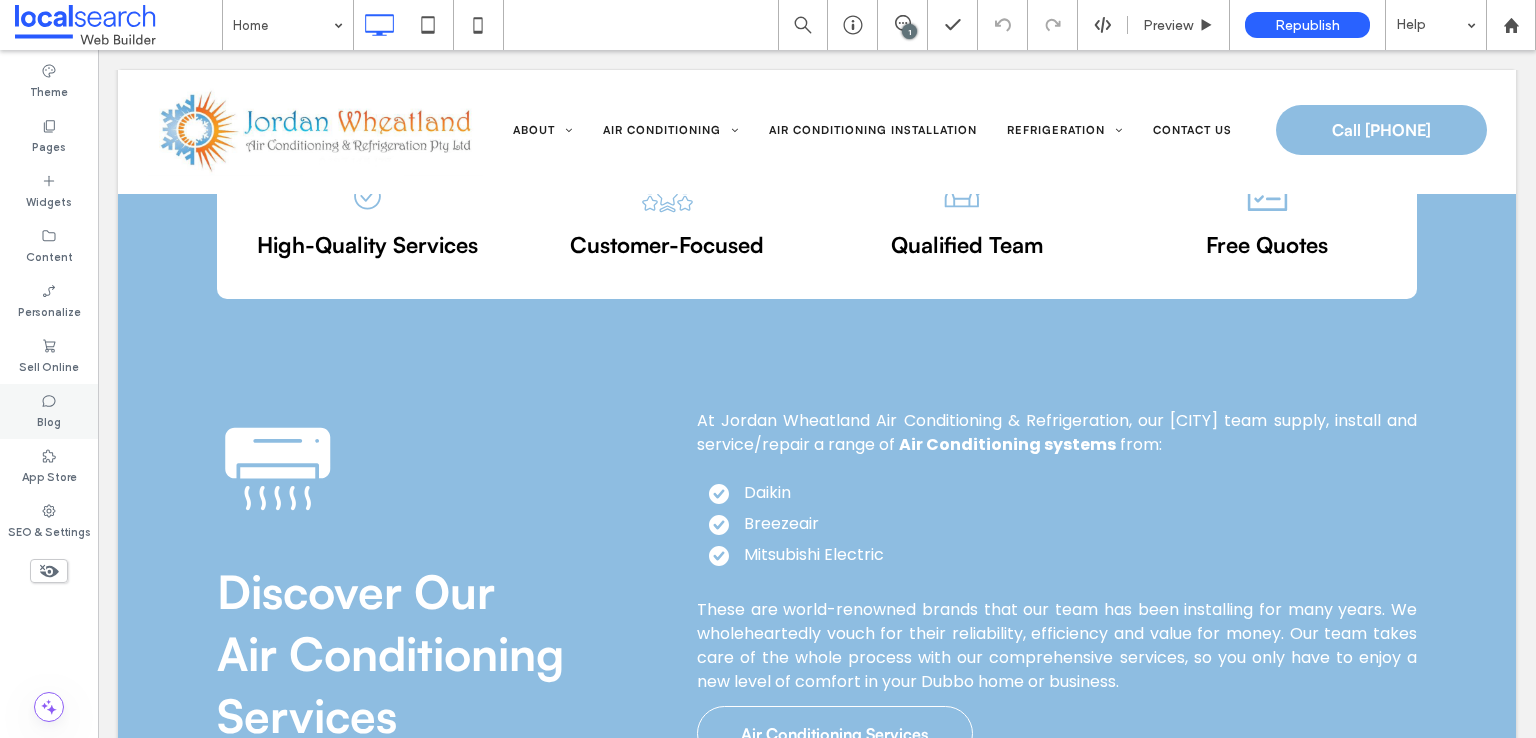 click on "Blog" at bounding box center [49, 420] 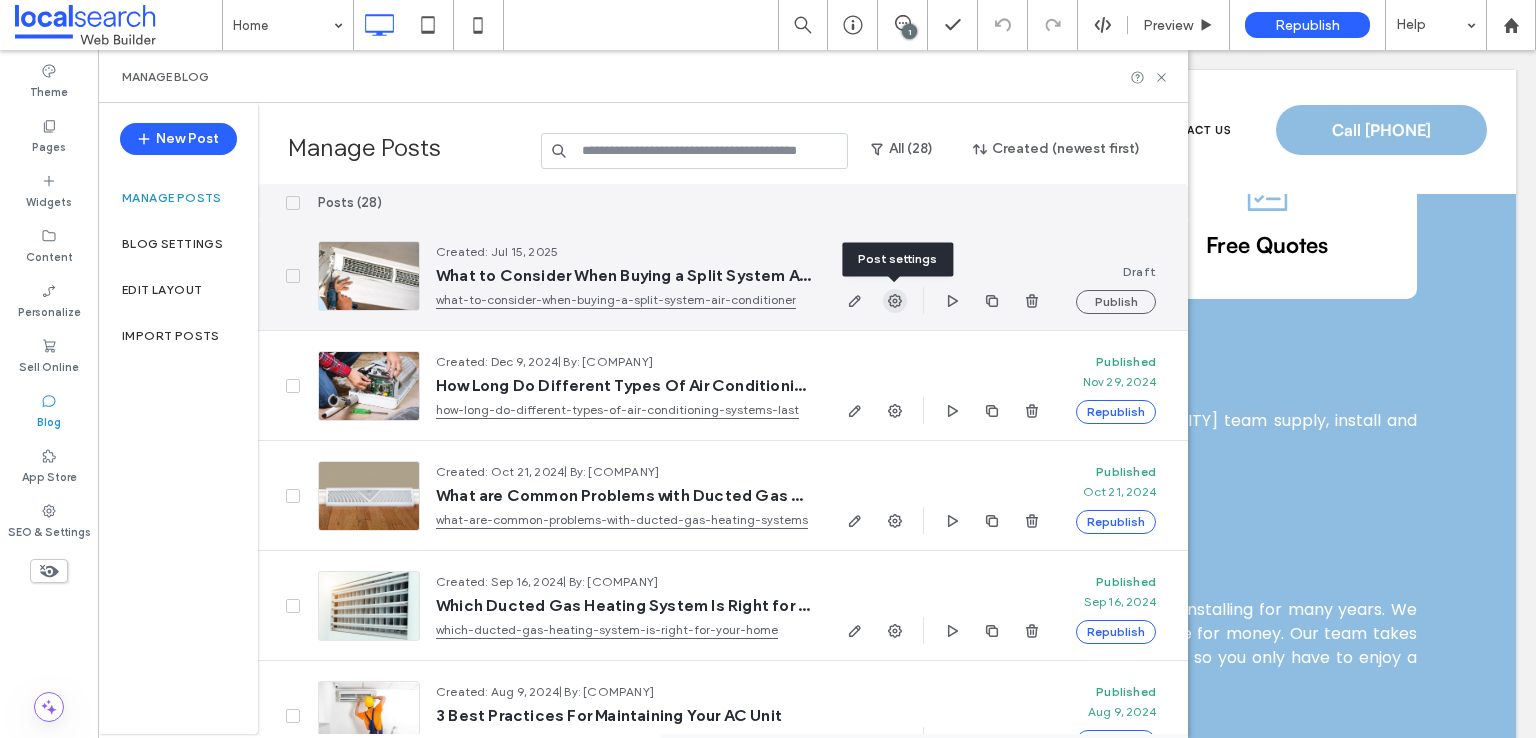 click 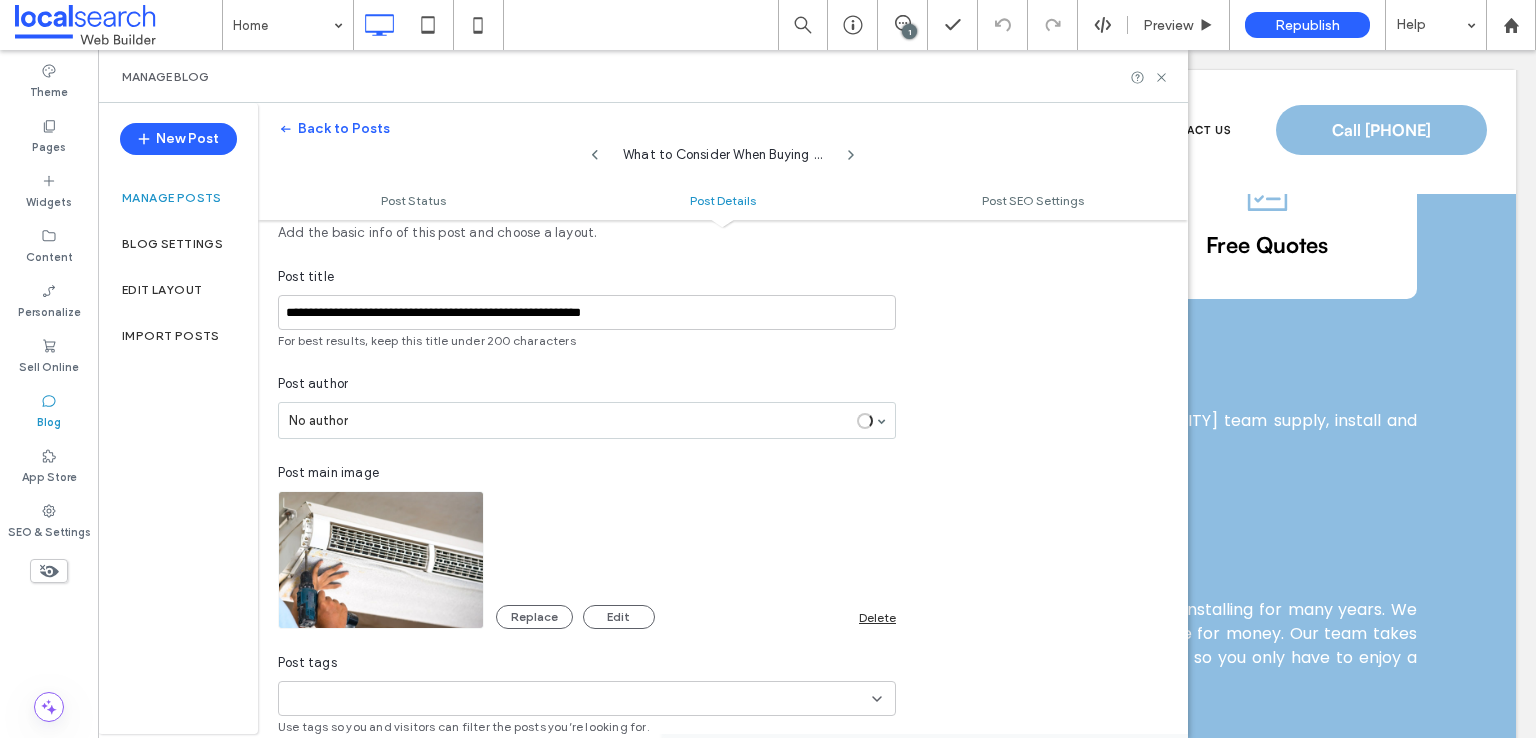 scroll, scrollTop: 400, scrollLeft: 0, axis: vertical 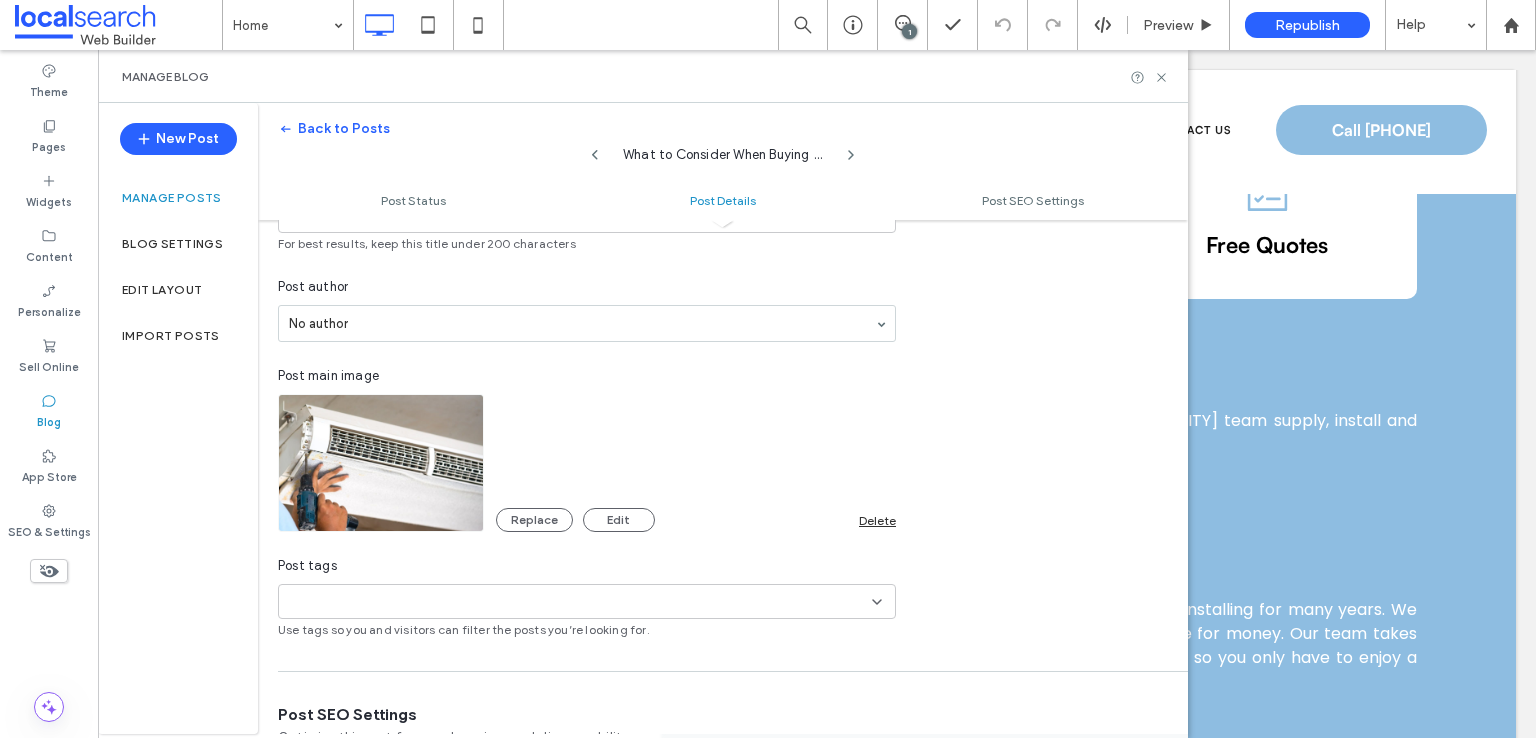 click at bounding box center [381, 463] 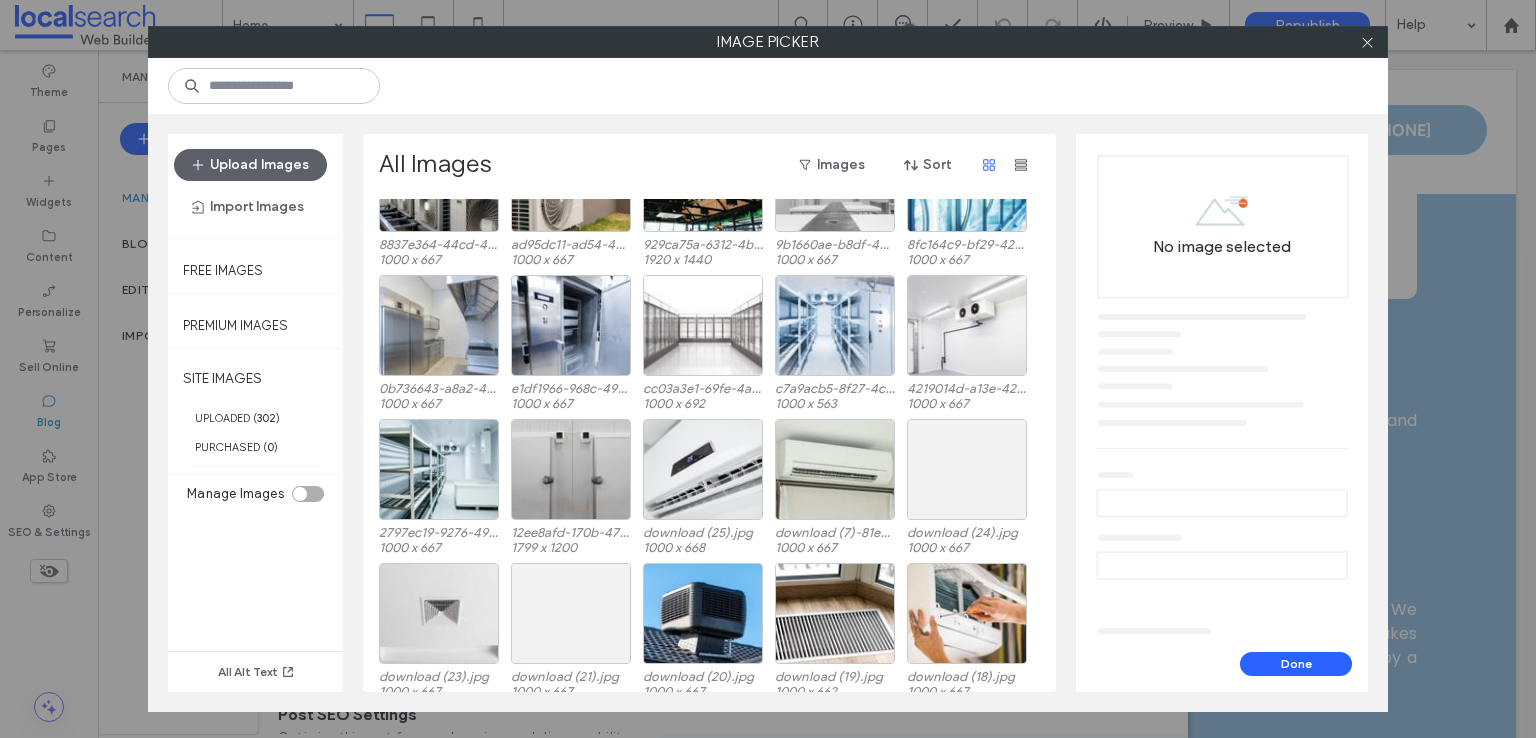 scroll, scrollTop: 542, scrollLeft: 0, axis: vertical 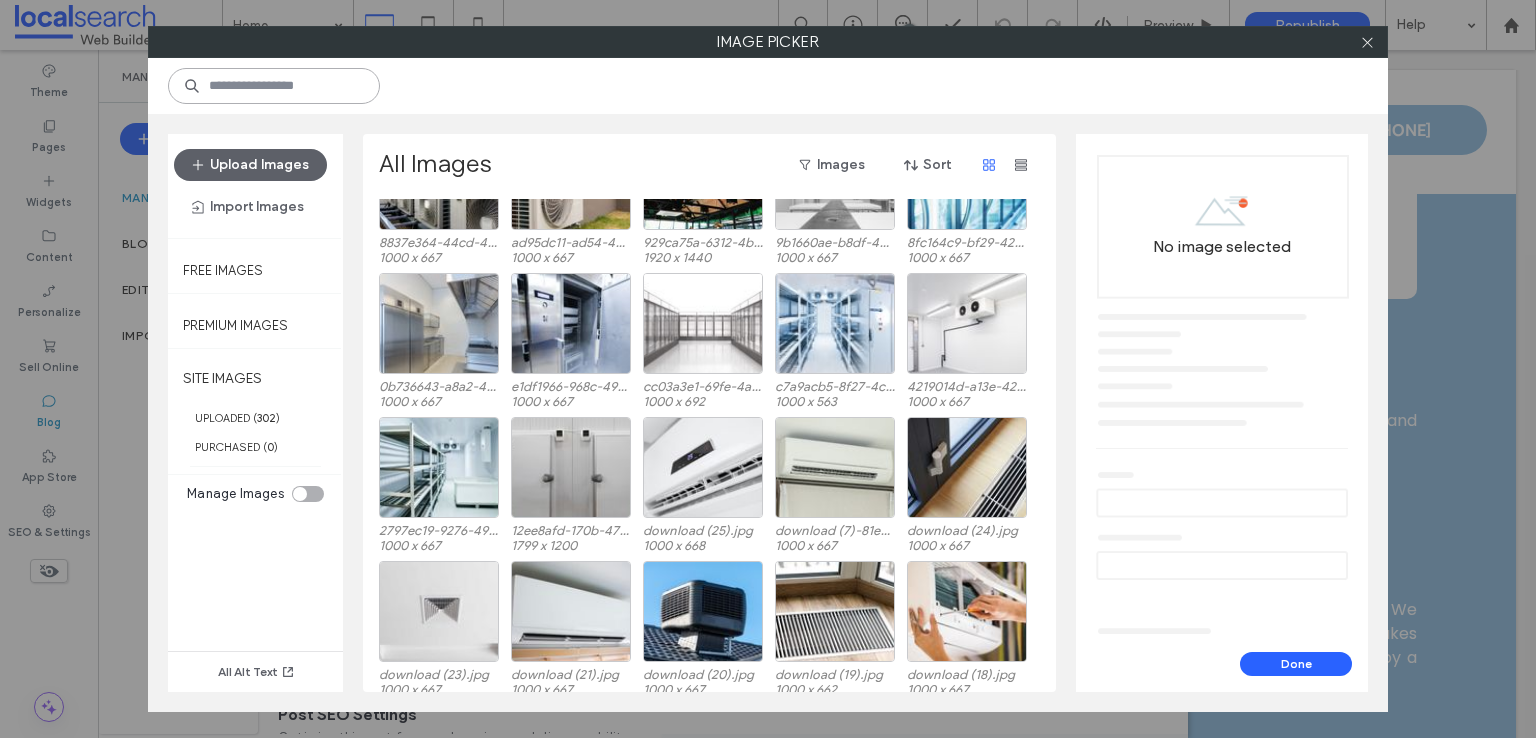 click at bounding box center (274, 86) 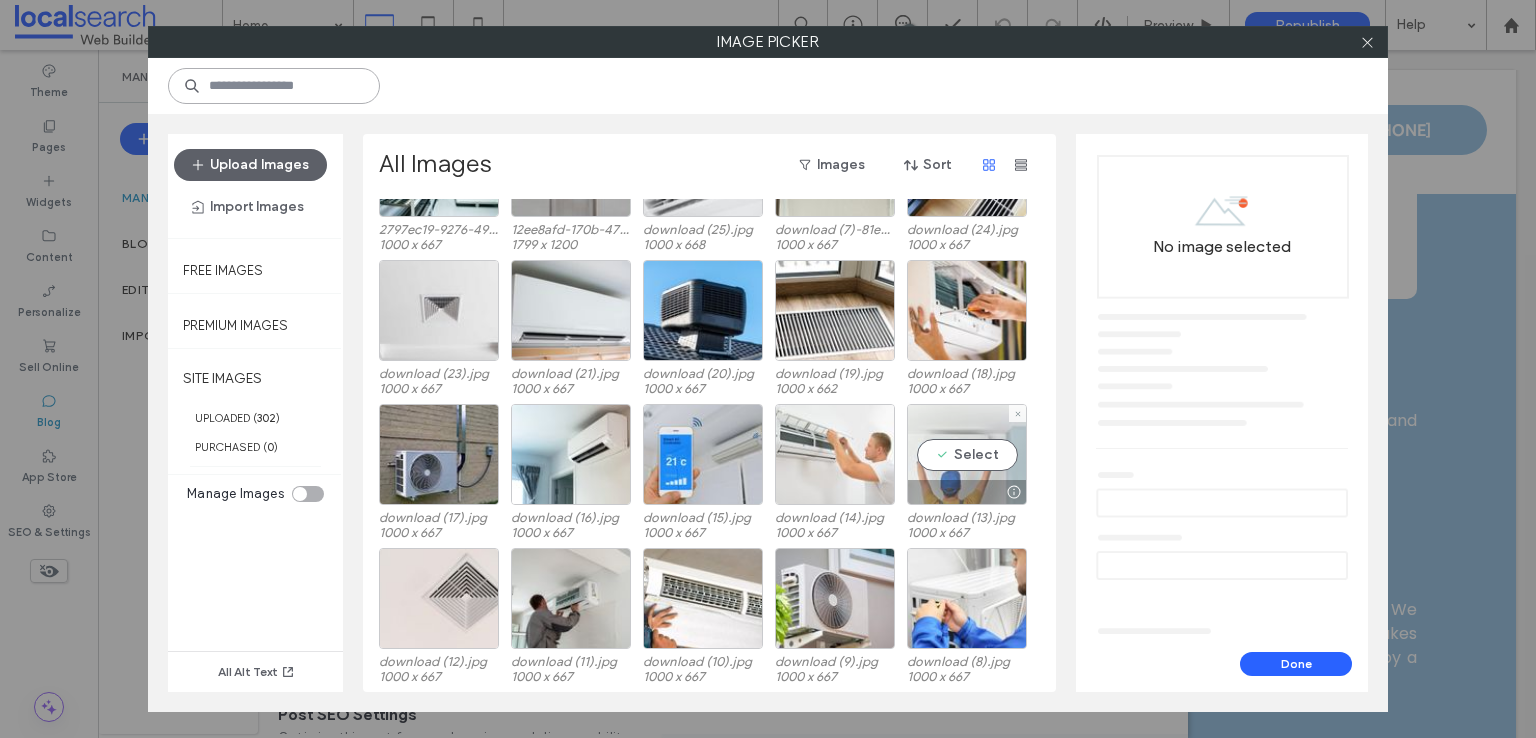 scroll, scrollTop: 943, scrollLeft: 0, axis: vertical 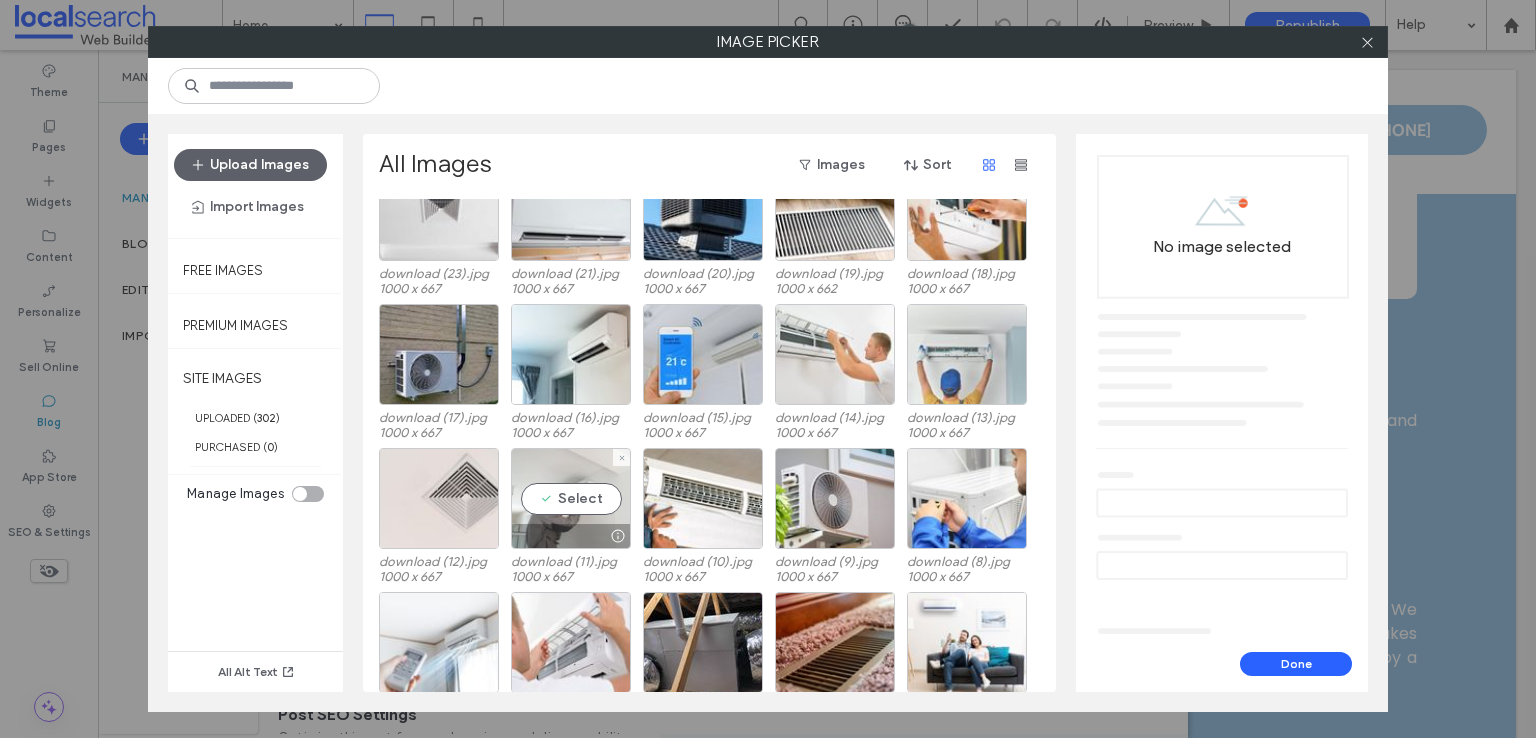 click on "Select" at bounding box center (571, 498) 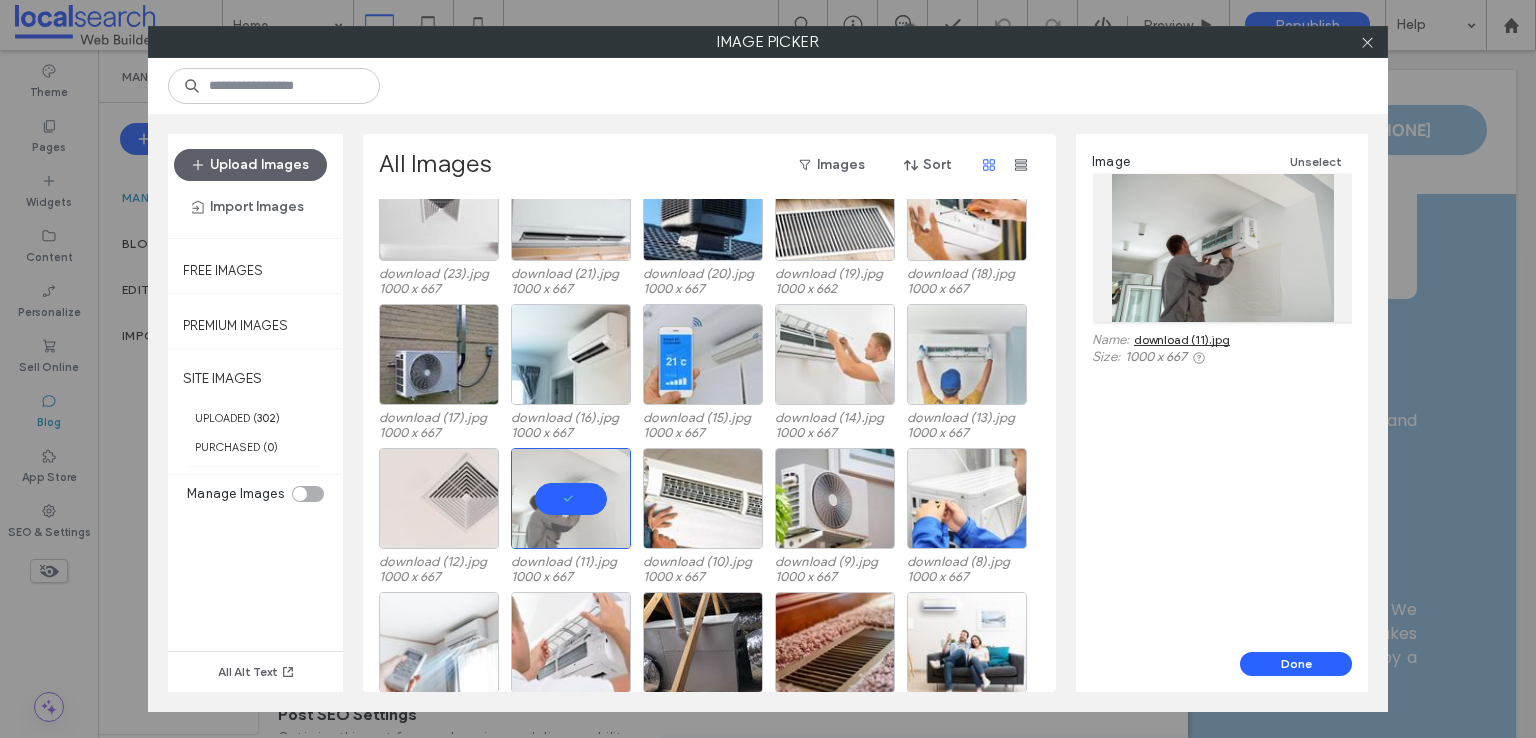 click on "download (11).jpg" at bounding box center [1182, 339] 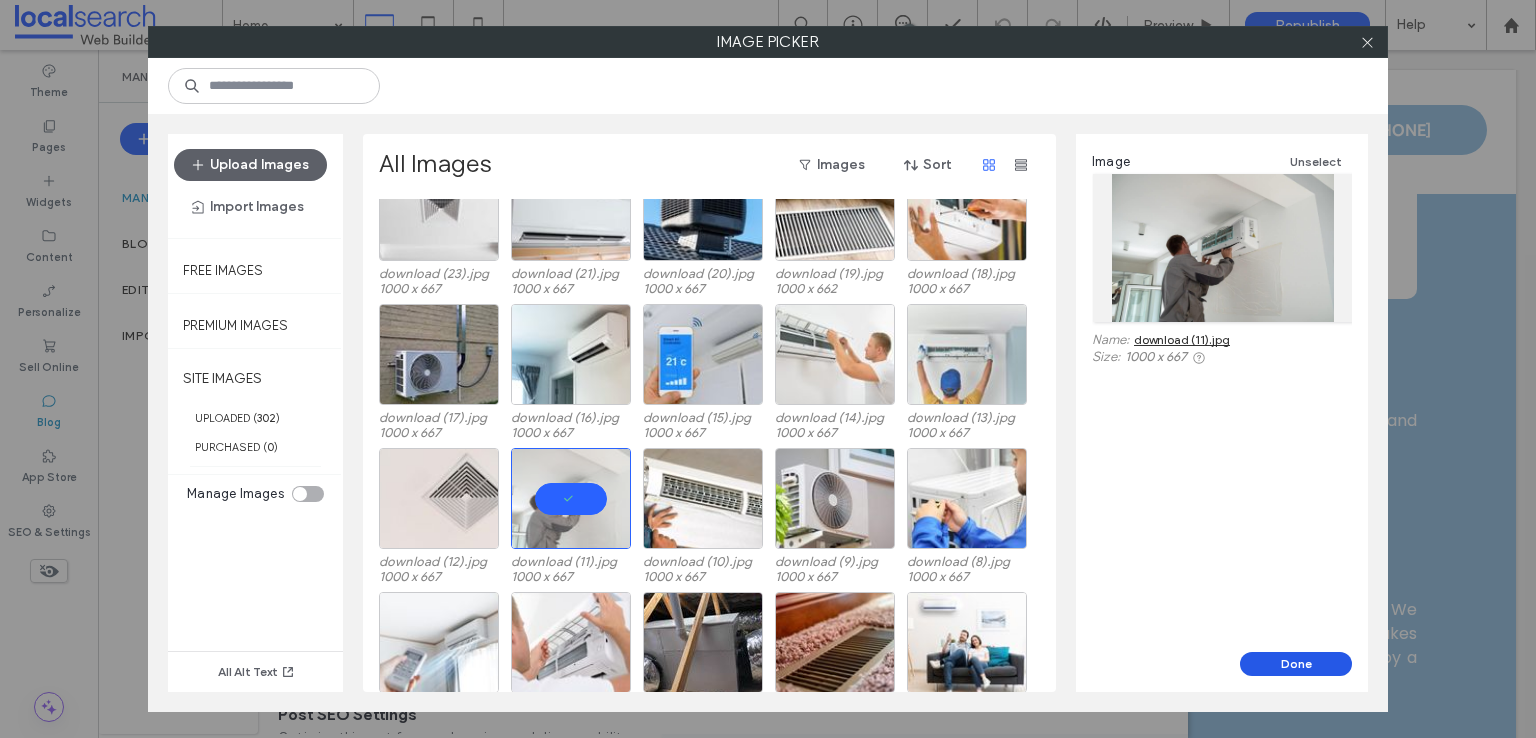 click on "Done" at bounding box center (1296, 664) 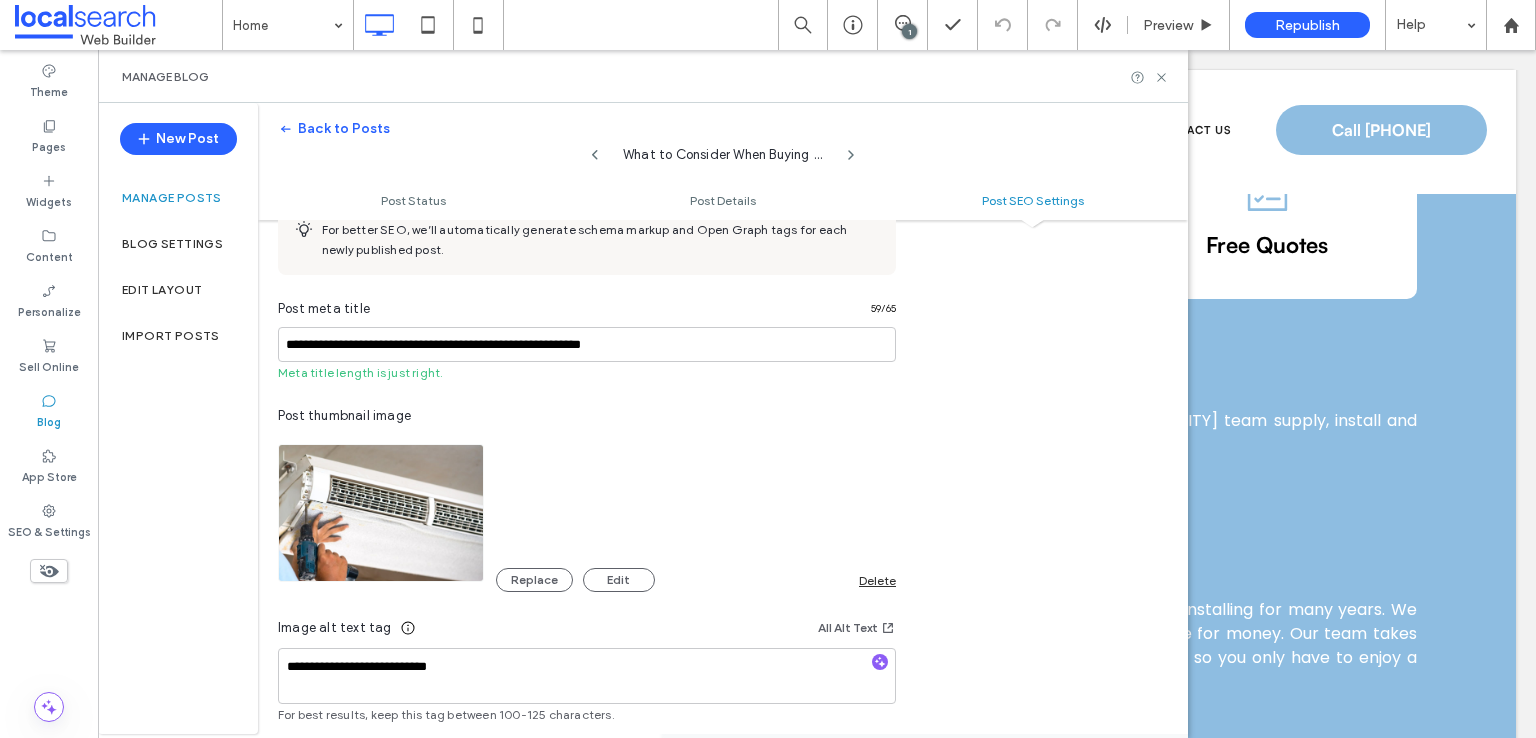 scroll, scrollTop: 1000, scrollLeft: 0, axis: vertical 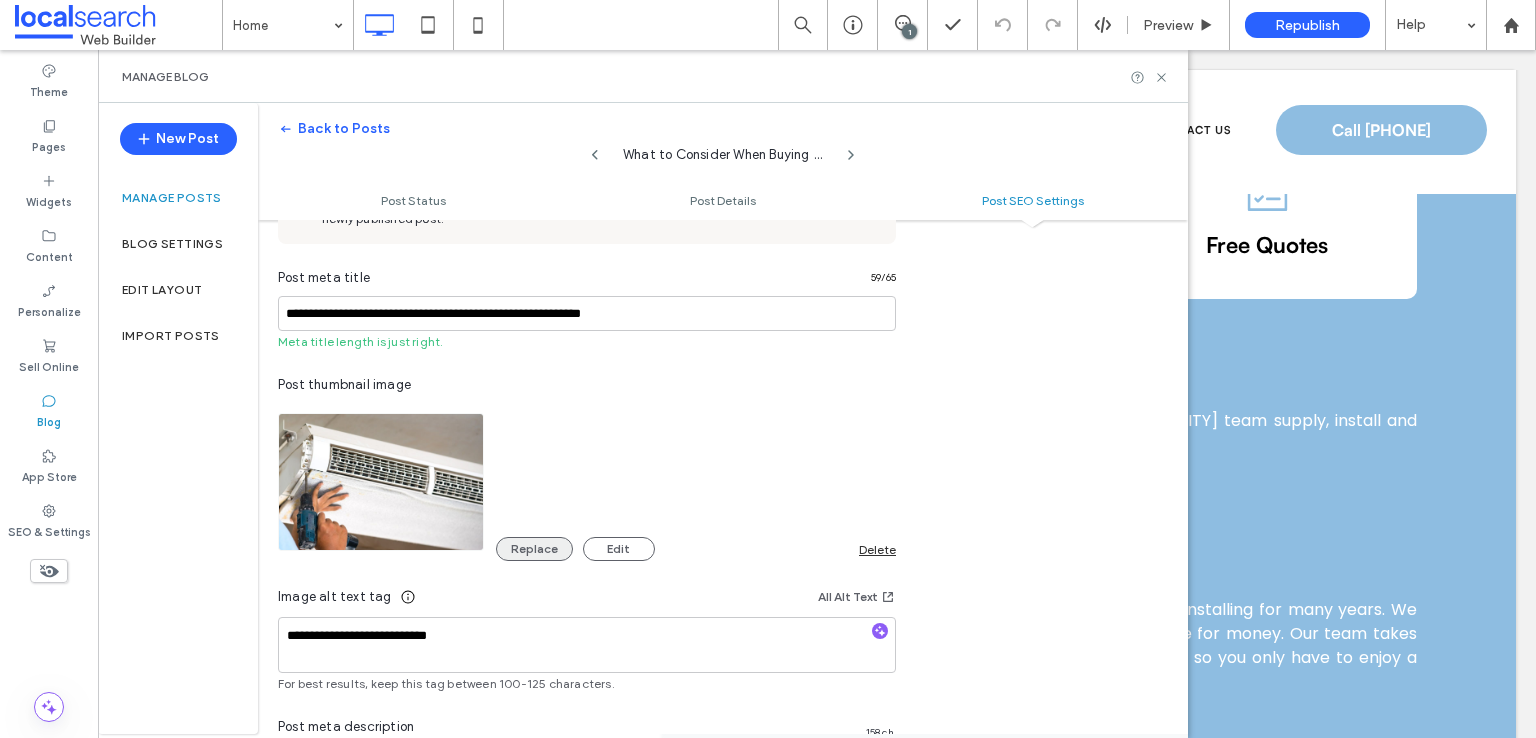 click on "Replace" at bounding box center (534, 549) 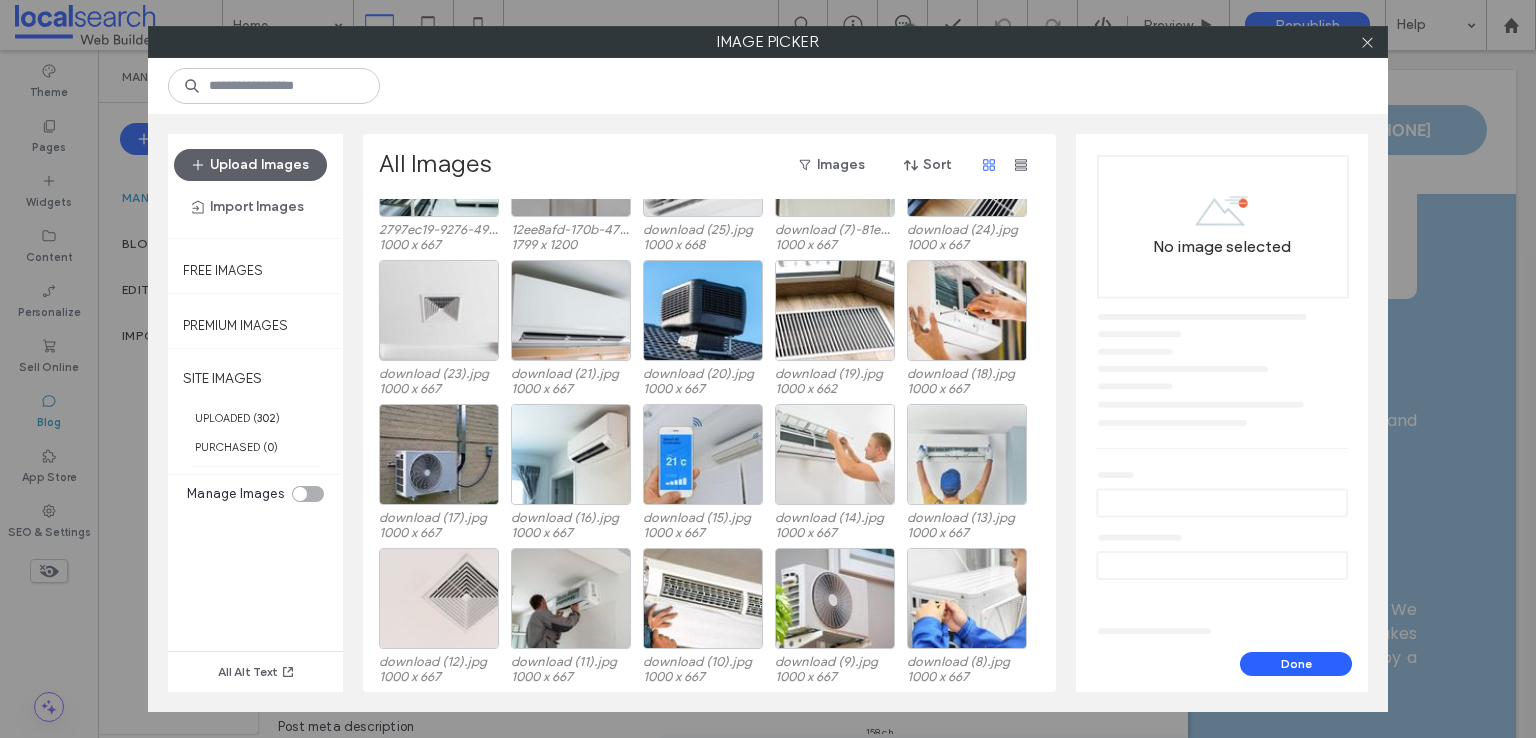 scroll, scrollTop: 862, scrollLeft: 0, axis: vertical 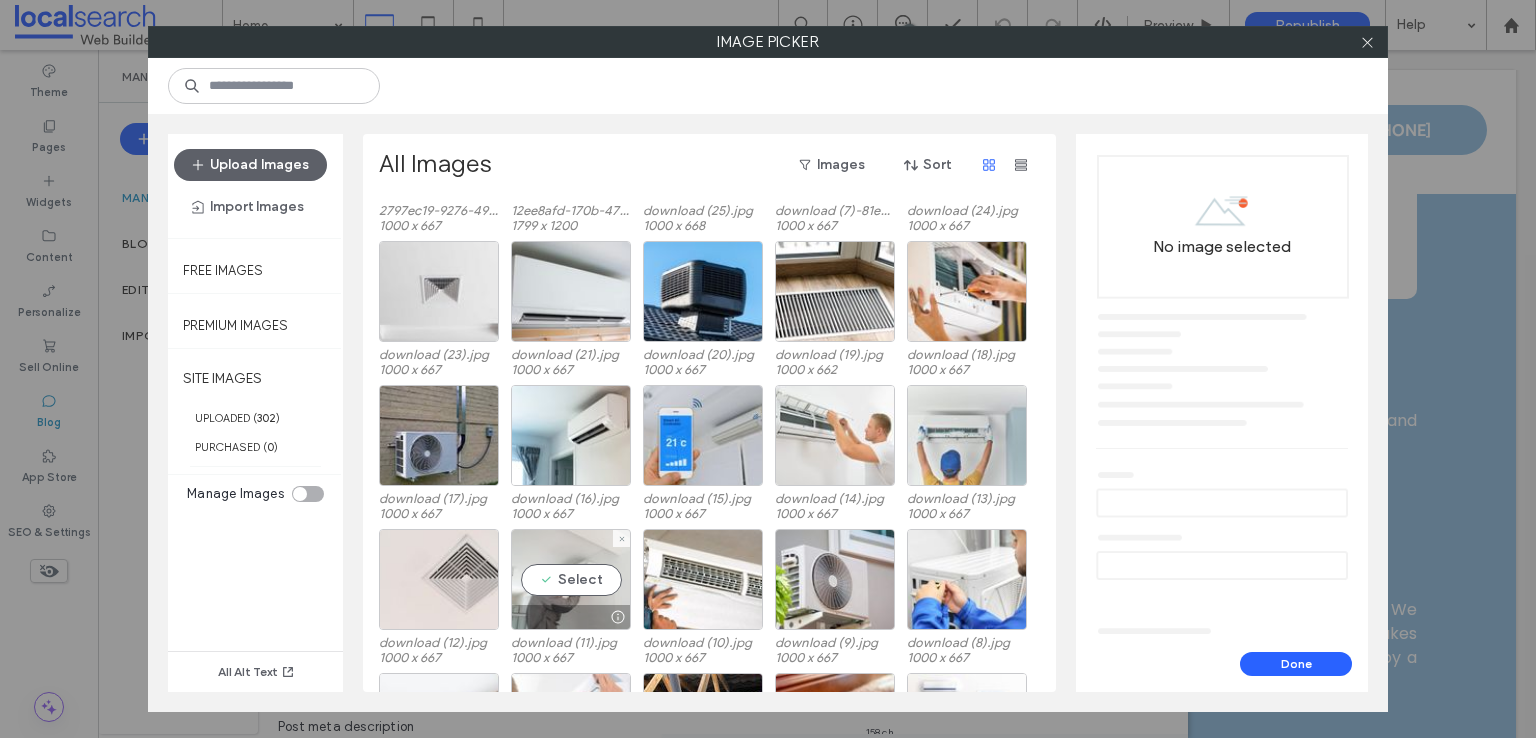 click on "Select" at bounding box center [571, 579] 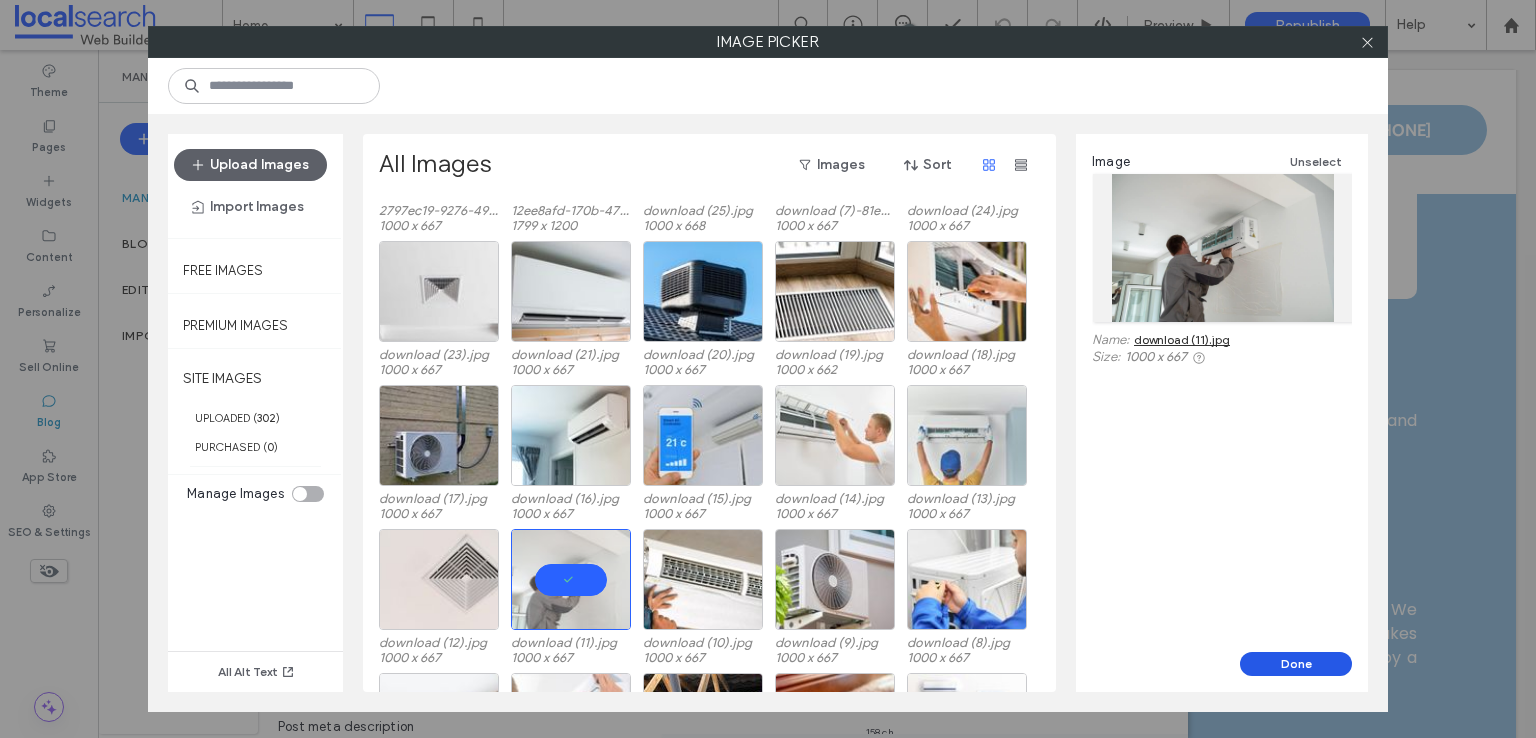 click on "Done" at bounding box center (1296, 664) 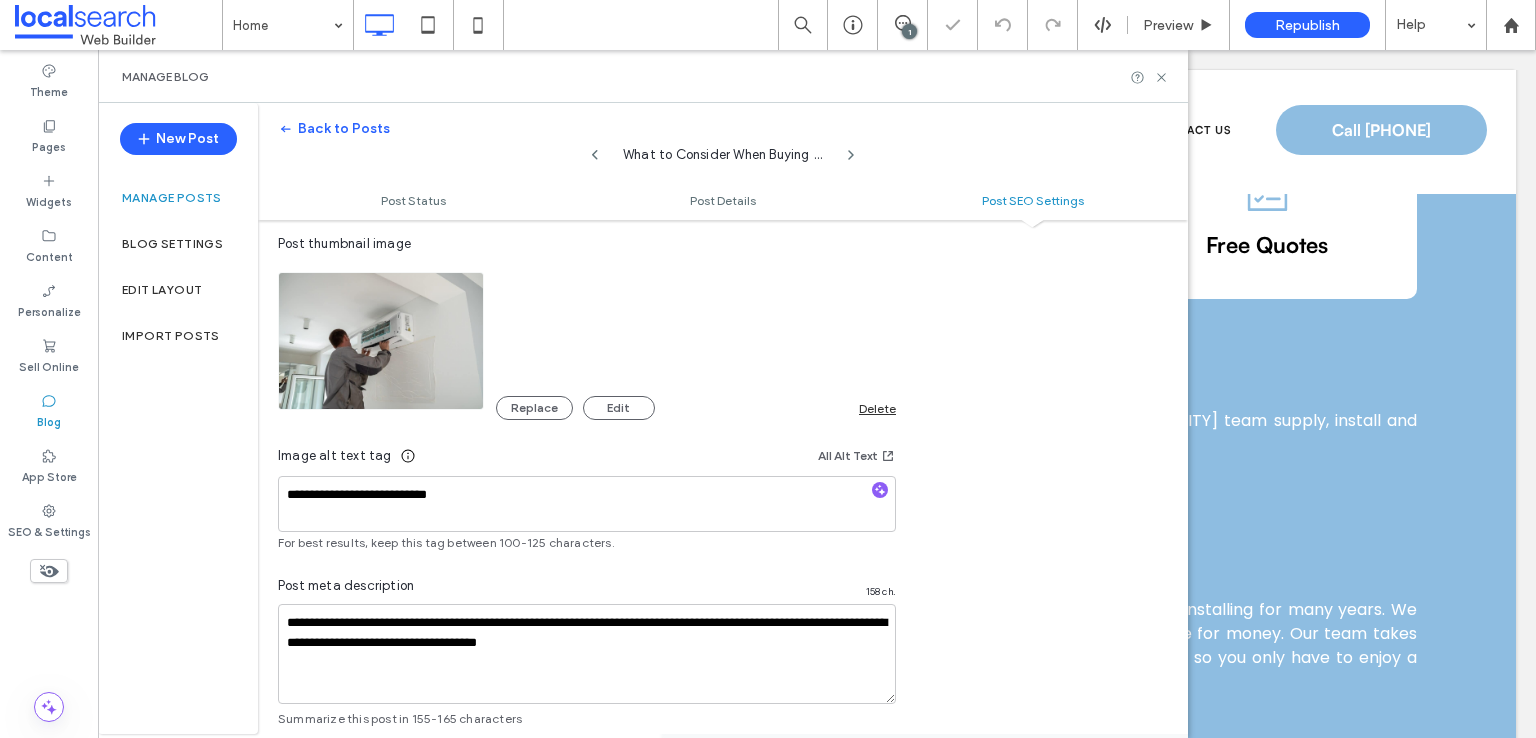 scroll, scrollTop: 1300, scrollLeft: 0, axis: vertical 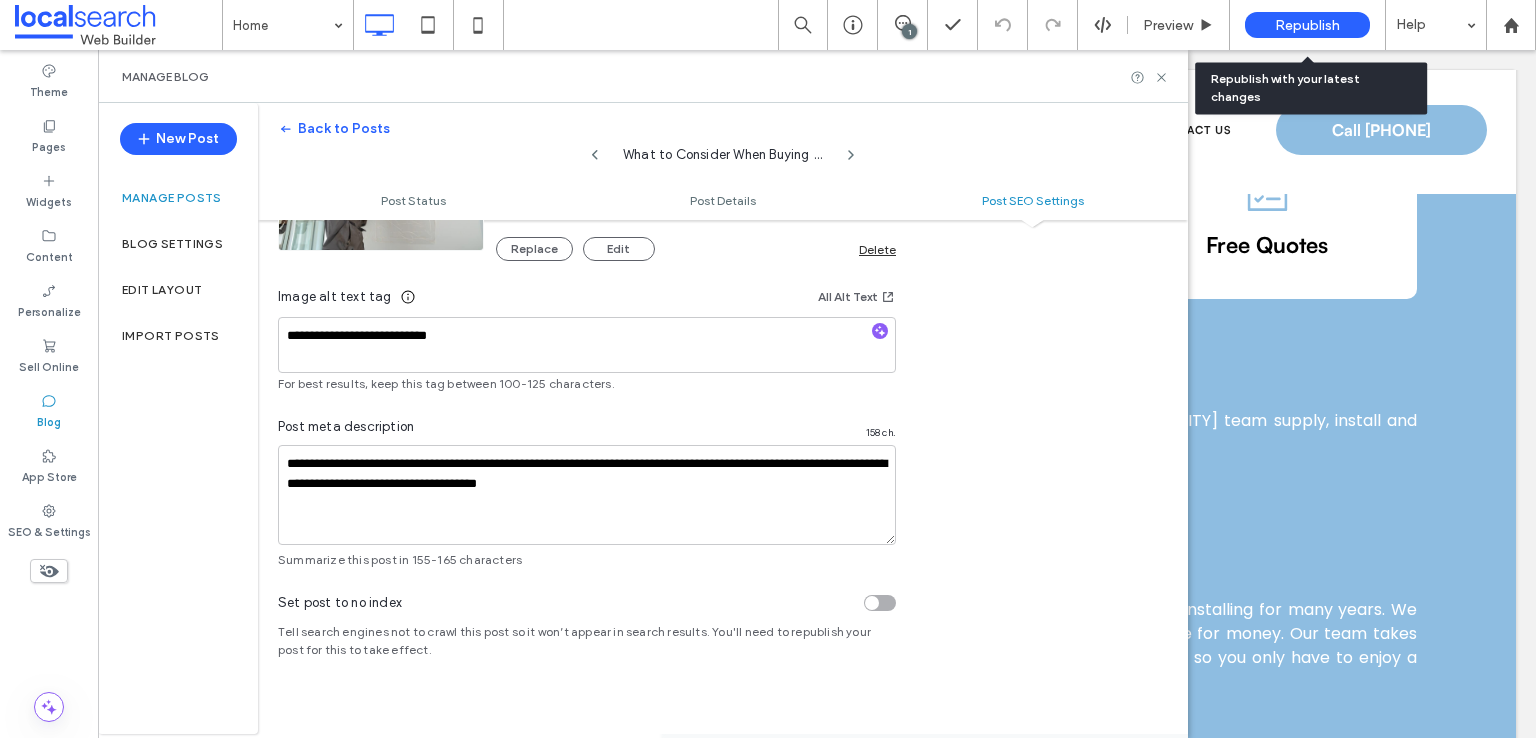 click on "Republish" at bounding box center [1307, 25] 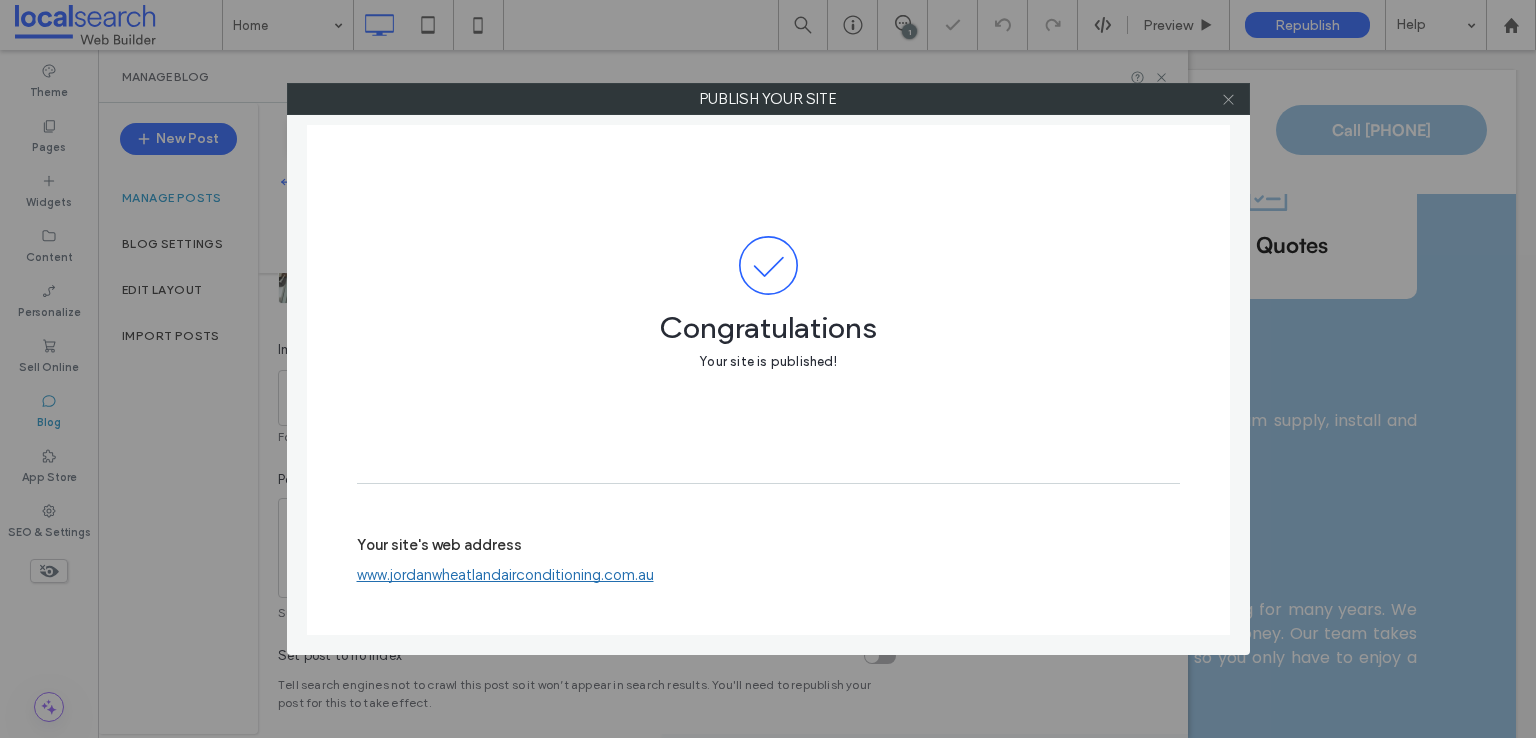 click 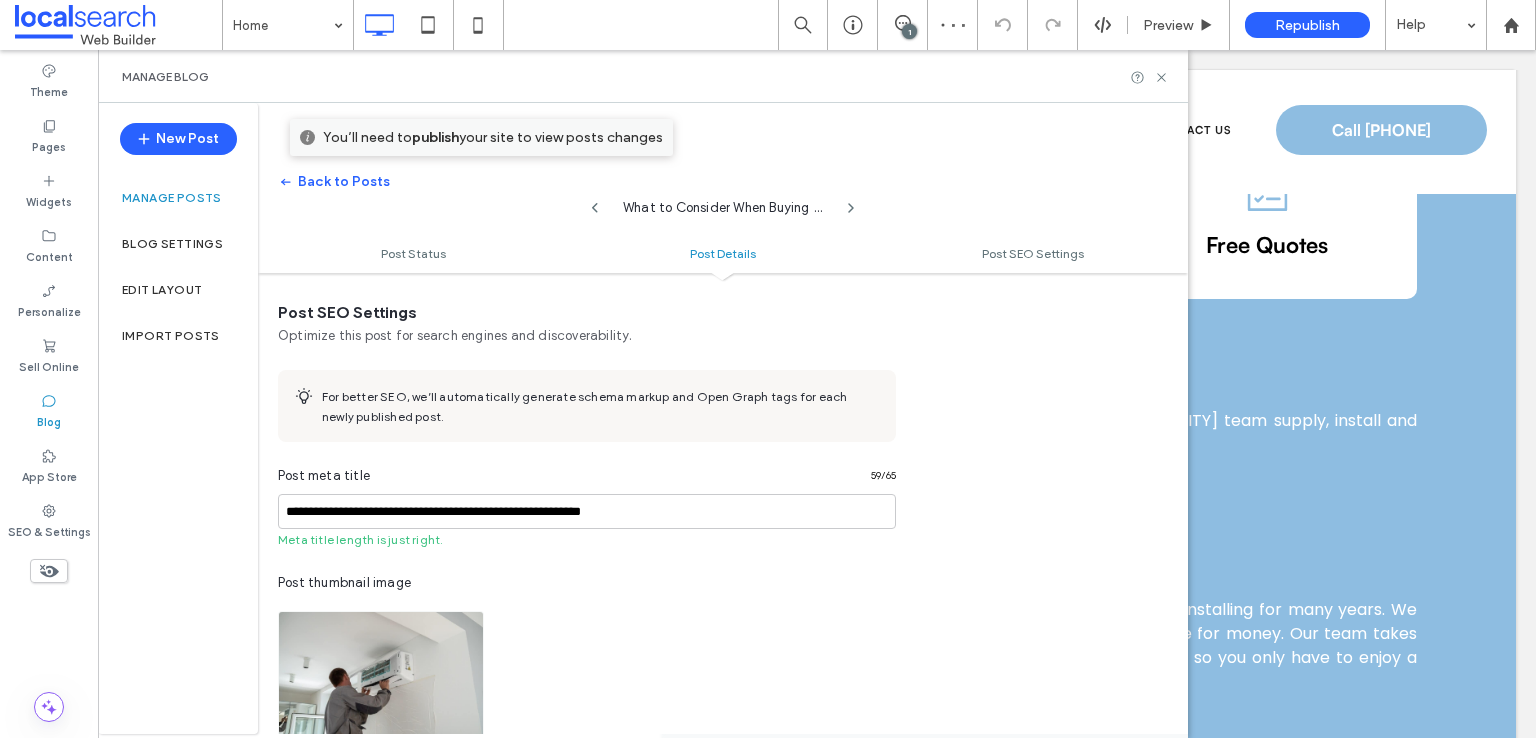scroll, scrollTop: 800, scrollLeft: 0, axis: vertical 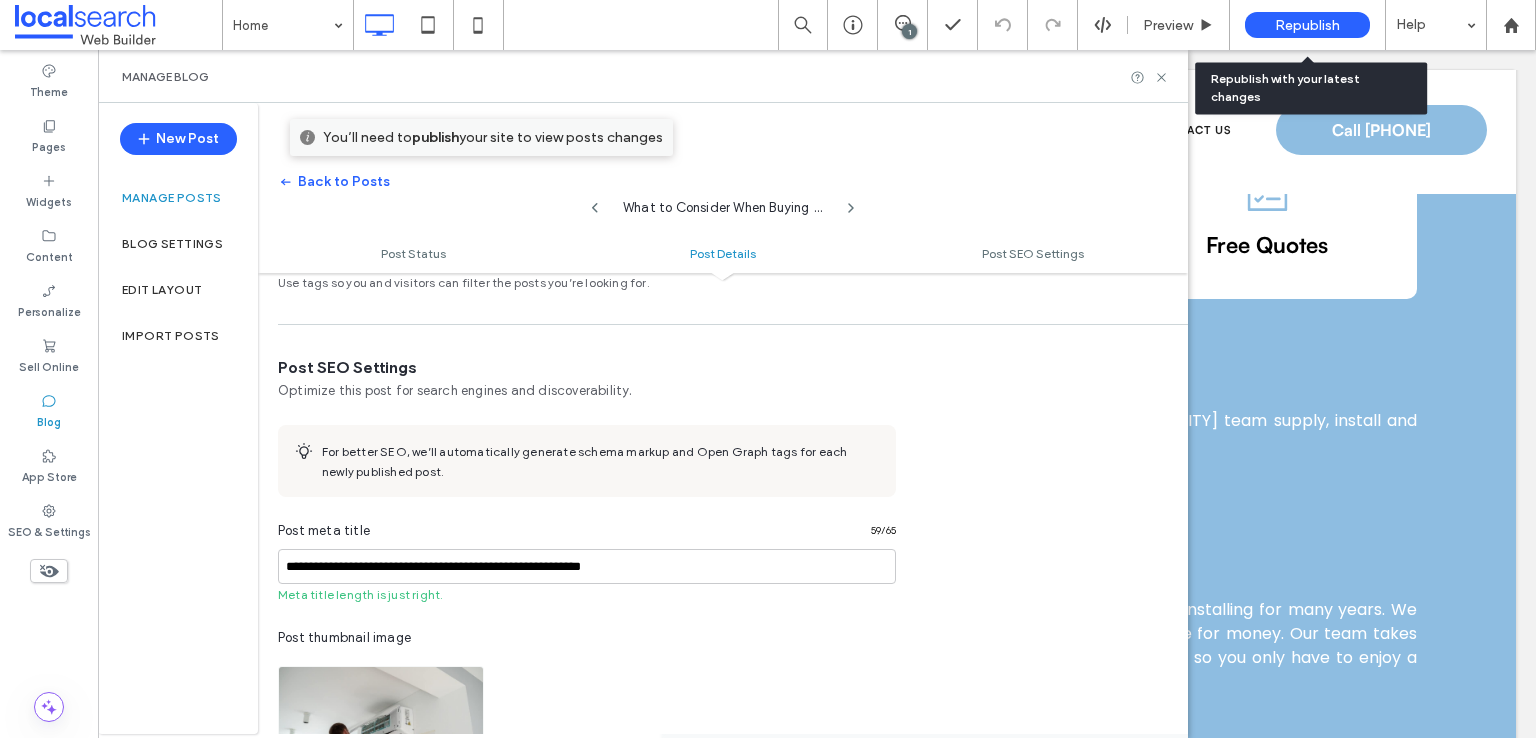 click on "Republish" at bounding box center [1307, 25] 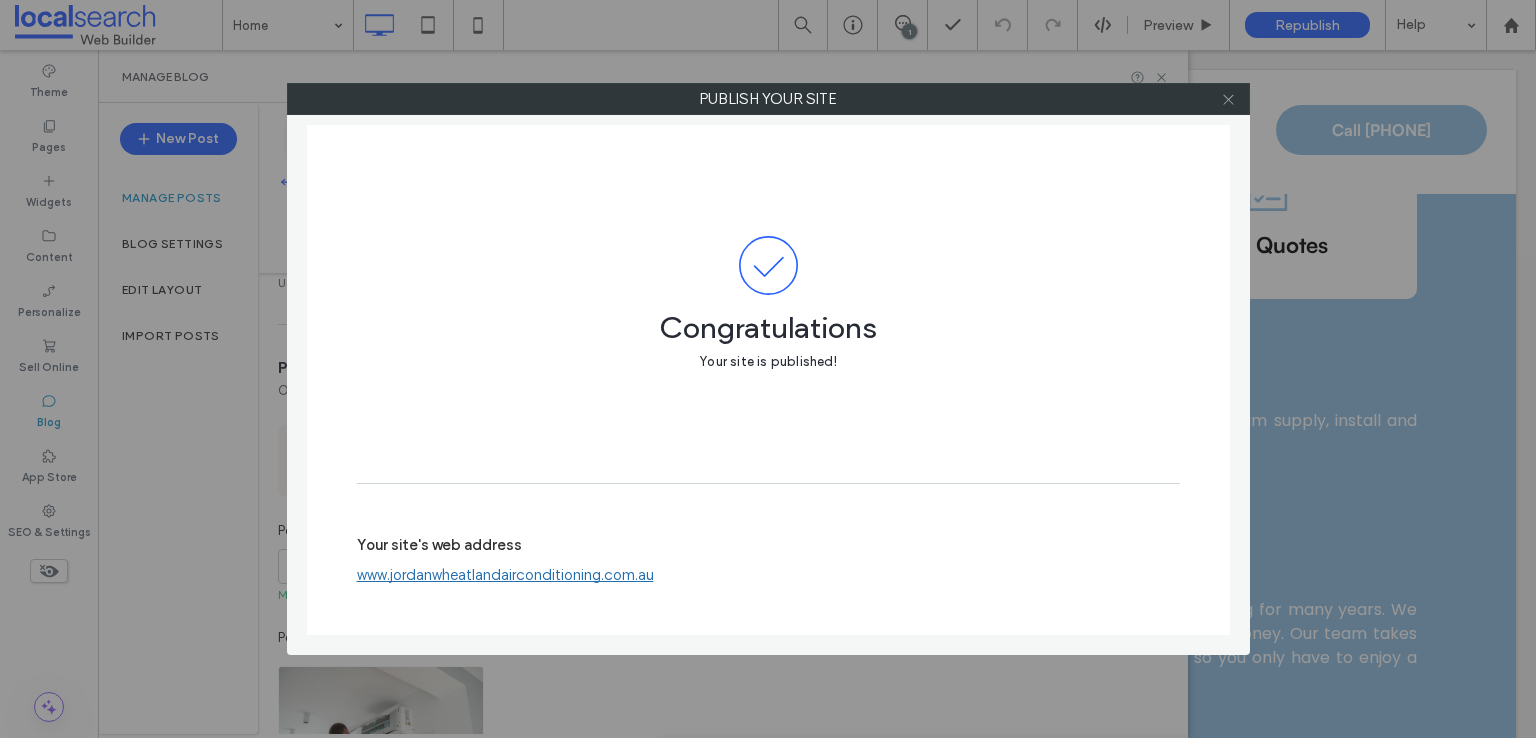 click 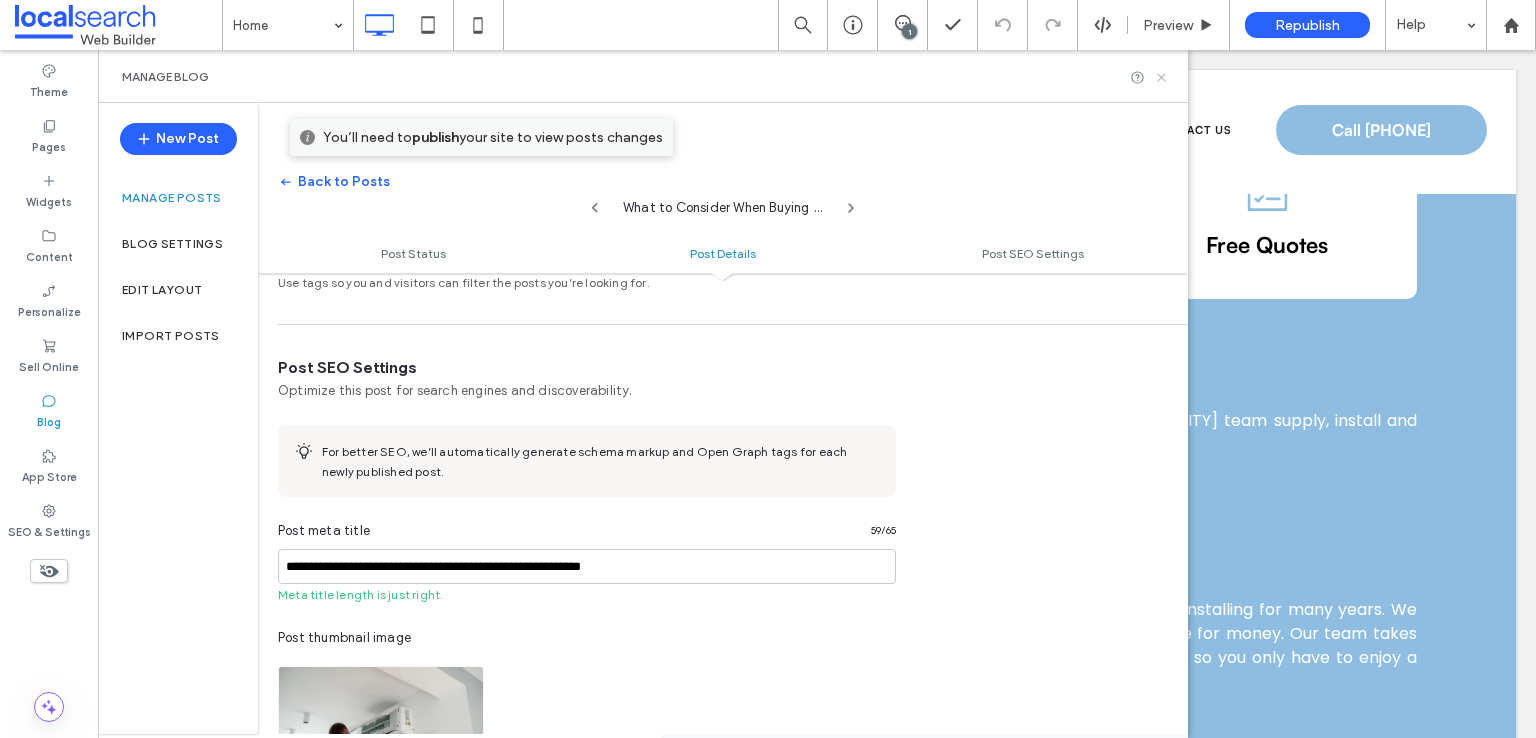 click 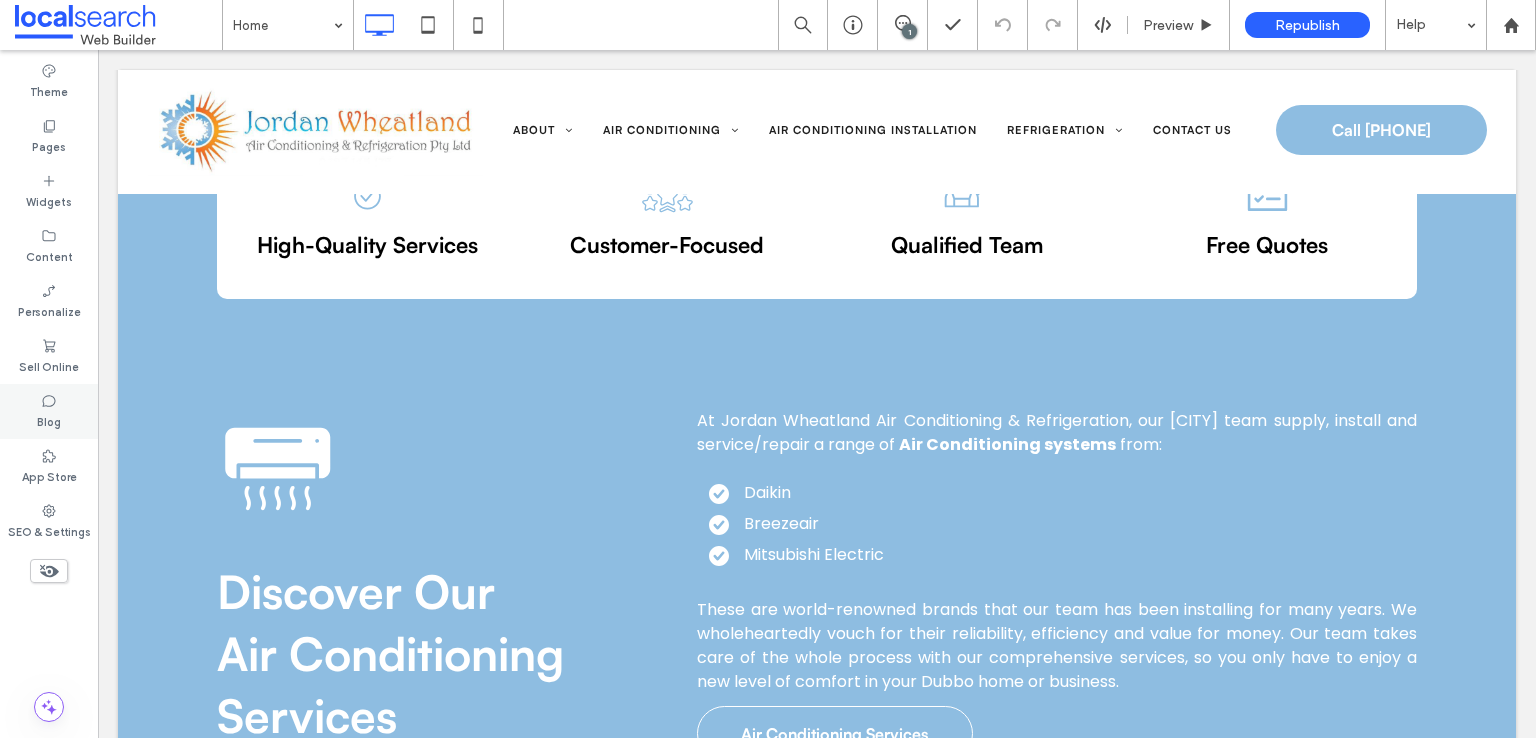 click on "Blog" at bounding box center [49, 411] 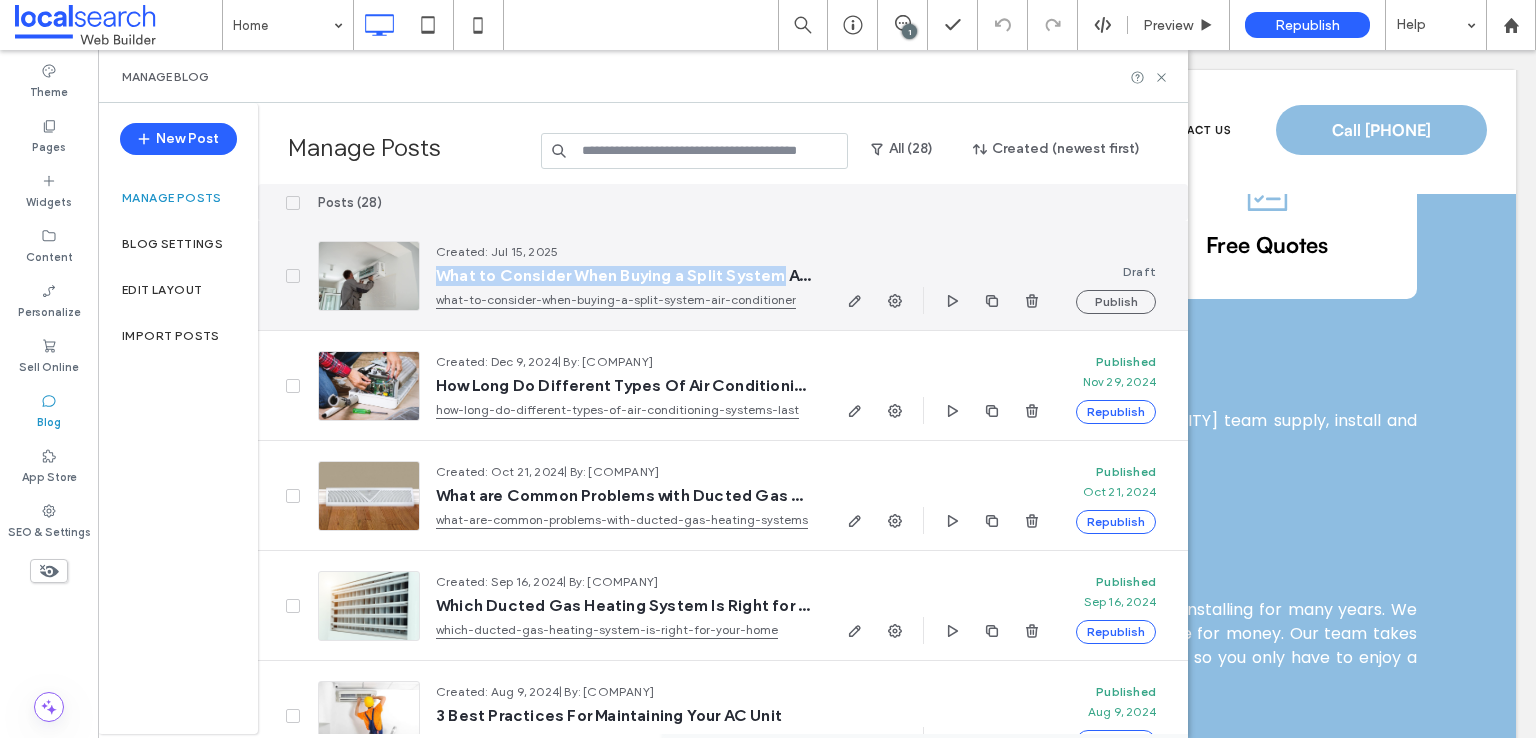 drag, startPoint x: 437, startPoint y: 276, endPoint x: 784, endPoint y: 270, distance: 347.05188 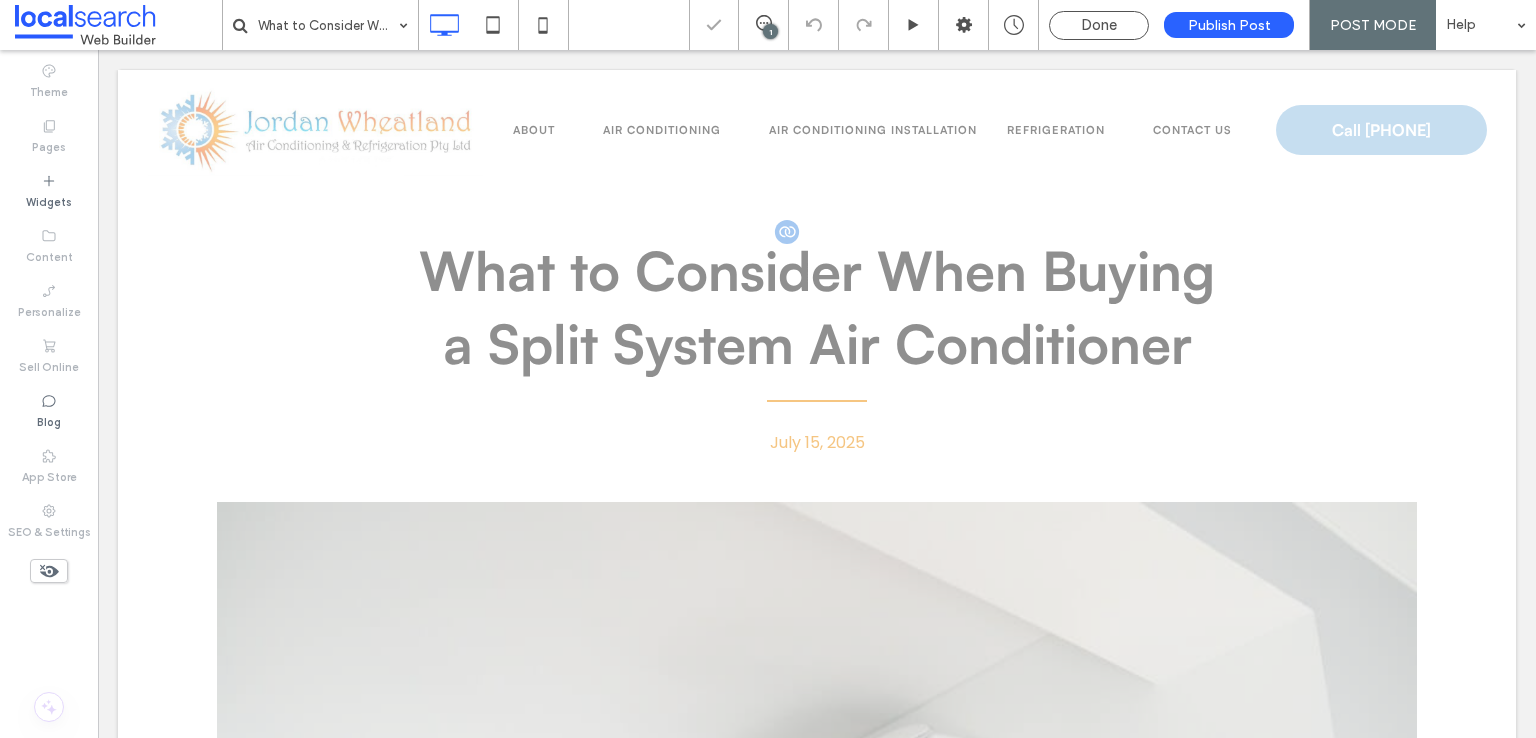 scroll, scrollTop: 0, scrollLeft: 0, axis: both 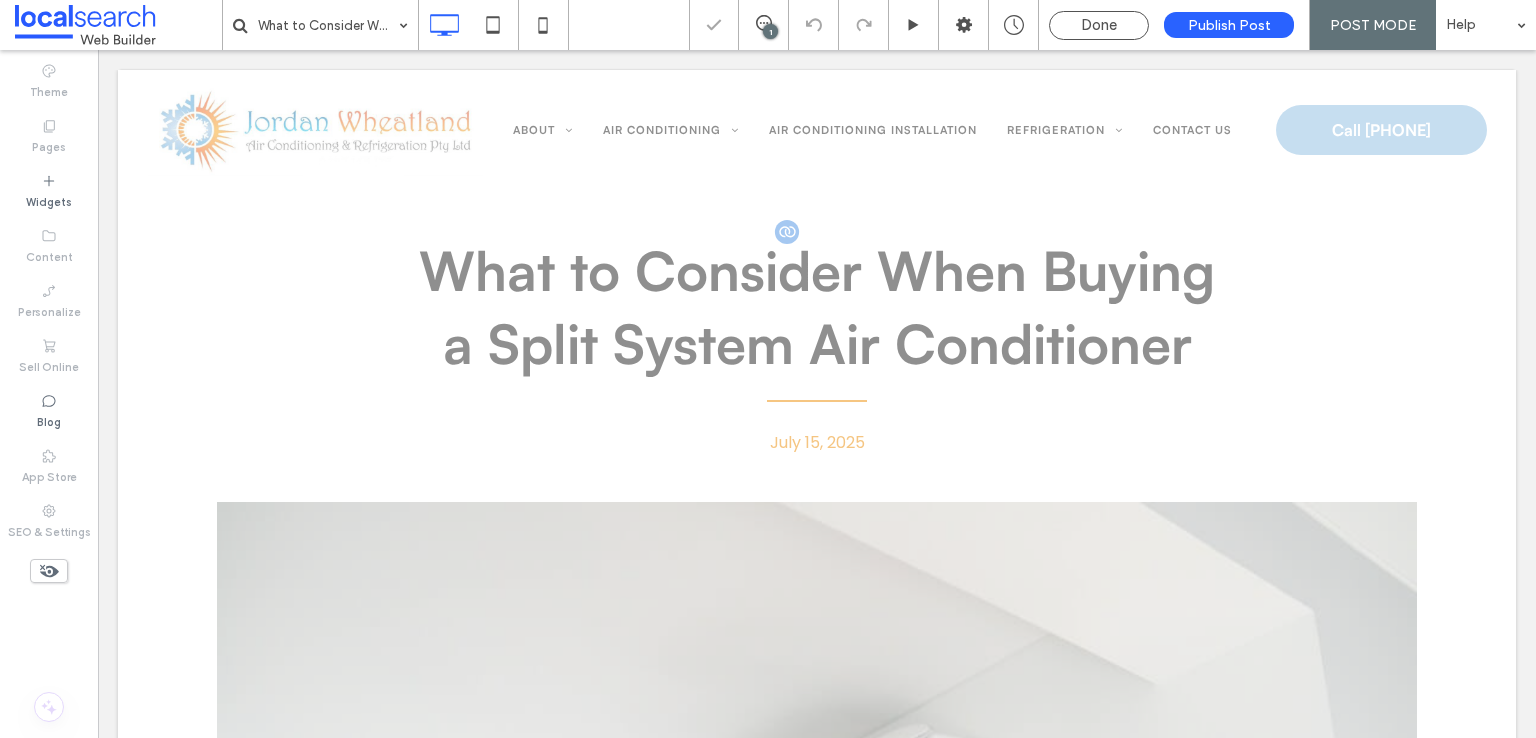 click on "What to Consider When Buying a Split System Air Conditioner" at bounding box center [817, 307] 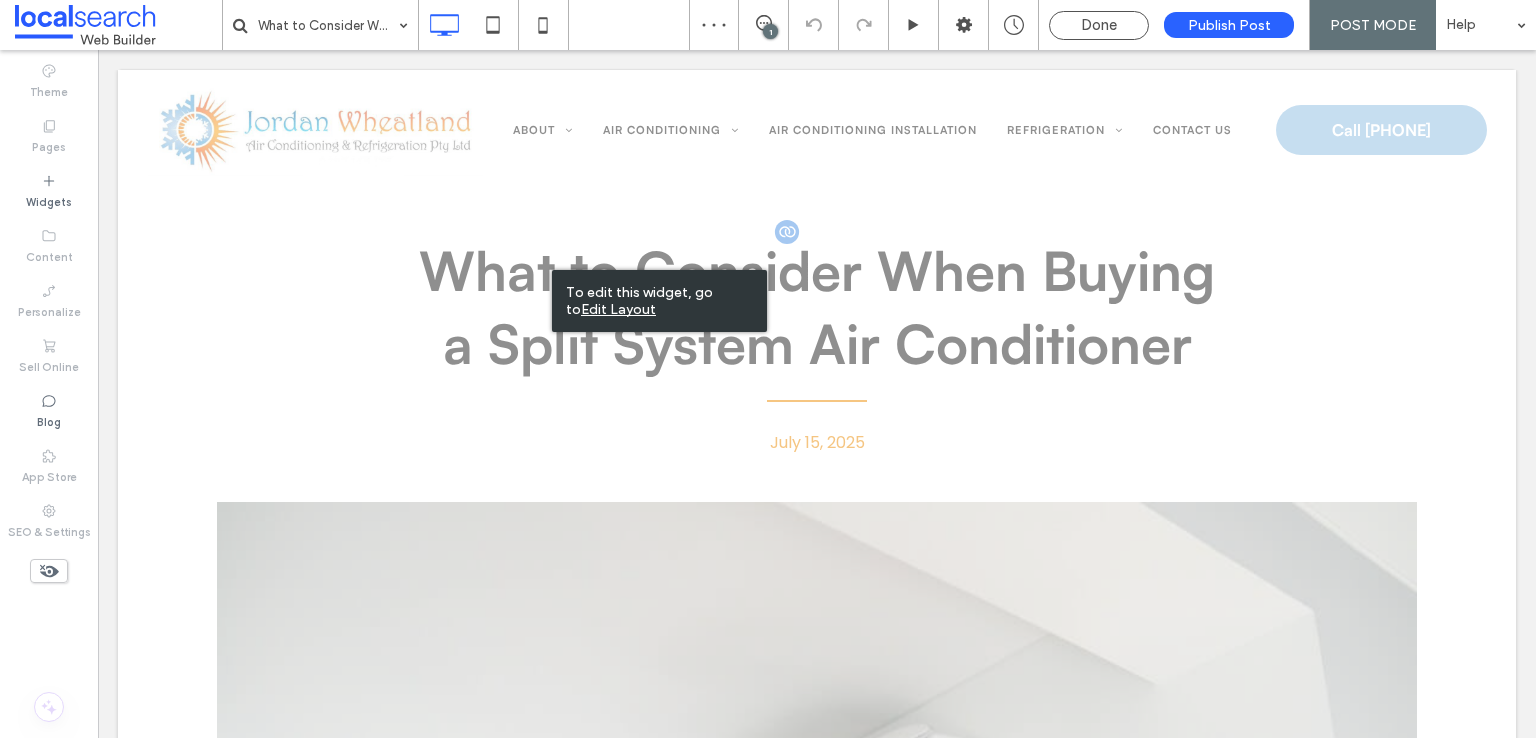 click on "What to Consider When Buying a Split System Air Conditioner" at bounding box center [817, 306] 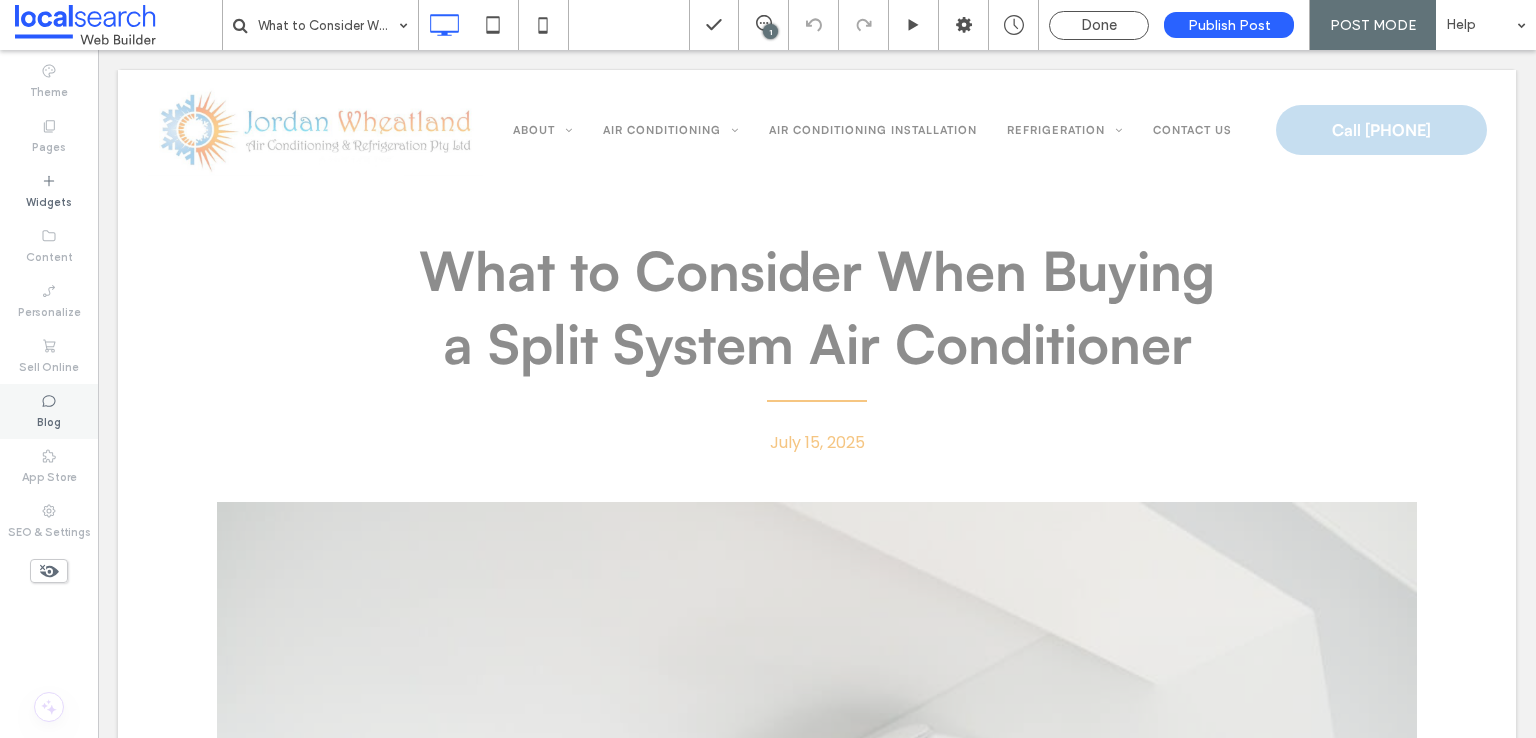 click 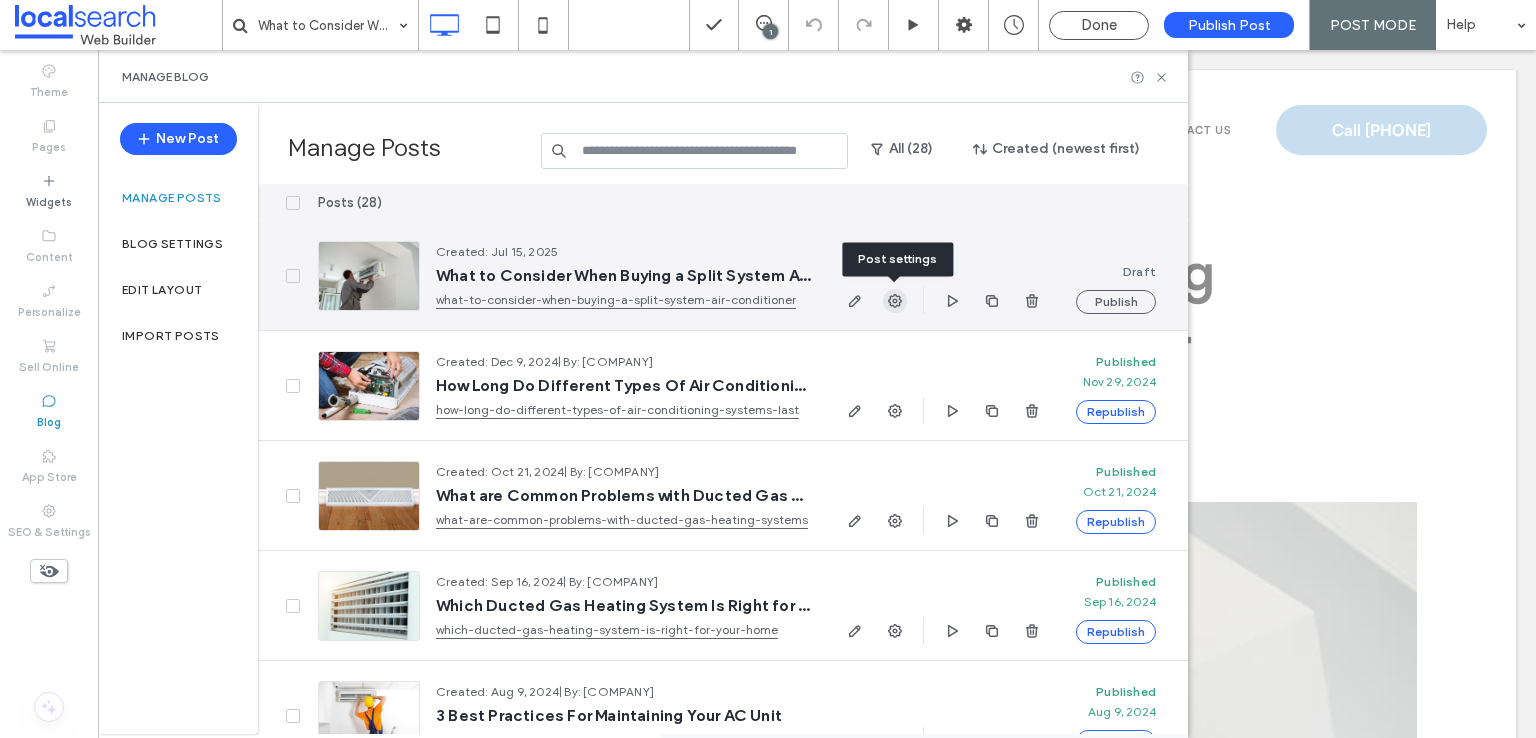 click 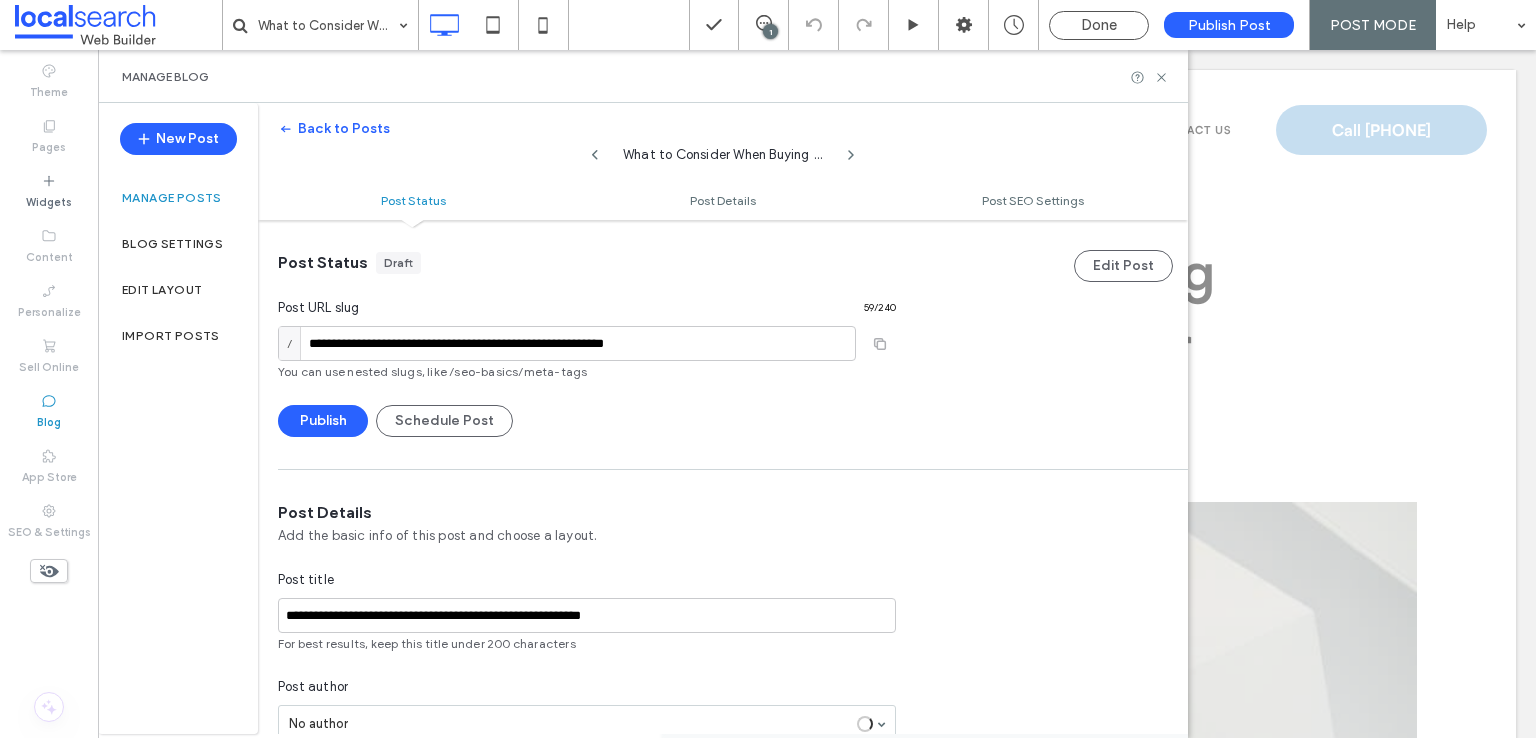 scroll, scrollTop: 0, scrollLeft: 0, axis: both 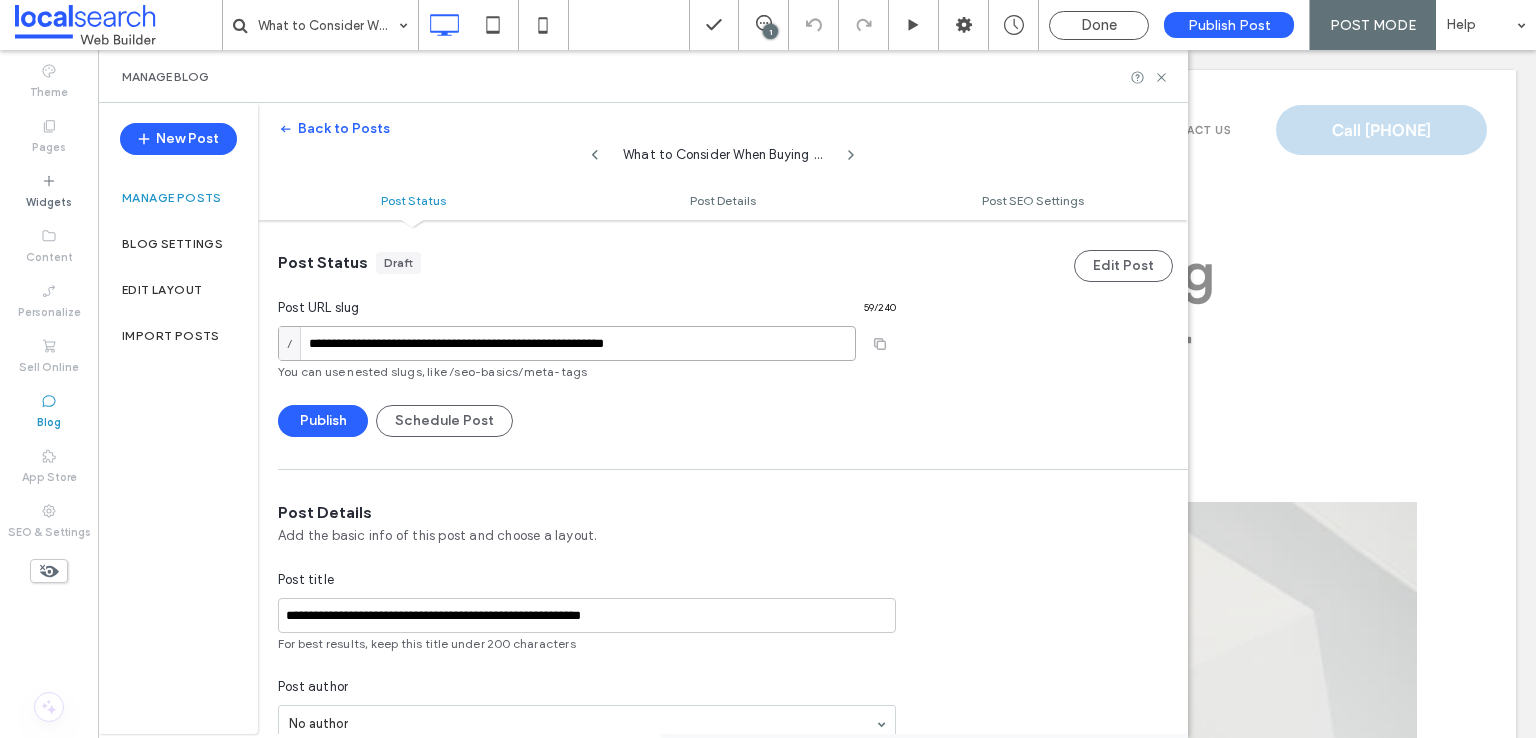 click on "**********" at bounding box center (567, 343) 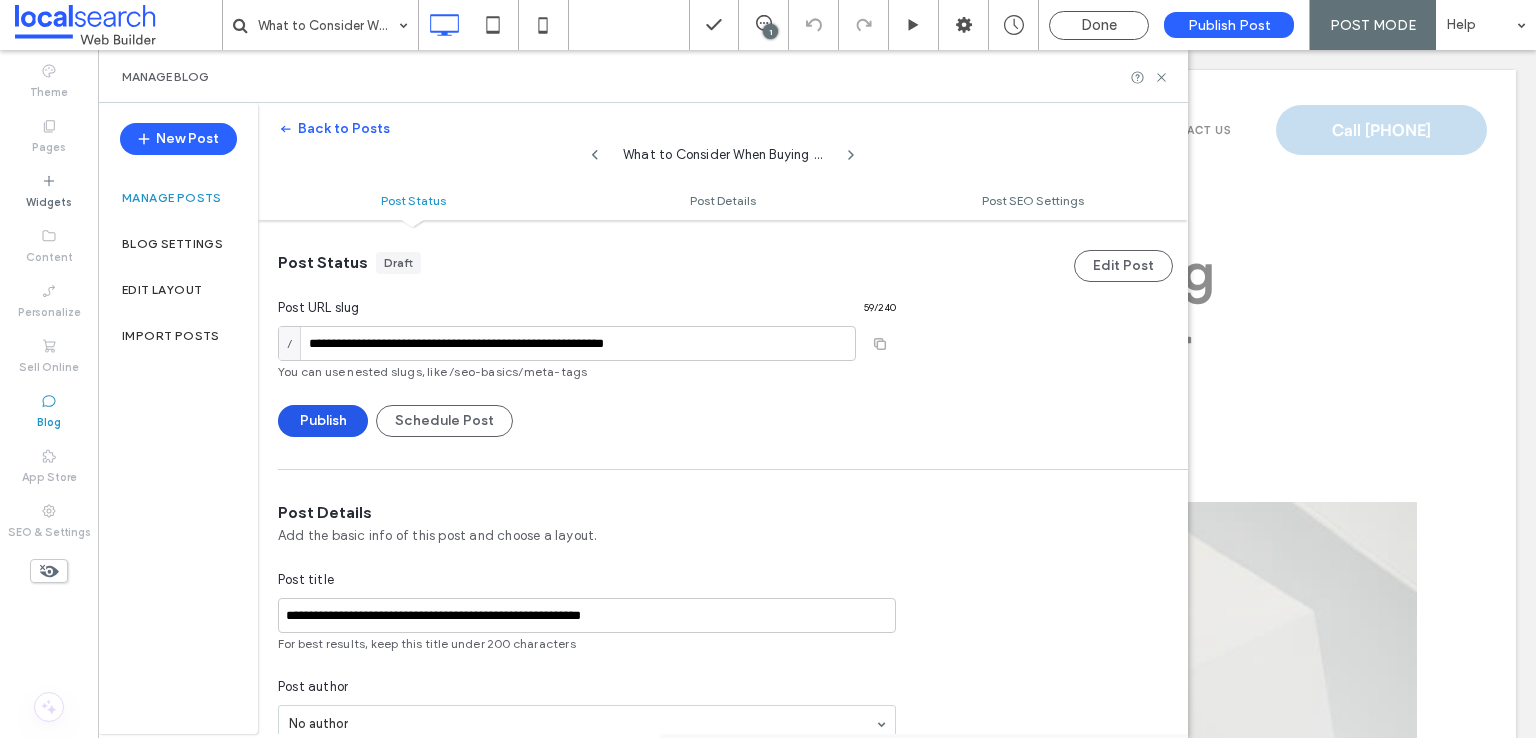 click on "Publish" at bounding box center [323, 421] 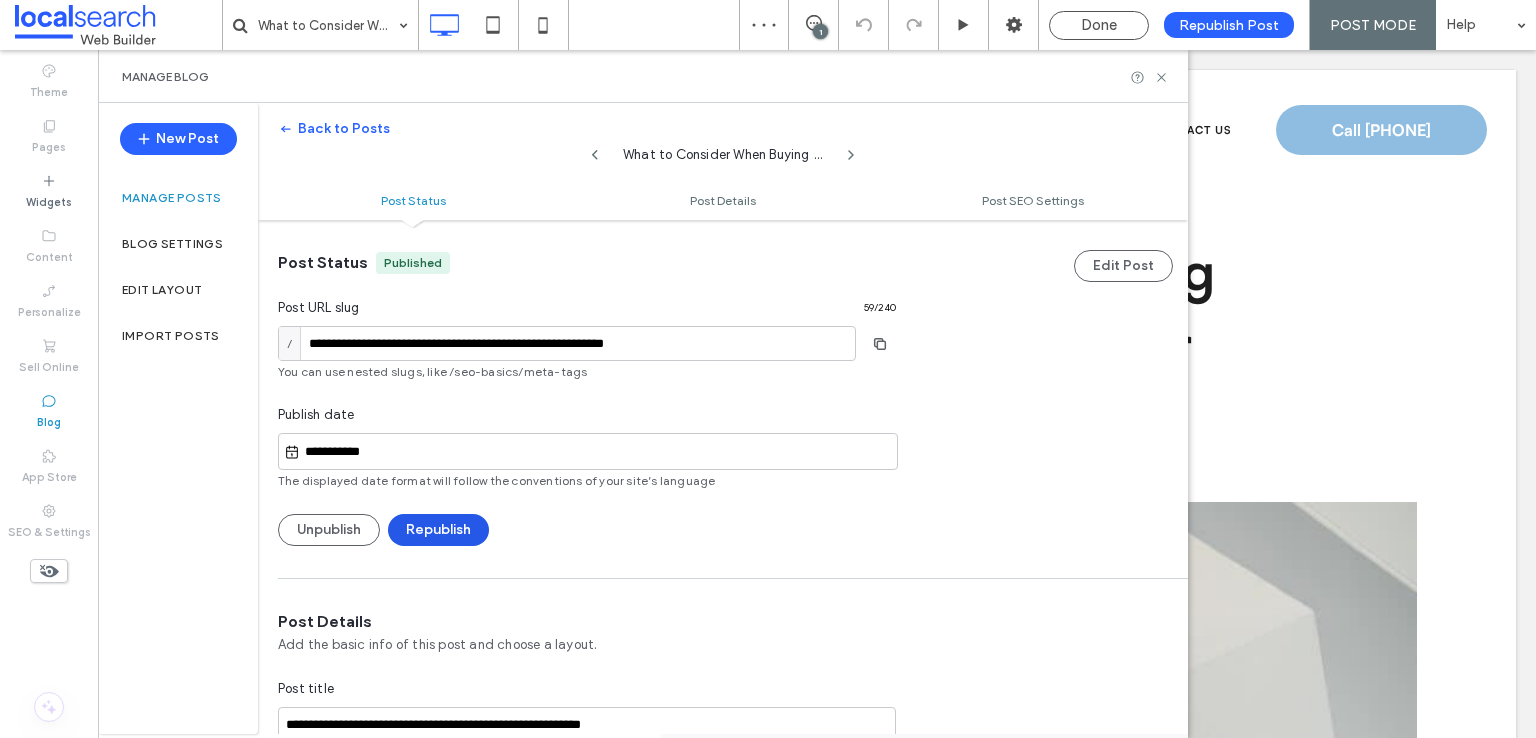 scroll, scrollTop: 0, scrollLeft: 0, axis: both 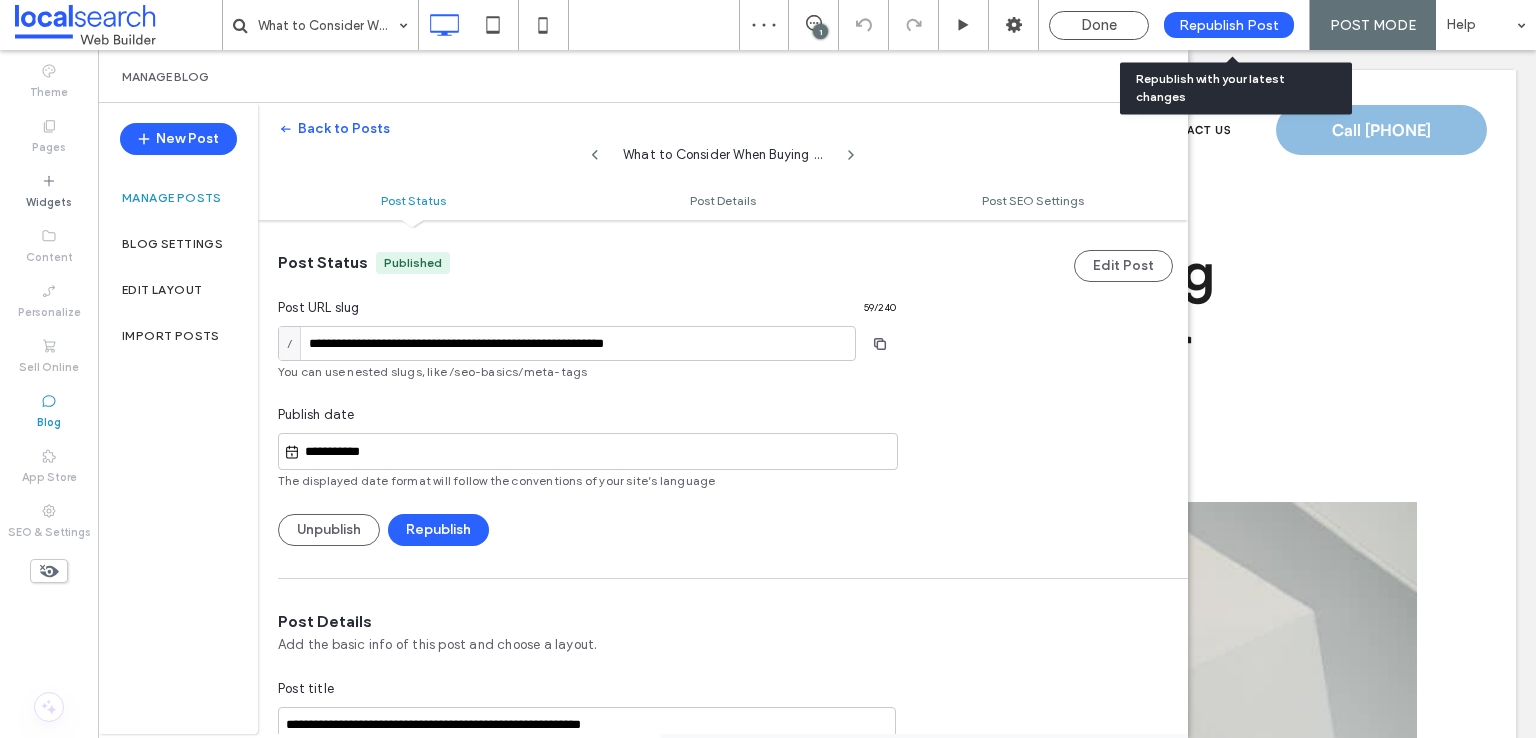 click on "Republish Post" at bounding box center [1229, 25] 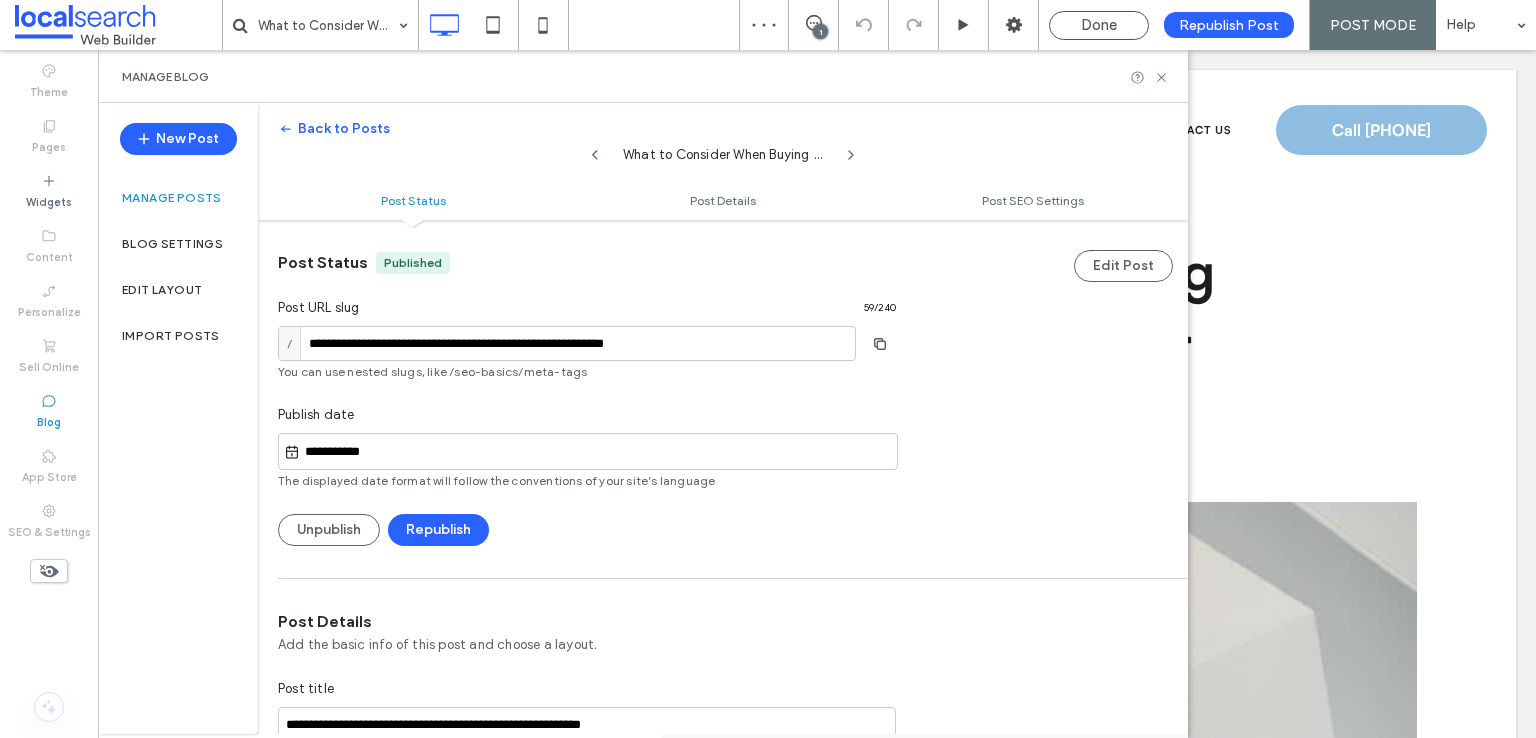 scroll, scrollTop: 0, scrollLeft: 0, axis: both 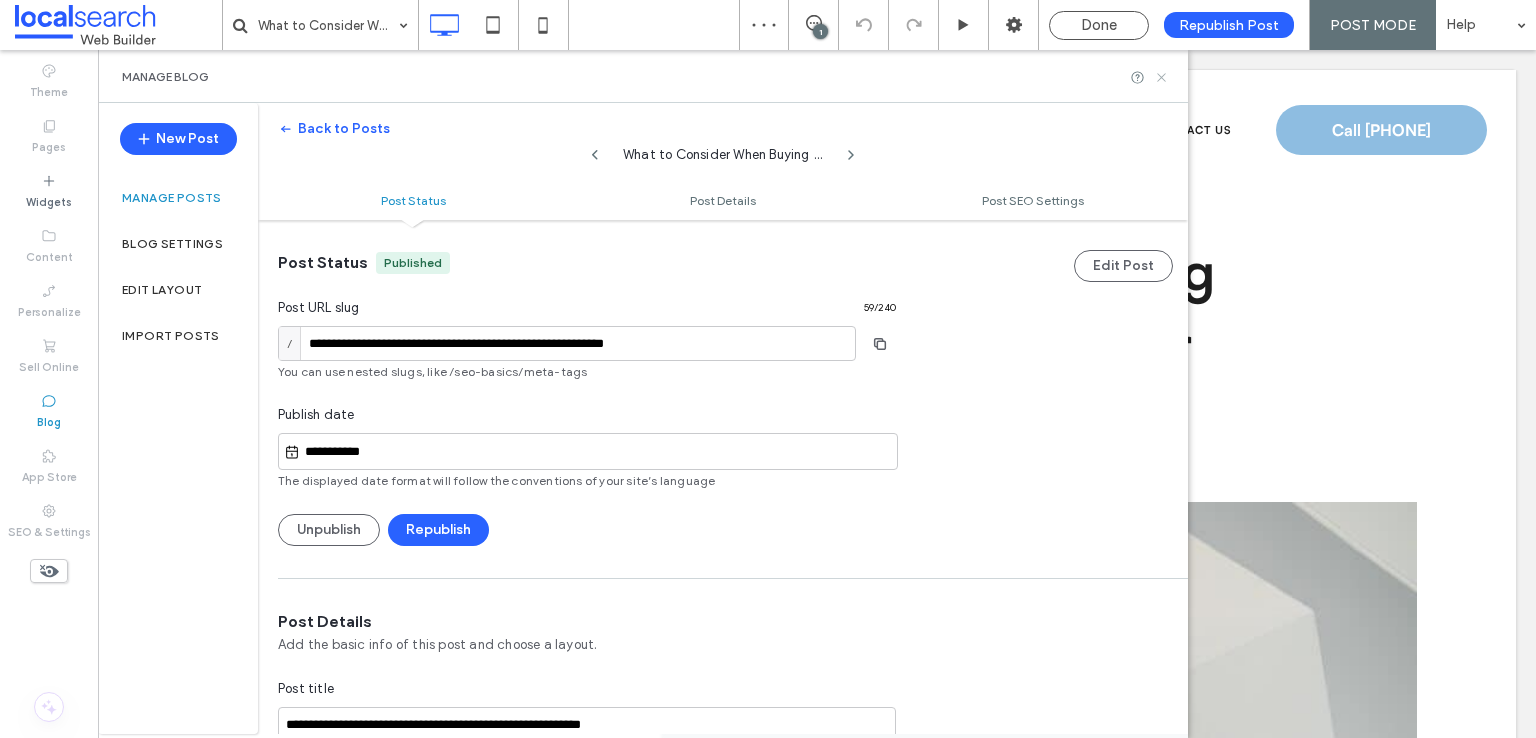 click 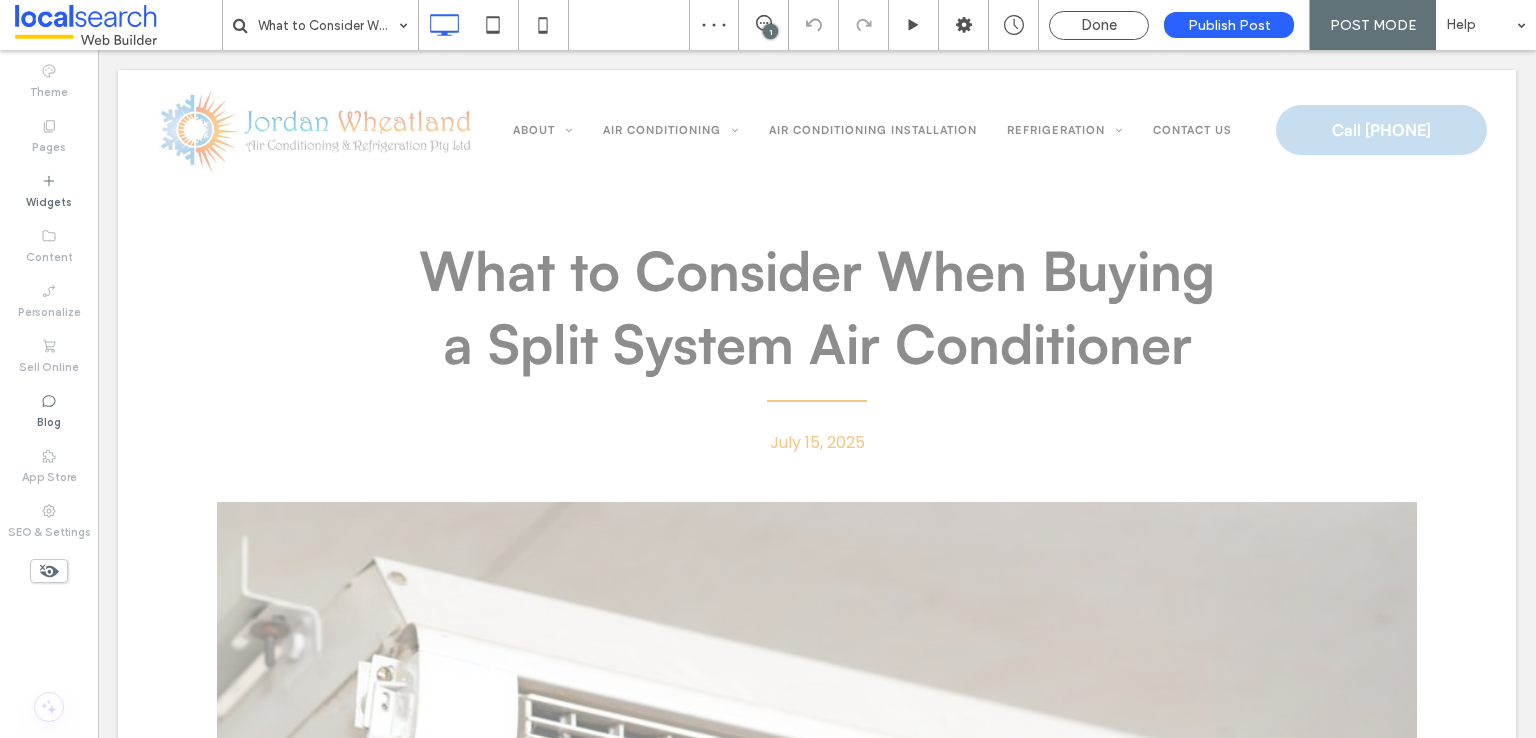 scroll, scrollTop: 0, scrollLeft: 0, axis: both 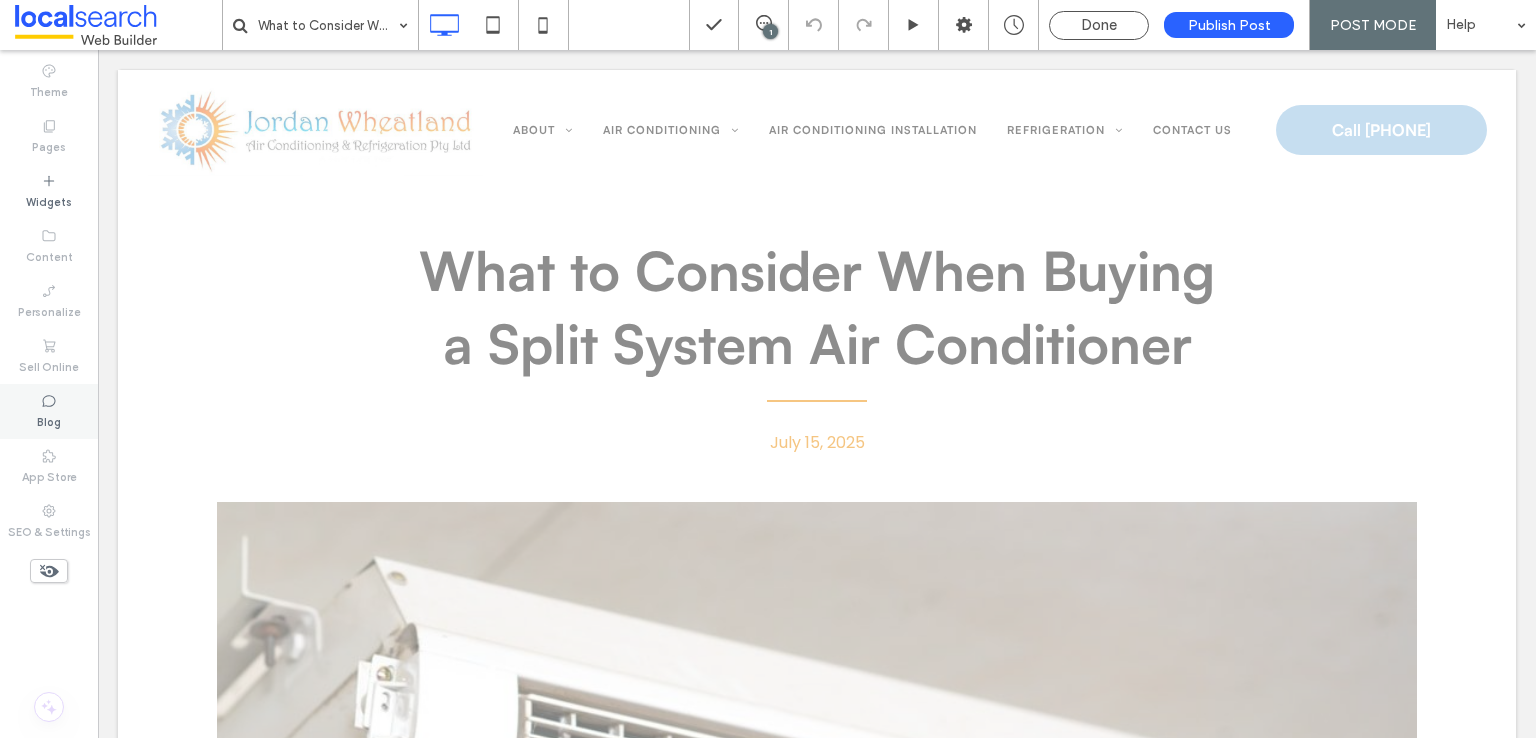 click 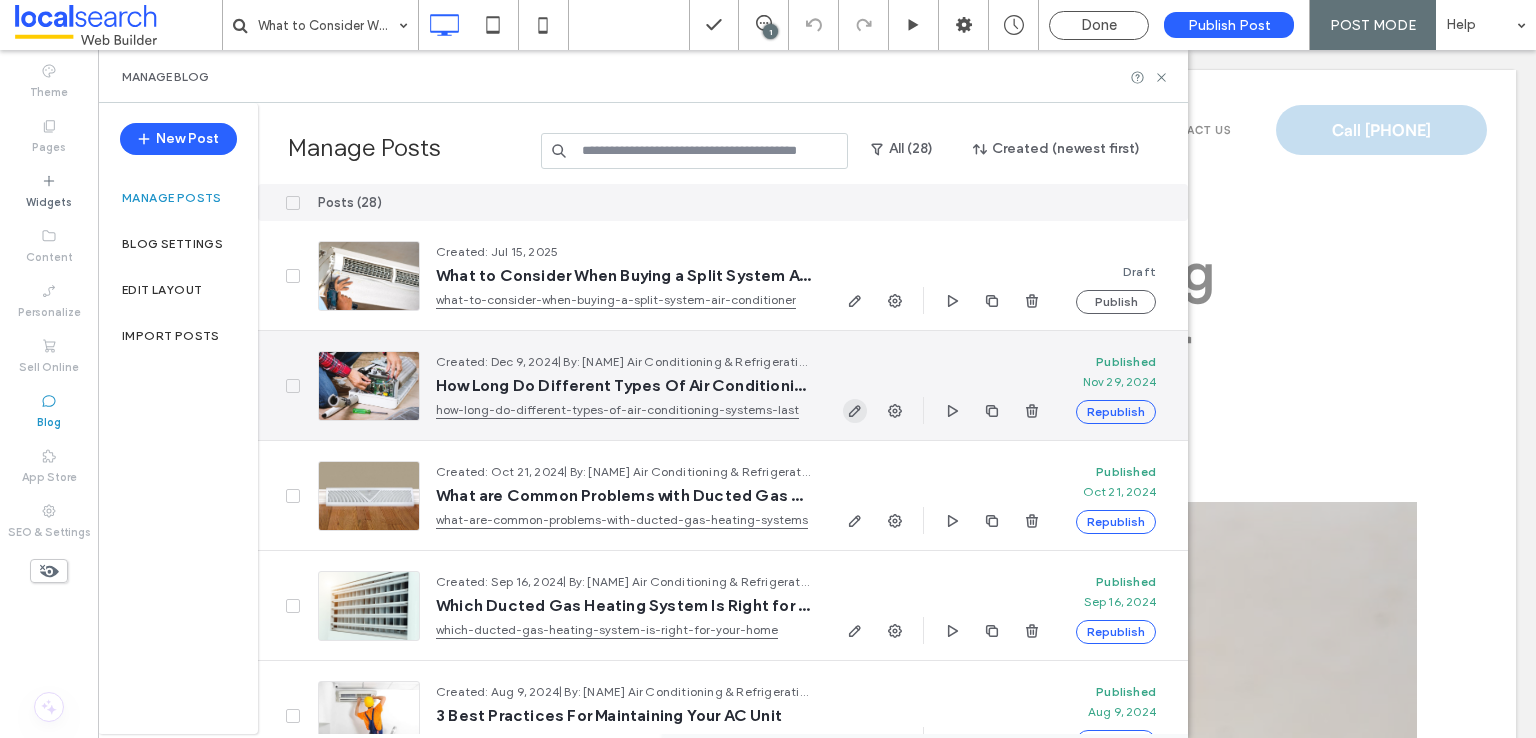 click 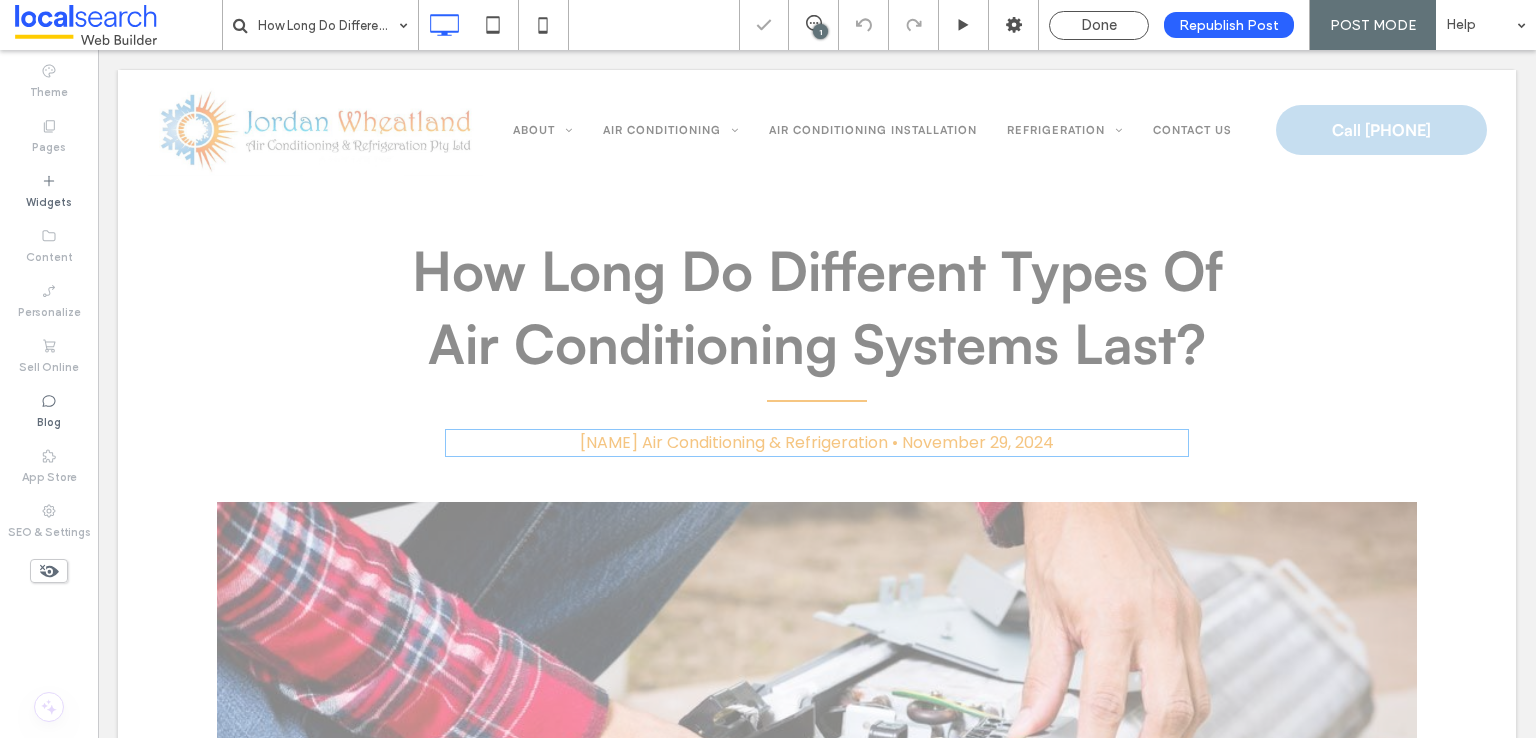 scroll, scrollTop: 0, scrollLeft: 0, axis: both 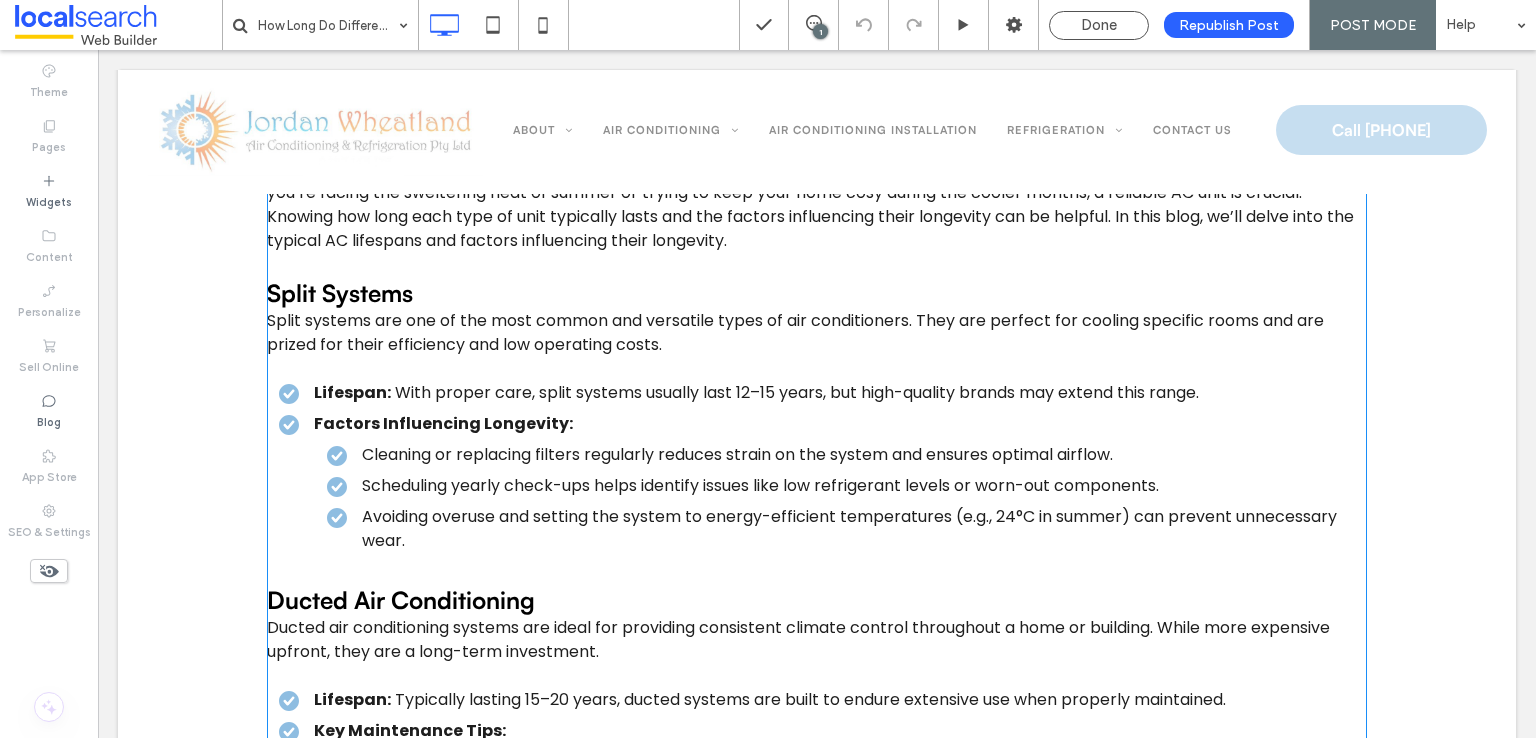 click on "With proper care, split systems usually last 12–15 years, but high-quality brands may extend this range." at bounding box center (797, 392) 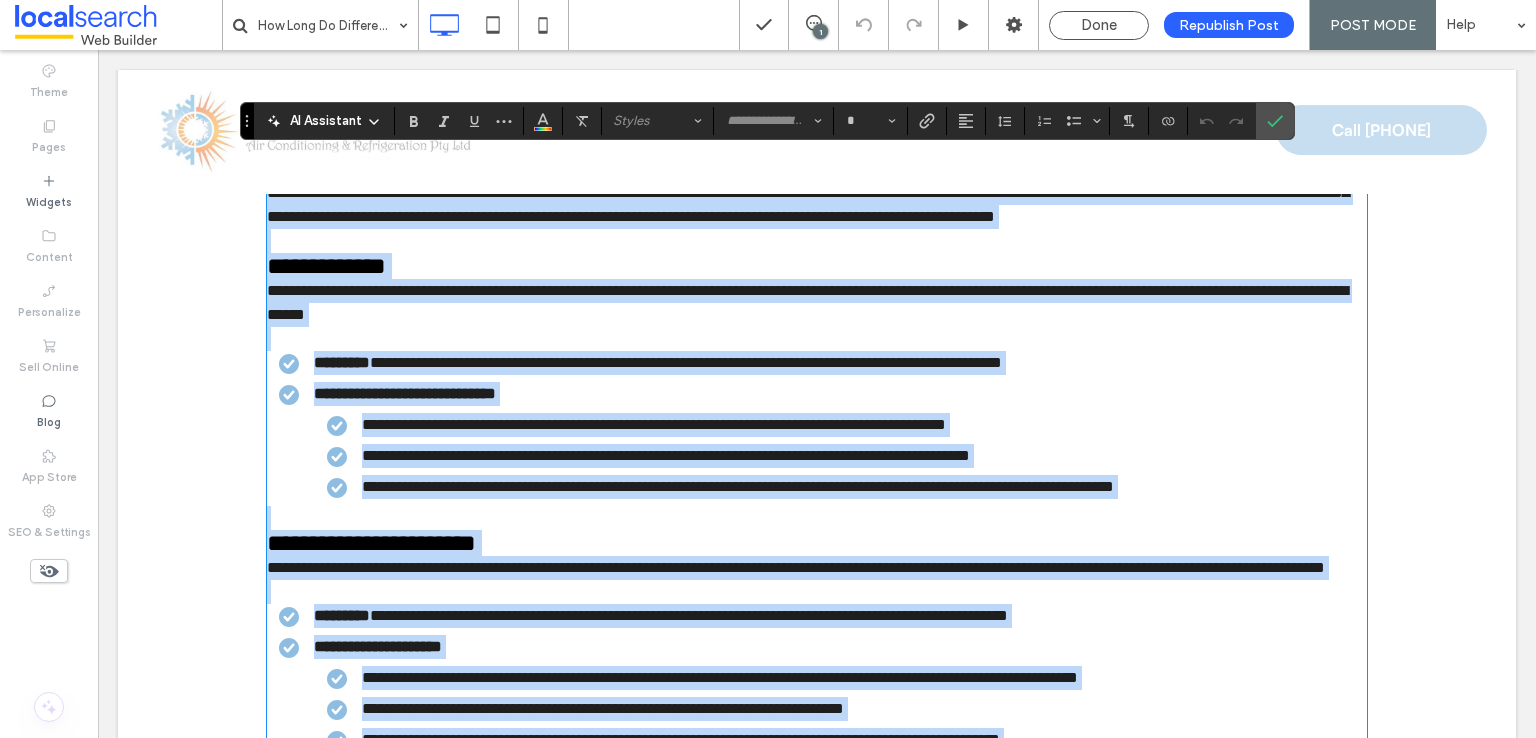 drag, startPoint x: 424, startPoint y: 370, endPoint x: 422, endPoint y: 352, distance: 18.110771 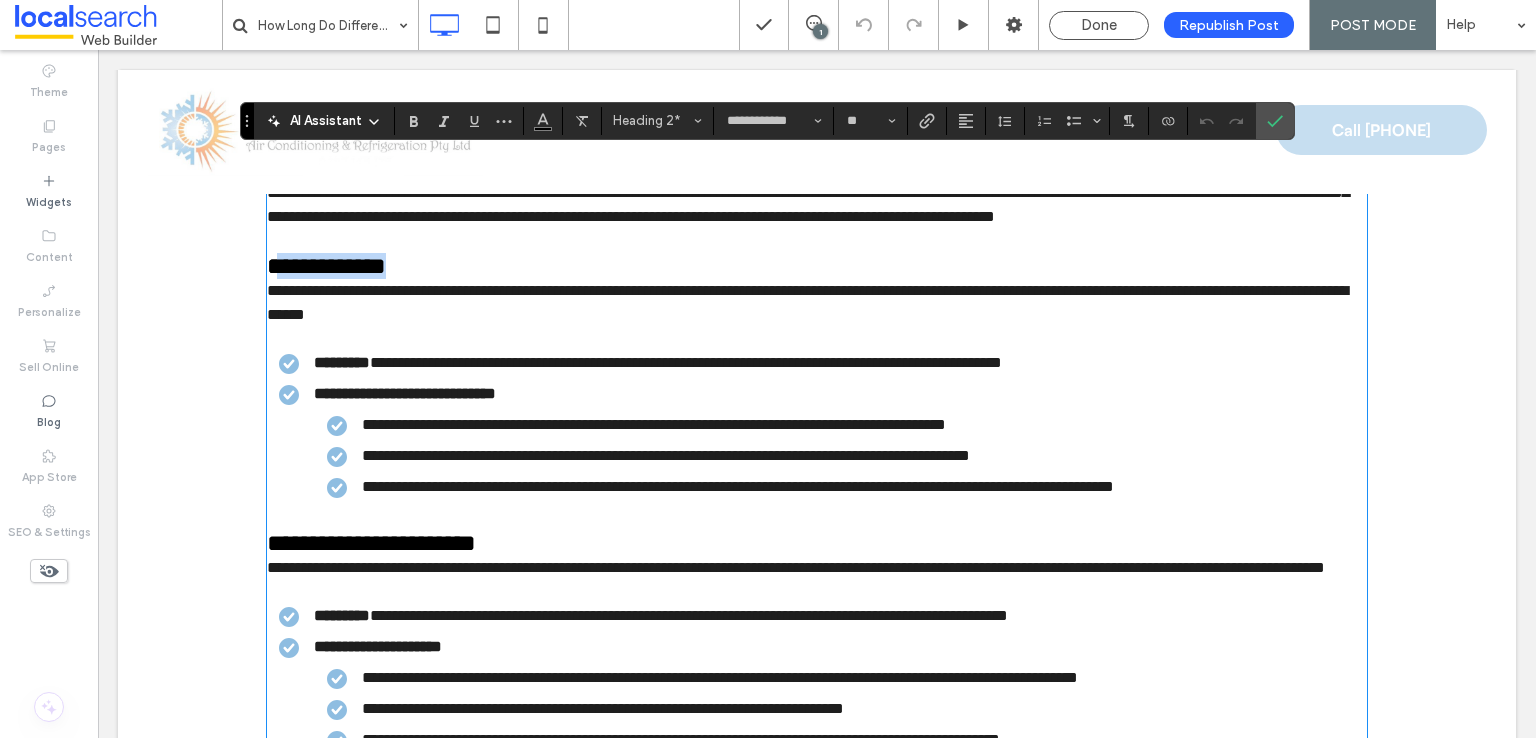 drag, startPoint x: 406, startPoint y: 289, endPoint x: 268, endPoint y: 289, distance: 138 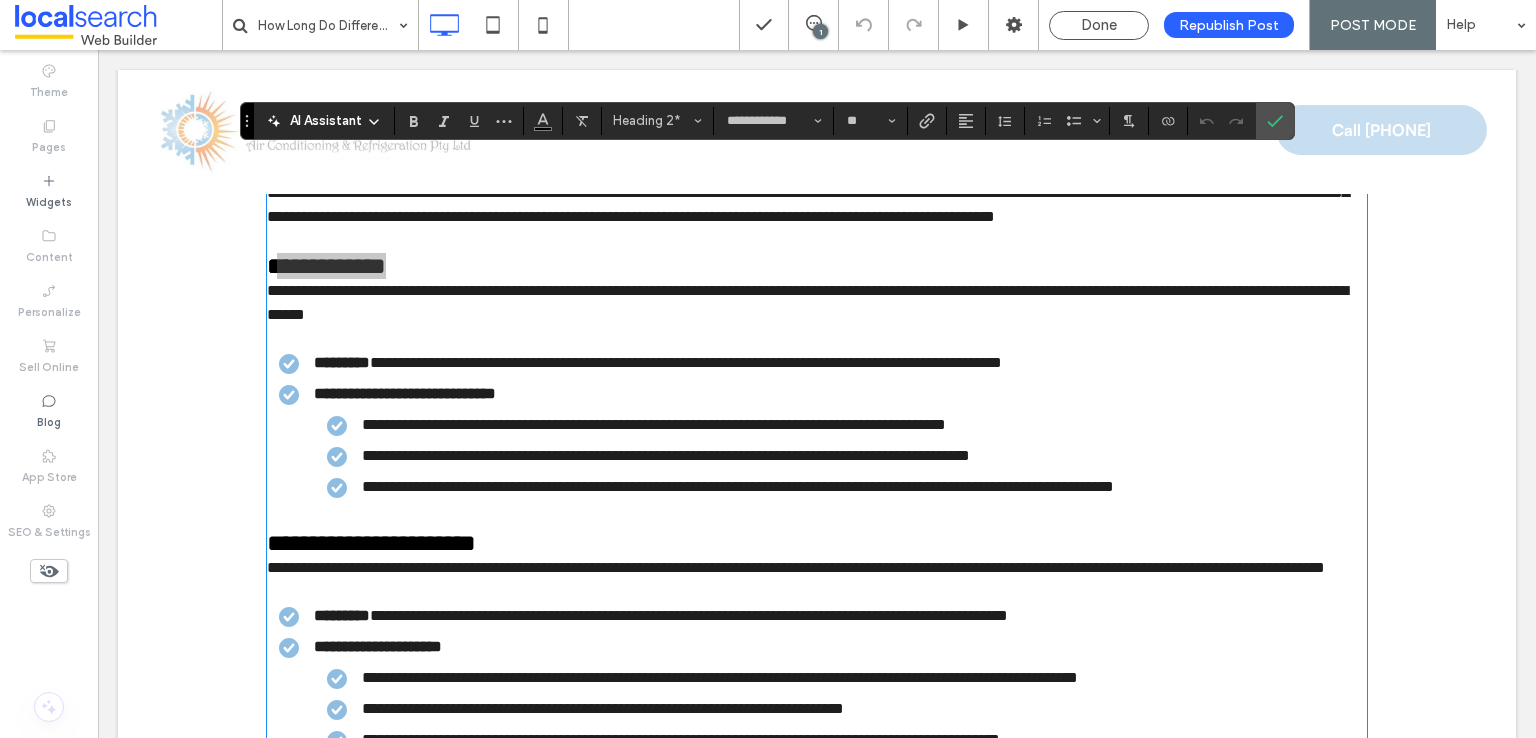 click at bounding box center [118, 25] 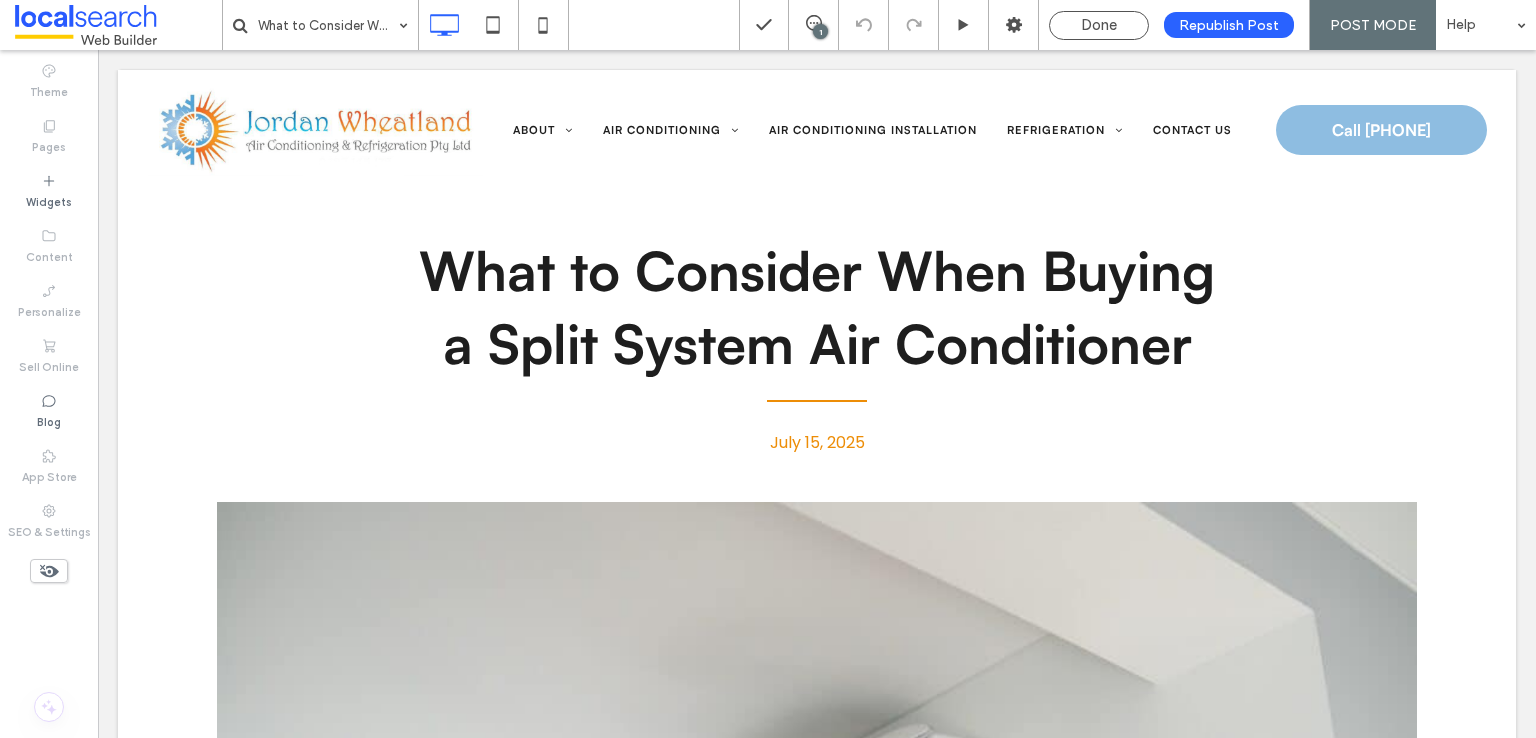 scroll, scrollTop: 0, scrollLeft: 0, axis: both 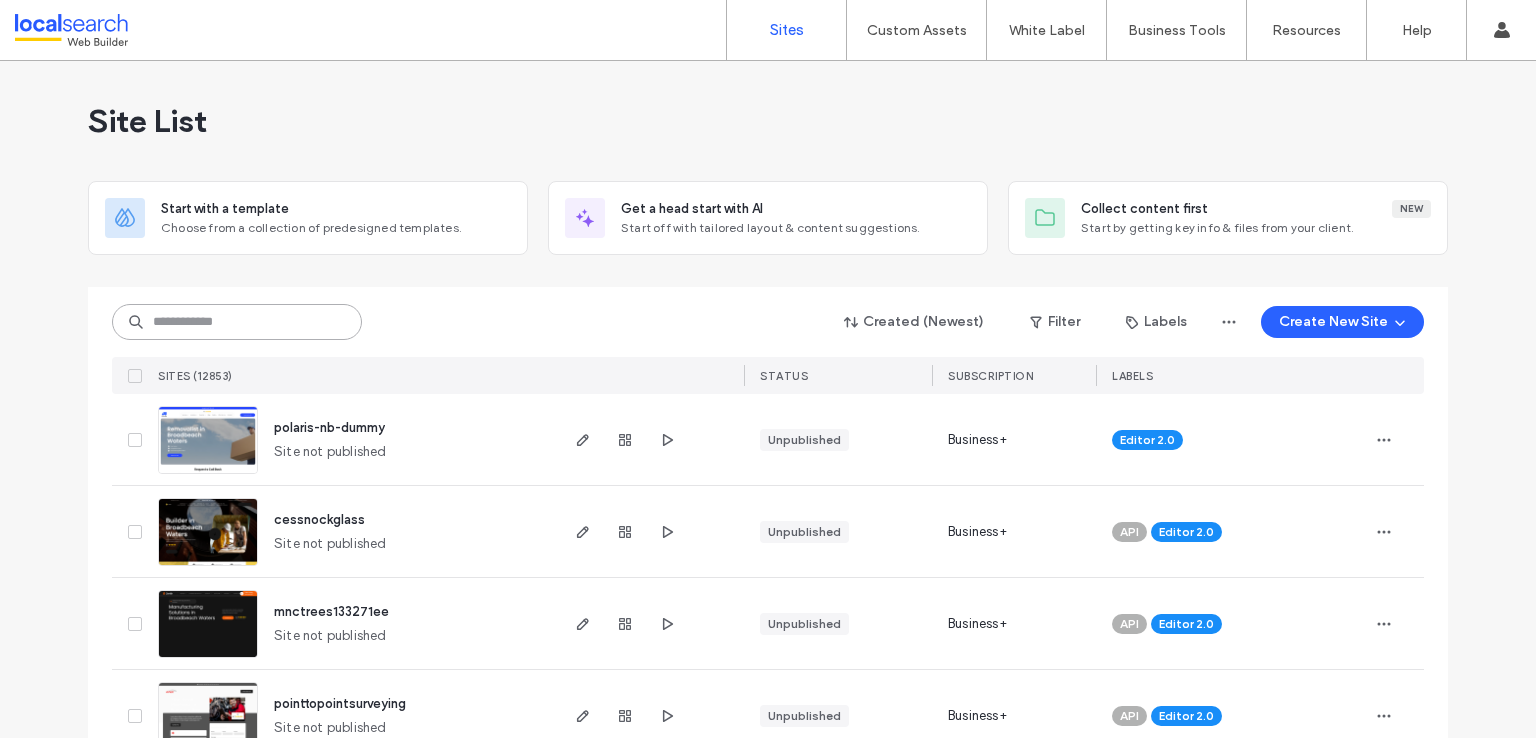 click at bounding box center (237, 322) 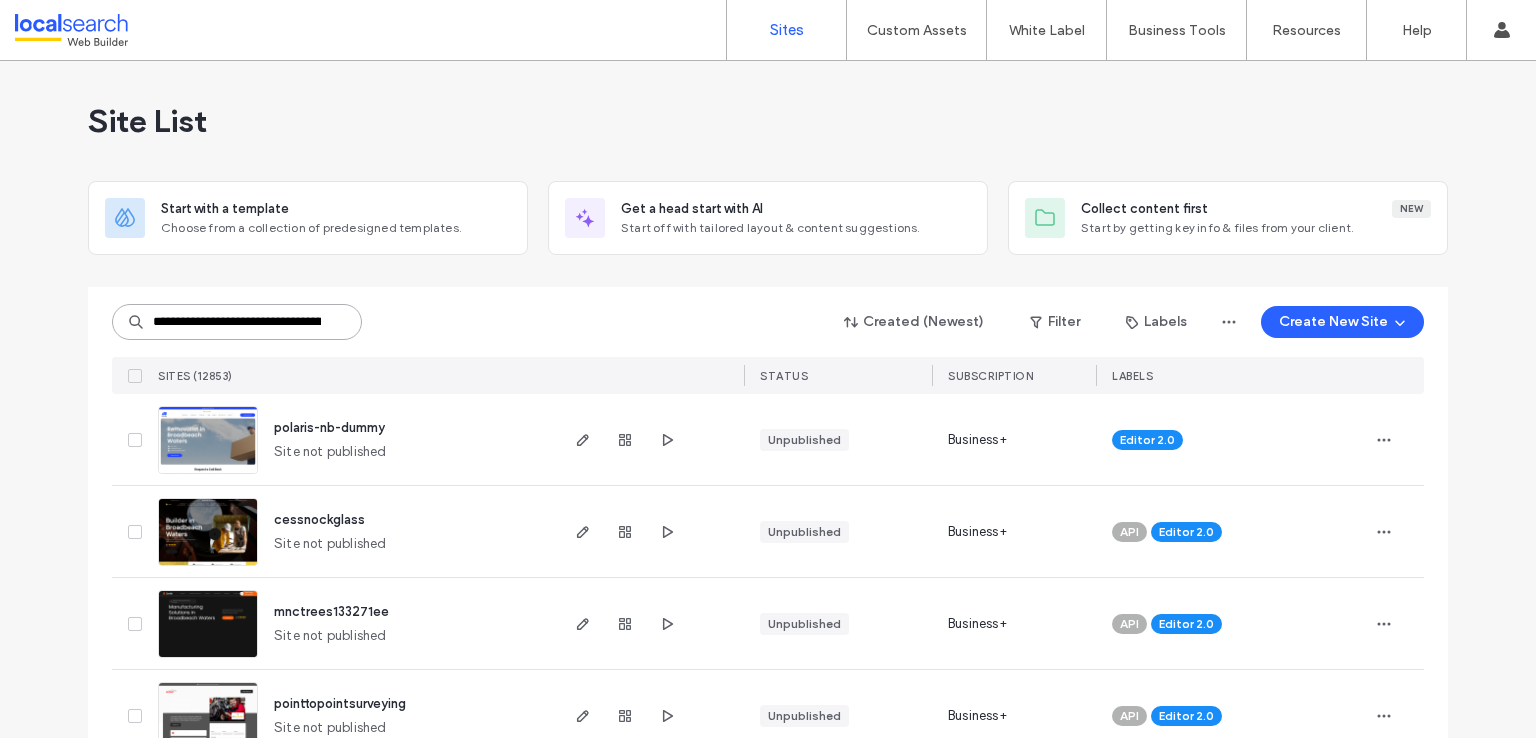 scroll, scrollTop: 0, scrollLeft: 88, axis: horizontal 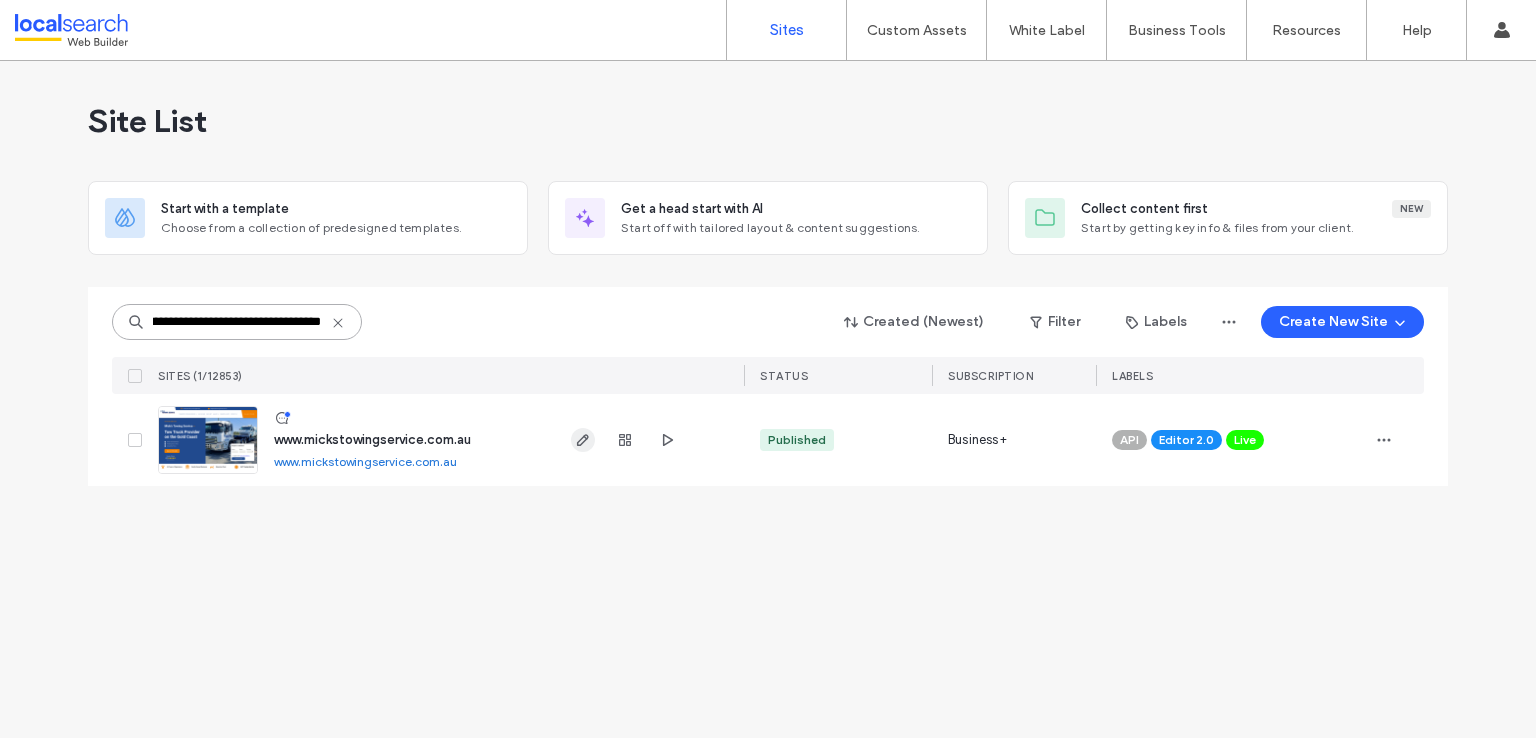 type on "**********" 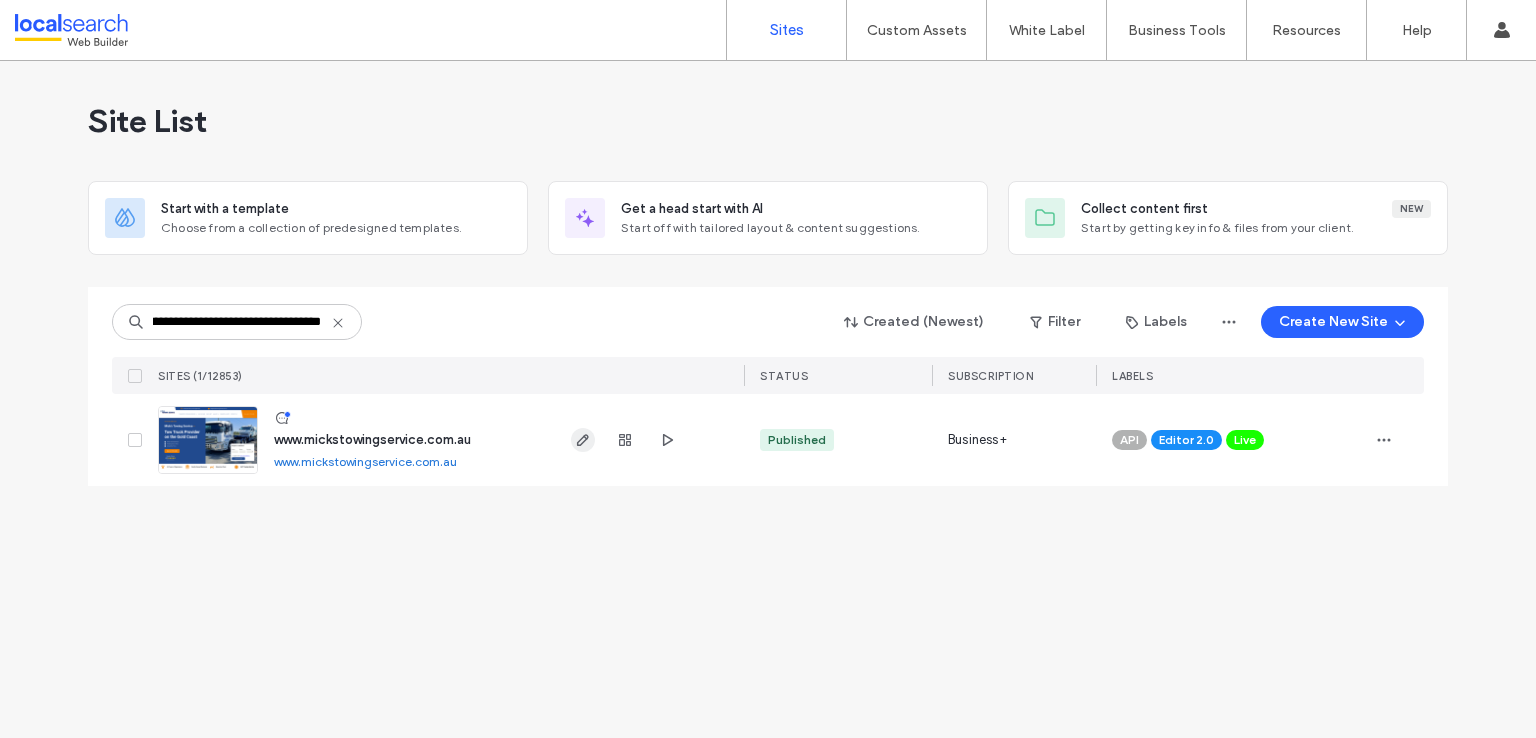 scroll, scrollTop: 0, scrollLeft: 0, axis: both 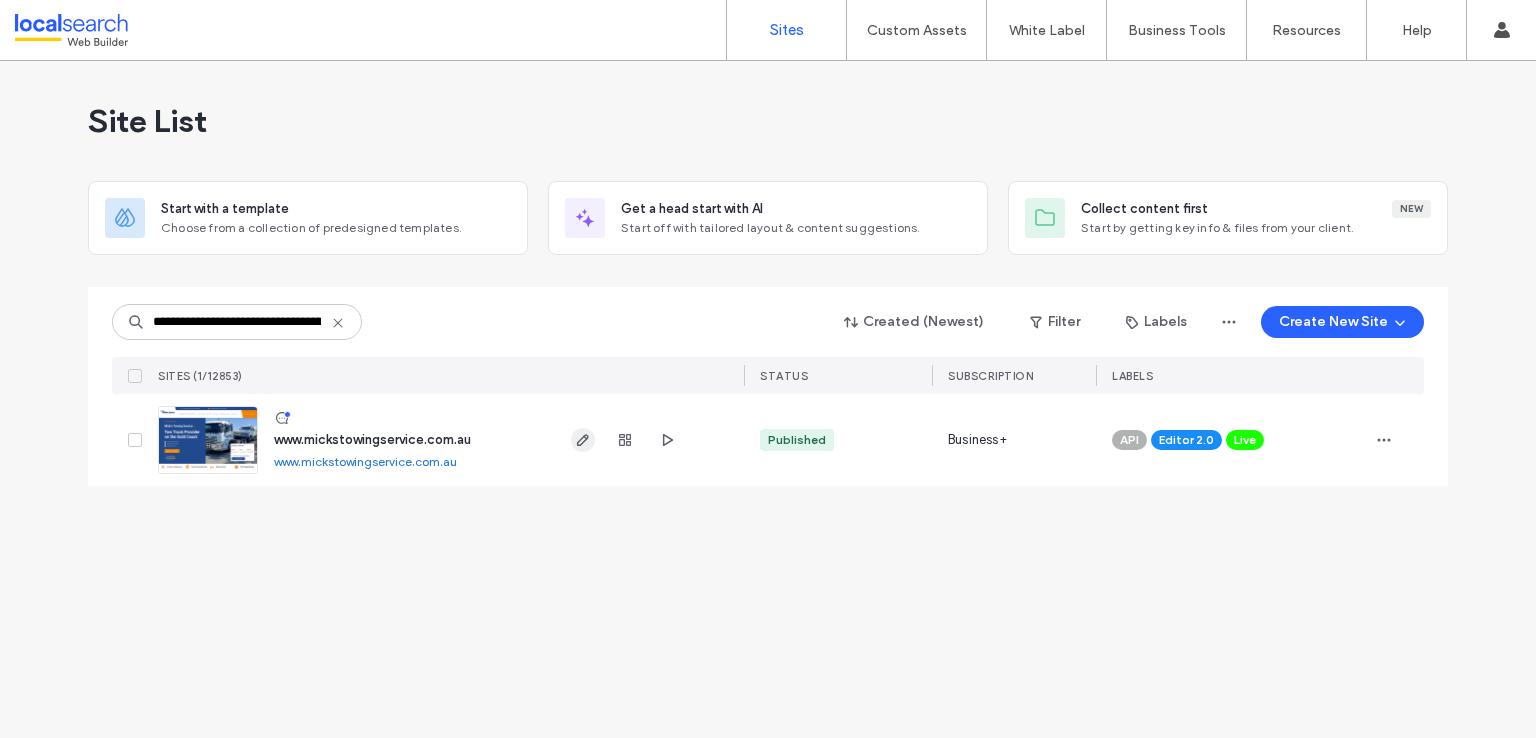 click 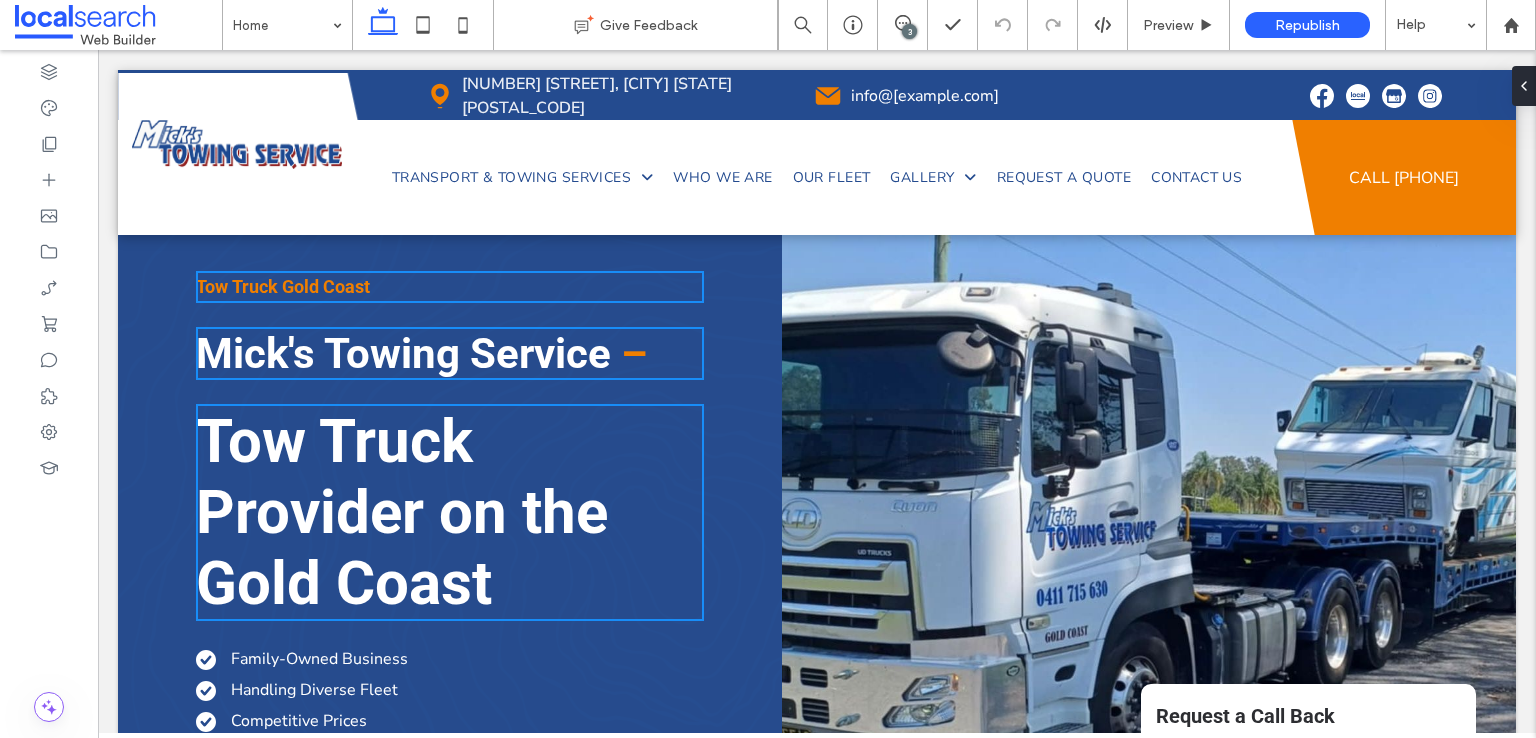 scroll, scrollTop: 0, scrollLeft: 0, axis: both 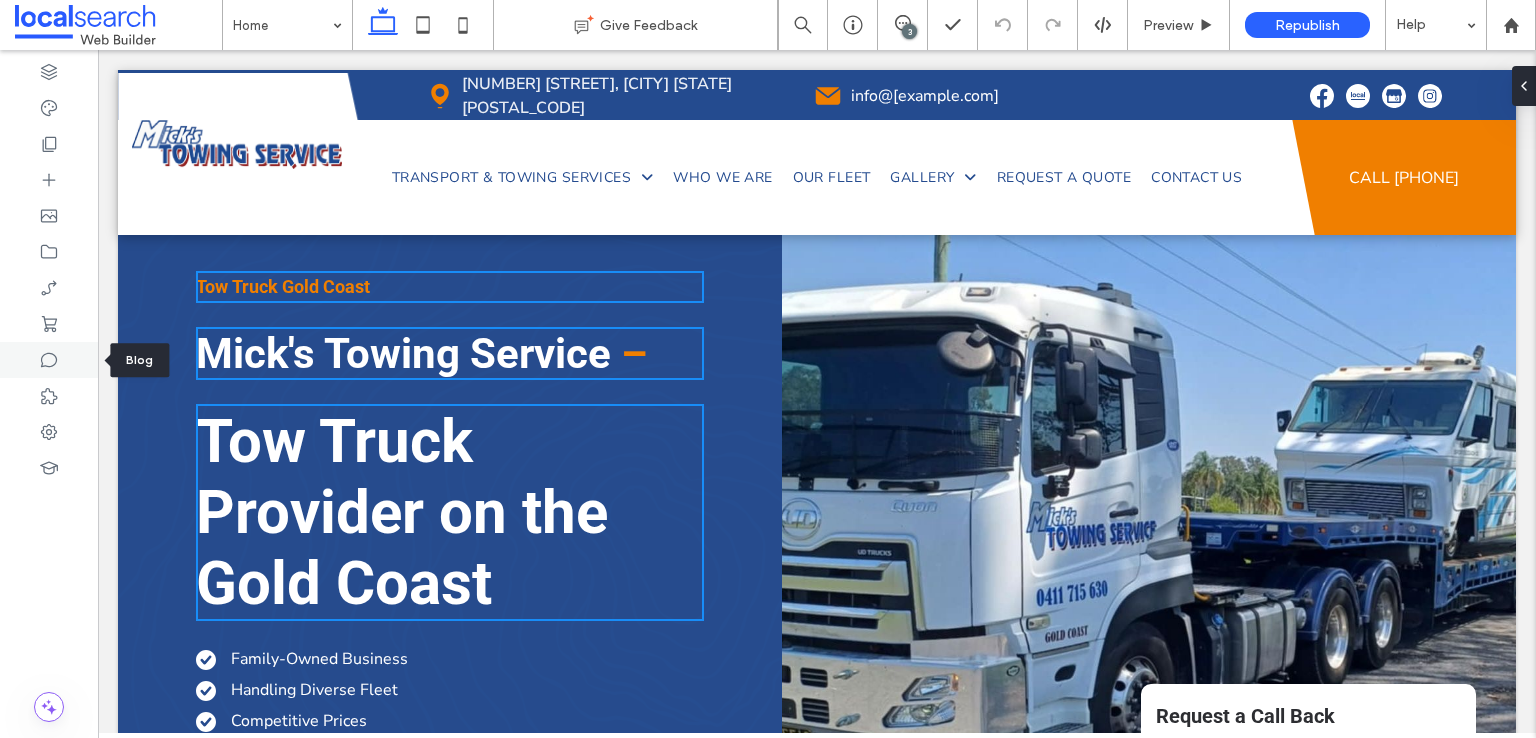 click 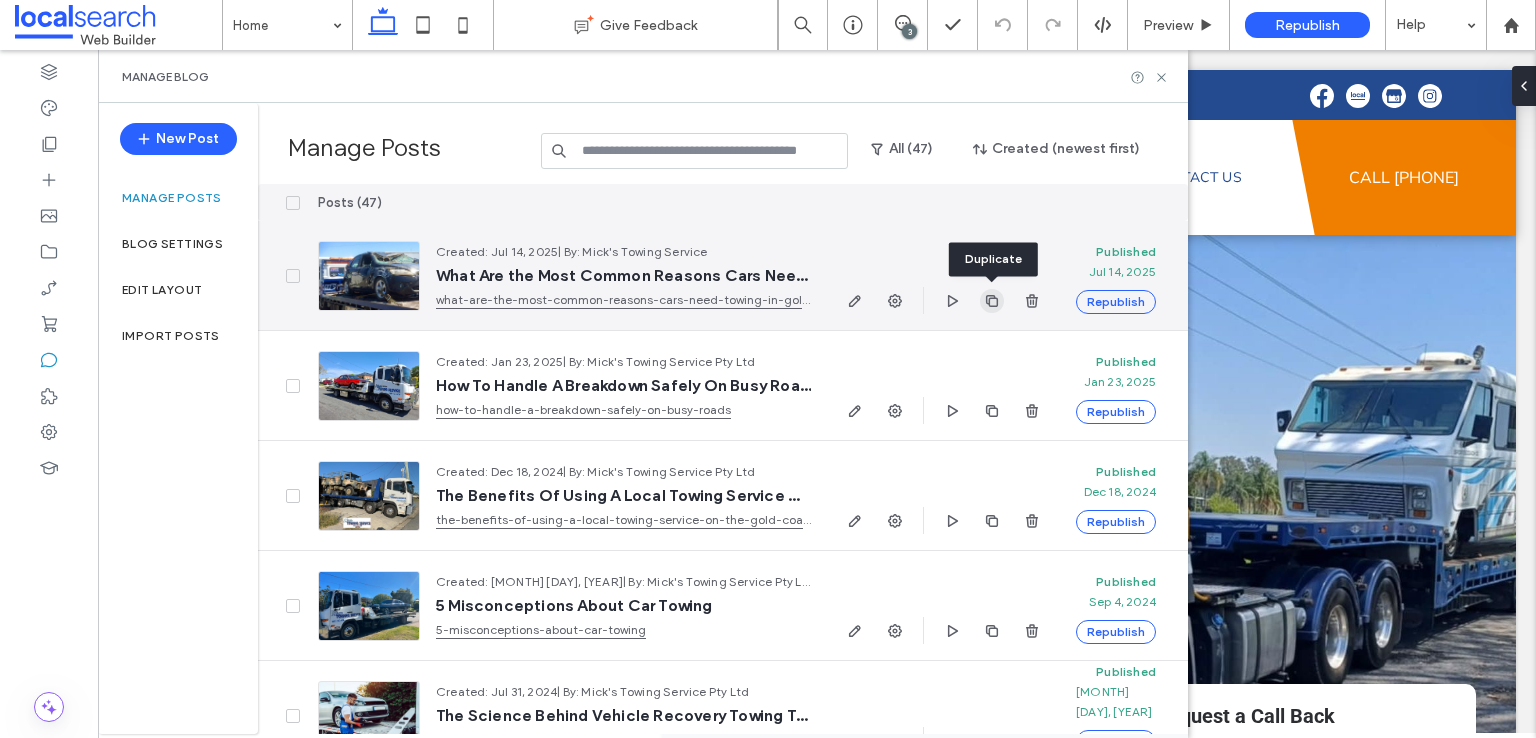 click 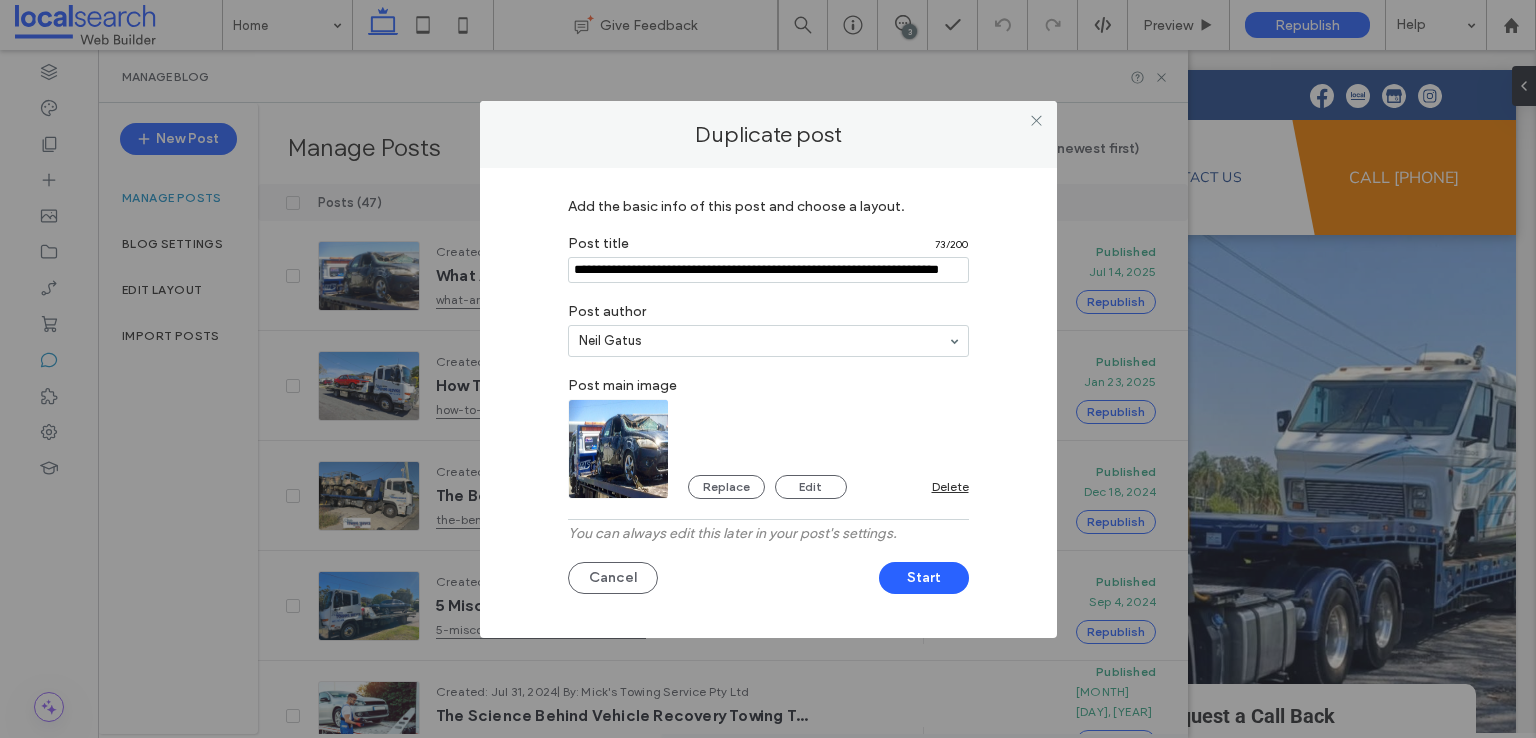 click at bounding box center [768, 270] 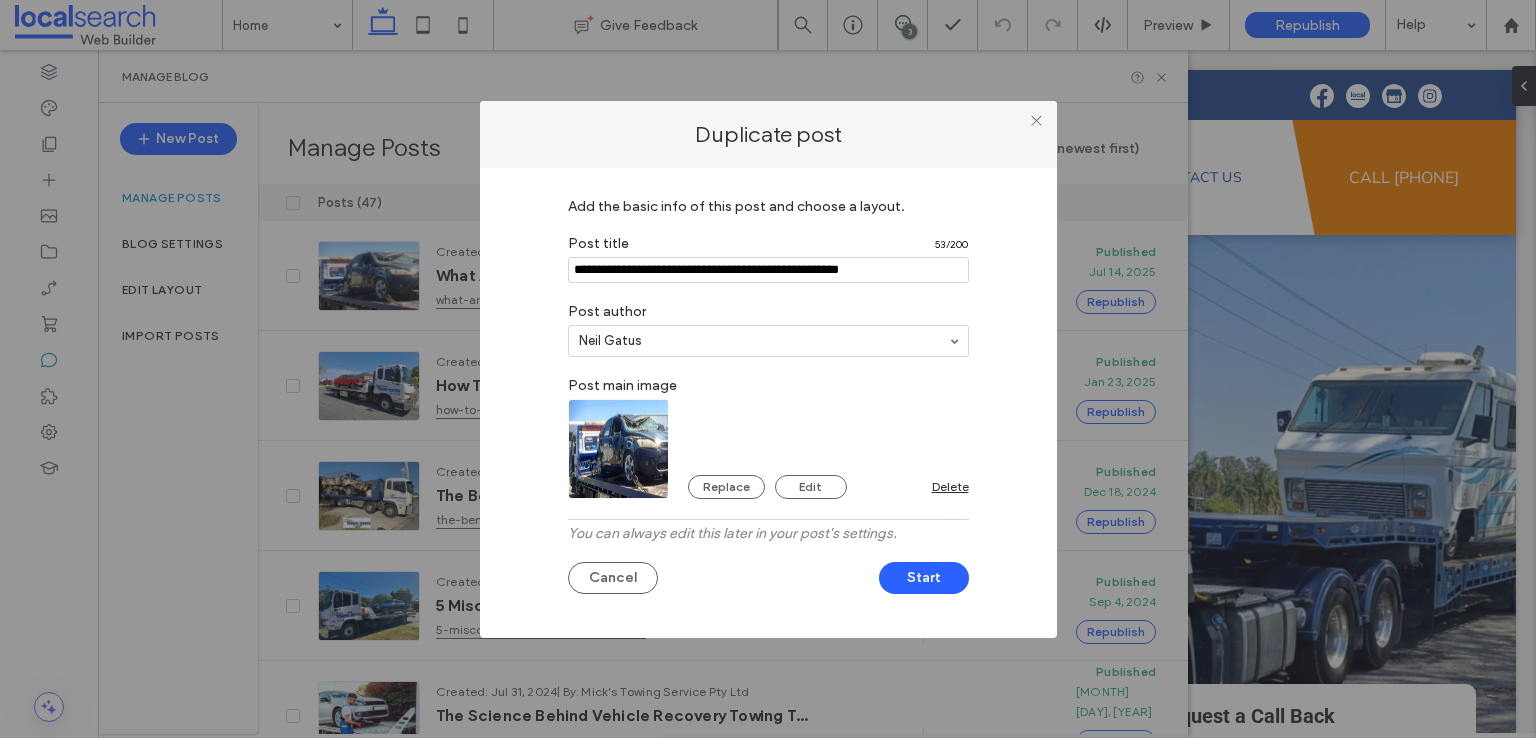 type on "**********" 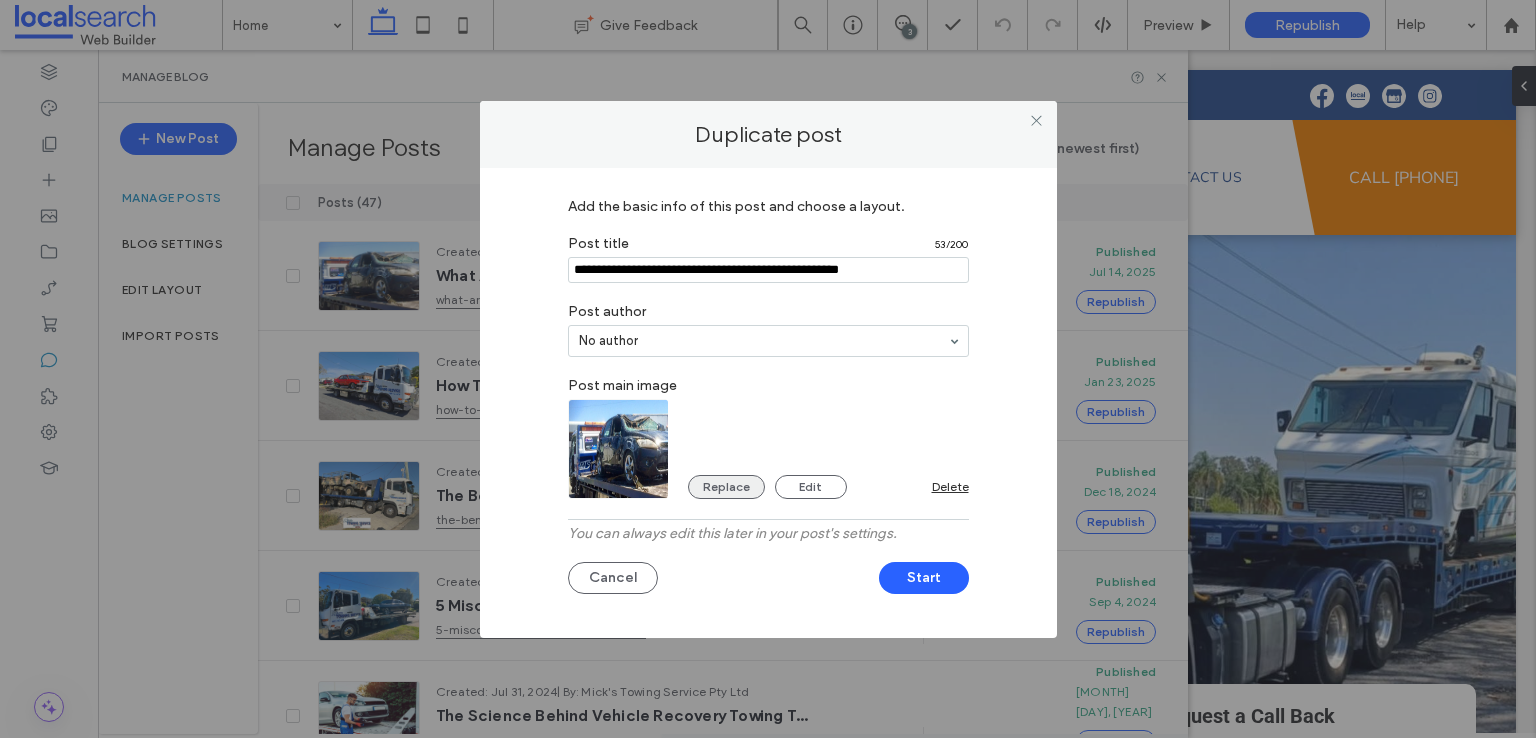 click on "Replace" at bounding box center (726, 487) 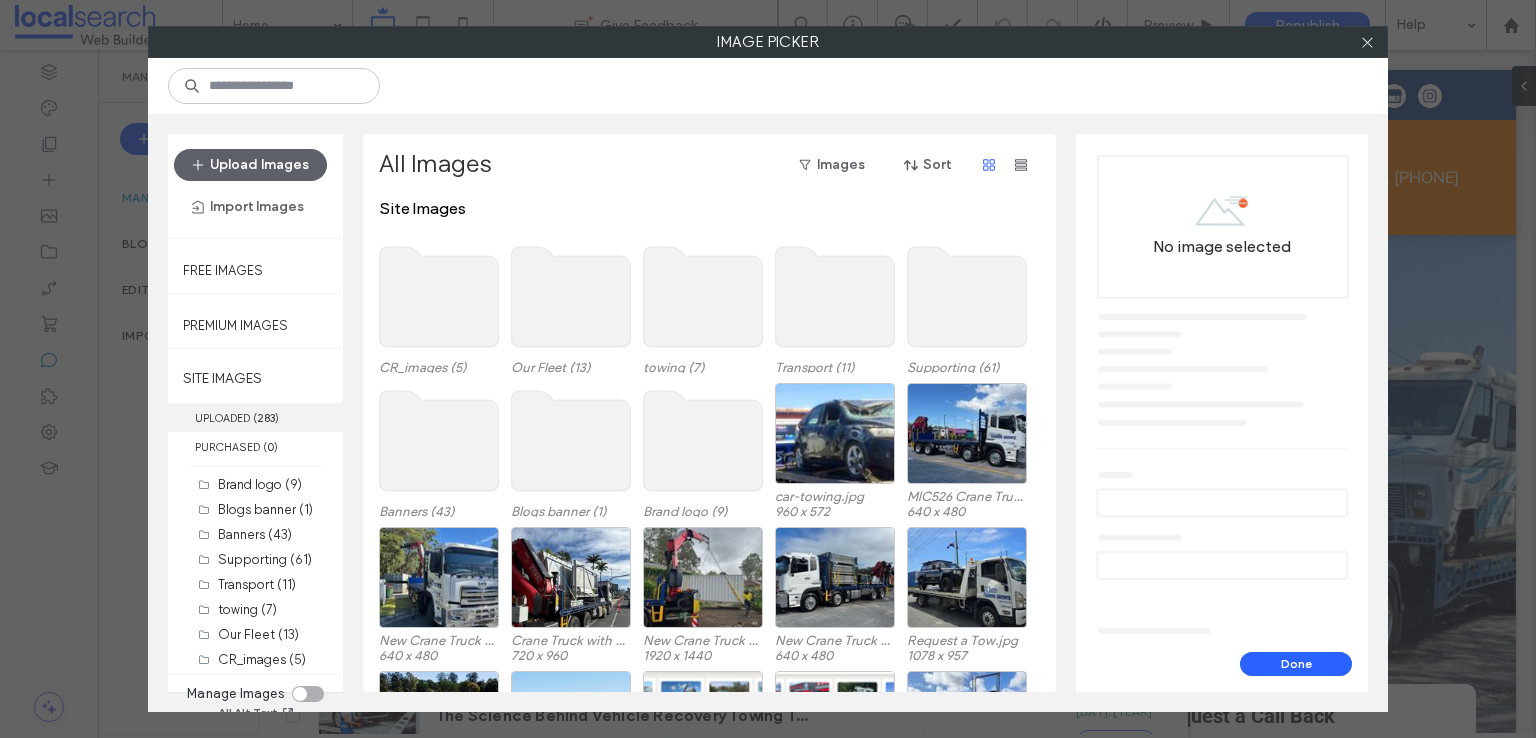 click on "( 283 )" at bounding box center [266, 418] 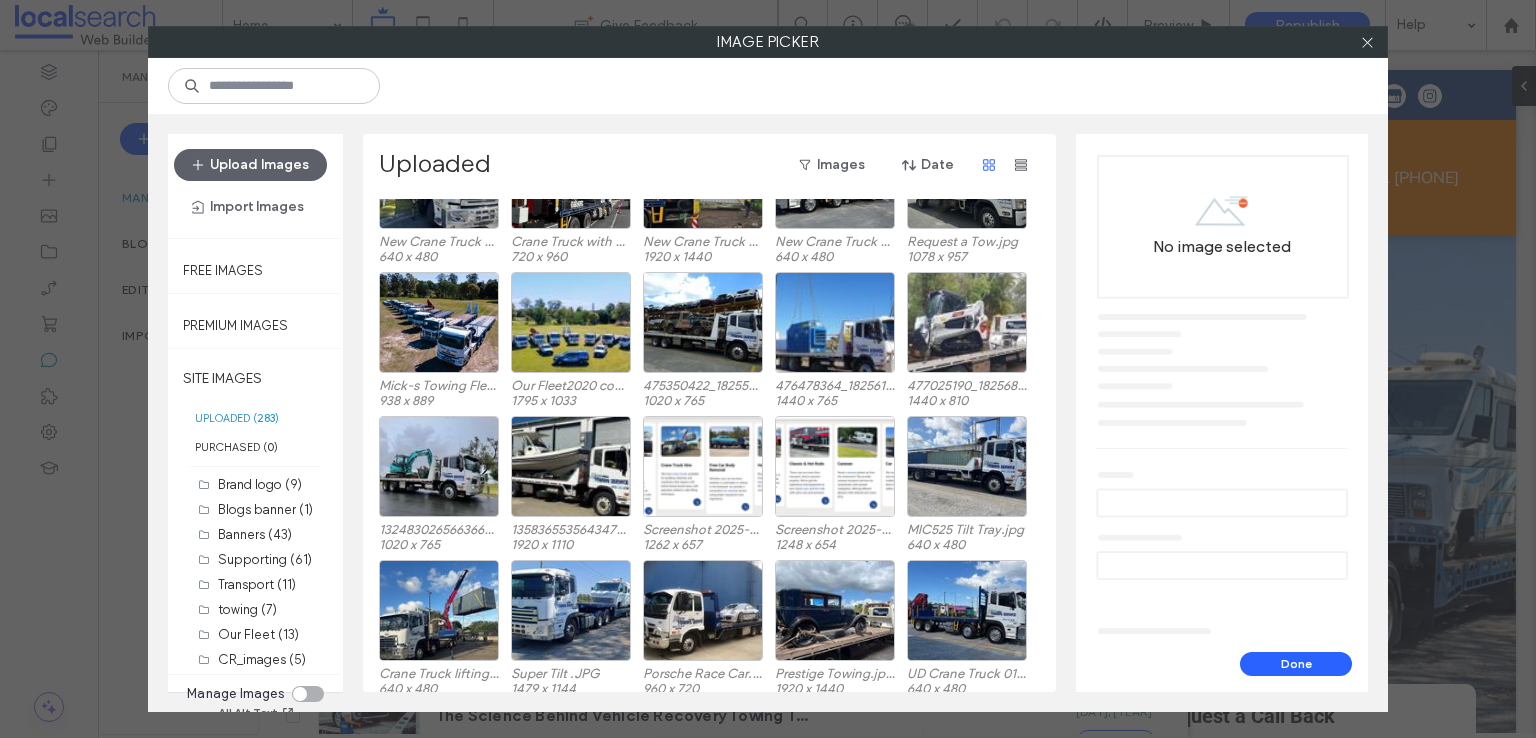 scroll, scrollTop: 402, scrollLeft: 0, axis: vertical 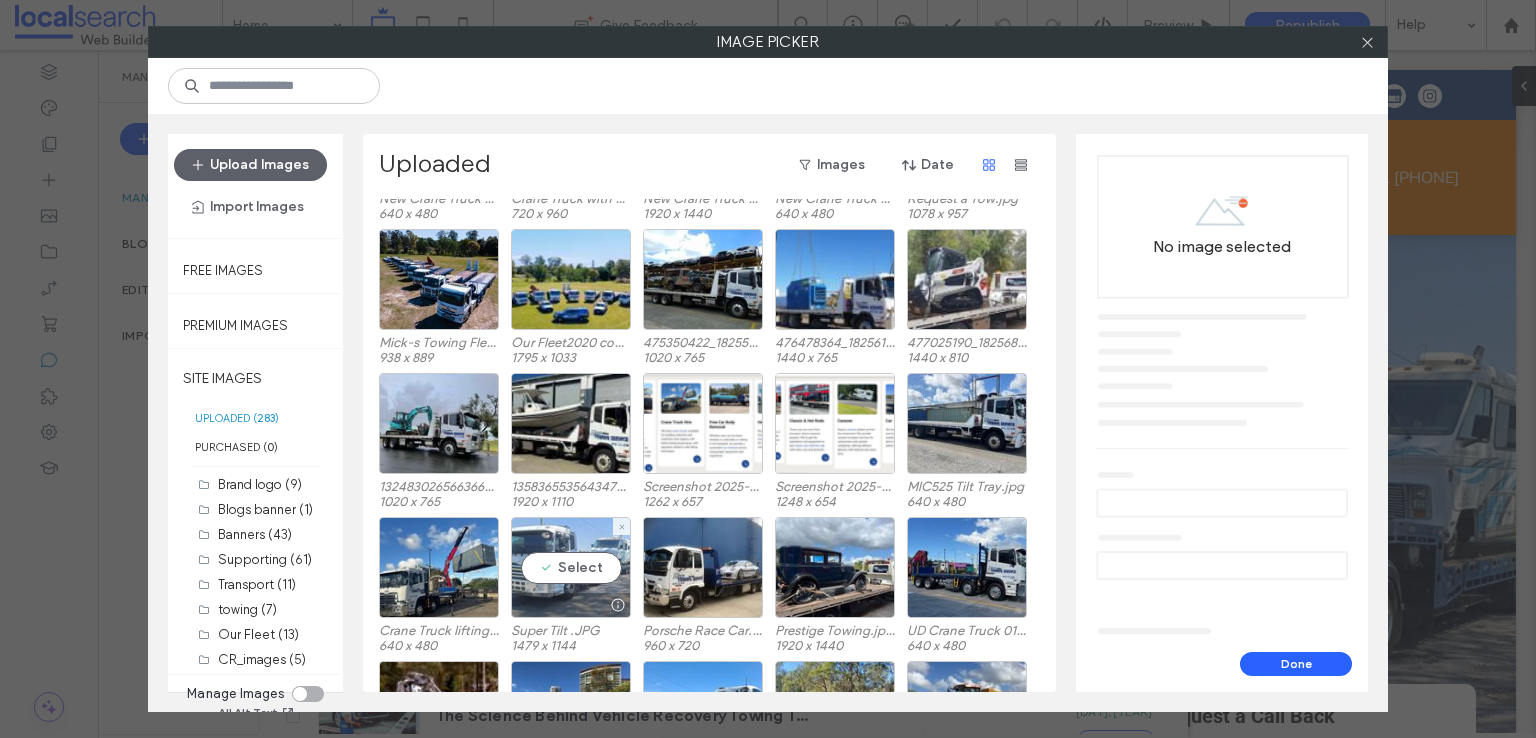 click on "Select" at bounding box center (571, 567) 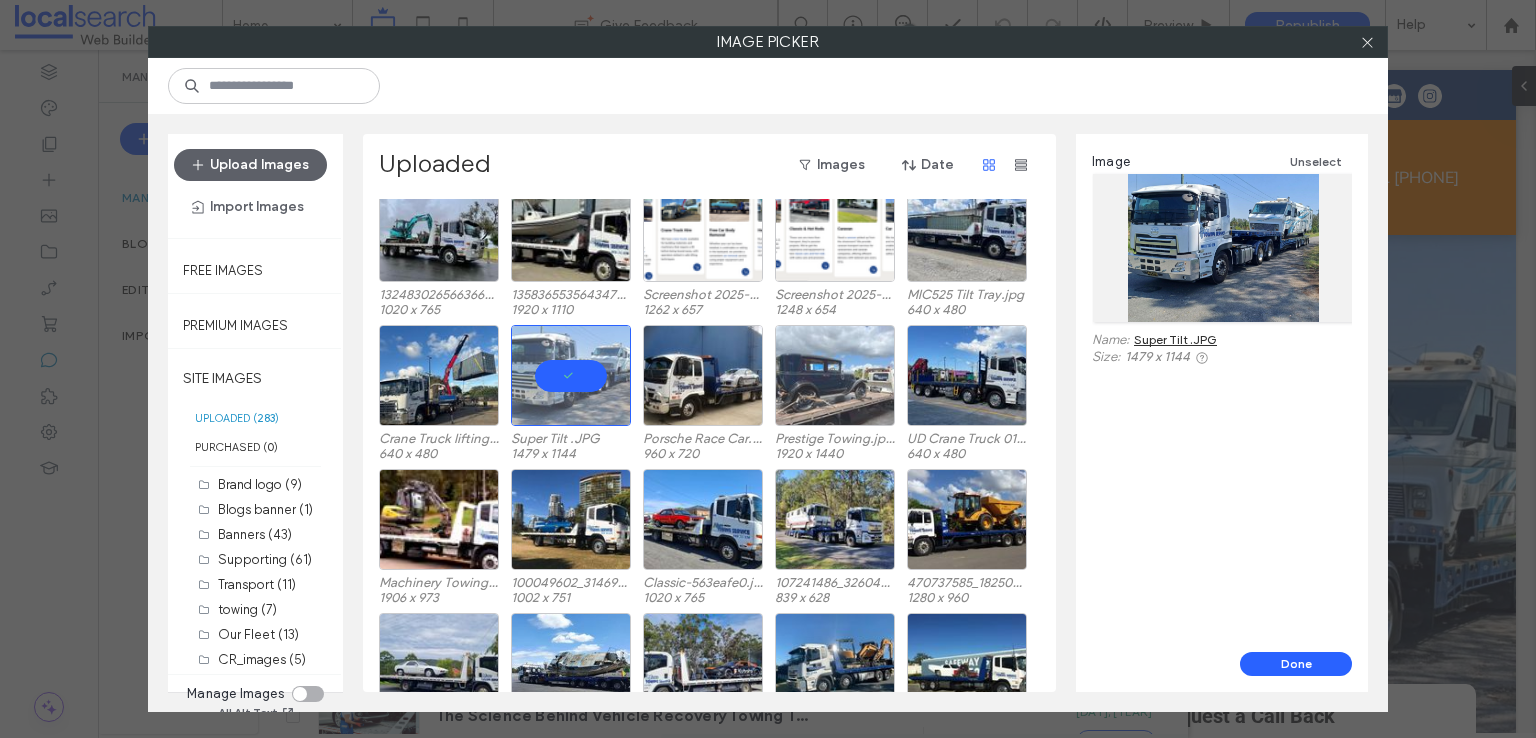 scroll, scrollTop: 602, scrollLeft: 0, axis: vertical 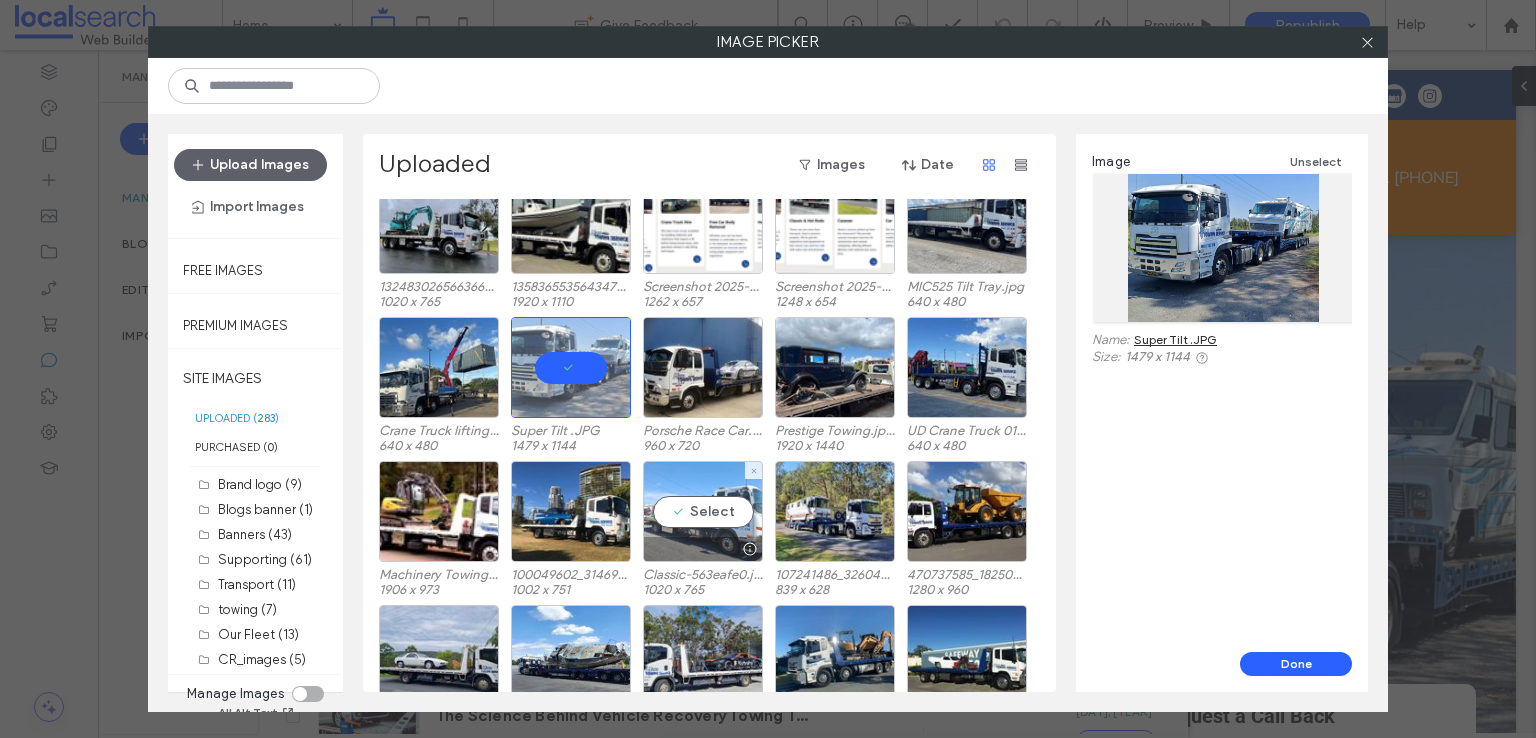 click on "Select" at bounding box center (703, 511) 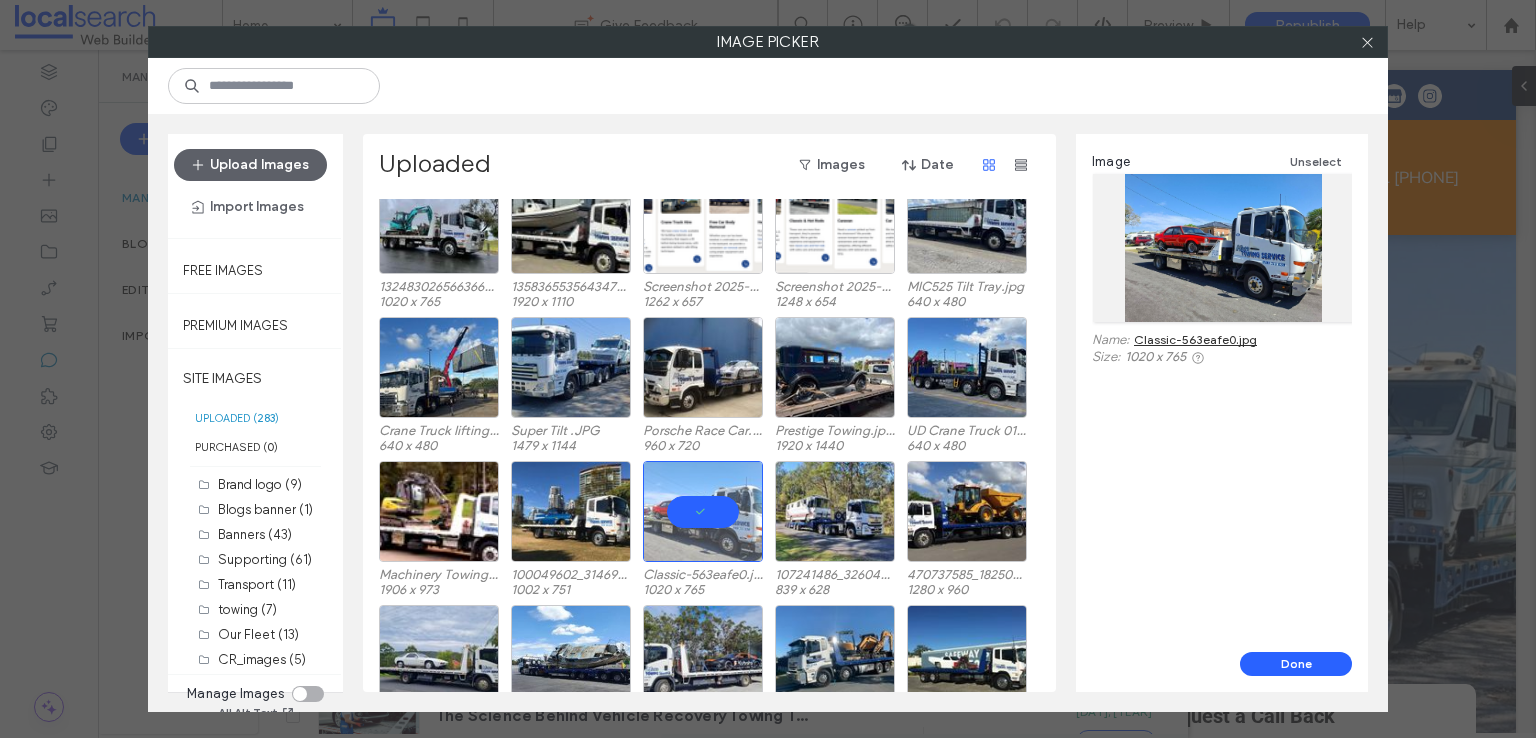drag, startPoint x: 1329, startPoint y: 672, endPoint x: 1239, endPoint y: 358, distance: 326.64352 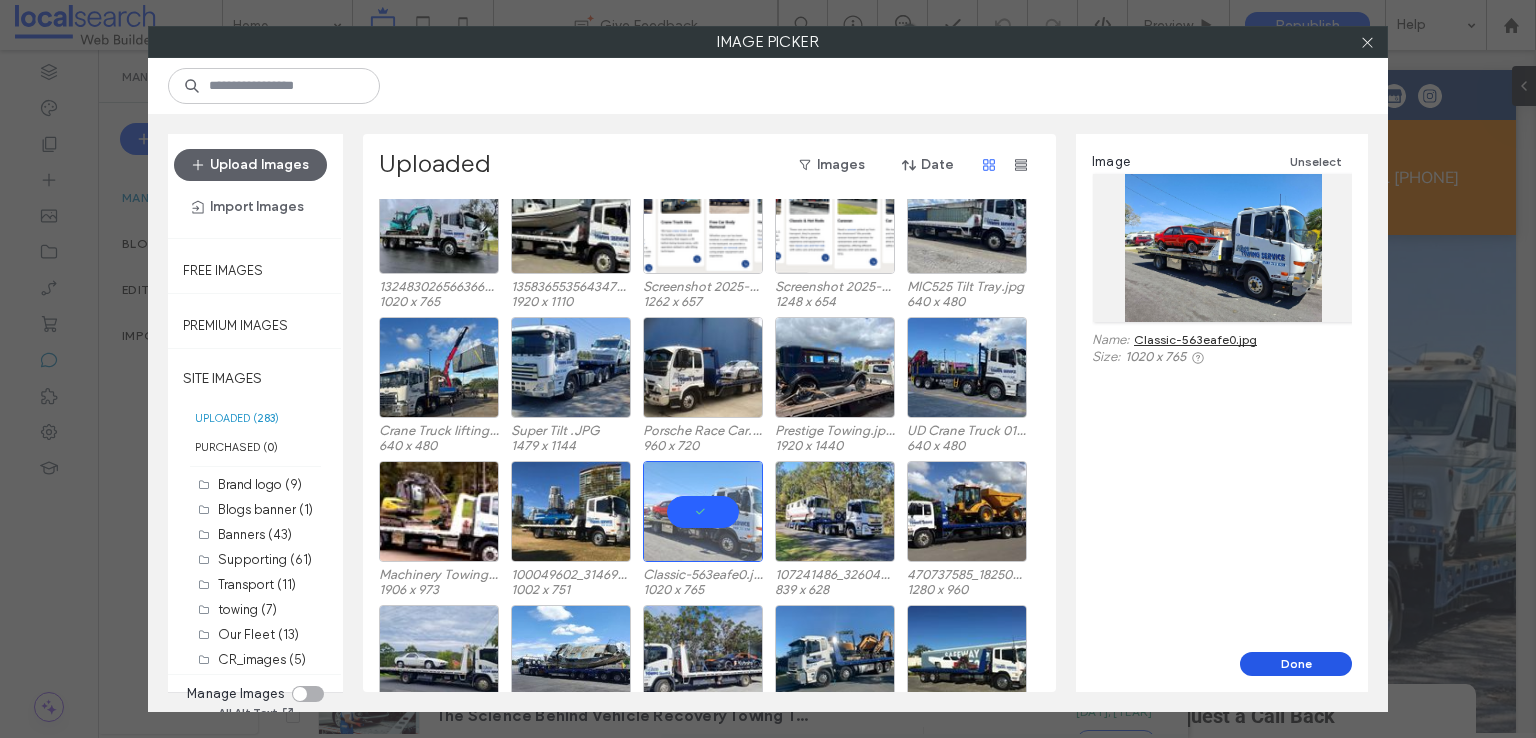 click on "Done" at bounding box center (1296, 664) 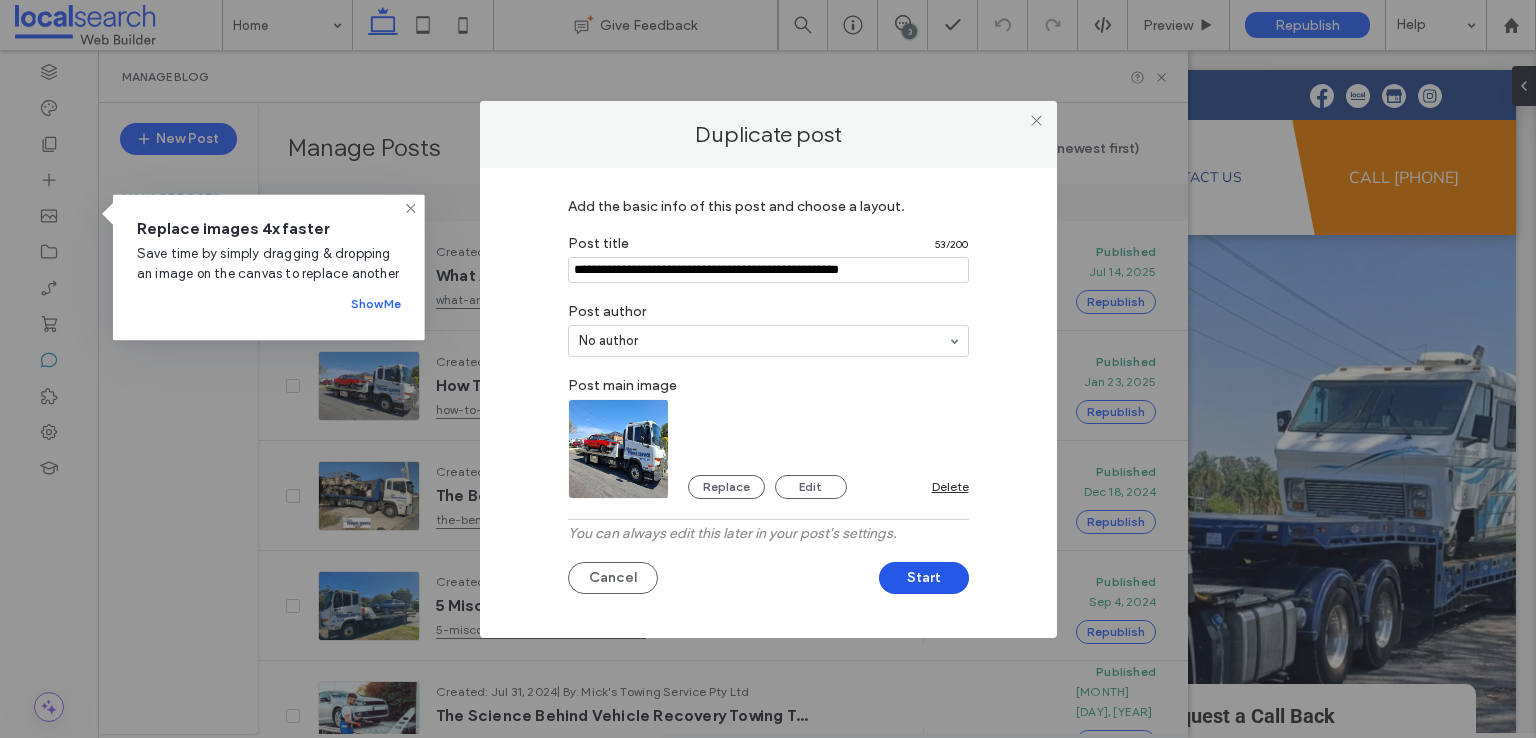 click on "Start" at bounding box center (924, 578) 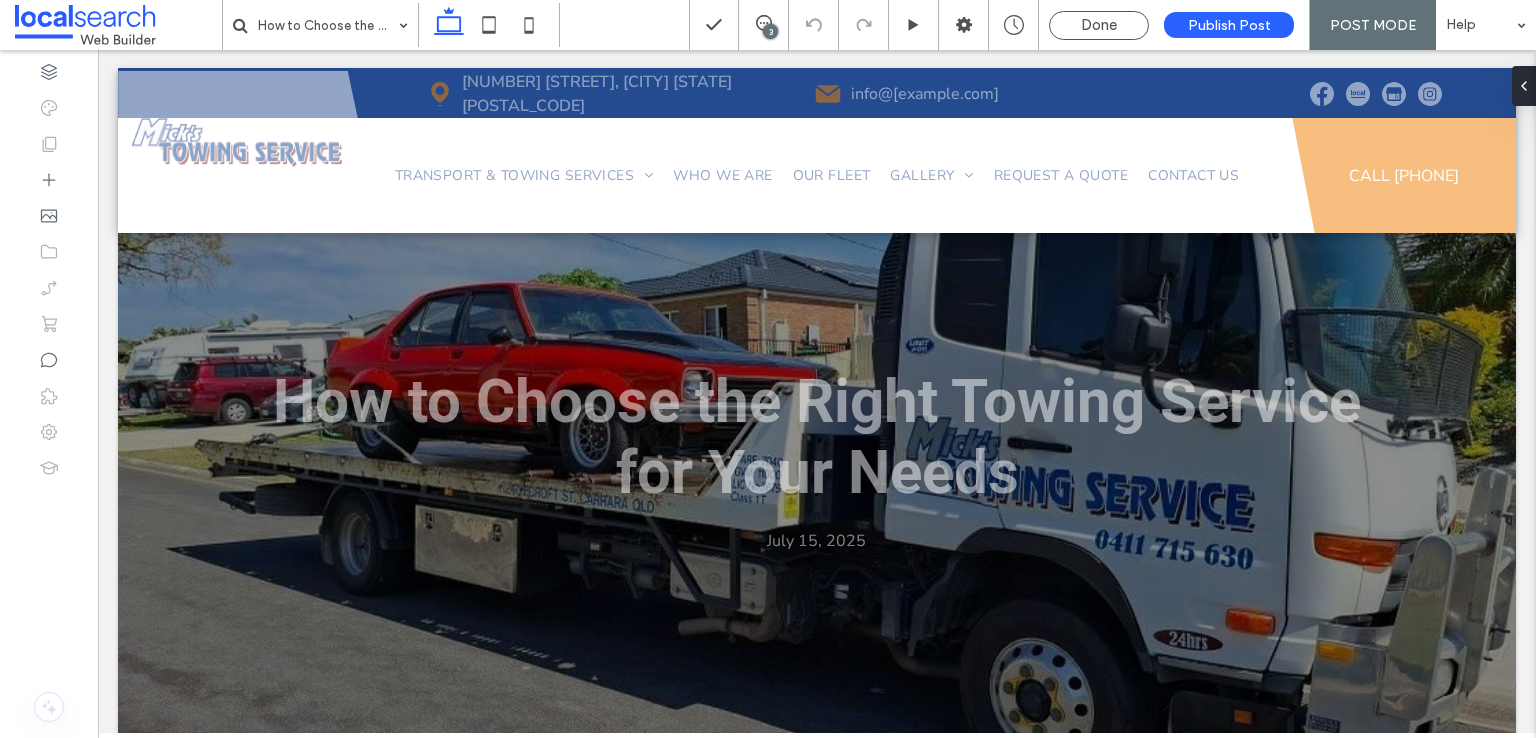 scroll, scrollTop: 0, scrollLeft: 0, axis: both 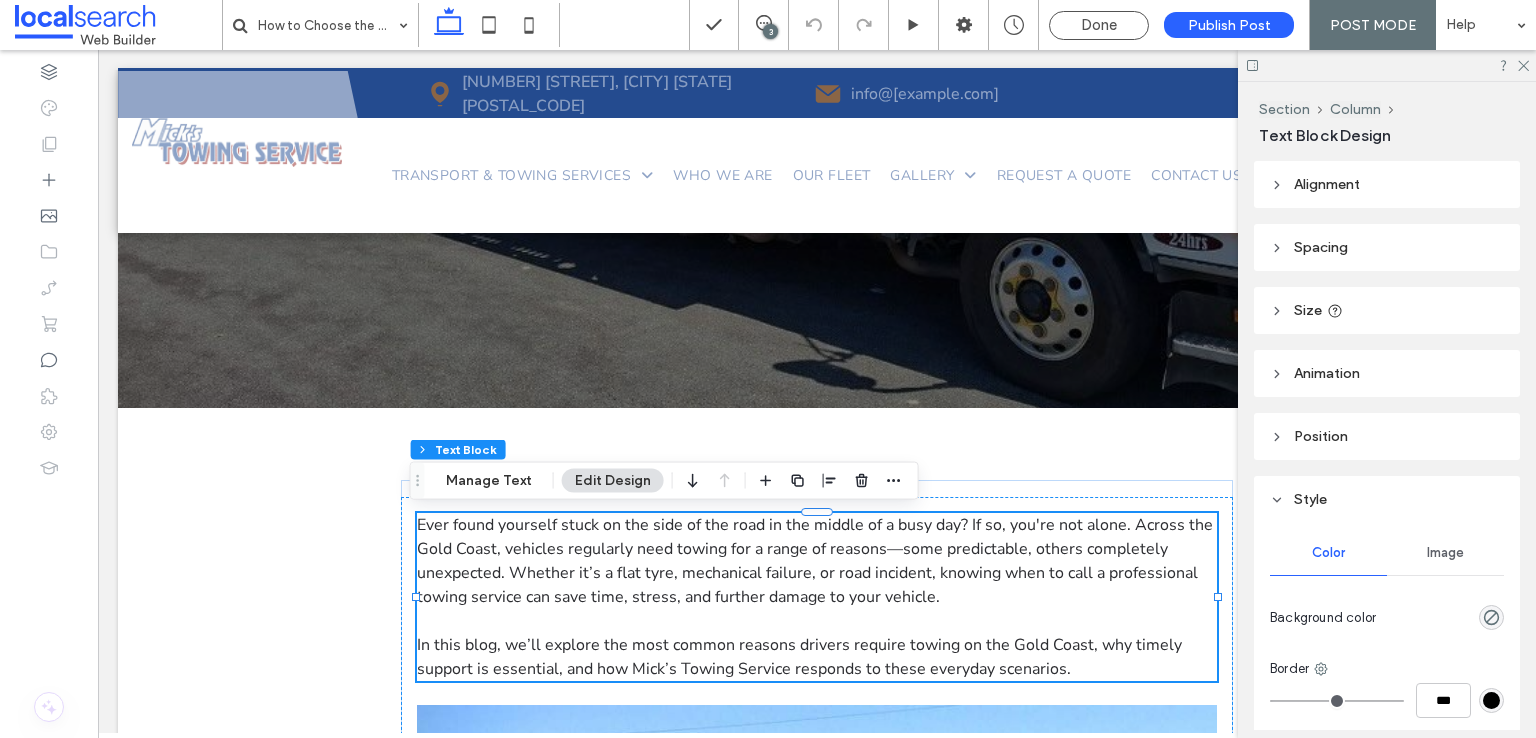 click on "Ever found yourself stuck on the side of the road in the middle of a busy day? If so, you're not alone. Across the Gold Coast, vehicles regularly need towing for a range of reasons—some predictable, others completely unexpected. Whether it’s a flat tyre, mechanical failure, or road incident, knowing when to call a professional towing service can save time, stress, and further damage to your vehicle." at bounding box center (815, 561) 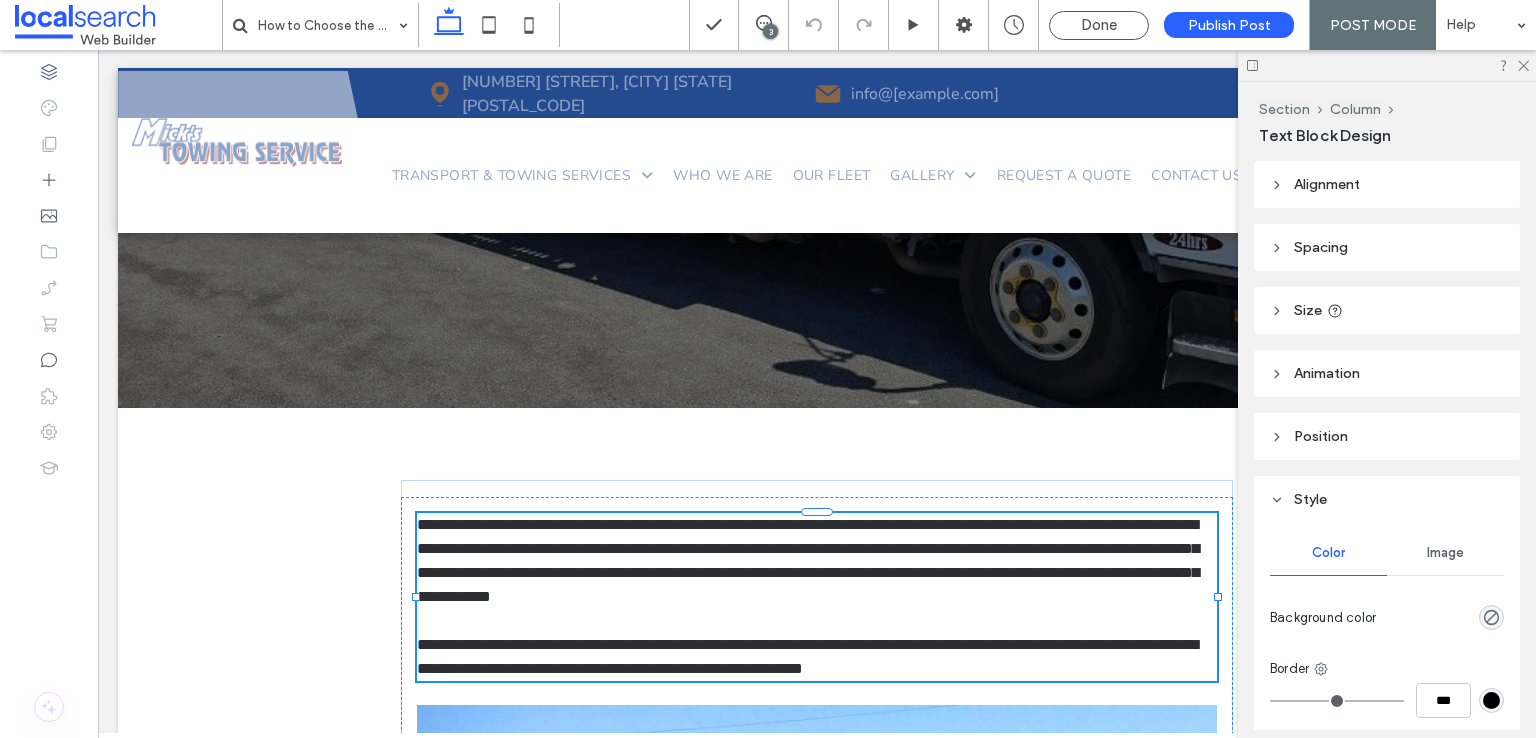 type on "**********" 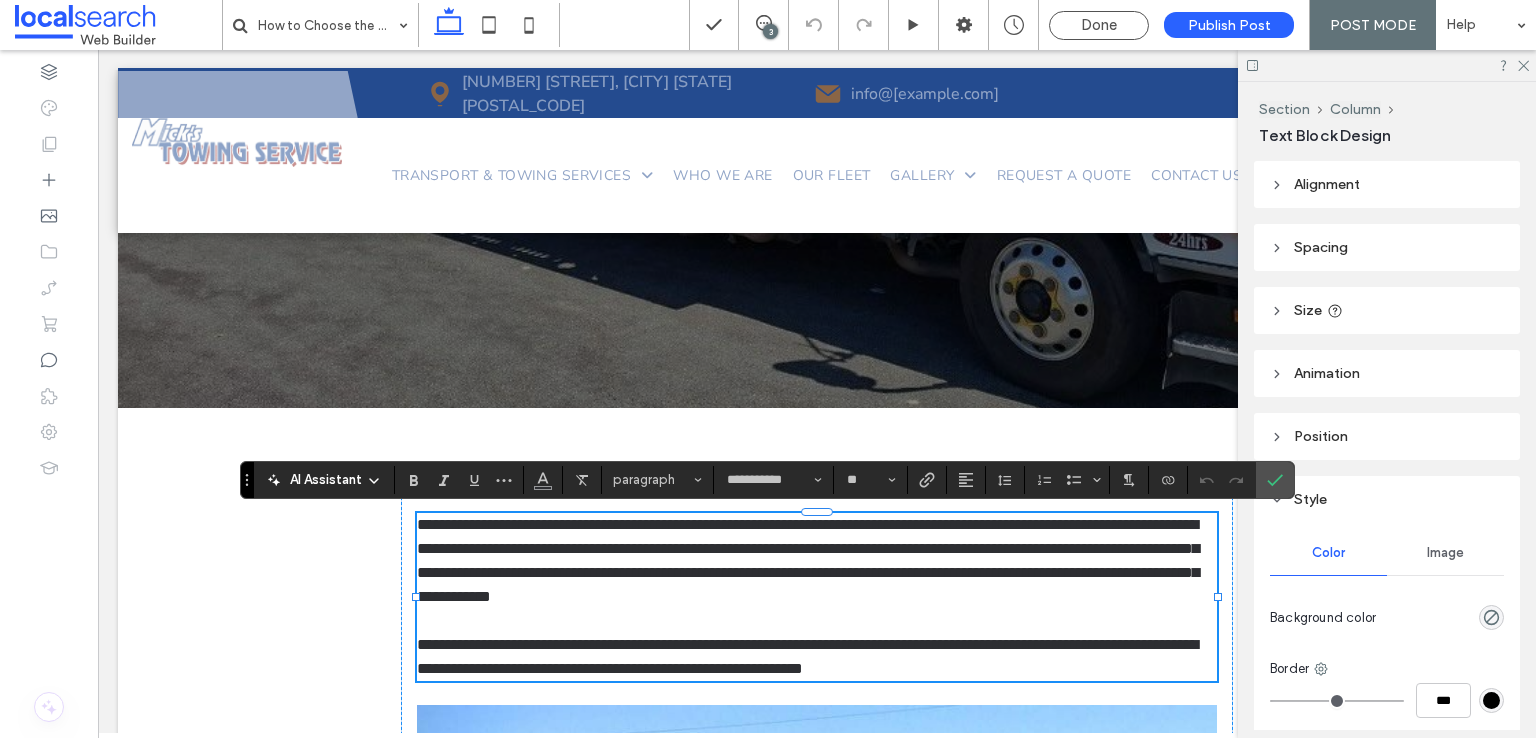 scroll, scrollTop: 0, scrollLeft: 0, axis: both 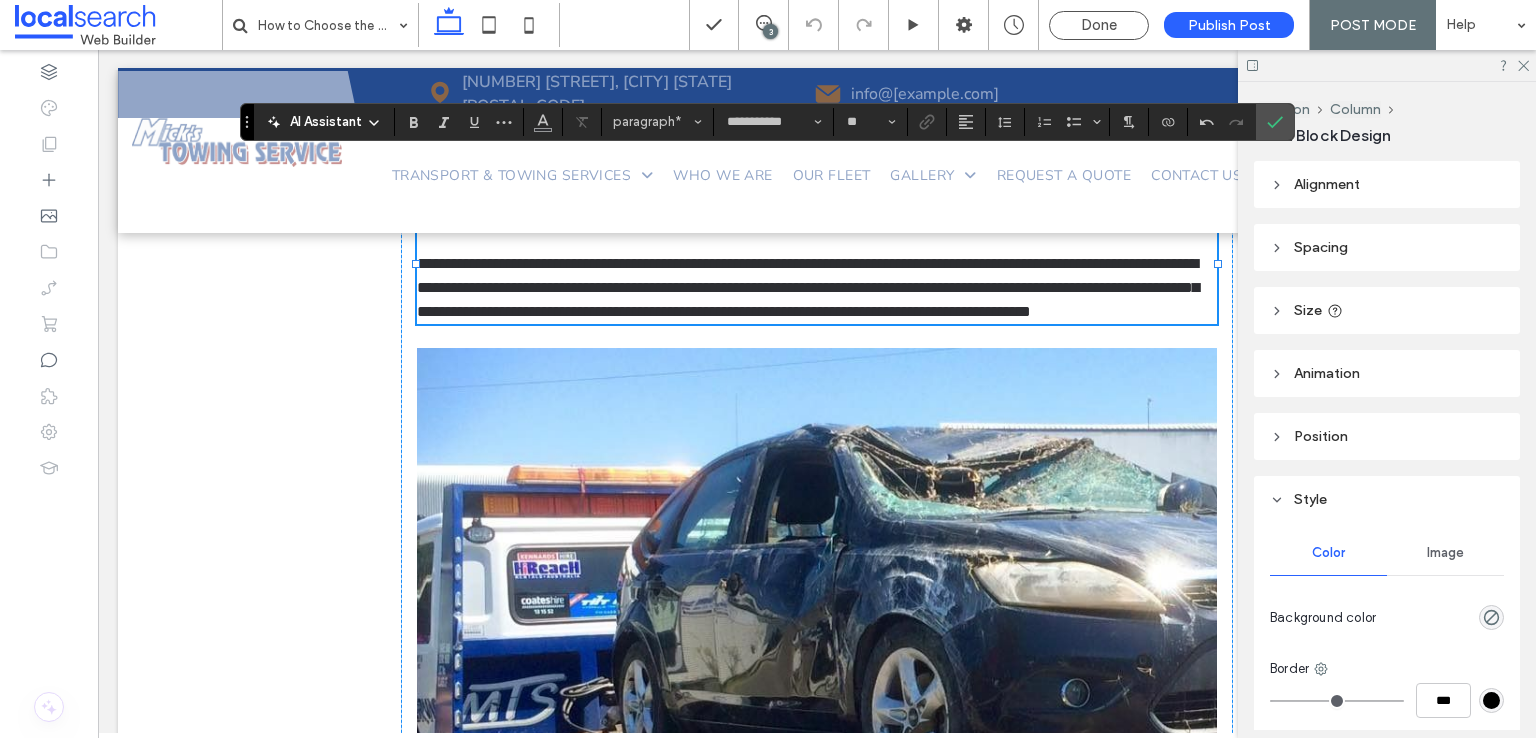 click at bounding box center (817, 615) 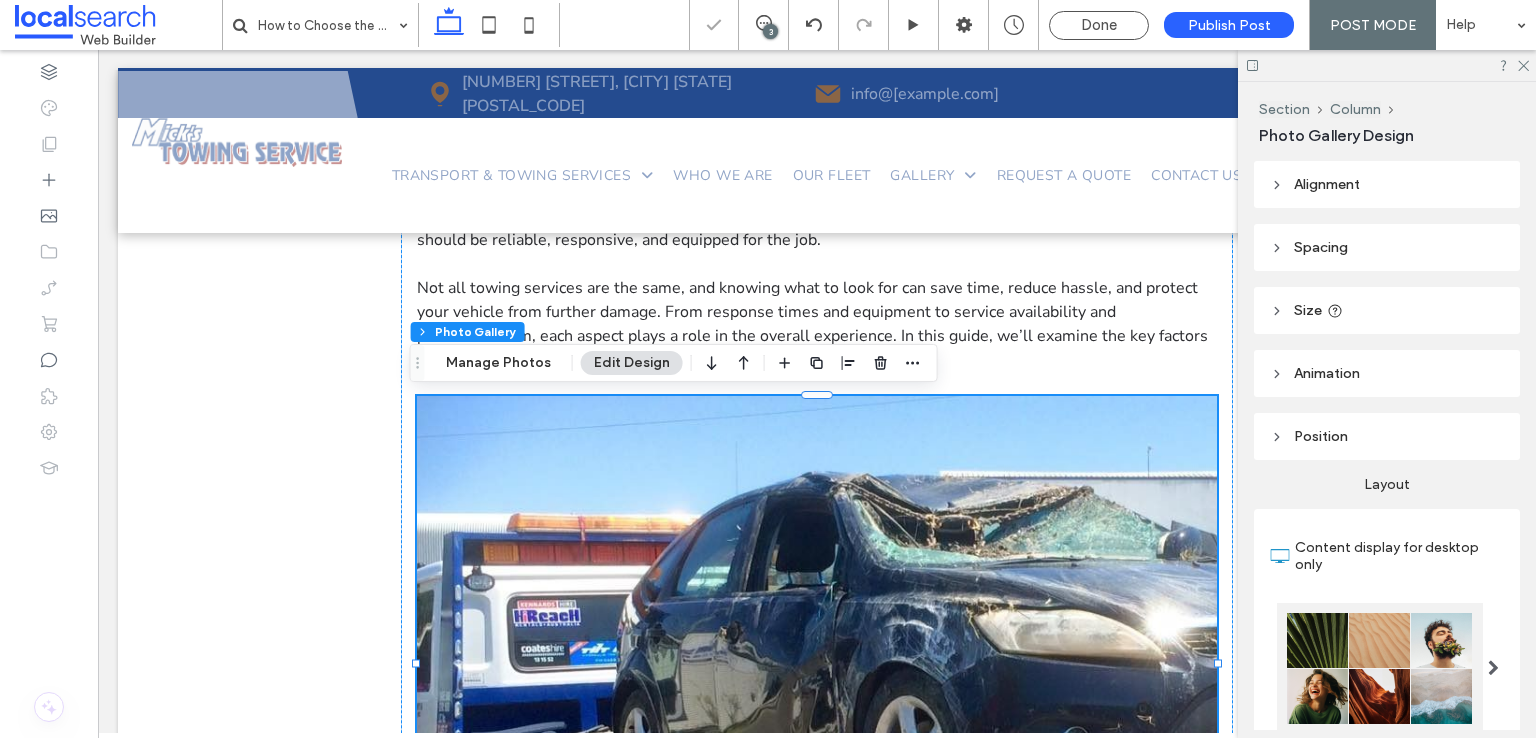 click at bounding box center [817, 663] 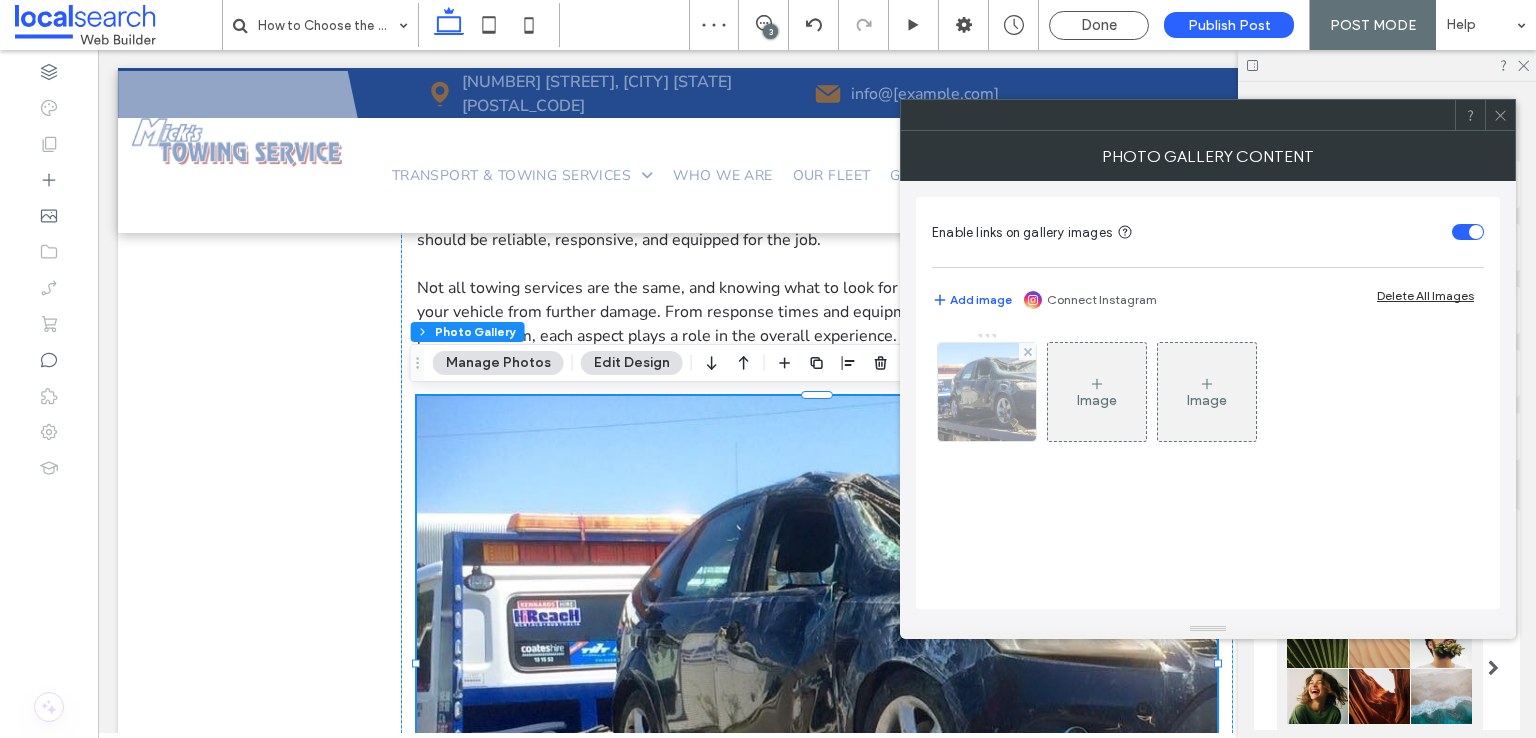 click at bounding box center [1027, 351] 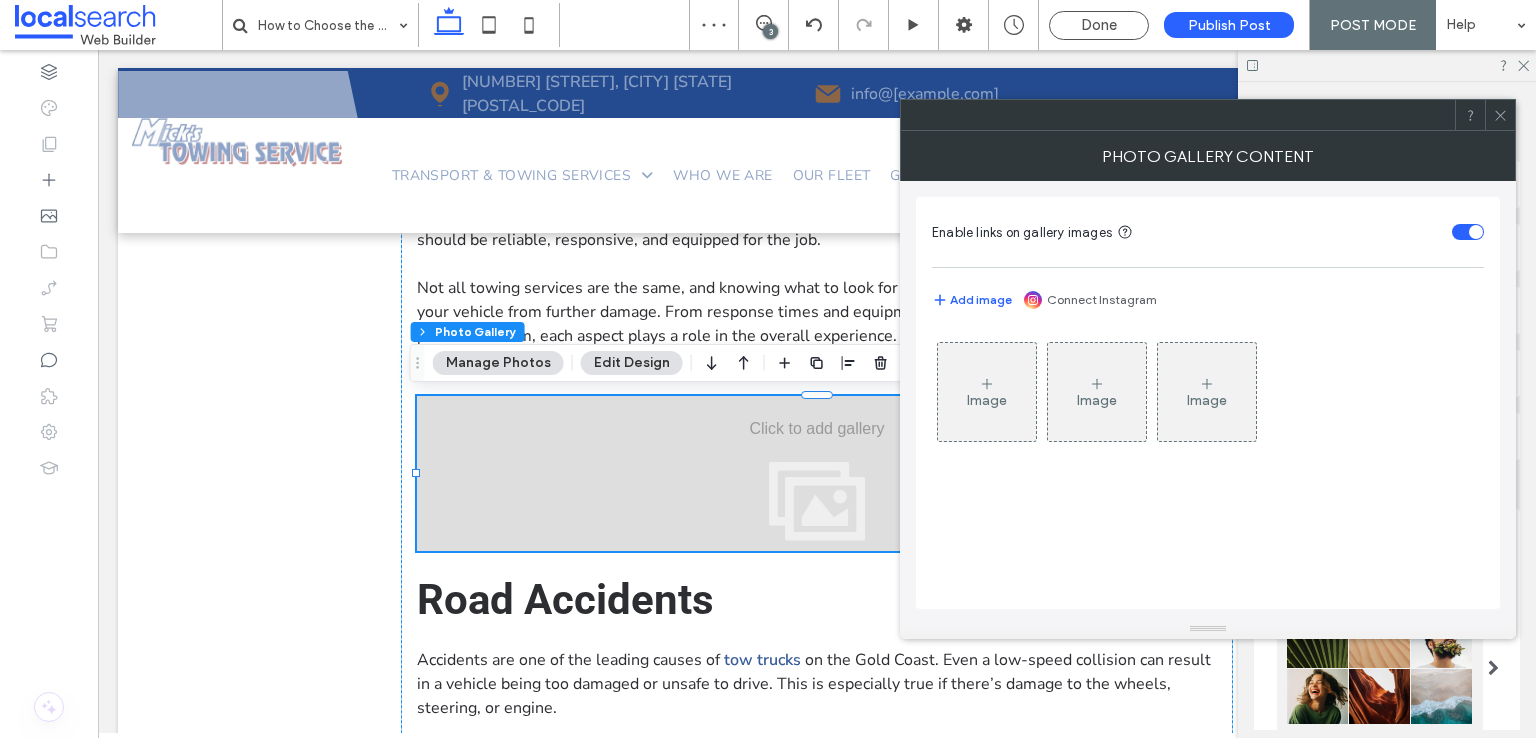 click on "Image" at bounding box center (987, 400) 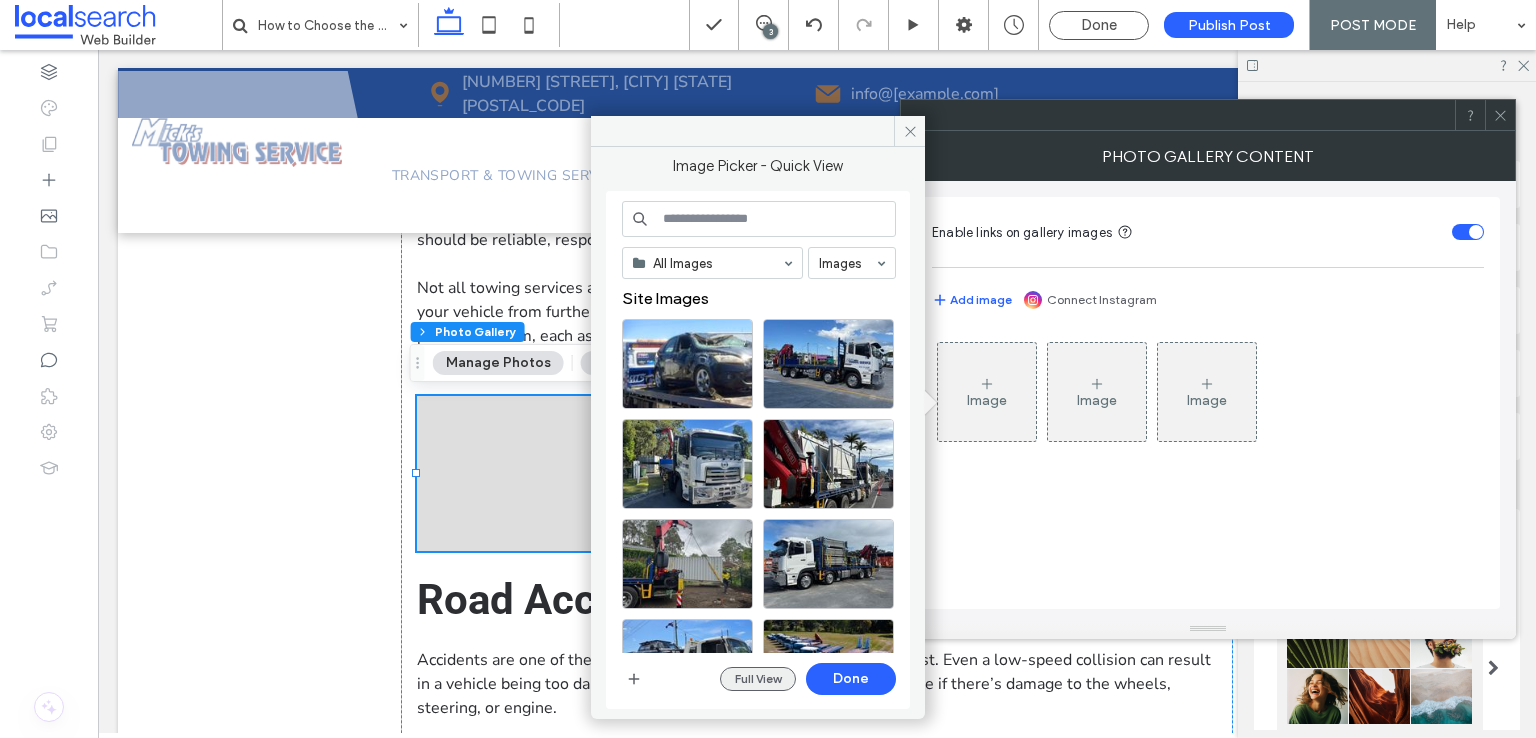 click on "Full View" at bounding box center (758, 679) 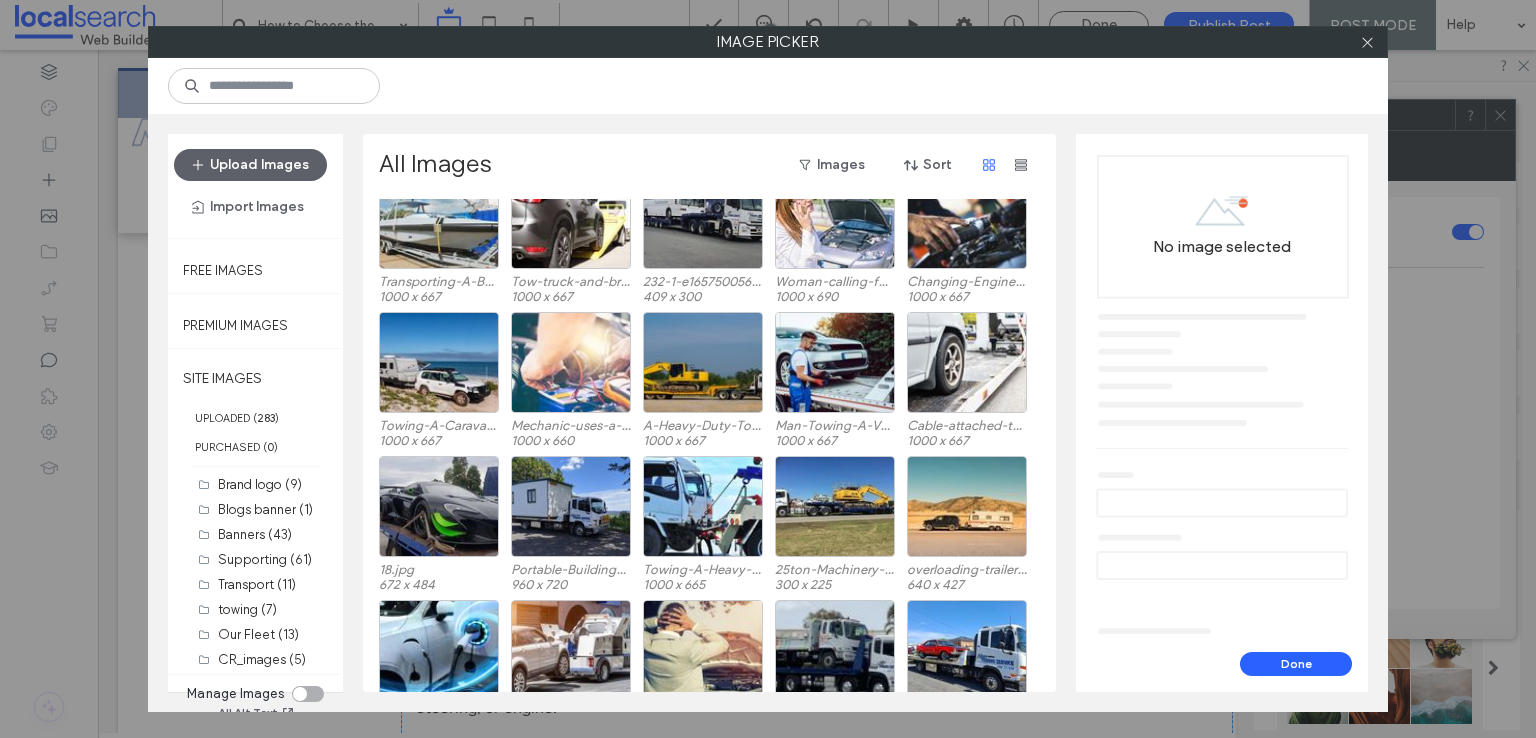 scroll, scrollTop: 2263, scrollLeft: 0, axis: vertical 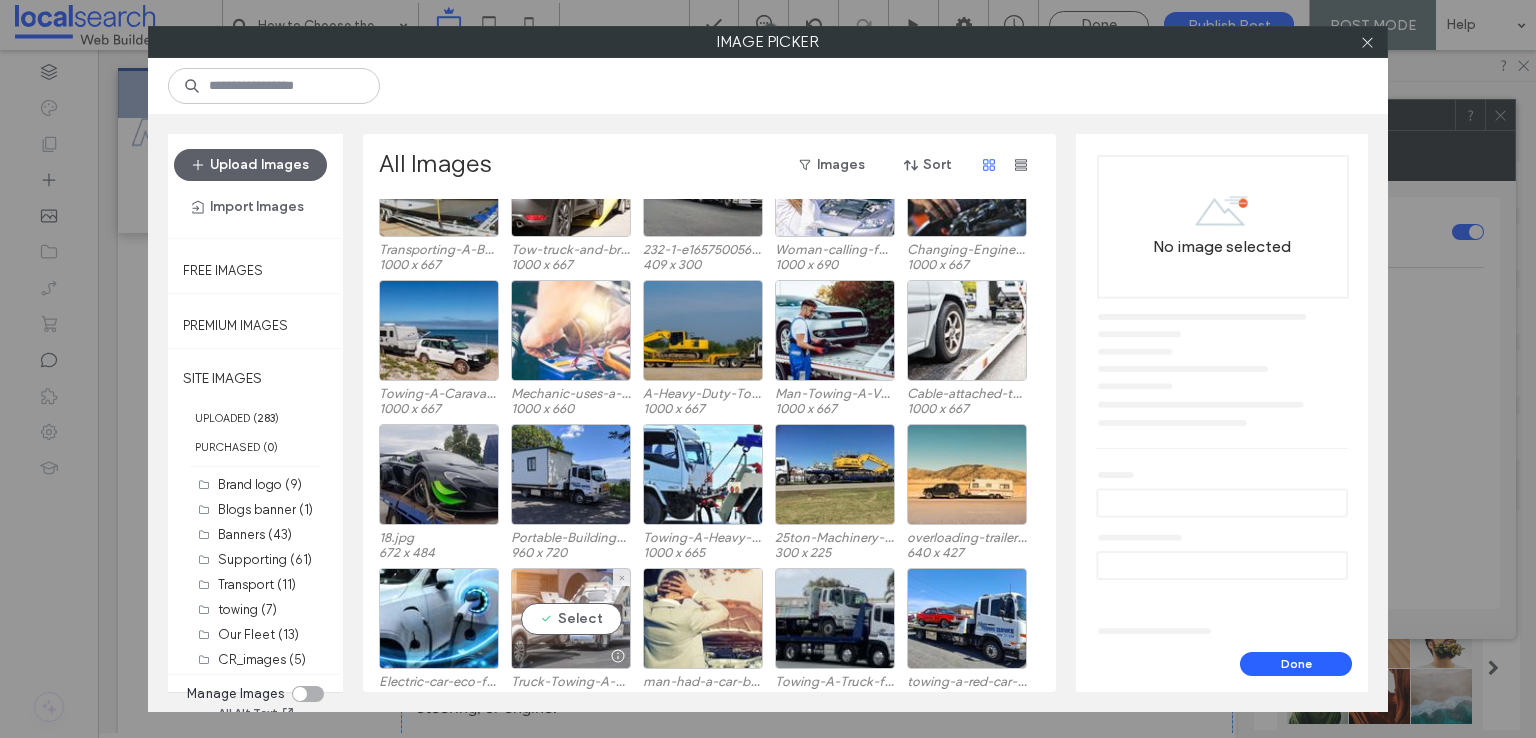 click on "Select" at bounding box center (571, 618) 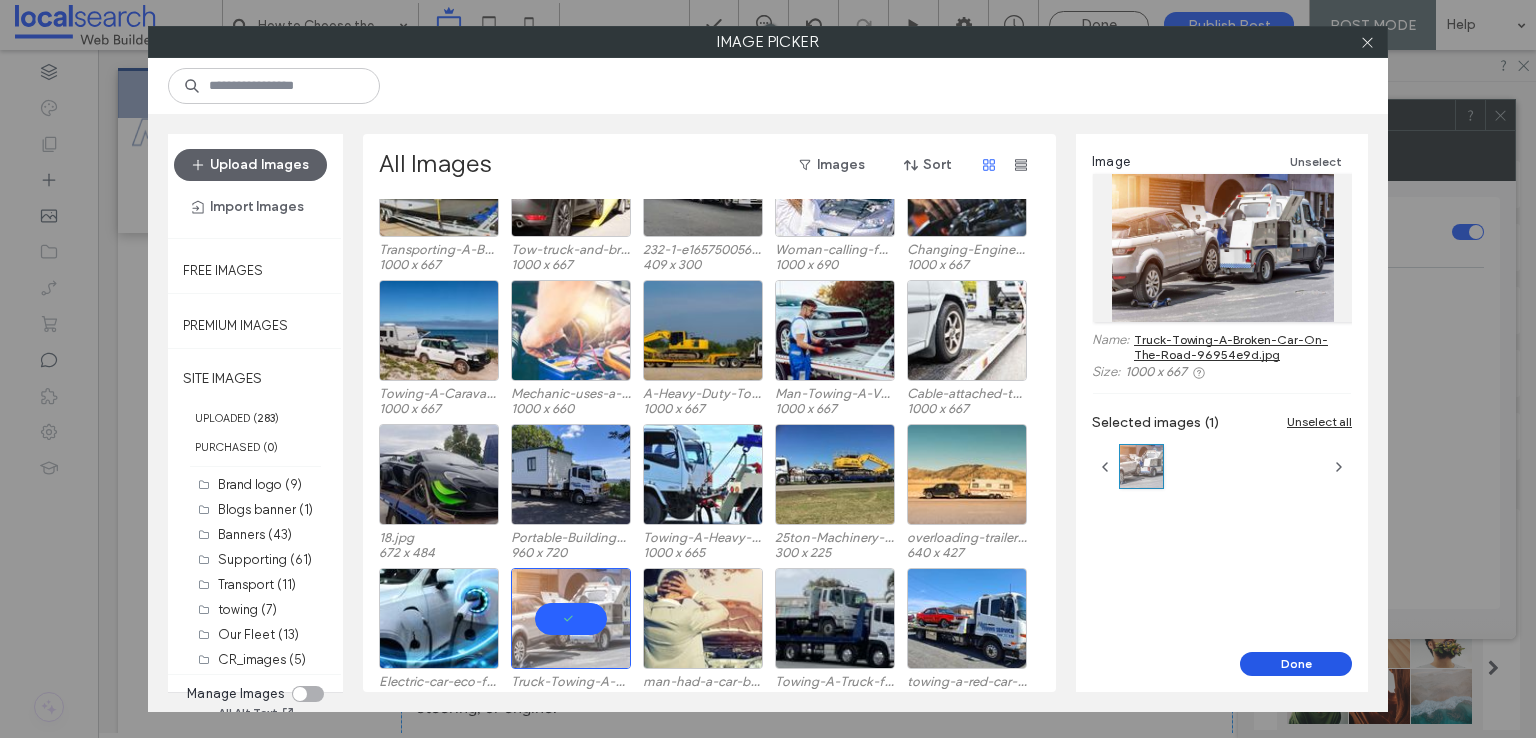 click on "Done" at bounding box center [1296, 664] 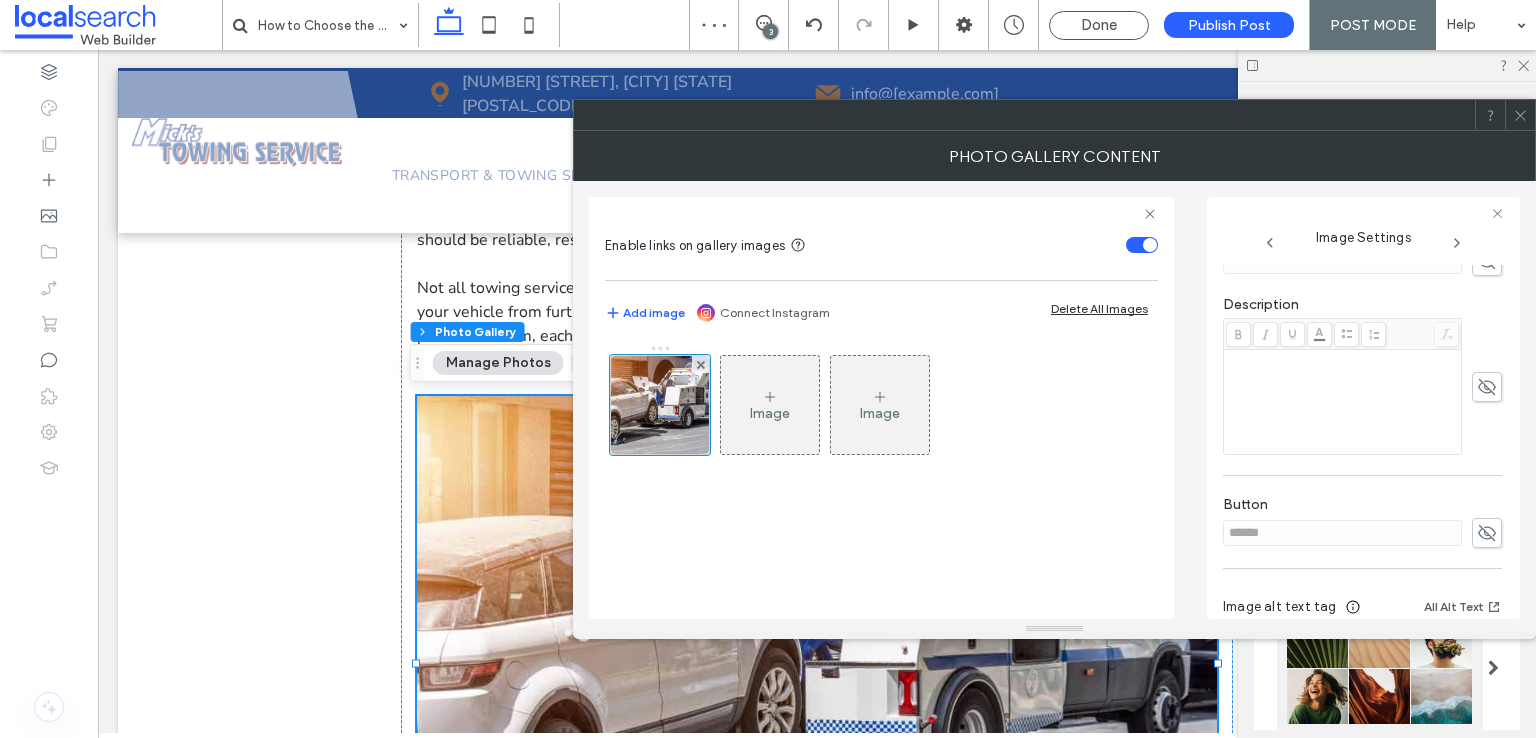 scroll, scrollTop: 585, scrollLeft: 0, axis: vertical 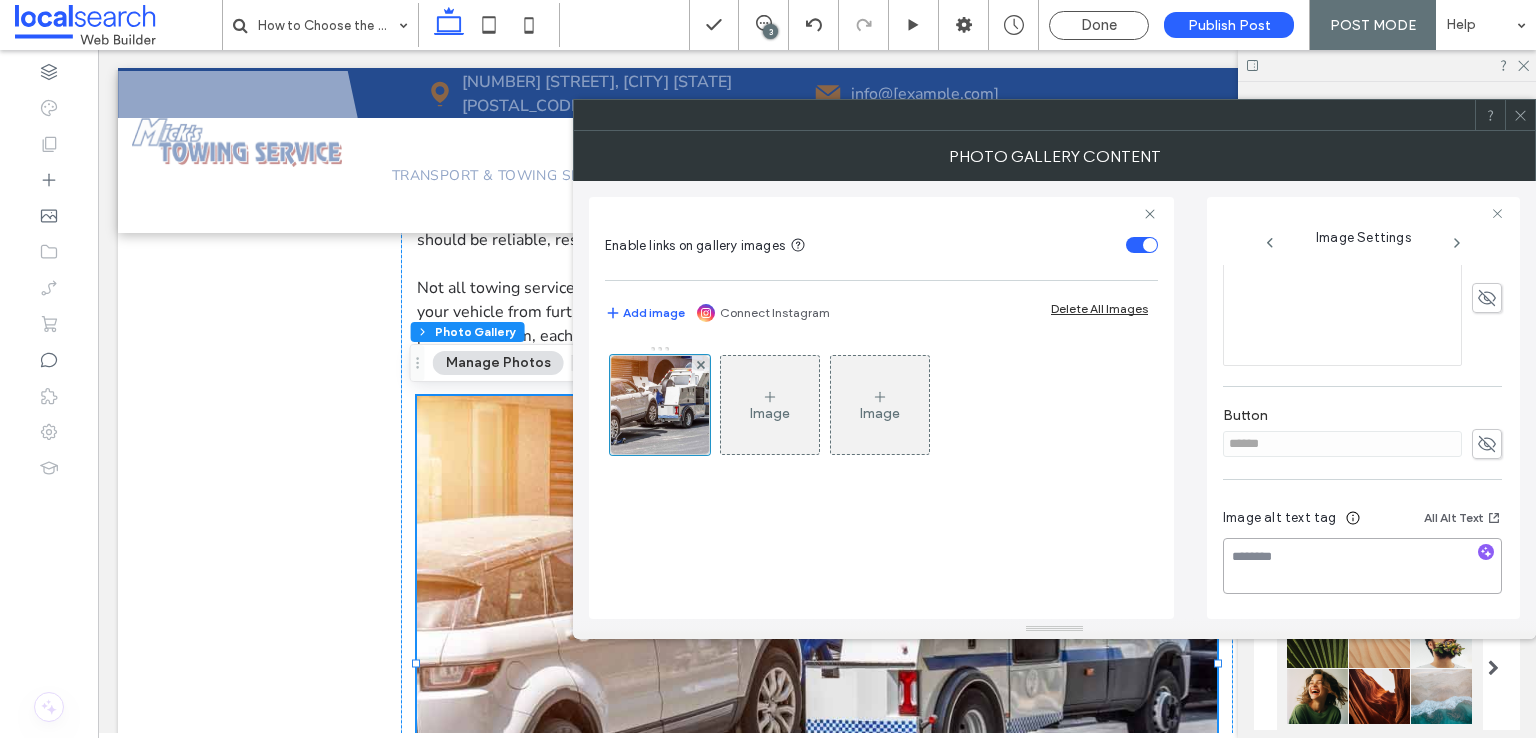 click at bounding box center [1362, 566] 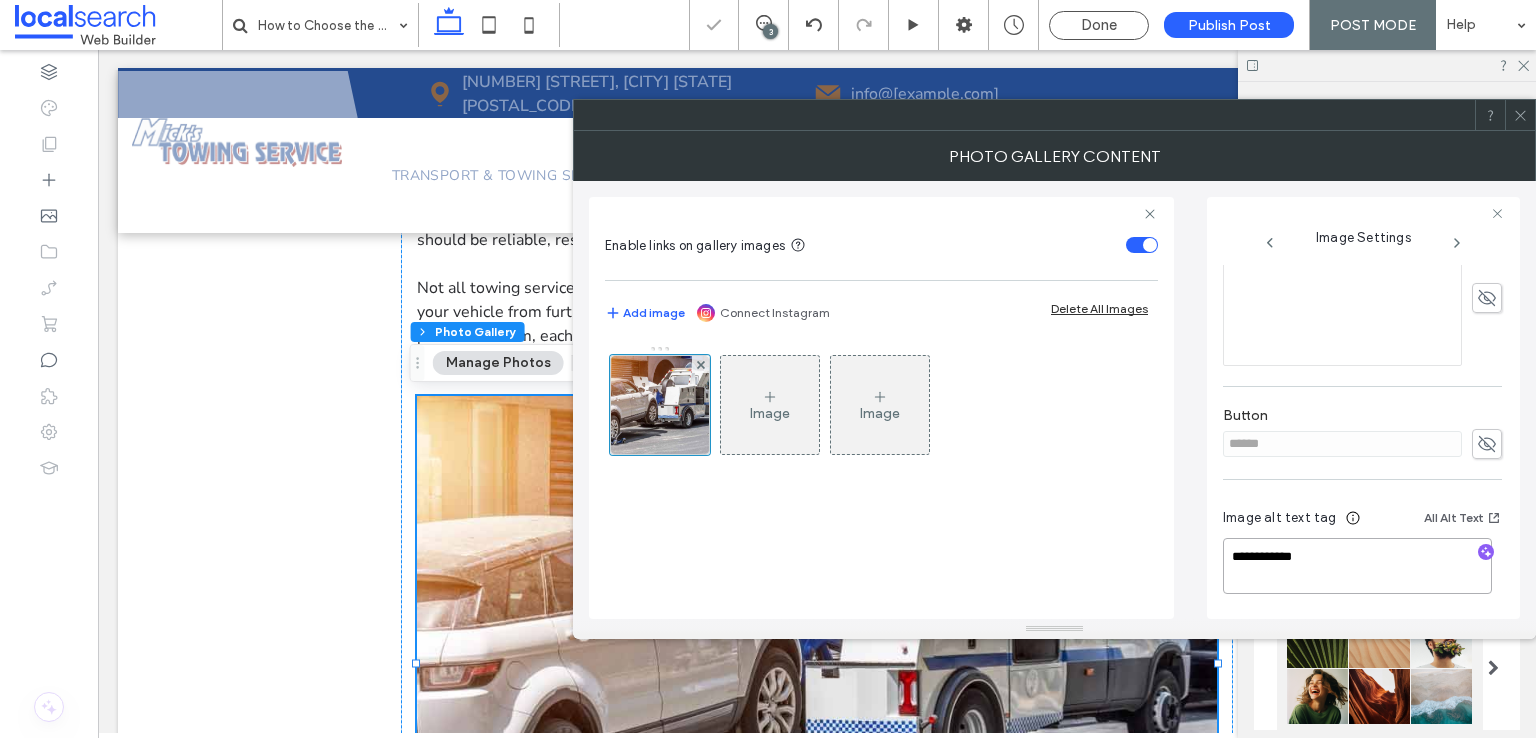 type on "**********" 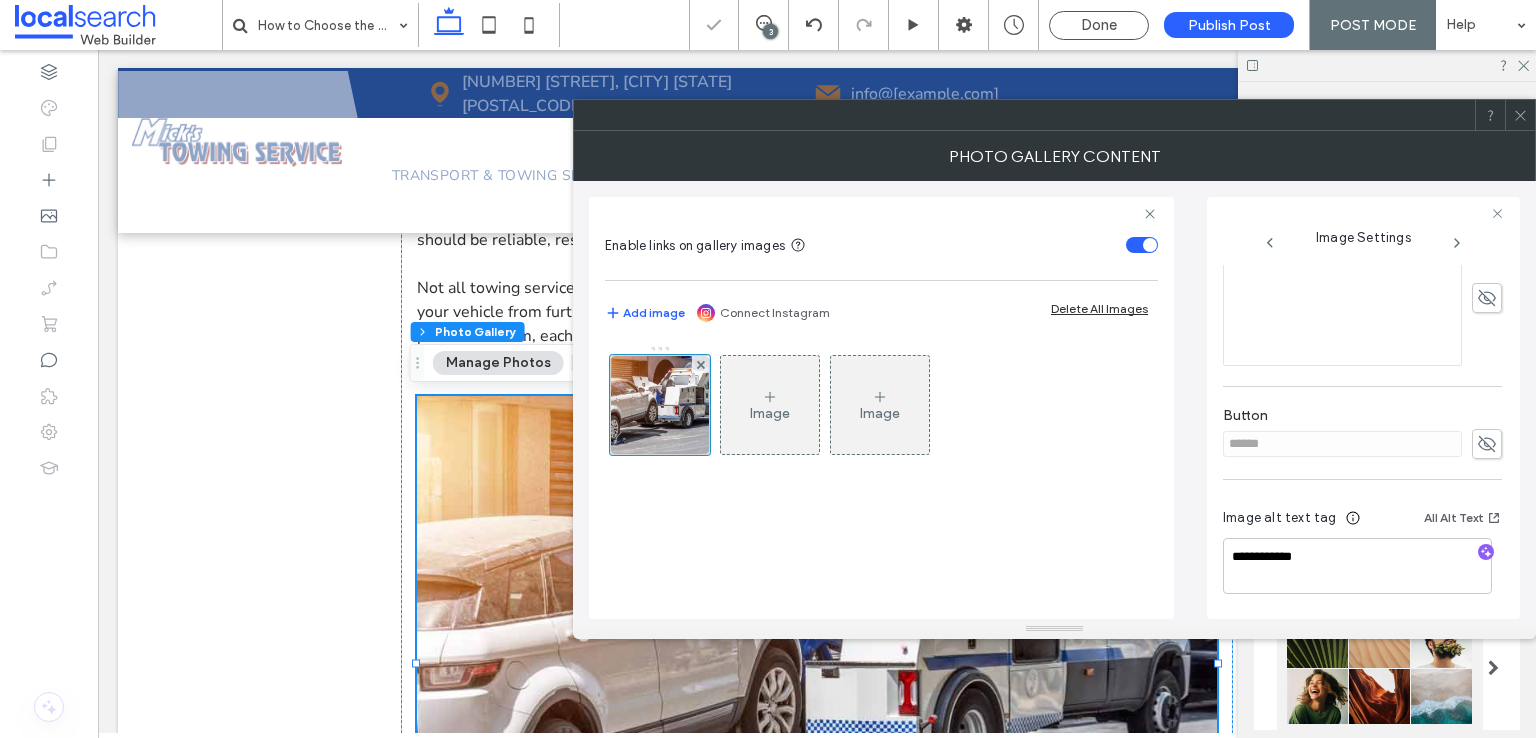 click at bounding box center [1520, 115] 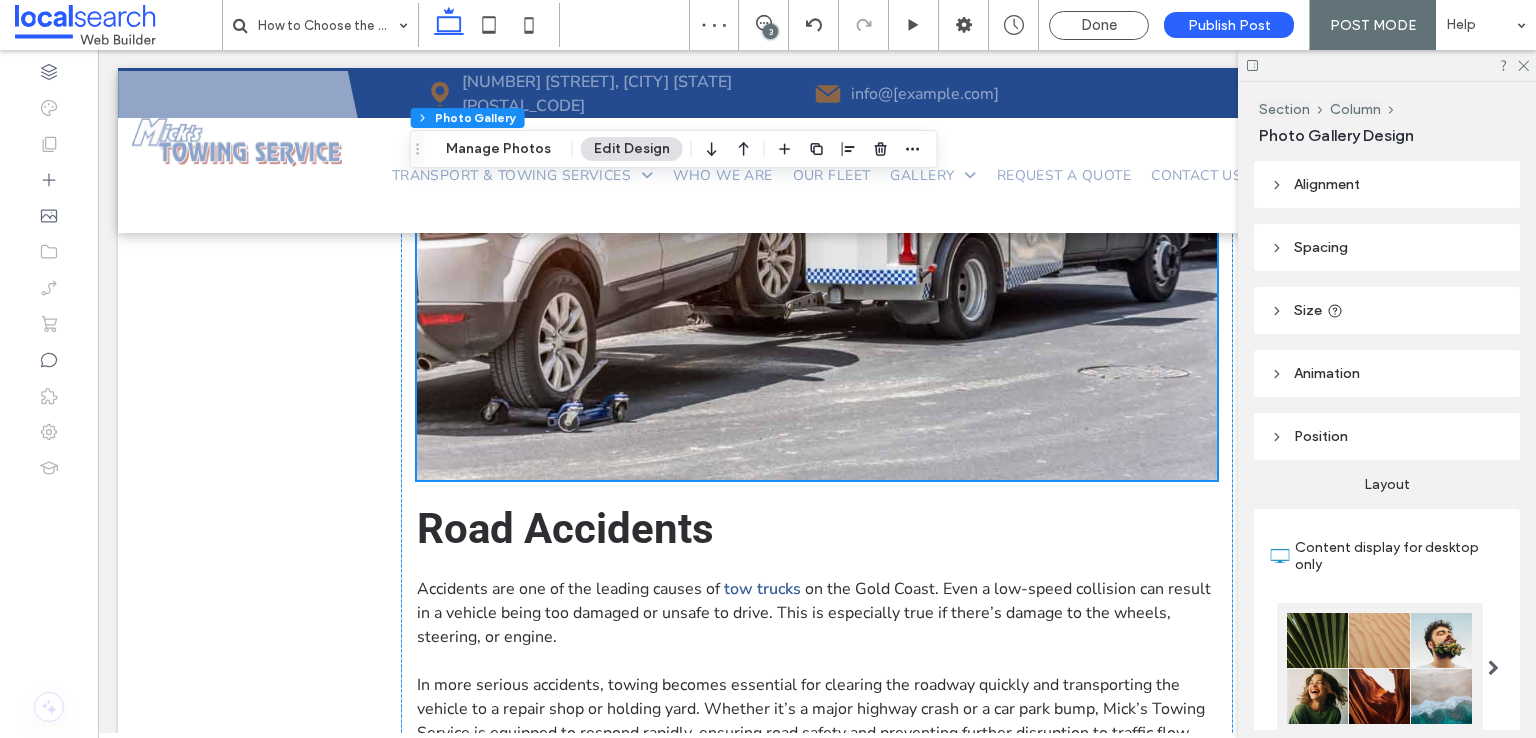 scroll, scrollTop: 1357, scrollLeft: 0, axis: vertical 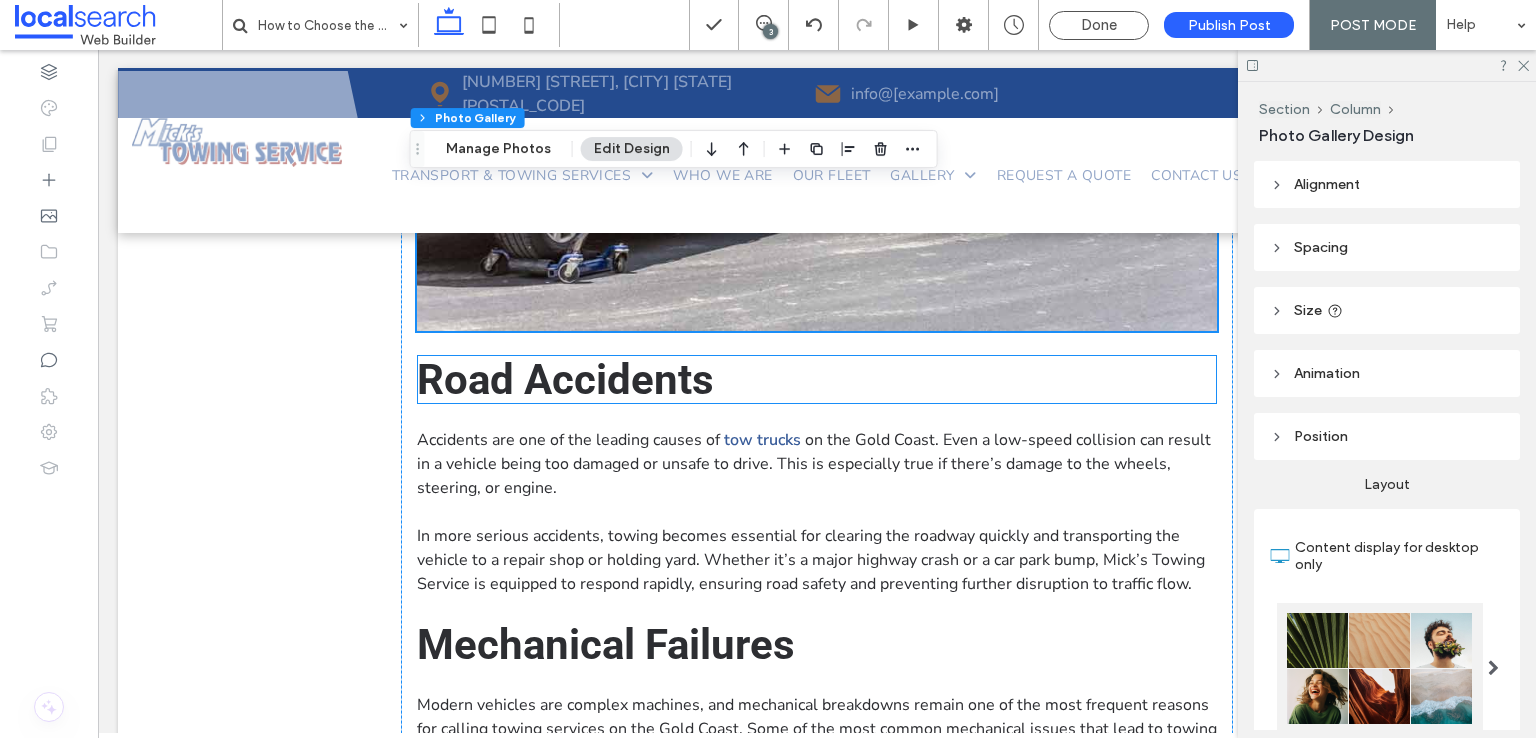 click on "Road Accidents" at bounding box center [565, 379] 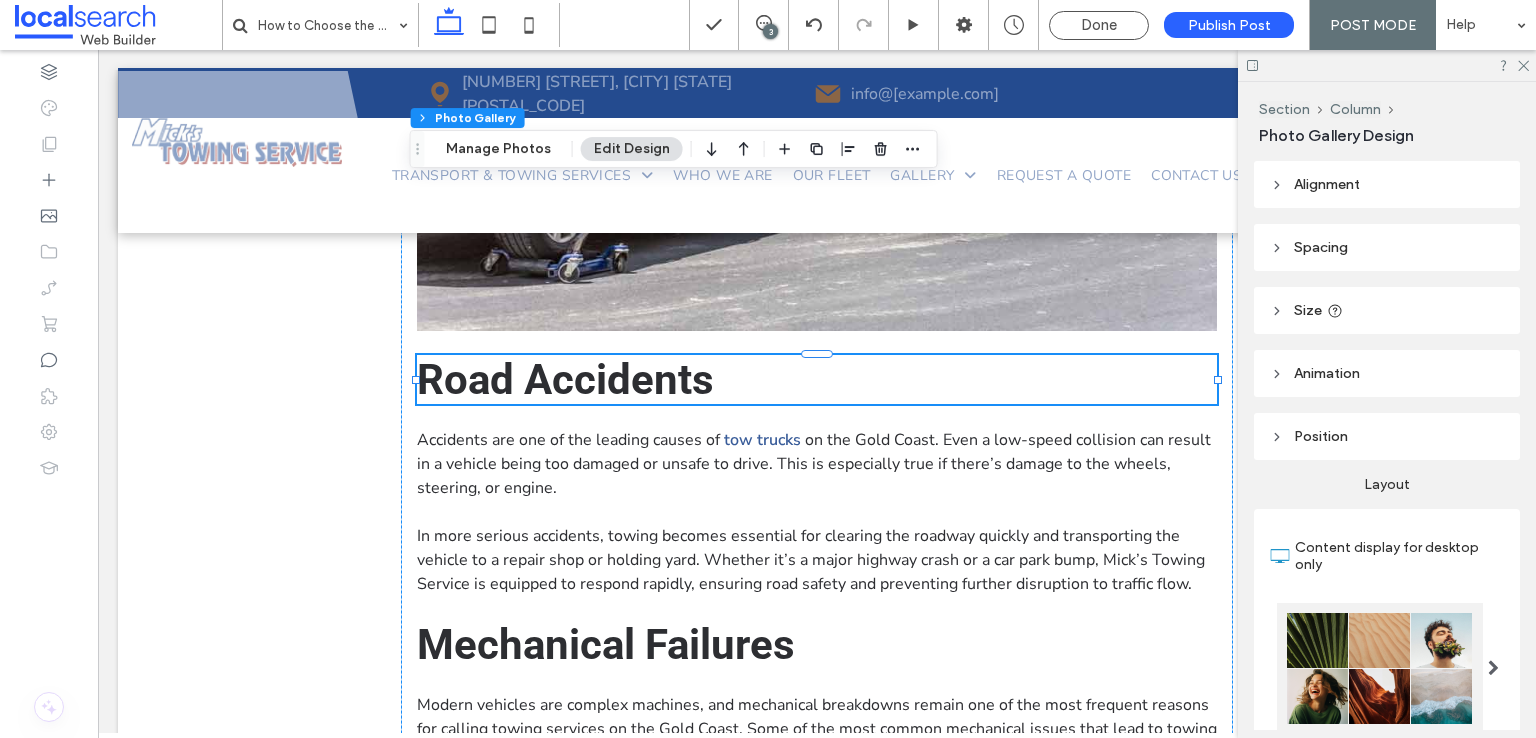 click on "Road Accidents" at bounding box center (817, 379) 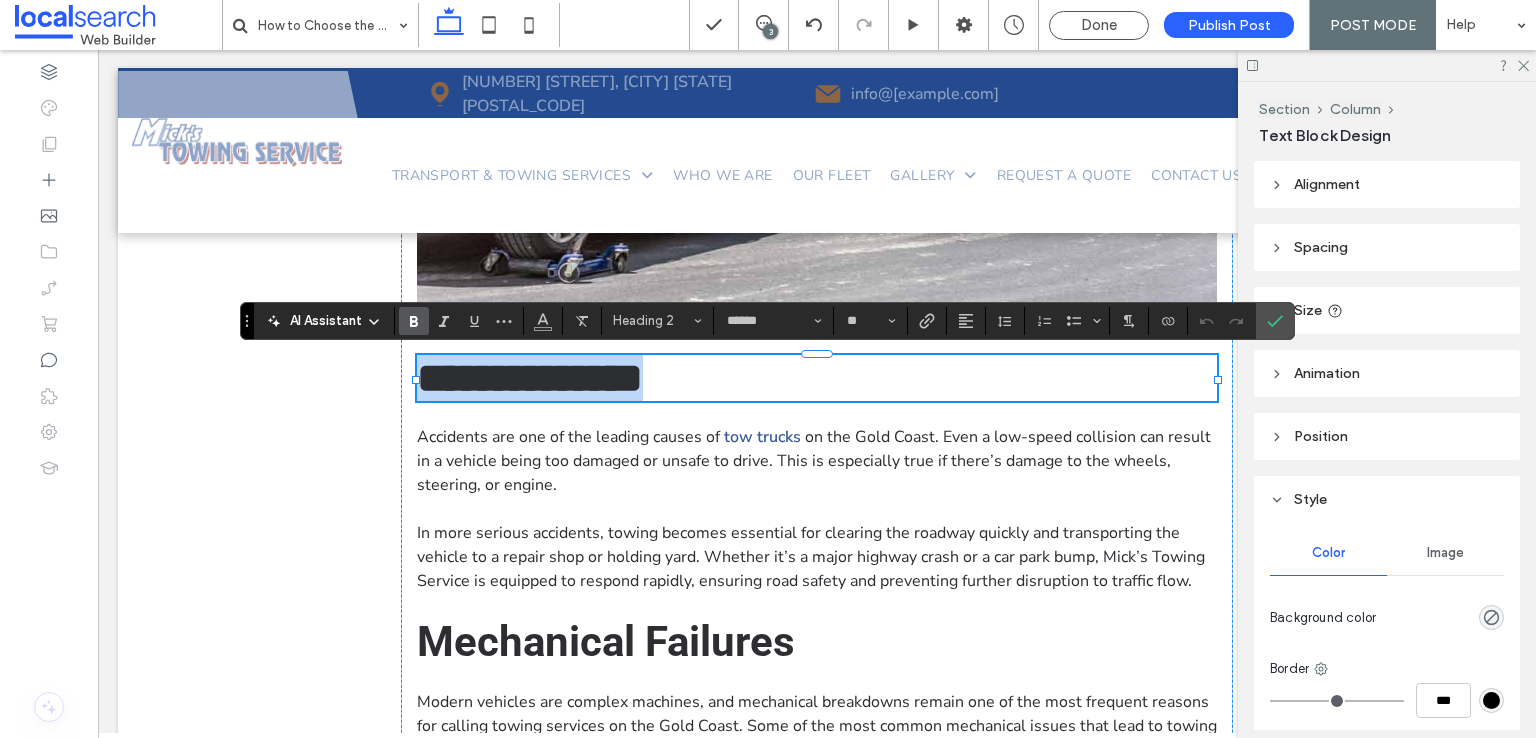 type on "**********" 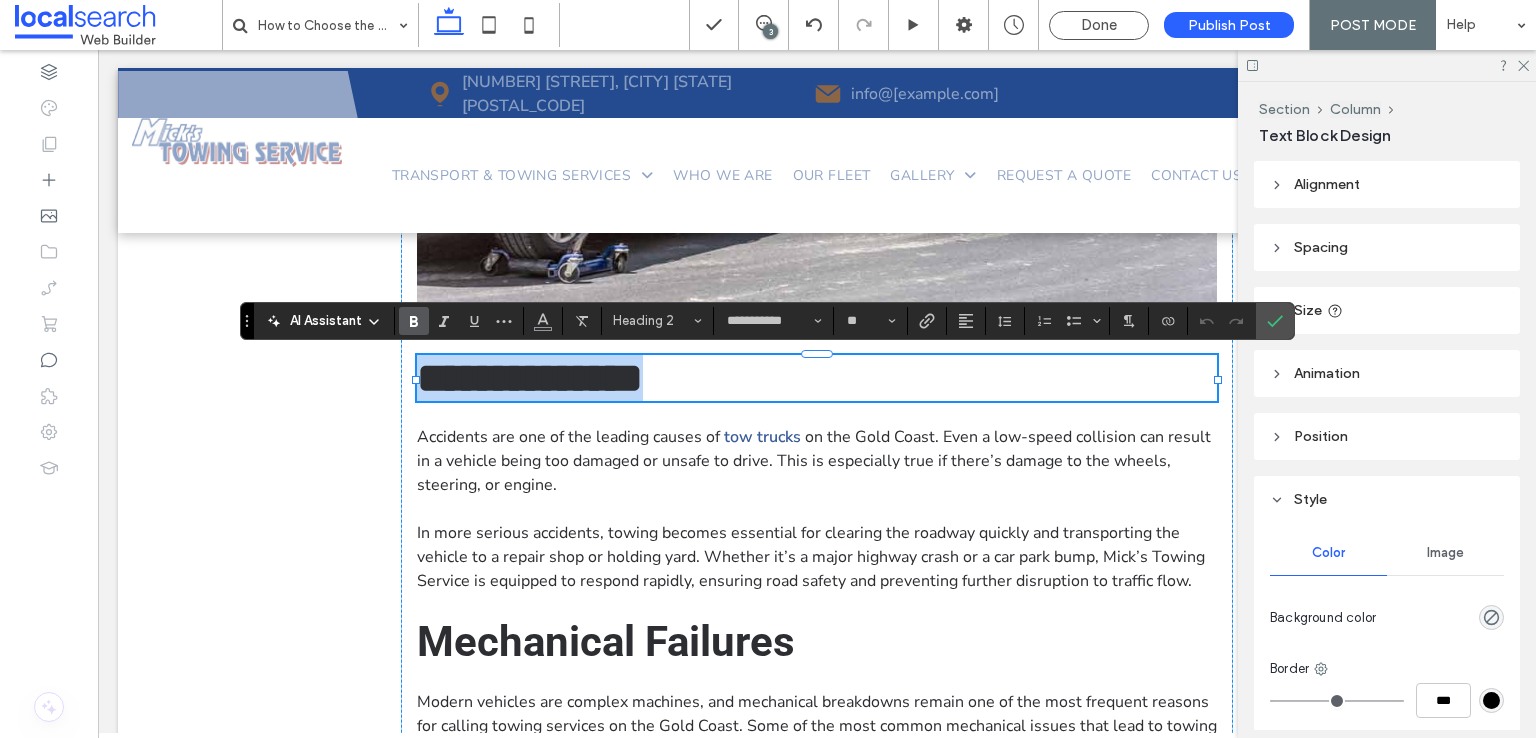 type on "**" 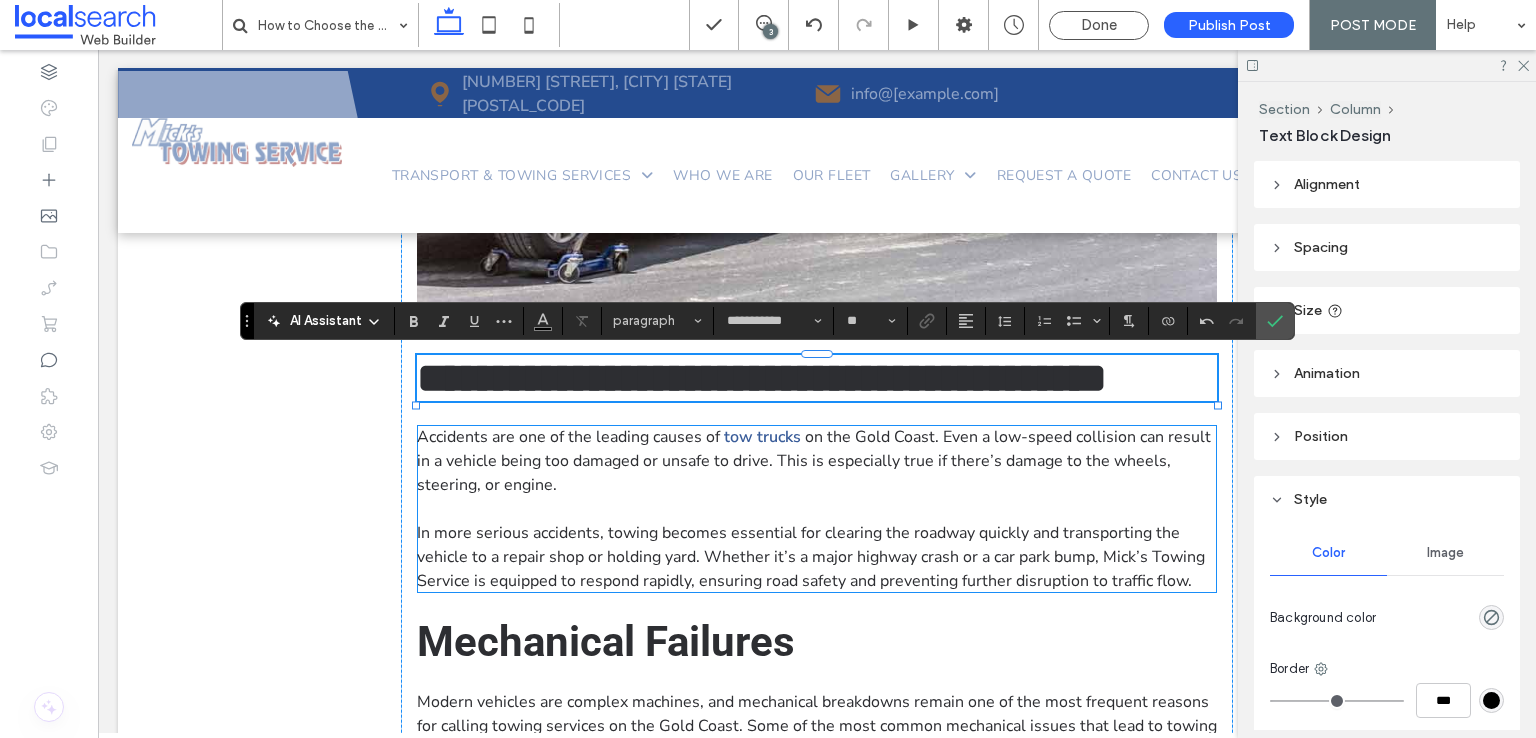 click on "Accidents are one of the leading causes of
tow trucks   on the Gold Coast. Even a low-speed collision can result in a vehicle being too damaged or unsafe to drive. This is especially true if there’s damage to the wheels, steering, or engine." at bounding box center (817, 461) 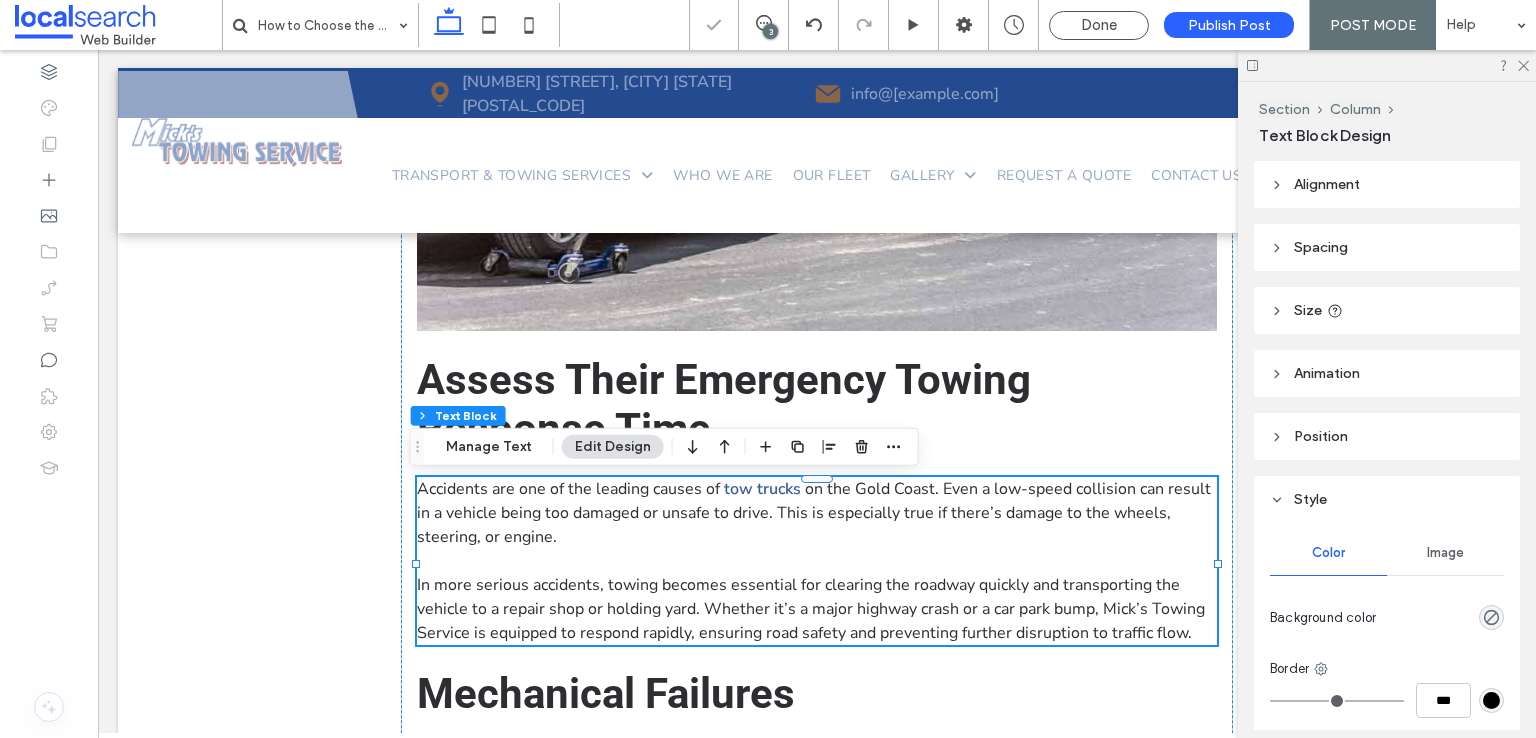 click on "Accidents are one of the leading causes of
tow trucks   on the Gold Coast. Even a low-speed collision can result in a vehicle being too damaged or unsafe to drive. This is especially true if there’s damage to the wheels, steering, or engine. In more serious accidents, towing becomes essential for clearing the roadway quickly and transporting the vehicle to a repair shop or holding yard. Whether it’s a major highway crash or a car park bump, Mick’s Towing Service is equipped to respond rapidly, ensuring road safety and preventing further disruption to traffic flow." at bounding box center [817, 561] 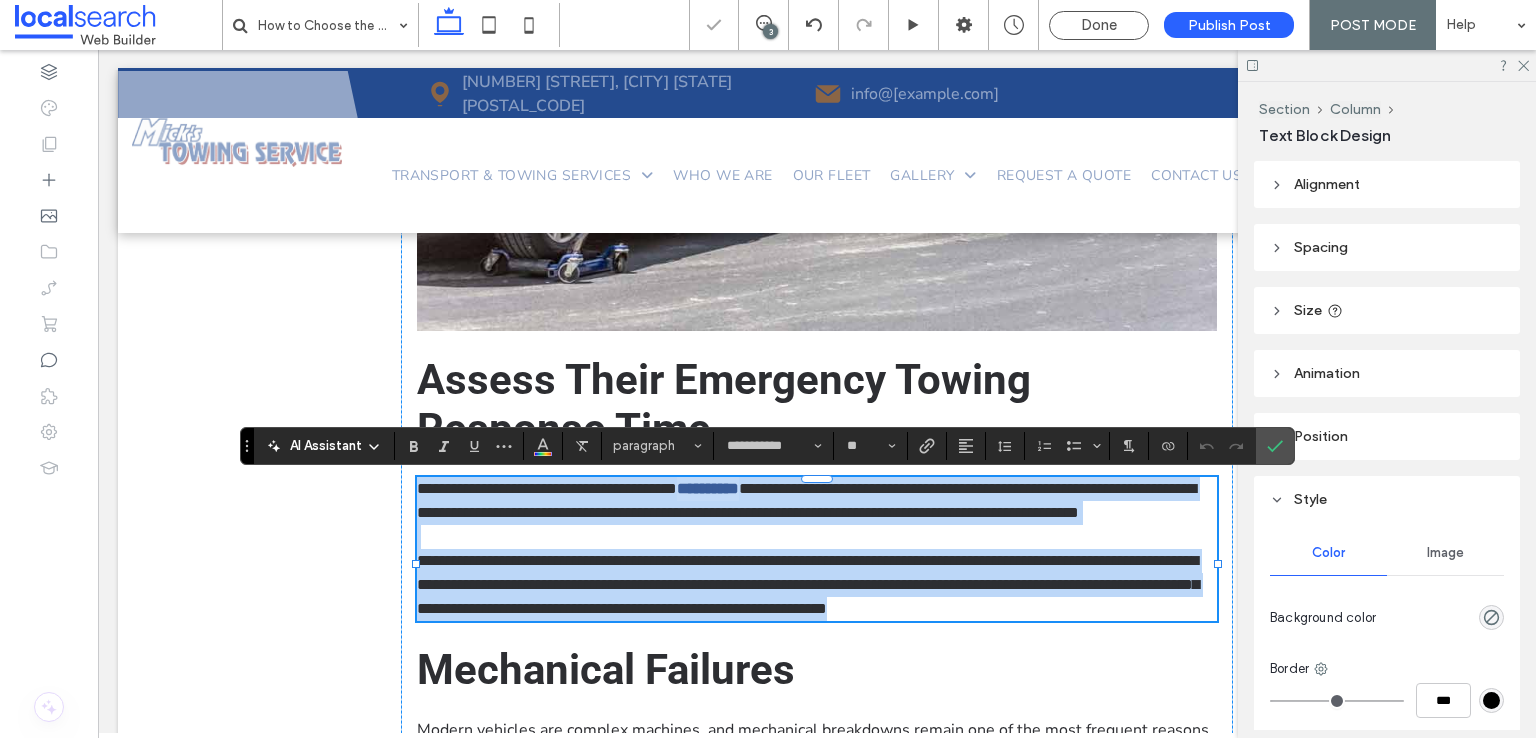 scroll, scrollTop: 0, scrollLeft: 0, axis: both 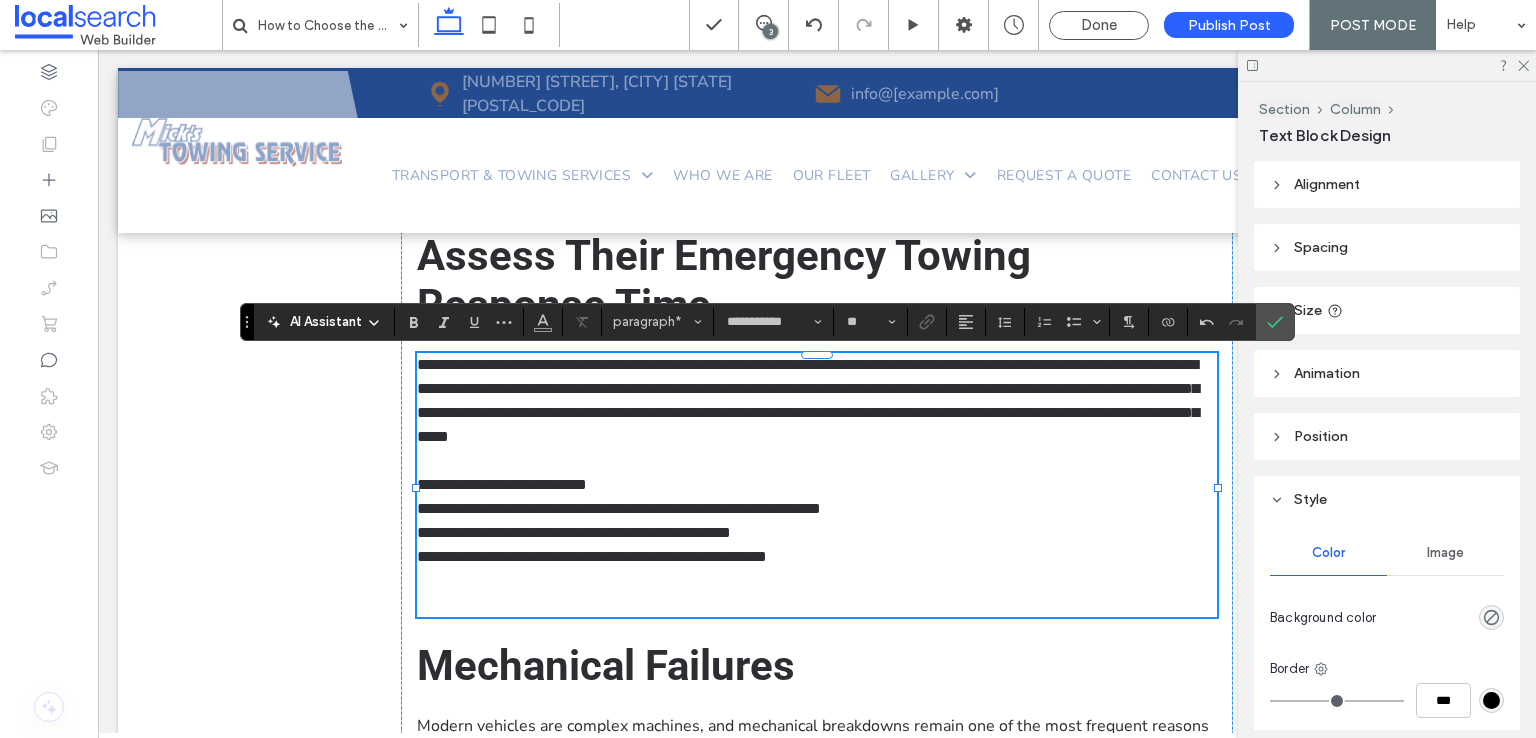 click on "**********" at bounding box center [574, 532] 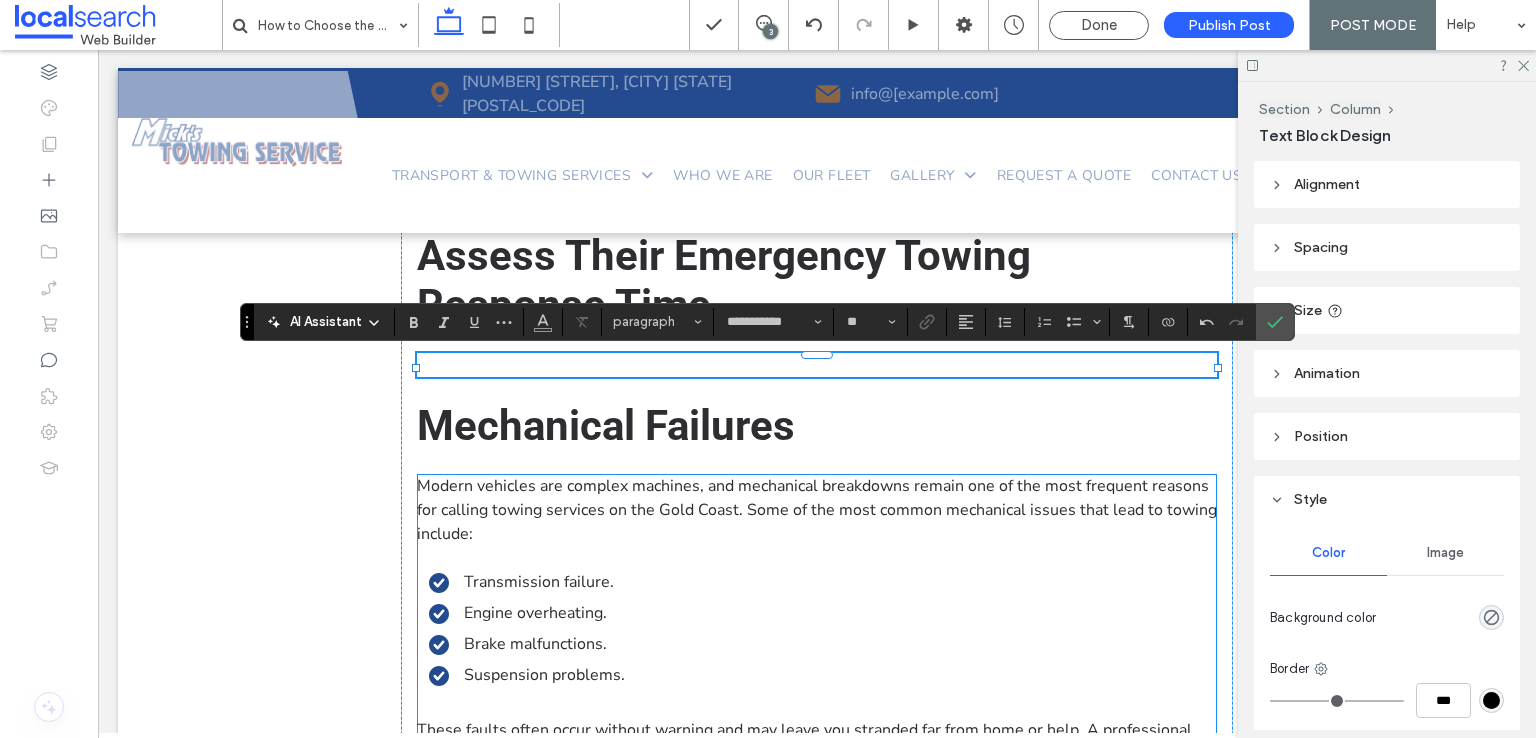 scroll, scrollTop: 0, scrollLeft: 0, axis: both 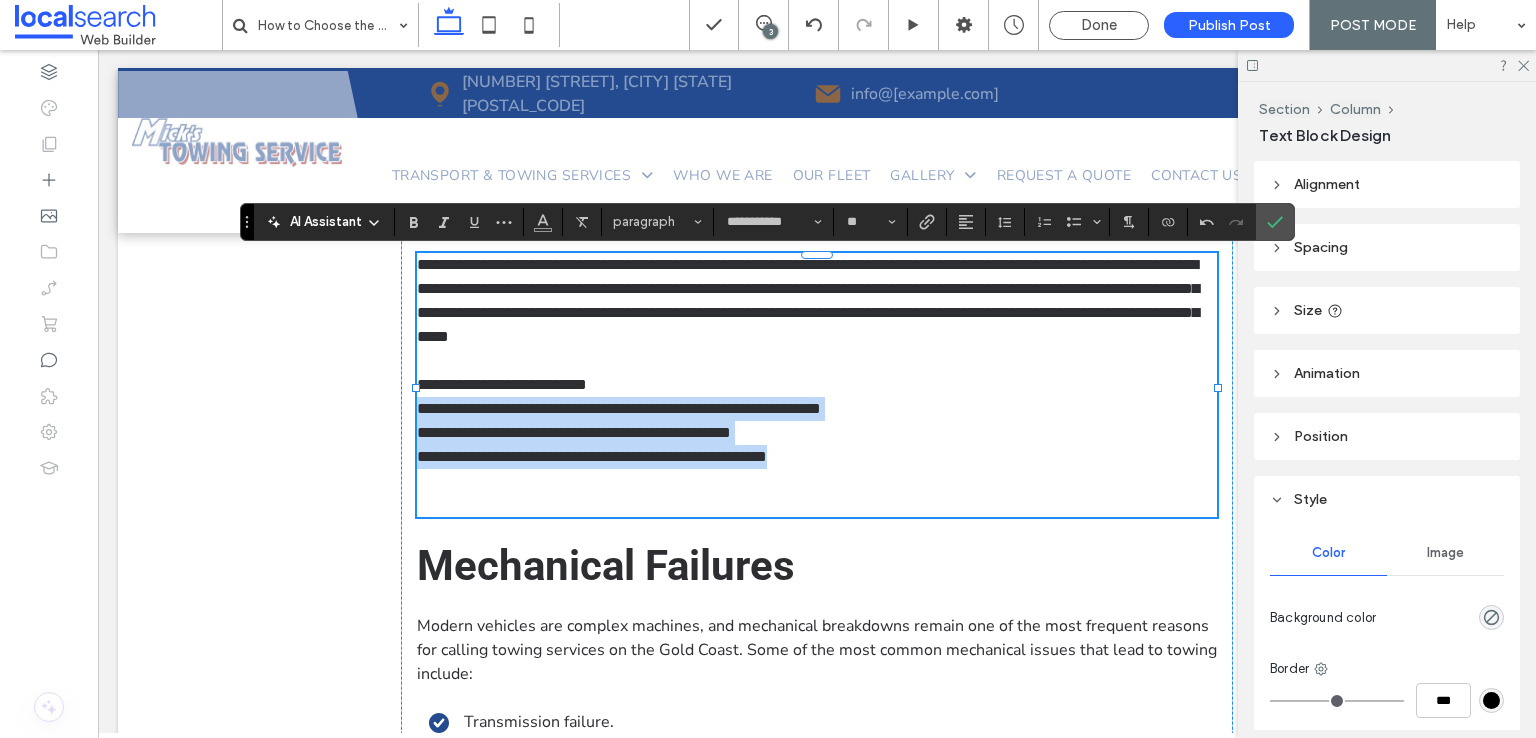 drag, startPoint x: 834, startPoint y: 469, endPoint x: 407, endPoint y: 413, distance: 430.65646 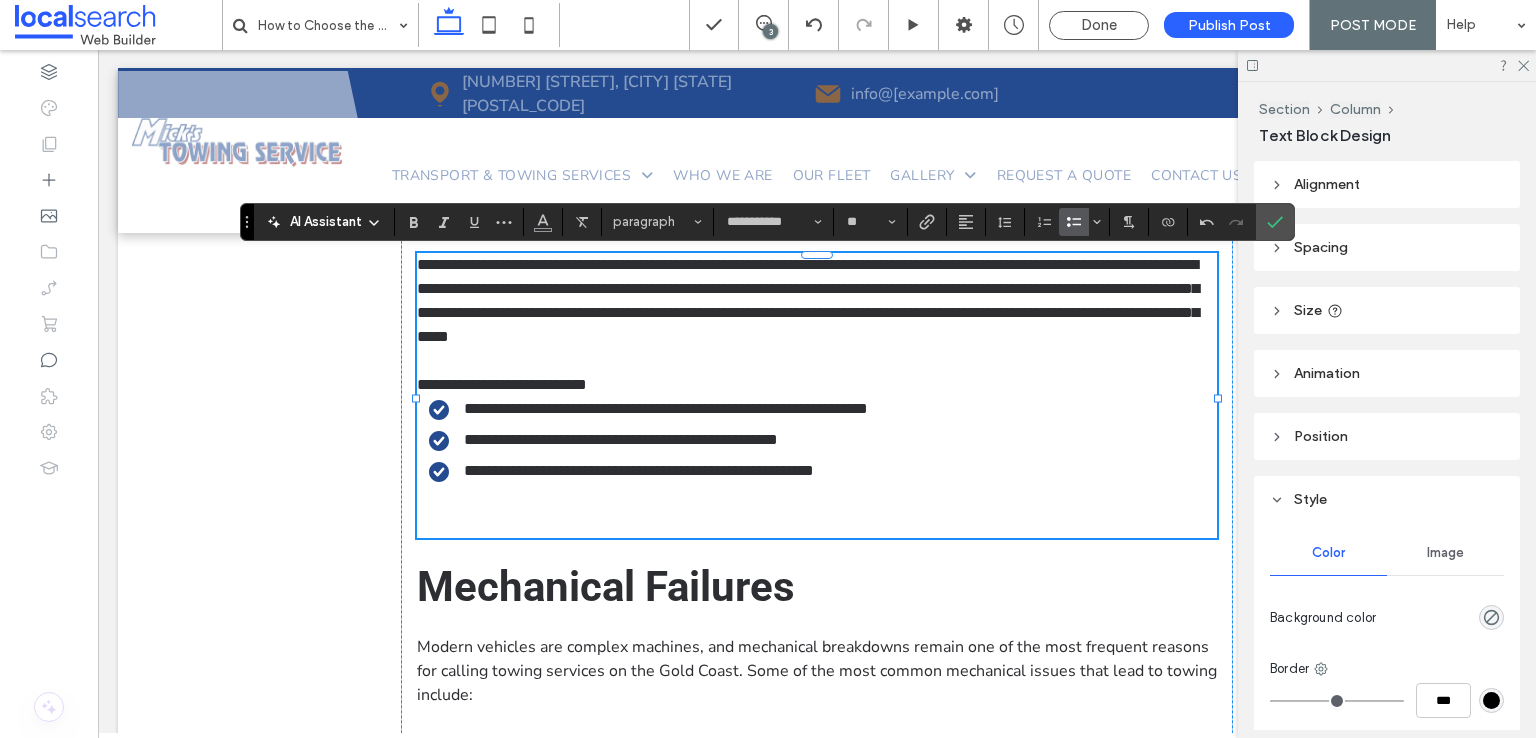 click on "**********" at bounding box center [807, 440] 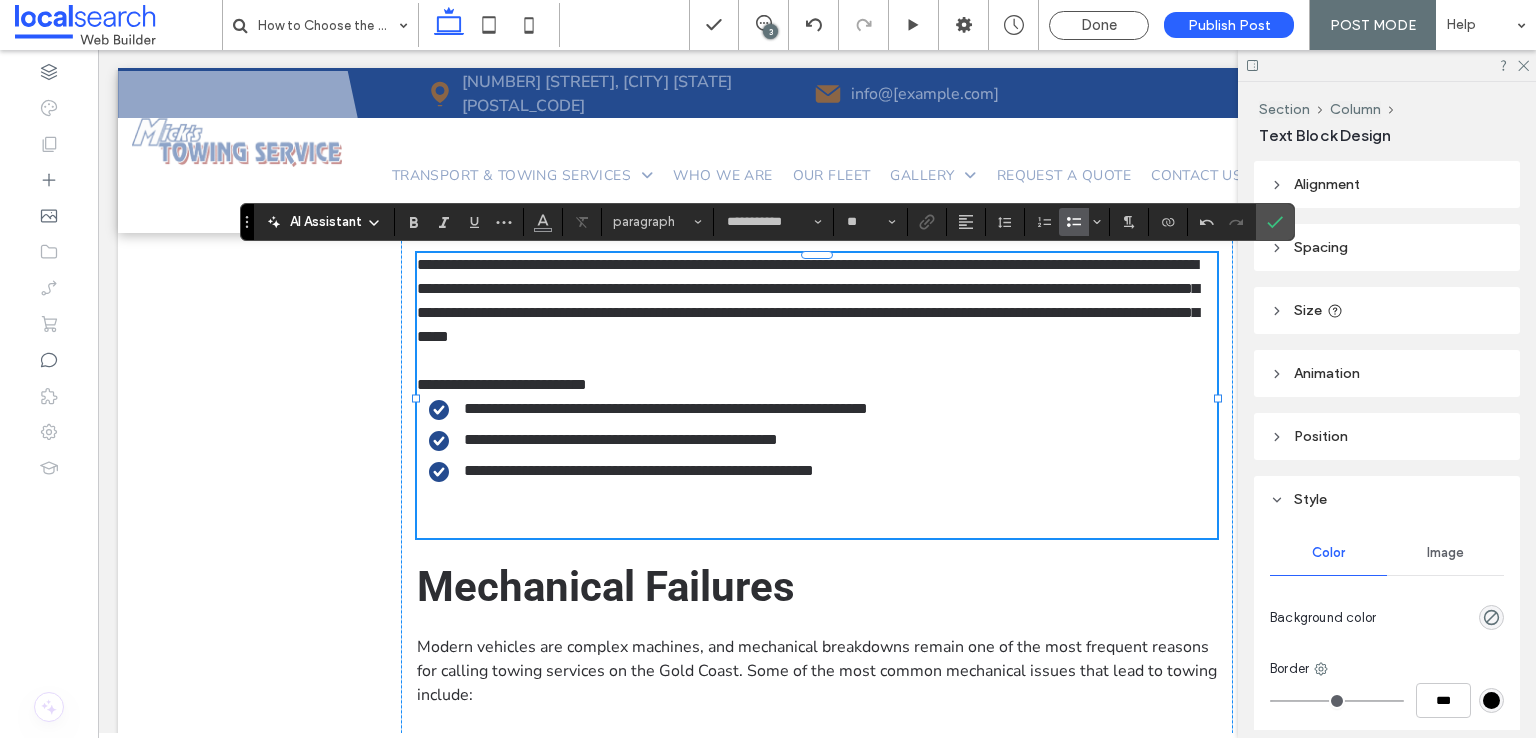 click on "**********" at bounding box center [666, 408] 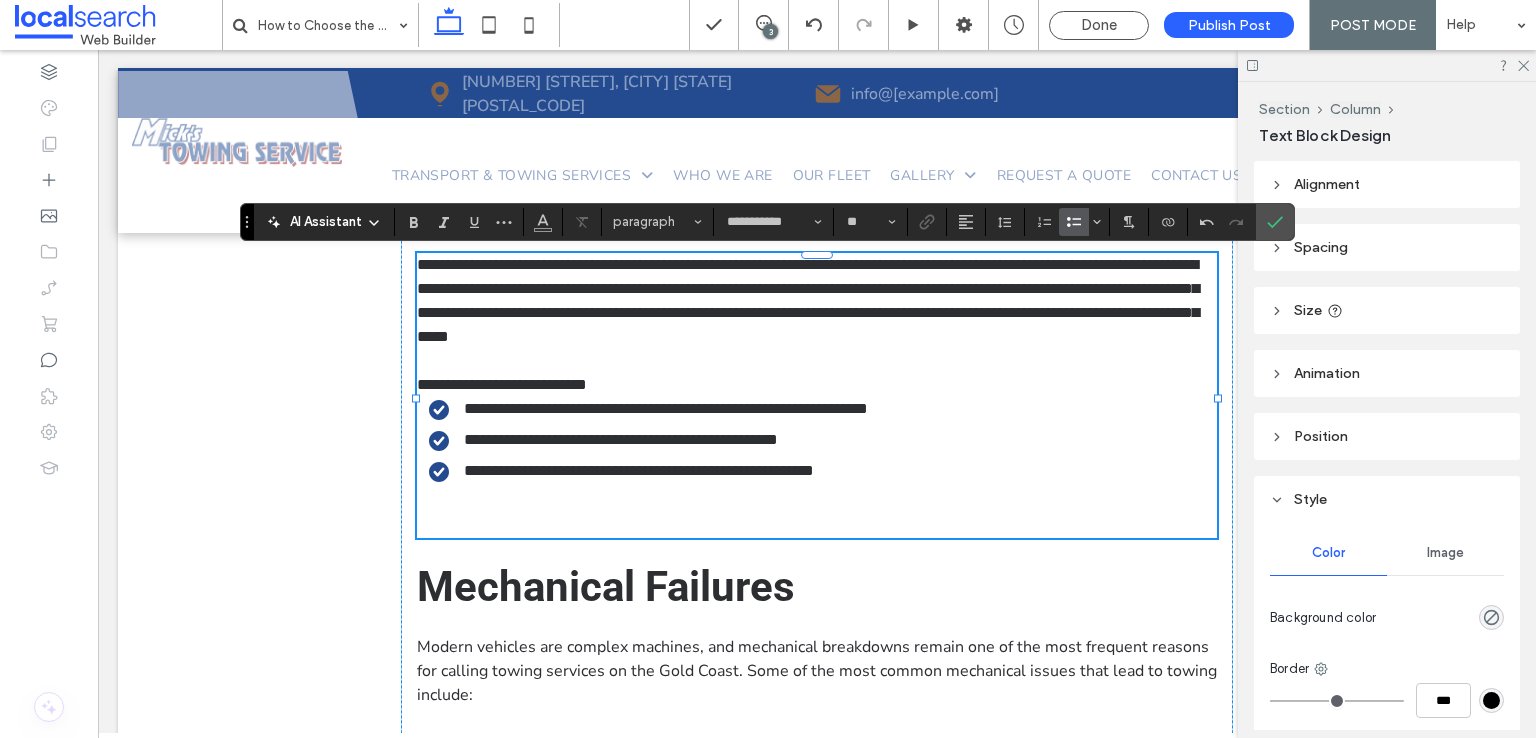 type 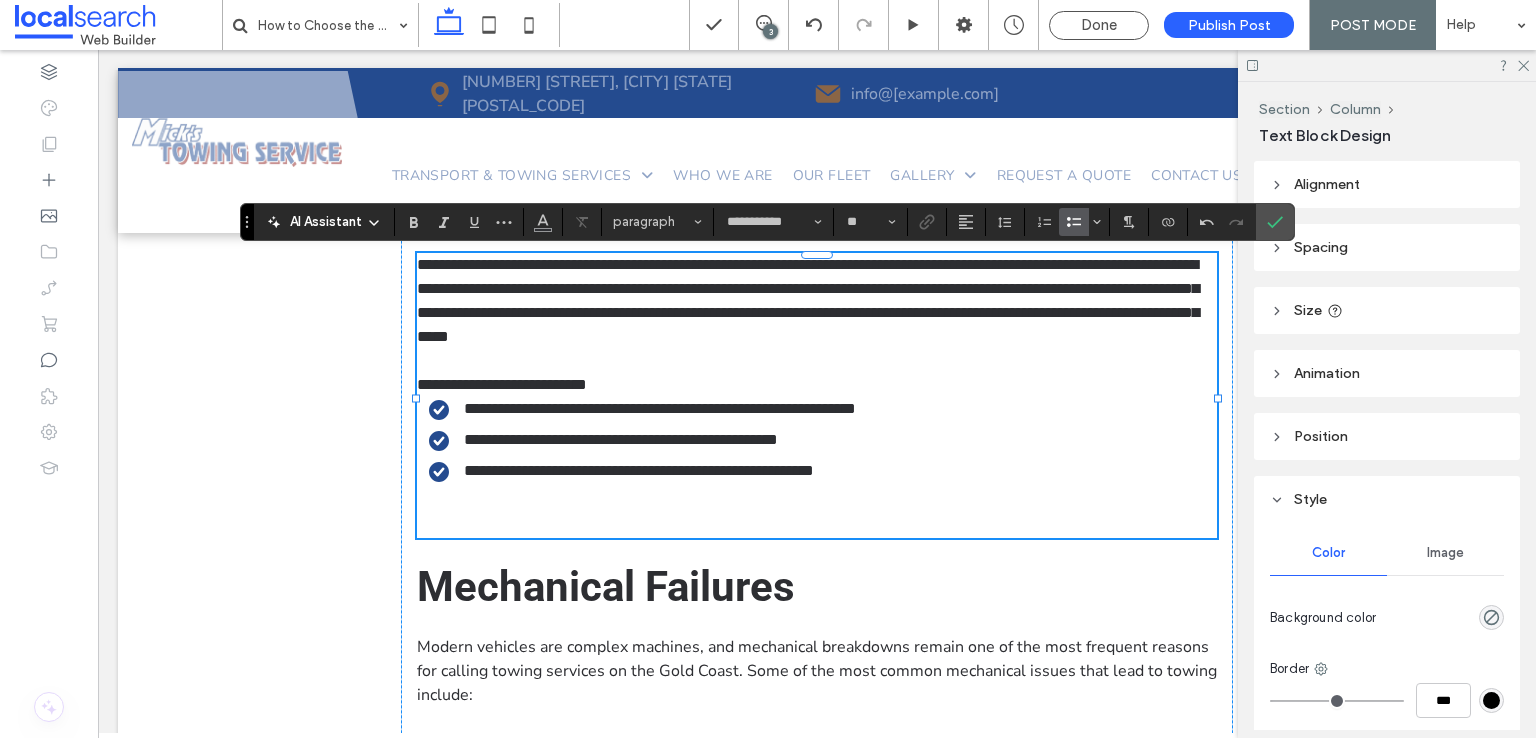click on "**********" at bounding box center (621, 439) 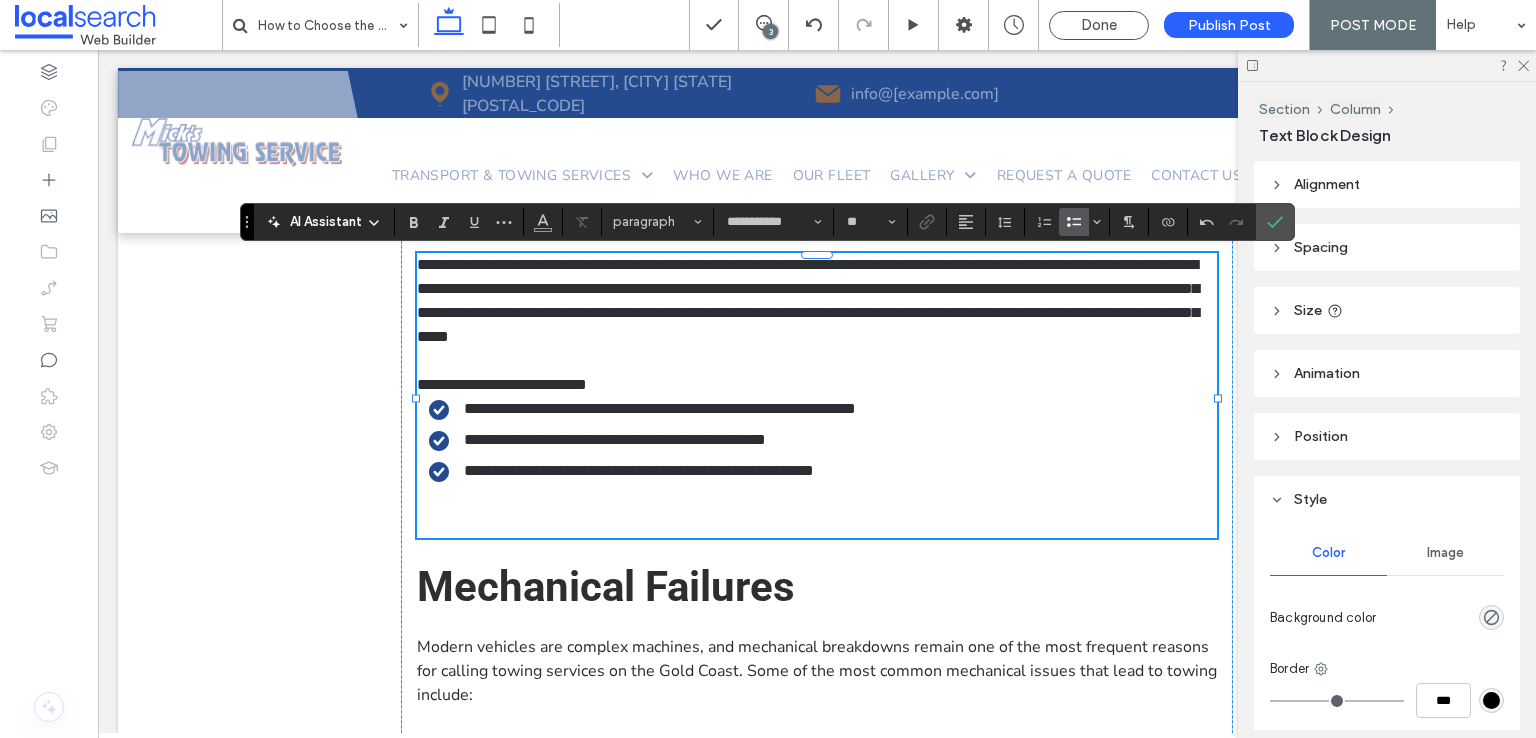 click on "**********" at bounding box center (639, 470) 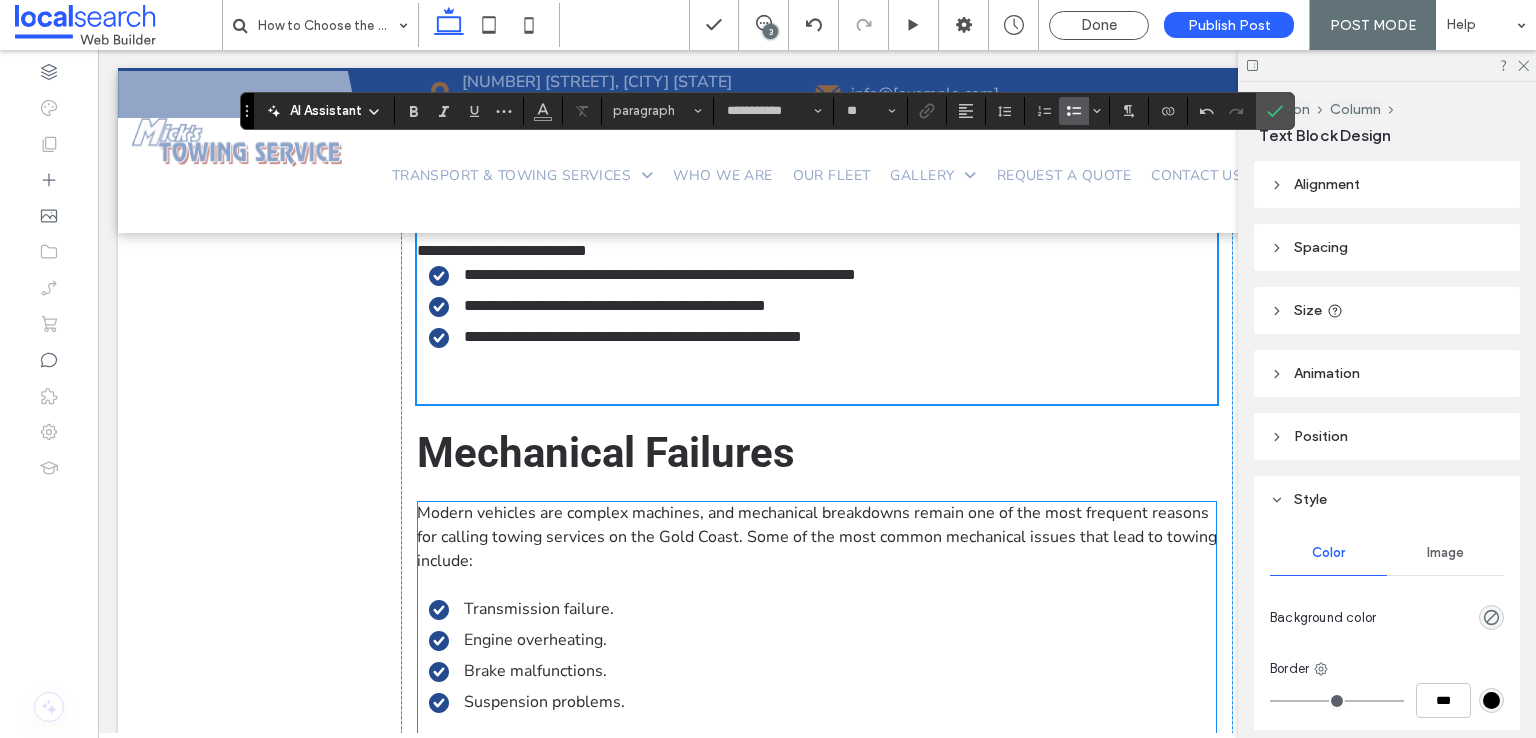 scroll, scrollTop: 1681, scrollLeft: 0, axis: vertical 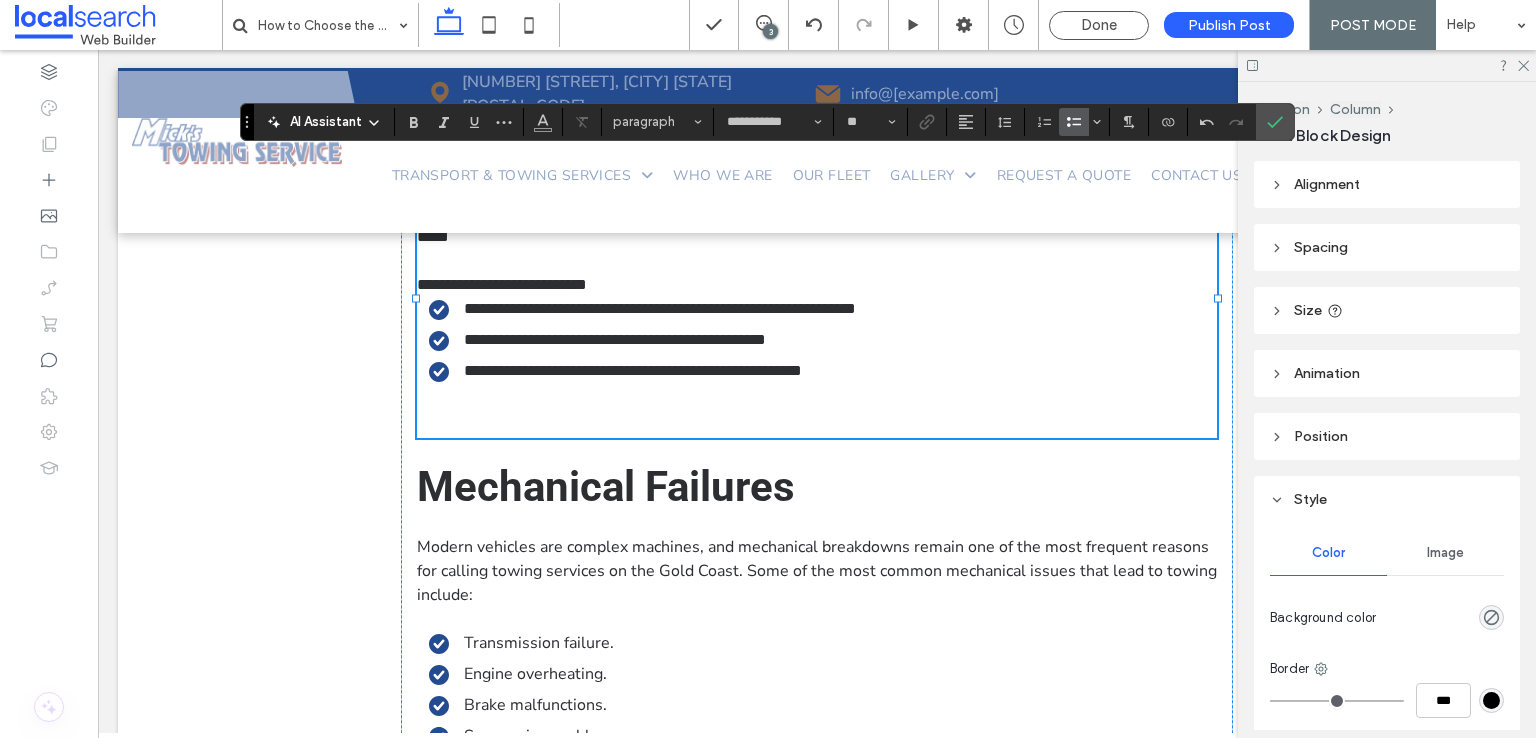 click at bounding box center (817, 414) 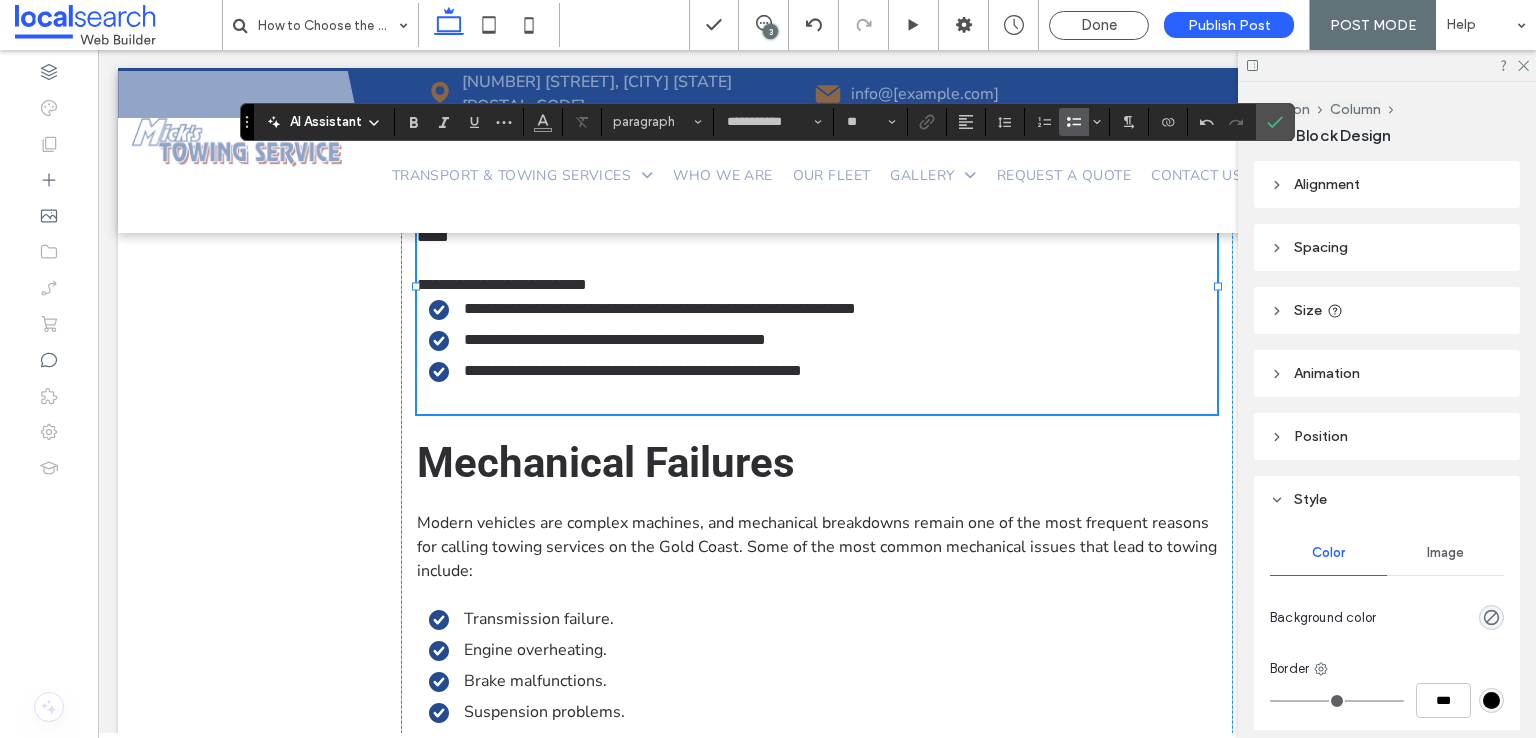 click on "**********" at bounding box center [823, 383] 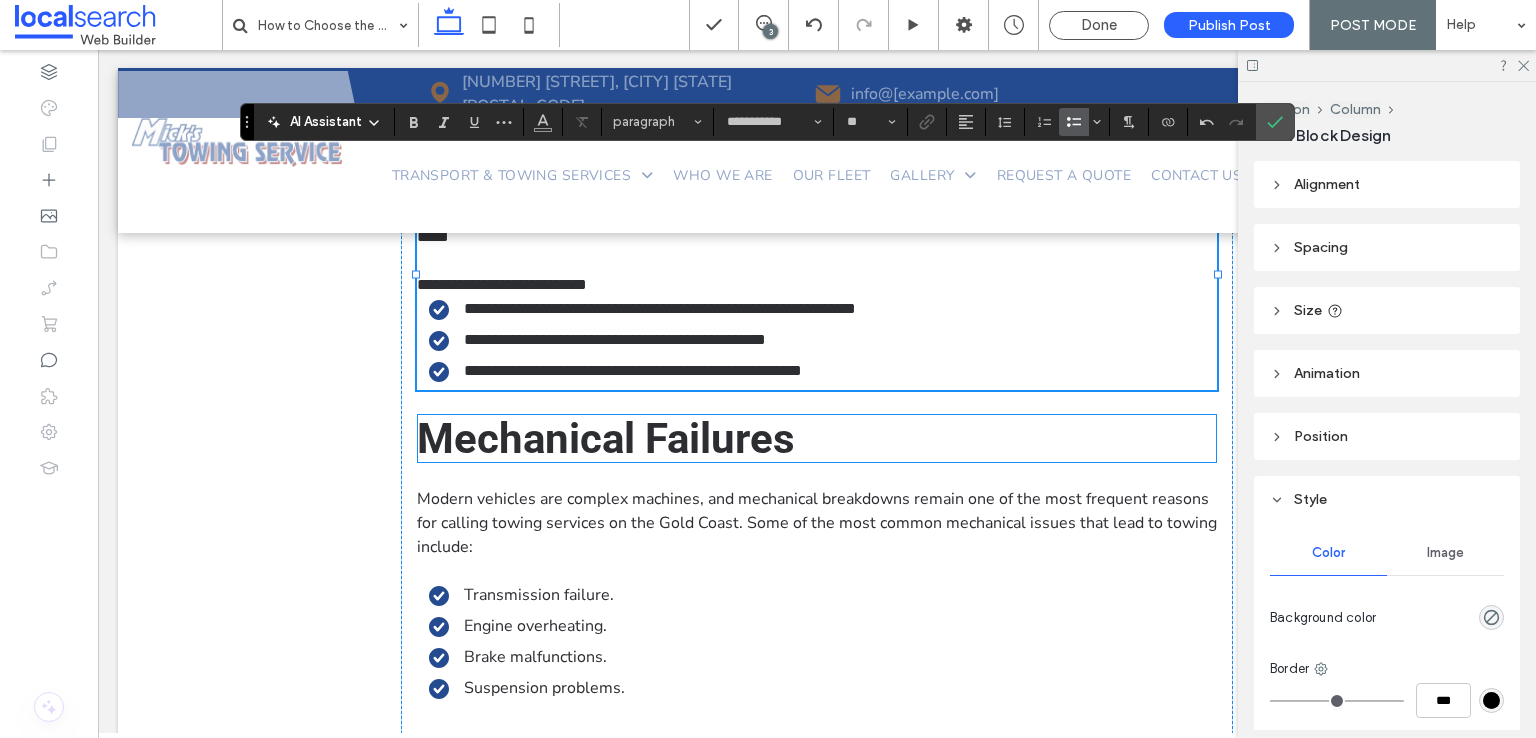 click on "Mechanical Failures" at bounding box center [606, 438] 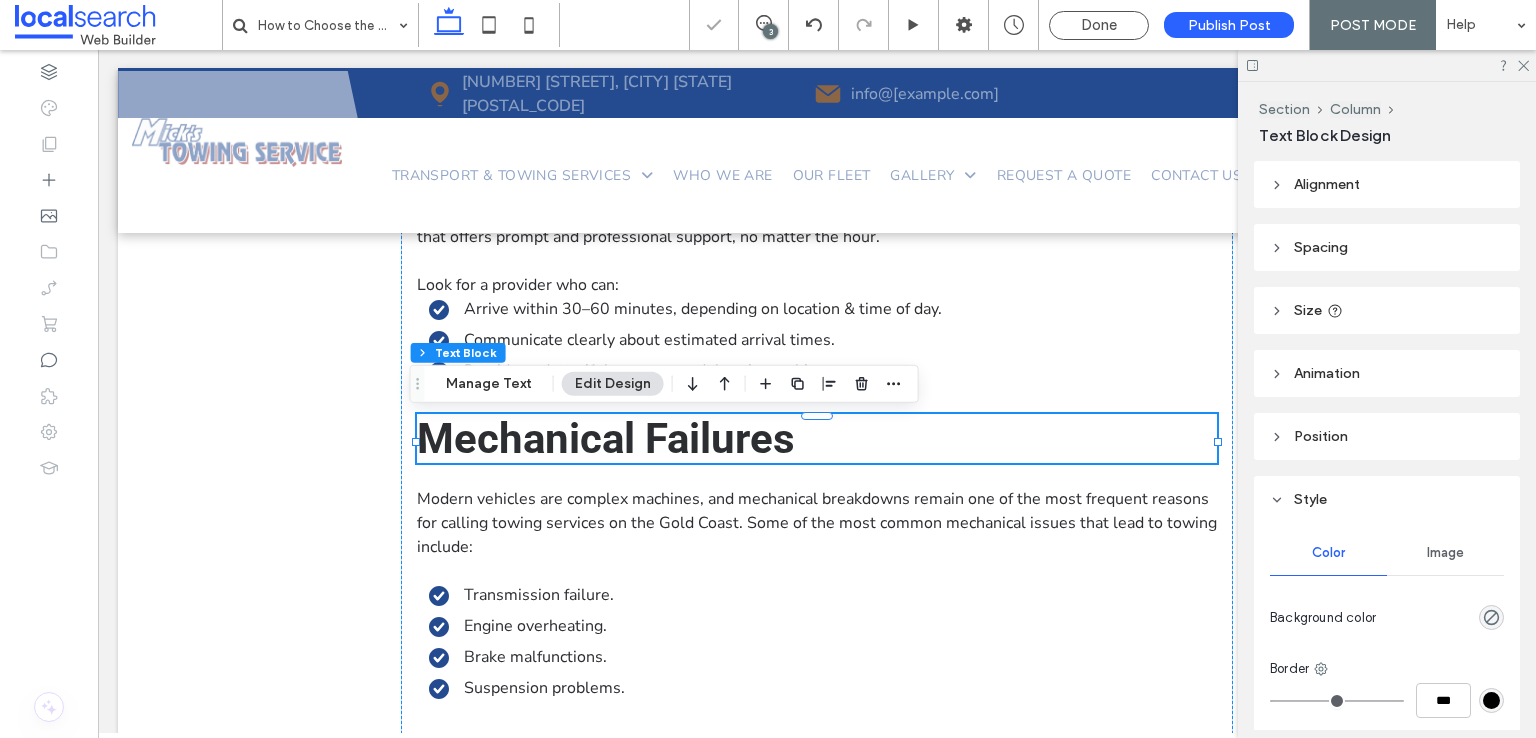 click on "Mechanical Failures" at bounding box center (606, 438) 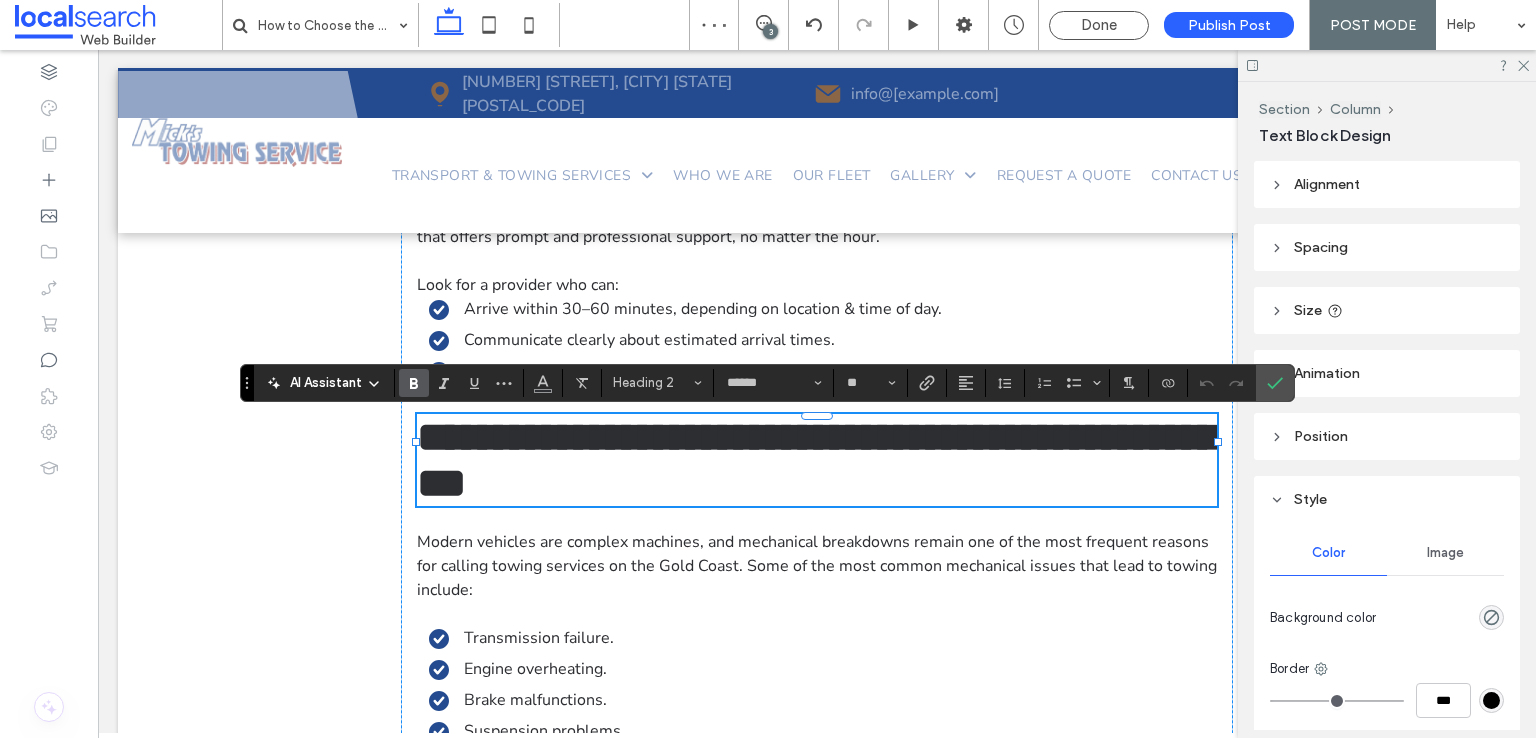 type on "**********" 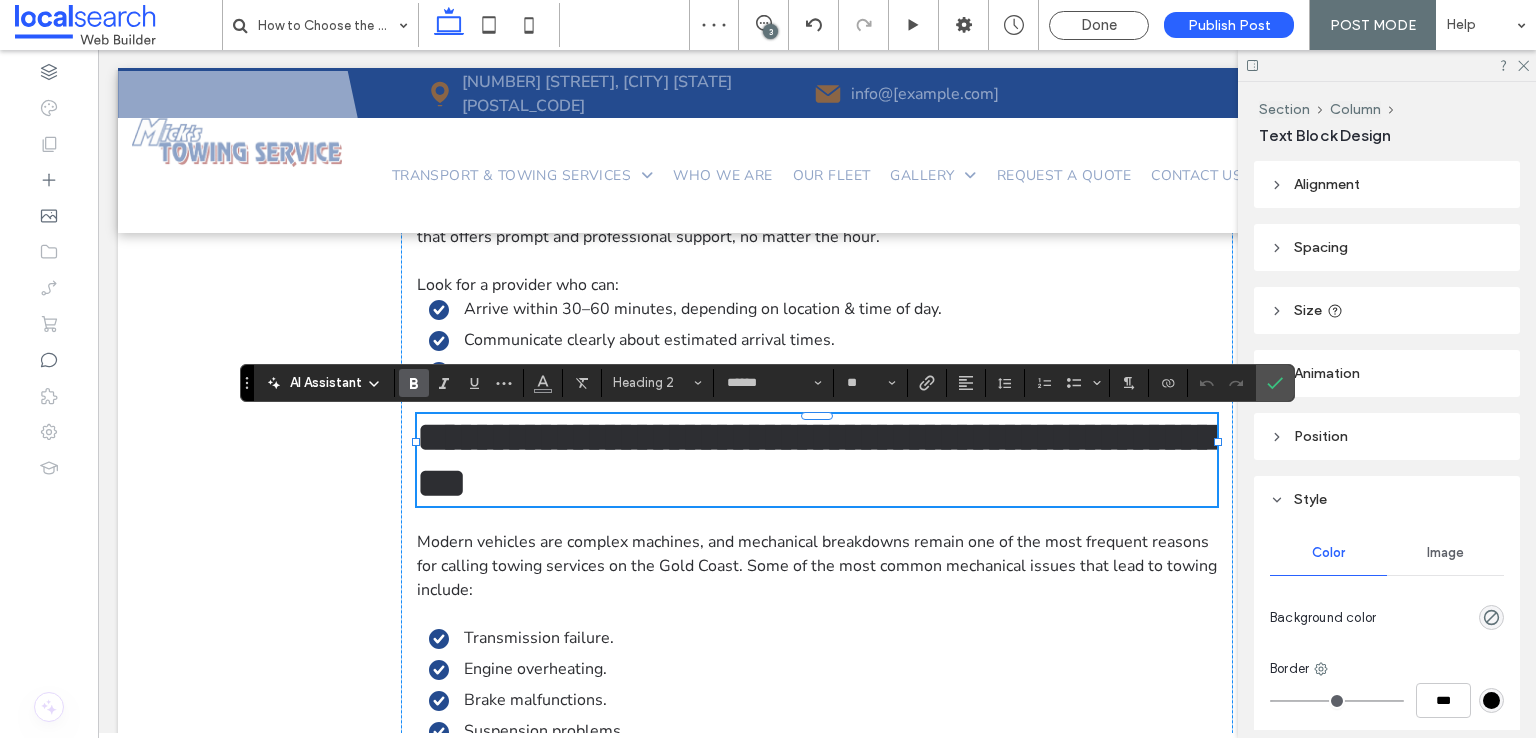 type on "**" 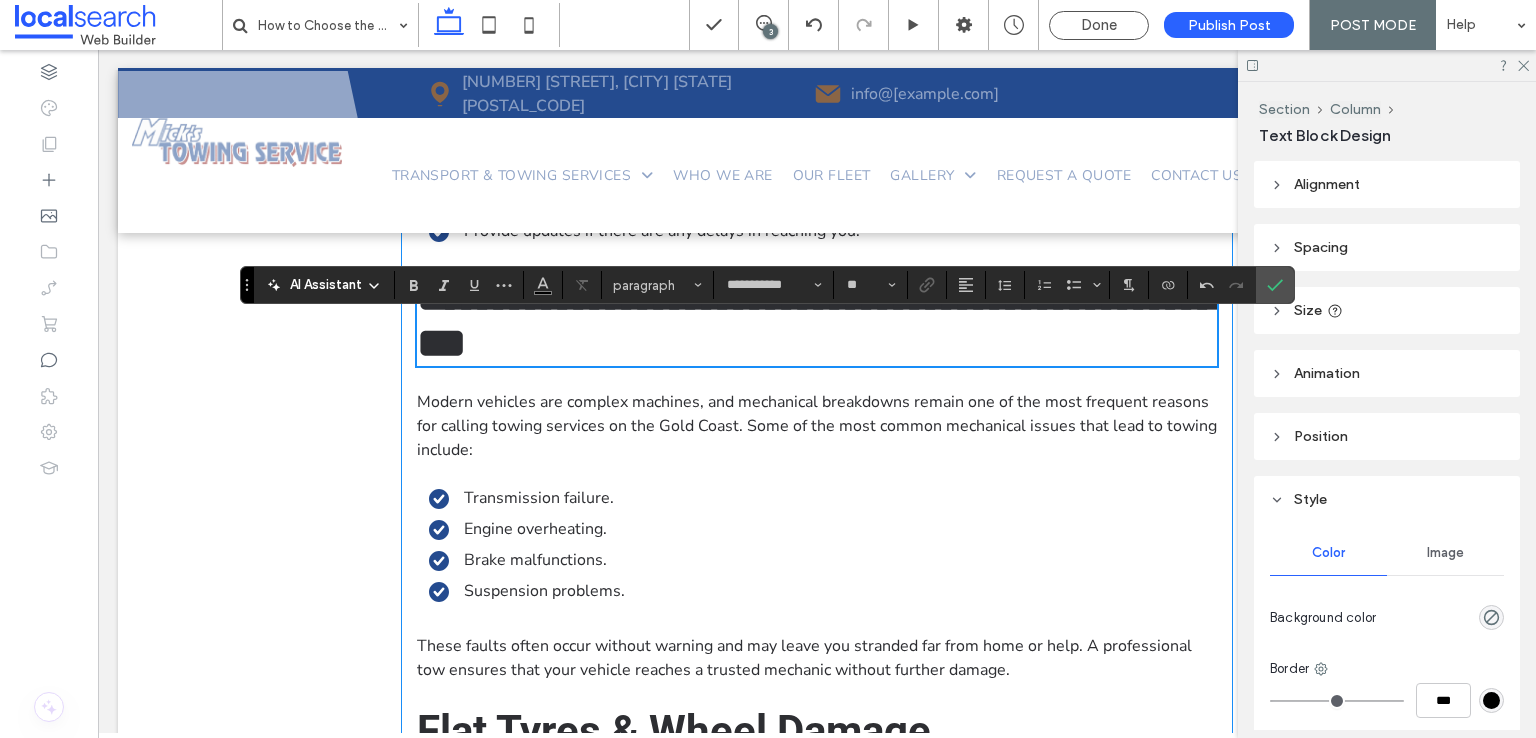 scroll, scrollTop: 1981, scrollLeft: 0, axis: vertical 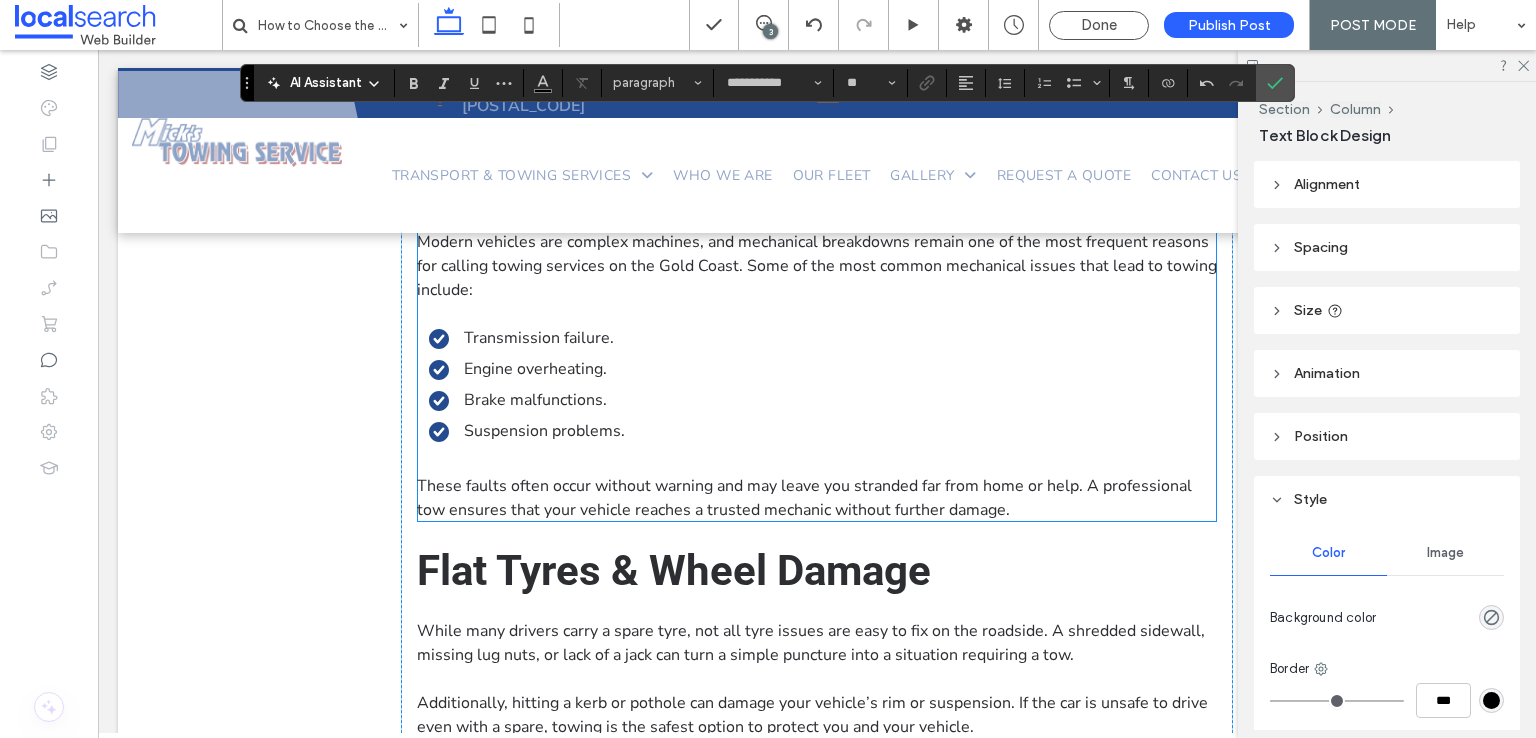 click on "Transmission failure. Engine overheating. Brake malfunctions. Suspension problems." at bounding box center (807, 384) 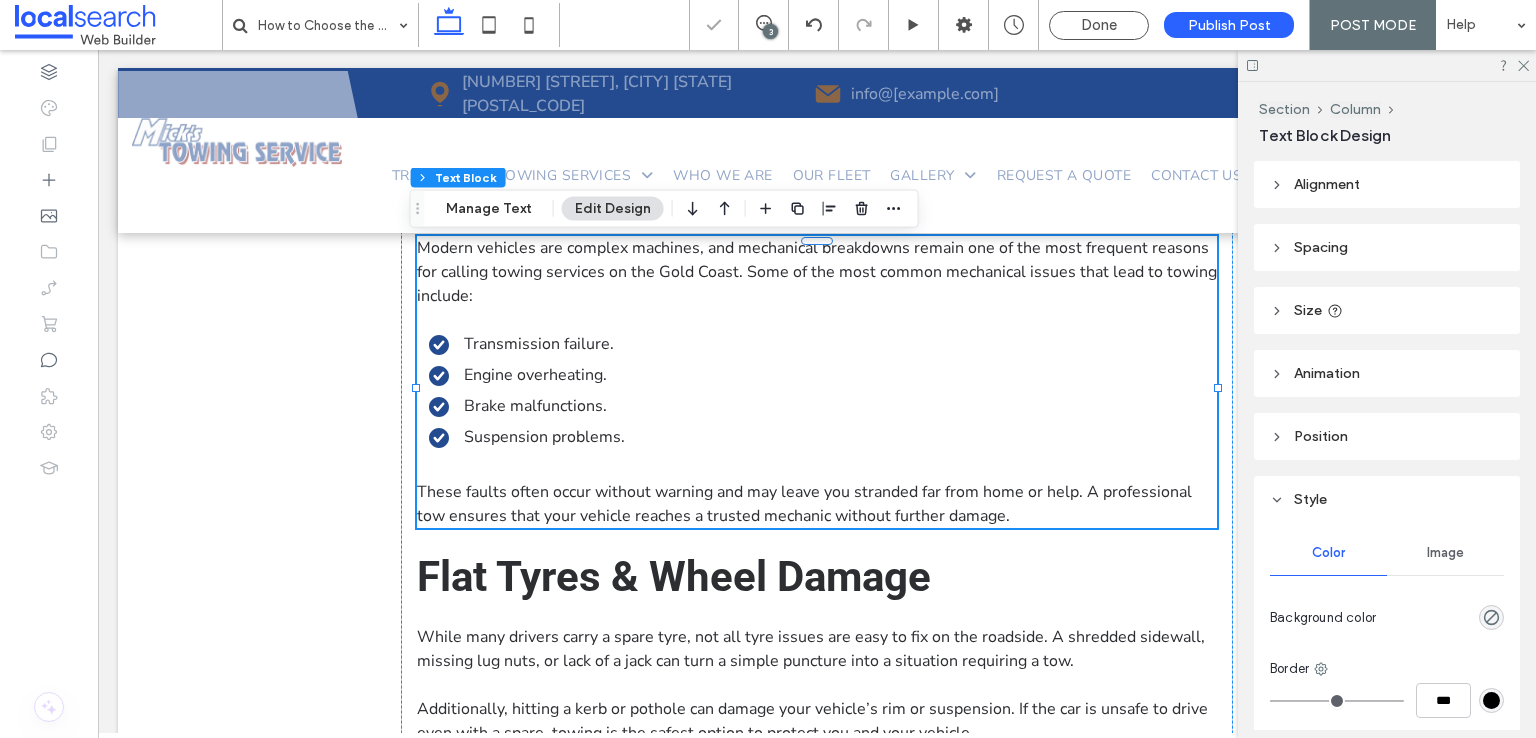 click on "Transmission failure. Engine overheating. Brake malfunctions. Suspension problems." at bounding box center (807, 390) 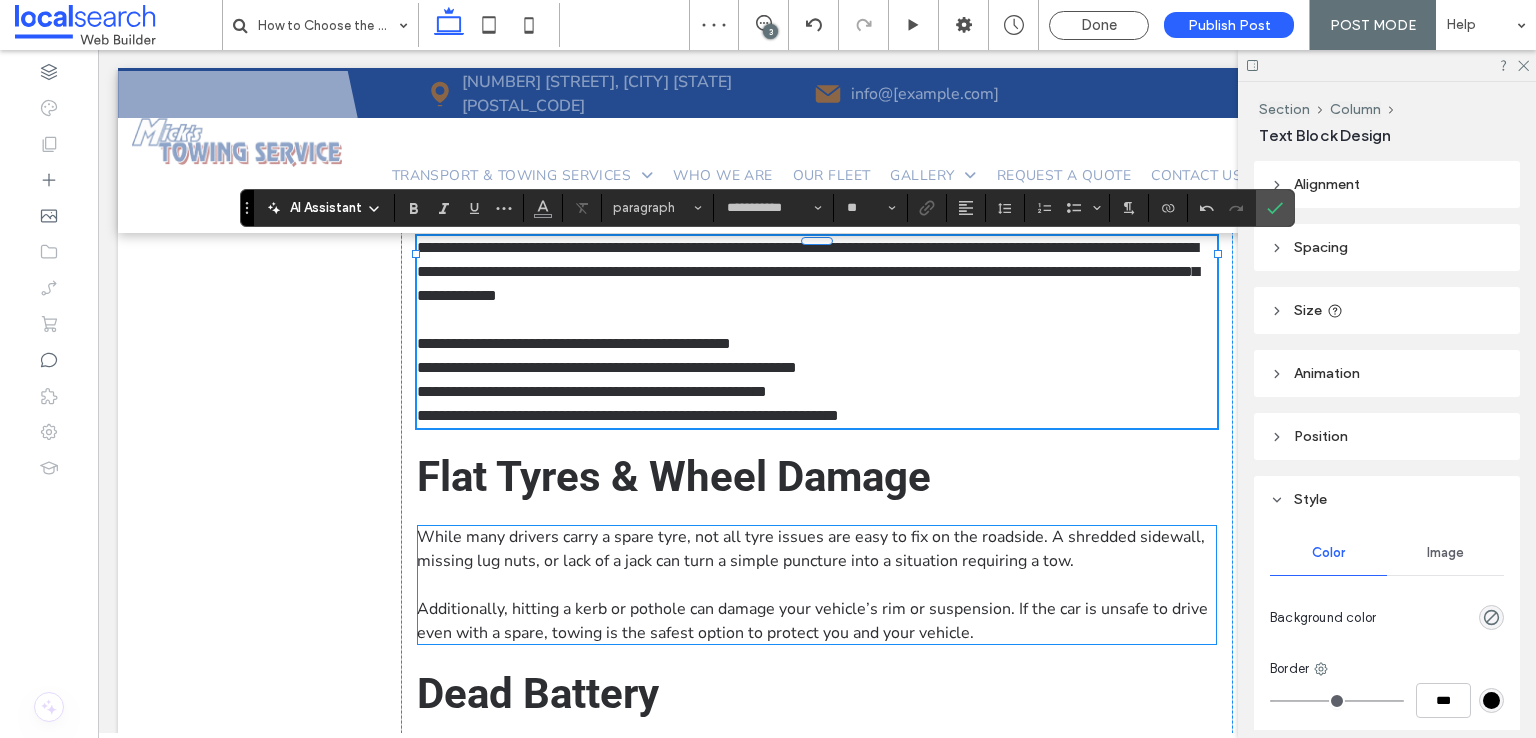 scroll, scrollTop: 0, scrollLeft: 0, axis: both 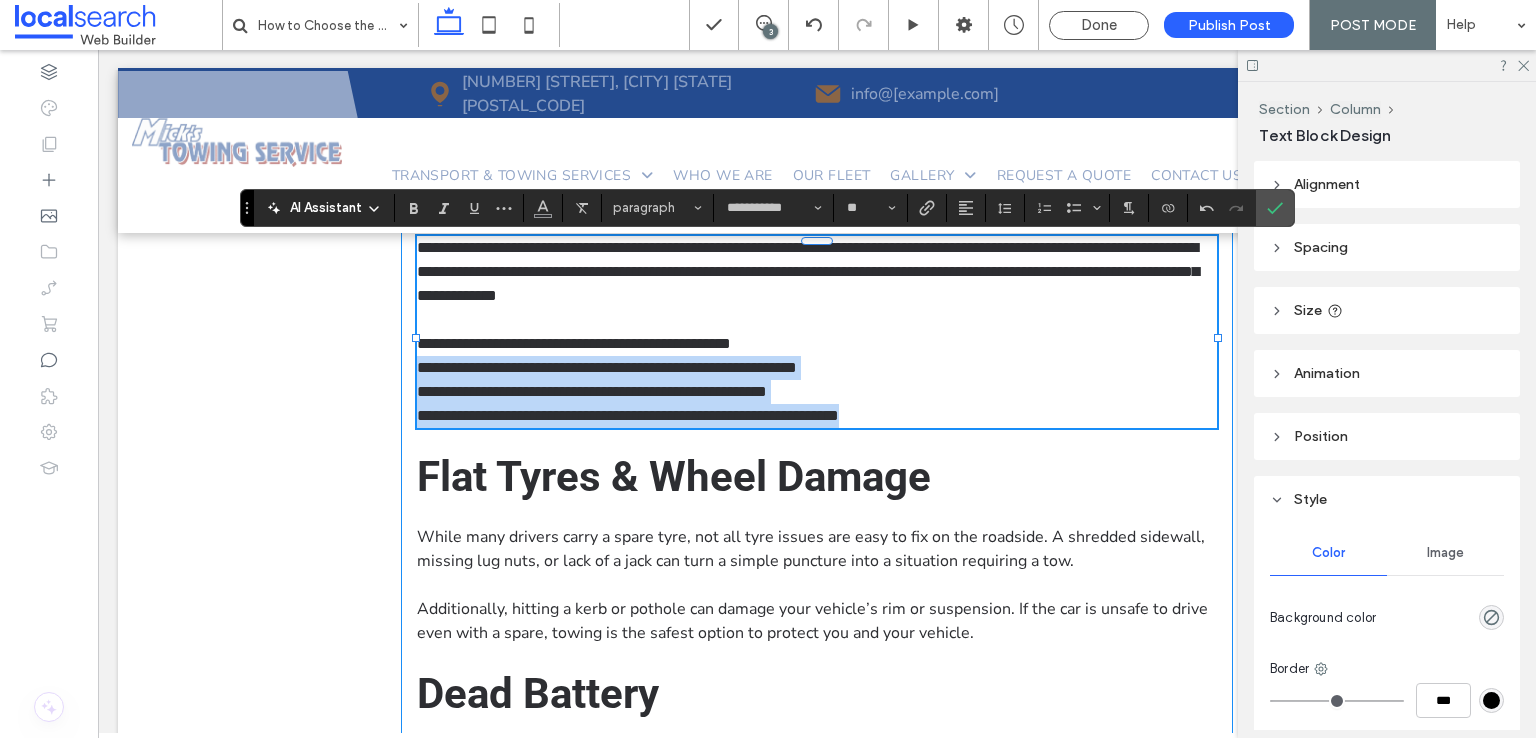 drag, startPoint x: 891, startPoint y: 417, endPoint x: 396, endPoint y: 369, distance: 497.32184 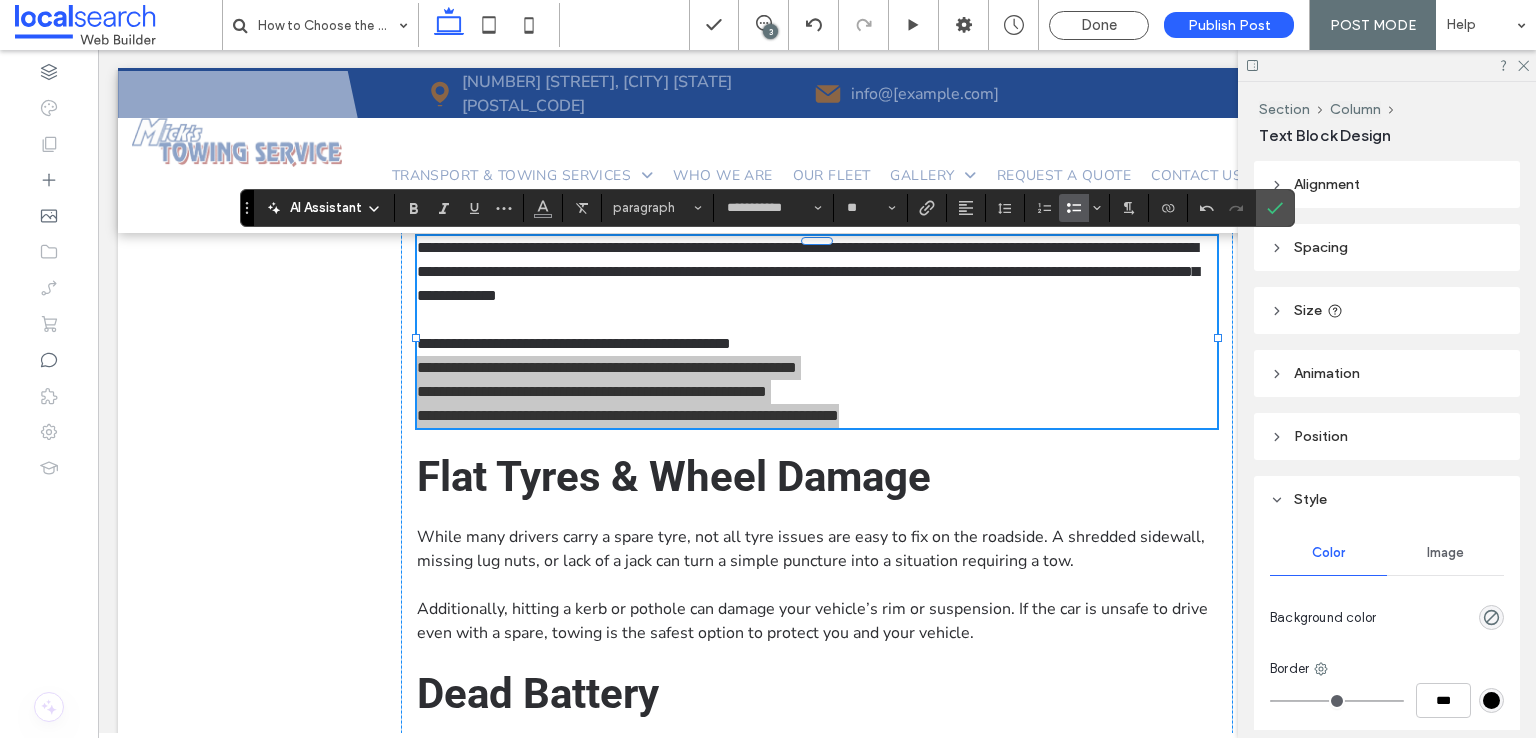 click 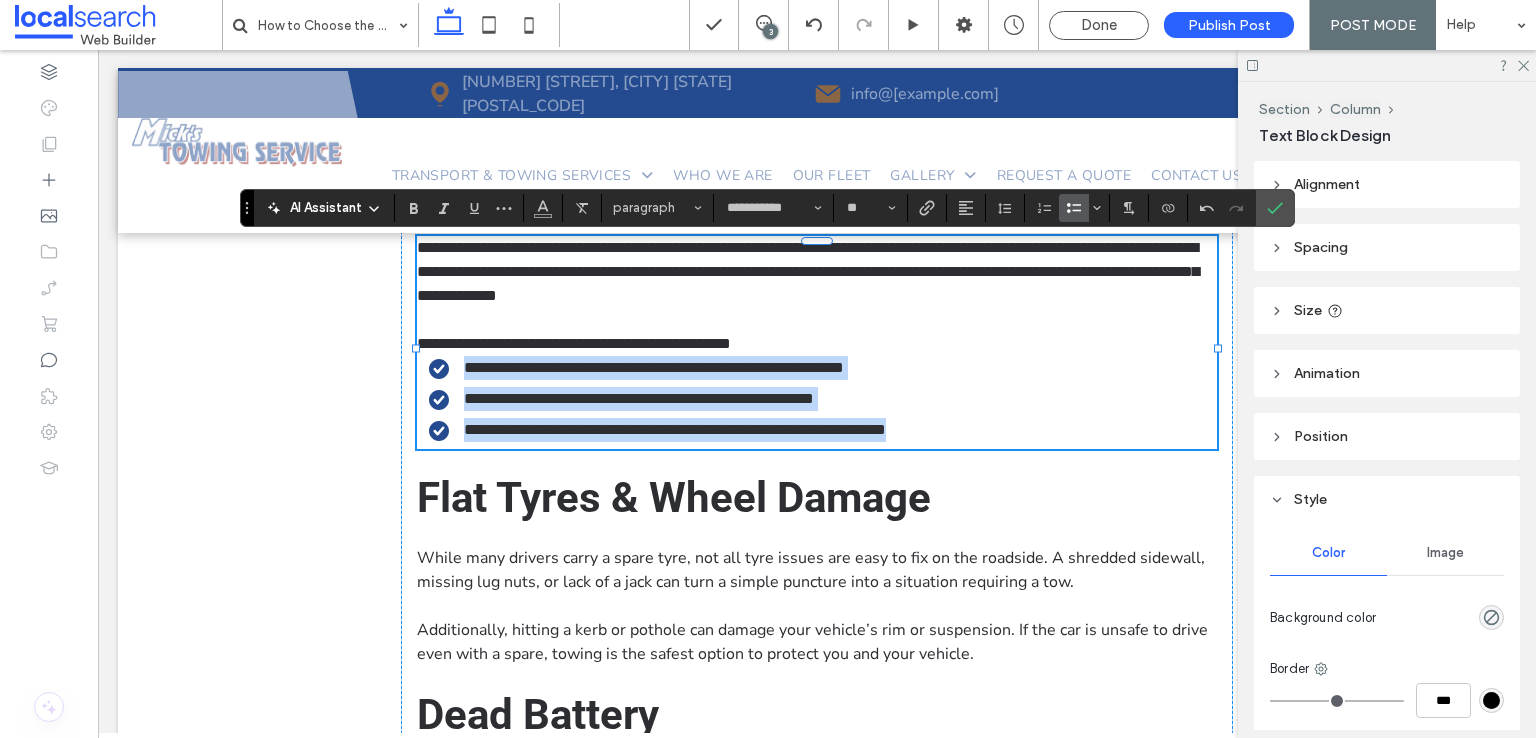 click on "**********" at bounding box center (807, 399) 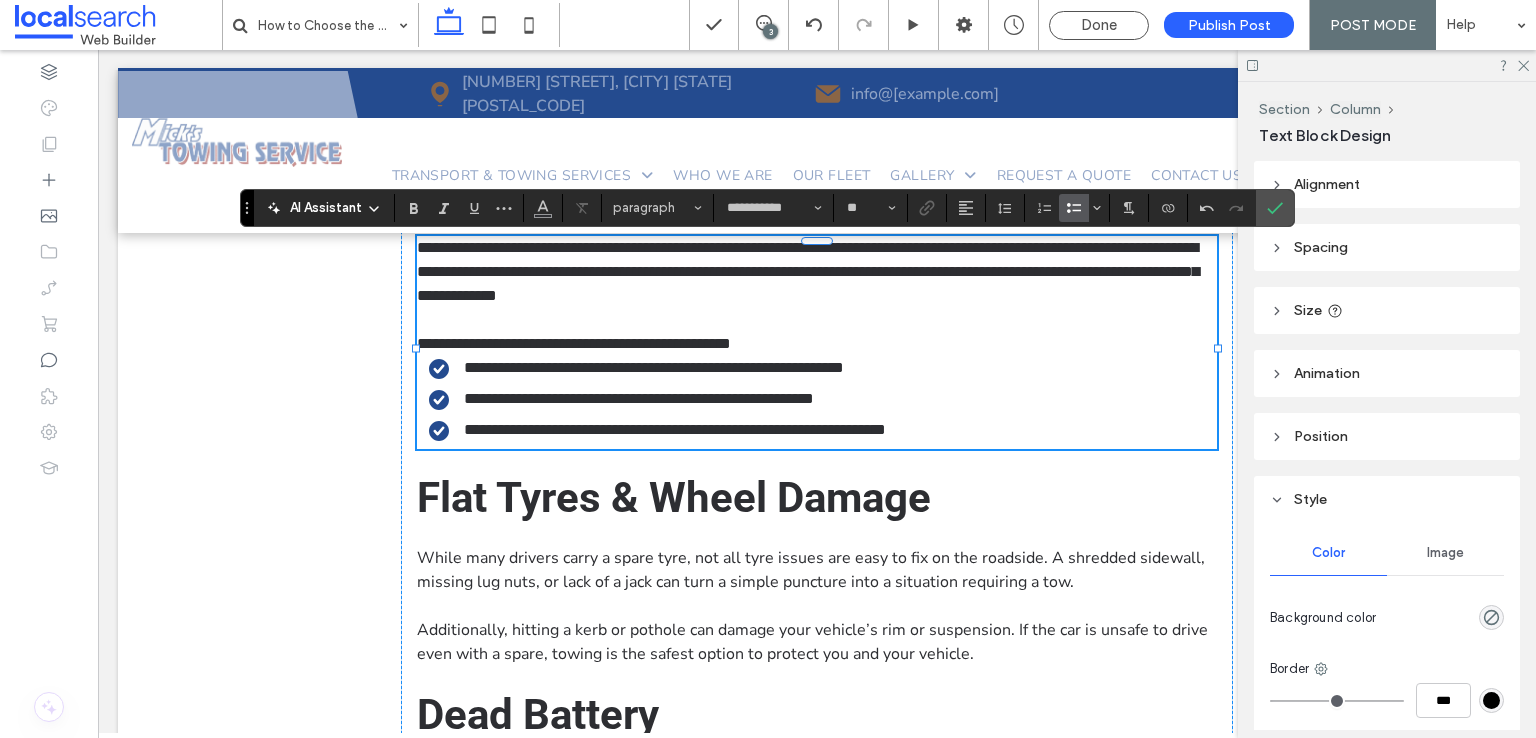 click on "**********" at bounding box center (654, 367) 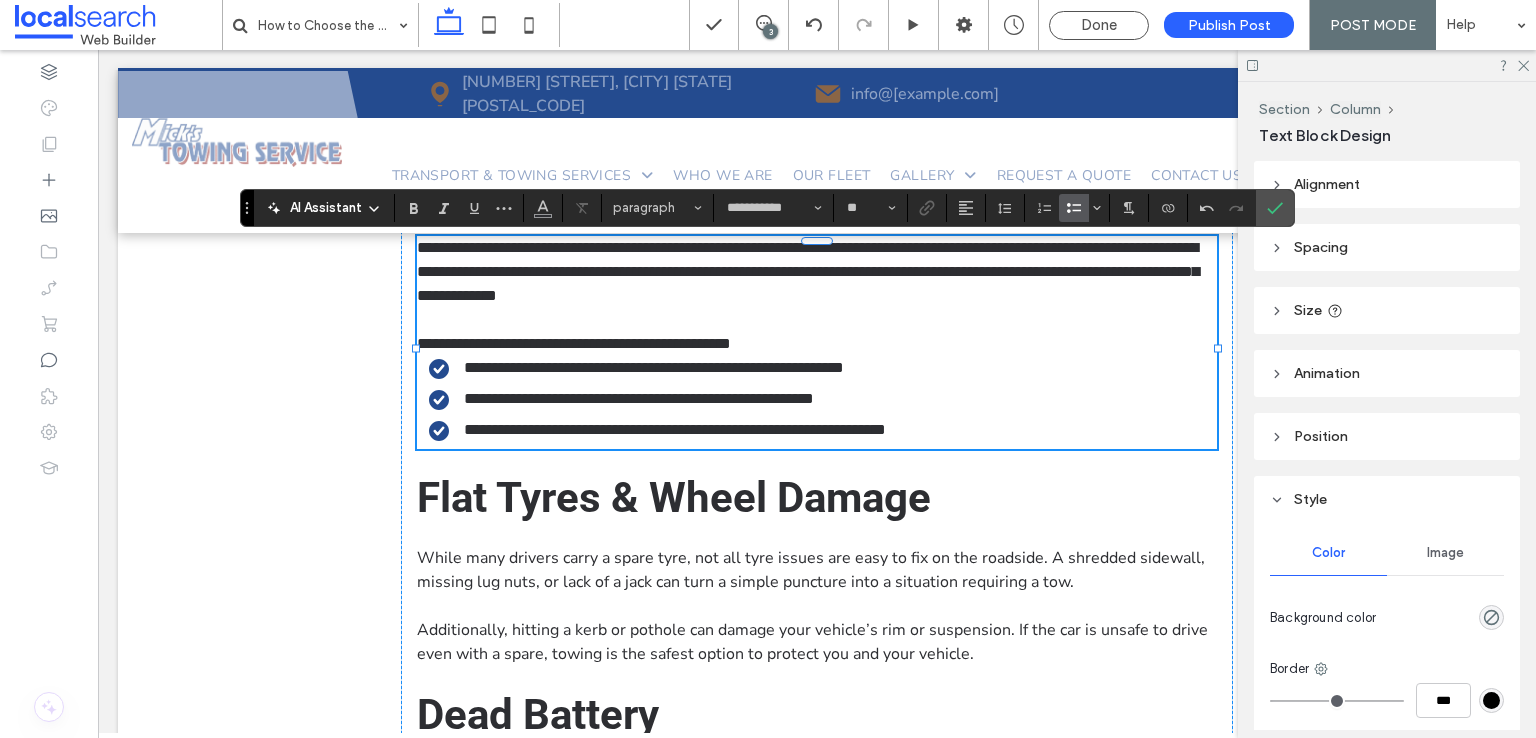 type 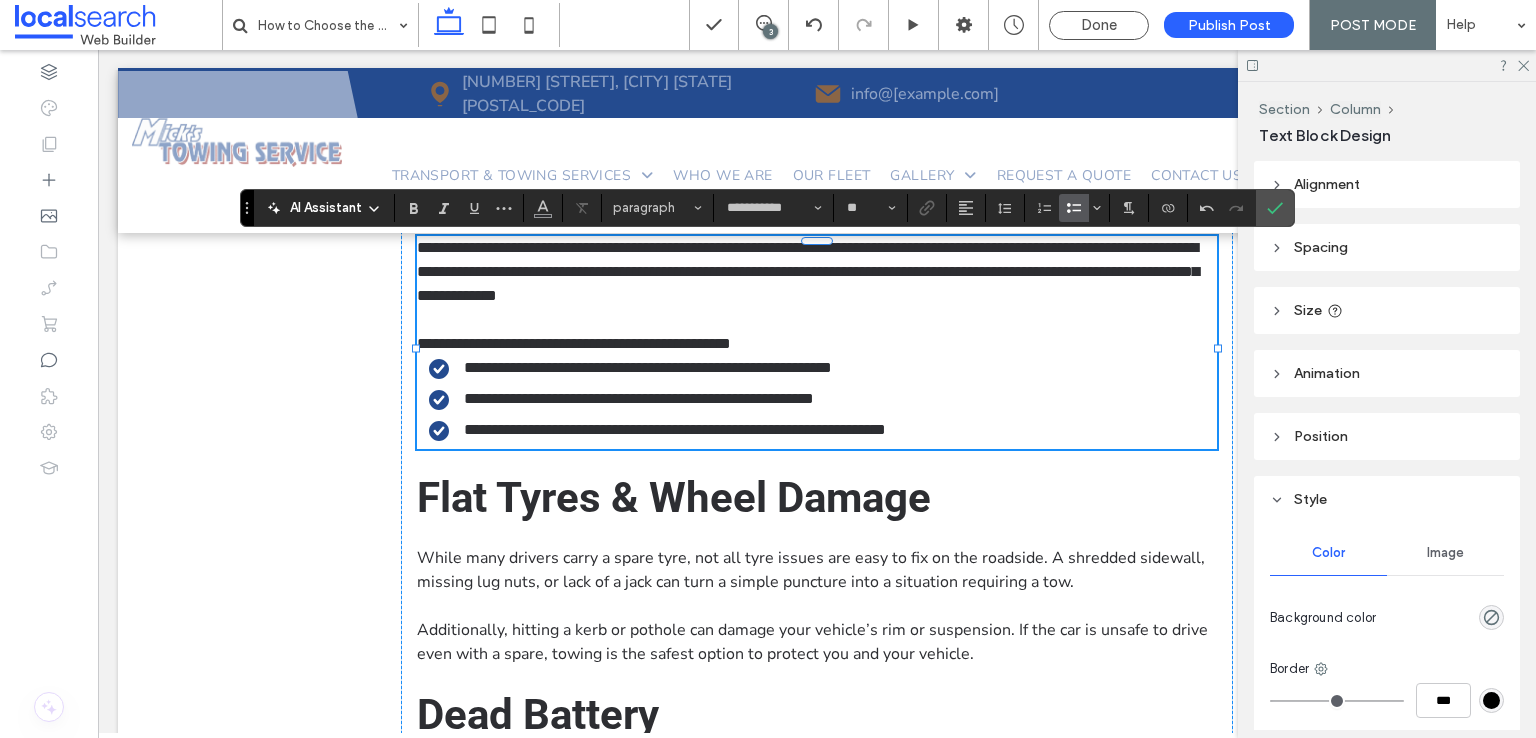 click on "**********" at bounding box center [639, 398] 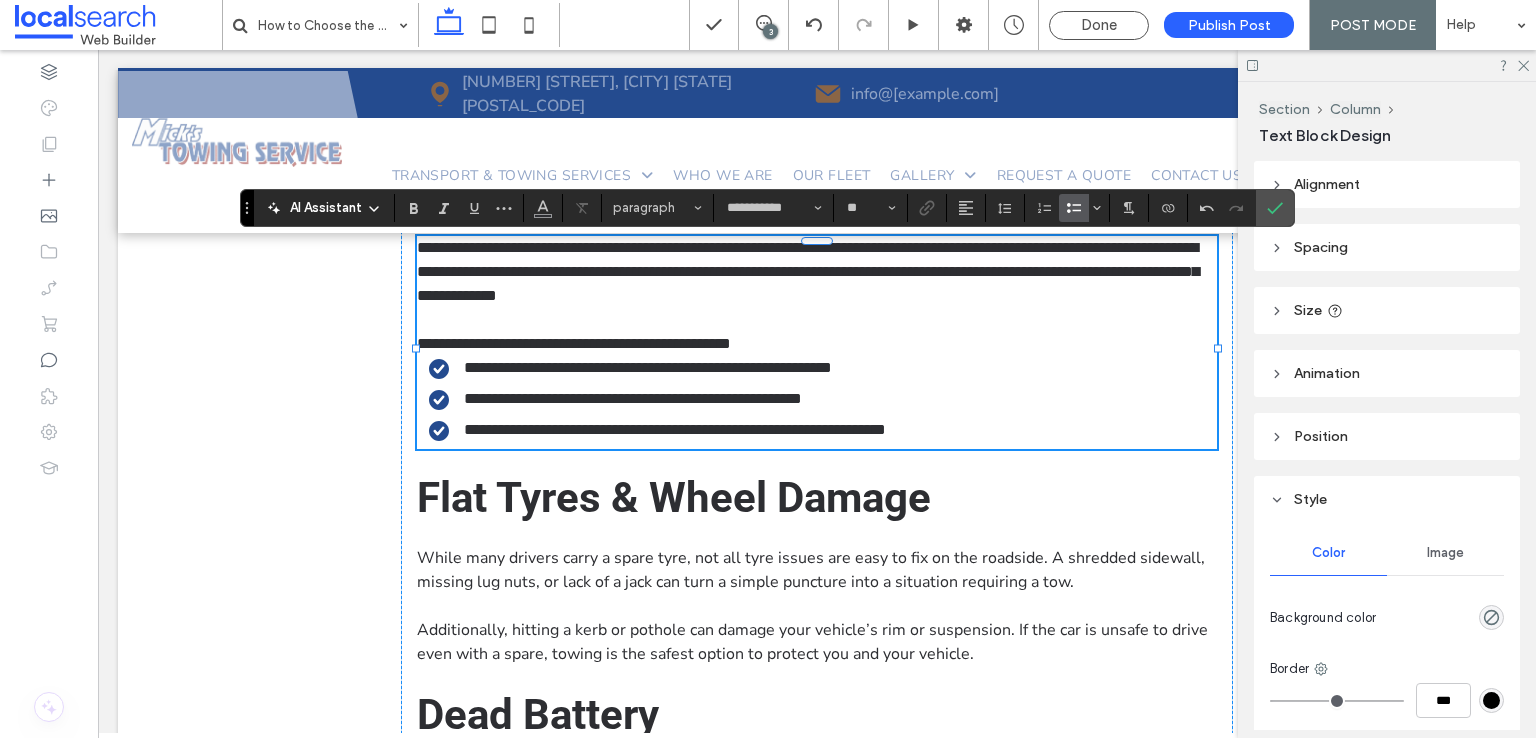 click on "**********" at bounding box center [675, 429] 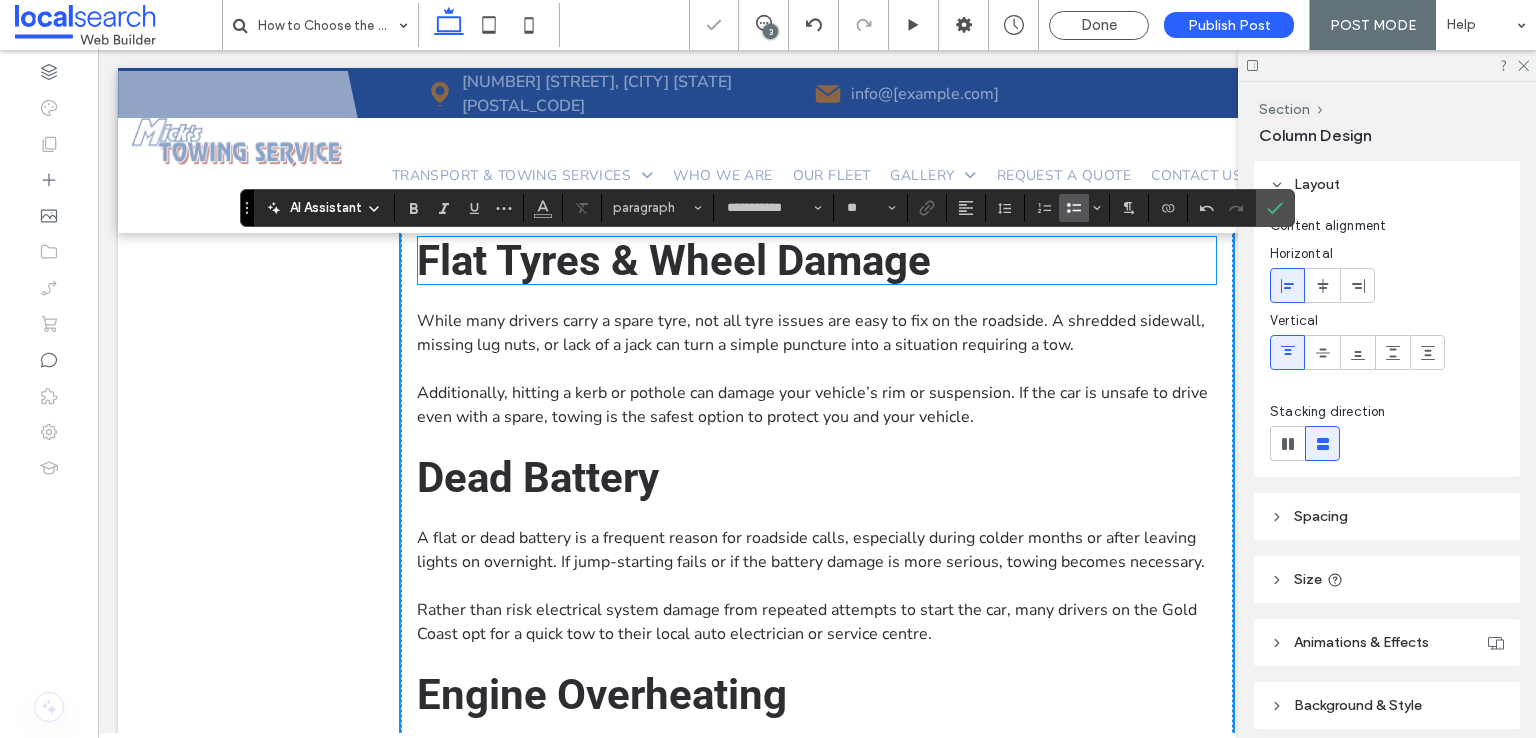 drag, startPoint x: 551, startPoint y: 468, endPoint x: 734, endPoint y: 577, distance: 213.00235 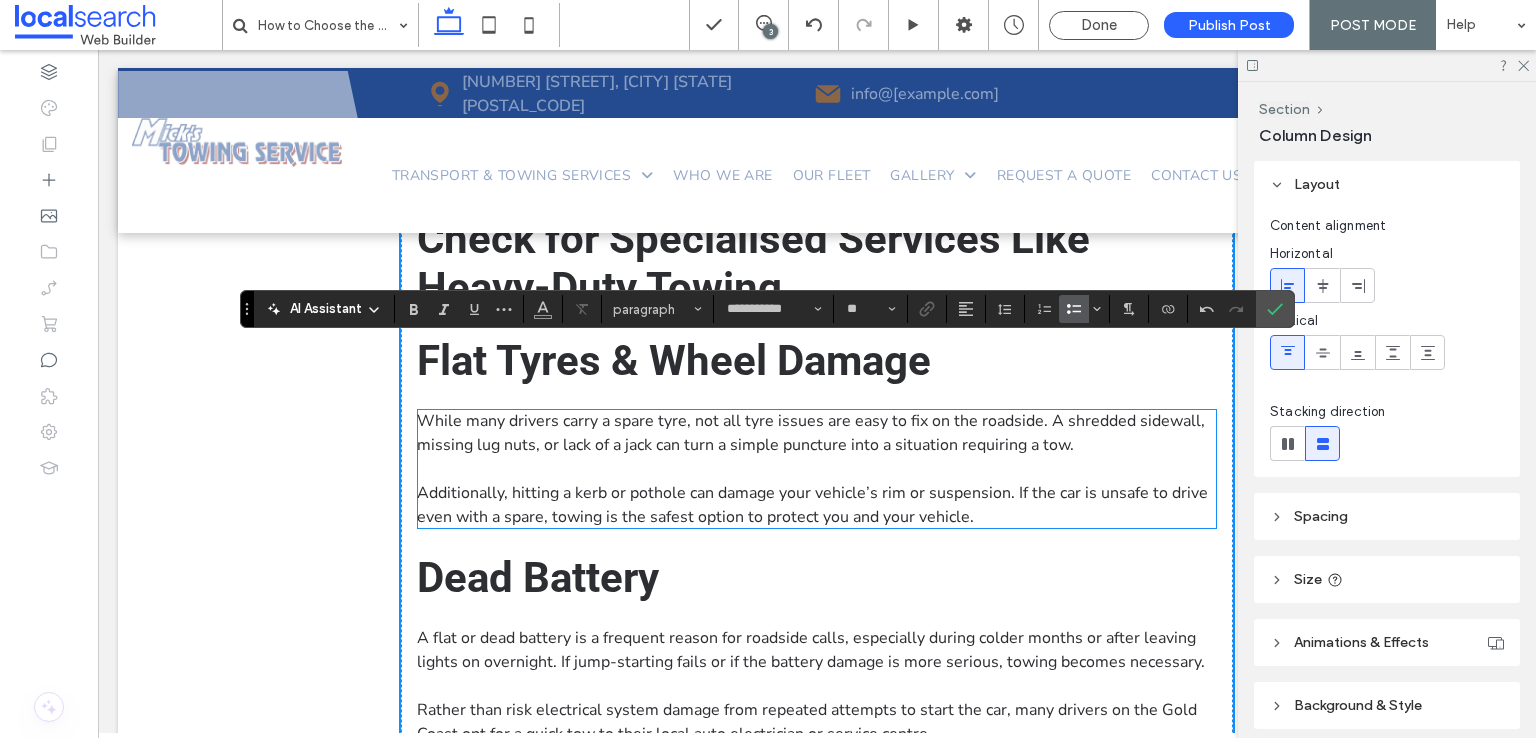 scroll, scrollTop: 1781, scrollLeft: 0, axis: vertical 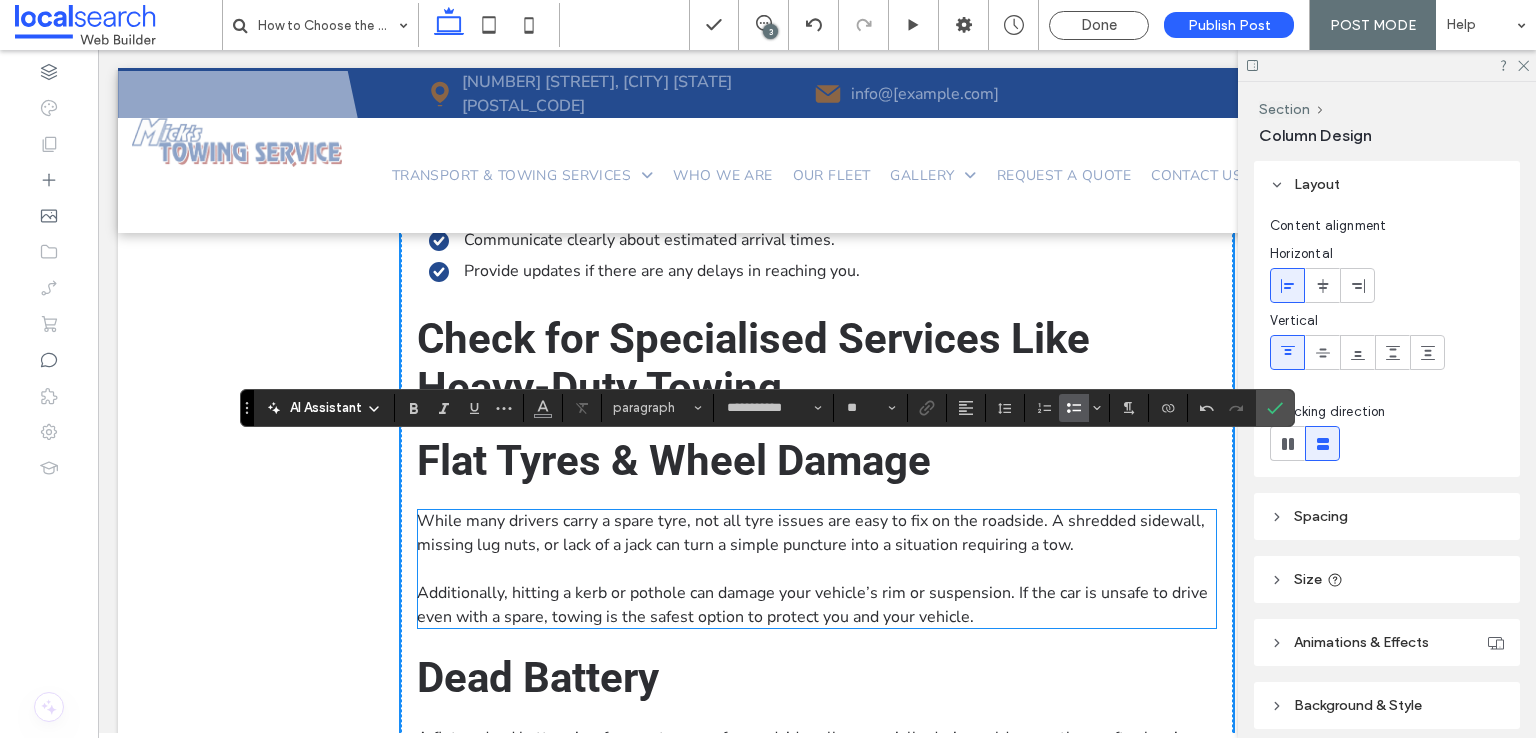 click on "While many drivers carry a spare tyre, not all tyre issues are easy to fix on the roadside. A shredded sidewall, missing lug nuts, or lack of a jack can turn a simple puncture into a situation requiring a tow." at bounding box center [811, 533] 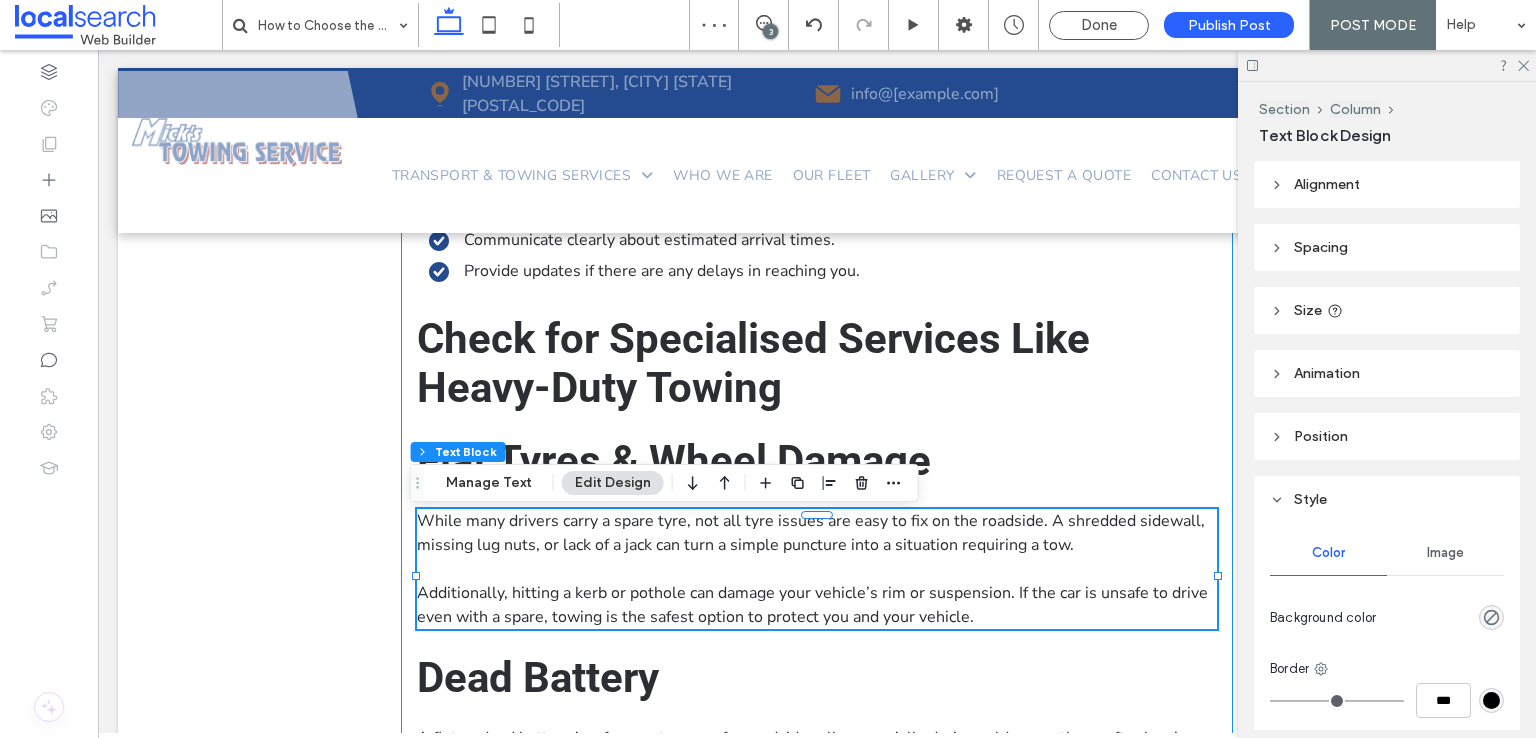 click on "Choosing a towing service isn’t something most people consider until it’s absolutely necessary. However, when the need arises, having the right provider can make a stressful situation easier to manage. Whether you’re dealing with a breakdown or accident or need help moving a vehicle, the towing company you call should be reliable, responsive, and equipped for the job. Not all towing services are the same, and knowing what to look for can save time, reduce hassle, and protect your vehicle from further damage. From response times and equipment to service availability and professionalism, each aspect plays a role in the overall experience. In this guide, we’ll examine the key factors to consider when choosing a towing service. ﻿
Button
Assess Their Emergency Towing Response Time
Look for a provider who can: Arrive within 30–60 minutes, depending on location & time of day." at bounding box center (817, 1114) 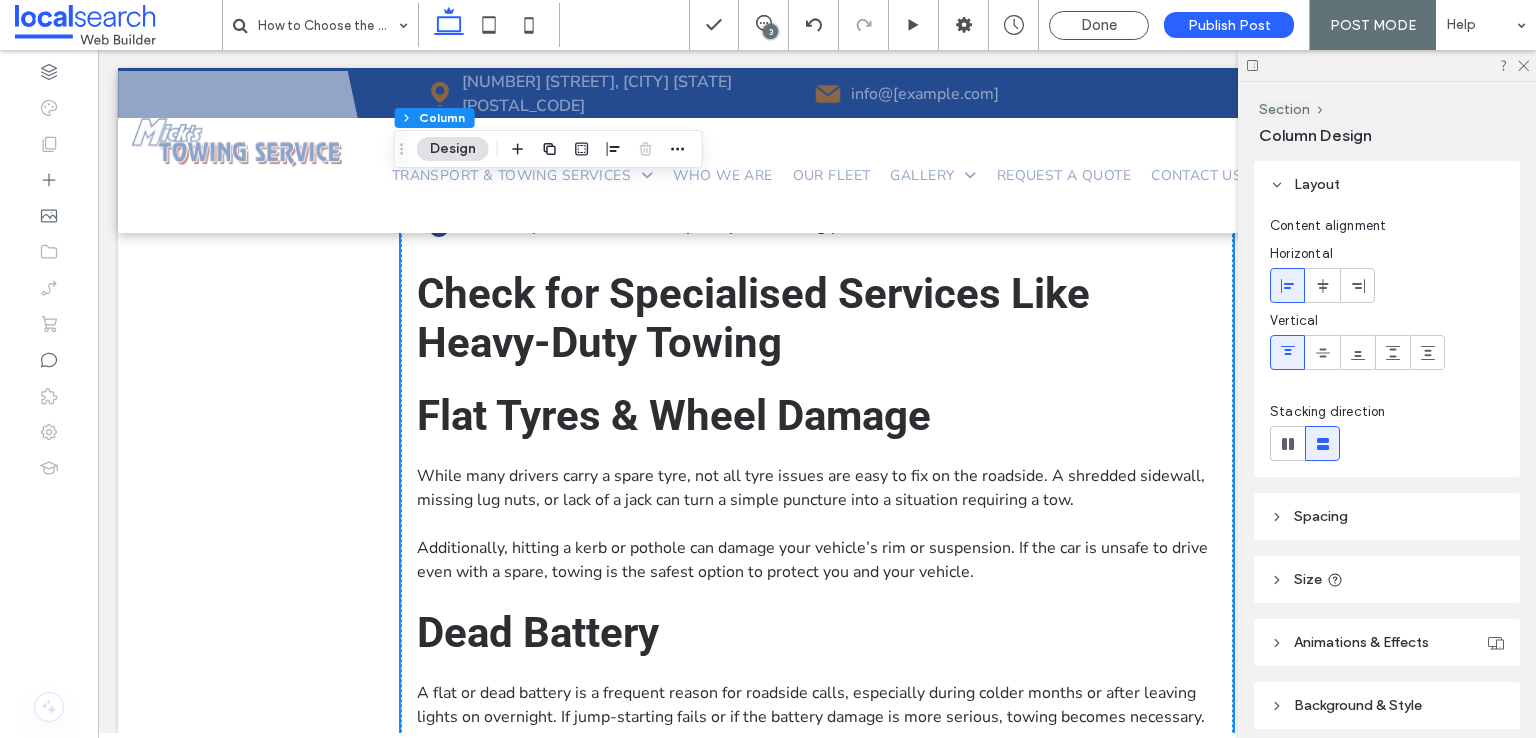 scroll, scrollTop: 1781, scrollLeft: 0, axis: vertical 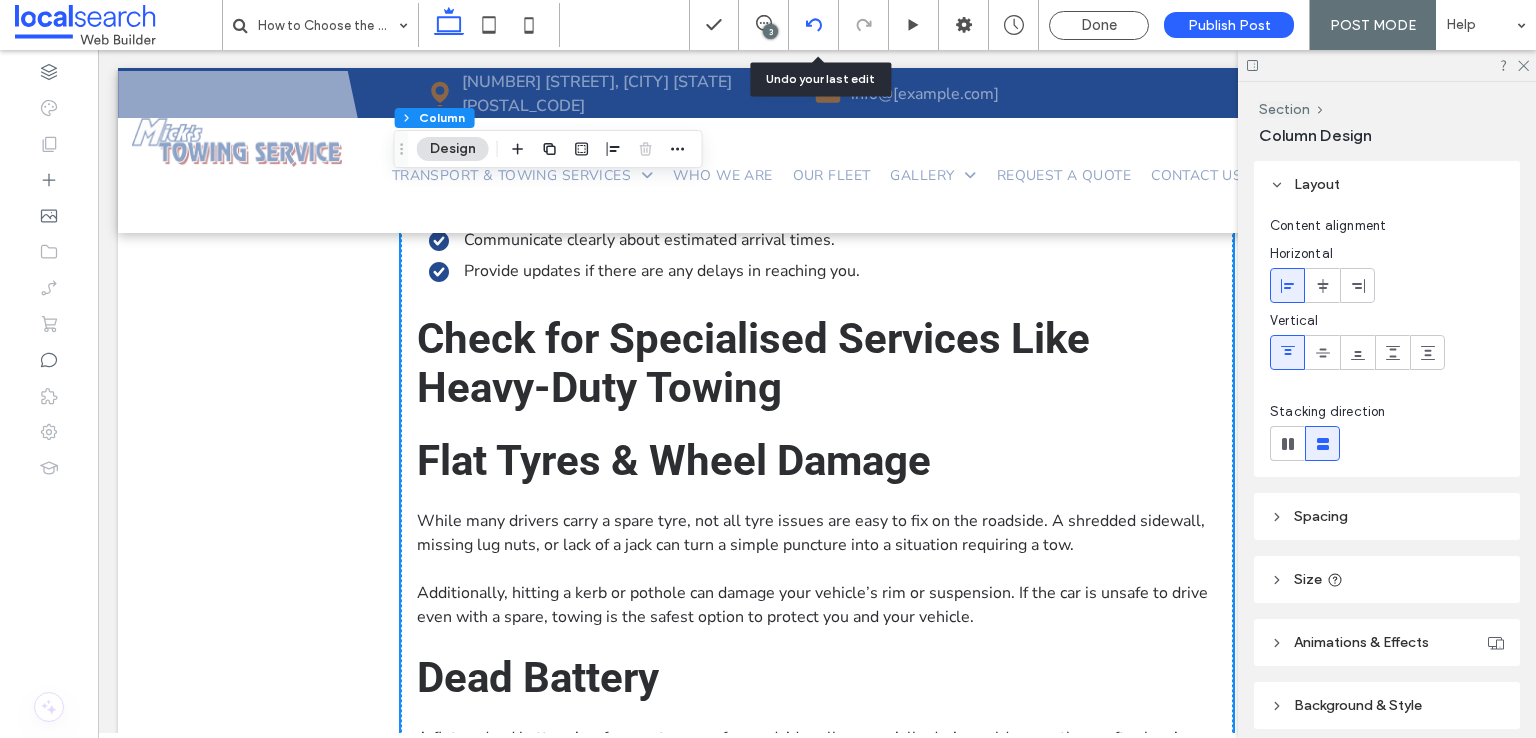 click 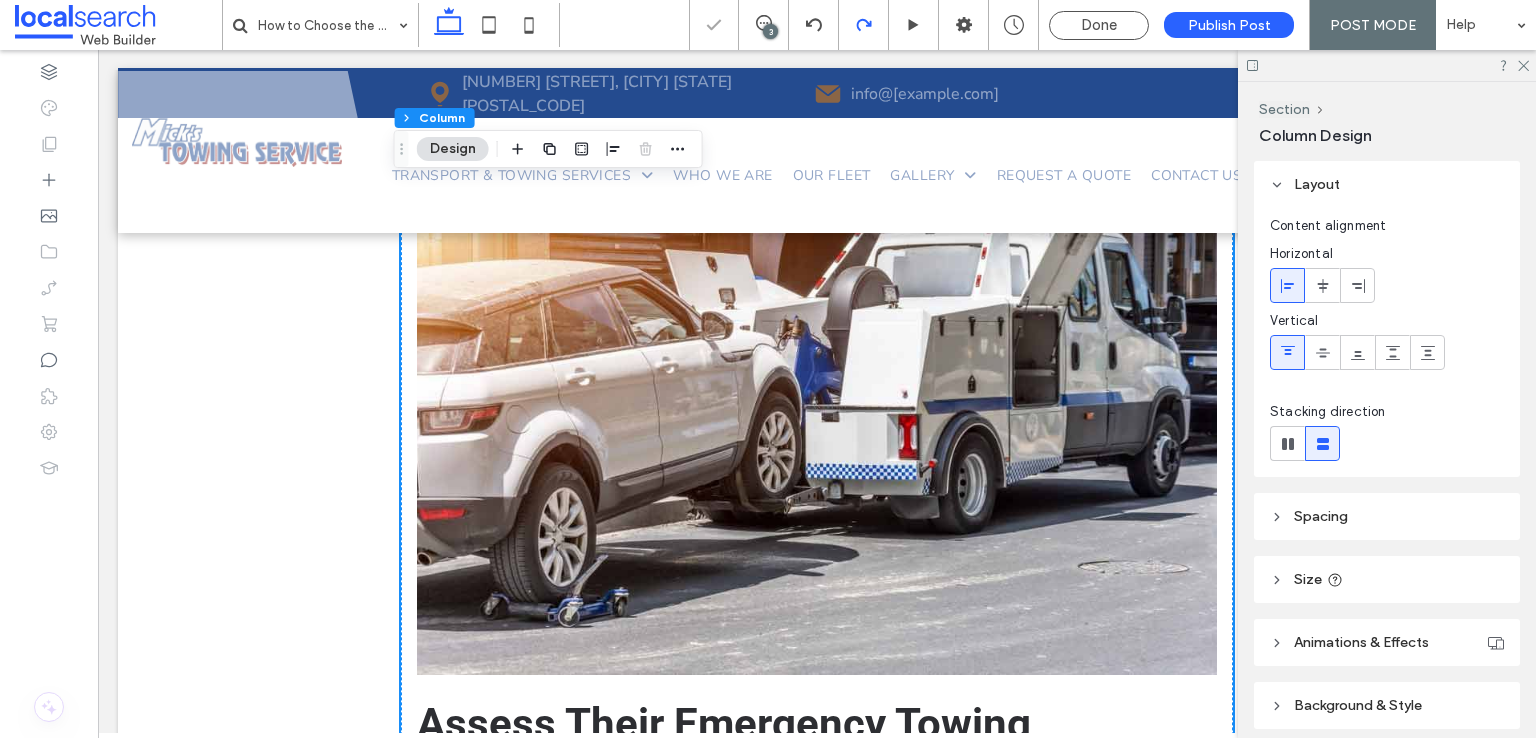 scroll, scrollTop: 1414, scrollLeft: 0, axis: vertical 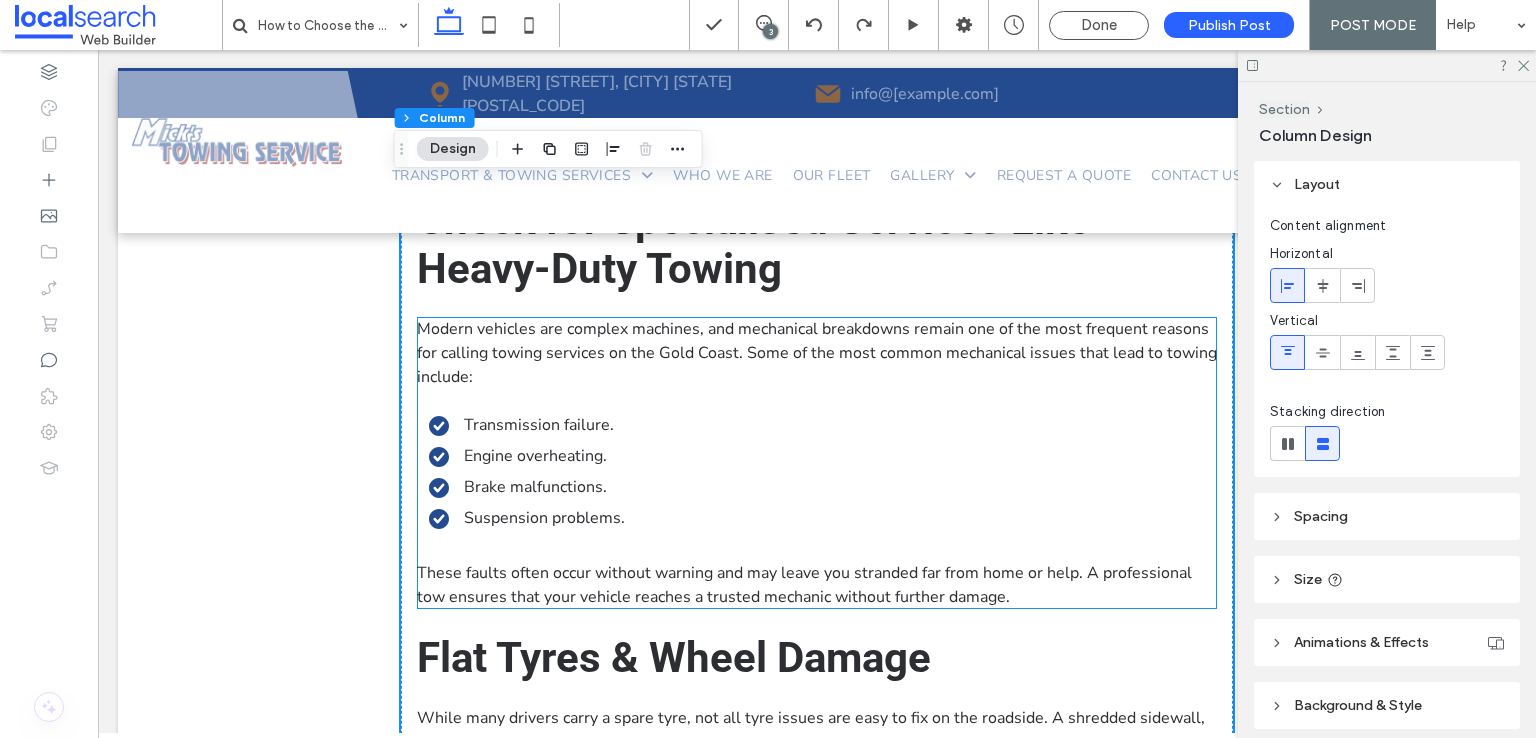 click on "Transmission failure." at bounding box center (539, 425) 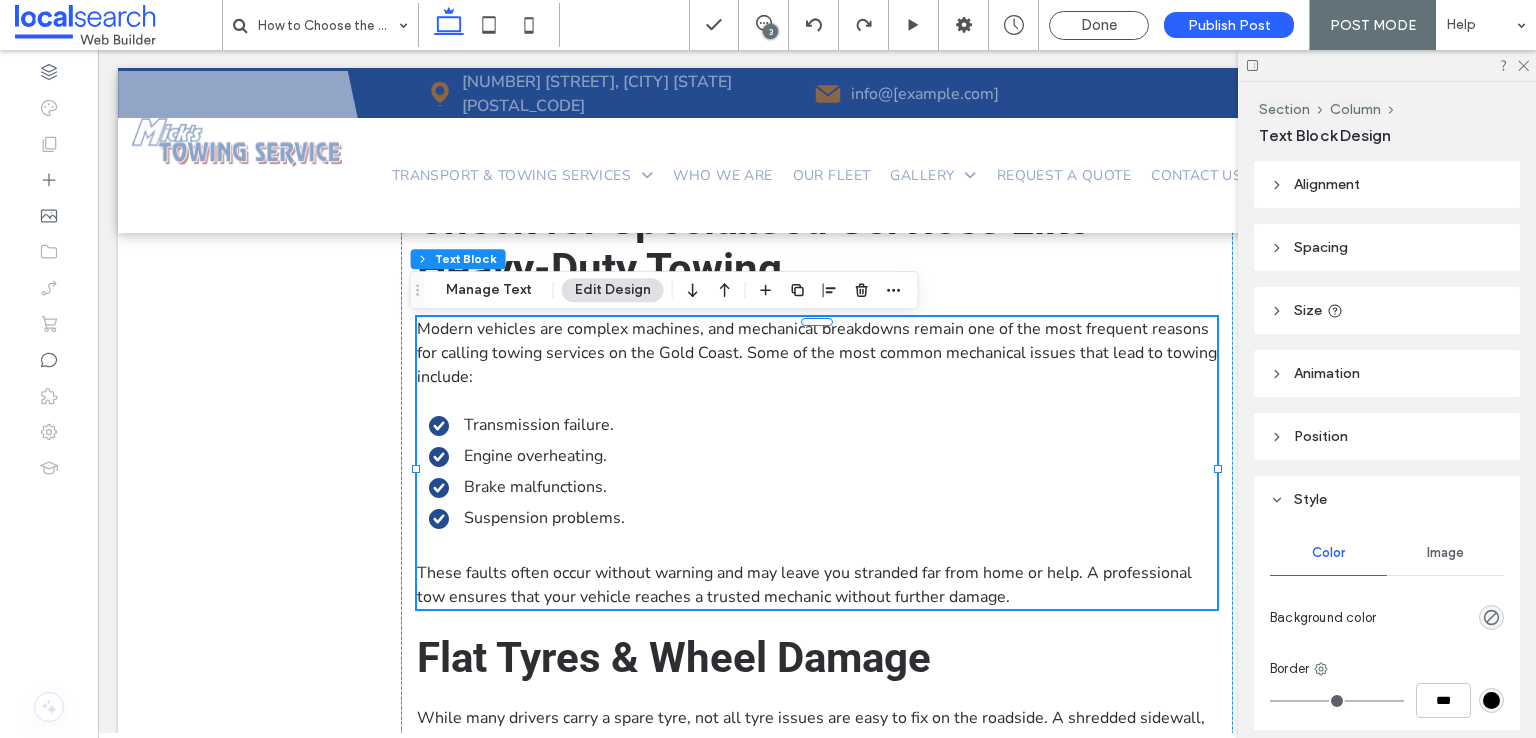 click on "Transmission failure. Engine overheating. Brake malfunctions. Suspension problems." at bounding box center (807, 471) 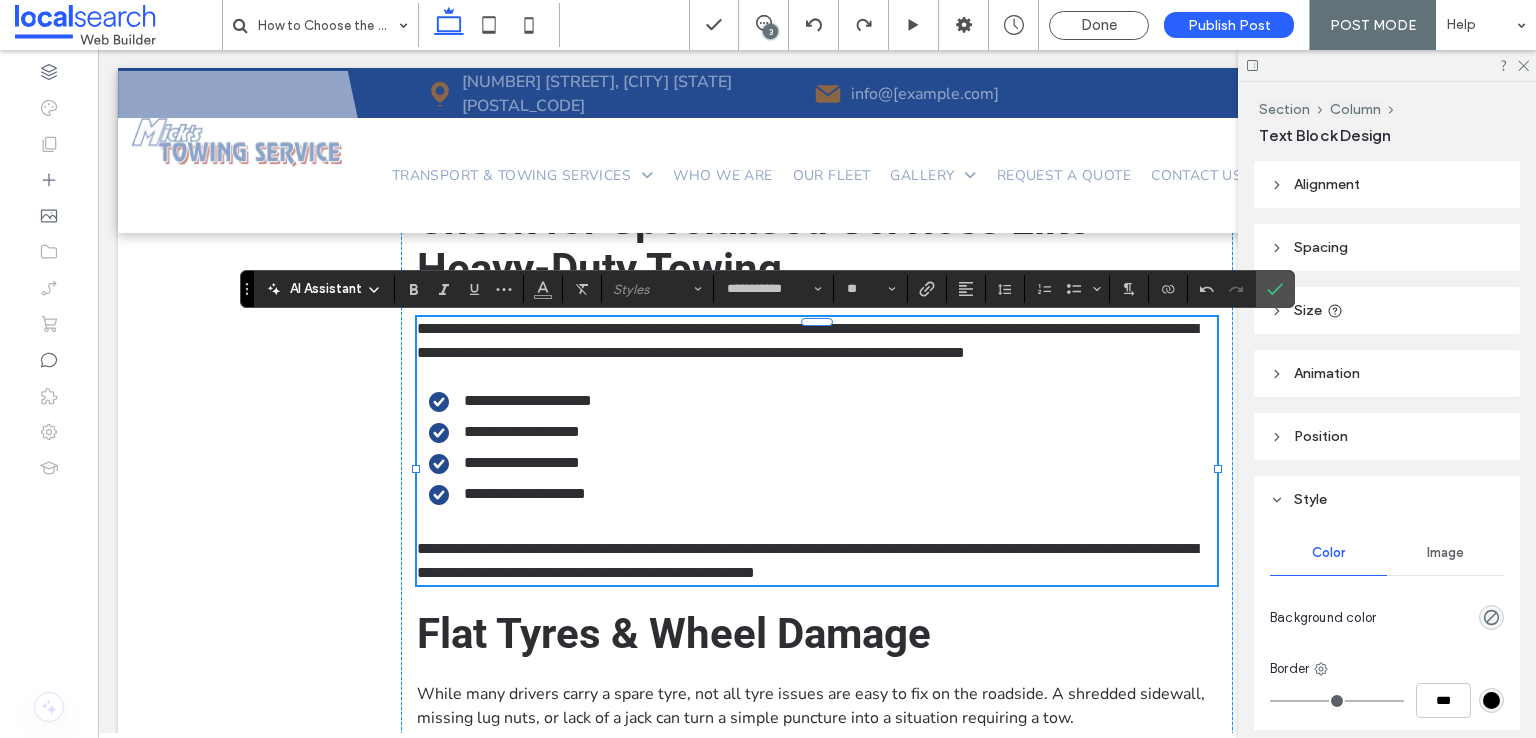 scroll, scrollTop: 0, scrollLeft: 0, axis: both 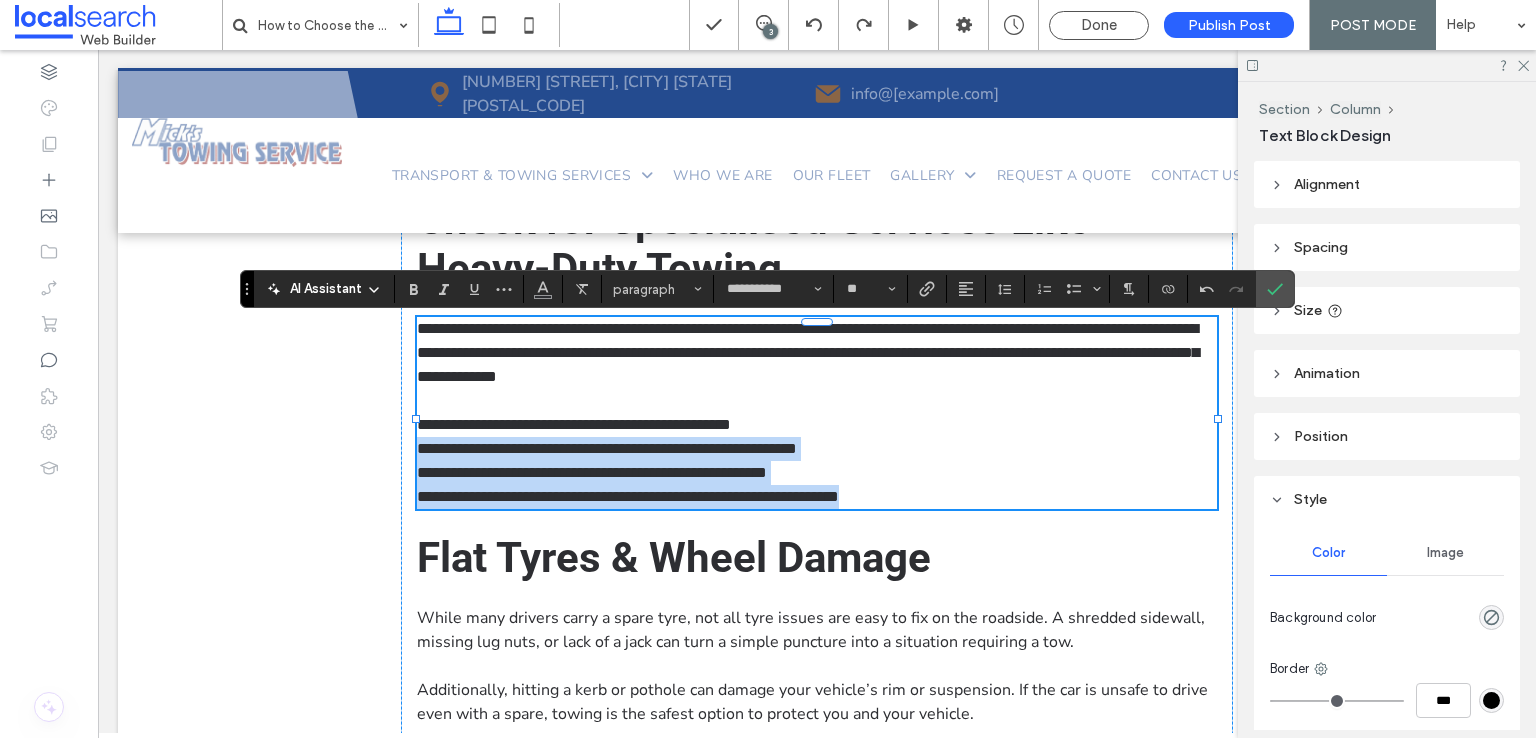 drag, startPoint x: 910, startPoint y: 505, endPoint x: 412, endPoint y: 455, distance: 500.50375 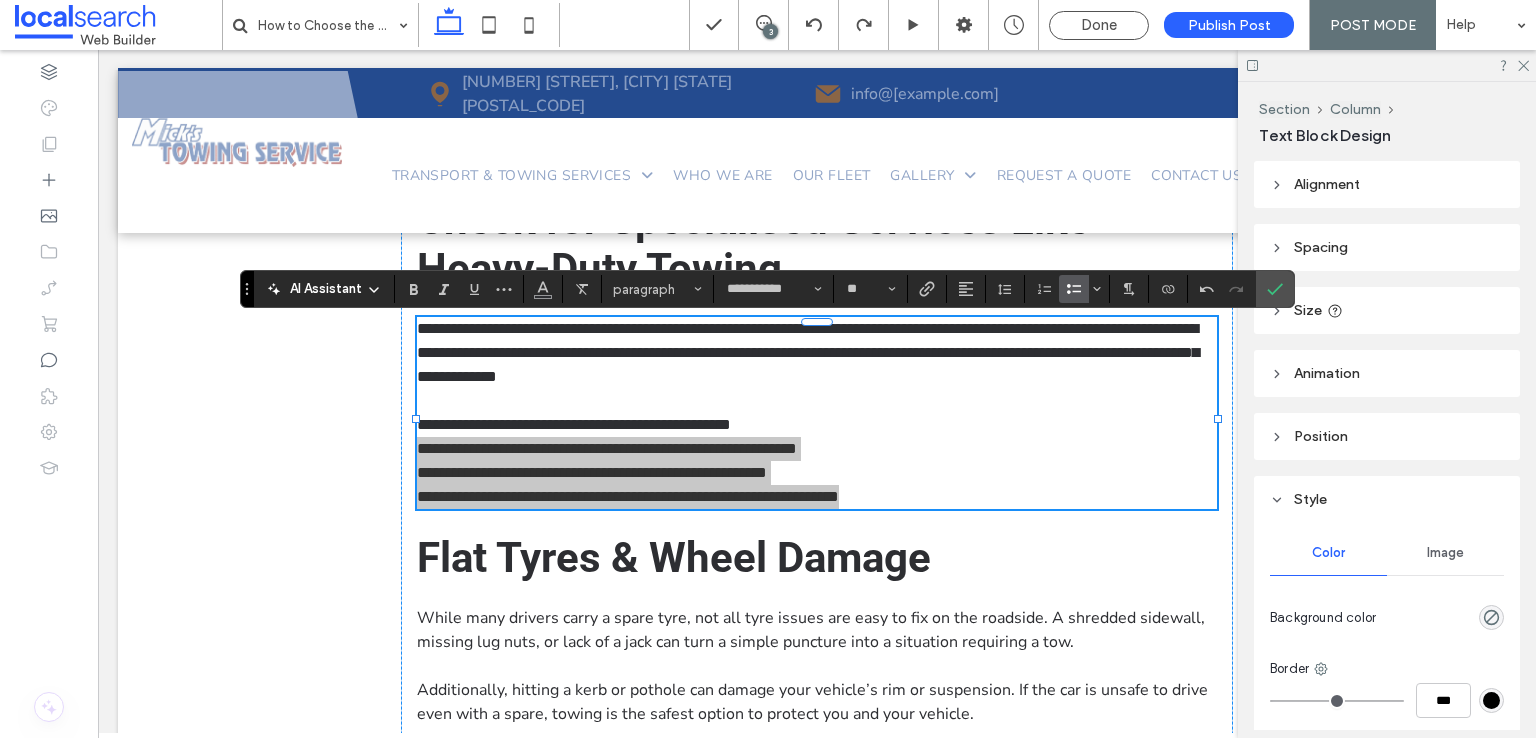 click 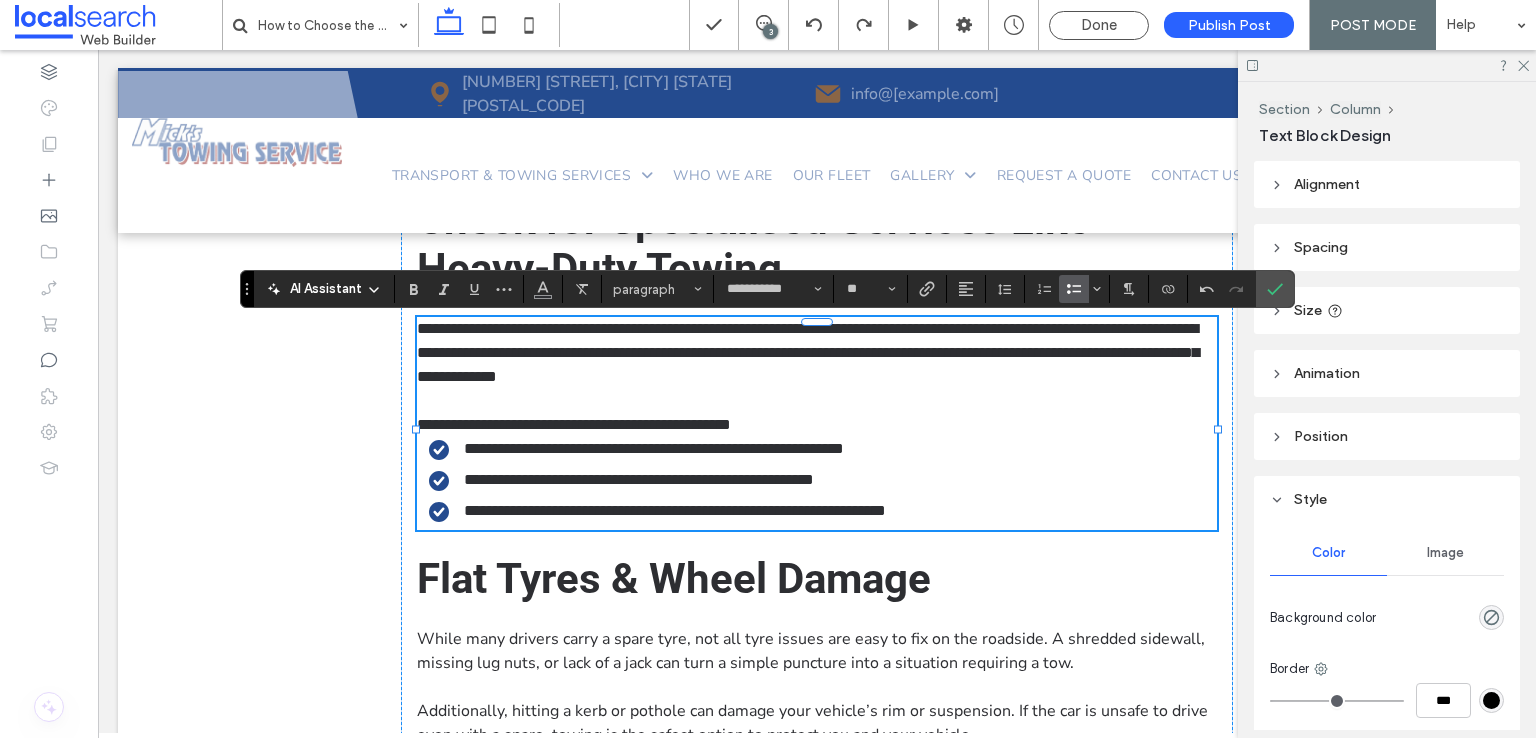 click on "**********" at bounding box center (654, 448) 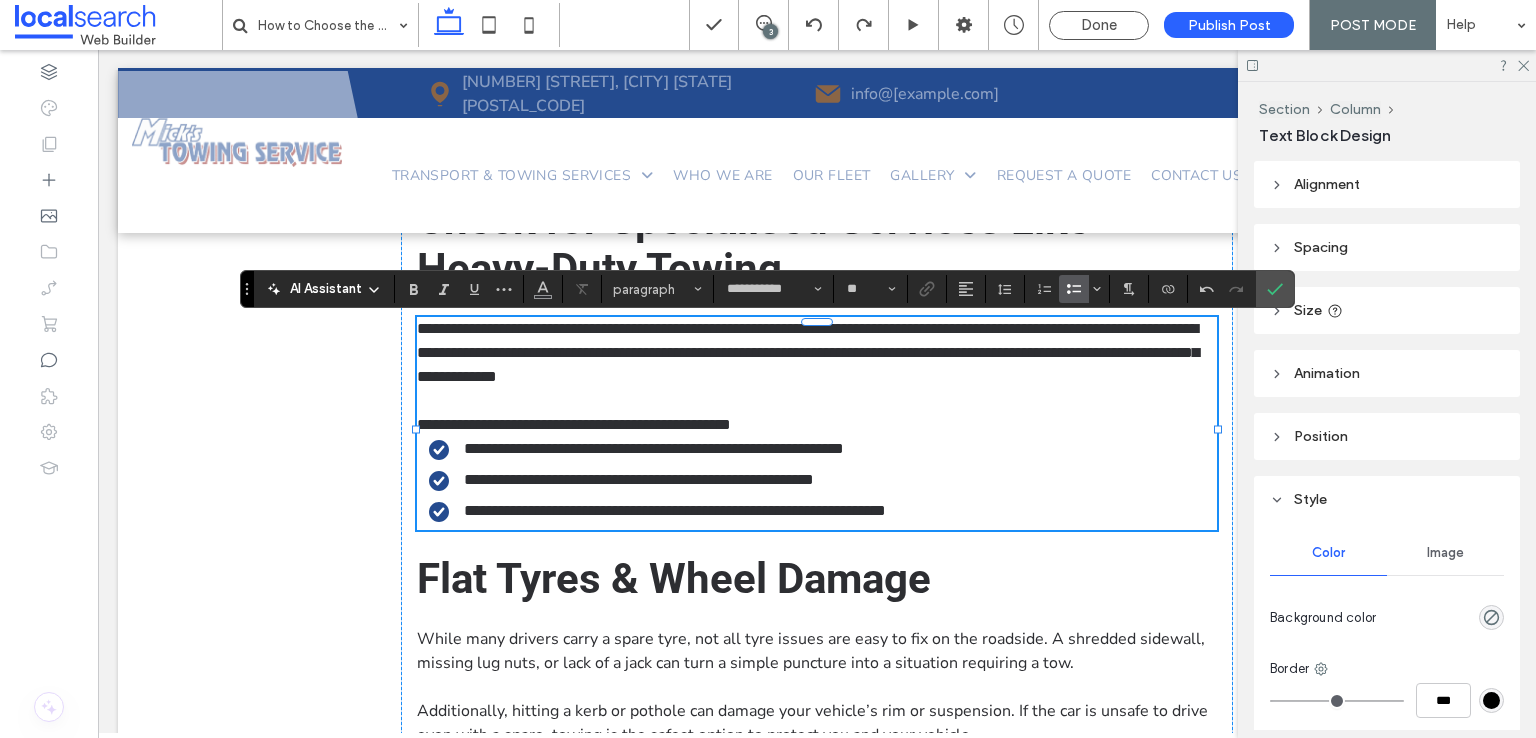 click on "**********" at bounding box center [654, 448] 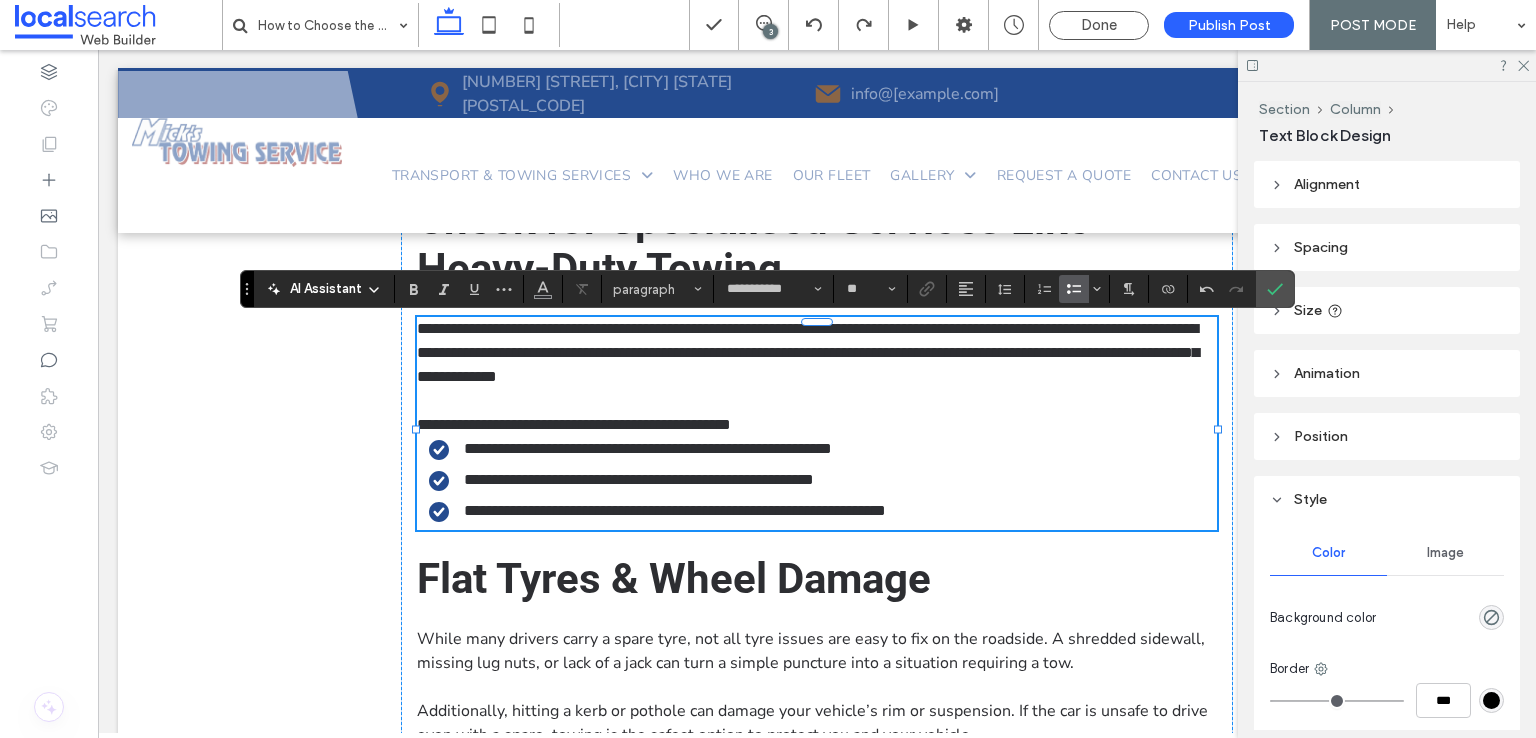 click on "**********" at bounding box center [639, 479] 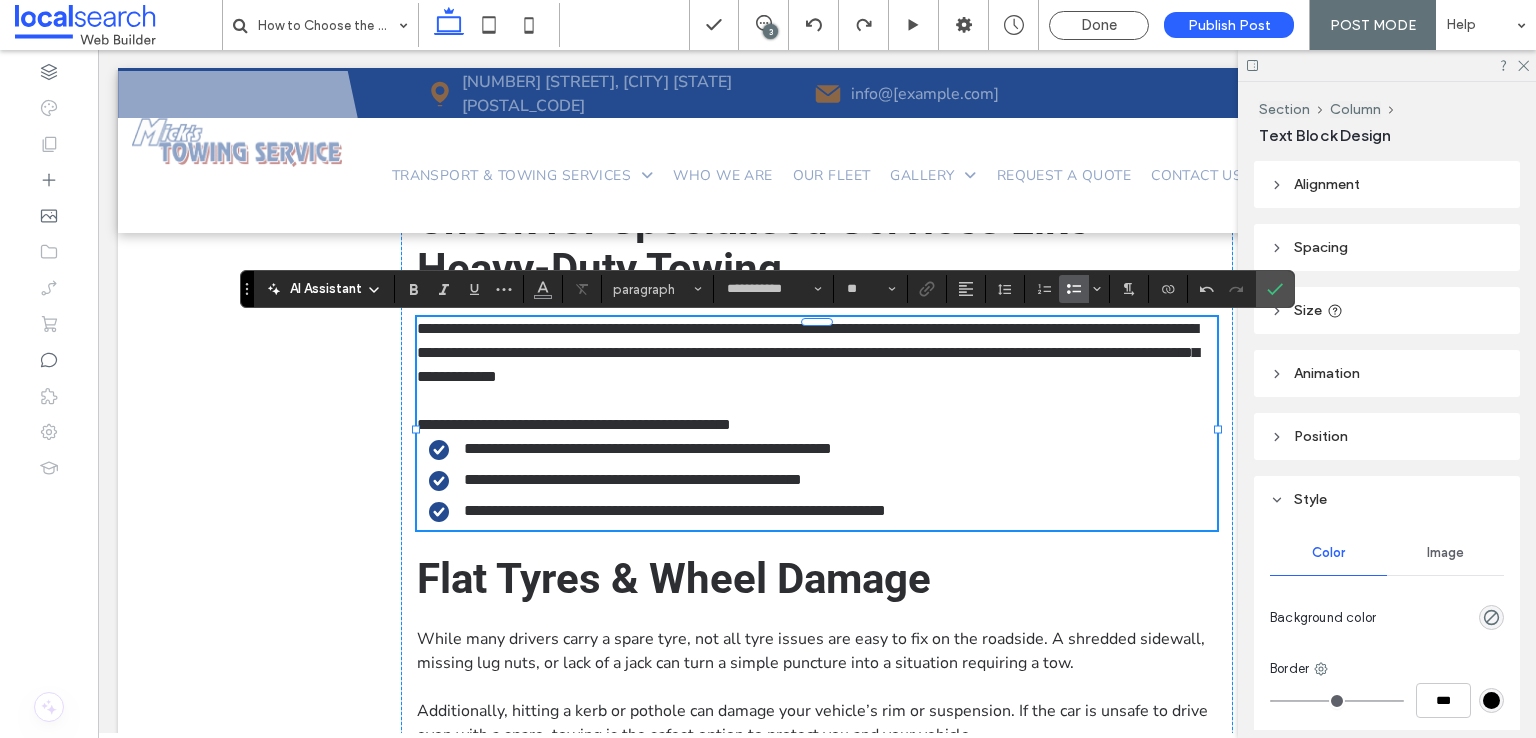 click on "**********" at bounding box center (675, 510) 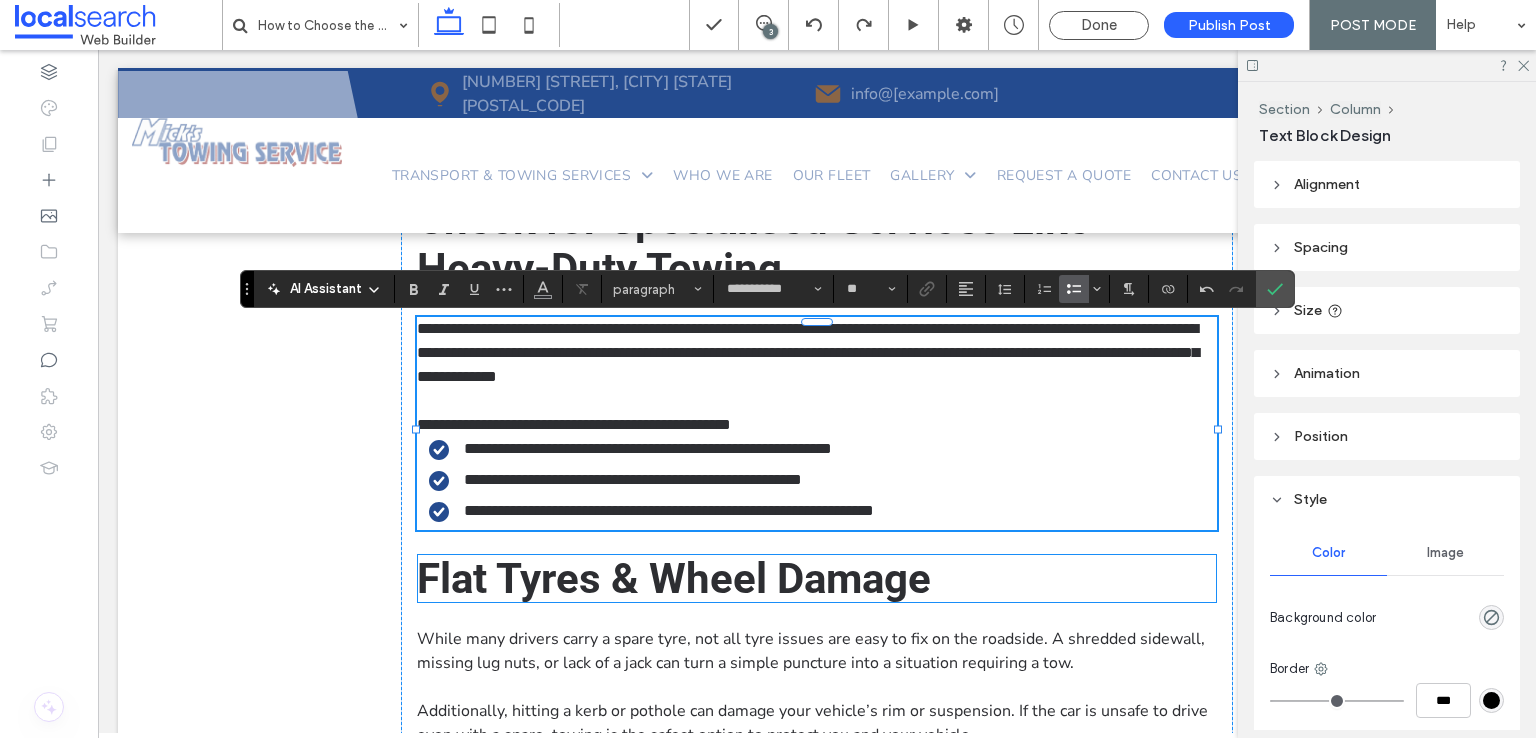 click on "Flat Tyres & Wheel Damage" at bounding box center [674, 578] 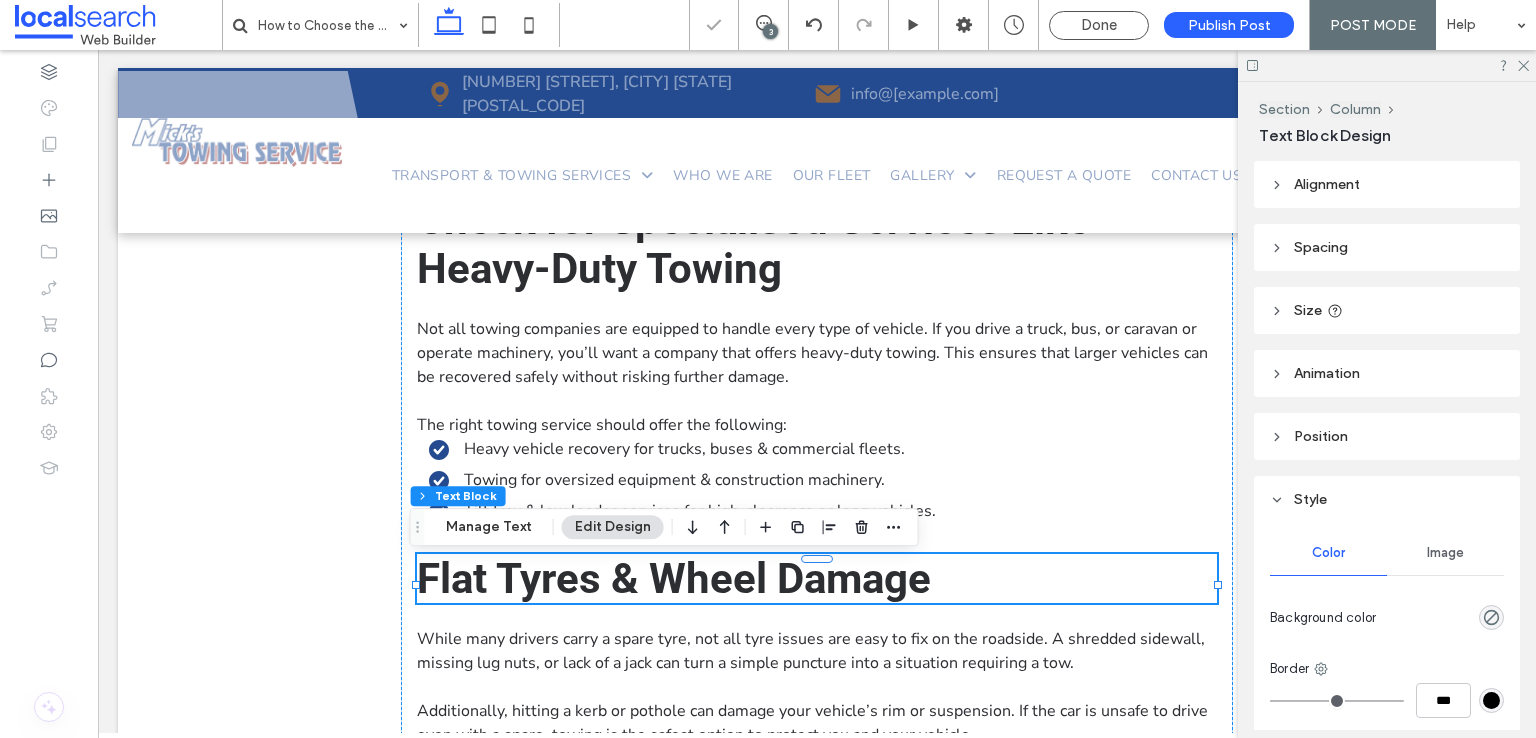 click on "Flat Tyres & Wheel Damage" at bounding box center (674, 578) 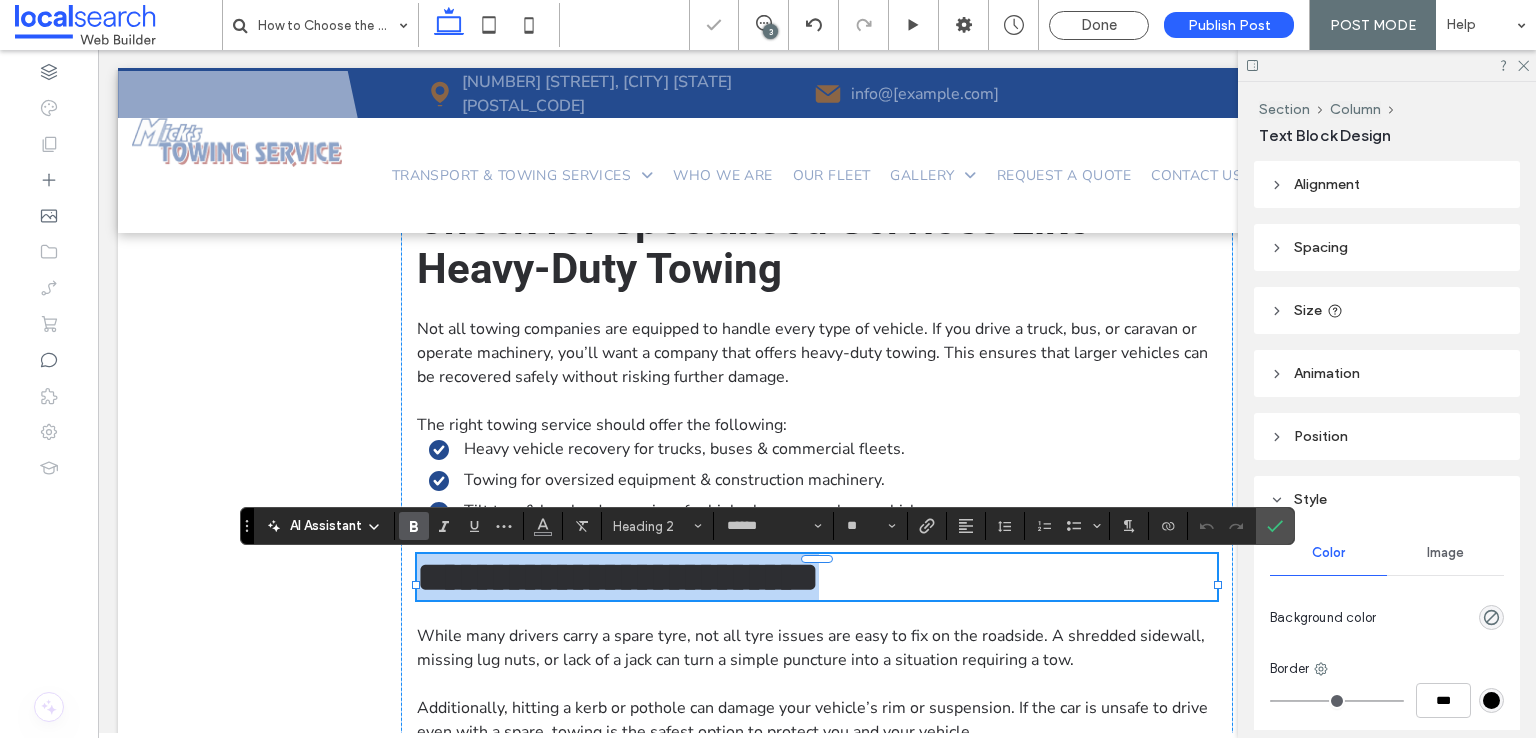 type on "**********" 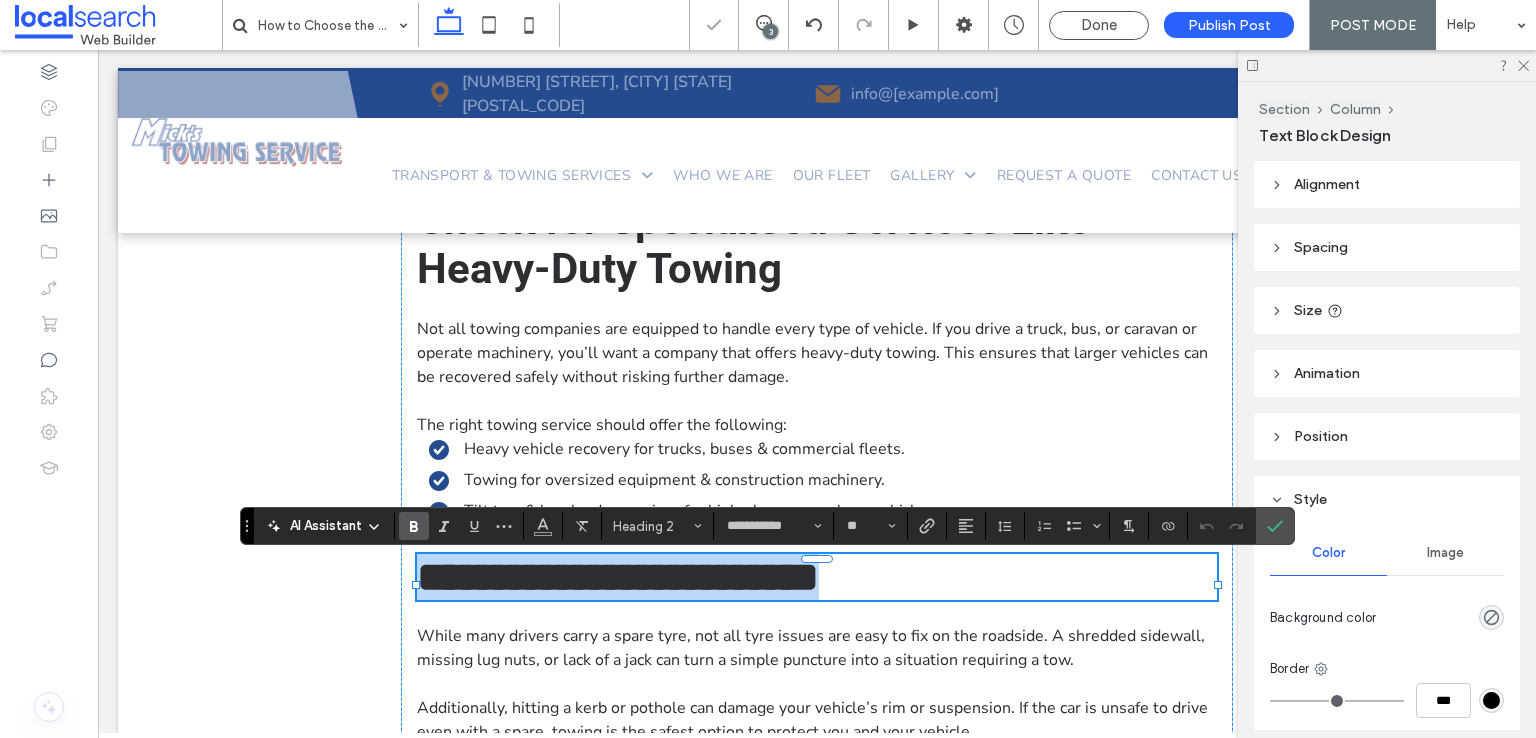 scroll, scrollTop: 0, scrollLeft: 0, axis: both 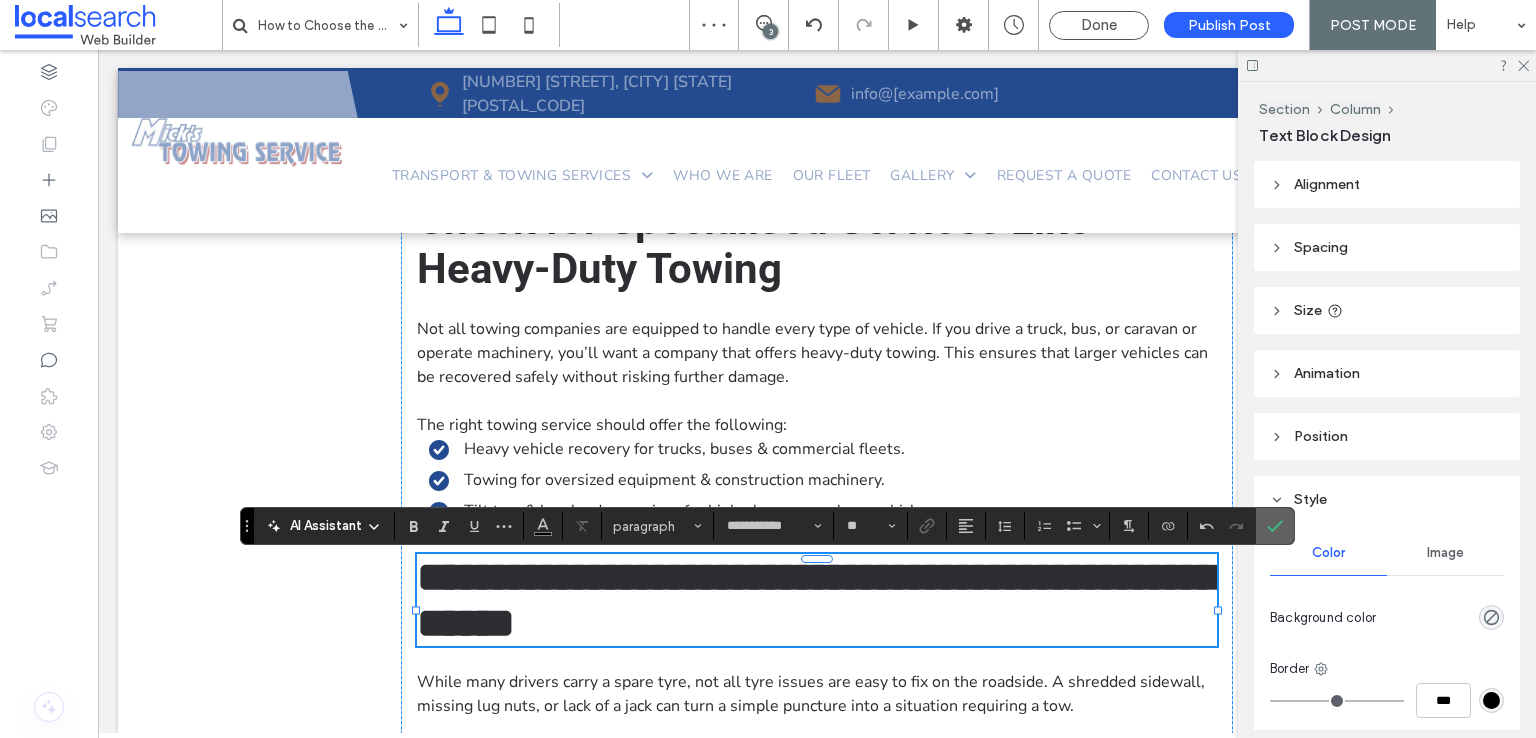 click 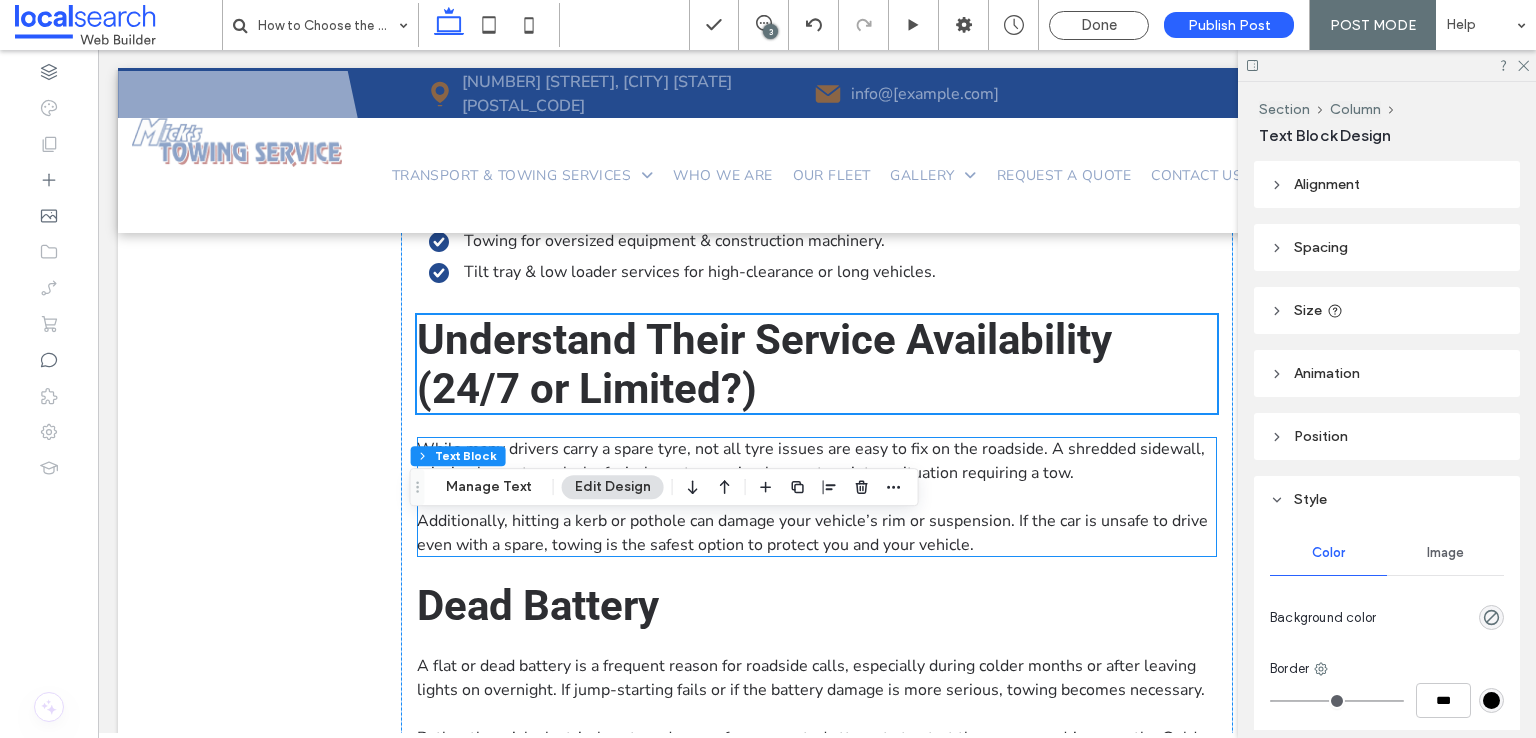 scroll, scrollTop: 2200, scrollLeft: 0, axis: vertical 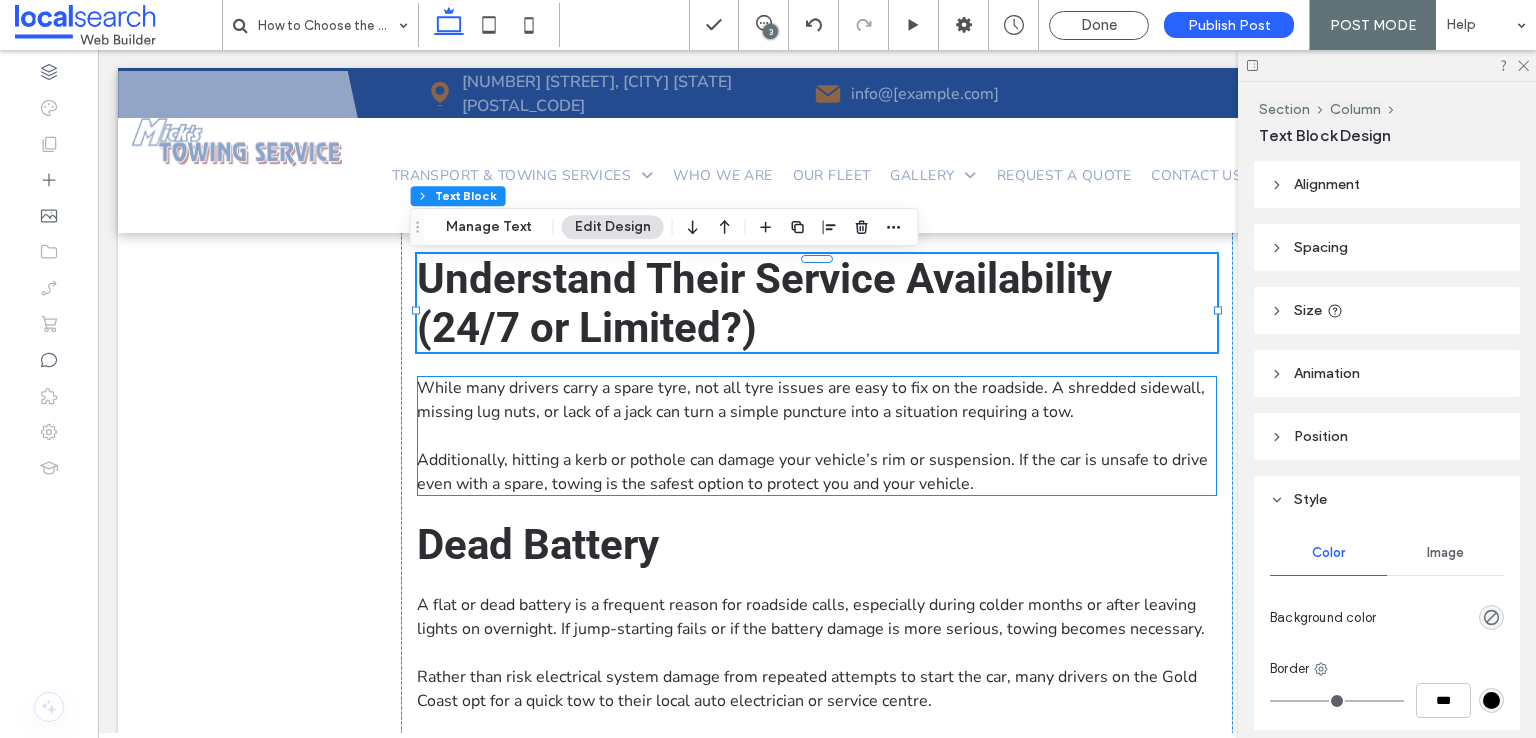 click on "While many drivers carry a spare tyre, not all tyre issues are easy to fix on the roadside. A shredded sidewall, missing lug nuts, or lack of a jack can turn a simple puncture into a situation requiring a tow." at bounding box center [811, 400] 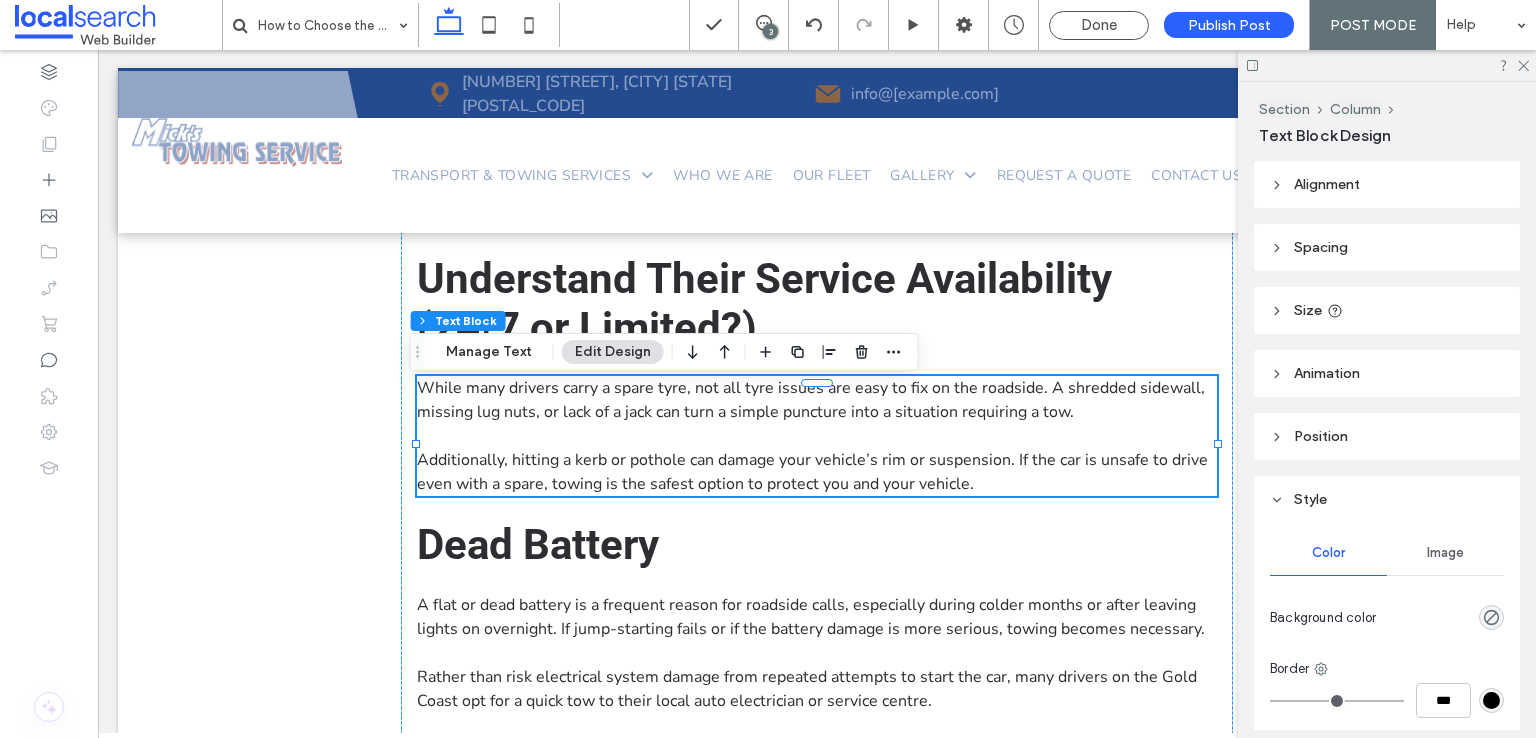 click on "While many drivers carry a spare tyre, not all tyre issues are easy to fix on the roadside. A shredded sidewall, missing lug nuts, or lack of a jack can turn a simple puncture into a situation requiring a tow." at bounding box center [811, 400] 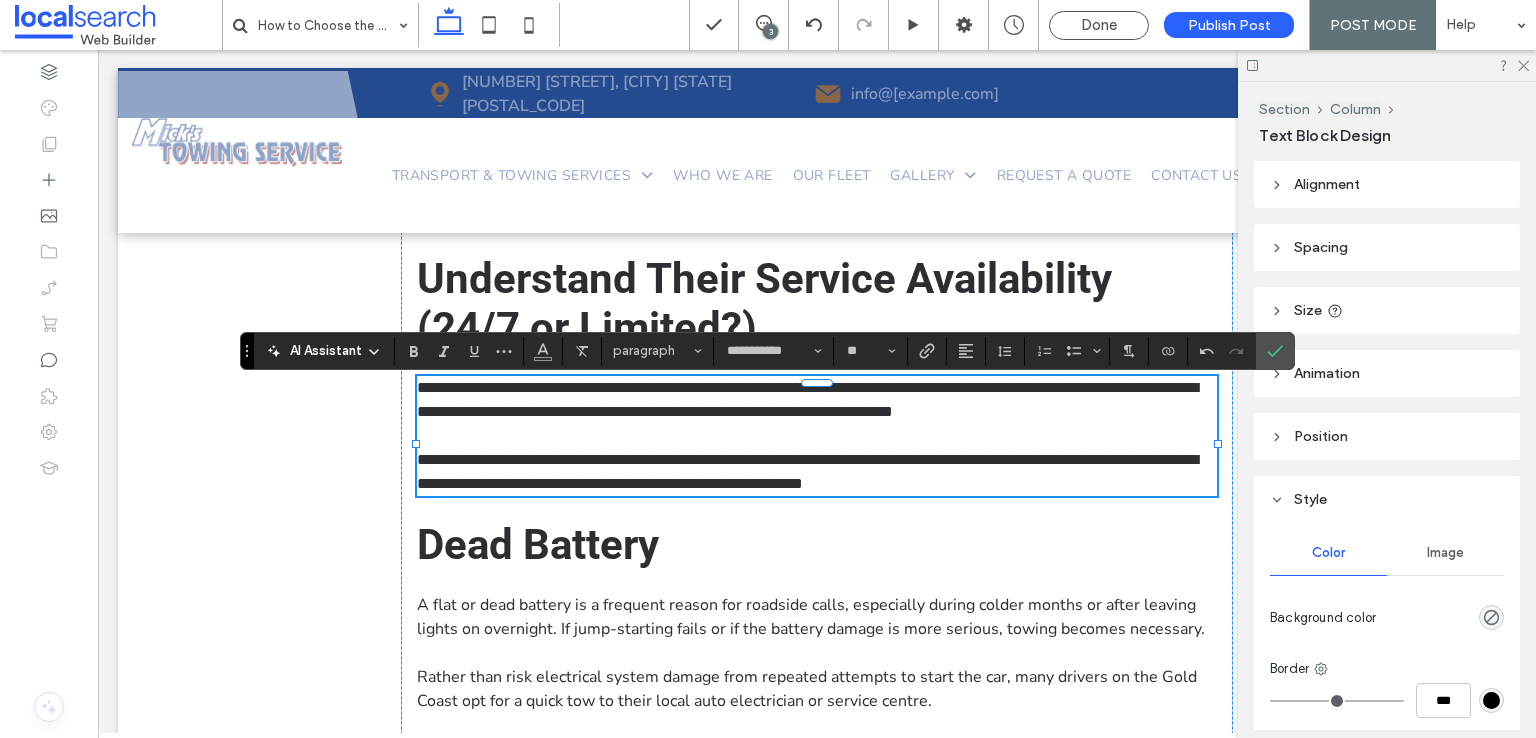 scroll, scrollTop: 0, scrollLeft: 0, axis: both 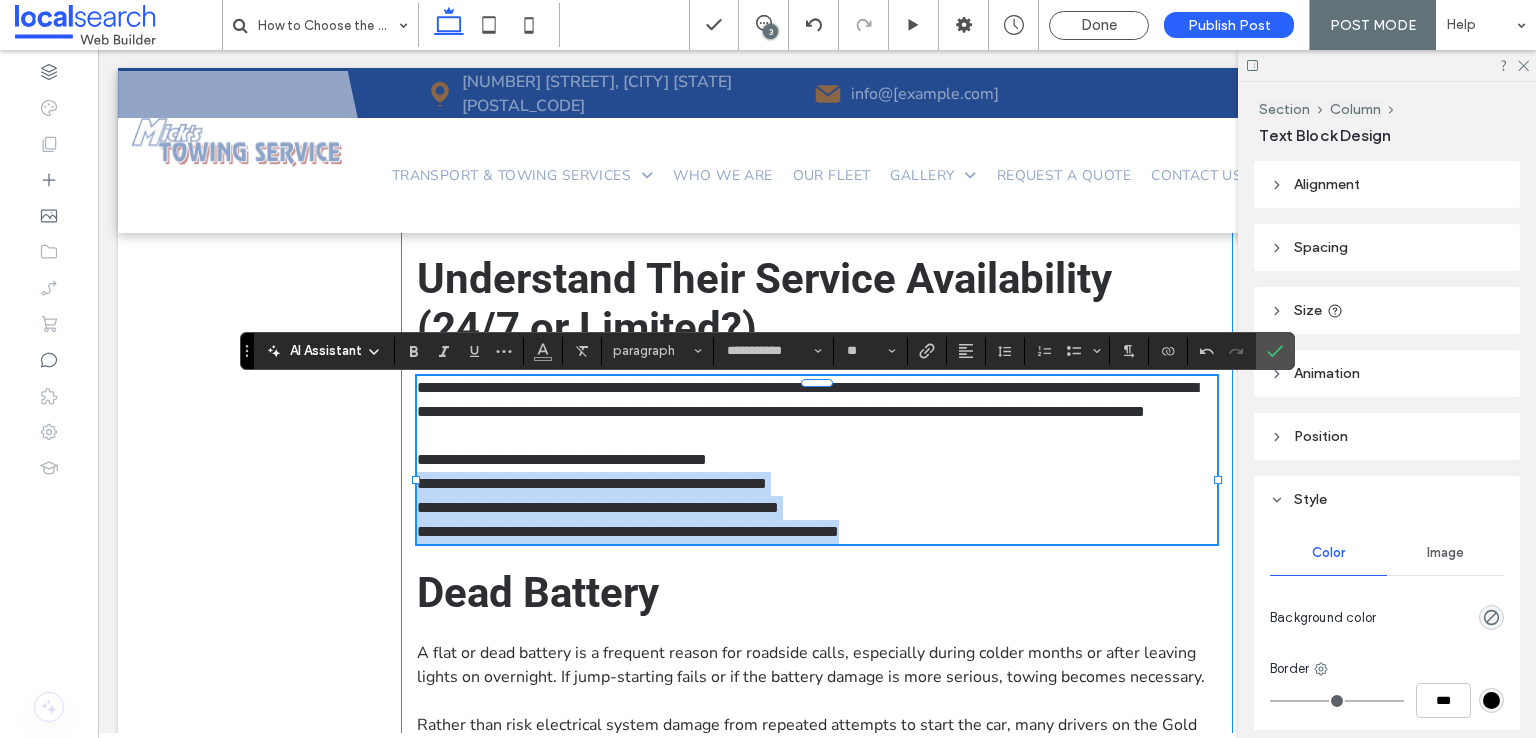 drag, startPoint x: 936, startPoint y: 563, endPoint x: 548, endPoint y: 463, distance: 400.6794 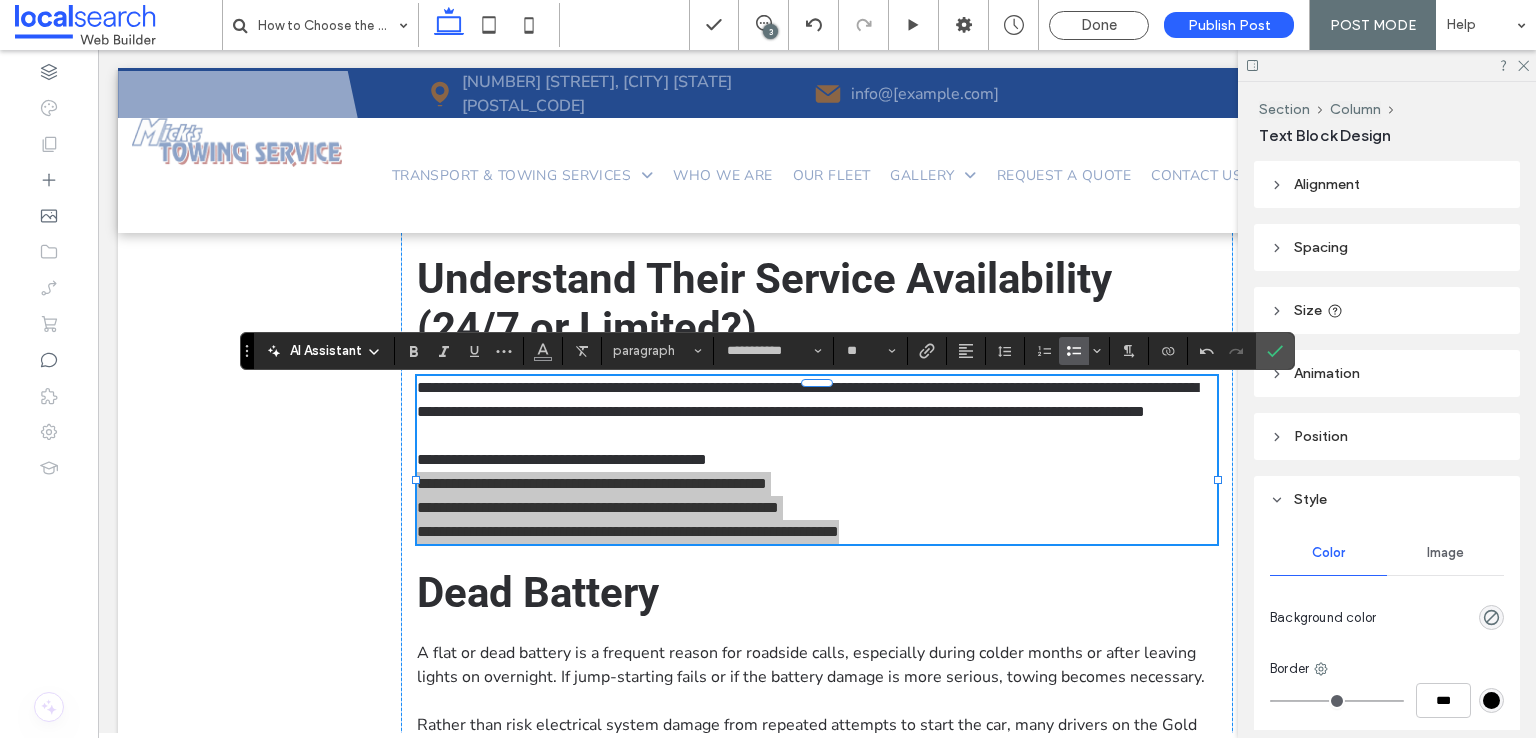 click 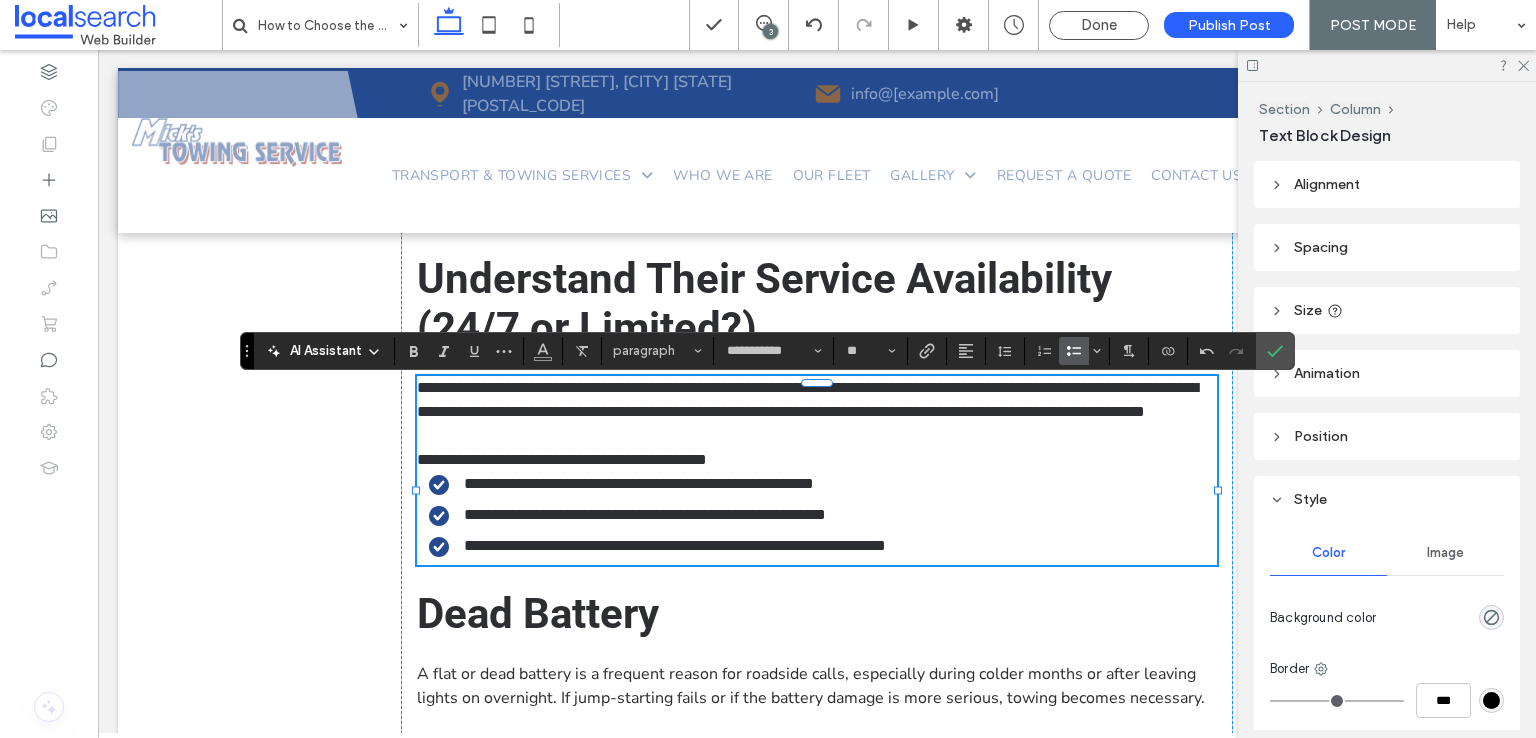 drag, startPoint x: 612, startPoint y: 519, endPoint x: 548, endPoint y: 512, distance: 64.381676 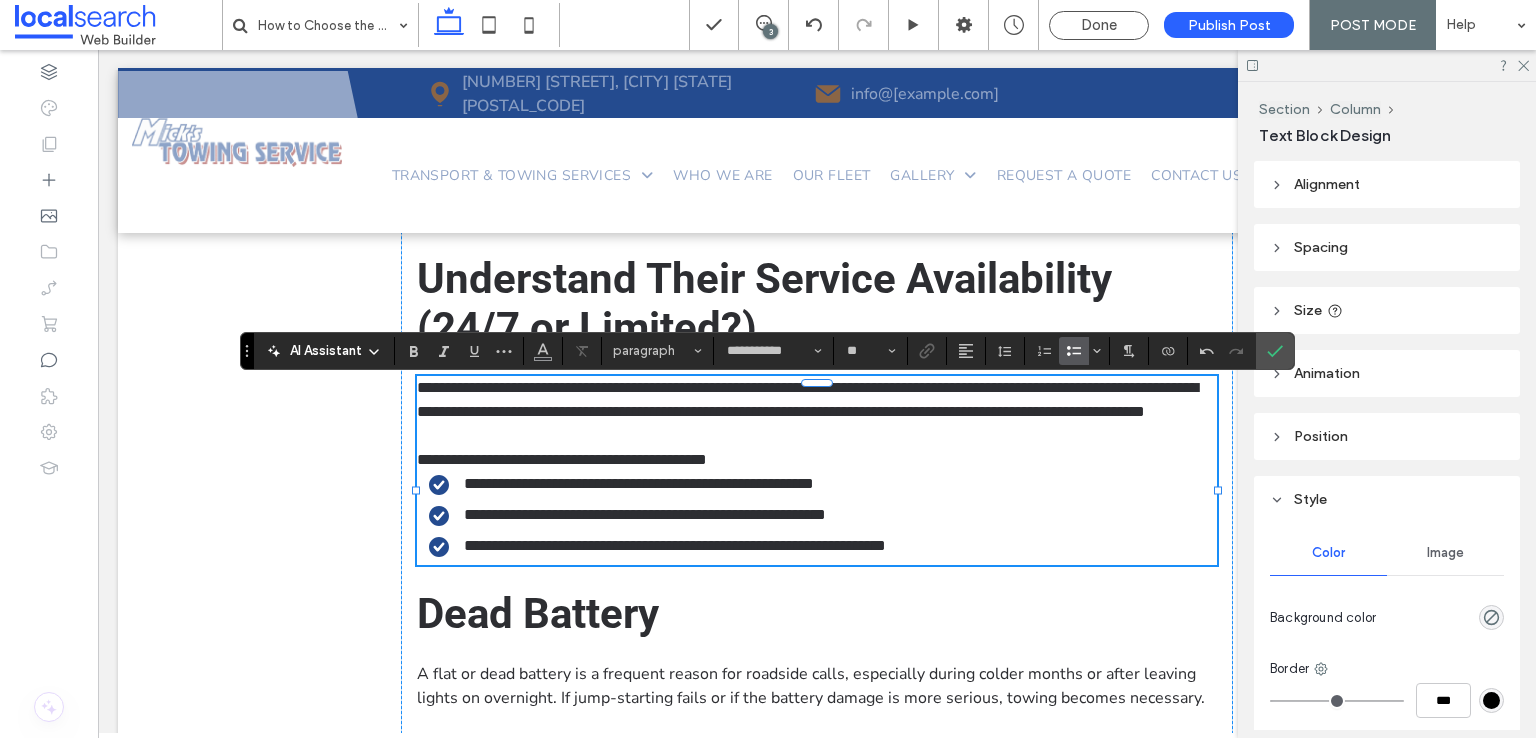 click on "**********" at bounding box center (639, 483) 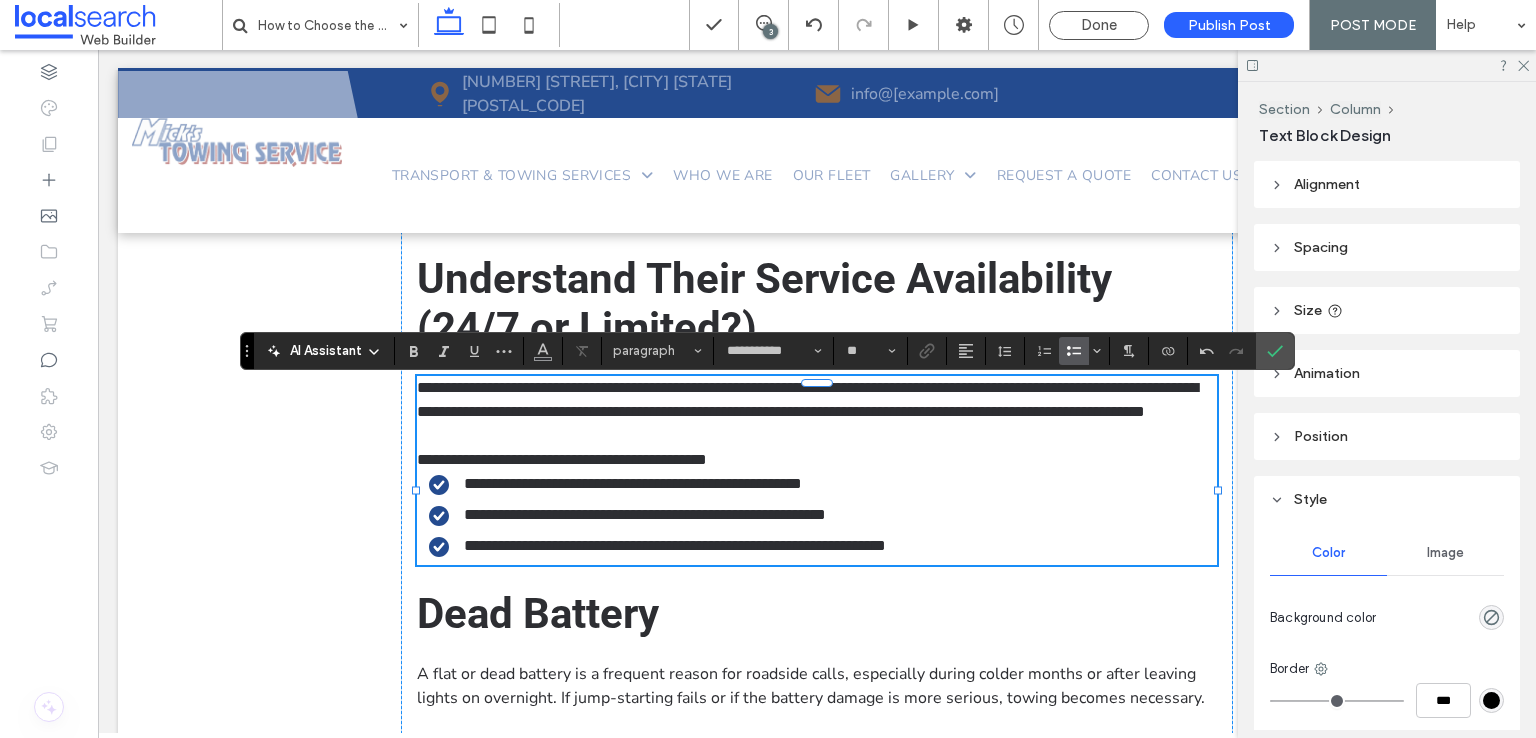 click on "**********" at bounding box center (645, 514) 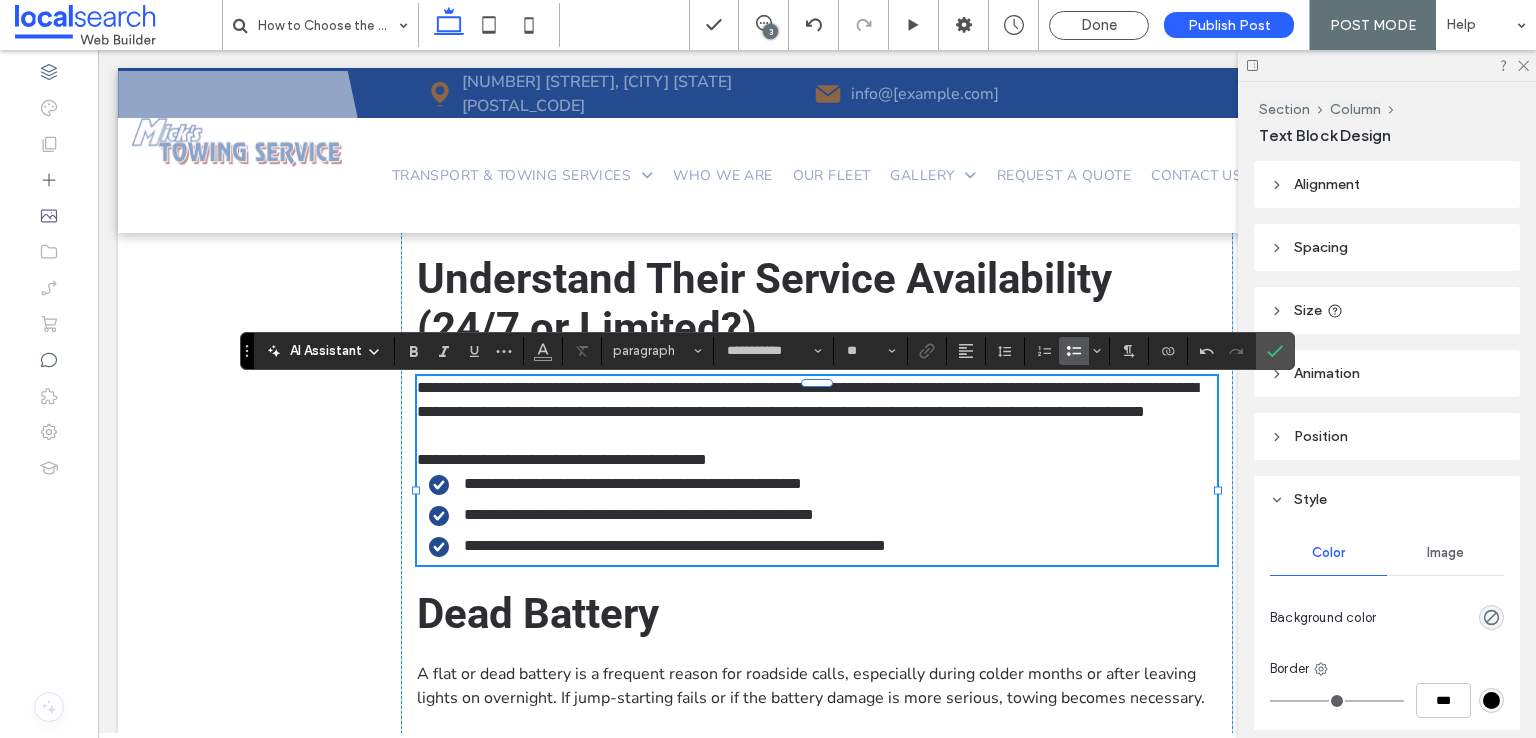 click on "**********" at bounding box center (675, 545) 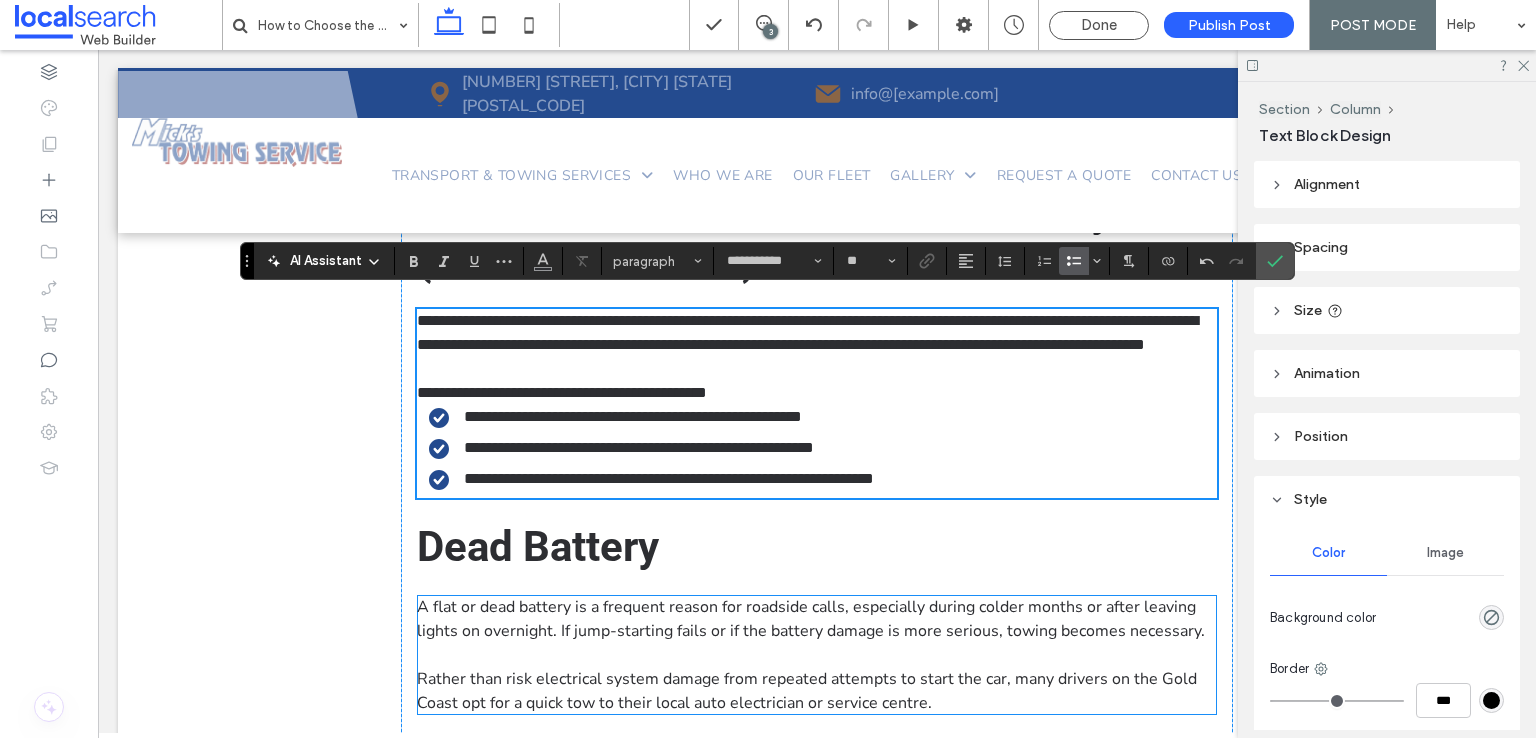 scroll, scrollTop: 2300, scrollLeft: 0, axis: vertical 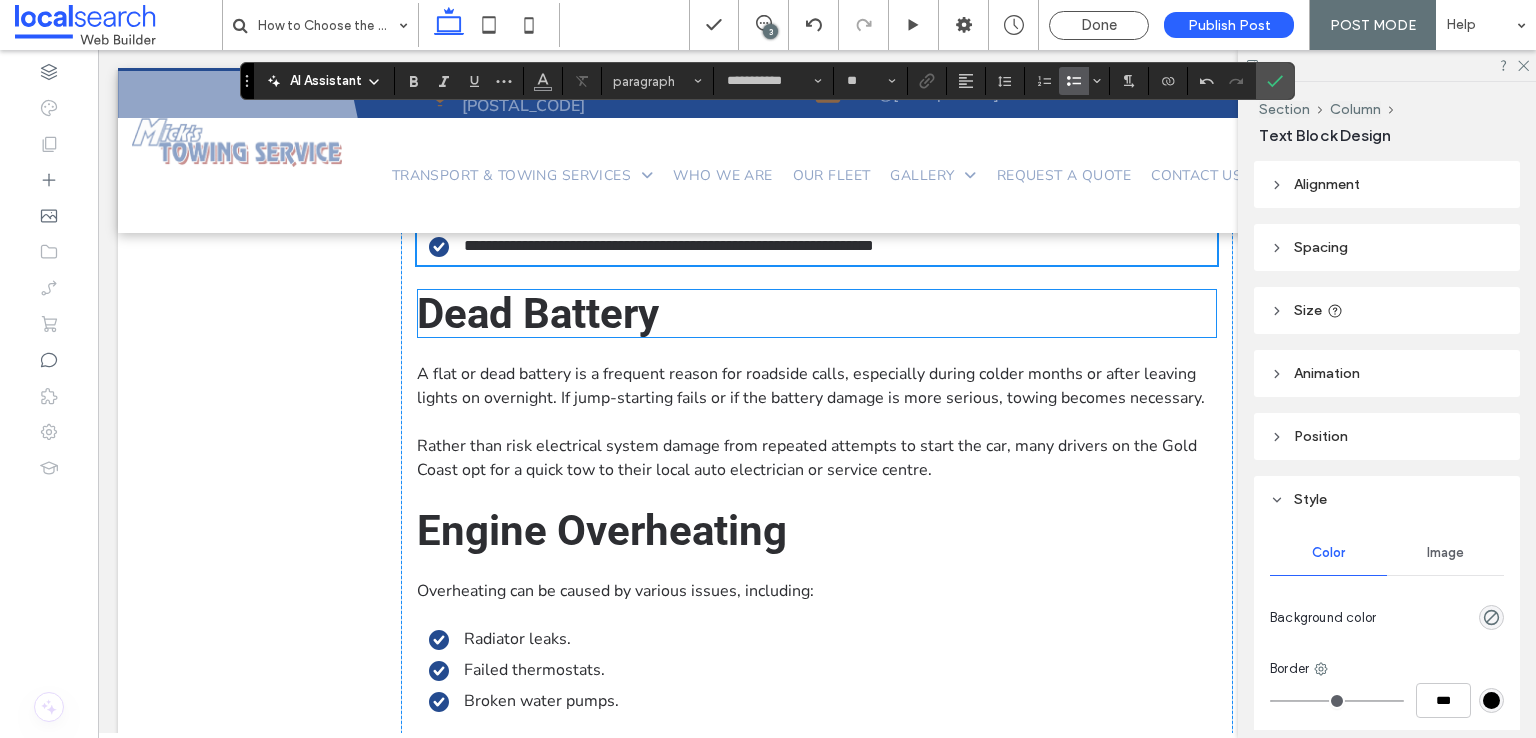 click on "Dead Battery" at bounding box center (538, 313) 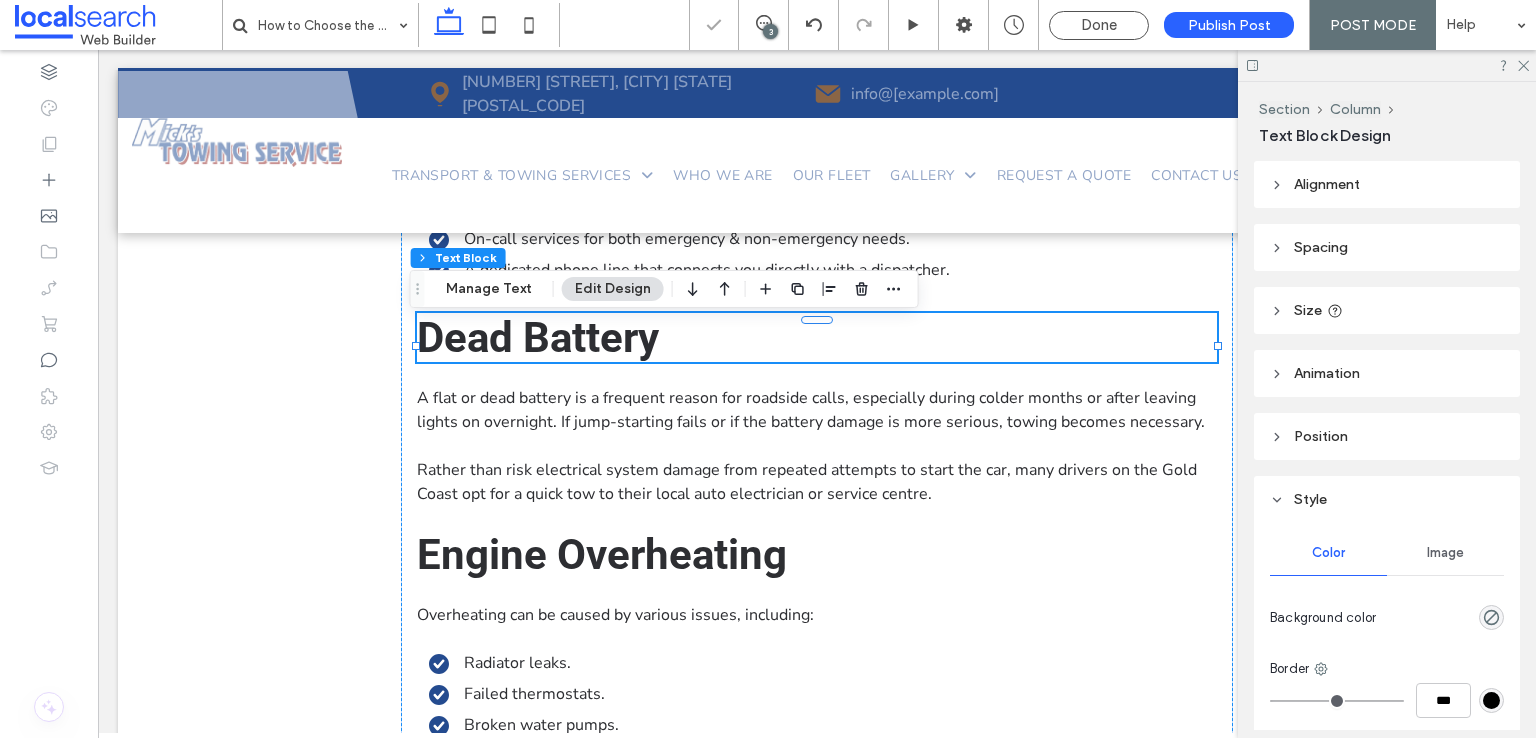 click on "Dead Battery" at bounding box center (538, 337) 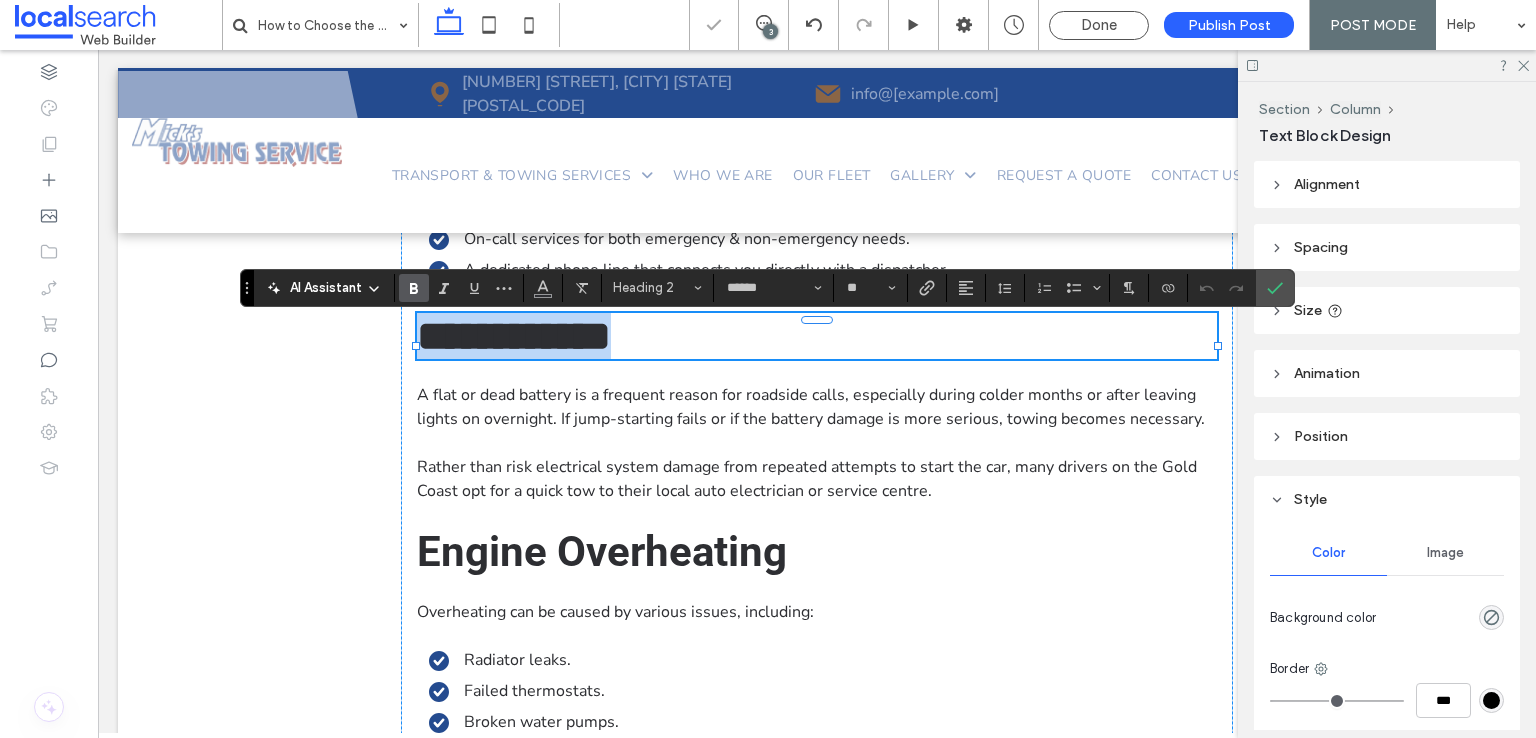 type on "**********" 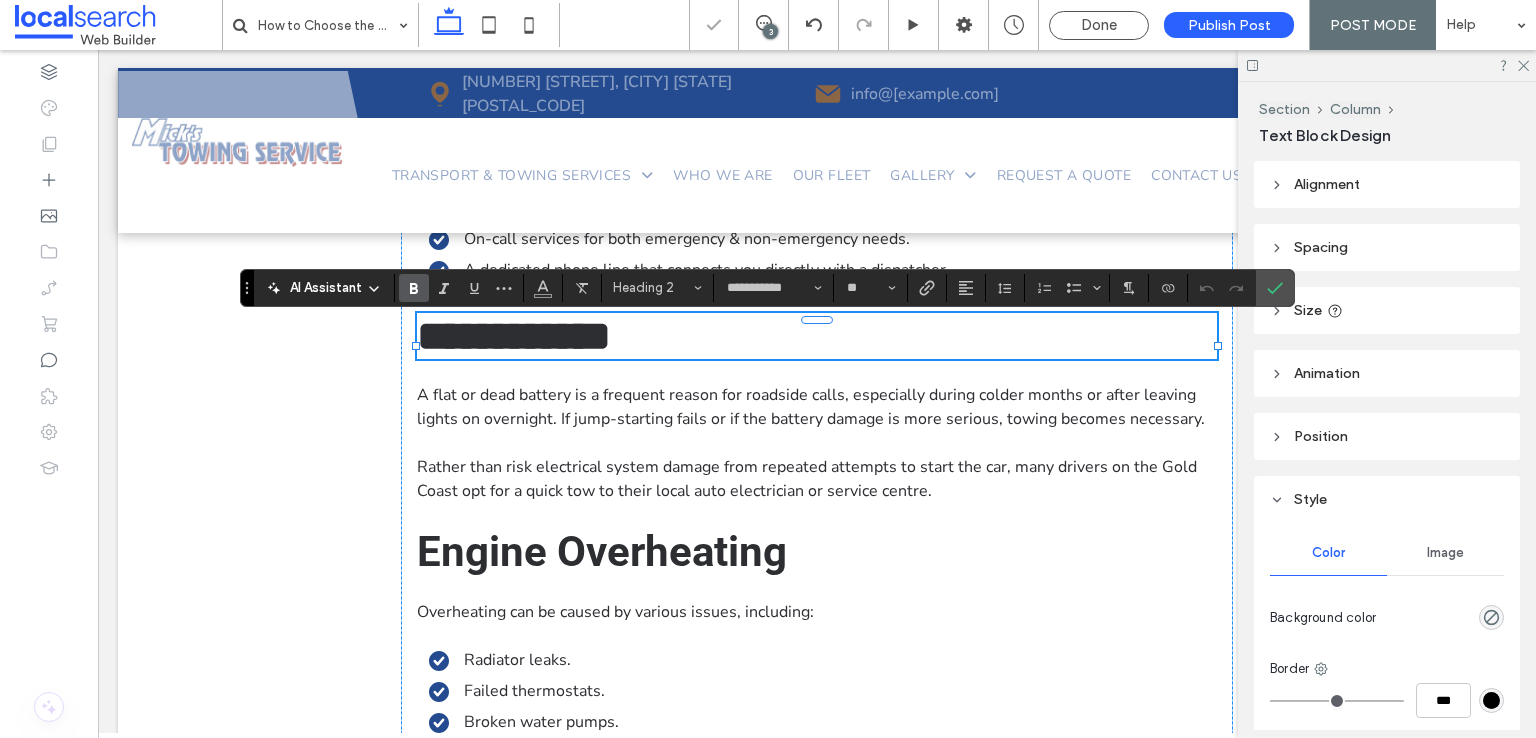 scroll, scrollTop: 0, scrollLeft: 0, axis: both 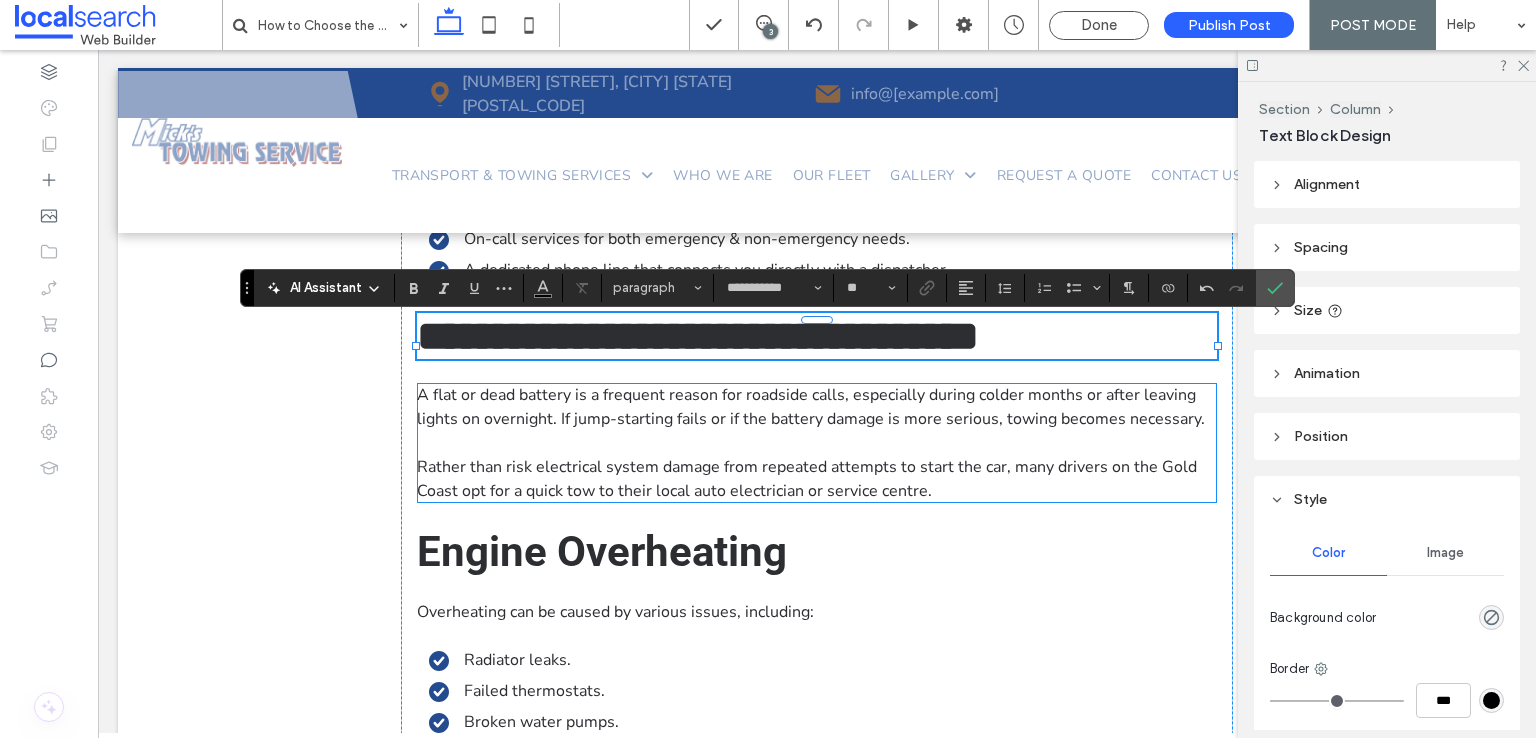 click on "A flat or dead battery is a frequent reason for roadside calls, especially during colder months or after leaving lights on overnight. If jump-starting fails or if the battery damage is more serious, towing becomes necessary." at bounding box center [811, 407] 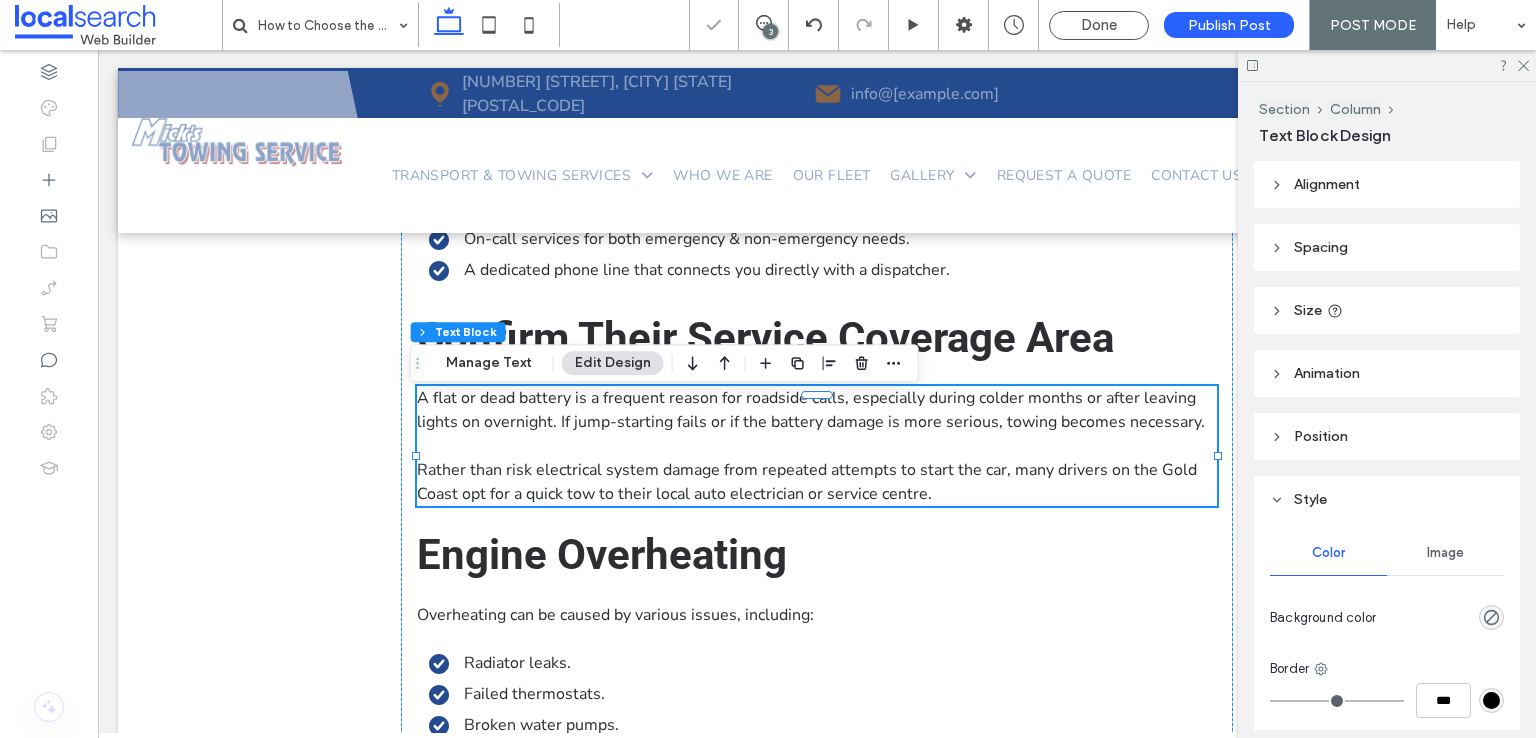 click on "A flat or dead battery is a frequent reason for roadside calls, especially during colder months or after leaving lights on overnight. If jump-starting fails or if the battery damage is more serious, towing becomes necessary." at bounding box center [811, 410] 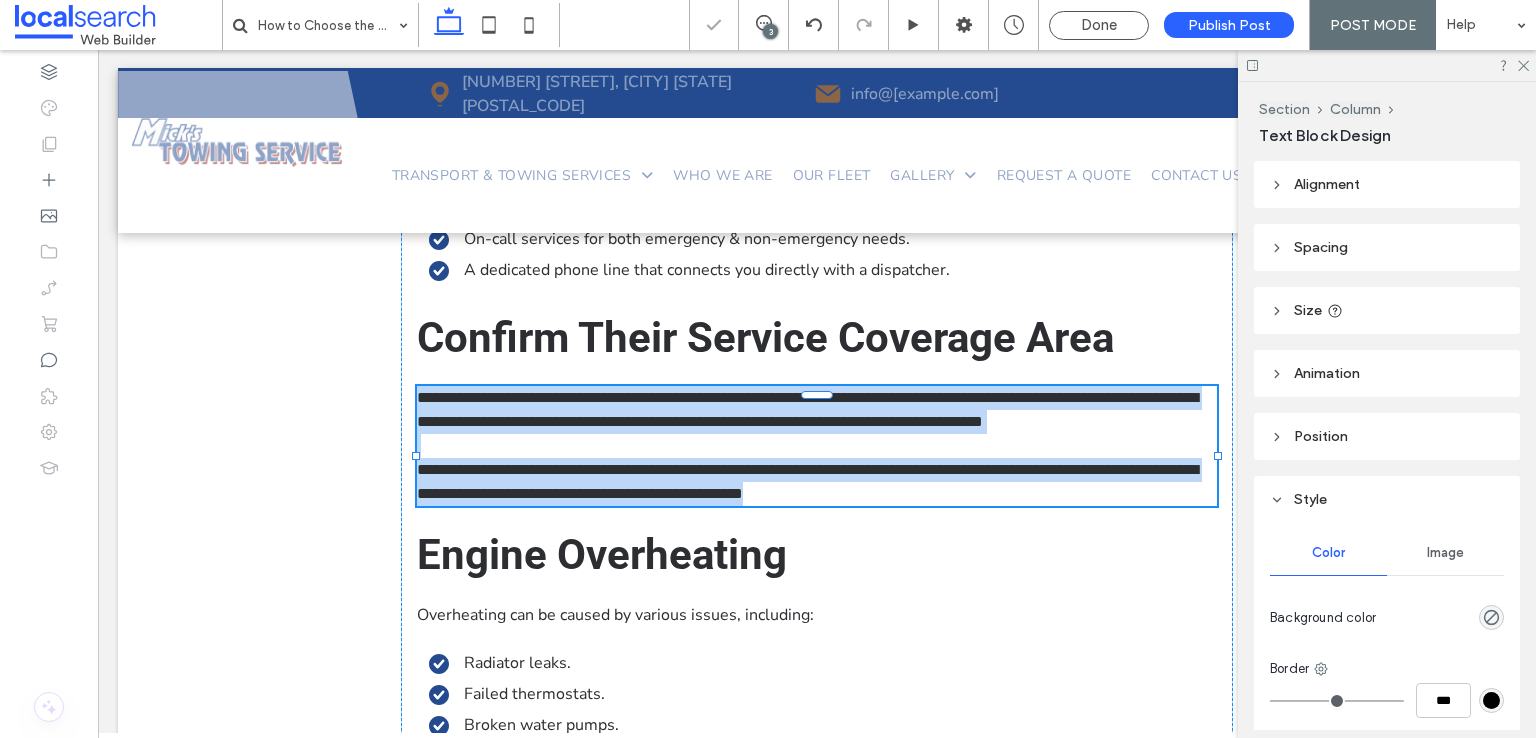 type on "**********" 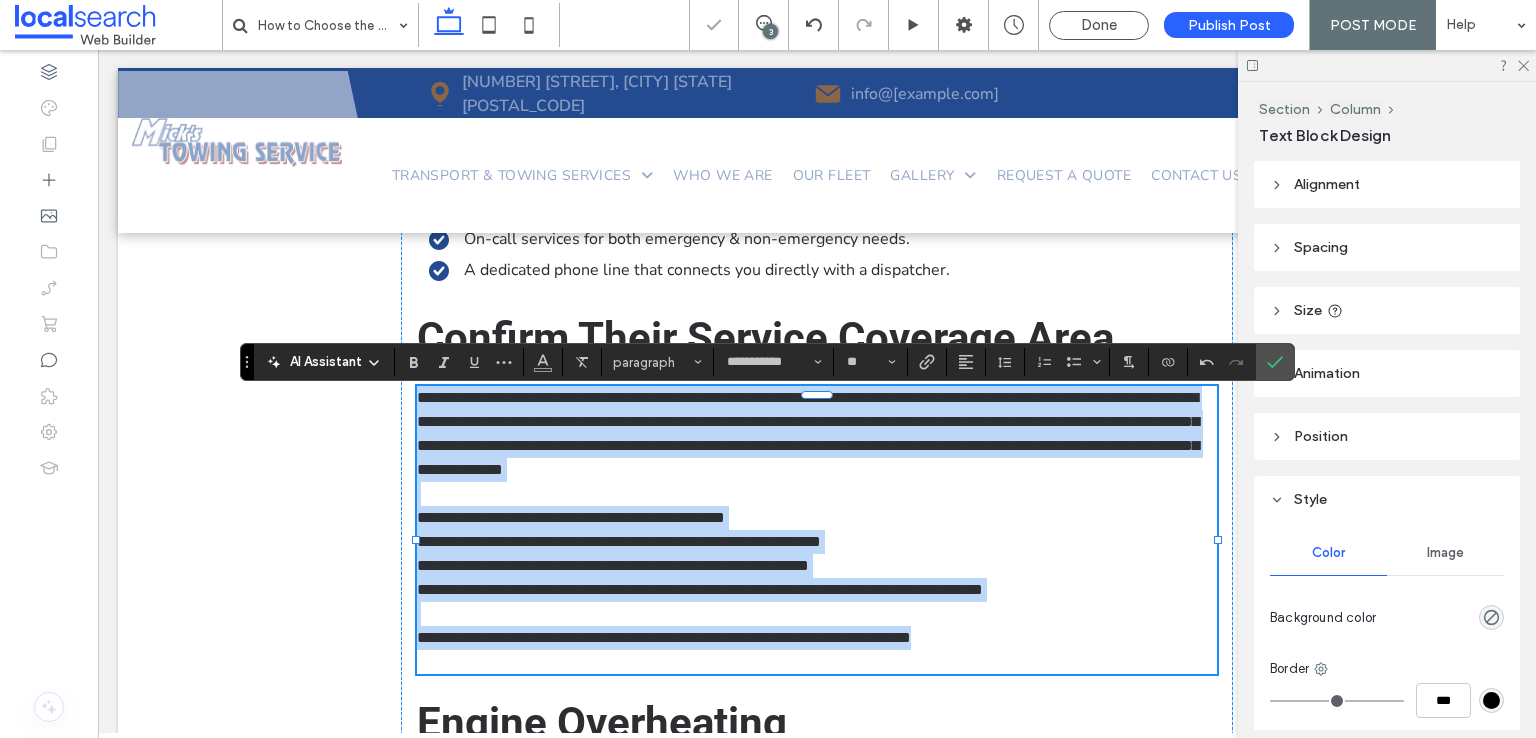 scroll, scrollTop: 0, scrollLeft: 0, axis: both 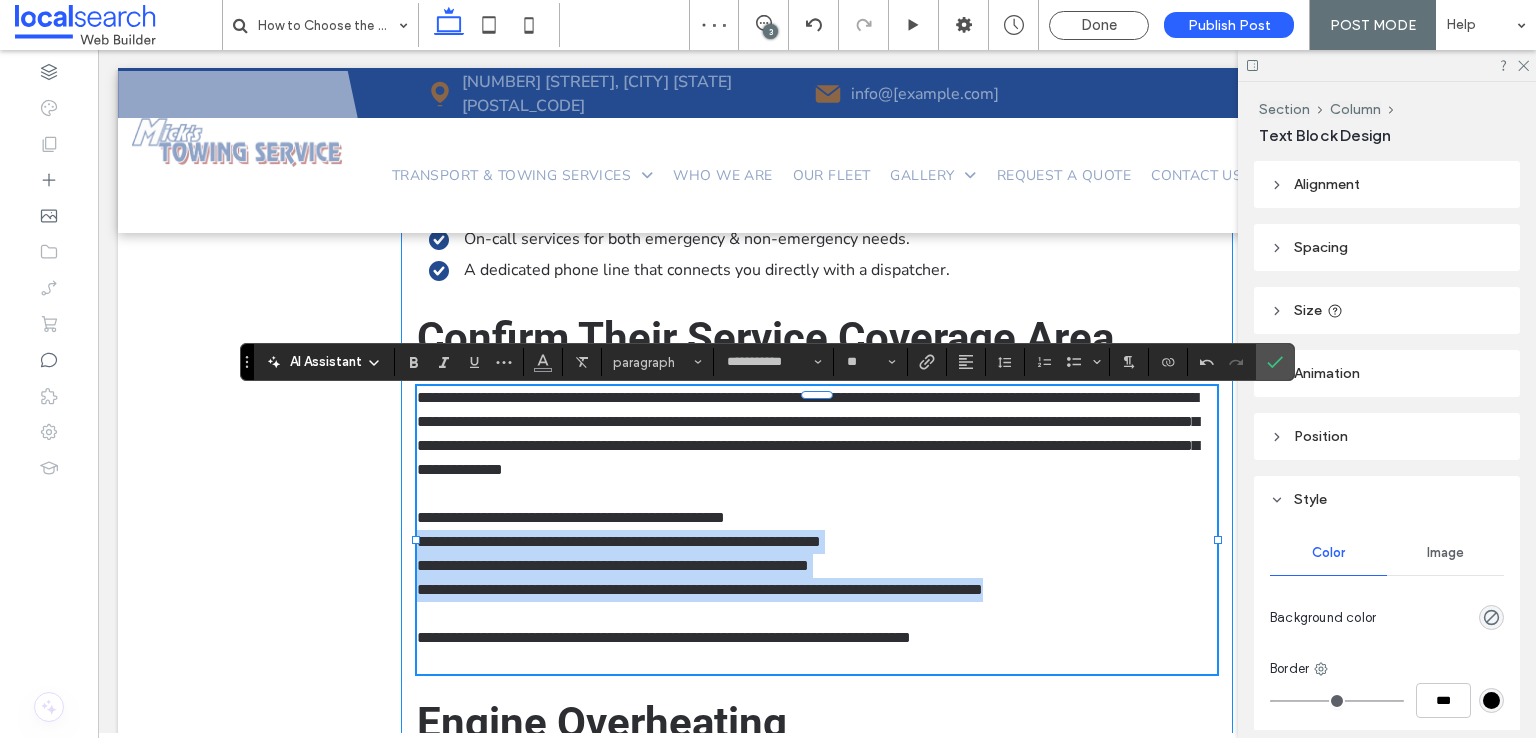 drag, startPoint x: 1112, startPoint y: 595, endPoint x: 407, endPoint y: 549, distance: 706.49915 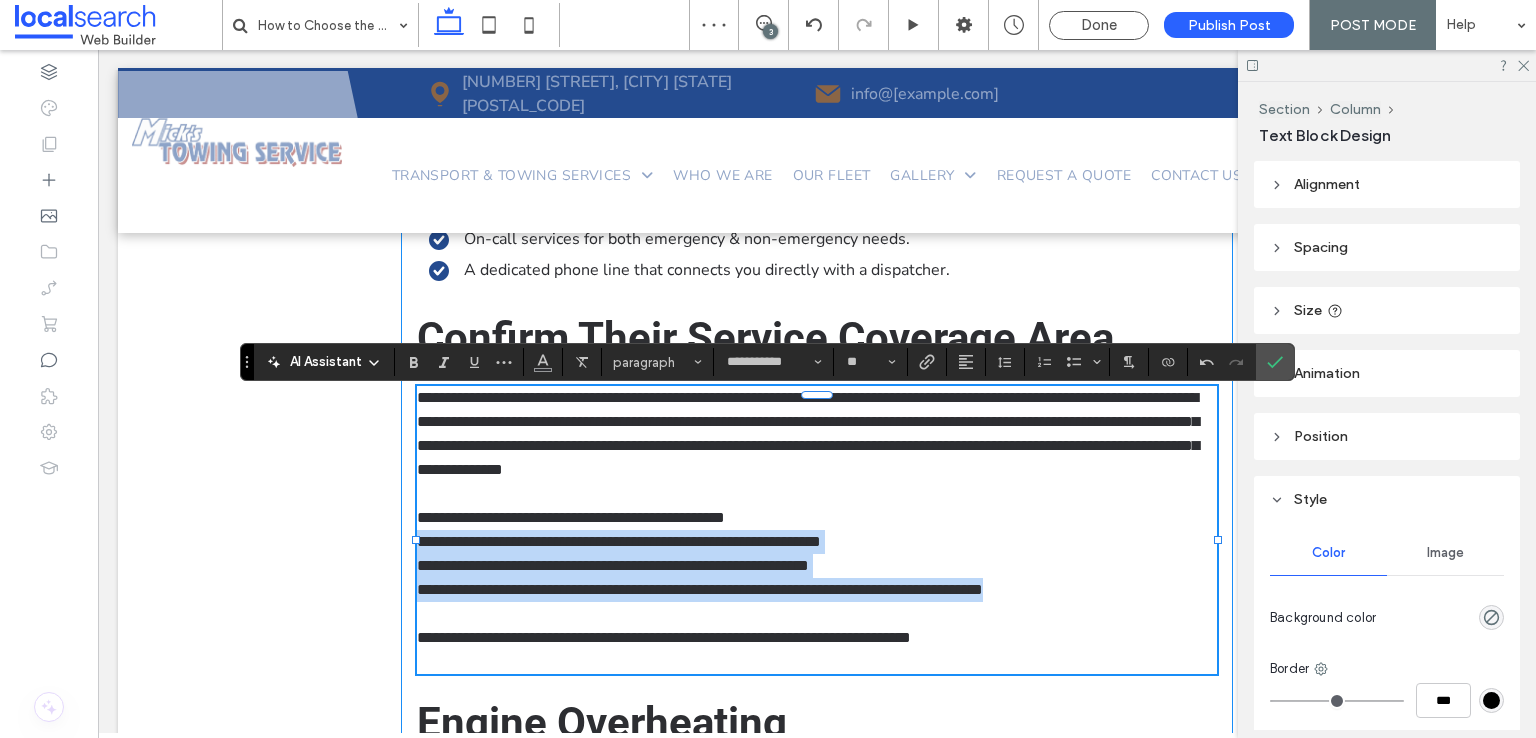 click on "Choosing a towing service isn’t something most people consider until it’s absolutely necessary. However, when the need arises, having the right provider can make a stressful situation easier to manage. Whether you’re dealing with a breakdown or accident or need help moving a vehicle, the towing company you call should be reliable, responsive, and equipped for the job. Not all towing services are the same, and knowing what to look for can save time, reduce hassle, and protect your vehicle from further damage. From response times and equipment to service availability and professionalism, each aspect plays a role in the overall experience. In this guide, we’ll examine the key factors to consider when choosing a towing service. ﻿
Assess Their Emergency Towing Response Time
Look for a provider who can:   Arrive within 30–60 minutes, depending on location & time of day." at bounding box center (817, 668) 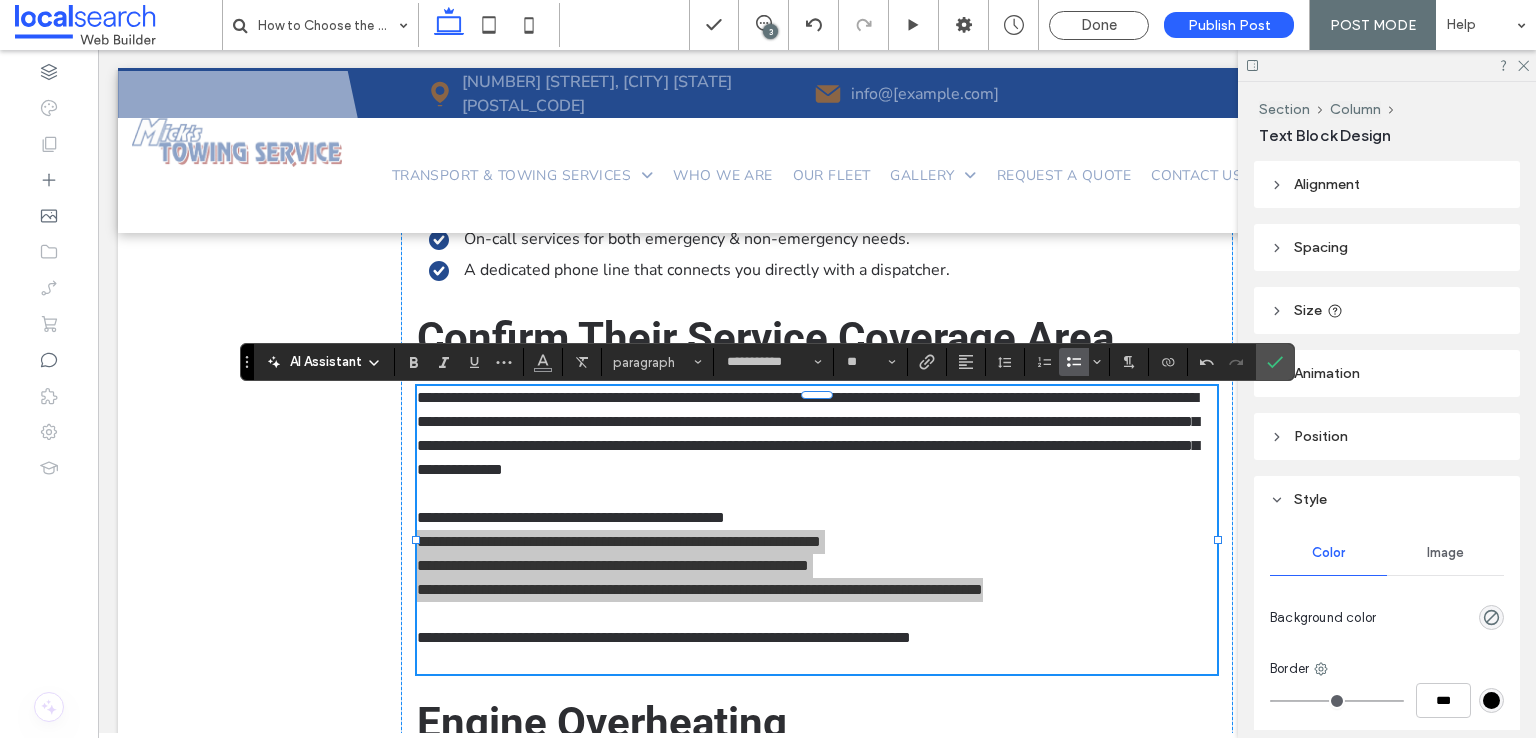 click 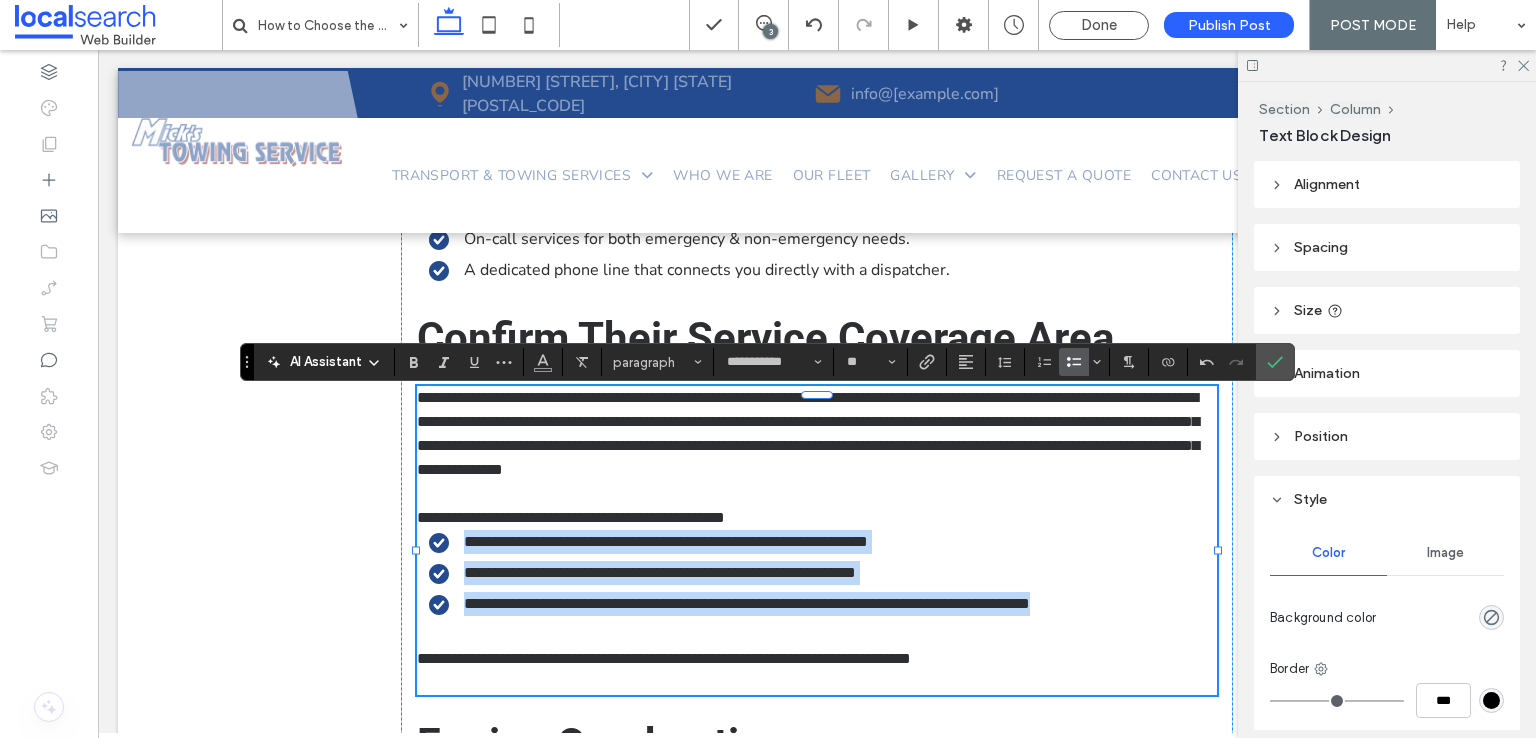 click on "**********" at bounding box center (660, 572) 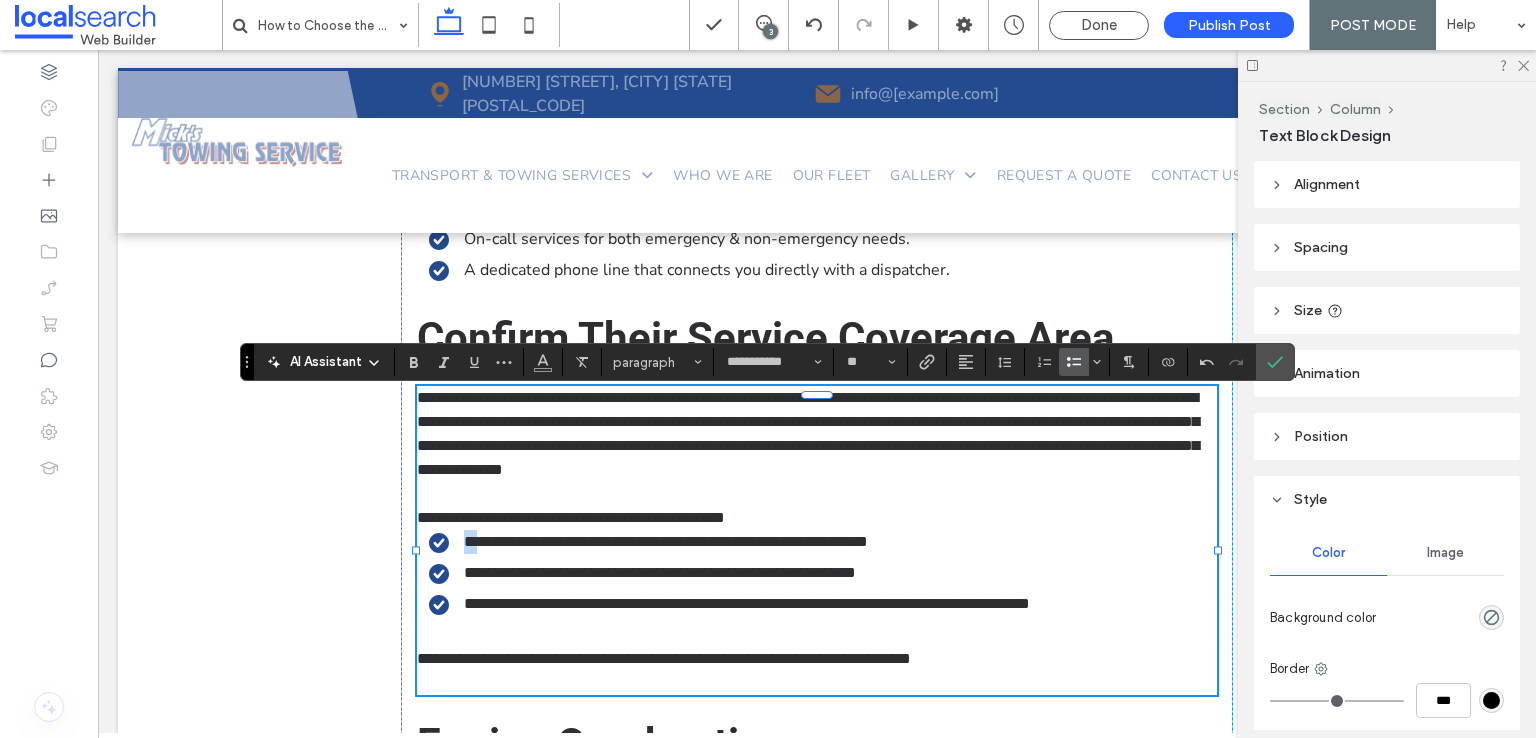 click on "**********" at bounding box center [666, 541] 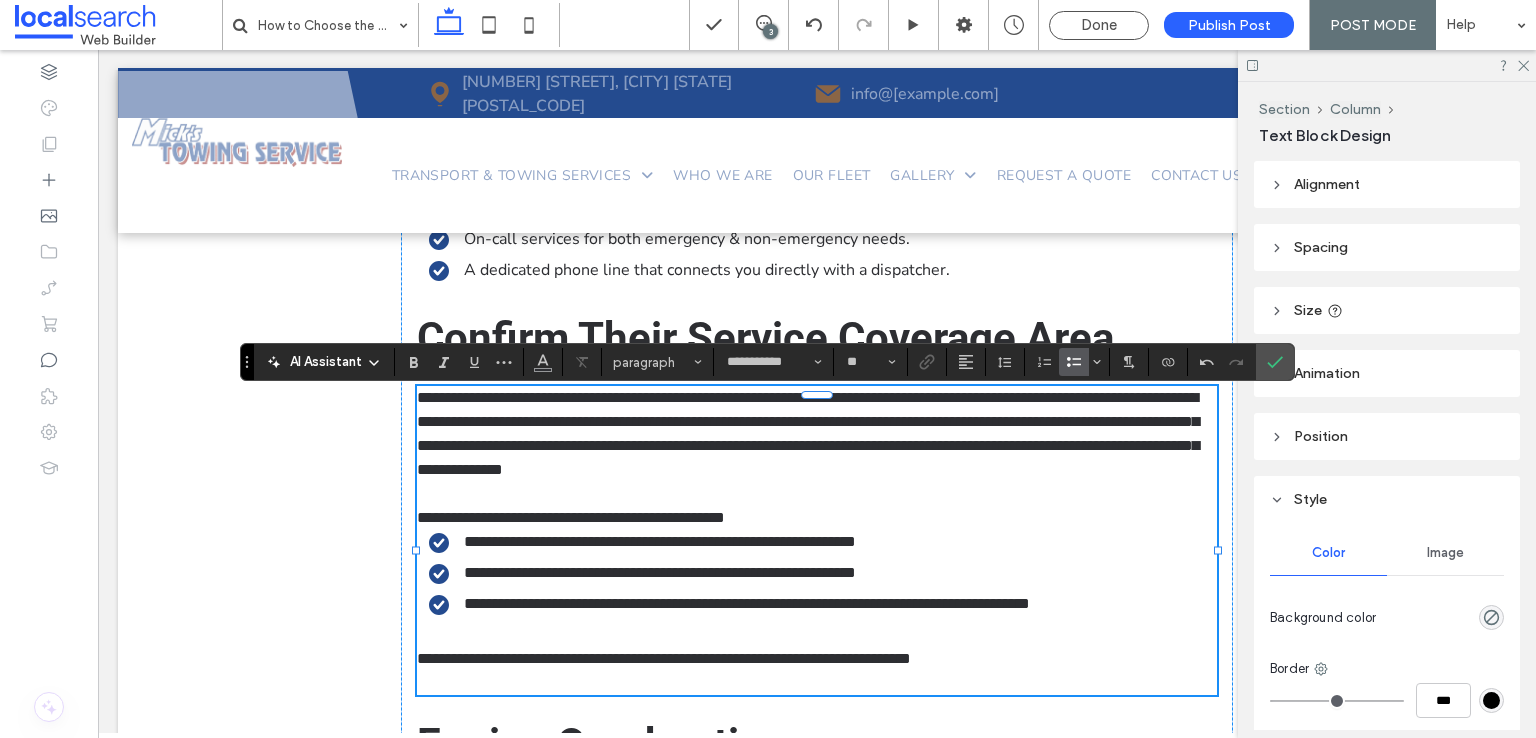 click on "**********" at bounding box center [660, 572] 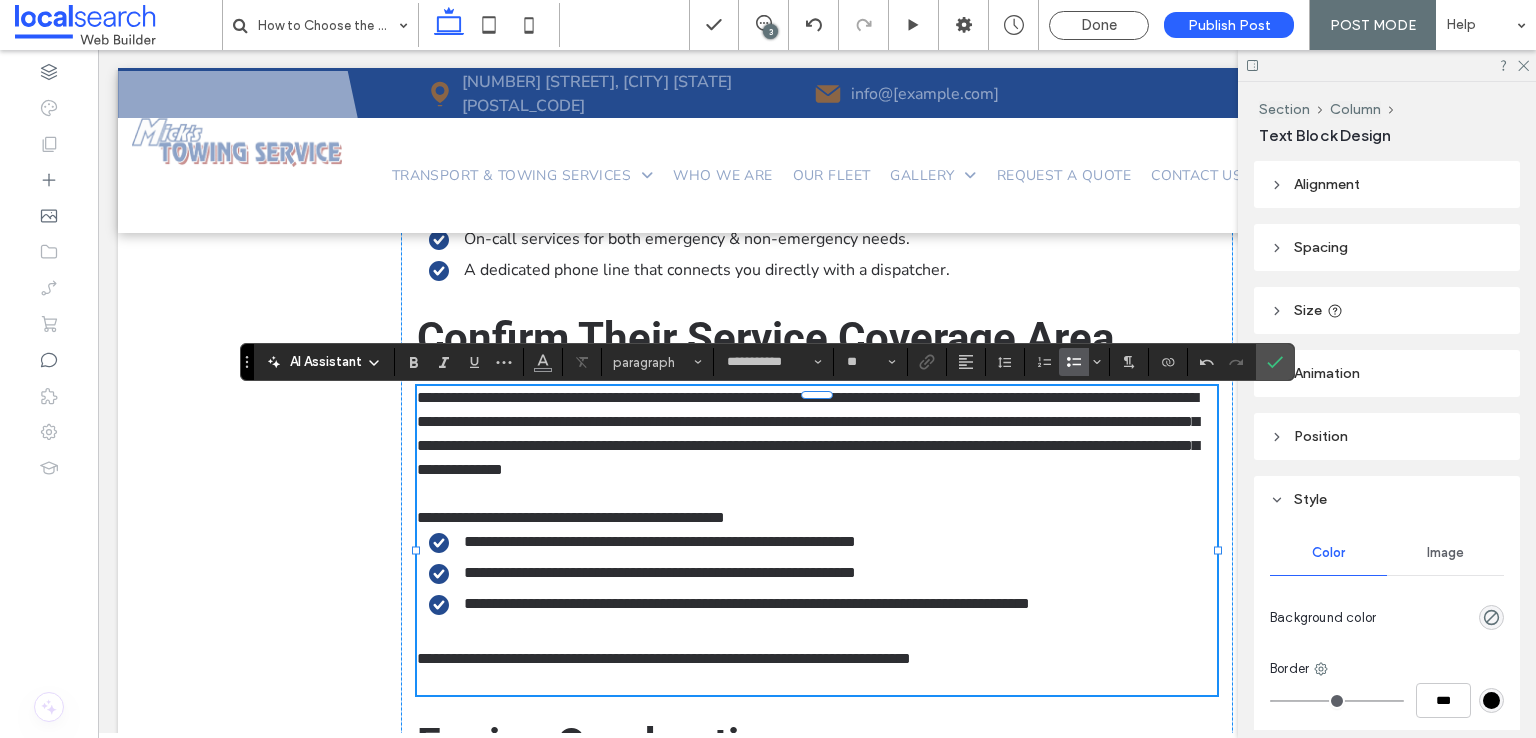 type 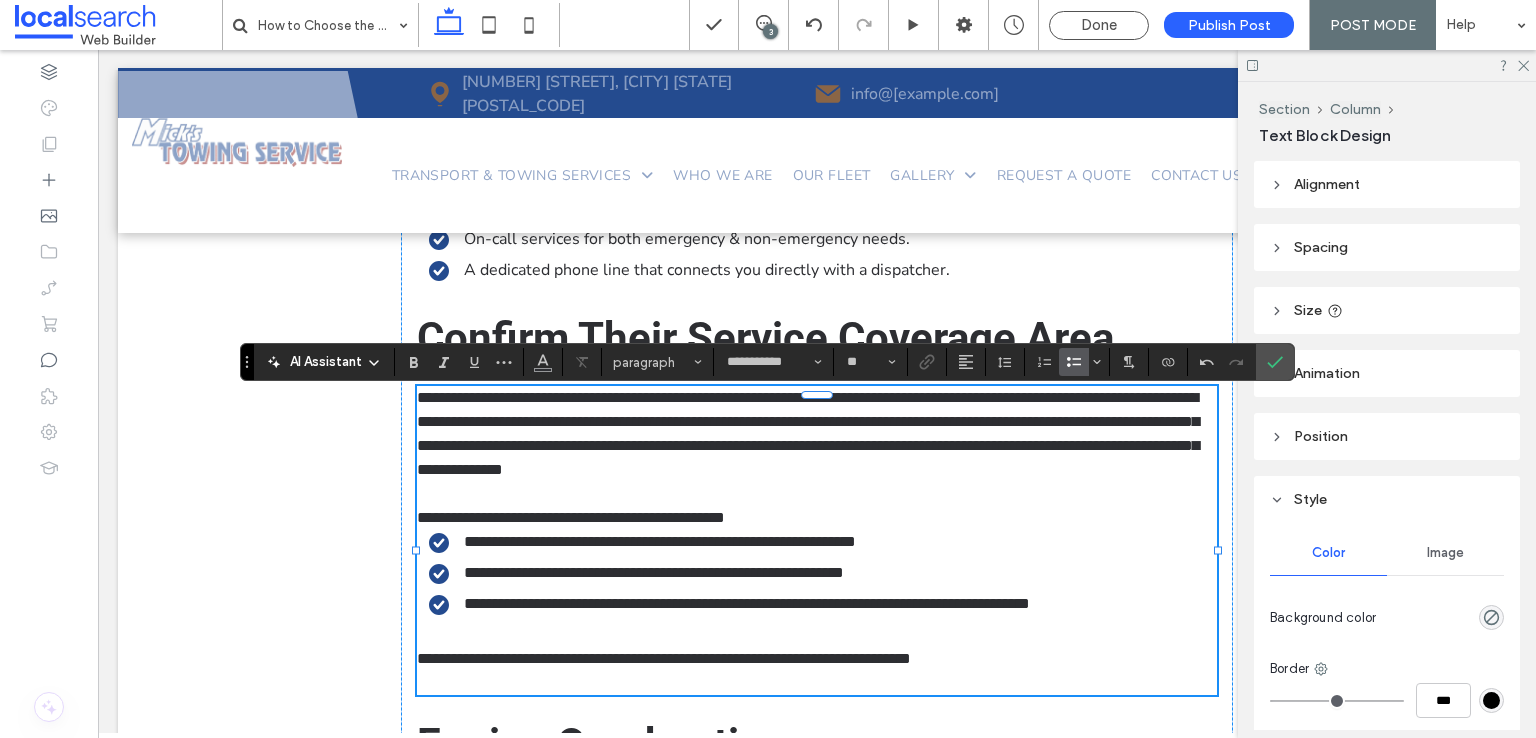 click on "**********" at bounding box center (747, 603) 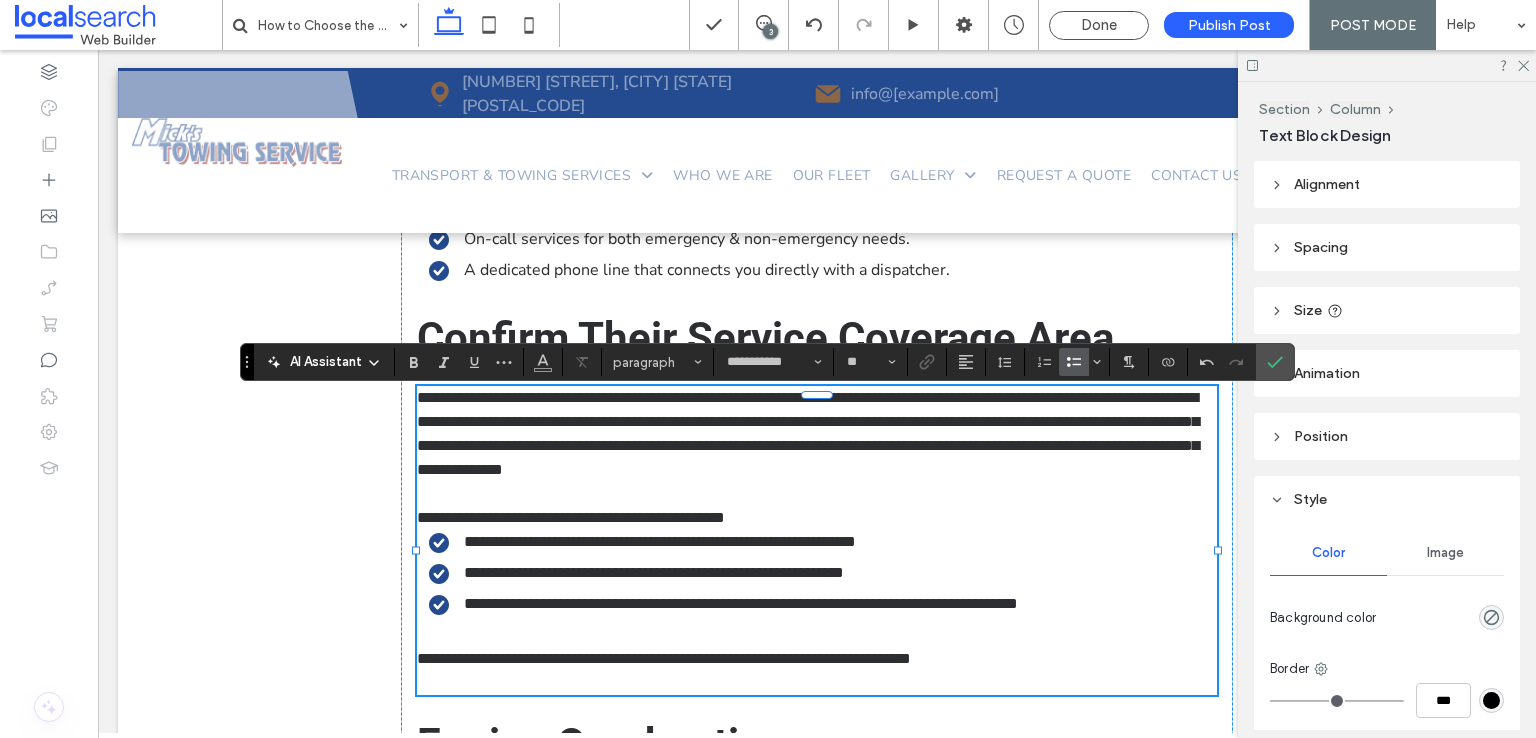 click on "**********" at bounding box center [823, 604] 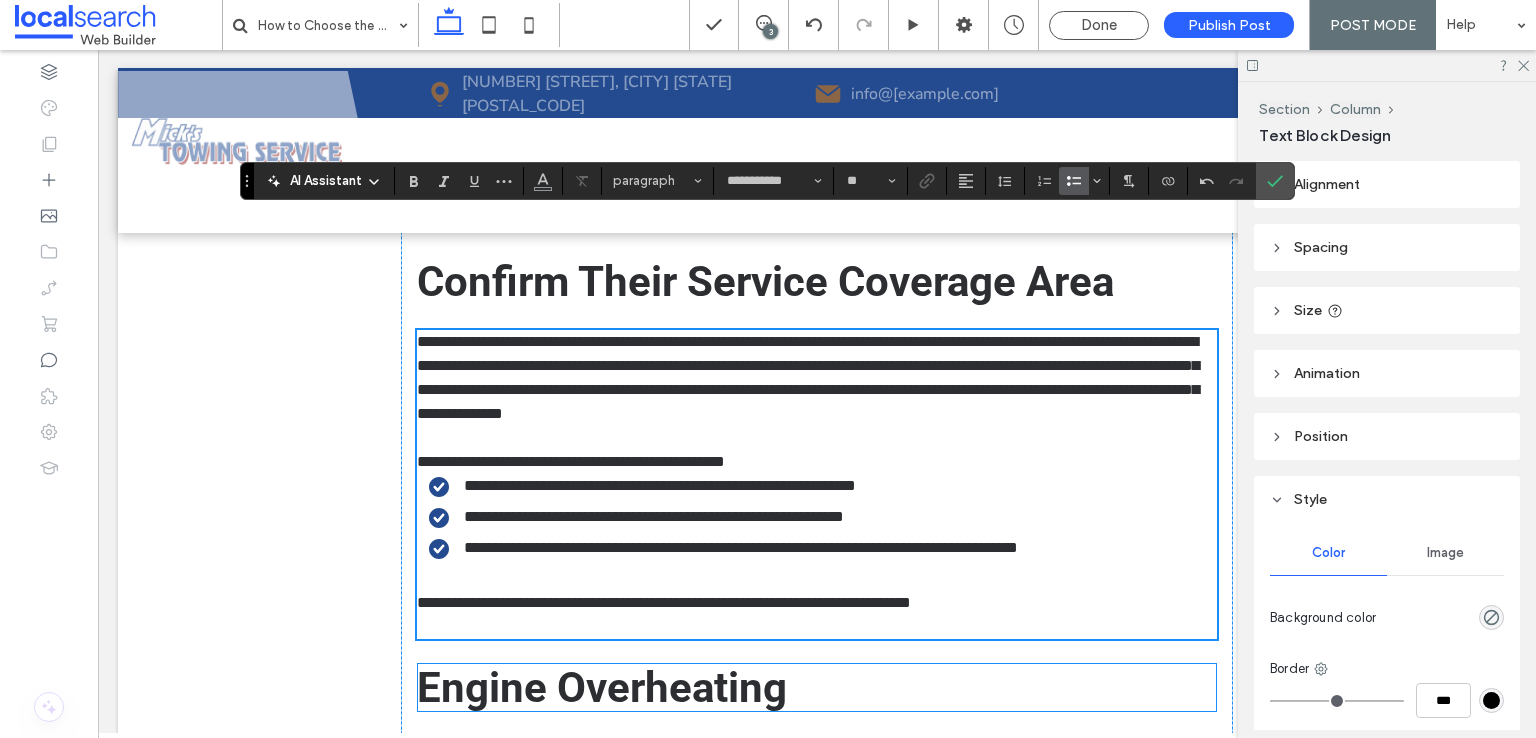 scroll, scrollTop: 2700, scrollLeft: 0, axis: vertical 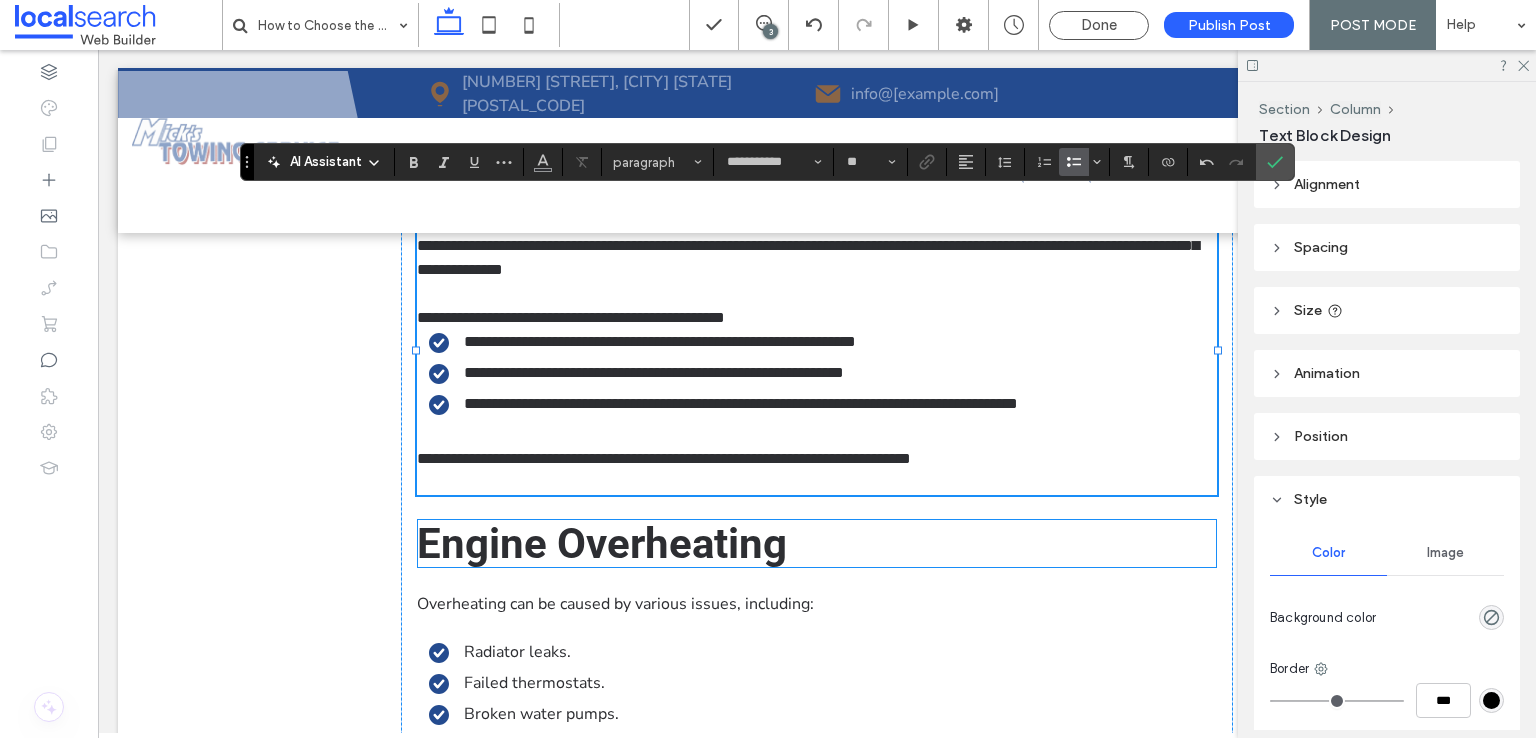 click on "Engine Overheating" at bounding box center (602, 543) 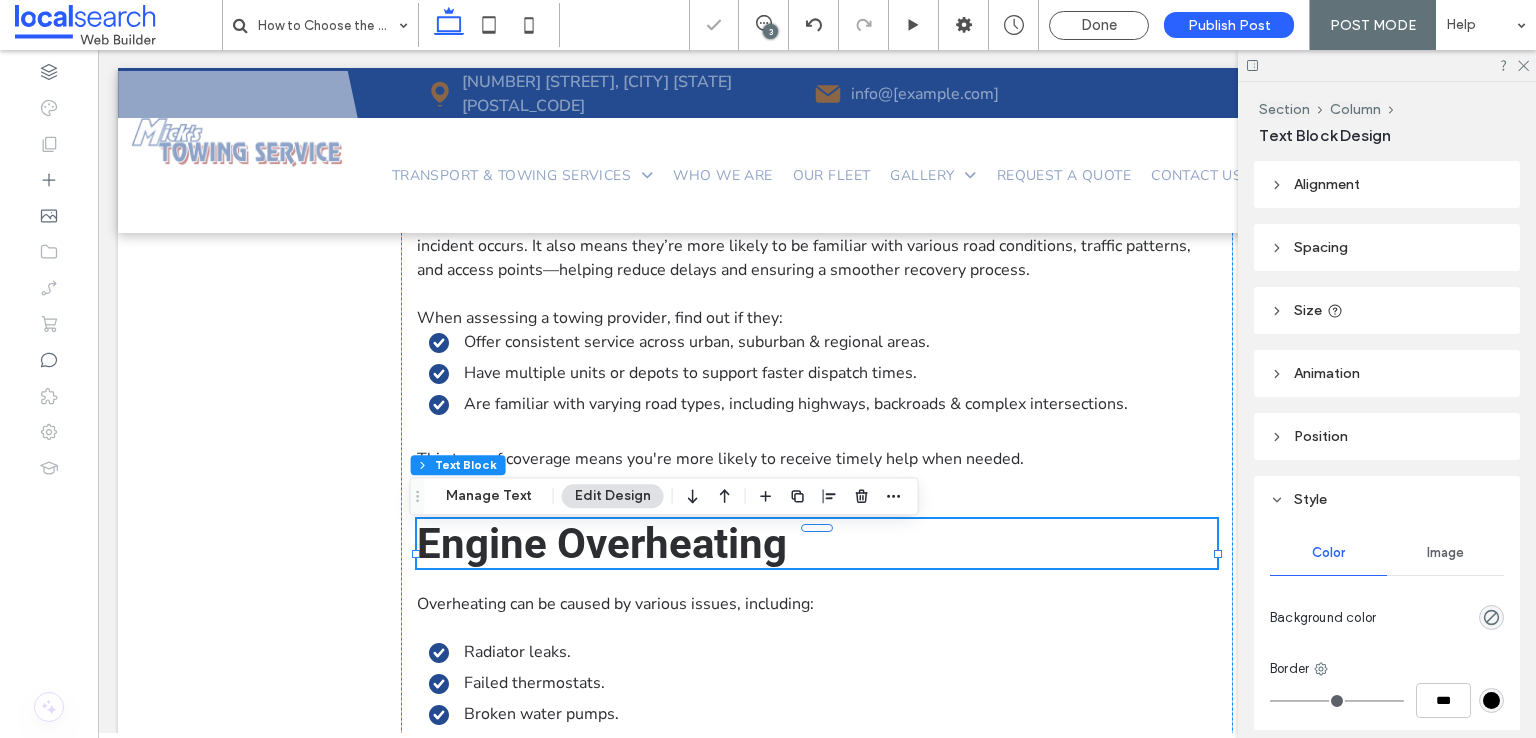 click on "Engine Overheating" at bounding box center [602, 543] 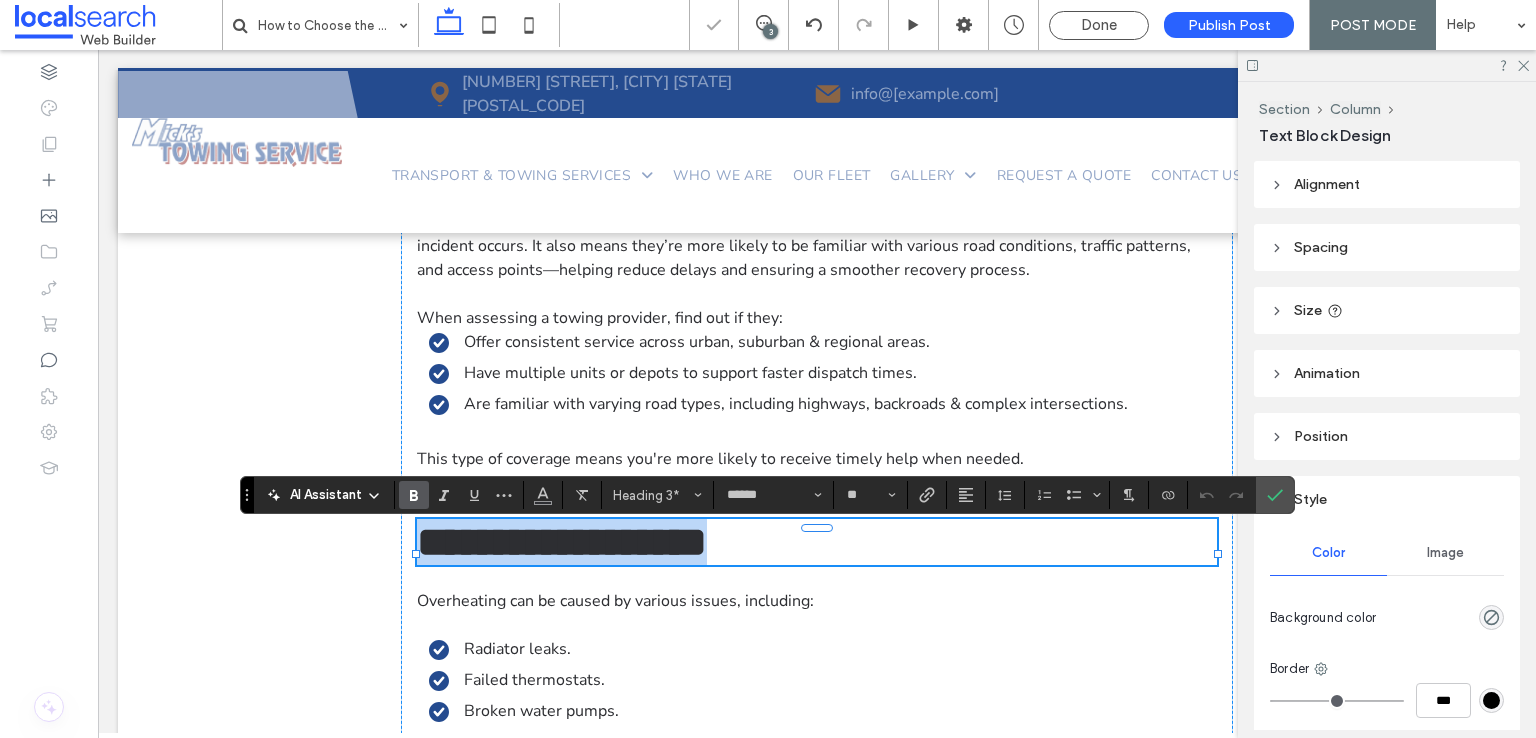 type on "**********" 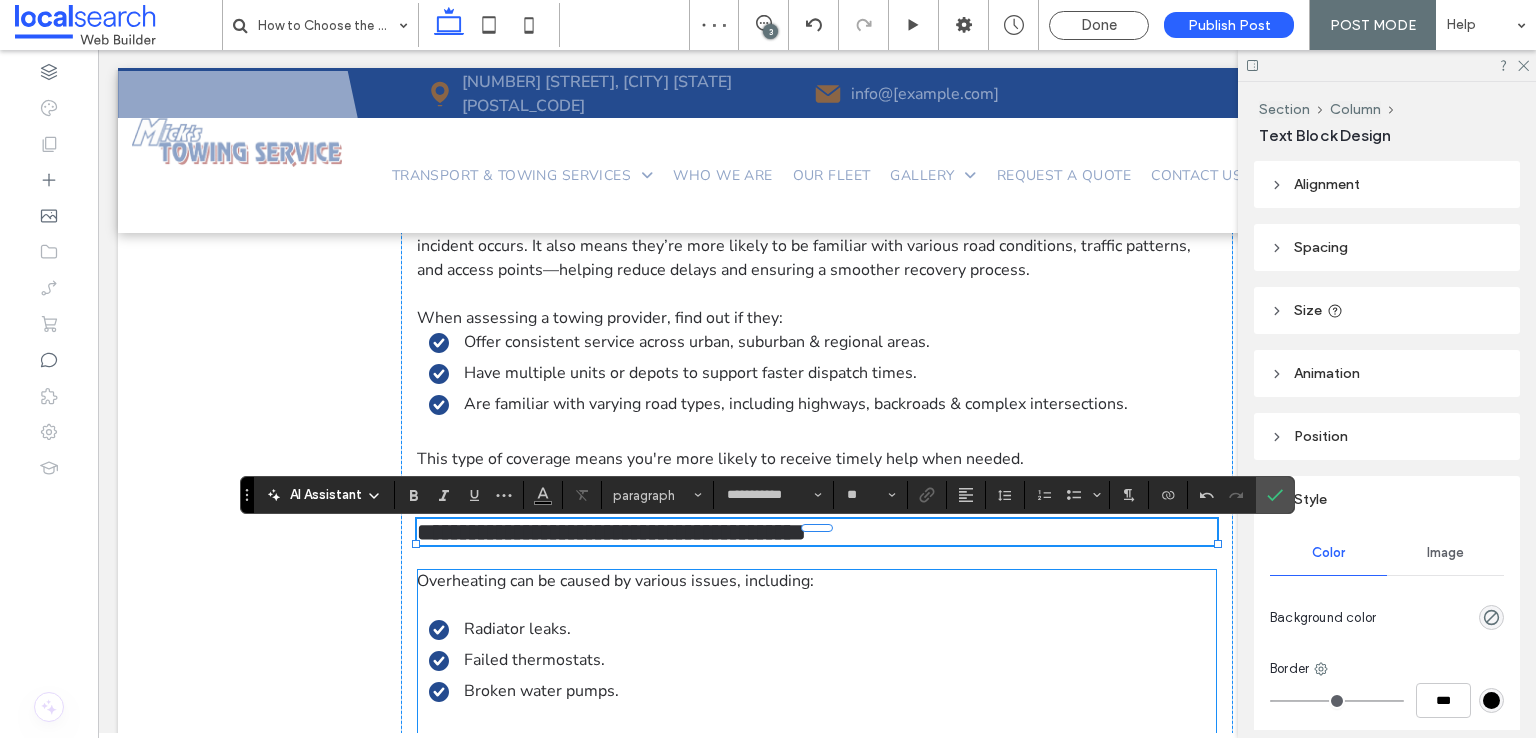 type on "******" 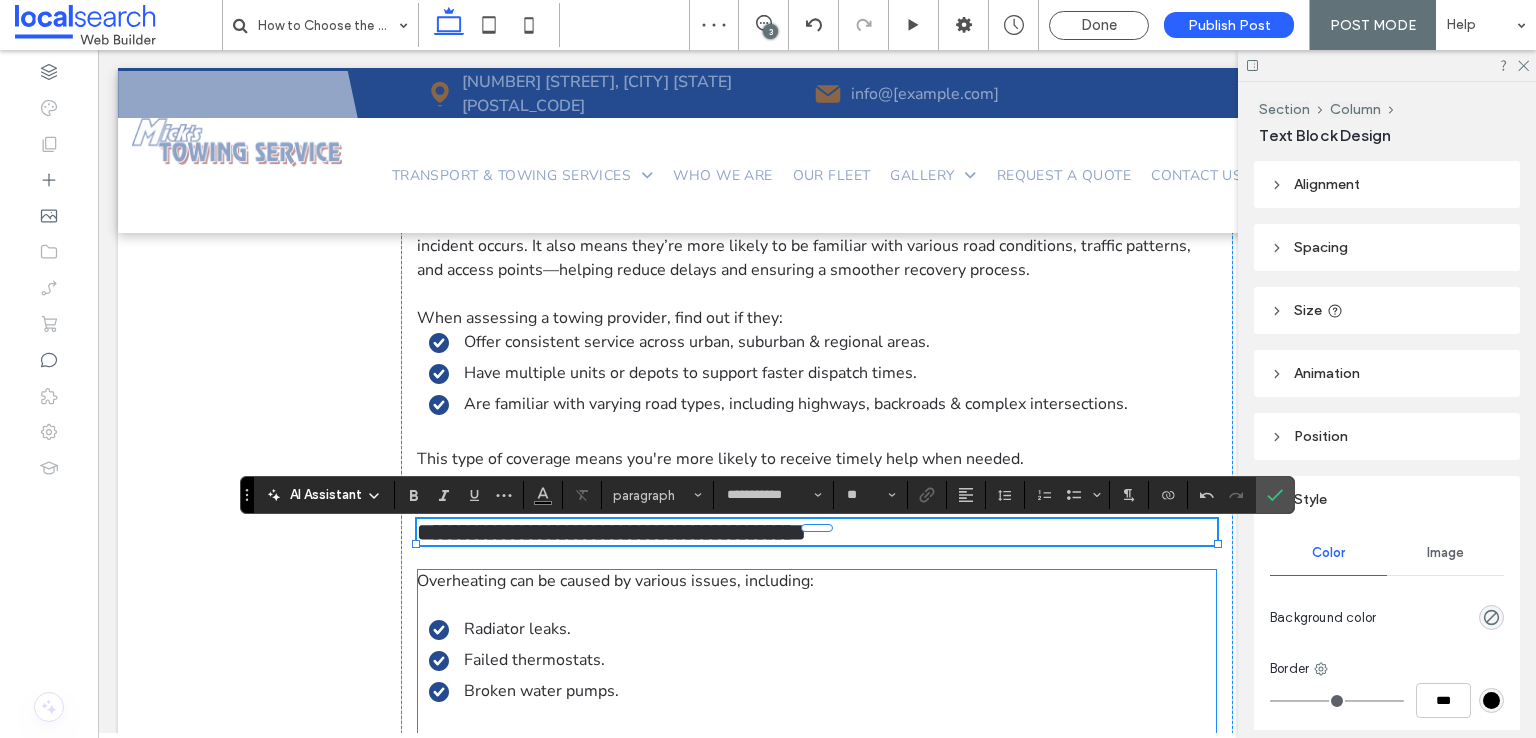 type on "**" 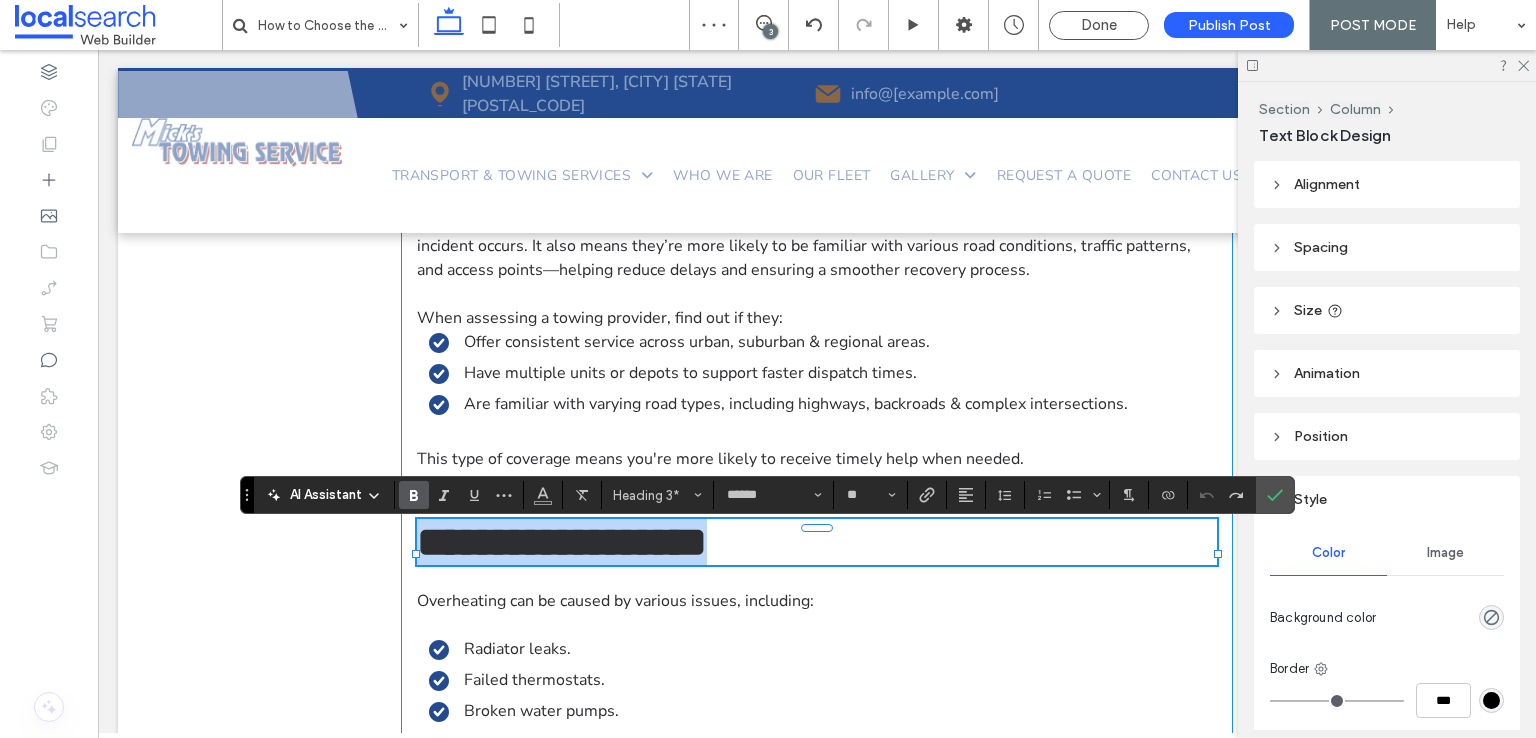 type on "**********" 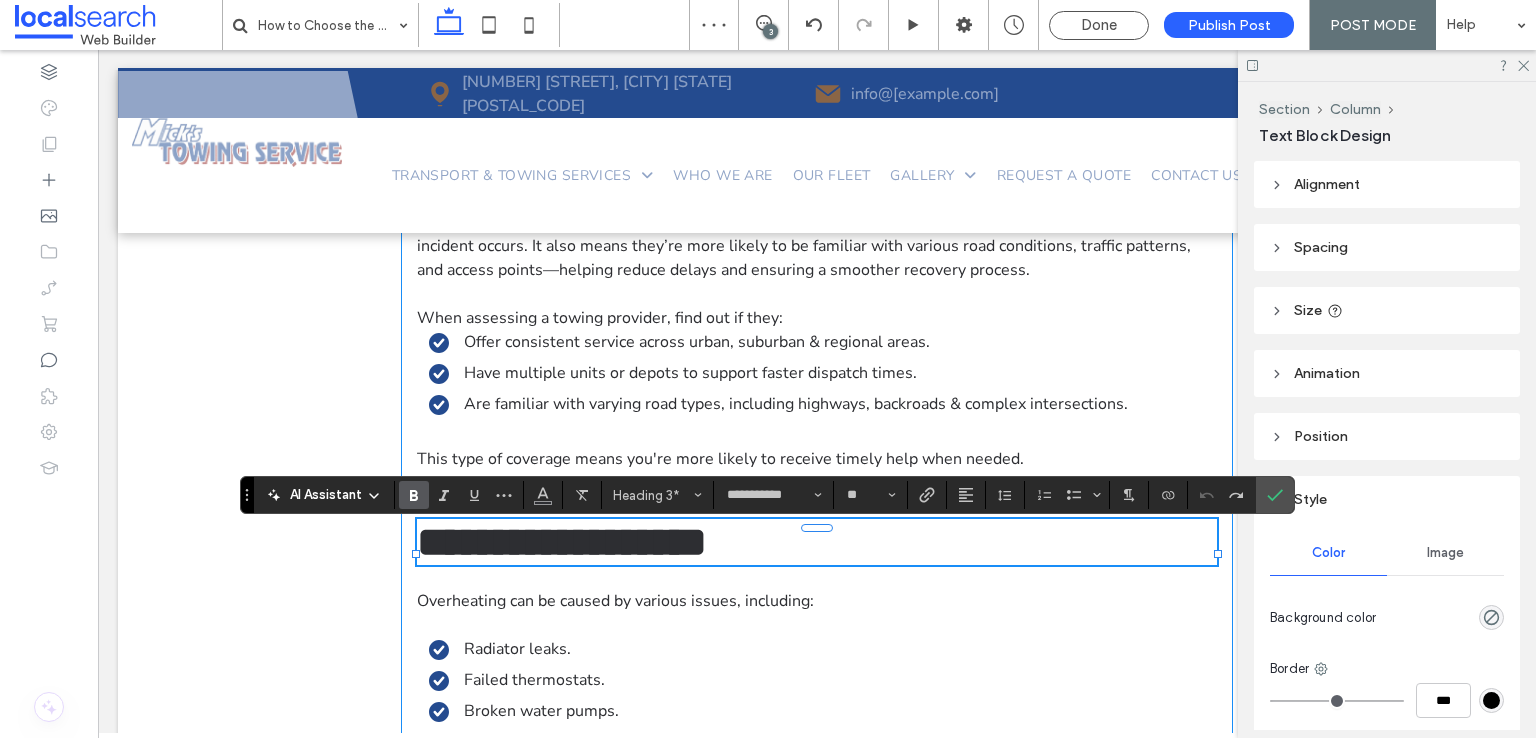 click on "Choosing a towing service isn’t something most people consider until it’s absolutely necessary. However, when the need arises, having the right provider can make a stressful situation easier to manage. Whether you’re dealing with a breakdown or accident or need help moving a vehicle, the towing company you call should be reliable, responsive, and equipped for the job. Not all towing services are the same, and knowing what to look for can save time, reduce hassle, and protect your vehicle from further damage. From response times and equipment to service availability and professionalism, each aspect plays a role in the overall experience. In this guide, we’ll examine the key factors to consider when choosing a towing service. ﻿
Assess Their Emergency Towing Response Time
Look for a provider who can:   Arrive within 30–60 minutes, depending on location & time of day." at bounding box center (817, 477) 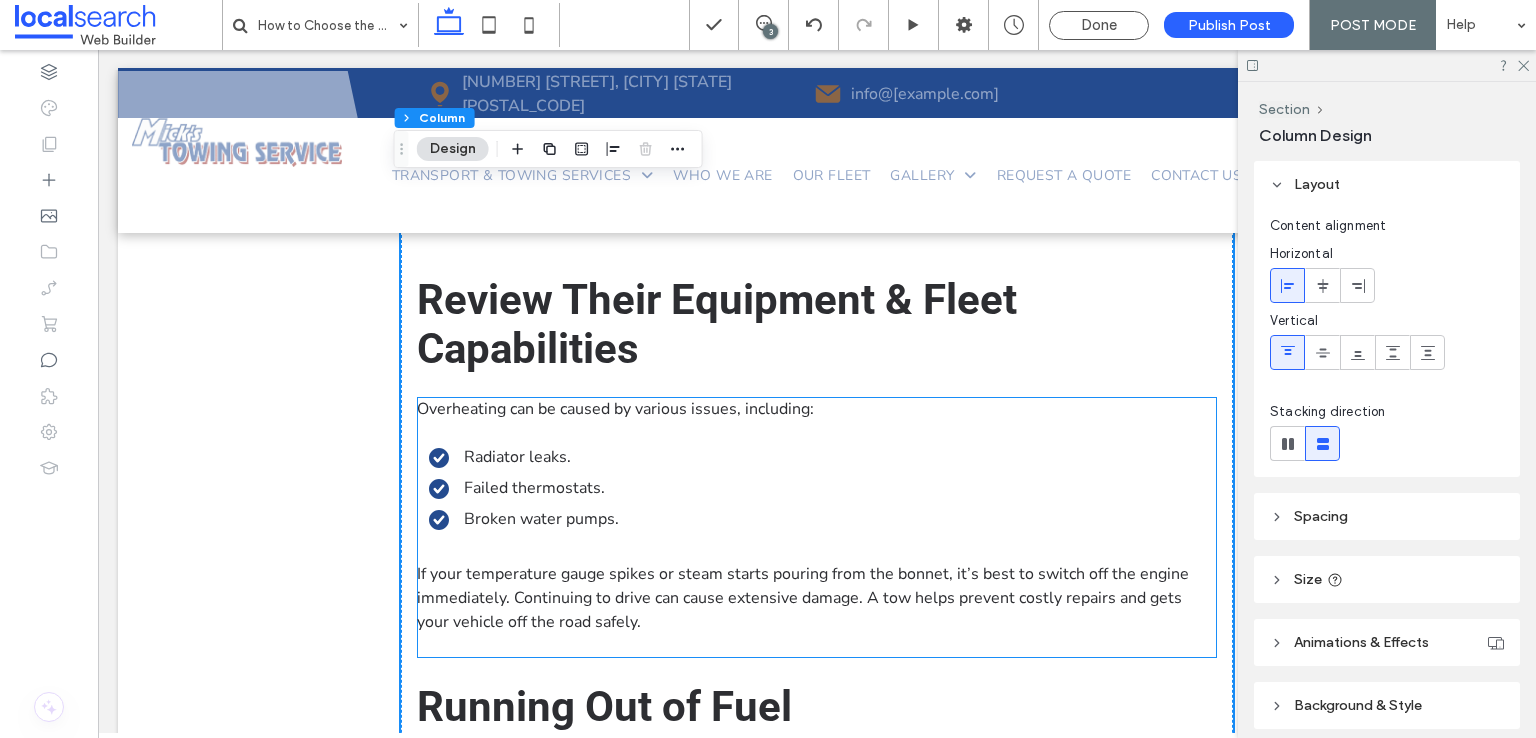 scroll, scrollTop: 2900, scrollLeft: 0, axis: vertical 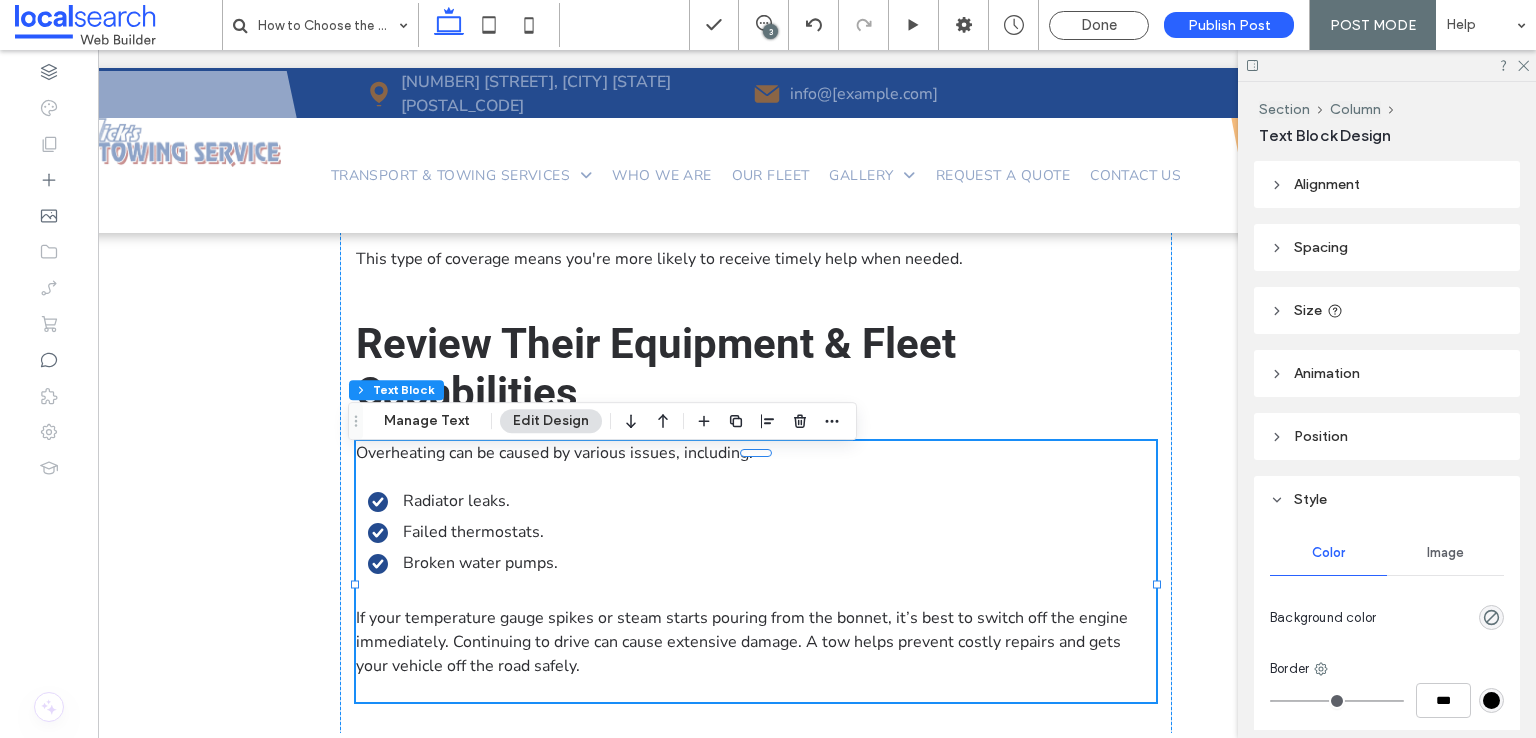 click on "Failed thermostats." at bounding box center [762, 532] 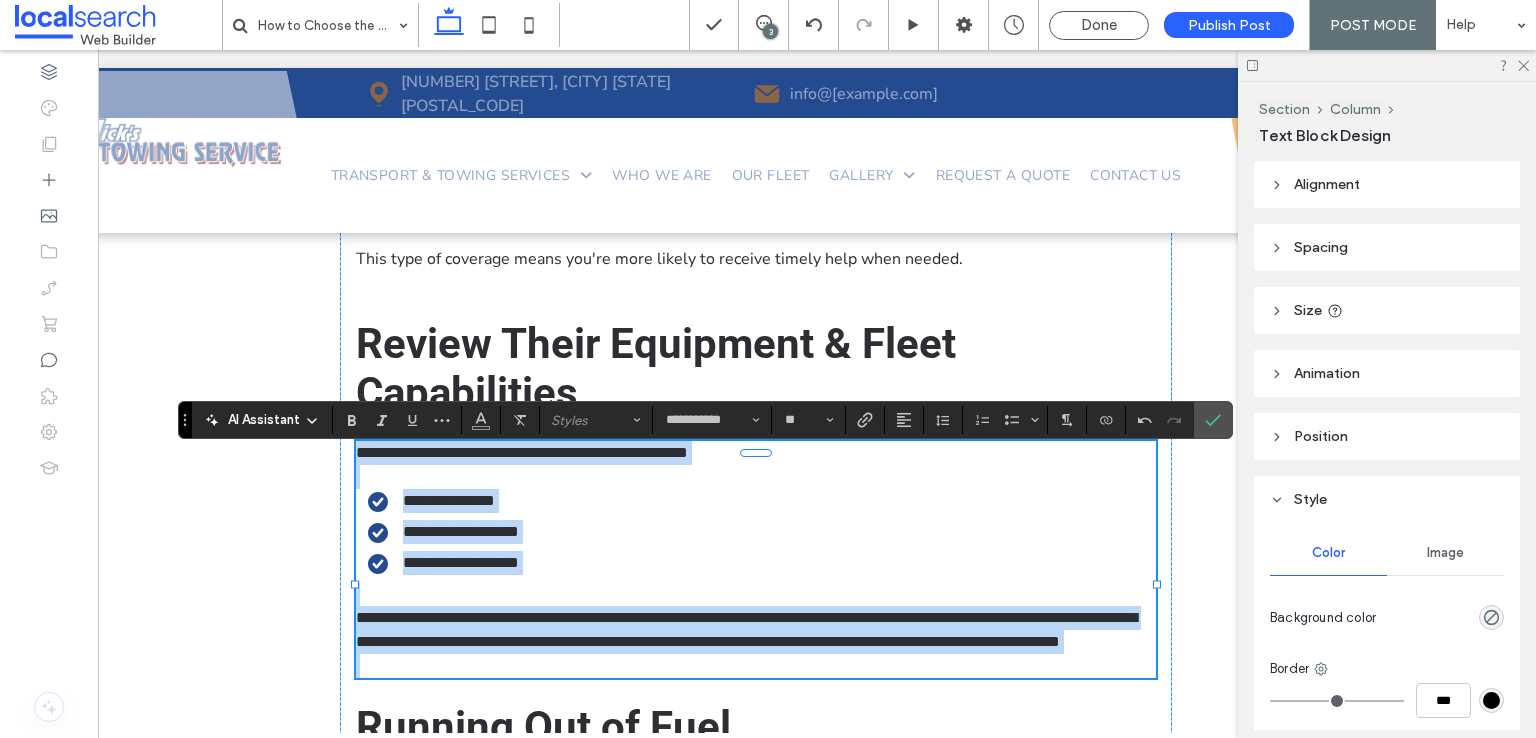 scroll, scrollTop: 0, scrollLeft: 0, axis: both 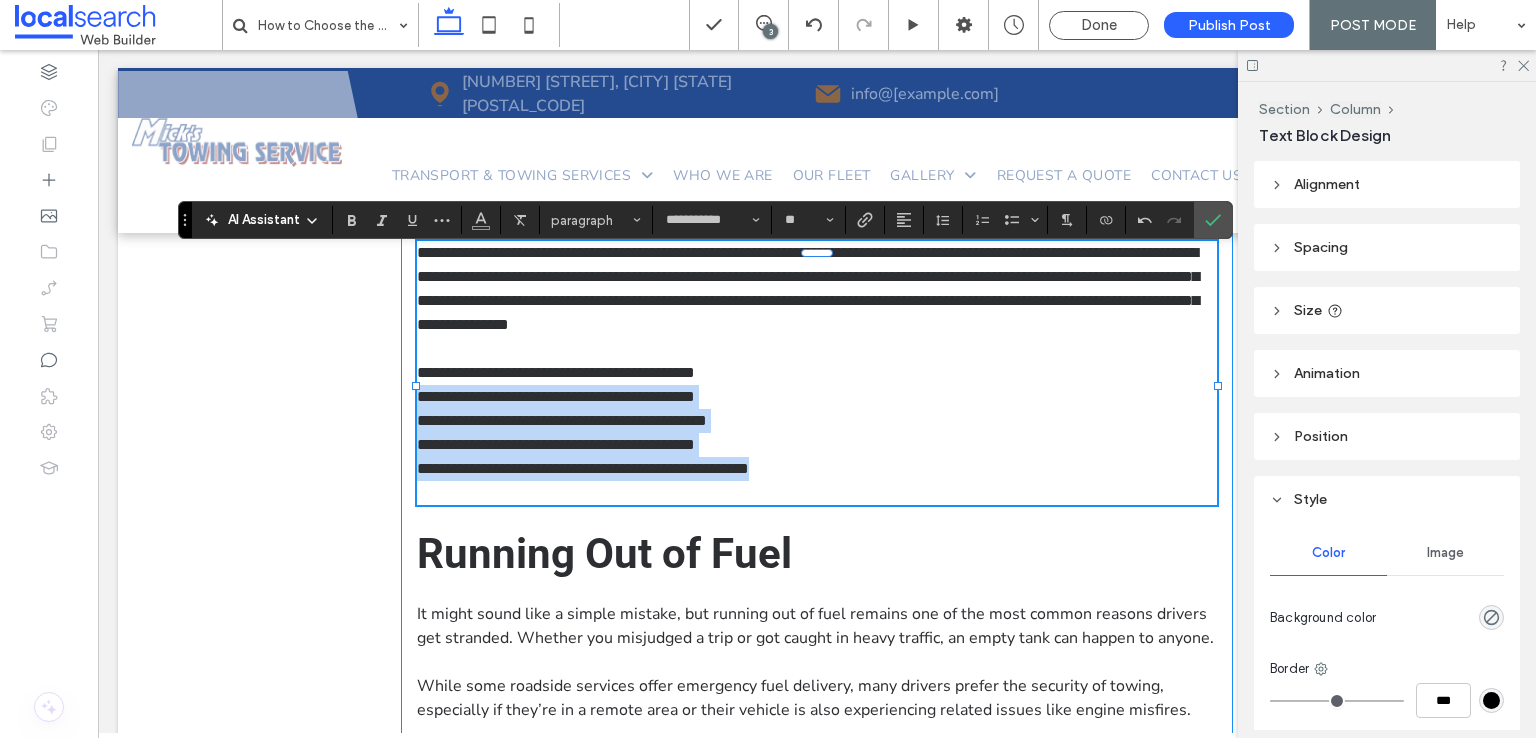 drag, startPoint x: 808, startPoint y: 492, endPoint x: 404, endPoint y: 413, distance: 411.65155 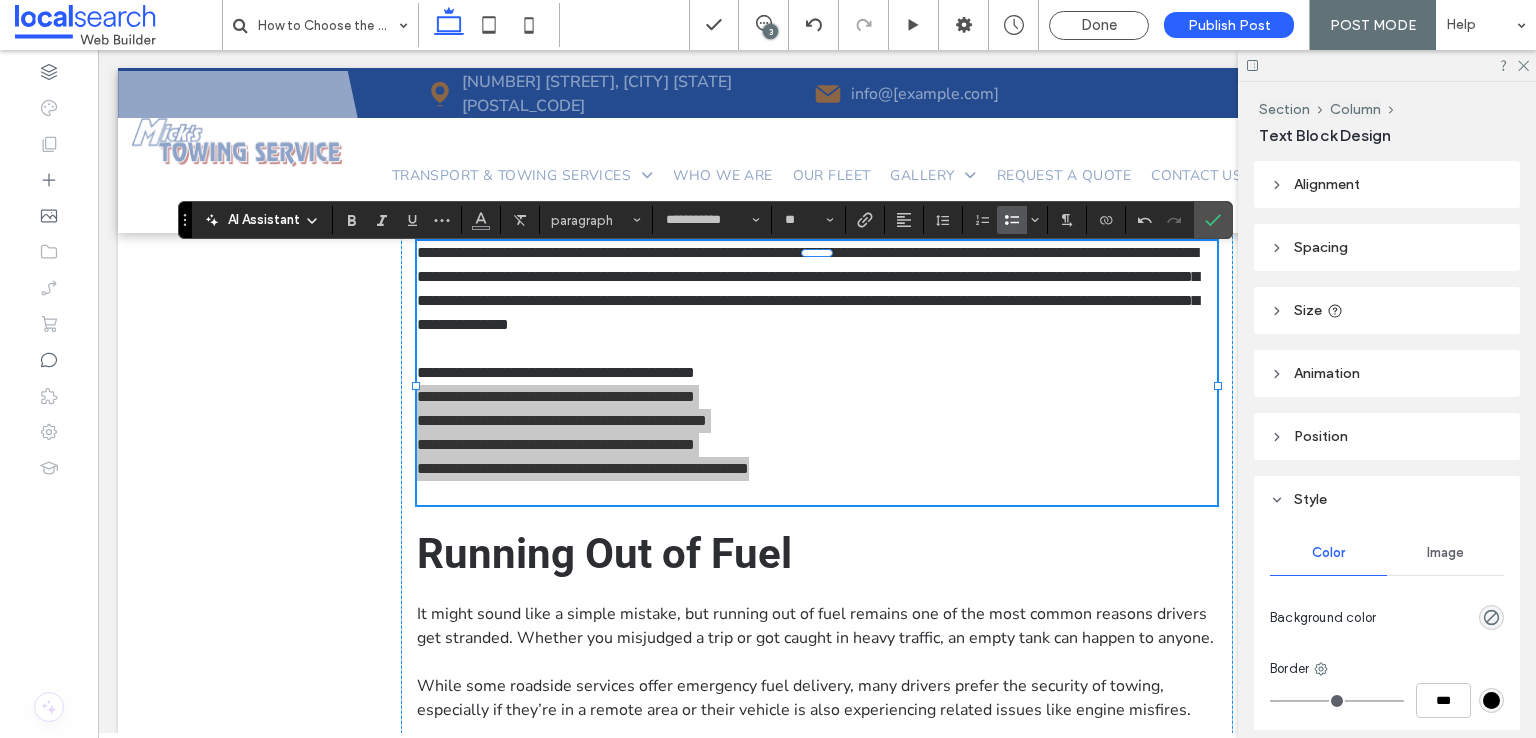 click 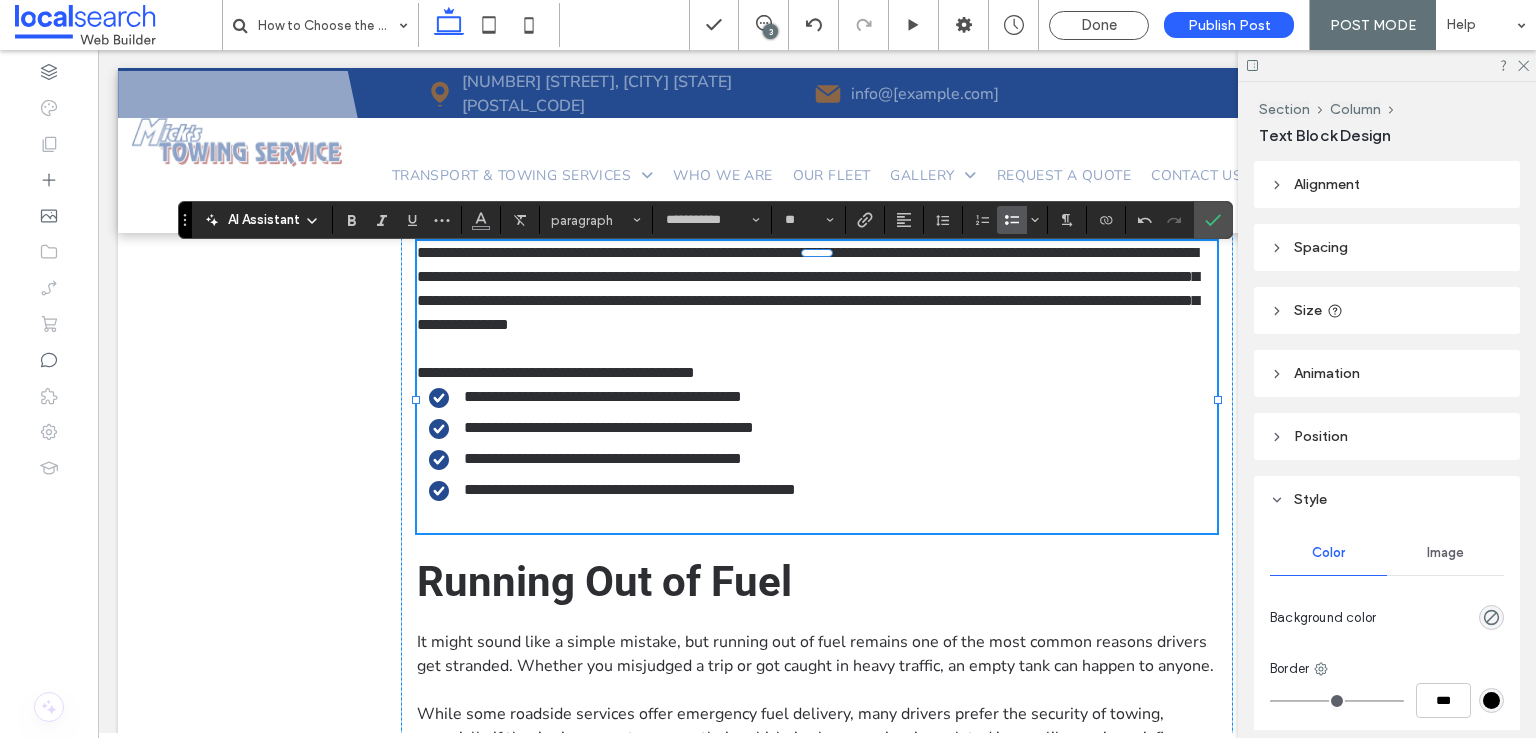 click on "**********" at bounding box center [823, 502] 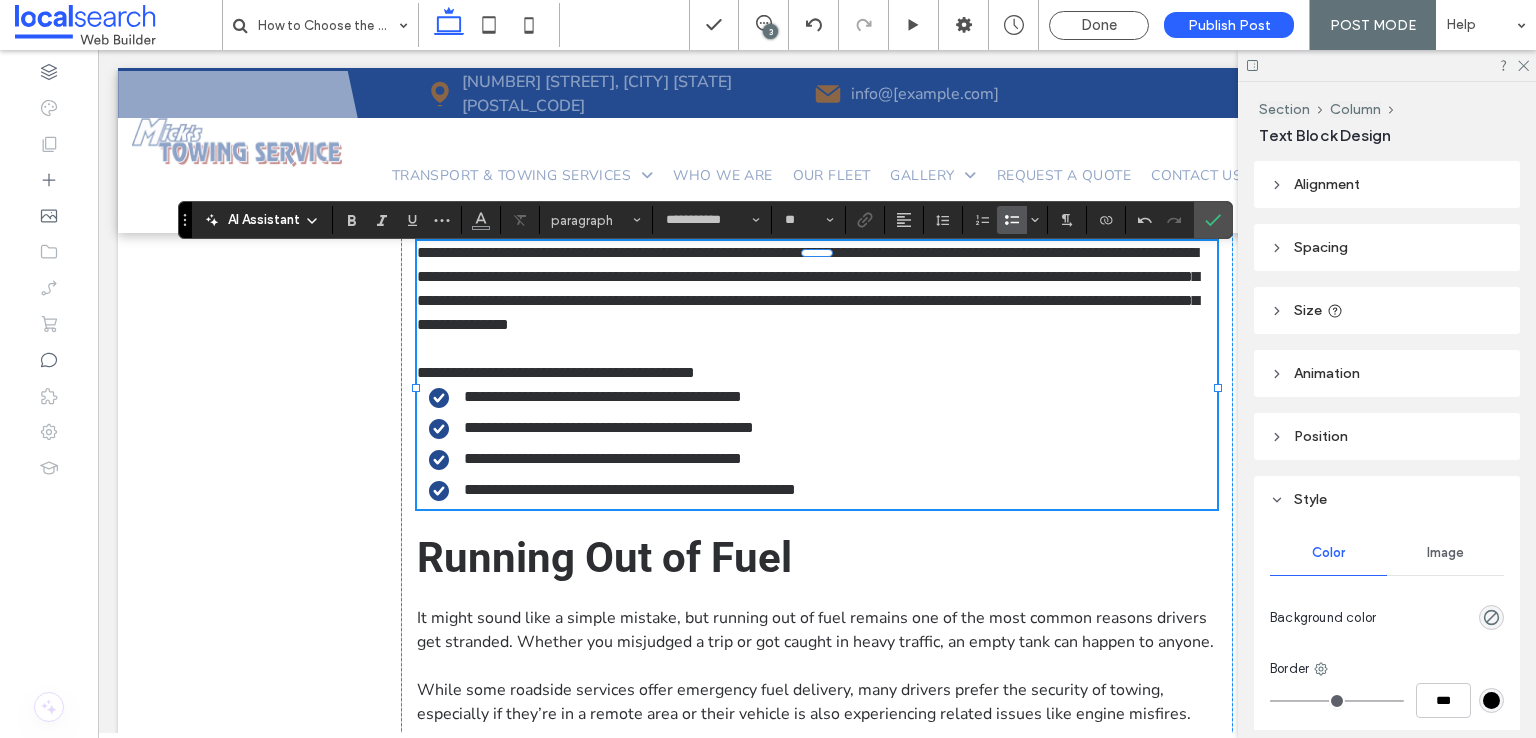 click on "**********" at bounding box center (603, 396) 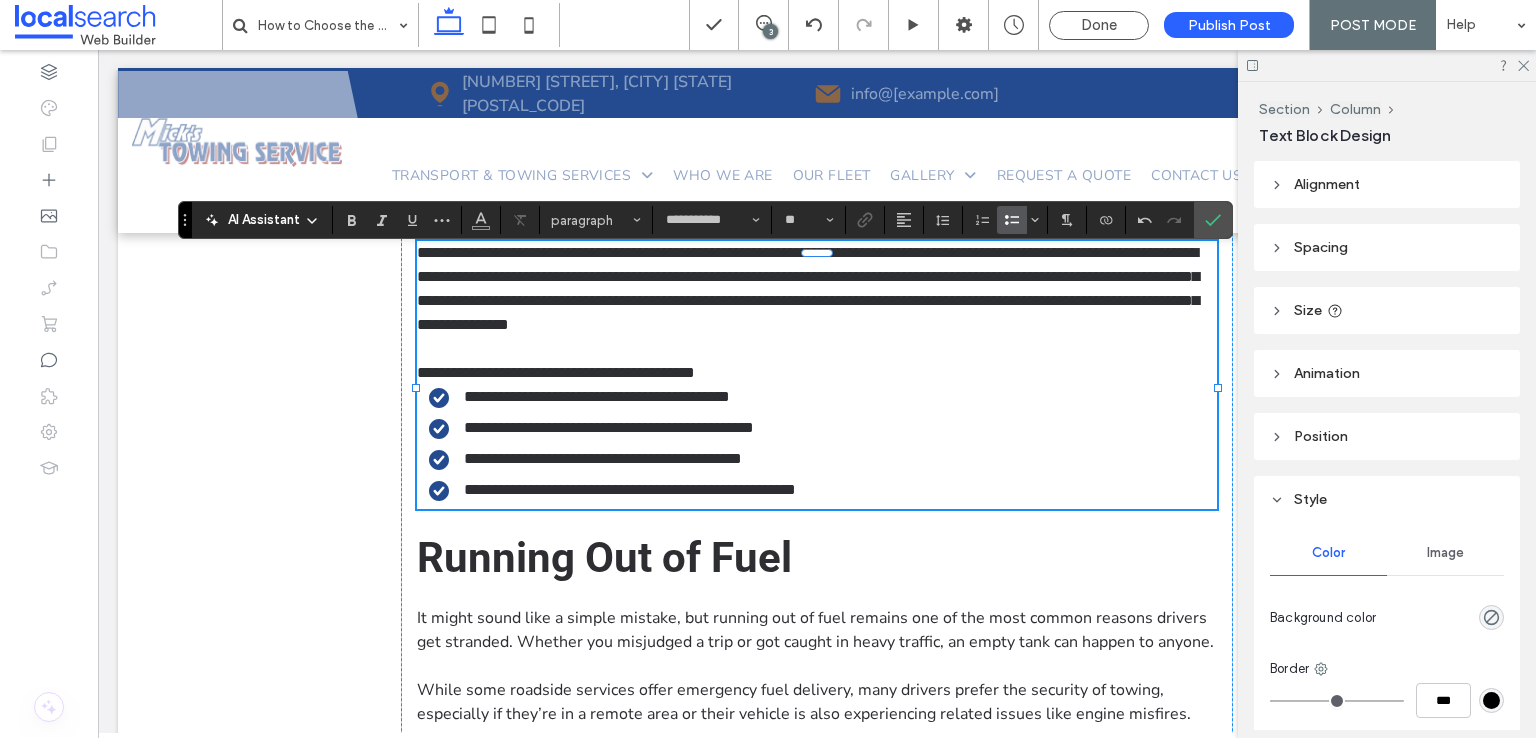 click on "**********" at bounding box center (609, 427) 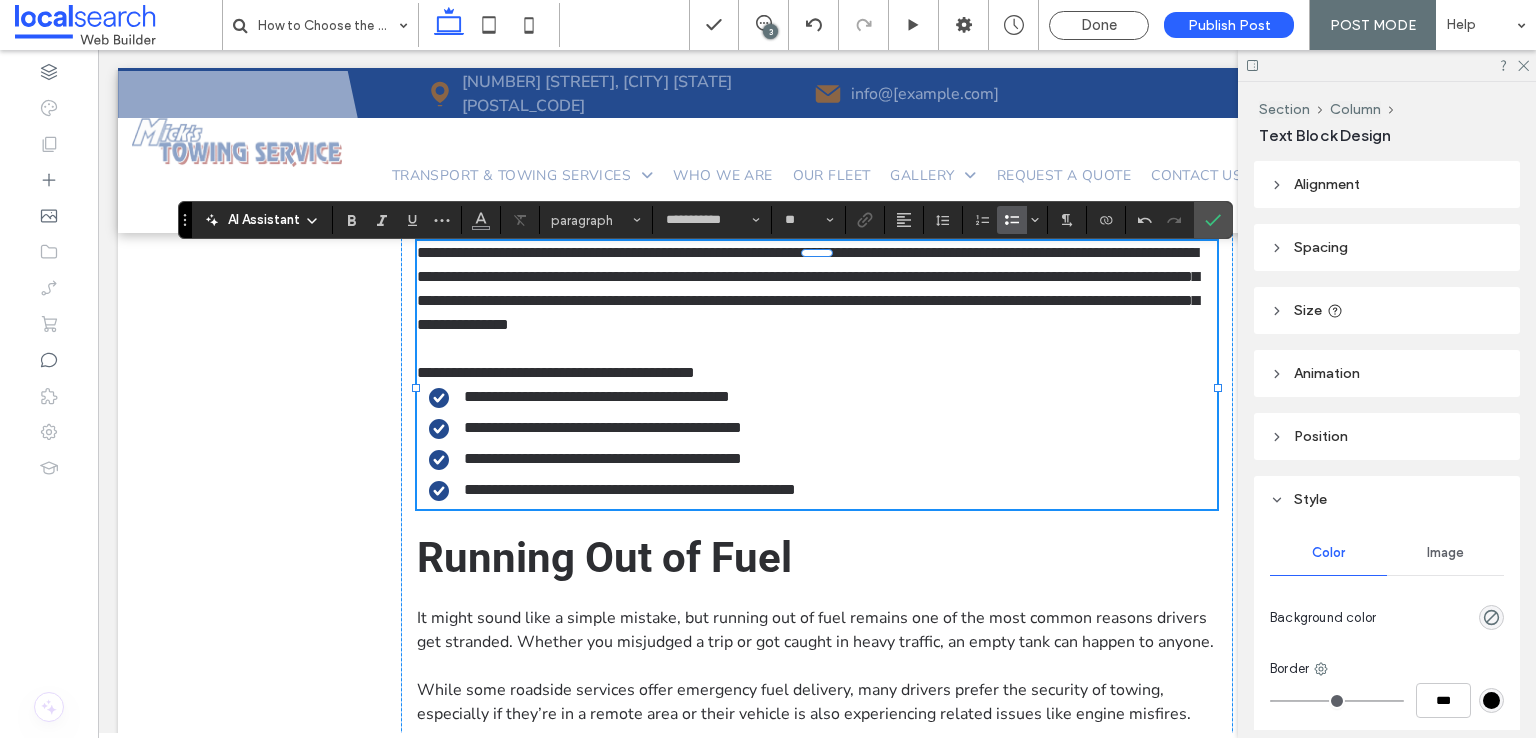click on "**********" at bounding box center [603, 458] 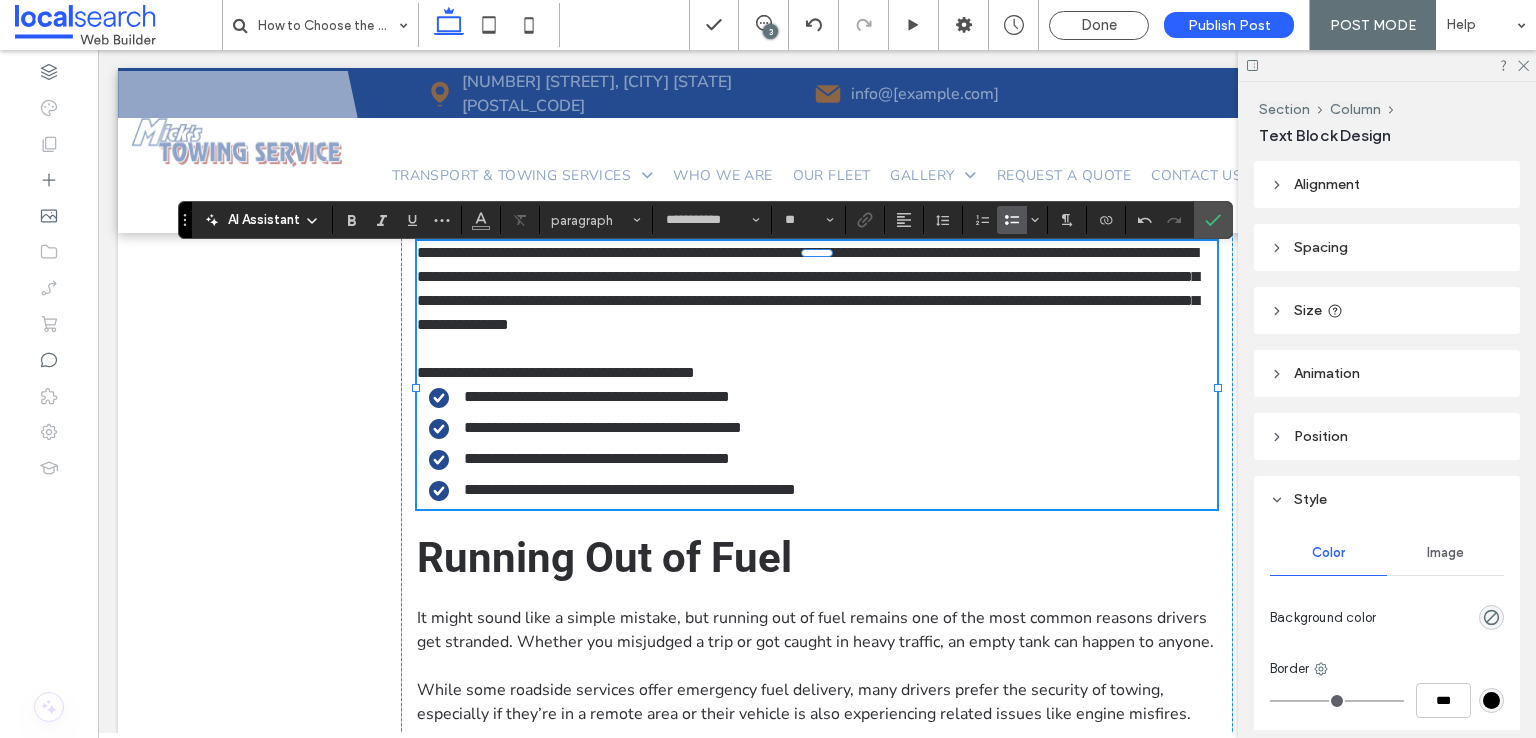 click on "**********" at bounding box center (630, 489) 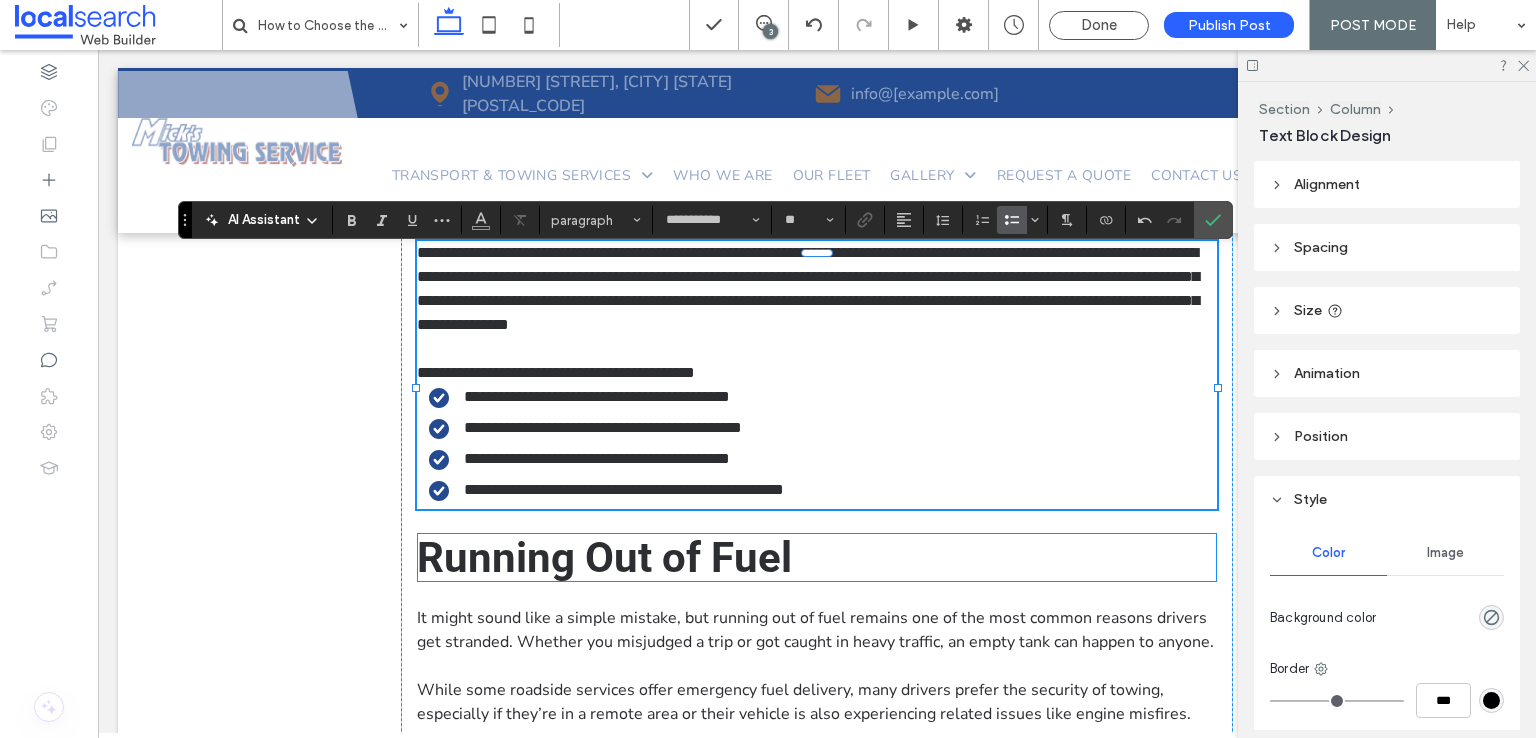 click on "Running Out of Fuel" at bounding box center (604, 557) 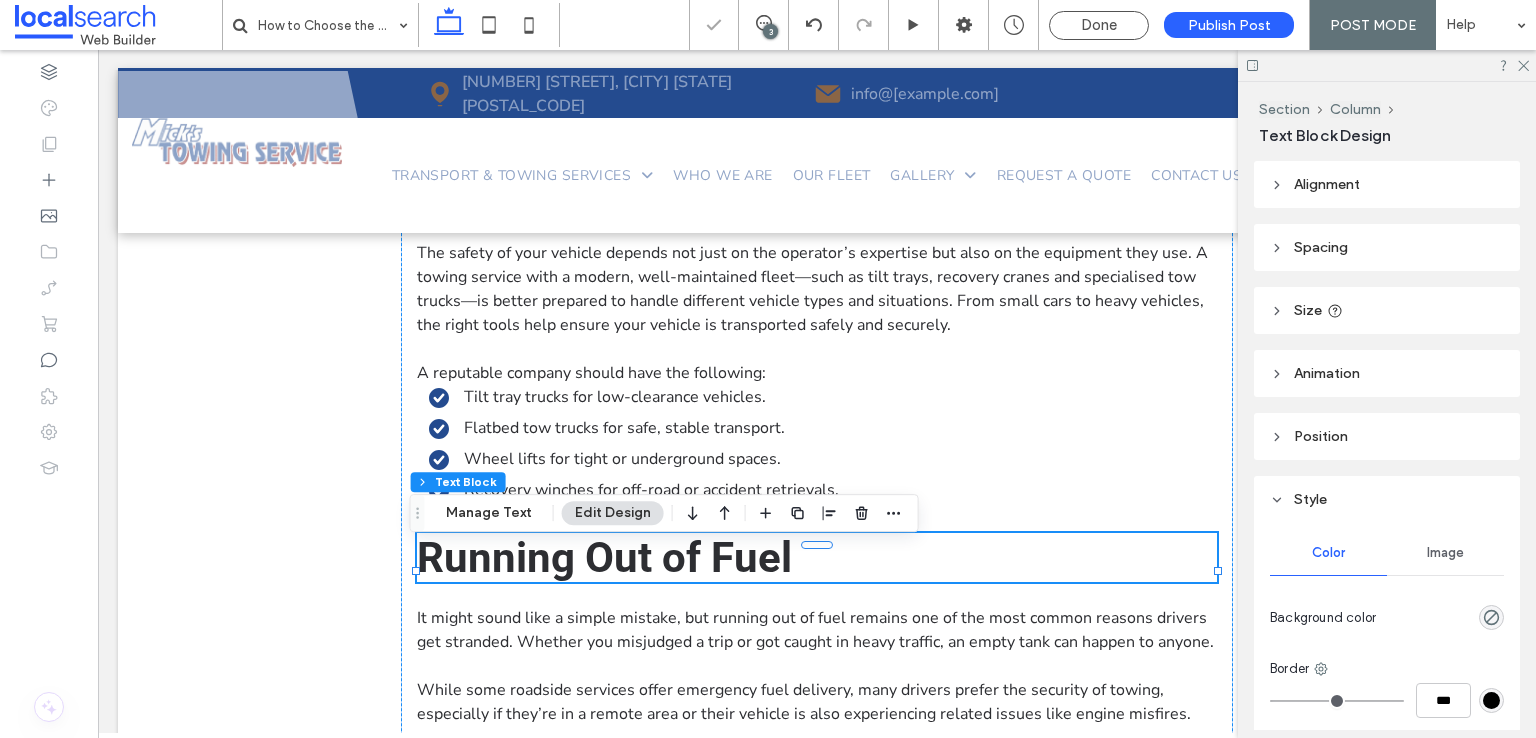 click on "Running Out of Fuel" at bounding box center [604, 557] 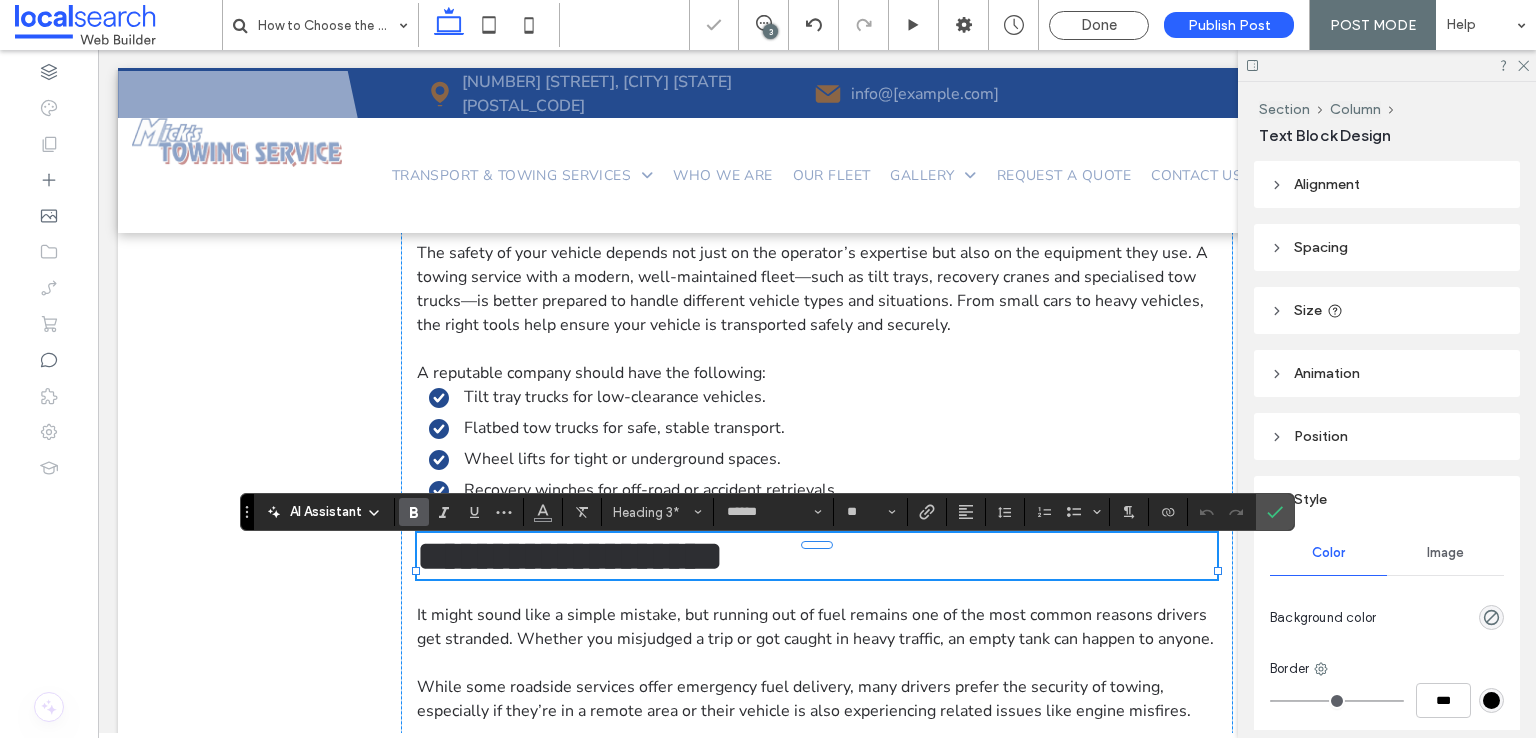 type on "**********" 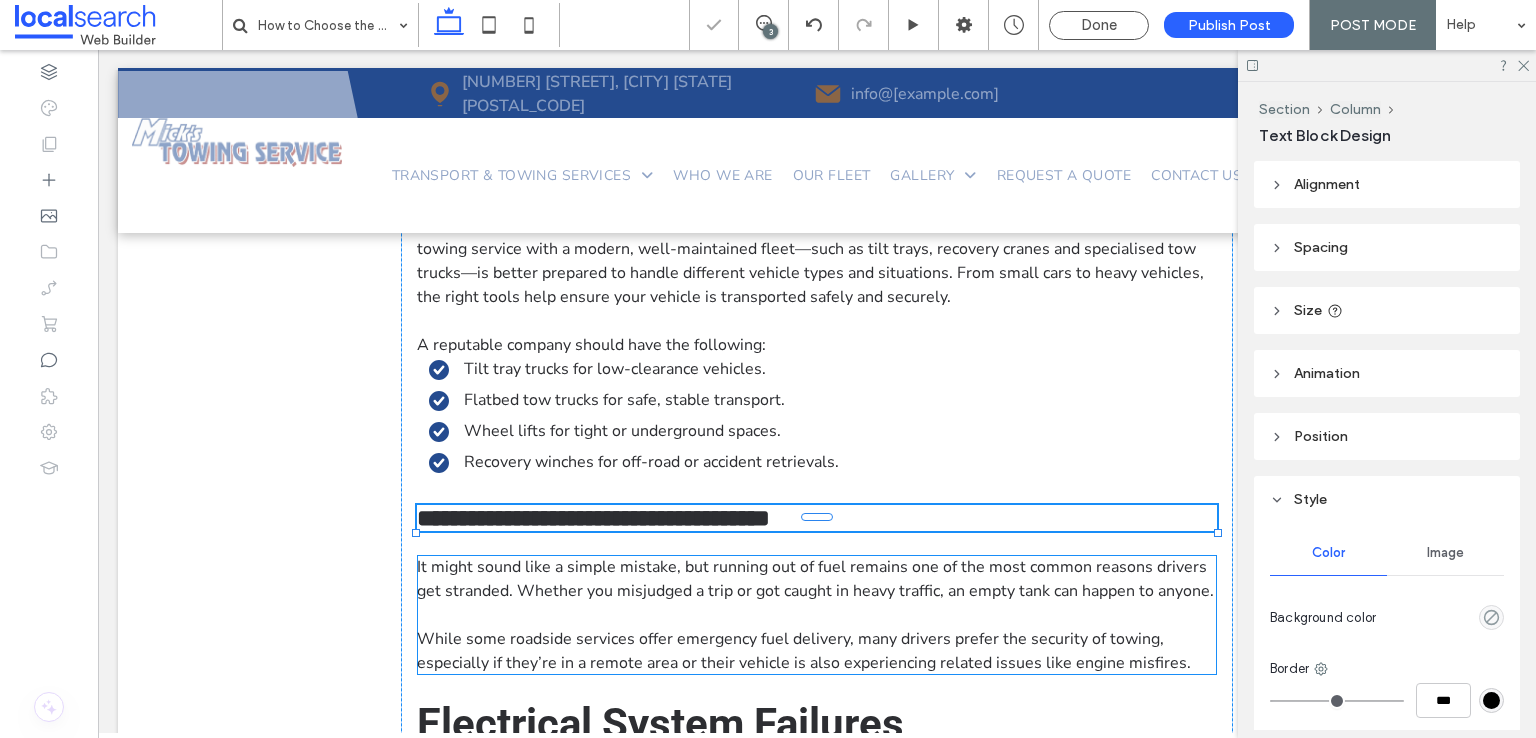 scroll, scrollTop: 3143, scrollLeft: 0, axis: vertical 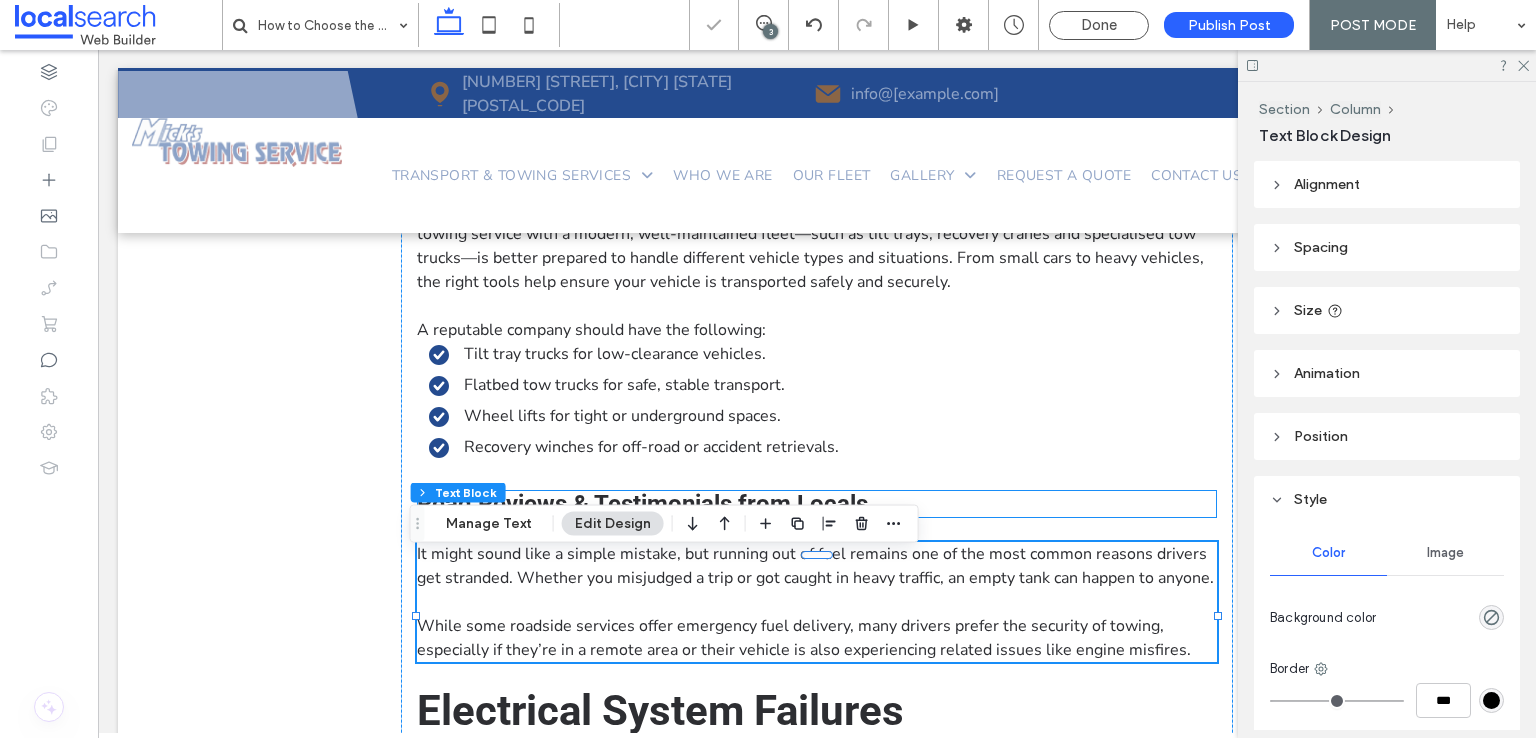 click on "Read Reviews & Testimonials from Locals" at bounding box center (817, 504) 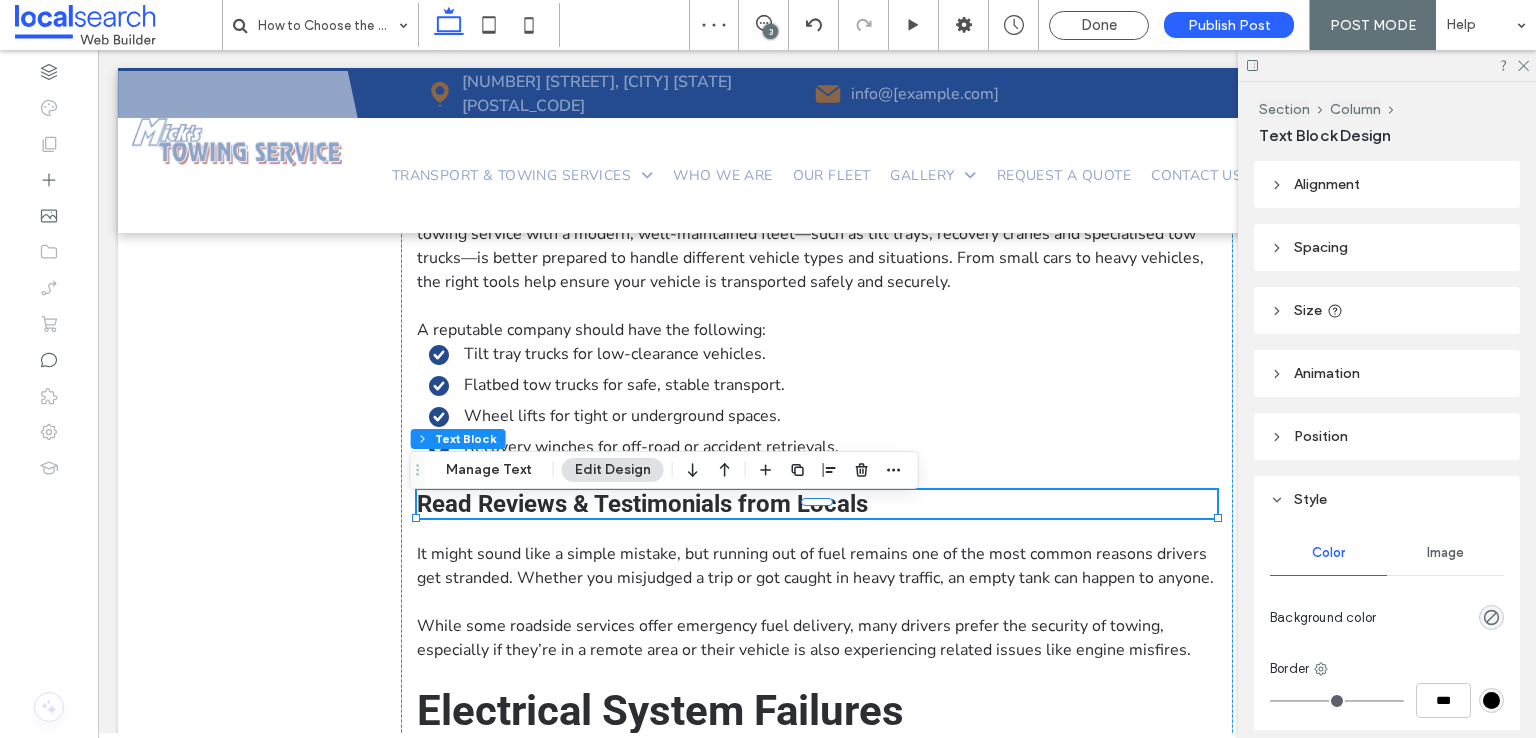 click on "Read Reviews & Testimonials from Locals" at bounding box center (817, 504) 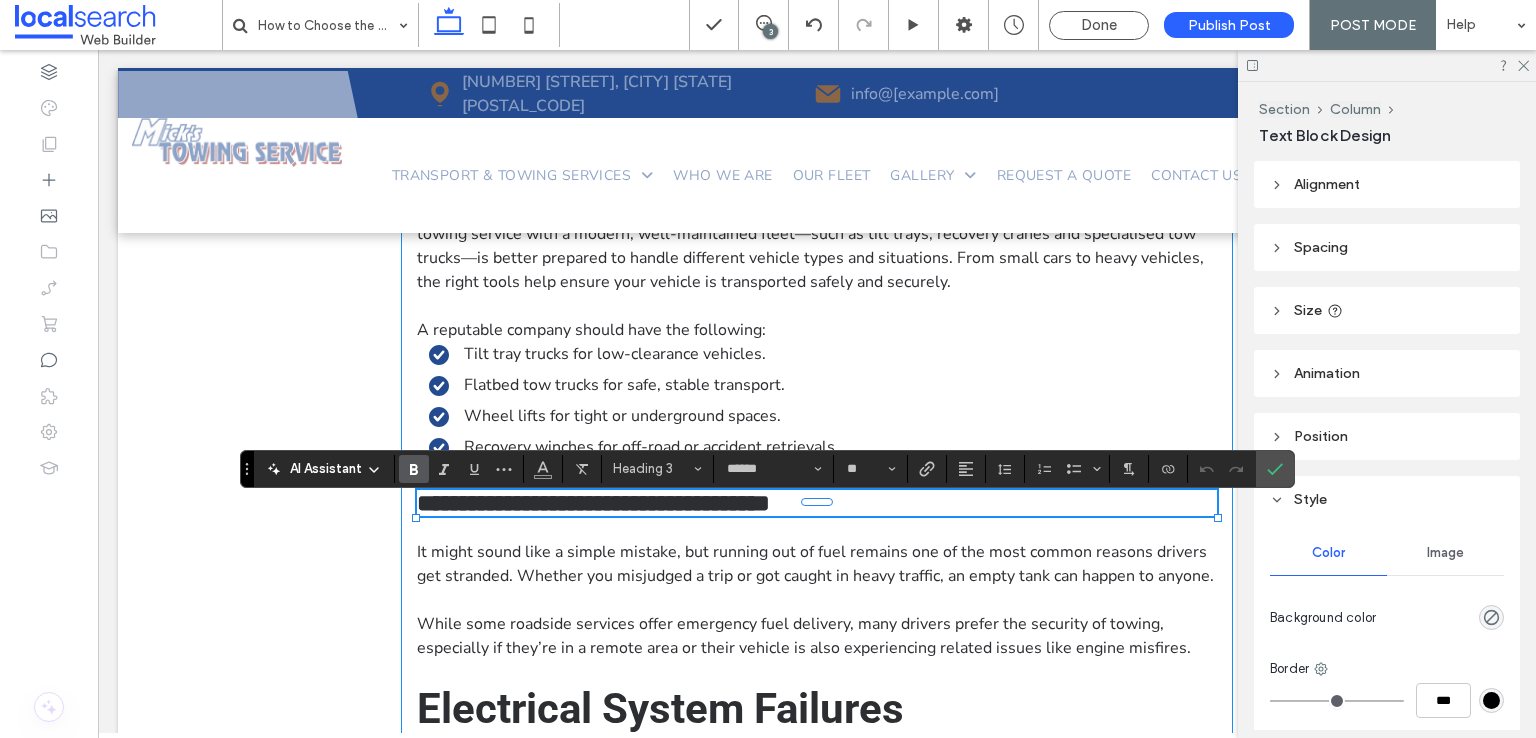 click on "Choosing a towing service isn’t something most people consider until it’s absolutely necessary. However, when the need arises, having the right provider can make a stressful situation easier to manage. Whether you’re dealing with a breakdown or accident or need help moving a vehicle, the towing company you call should be reliable, responsive, and equipped for the job. Not all towing services are the same, and knowing what to look for can save time, reduce hassle, and protect your vehicle from further damage. From response times and equipment to service availability and professionalism, each aspect plays a role in the overall experience. In this guide, we’ll examine the key factors to consider when choosing a towing service. ﻿
Assess Their Emergency Towing Response Time
Look for a provider who can:   Arrive within 30–60 minutes, depending on location & time of day." at bounding box center [817, 52] 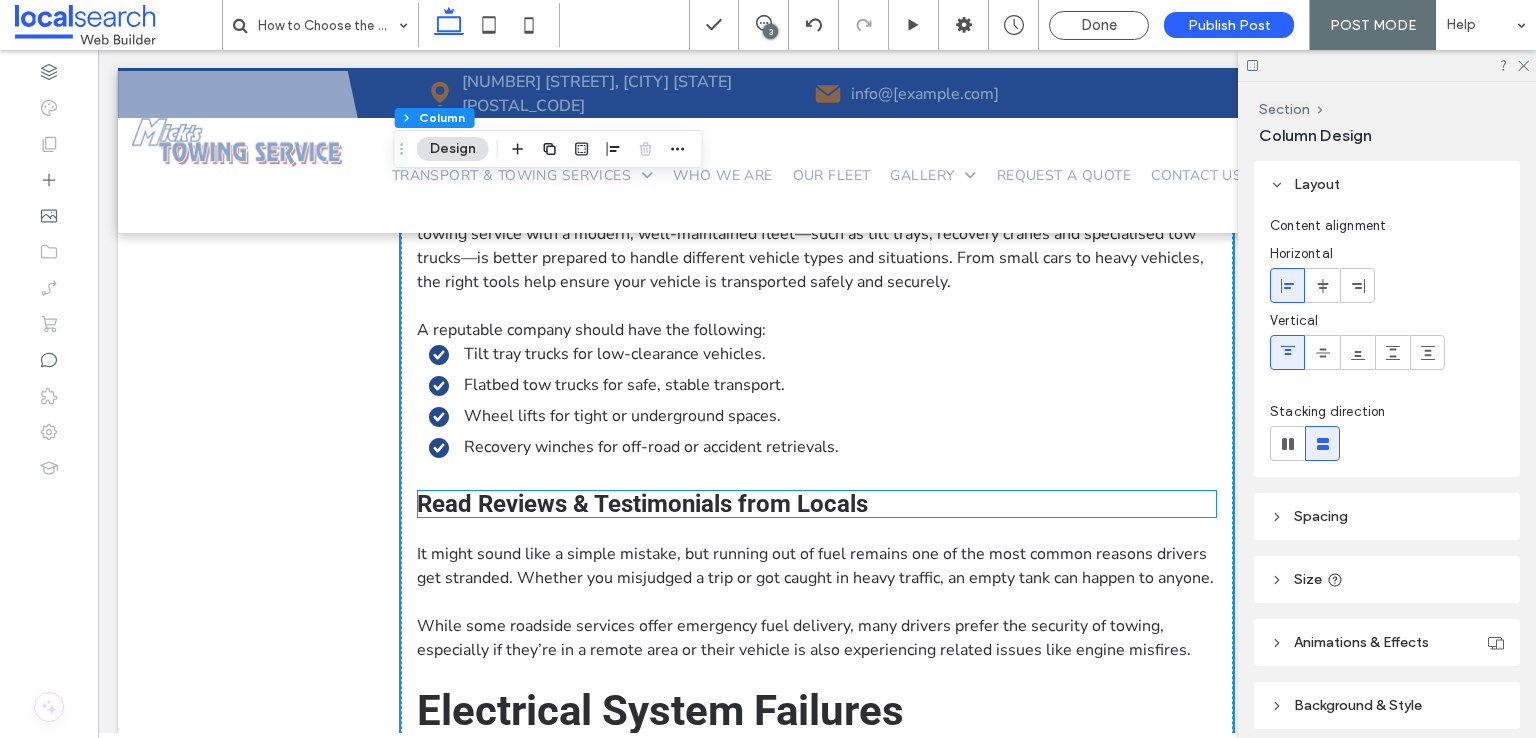 click on "Read Reviews & Testimonials from Locals" at bounding box center (817, 504) 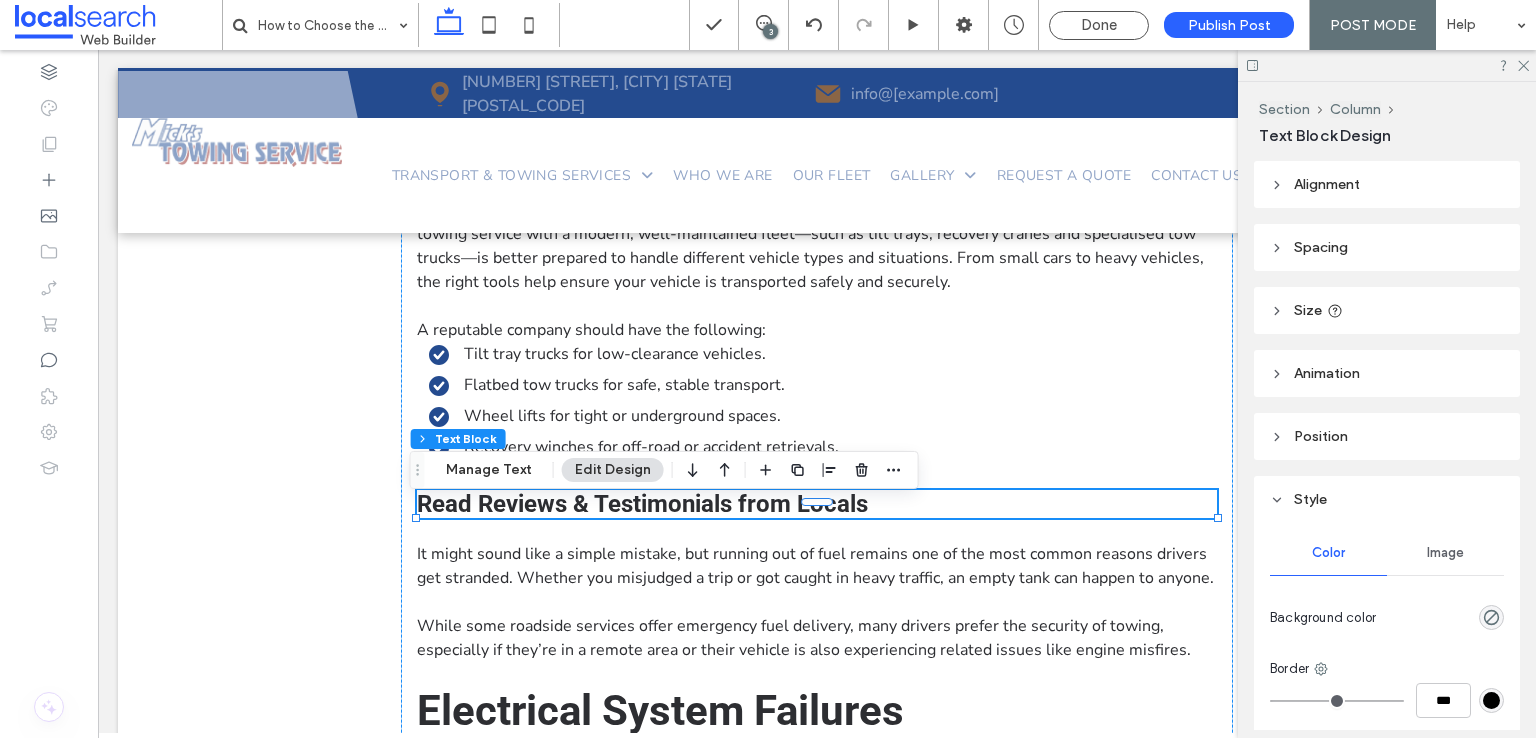 click on "Read Reviews & Testimonials from Locals" at bounding box center (817, 504) 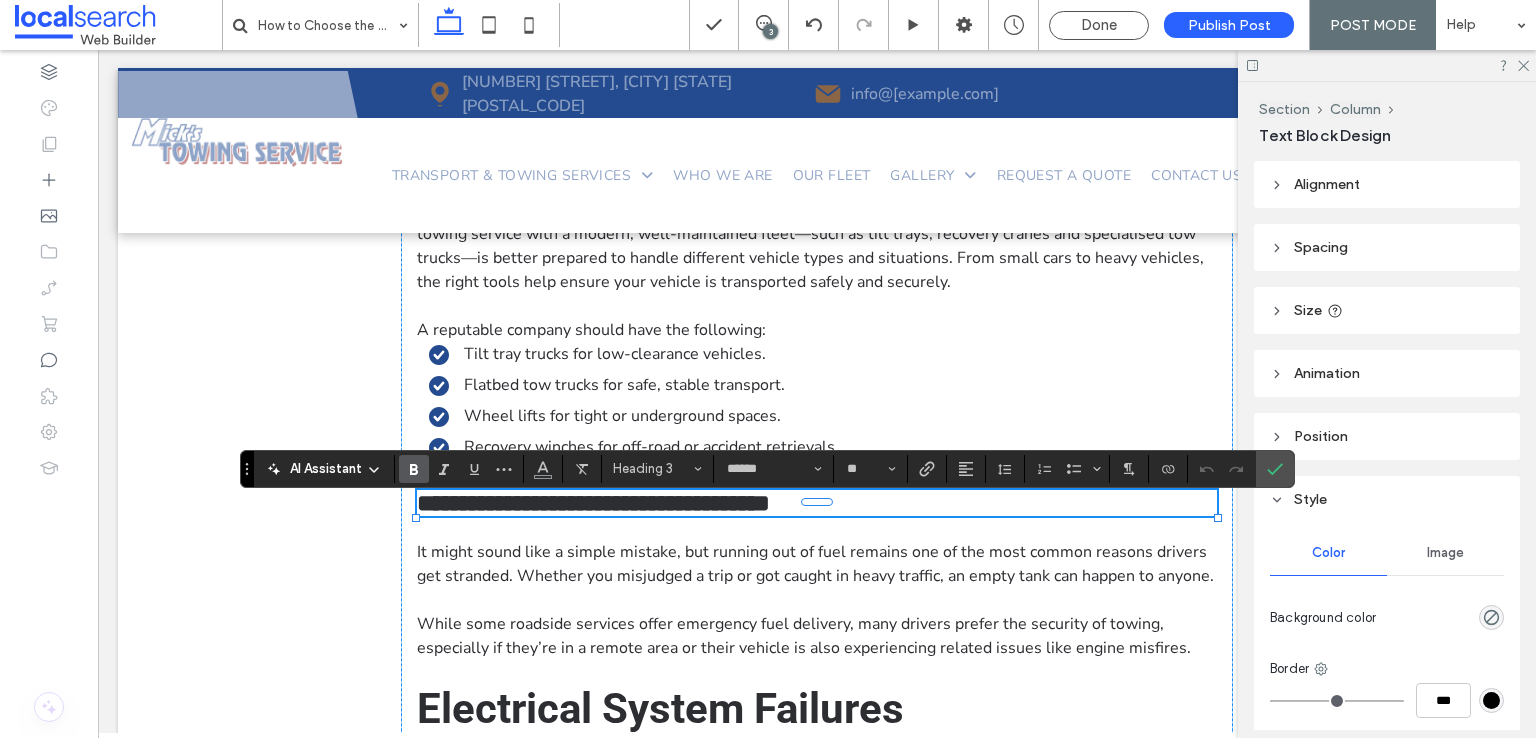 click on "**********" at bounding box center (817, 503) 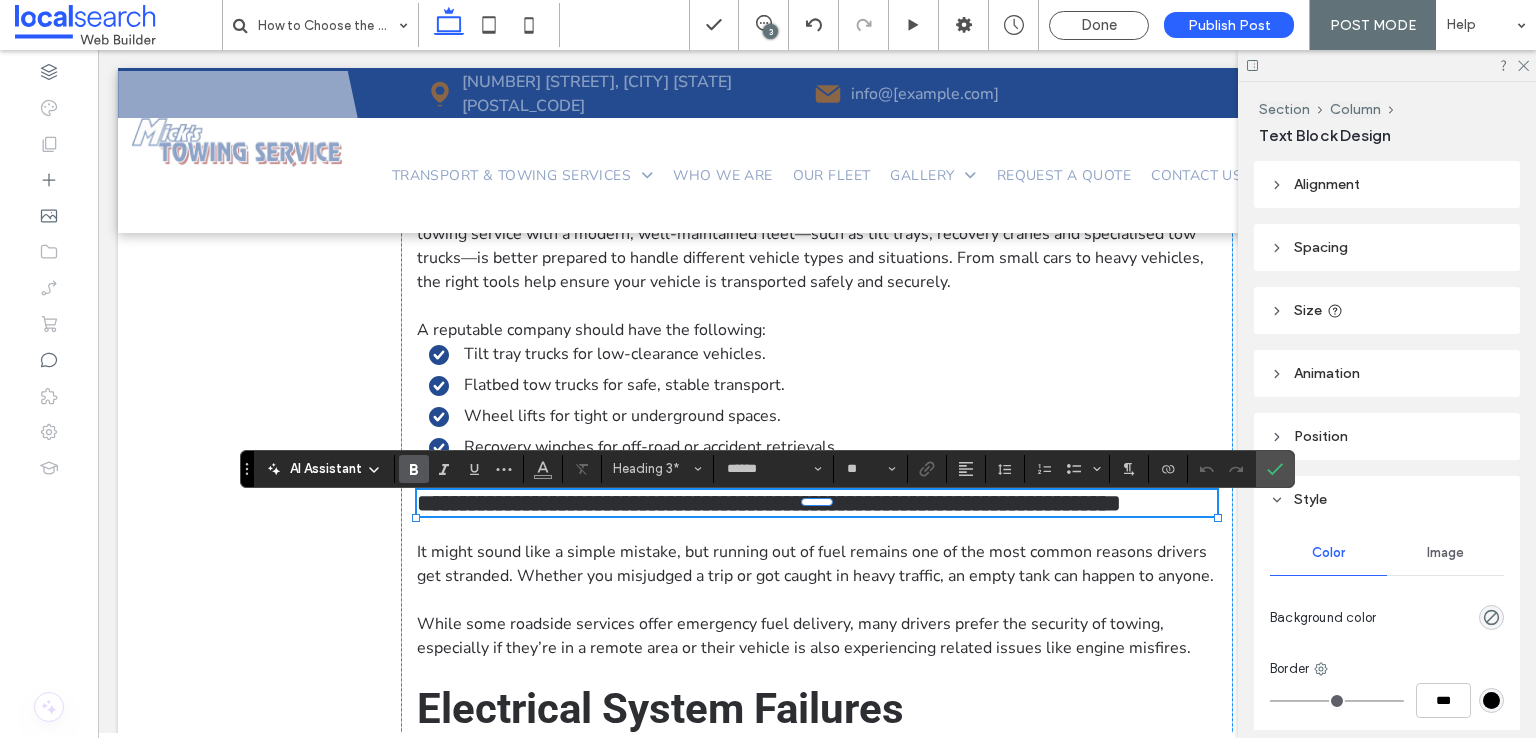 type on "**********" 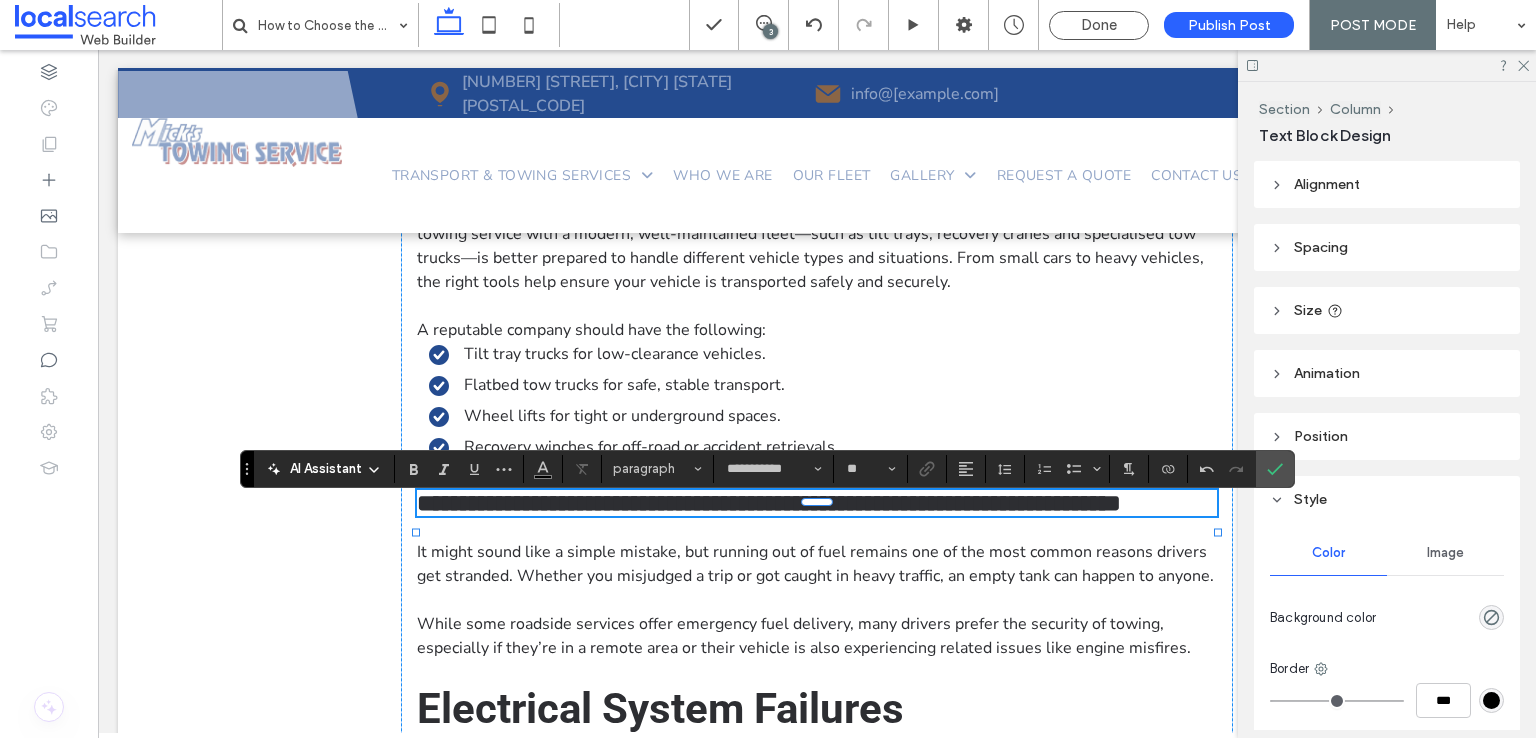 click on "**********" at bounding box center [817, 503] 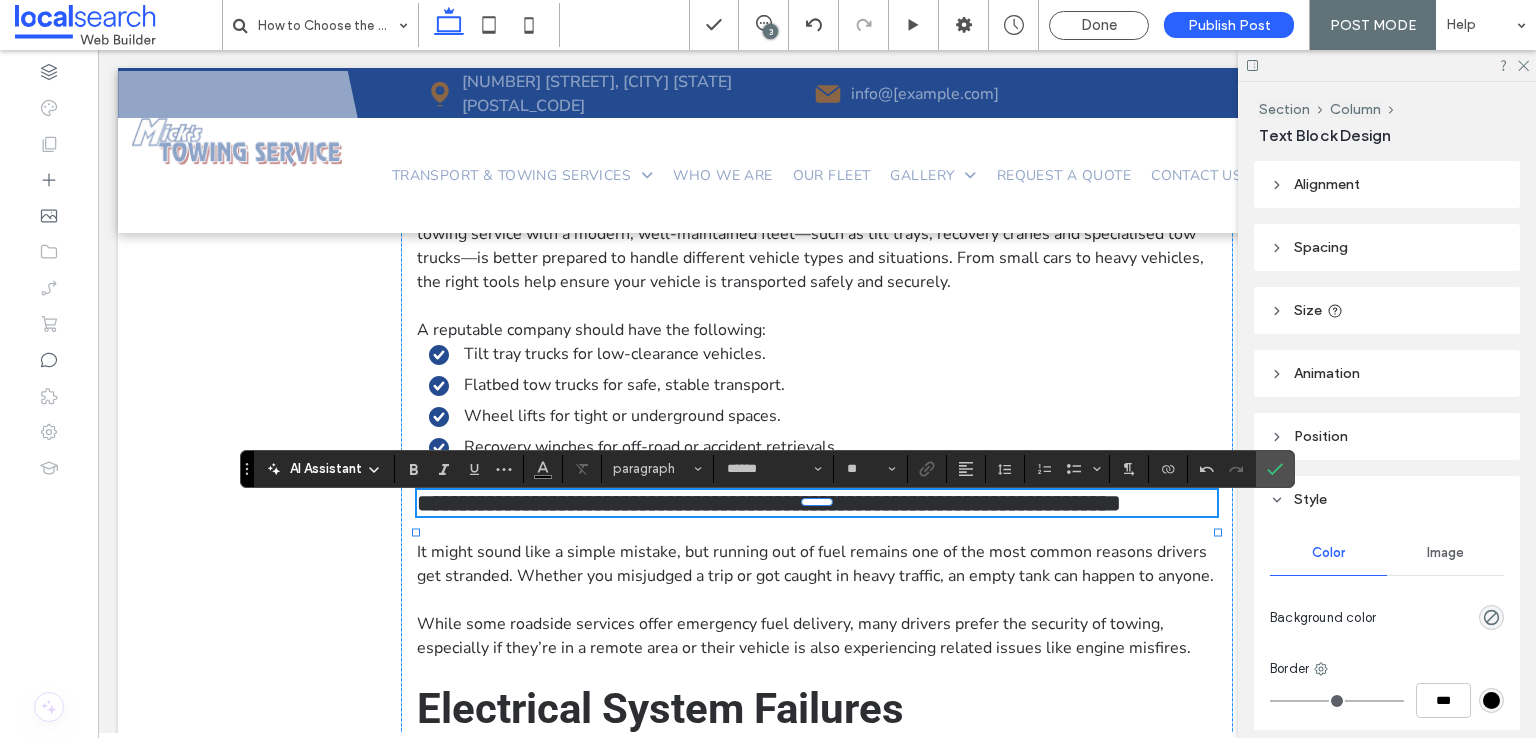 type on "**" 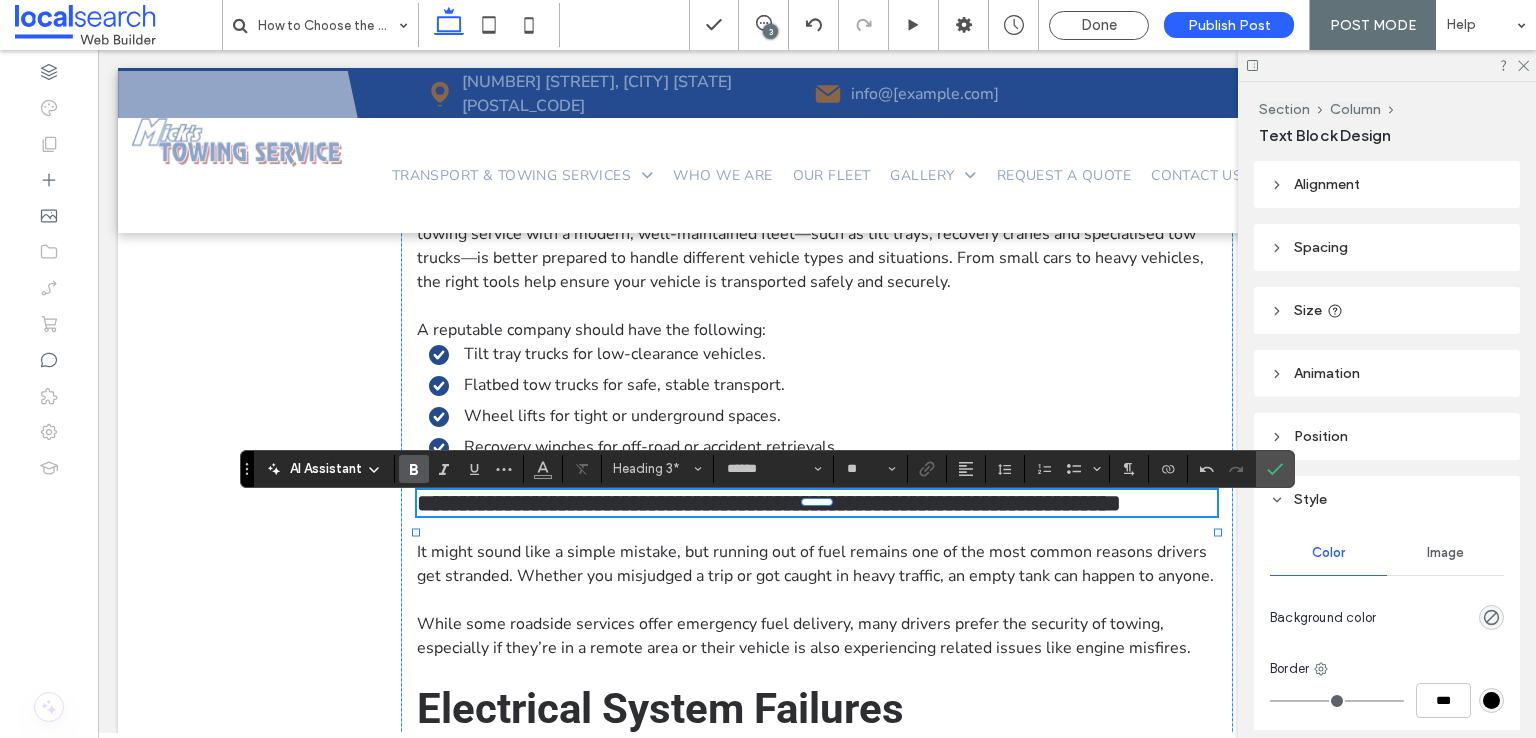 click on "**********" at bounding box center [769, 503] 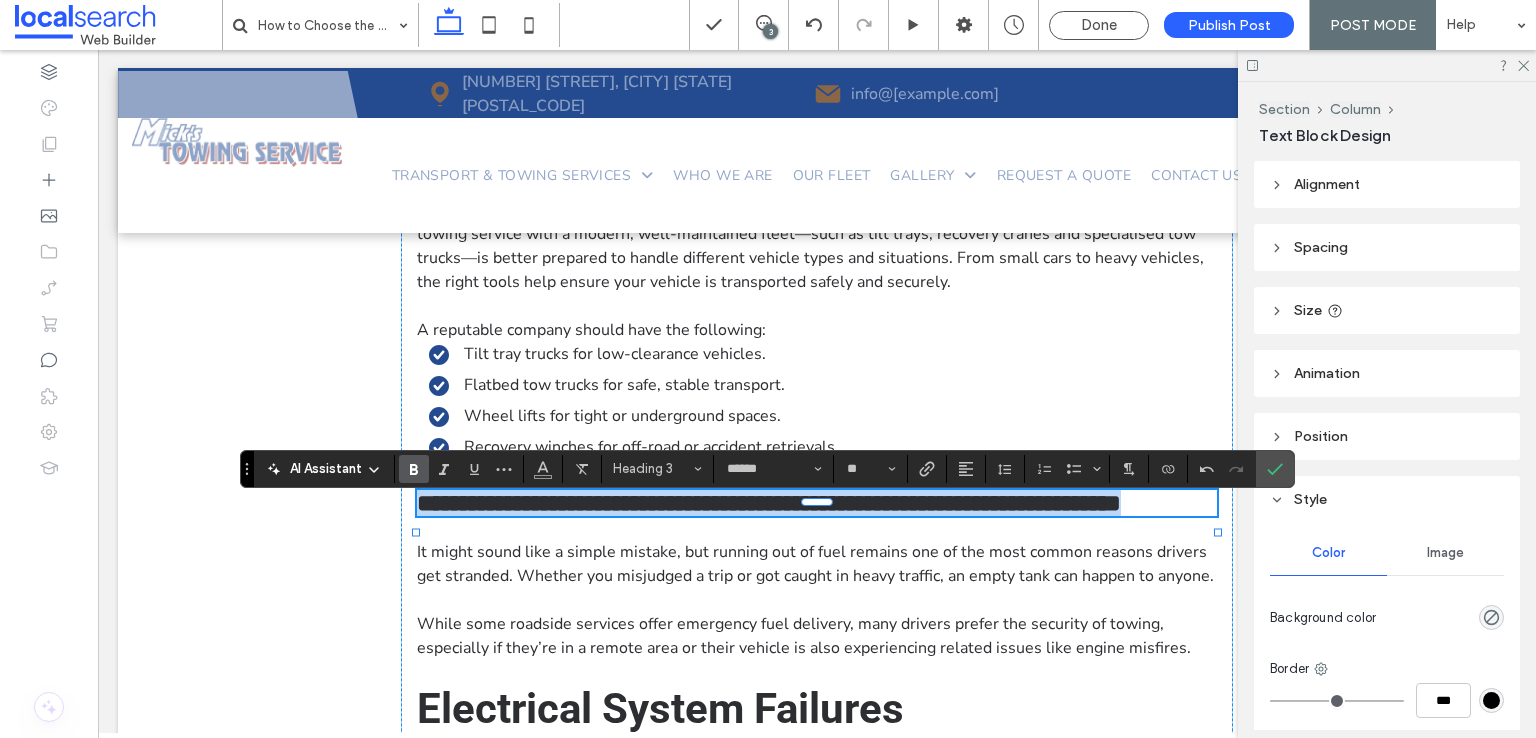 type on "**********" 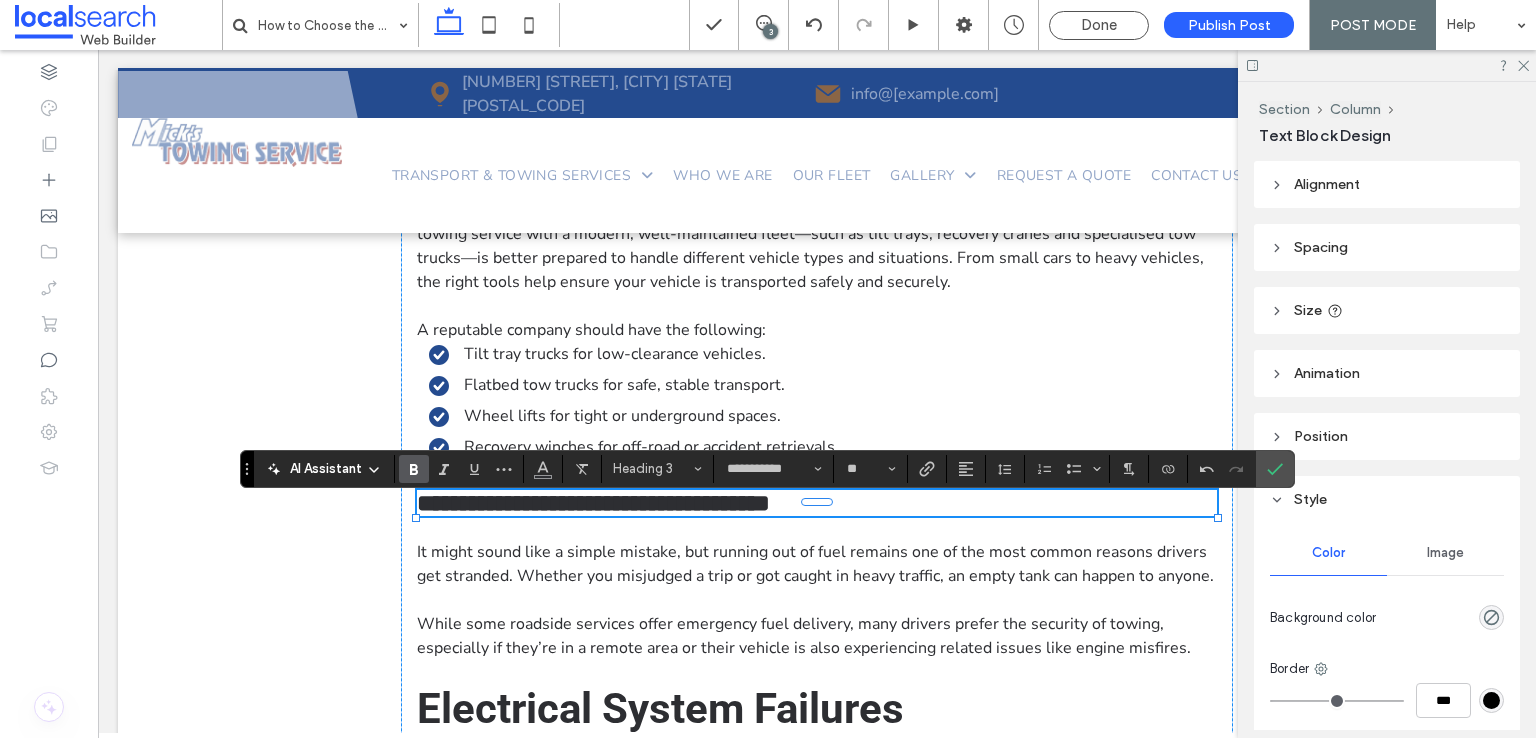scroll, scrollTop: 0, scrollLeft: 0, axis: both 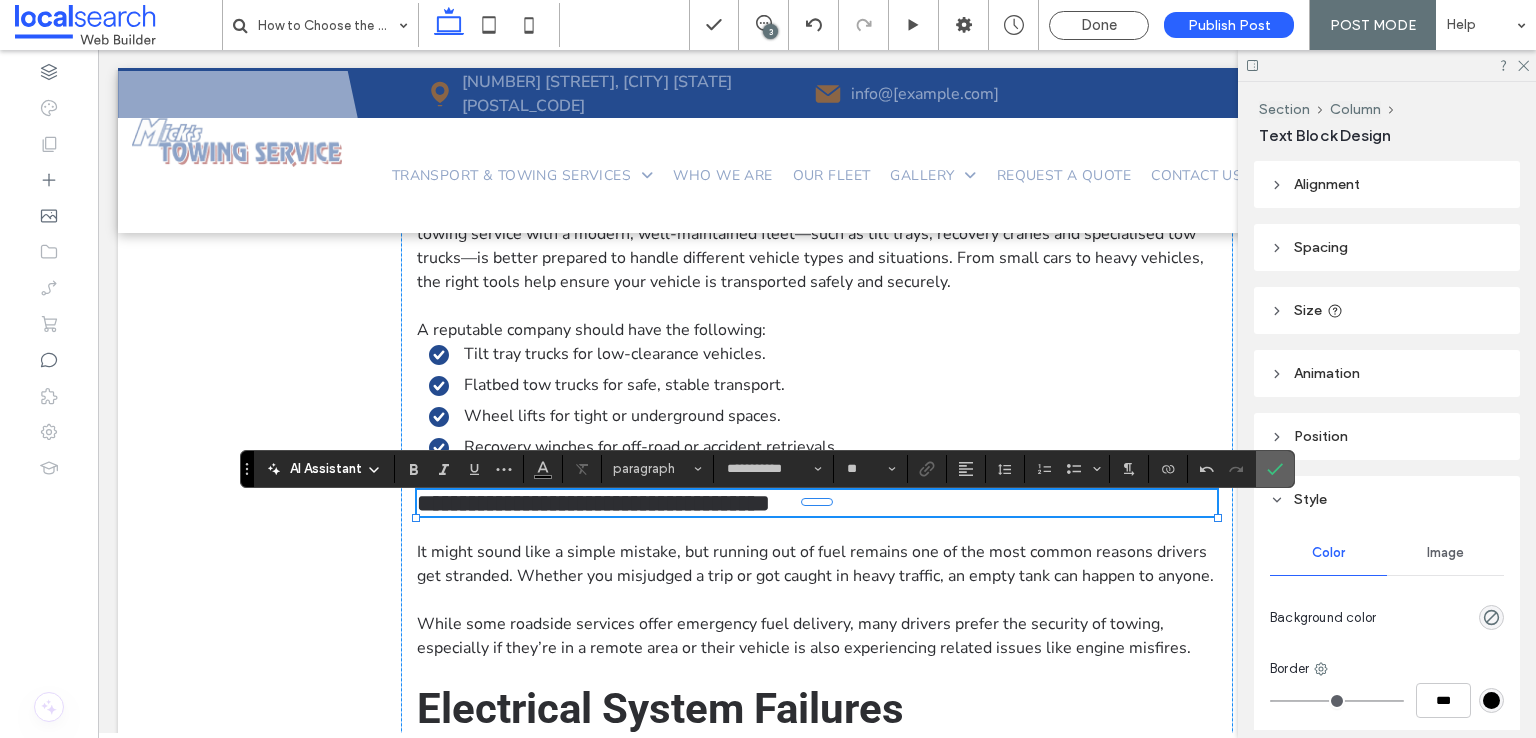 click 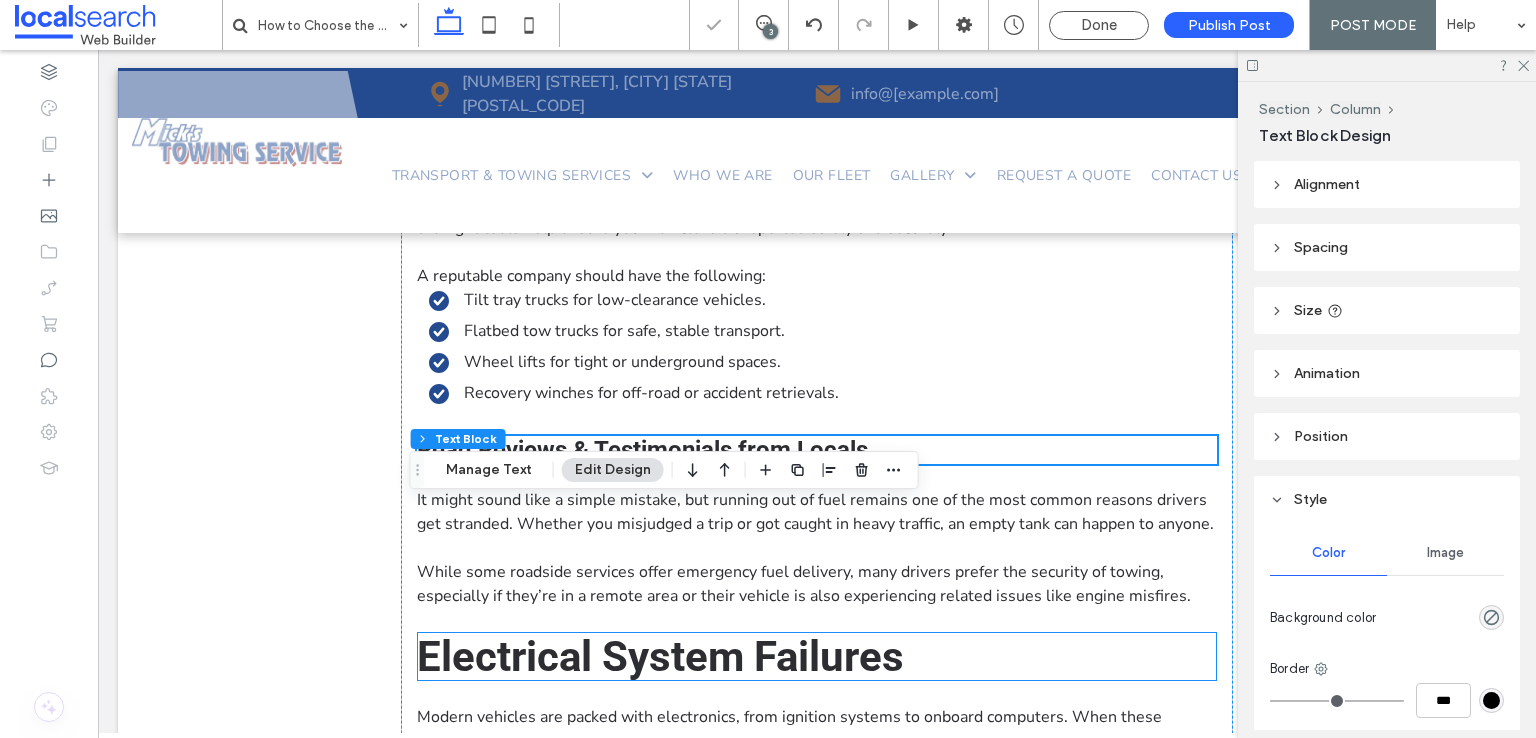 scroll, scrollTop: 3243, scrollLeft: 0, axis: vertical 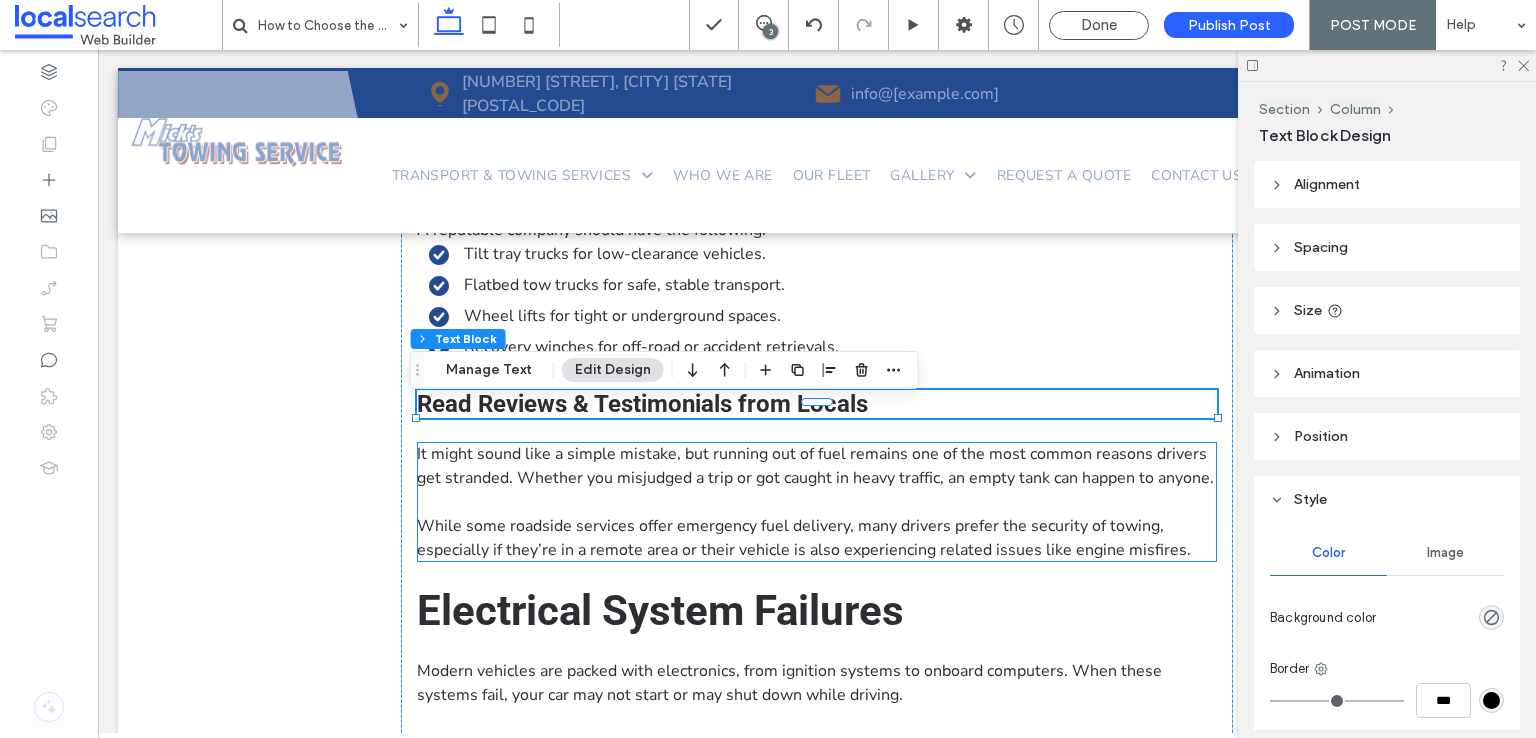 click on "﻿" at bounding box center [817, 502] 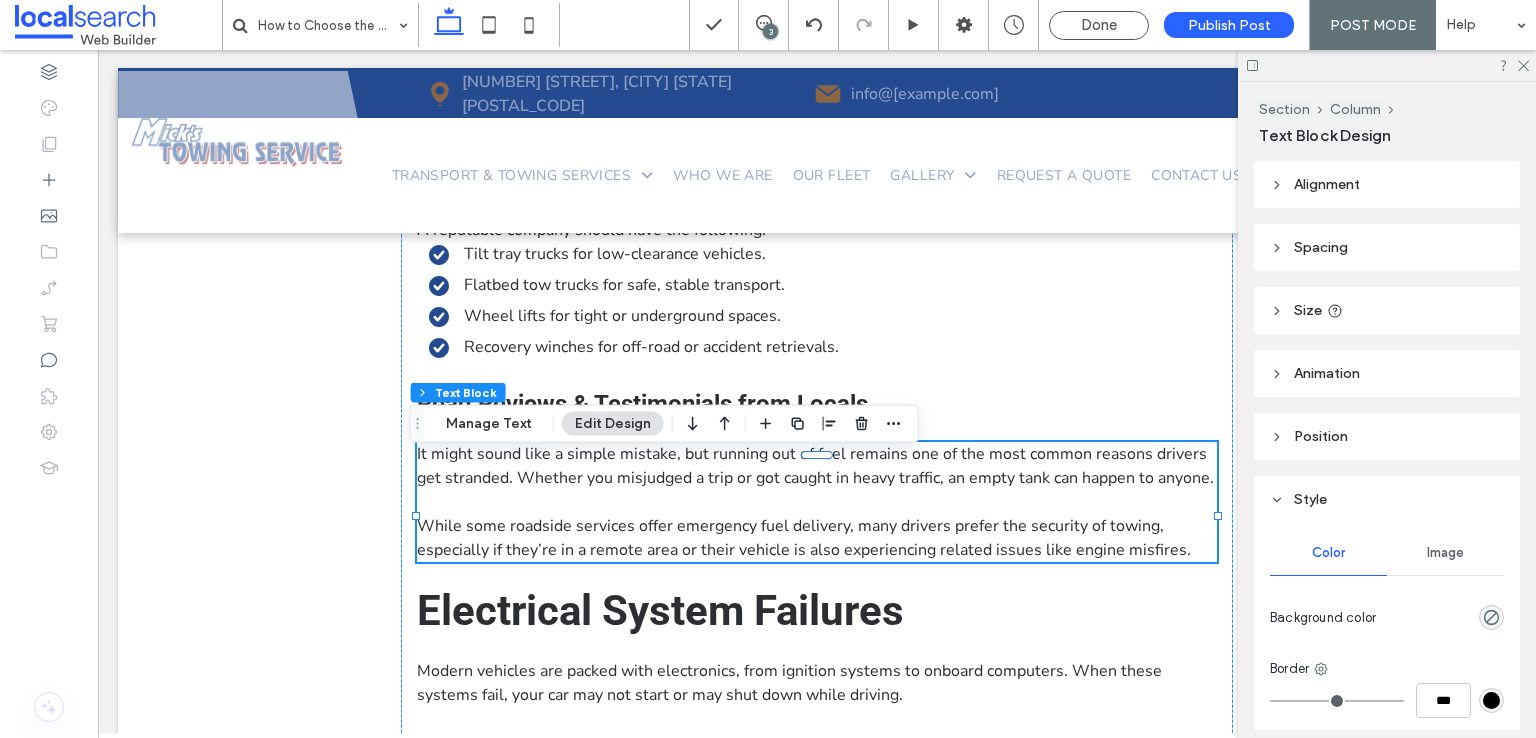 click on "It might sound like a simple mistake, but running out of fuel remains one of the most common reasons drivers get stranded. Whether you misjudged a trip or got caught in heavy traffic, an empty tank can happen to anyone." at bounding box center (815, 466) 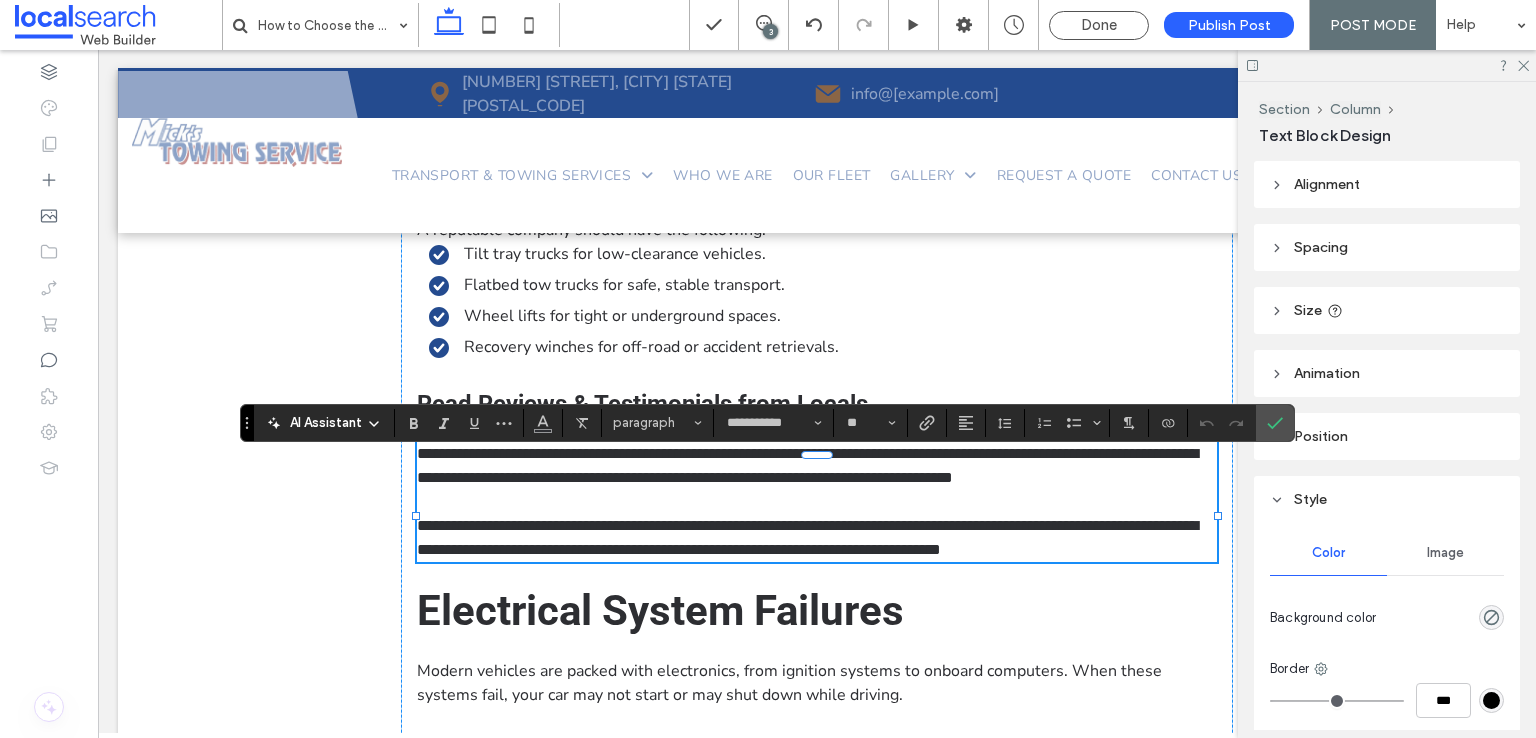 scroll, scrollTop: 0, scrollLeft: 0, axis: both 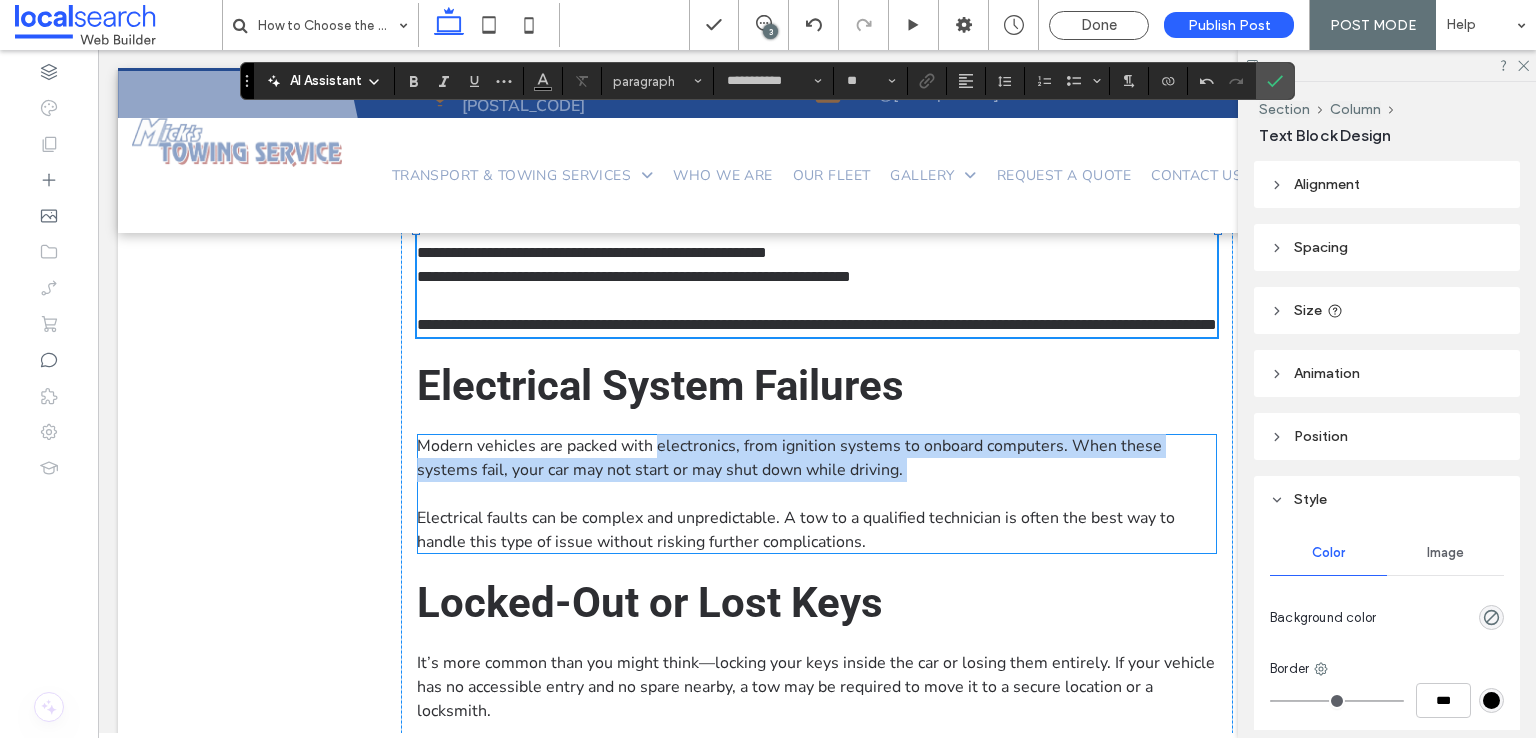 drag, startPoint x: 640, startPoint y: 520, endPoint x: 618, endPoint y: 595, distance: 78.160095 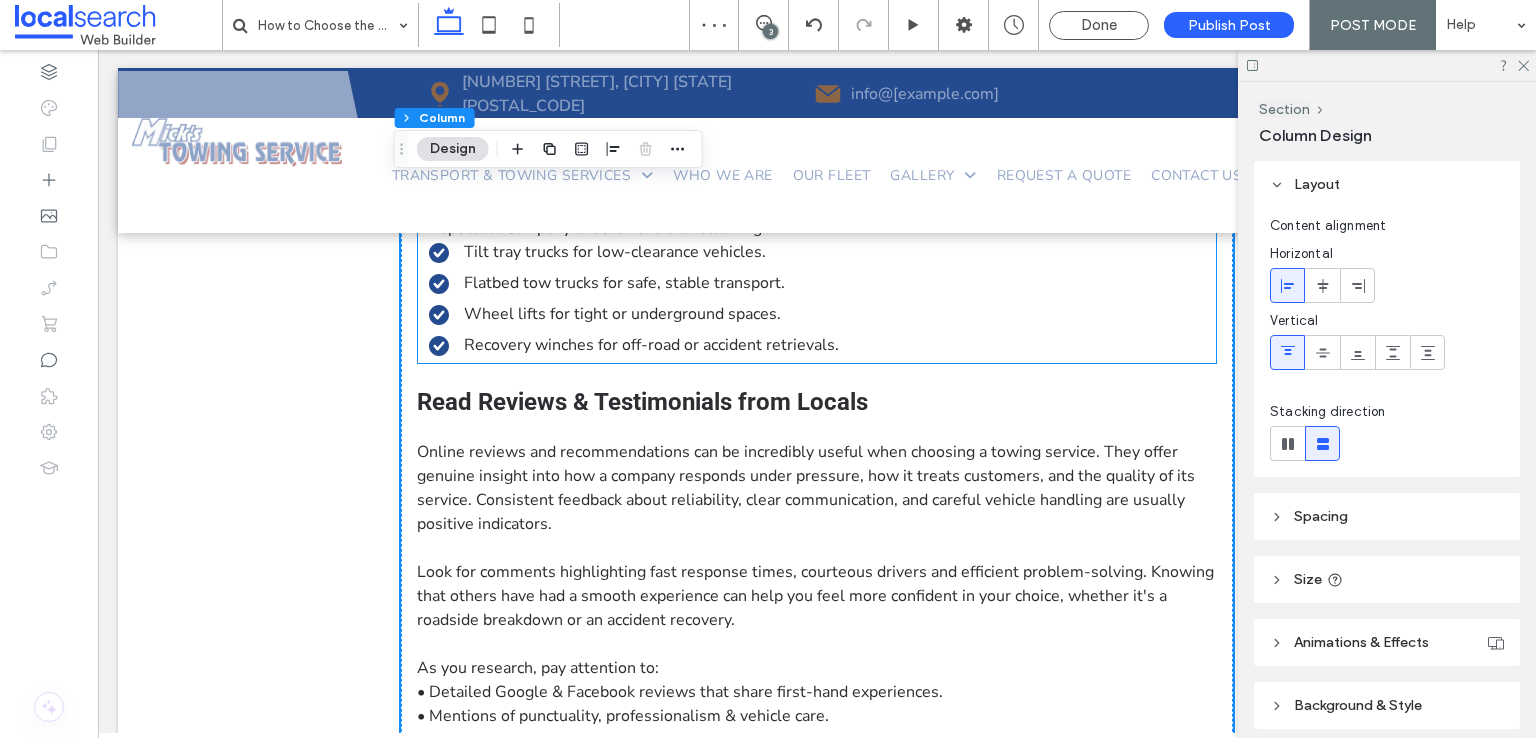scroll, scrollTop: 3360, scrollLeft: 0, axis: vertical 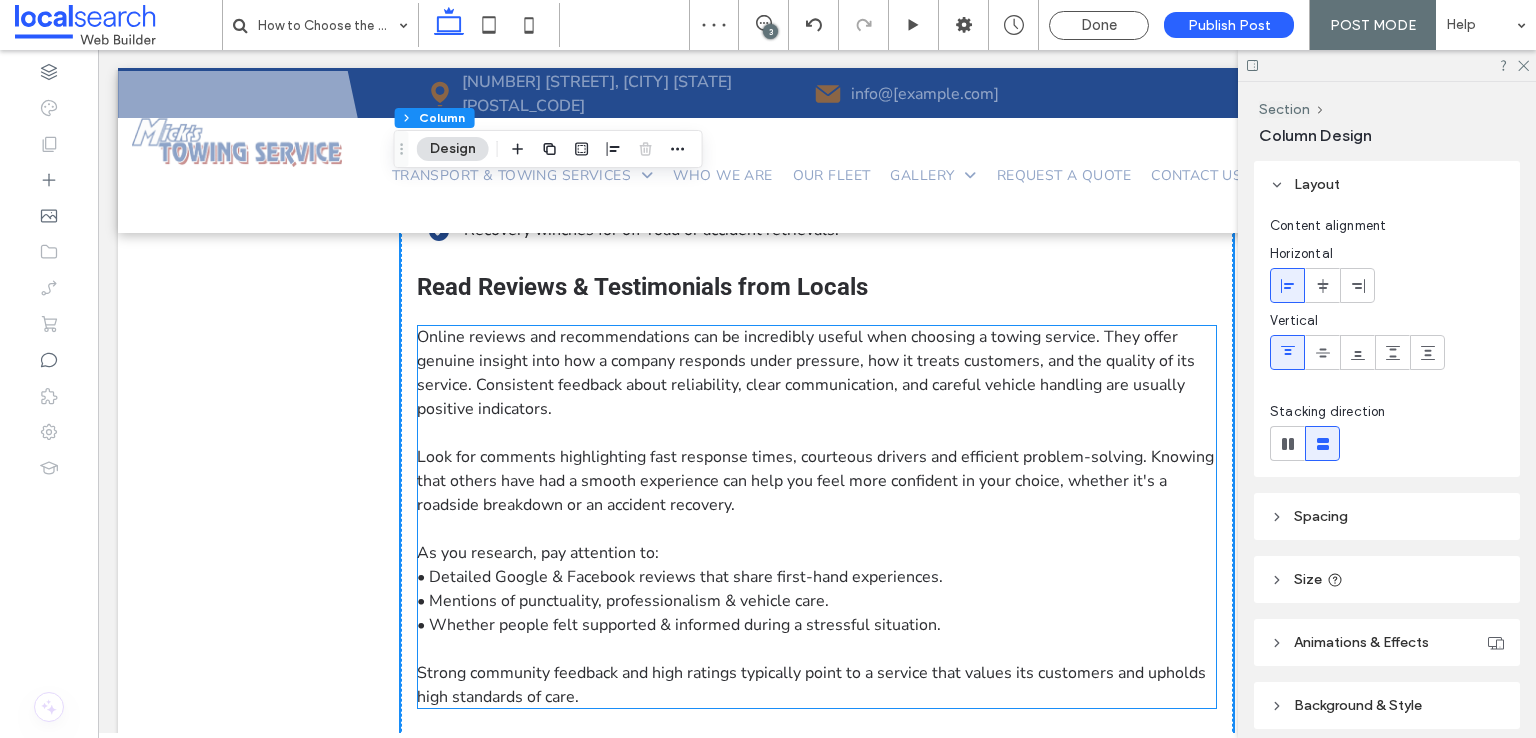 click at bounding box center (817, 529) 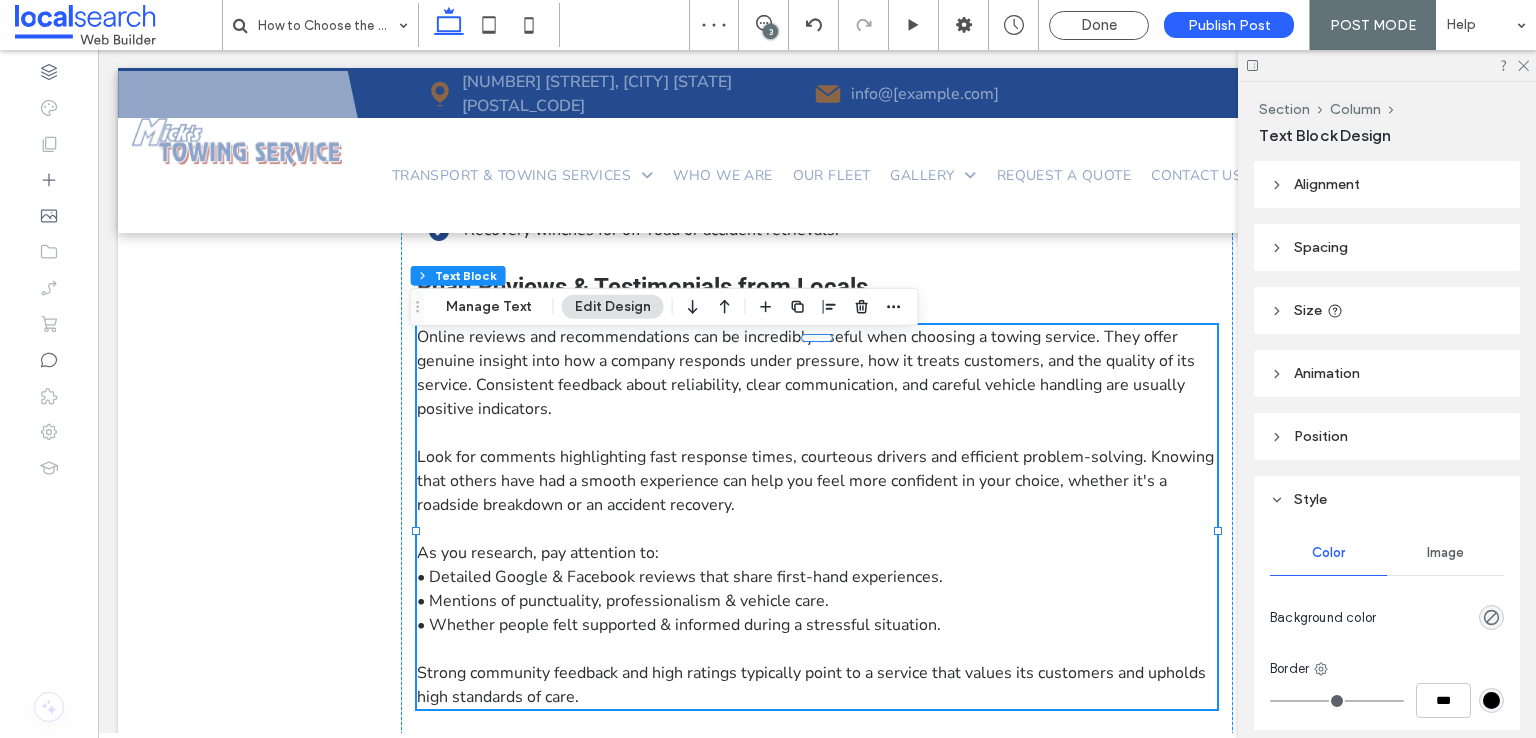 click at bounding box center (817, 649) 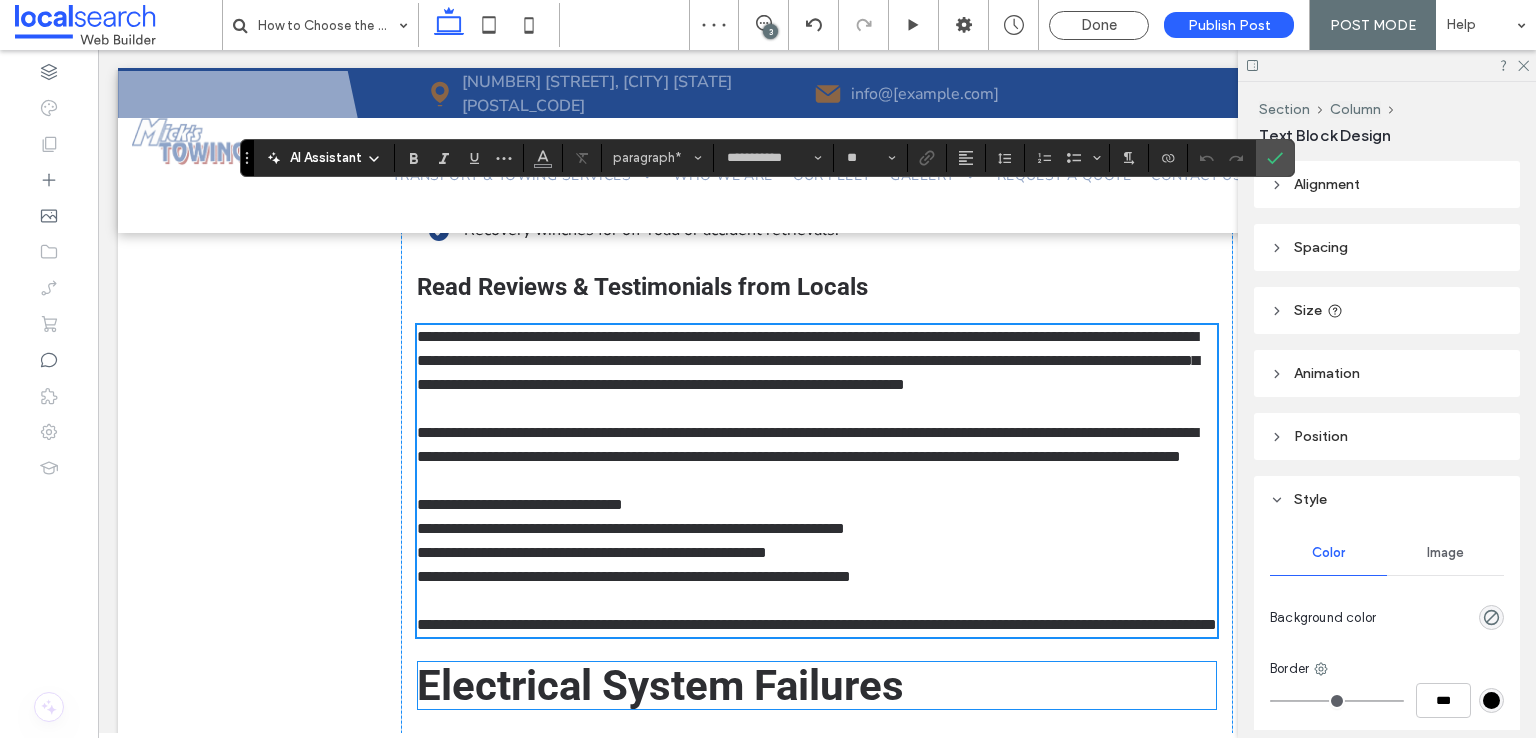 scroll, scrollTop: 3508, scrollLeft: 0, axis: vertical 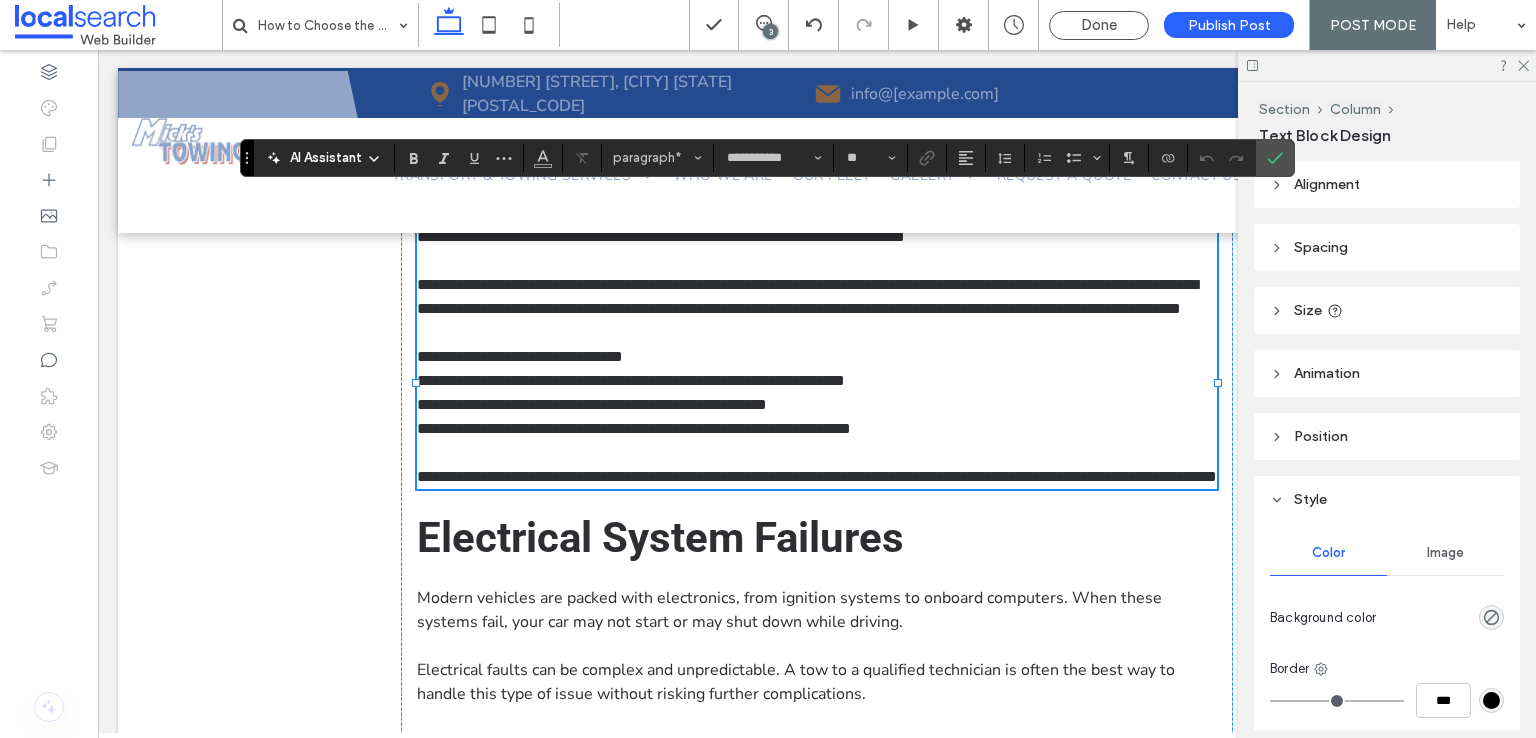 click on "**********" at bounding box center (634, 428) 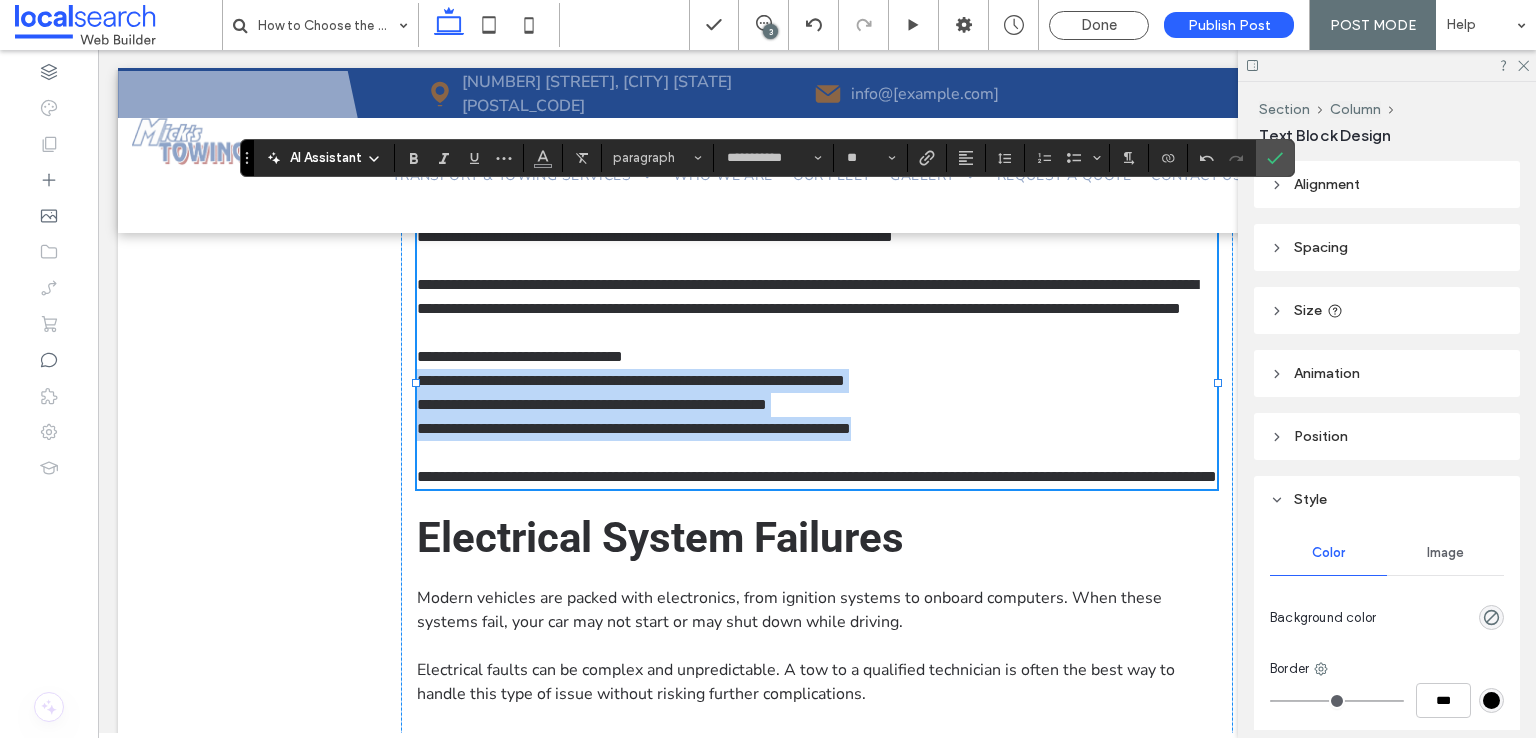 drag, startPoint x: 941, startPoint y: 497, endPoint x: 392, endPoint y: 453, distance: 550.7604 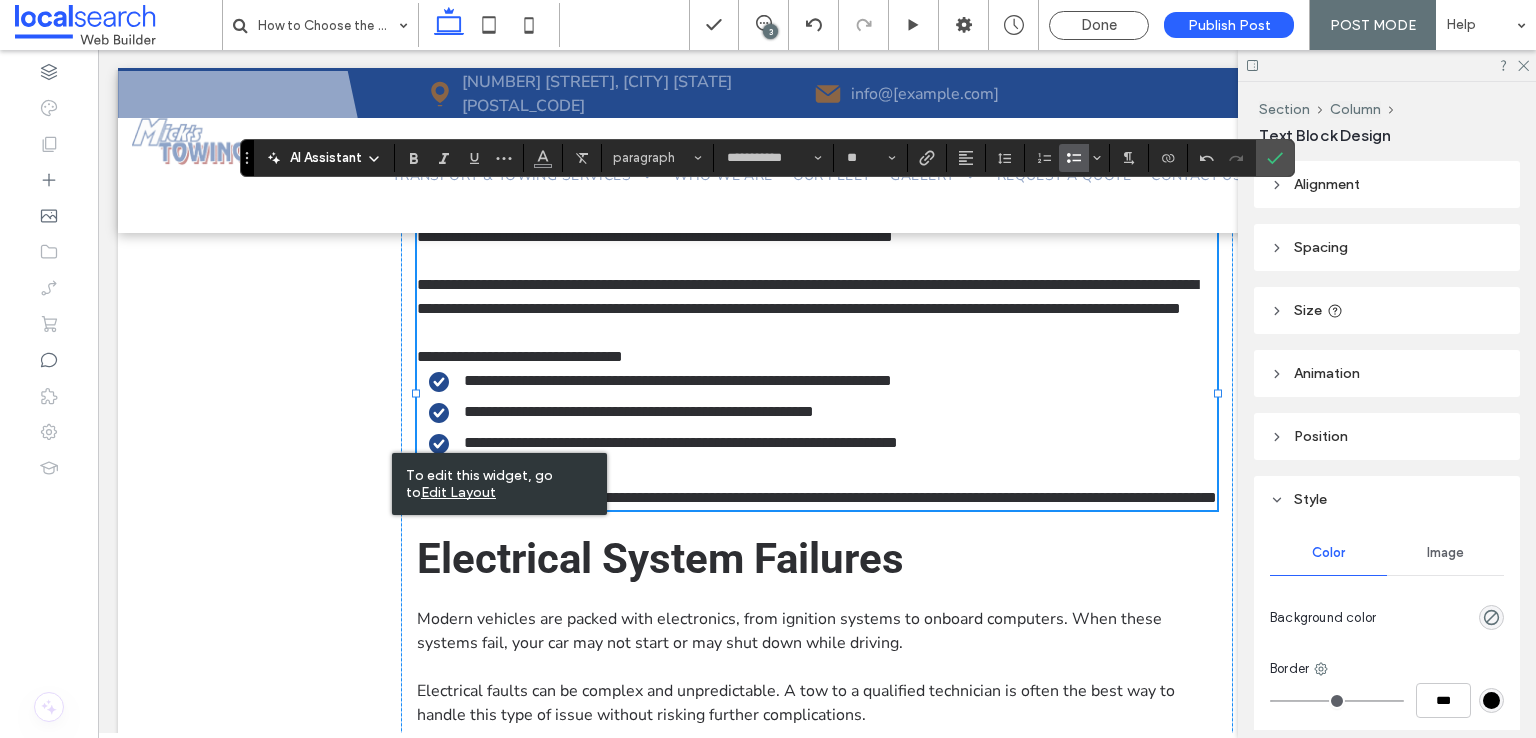 click on "**********" at bounding box center (817, 357) 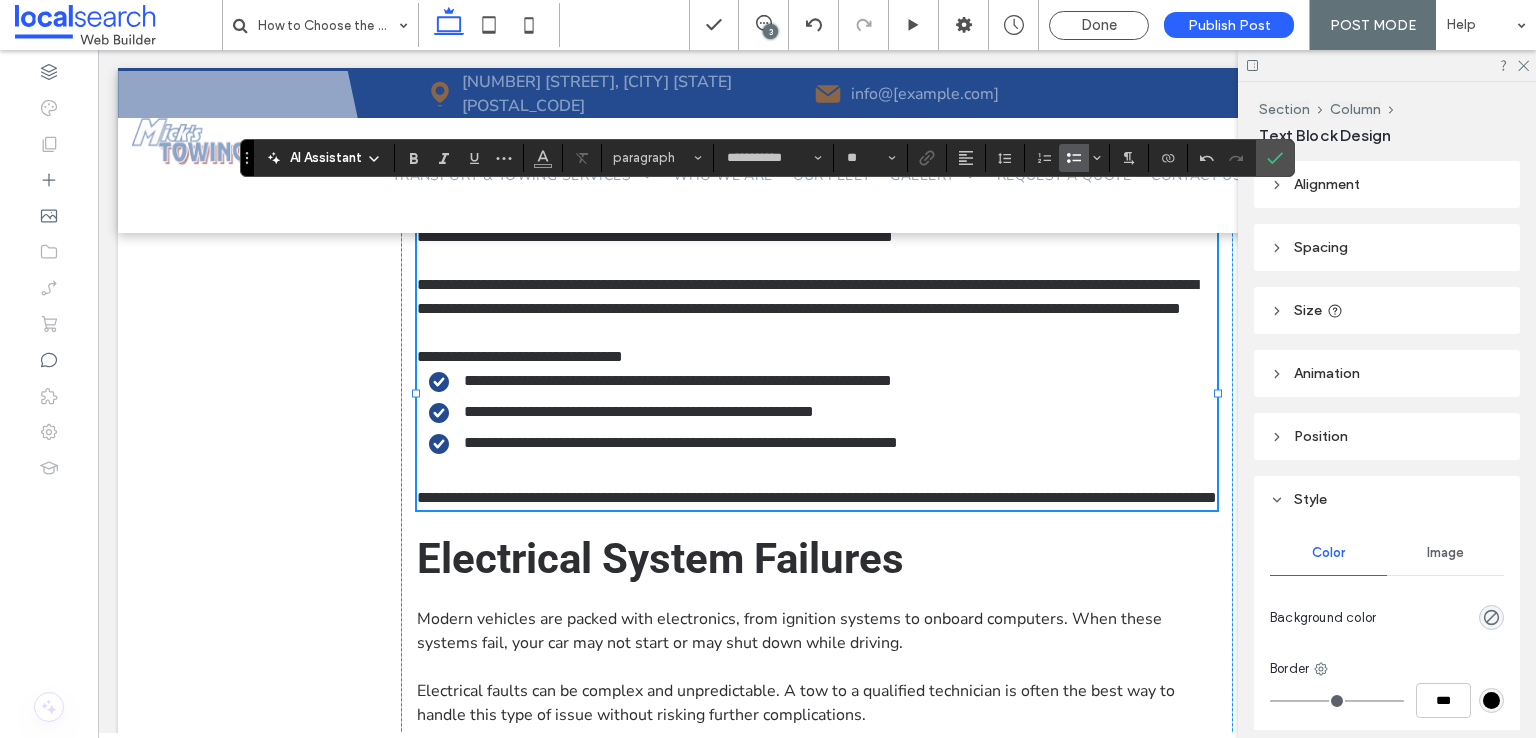 click on "**********" at bounding box center (678, 380) 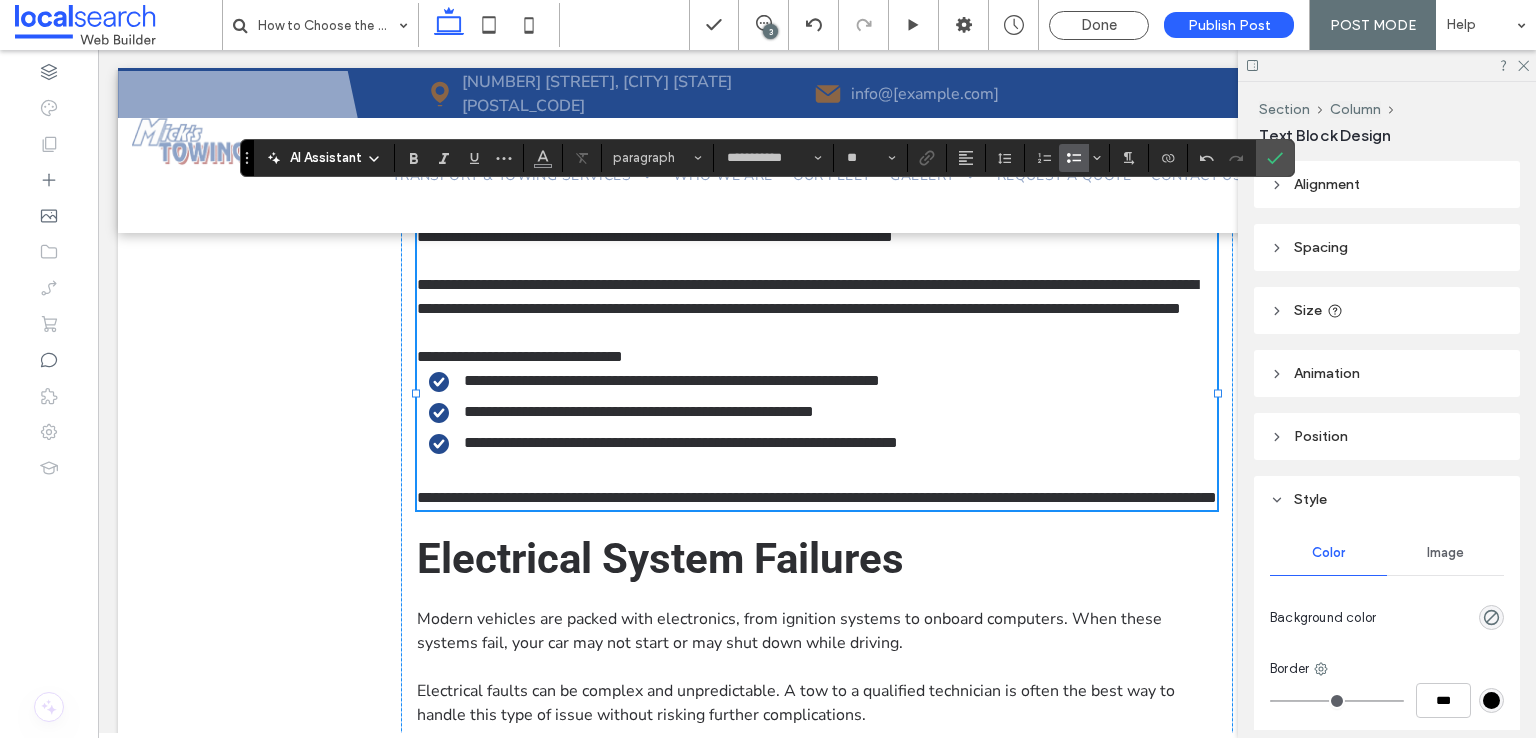 click on "**********" at bounding box center [639, 411] 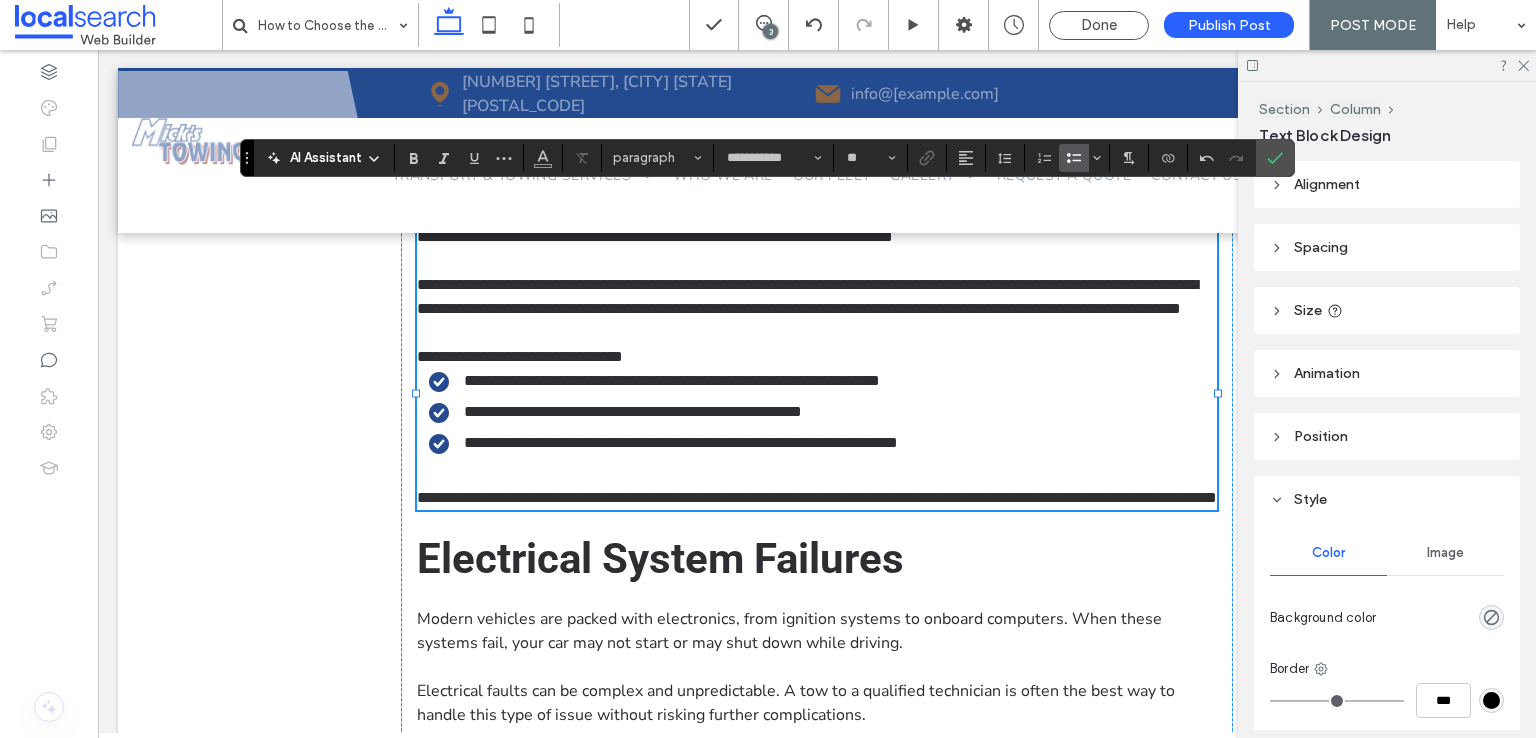 click on "**********" at bounding box center [681, 442] 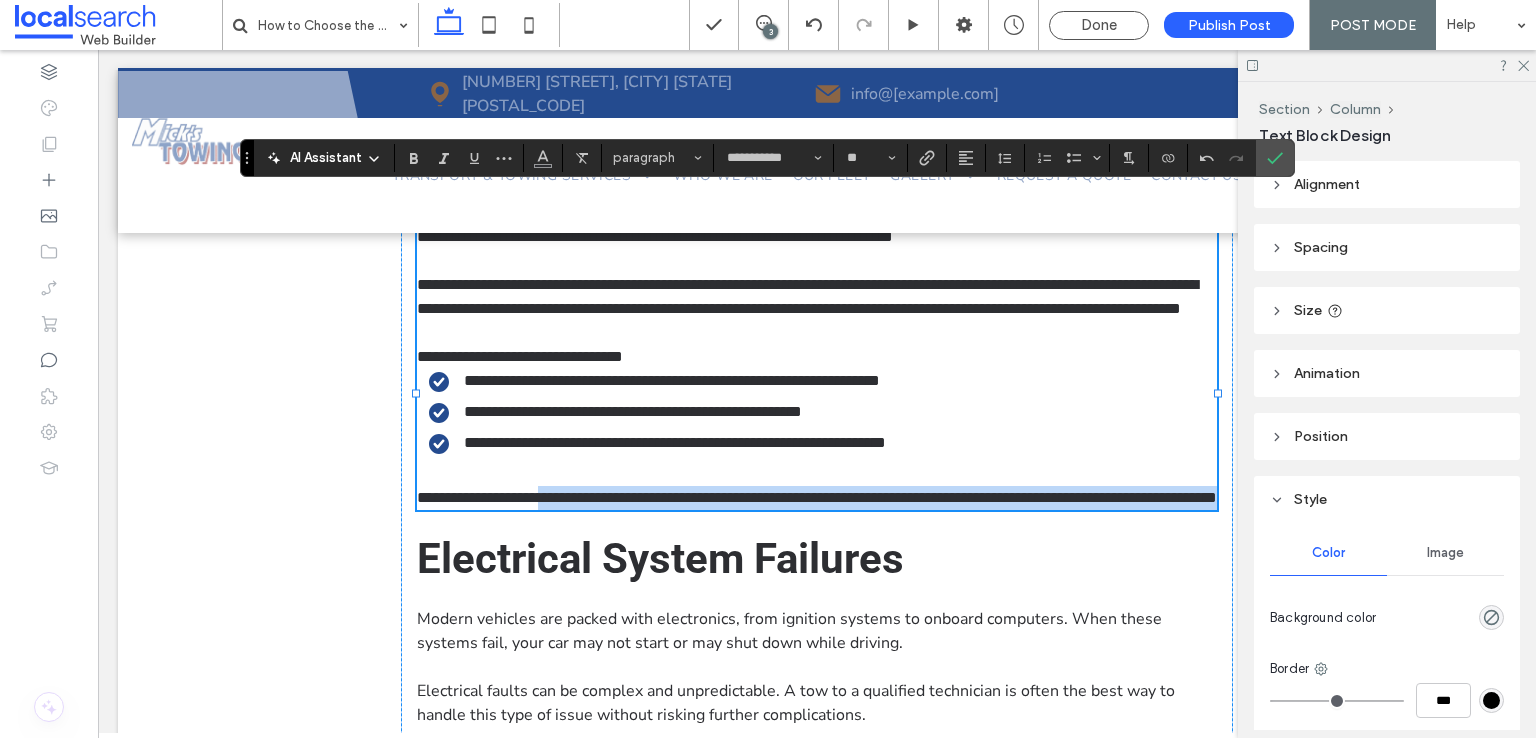 click on "**********" at bounding box center [817, 498] 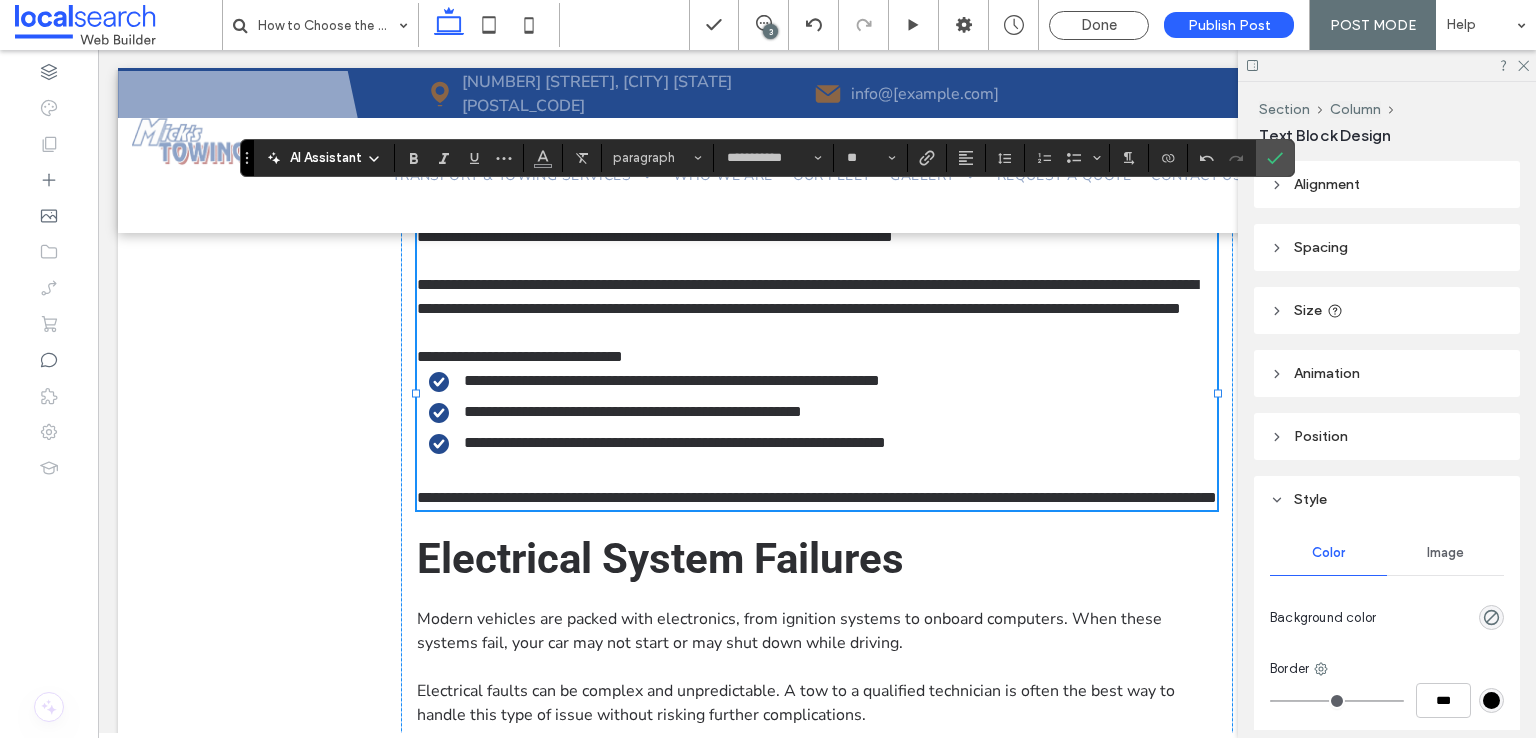 click on "**********" at bounding box center [675, 442] 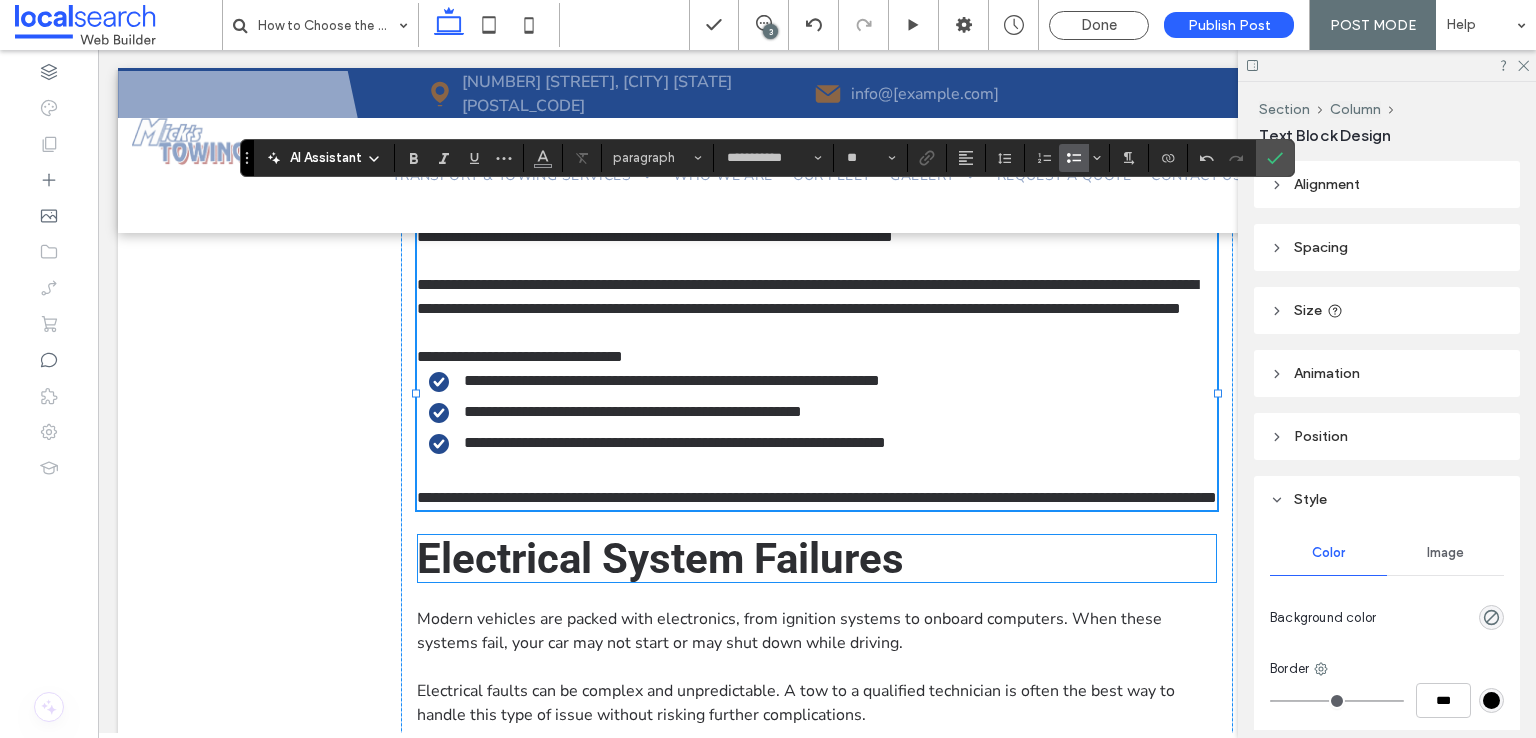 click on "Electrical System Failures" at bounding box center [660, 558] 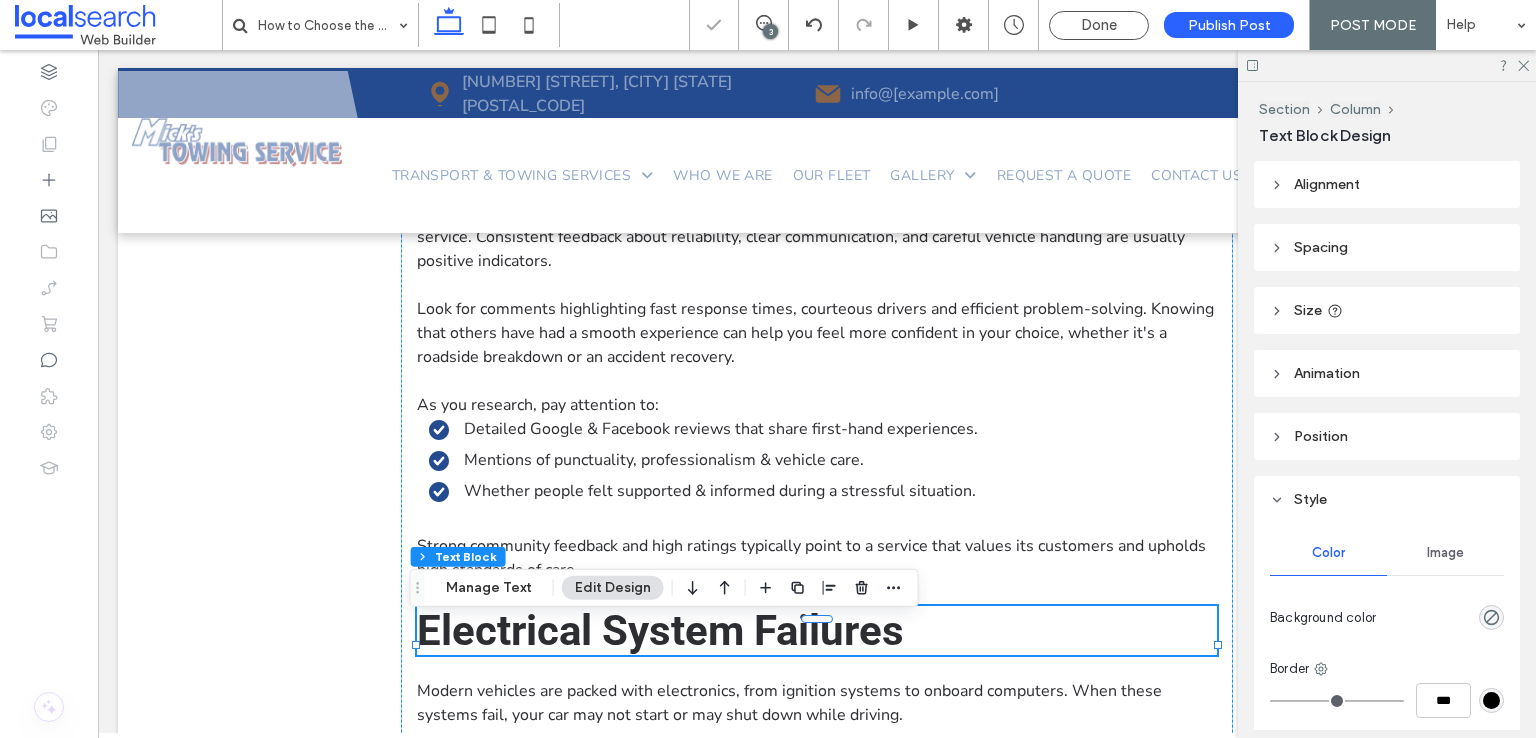 click on "Electrical System Failures" at bounding box center [660, 630] 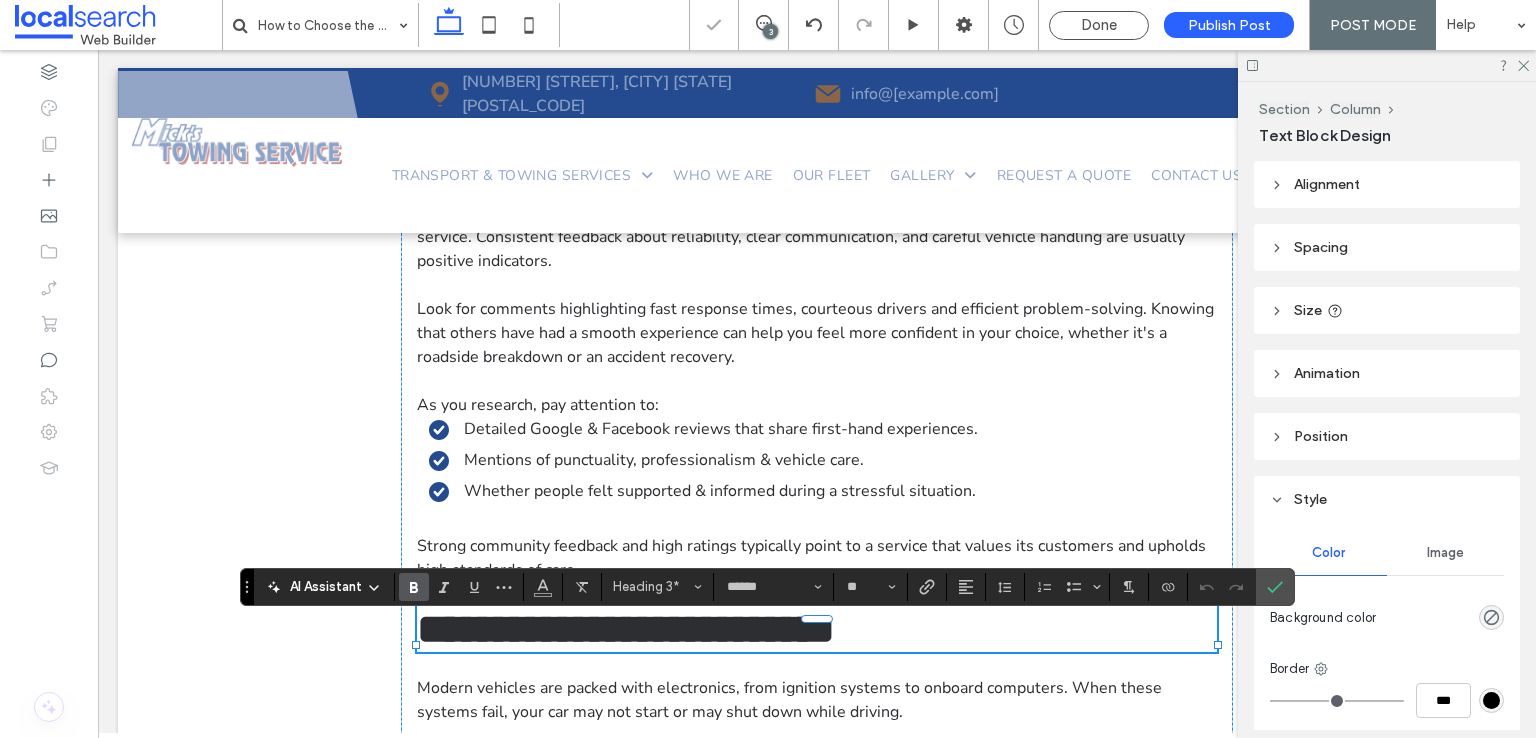 click on "**********" at bounding box center (626, 629) 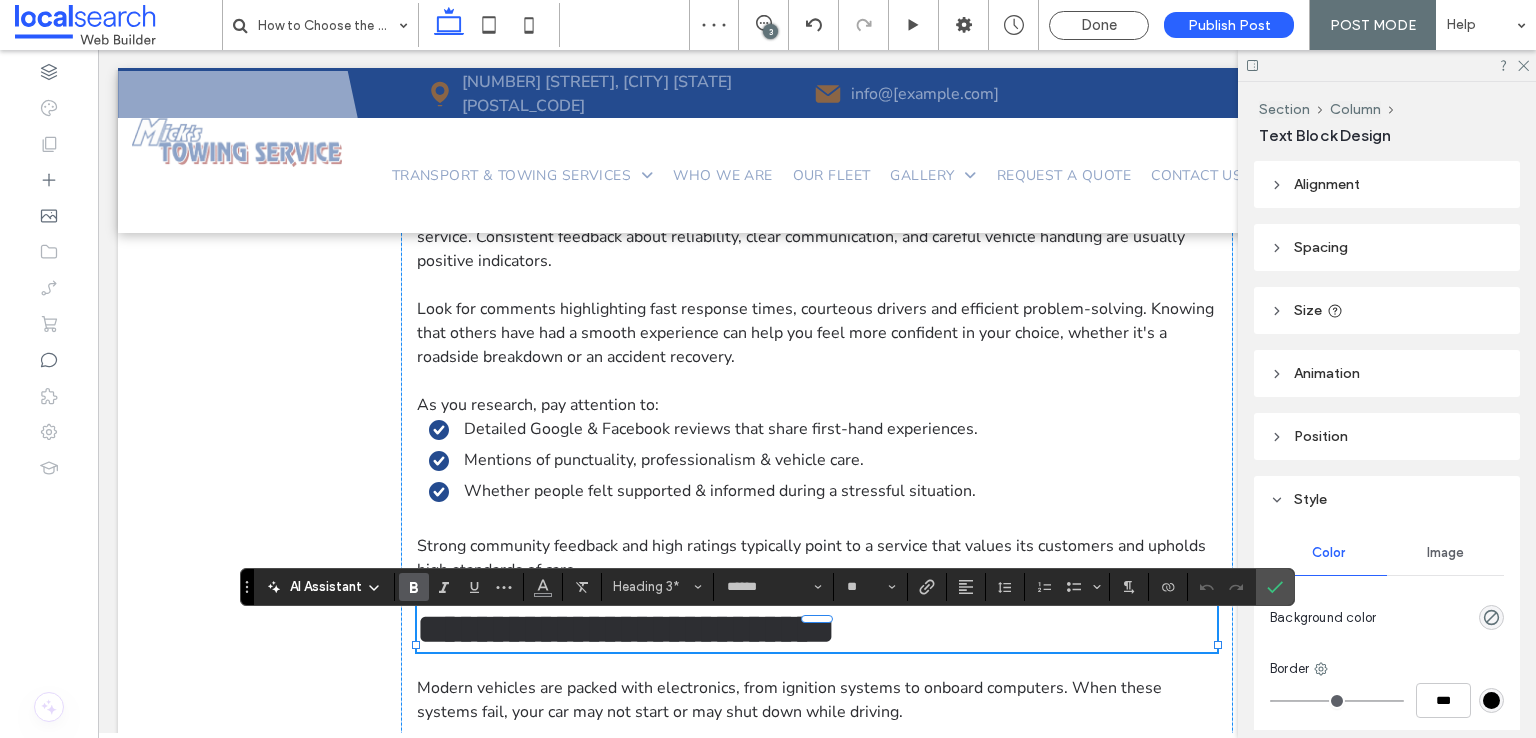 type on "**********" 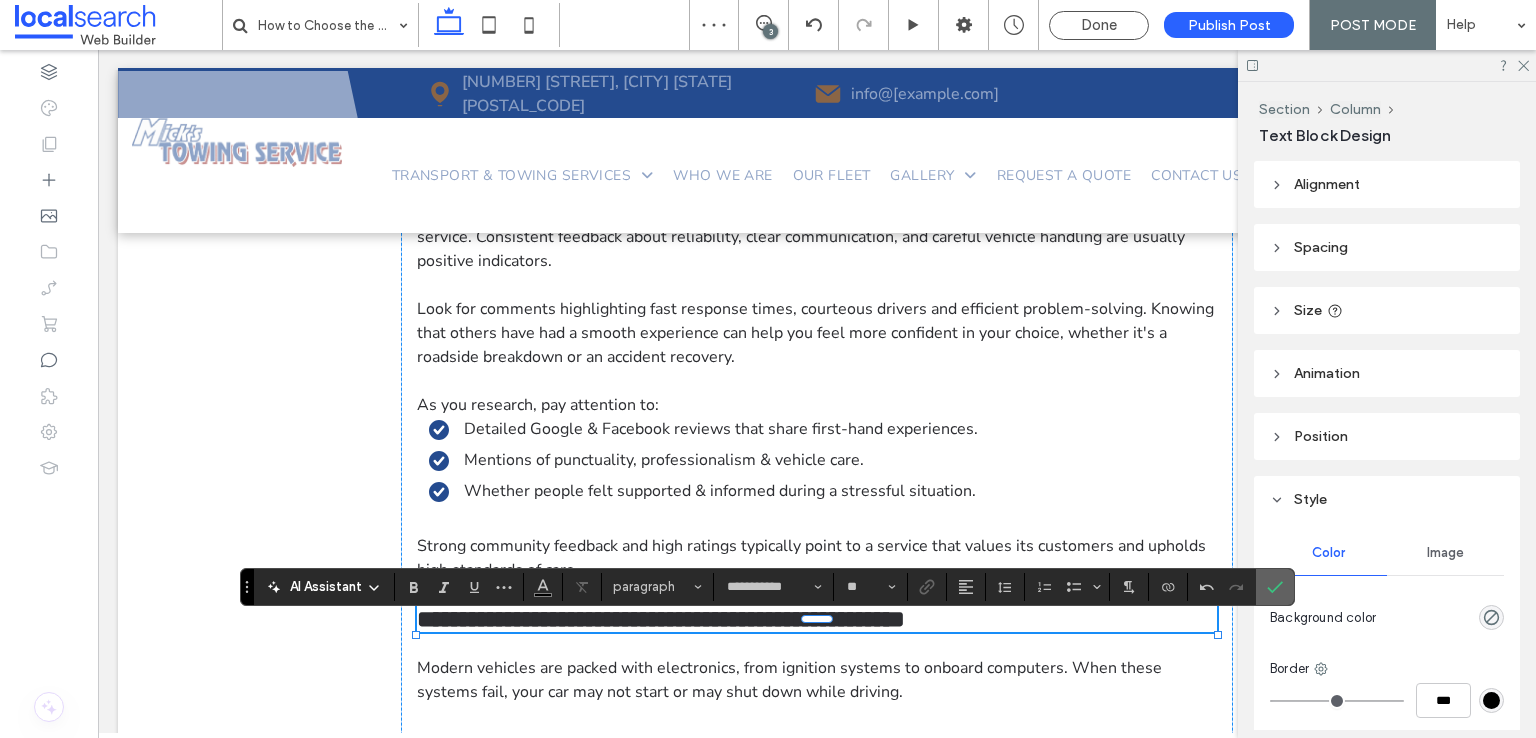 click 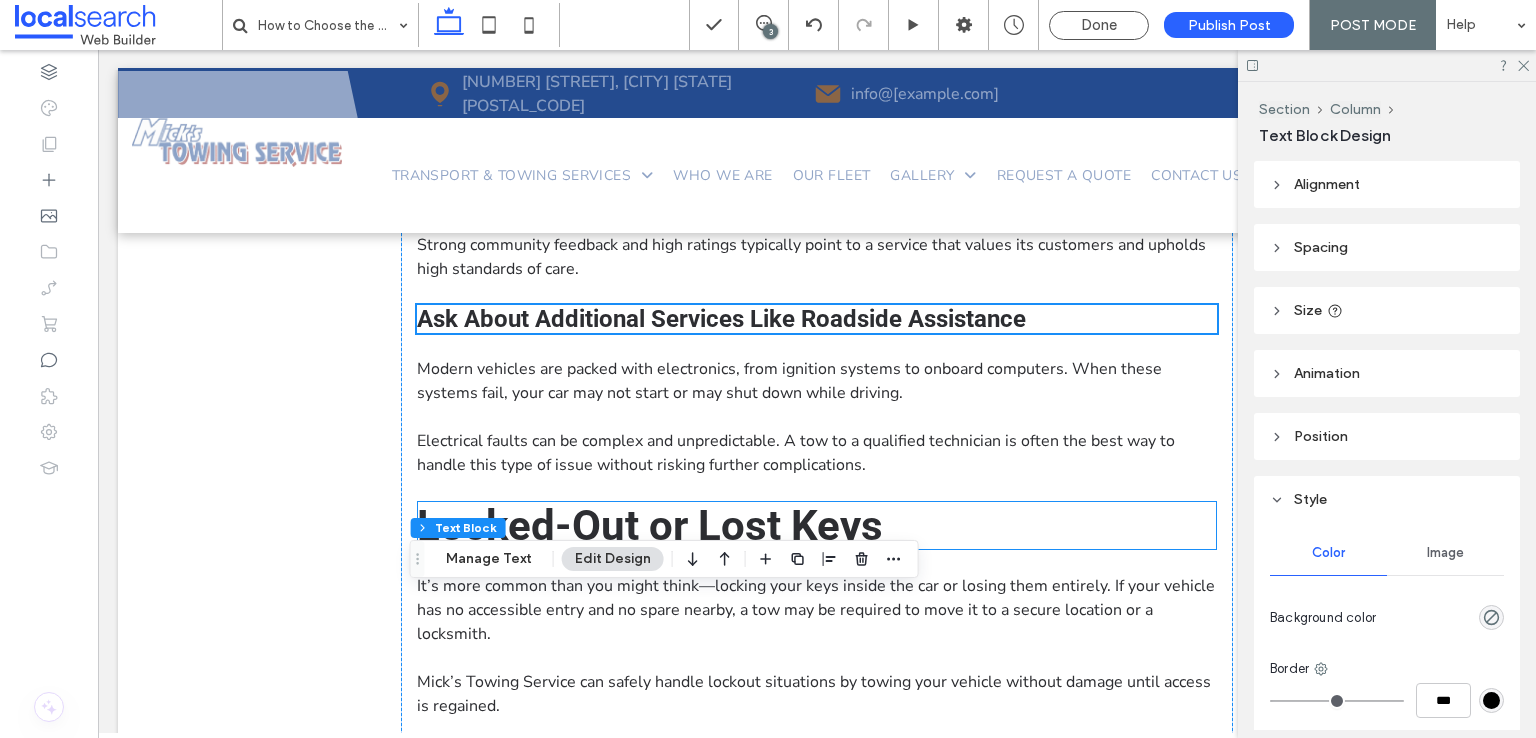 scroll, scrollTop: 3908, scrollLeft: 0, axis: vertical 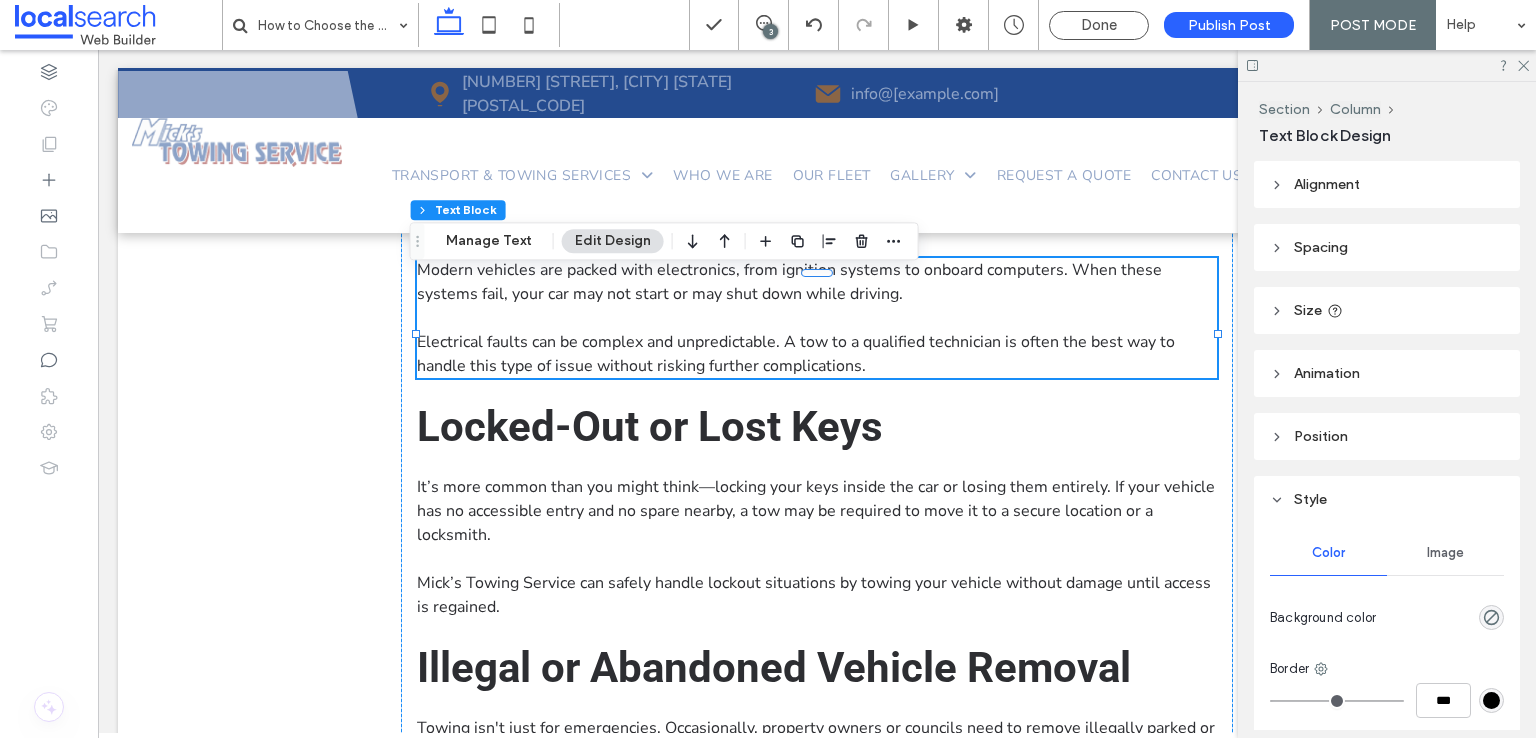 click on "Modern vehicles are packed with electronics, from ignition systems to onboard computers. When these systems fail, your car may not start or may shut down while driving." at bounding box center [789, 282] 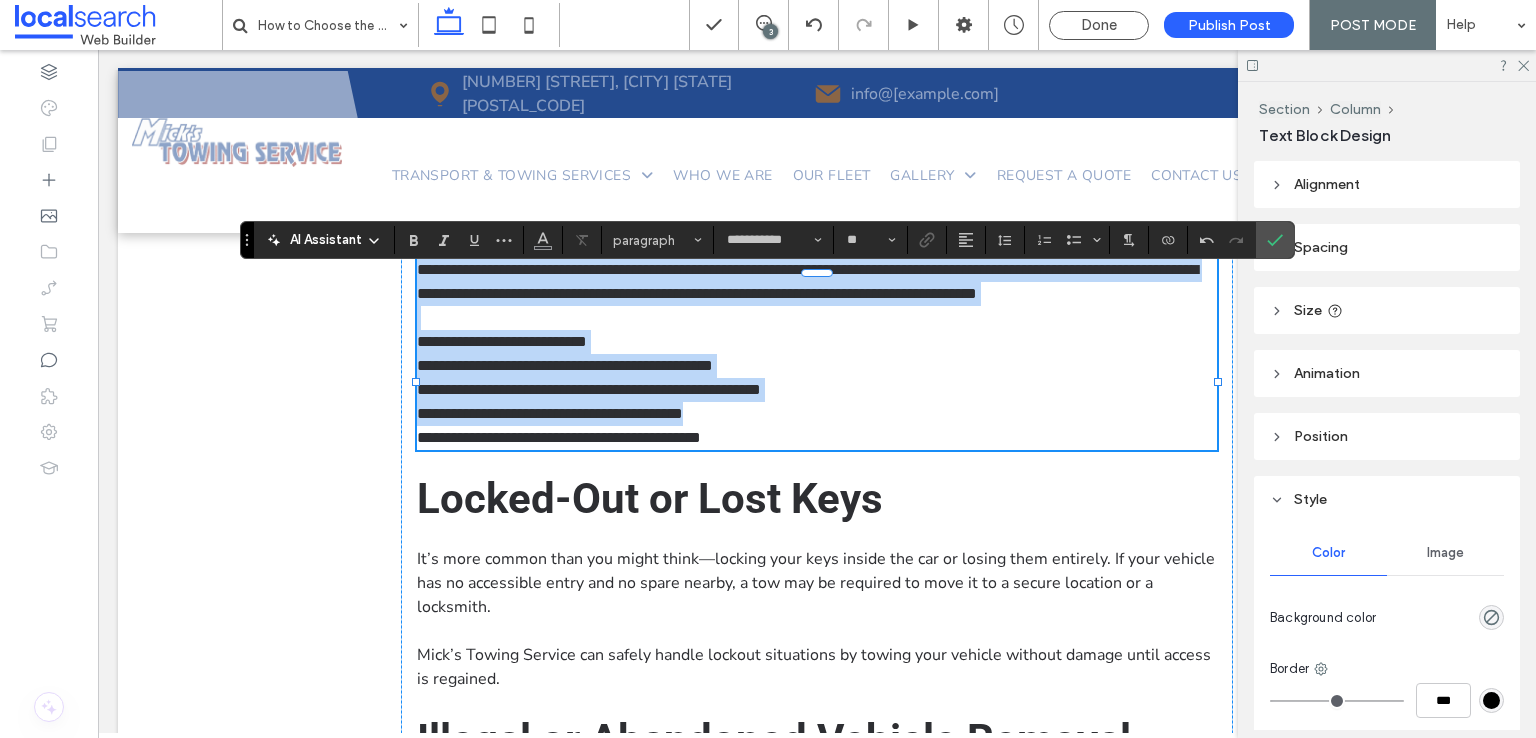 scroll, scrollTop: 0, scrollLeft: 0, axis: both 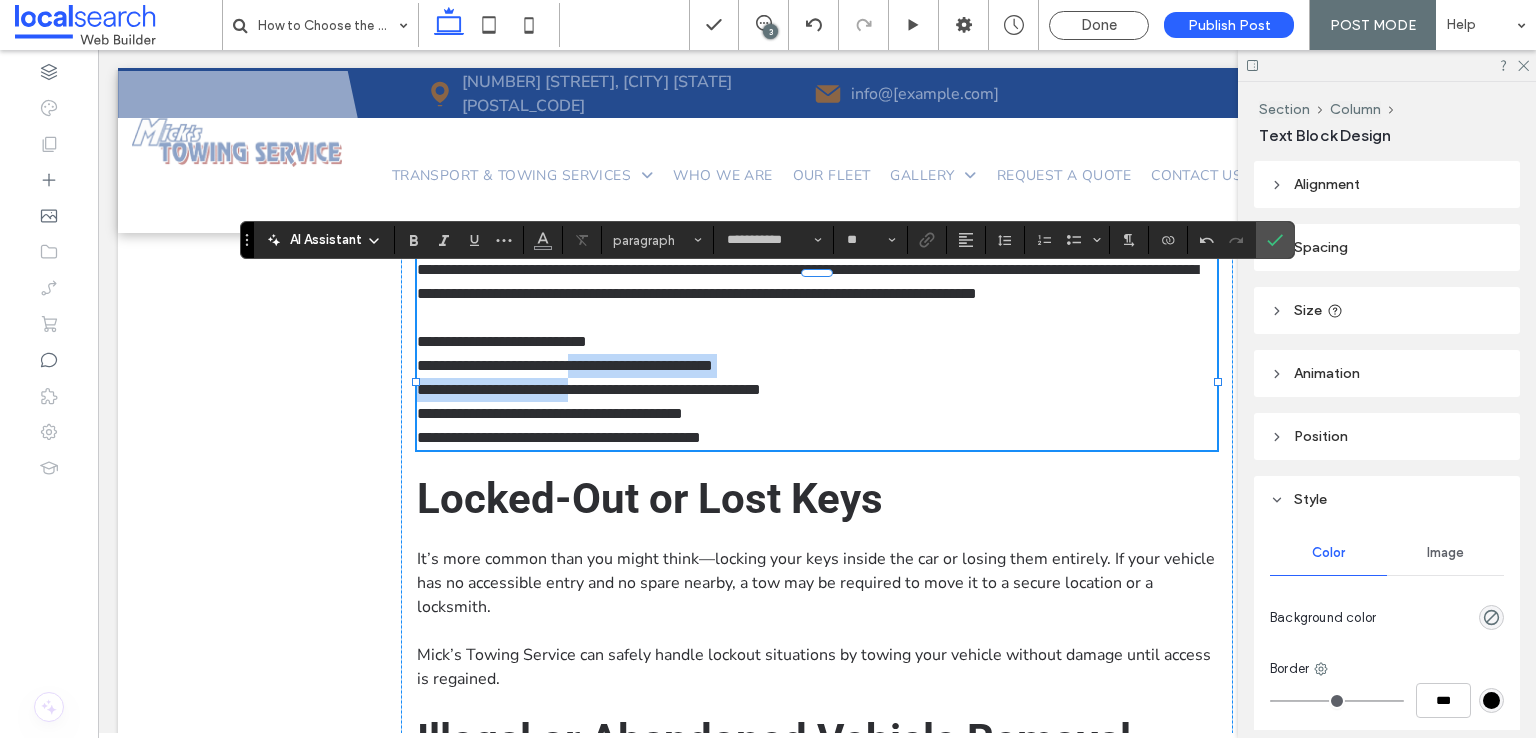 click on "**********" at bounding box center (817, 354) 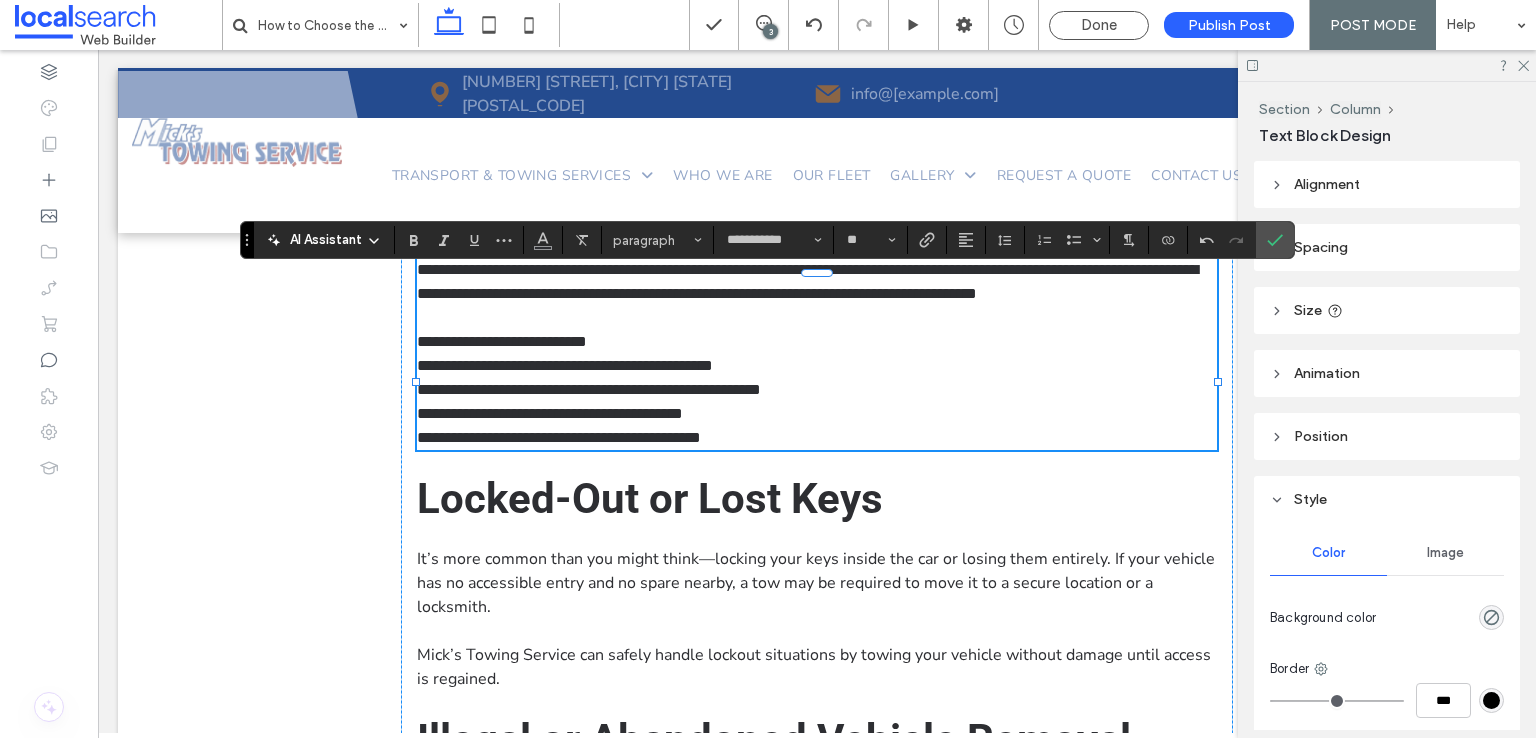 click on "**********" at bounding box center (817, 438) 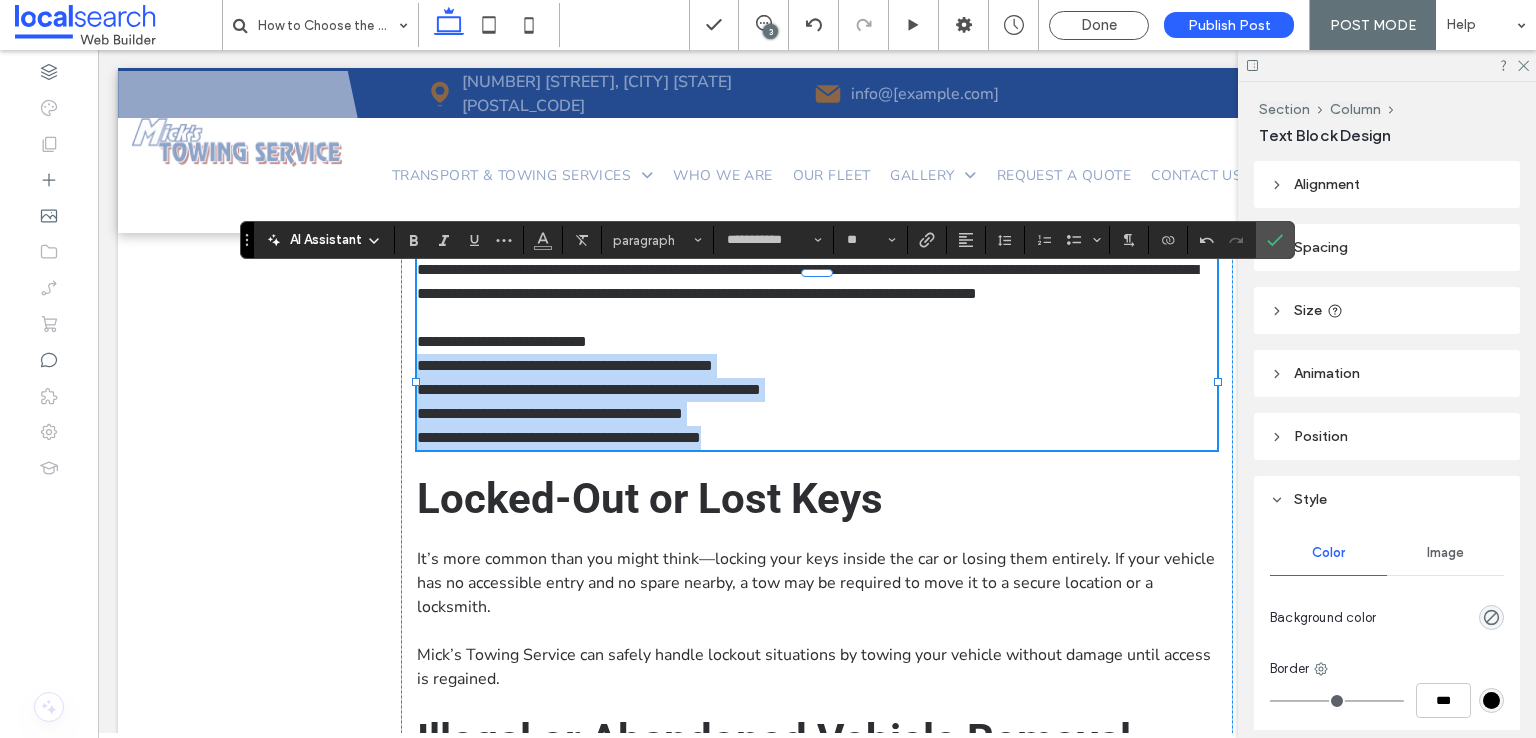 drag, startPoint x: 793, startPoint y: 473, endPoint x: 413, endPoint y: 403, distance: 386.3936 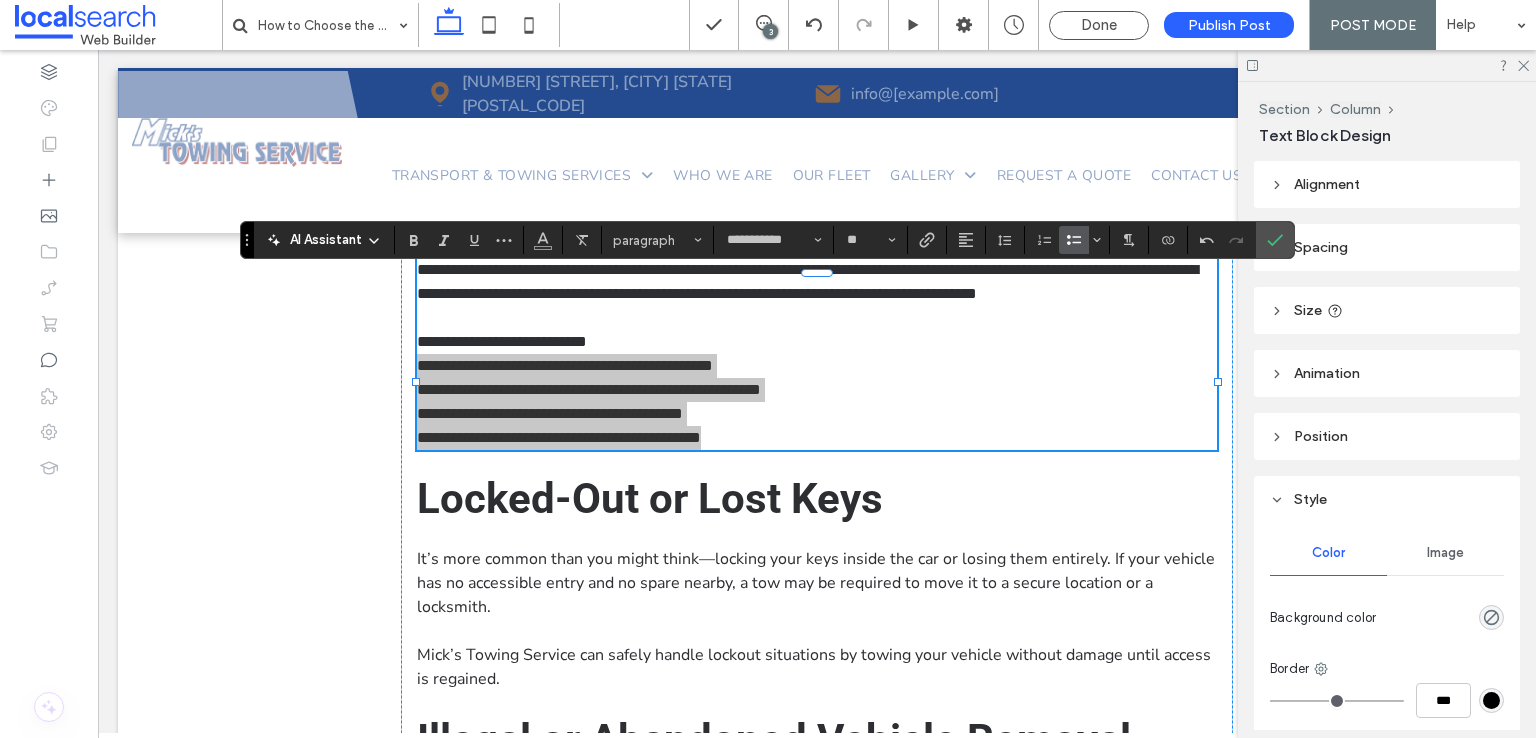 click 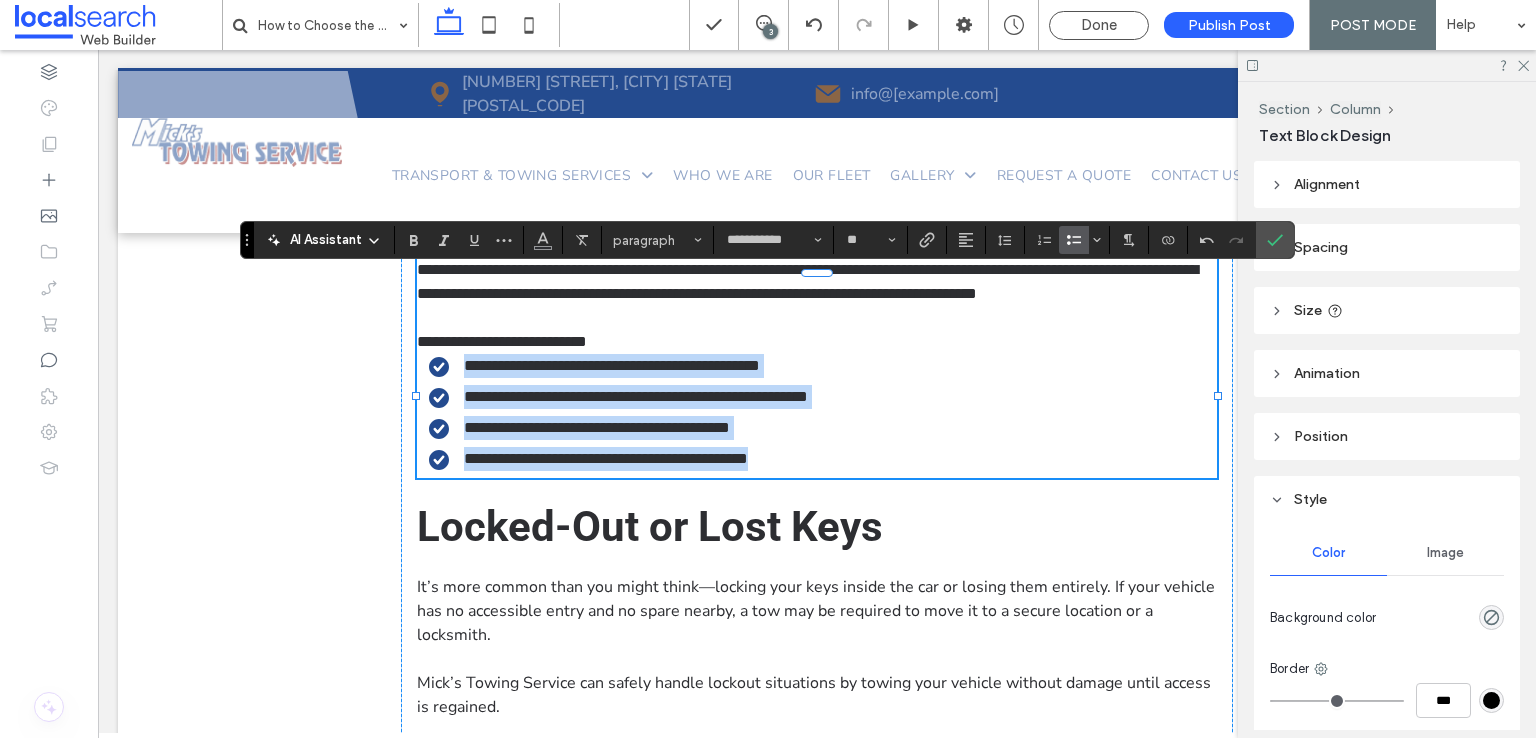 click on "**********" at bounding box center [823, 459] 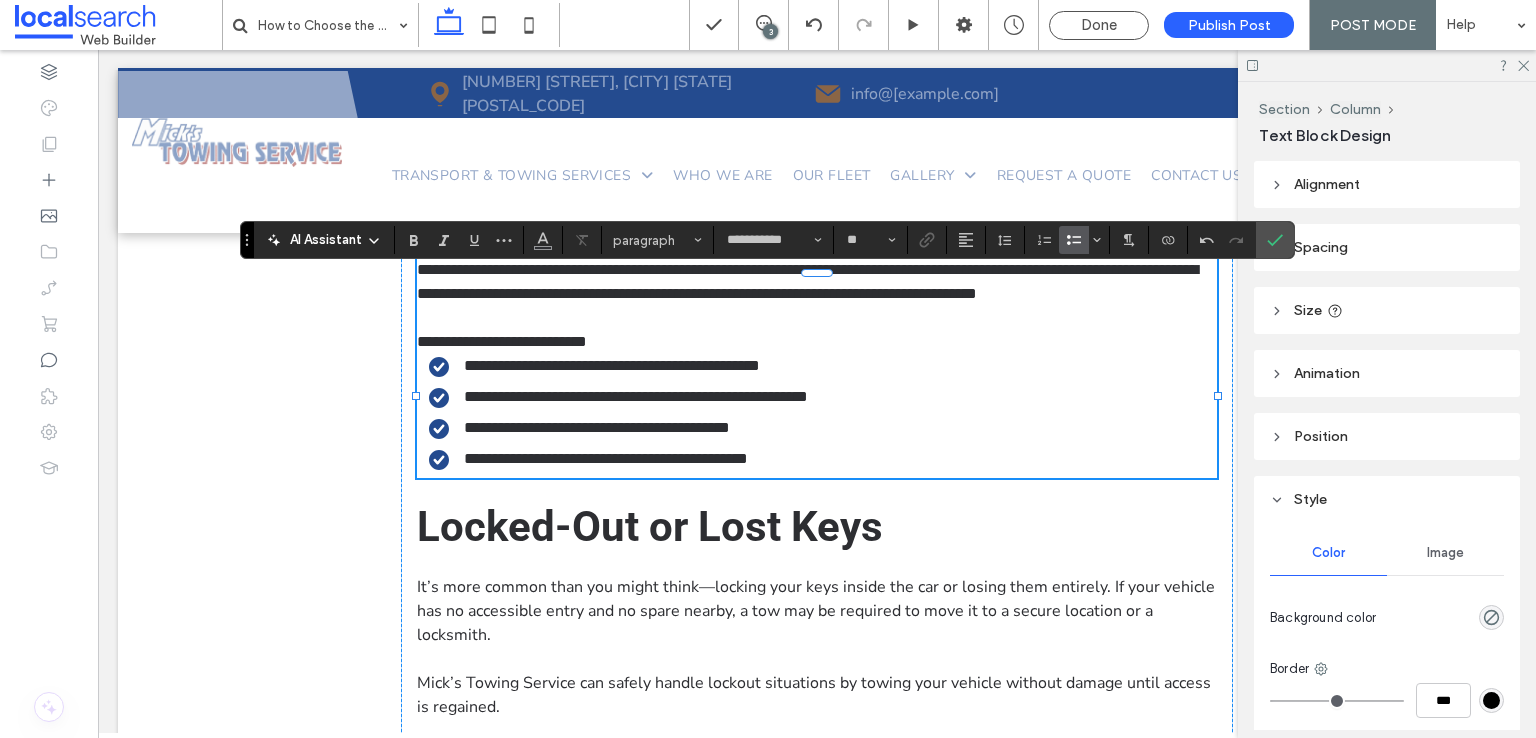 click on "**********" at bounding box center [612, 365] 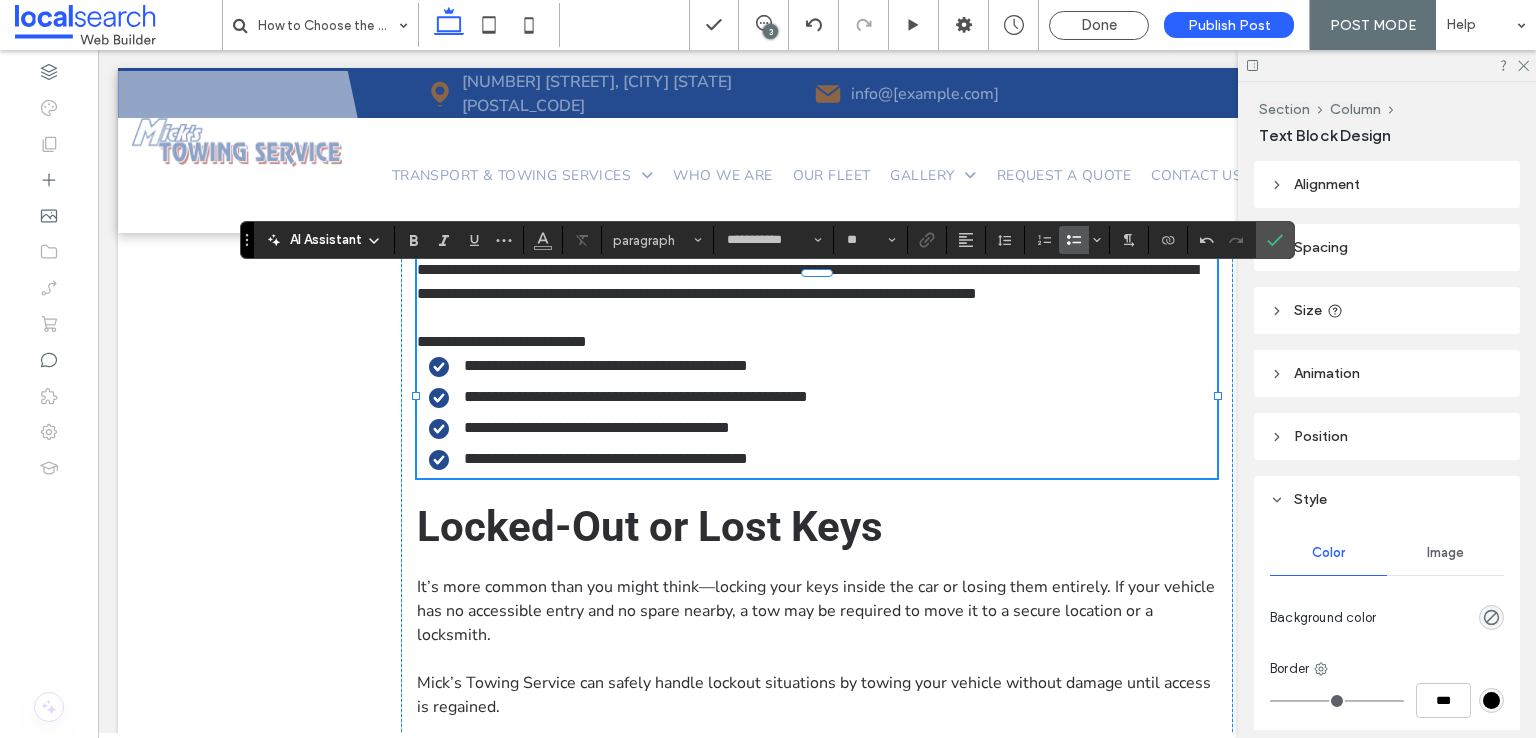 click on "**********" at bounding box center [636, 396] 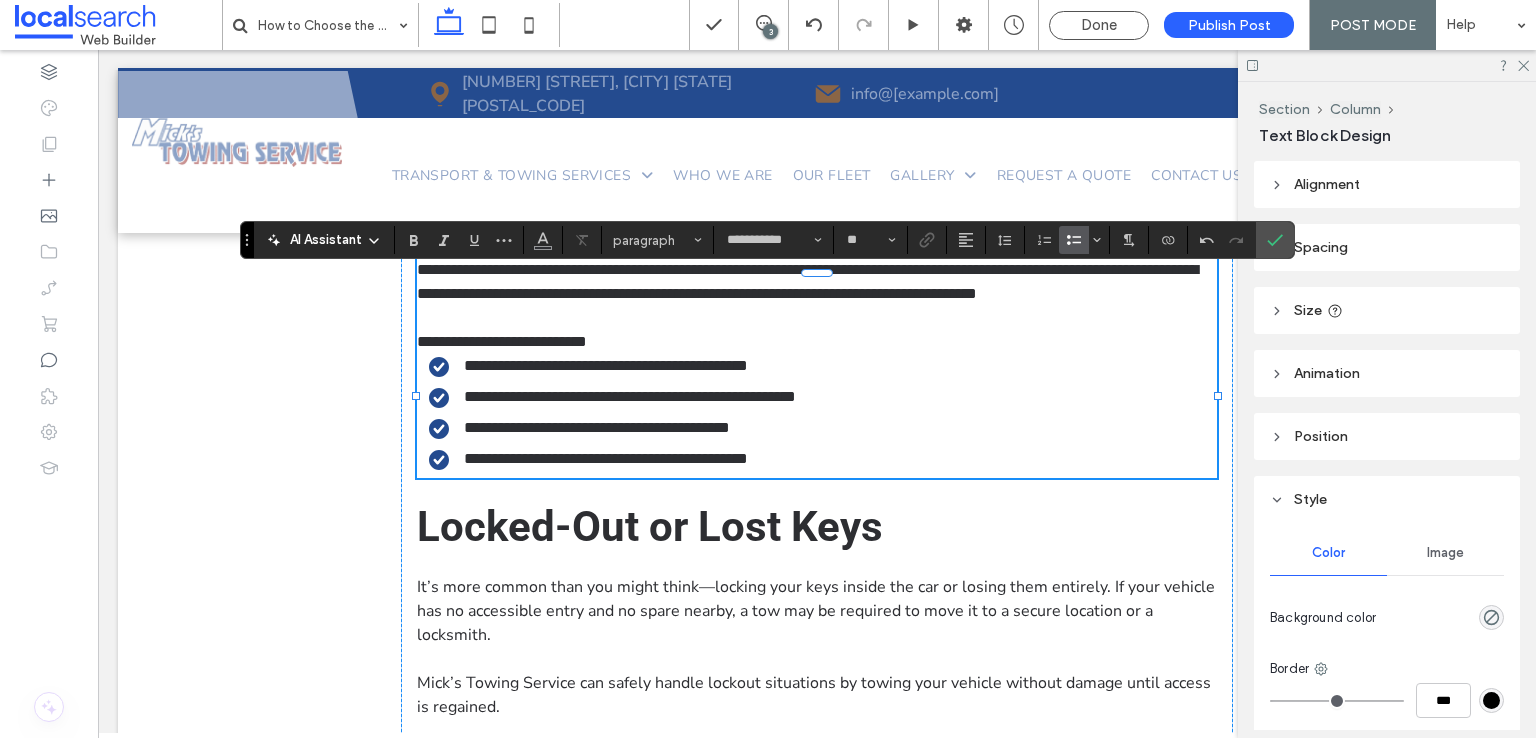 click on "**********" at bounding box center [597, 427] 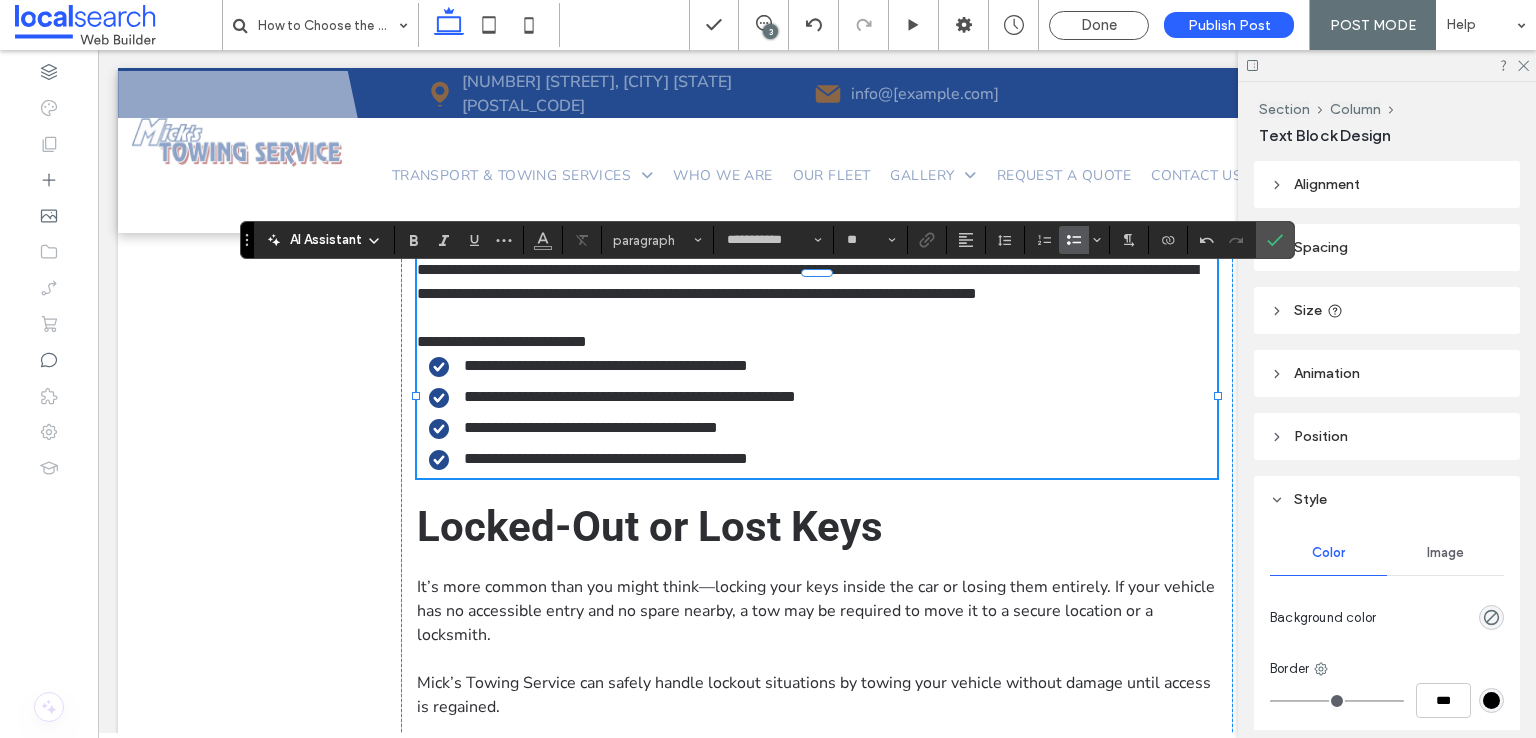 click on "**********" at bounding box center [606, 458] 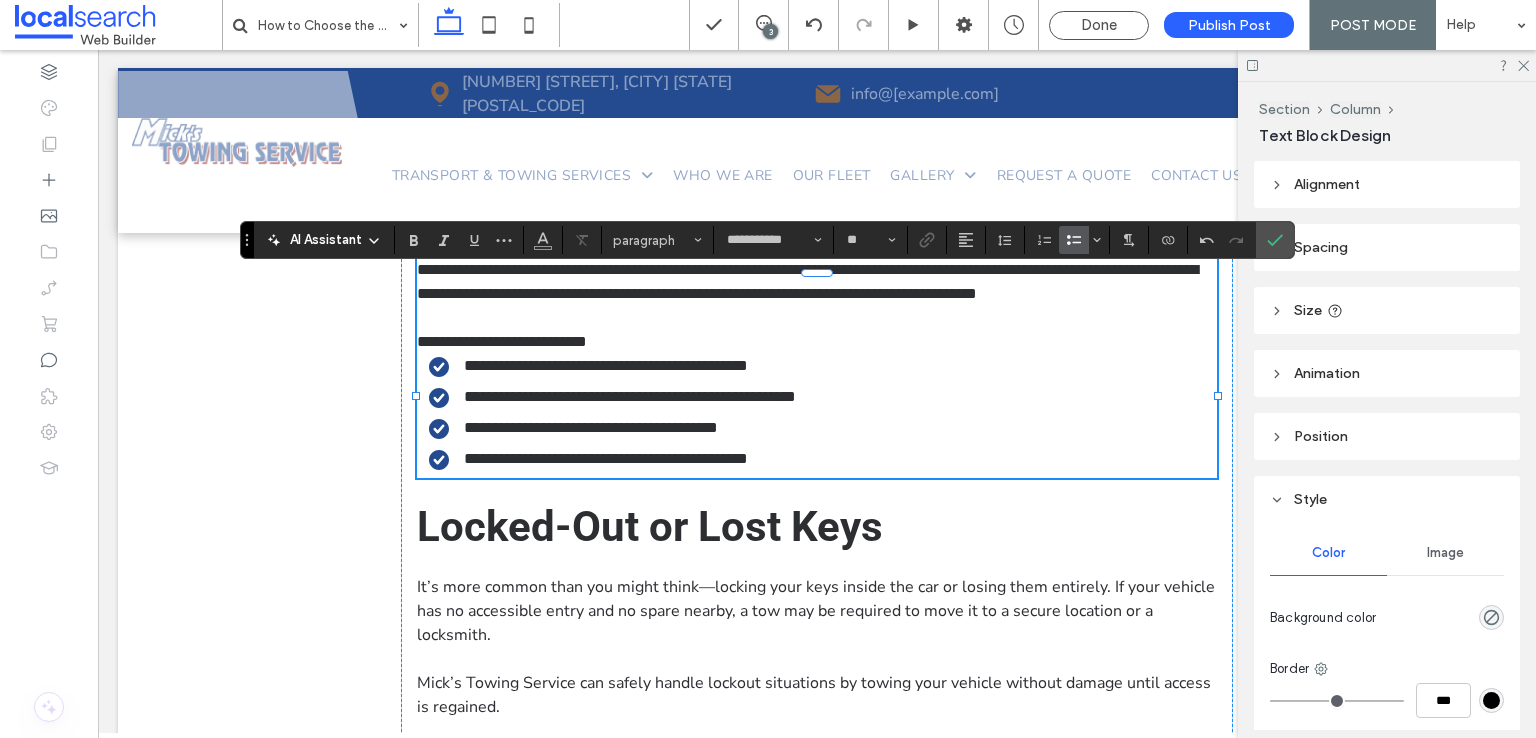 click on "**********" at bounding box center [606, 458] 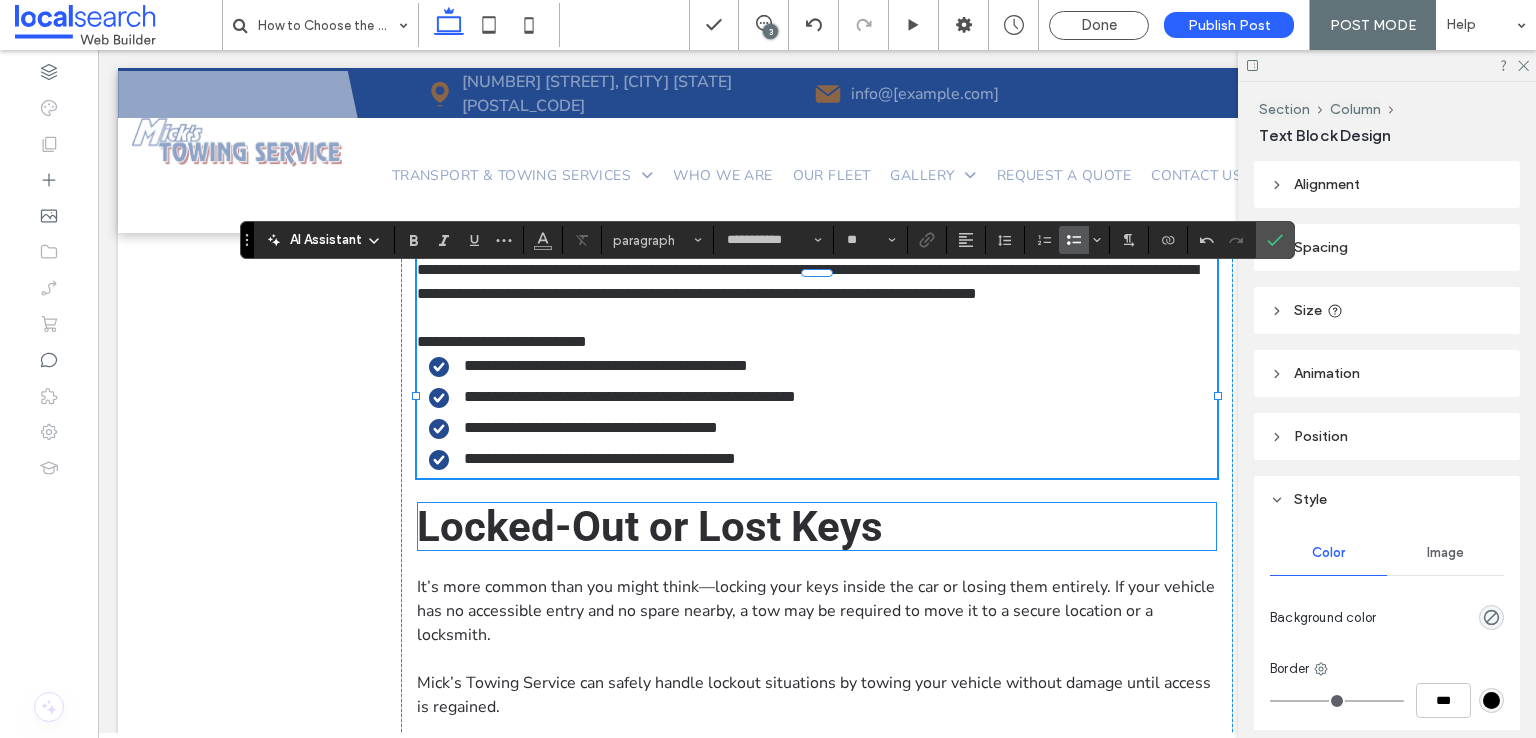 click on "Locked-Out or Lost Keys" at bounding box center [650, 526] 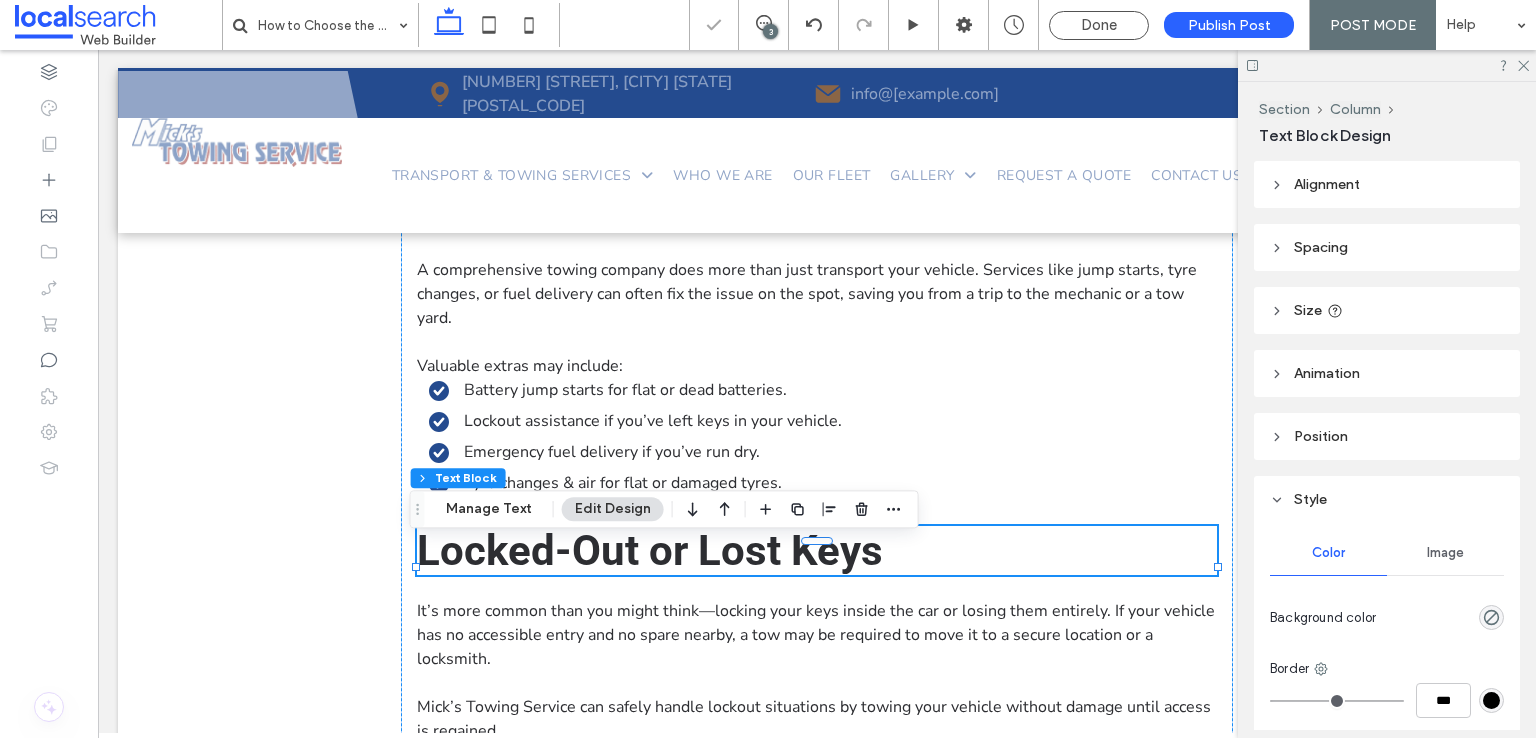 click on "Locked-Out or Lost Keys" at bounding box center (650, 550) 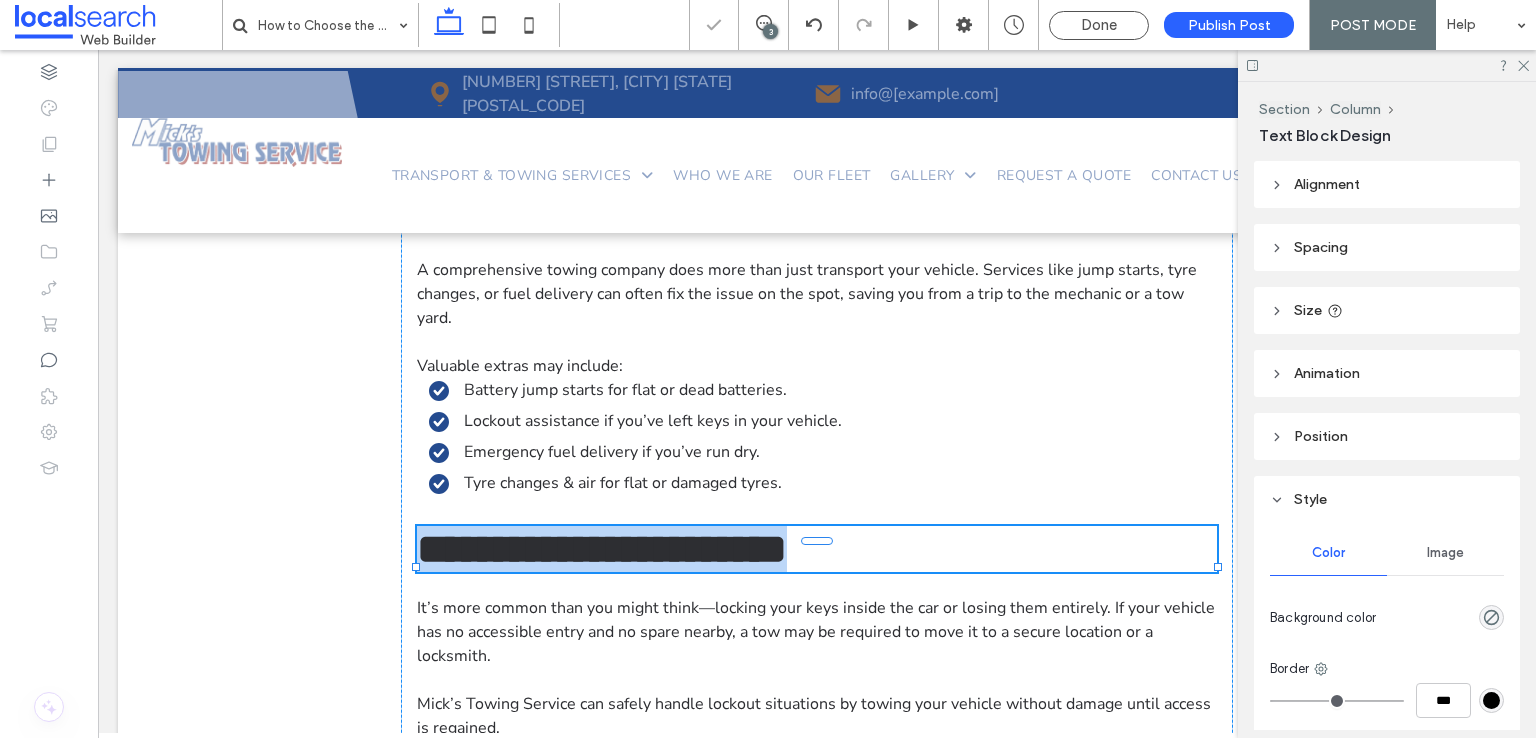 type on "******" 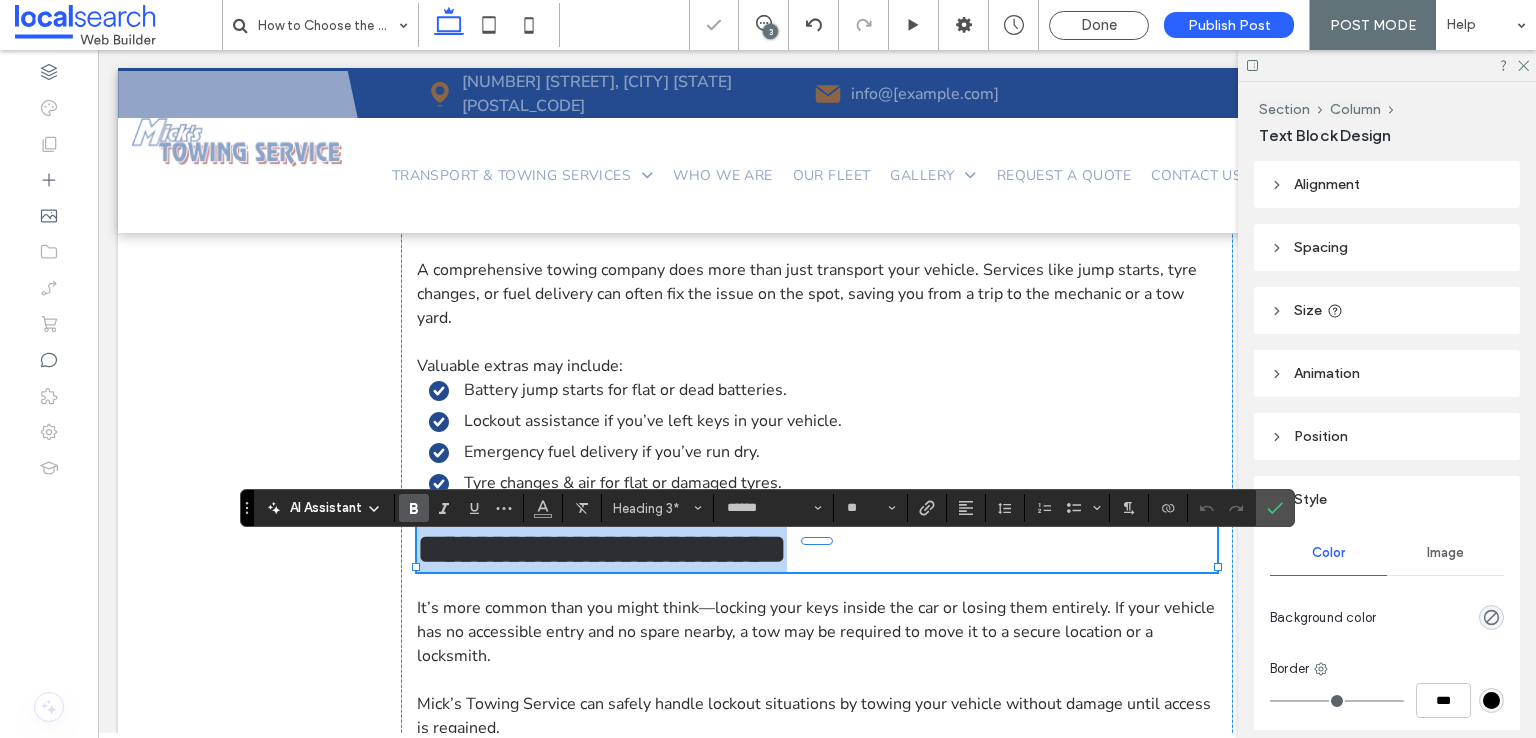 type on "**********" 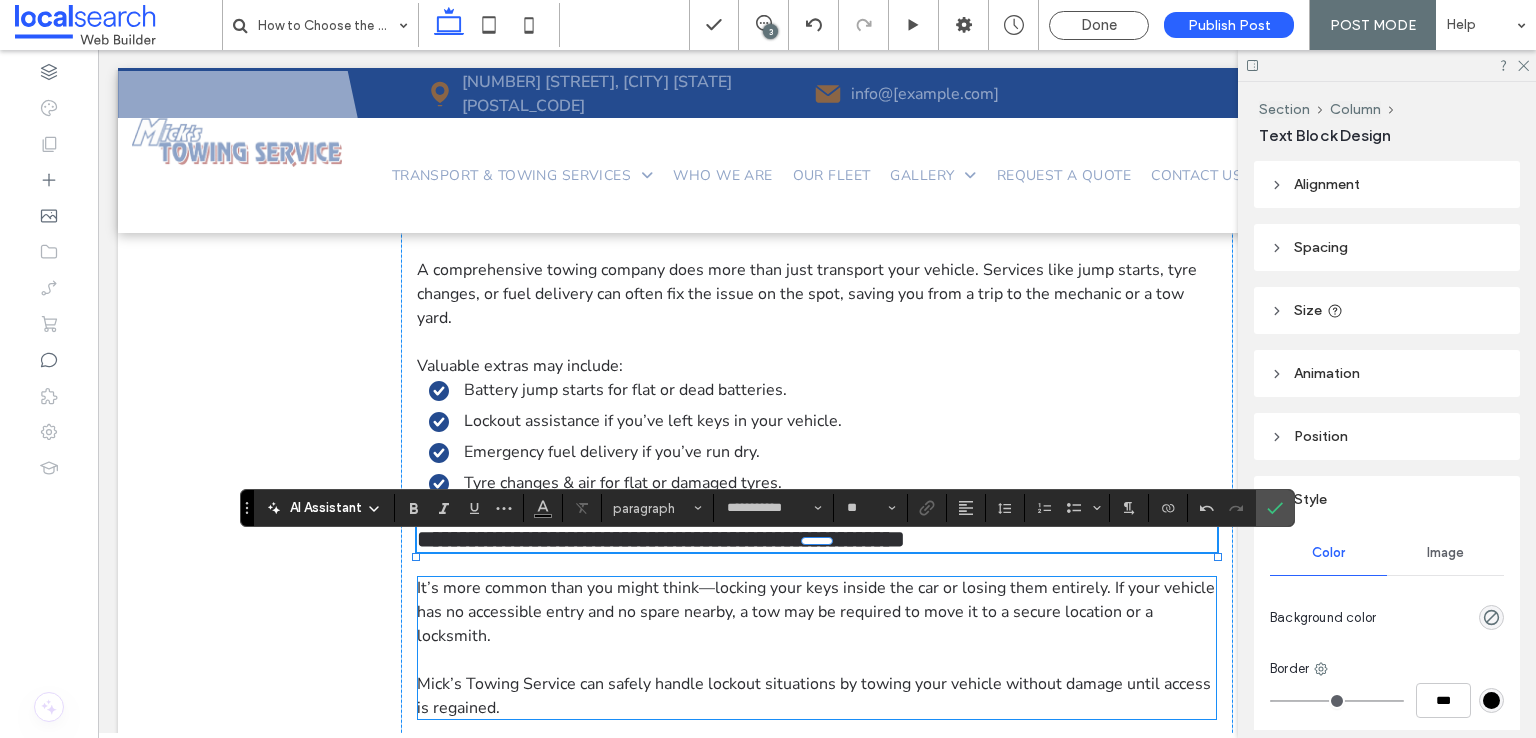 click on "It’s more common than you might think—locking your keys inside the car or losing them entirely. If your vehicle has no accessible entry and no spare nearby, a tow may be required to move it to a secure location or a locksmith." at bounding box center (816, 612) 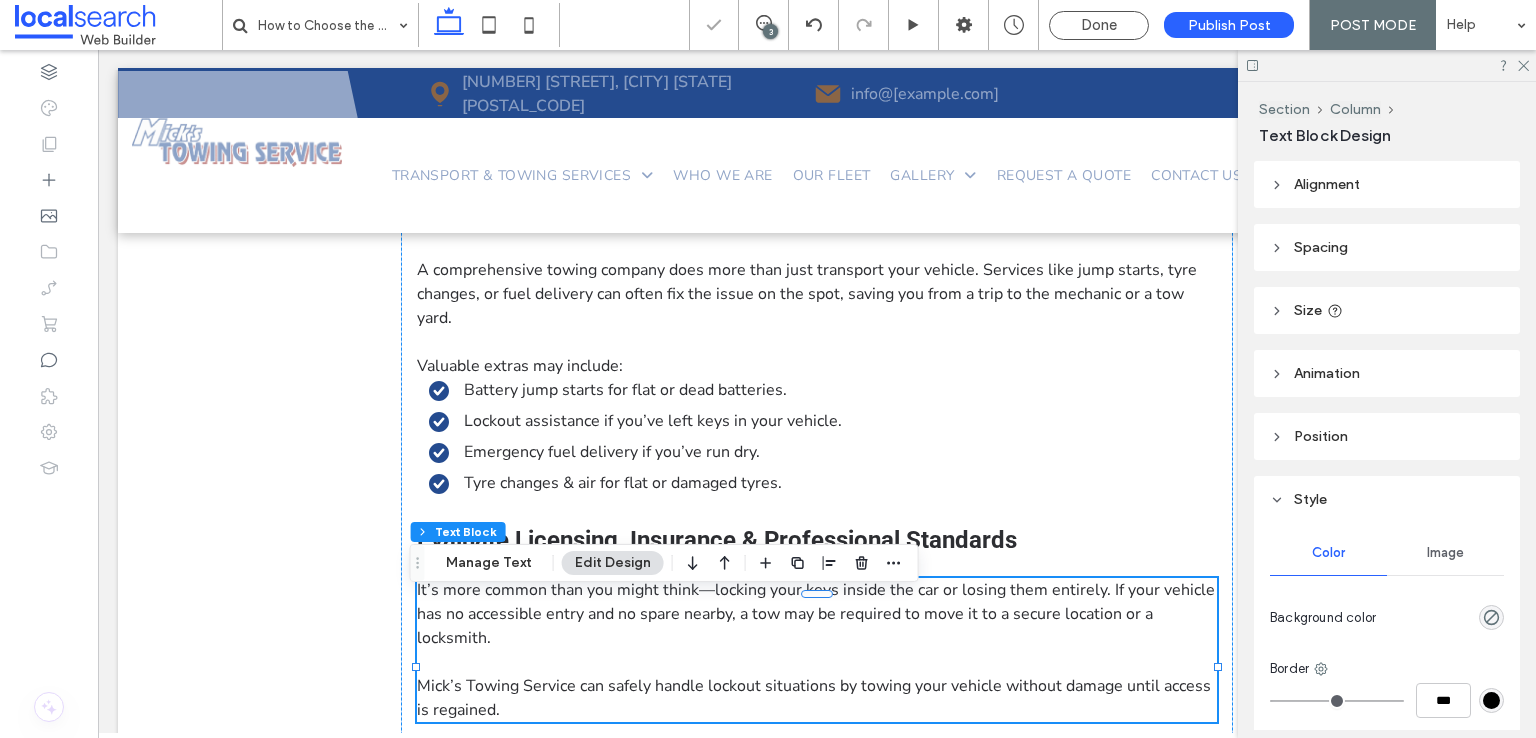 click on "It’s more common than you might think—locking your keys inside the car or losing them entirely. If your vehicle has no accessible entry and no spare nearby, a tow may be required to move it to a secure location or a locksmith." at bounding box center (816, 614) 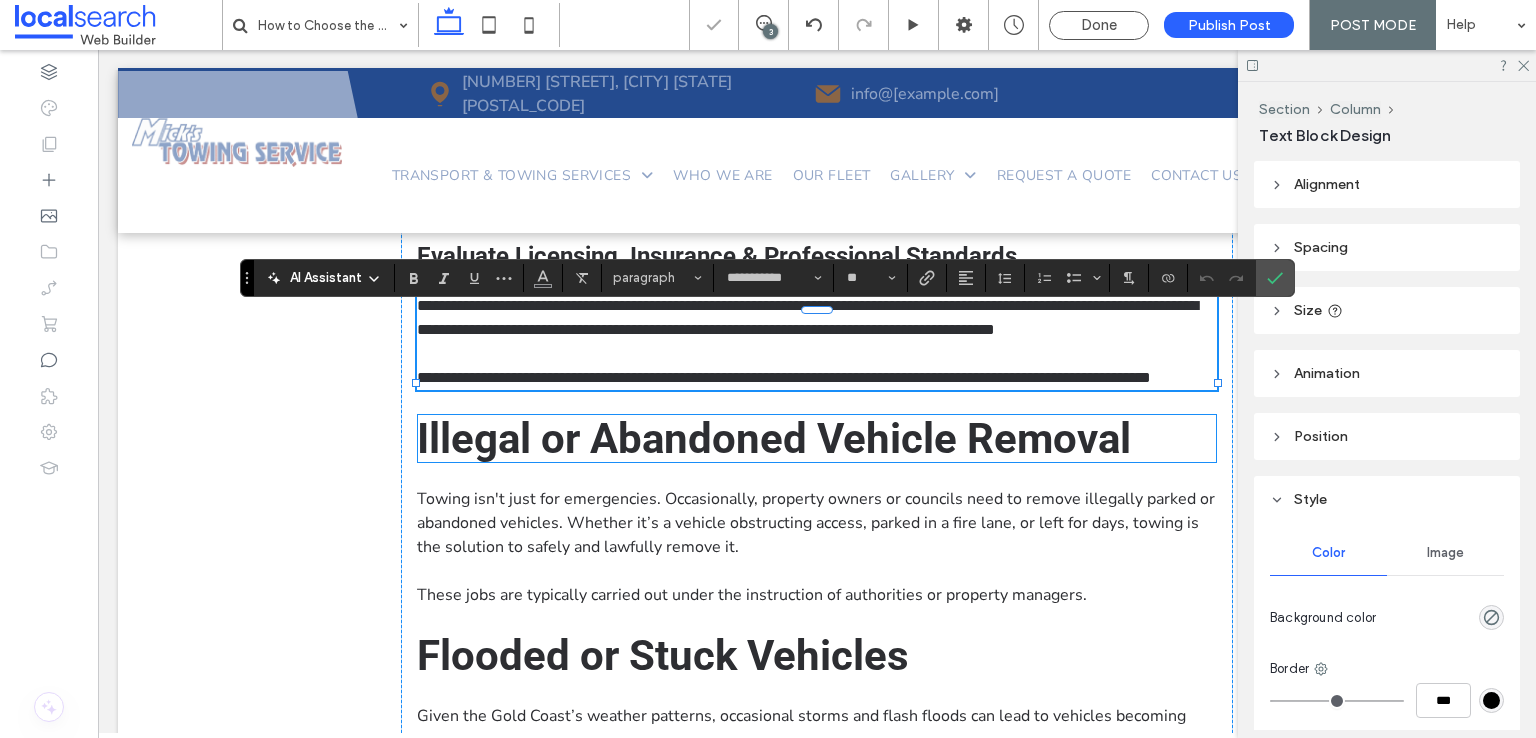 scroll, scrollTop: 0, scrollLeft: 0, axis: both 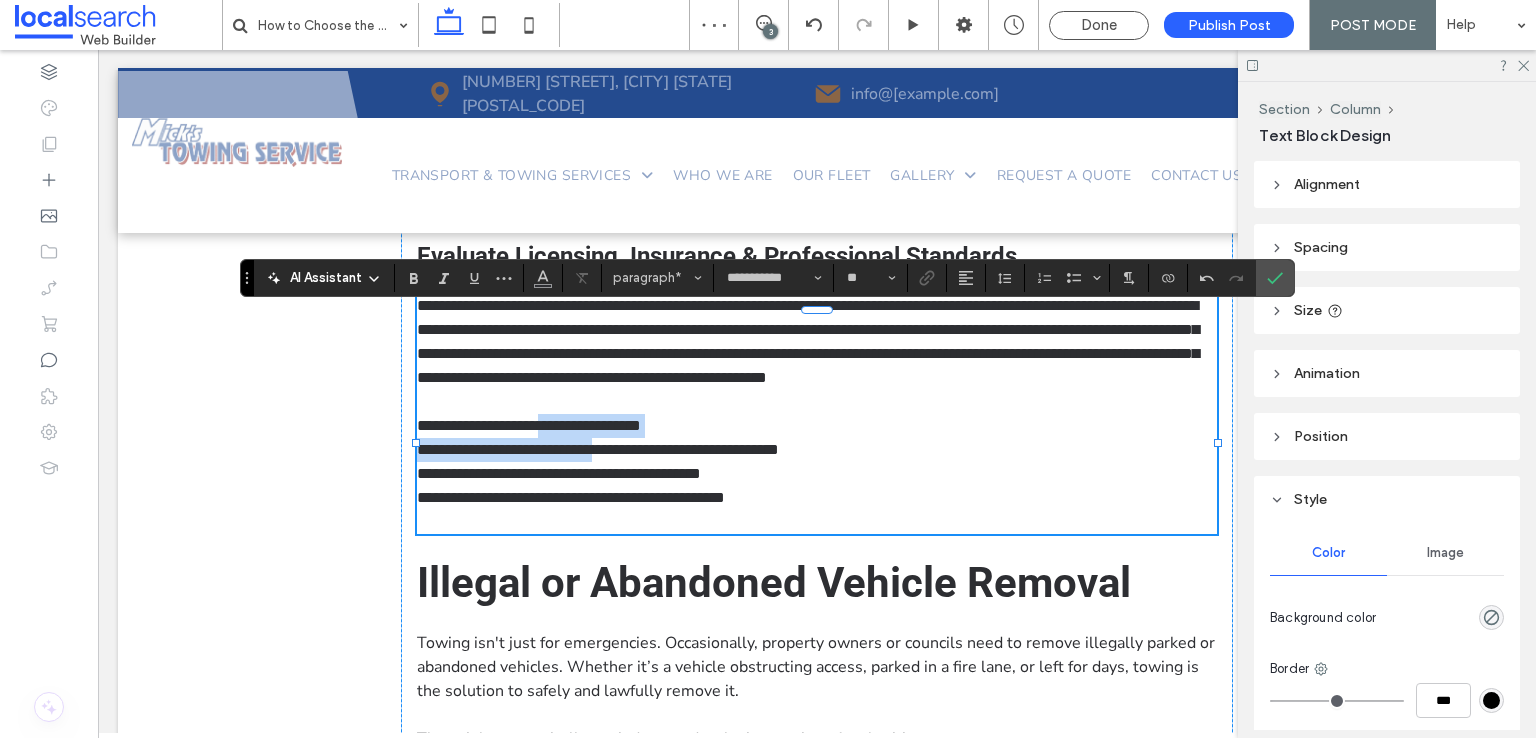 click on "**********" at bounding box center (598, 449) 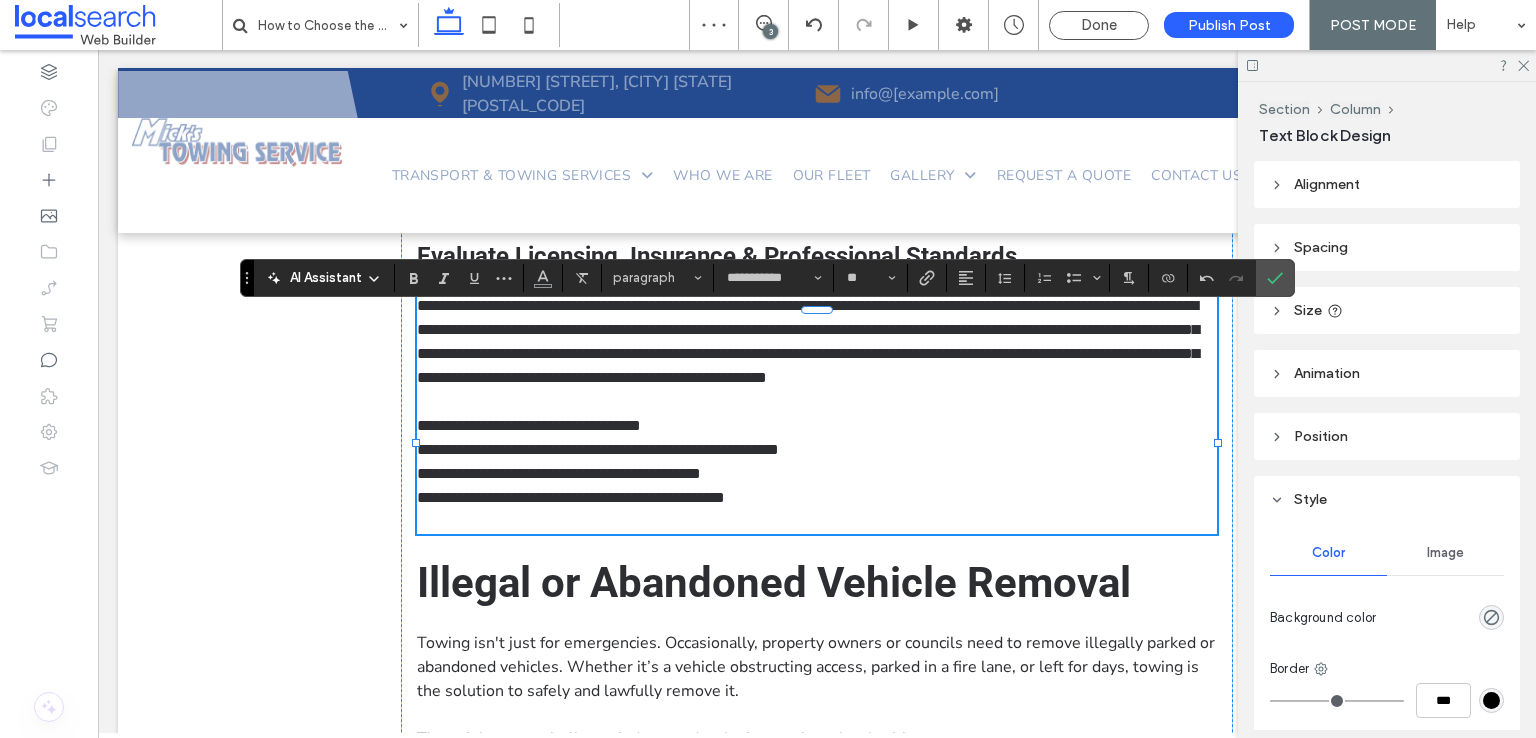 click on "**********" at bounding box center (571, 497) 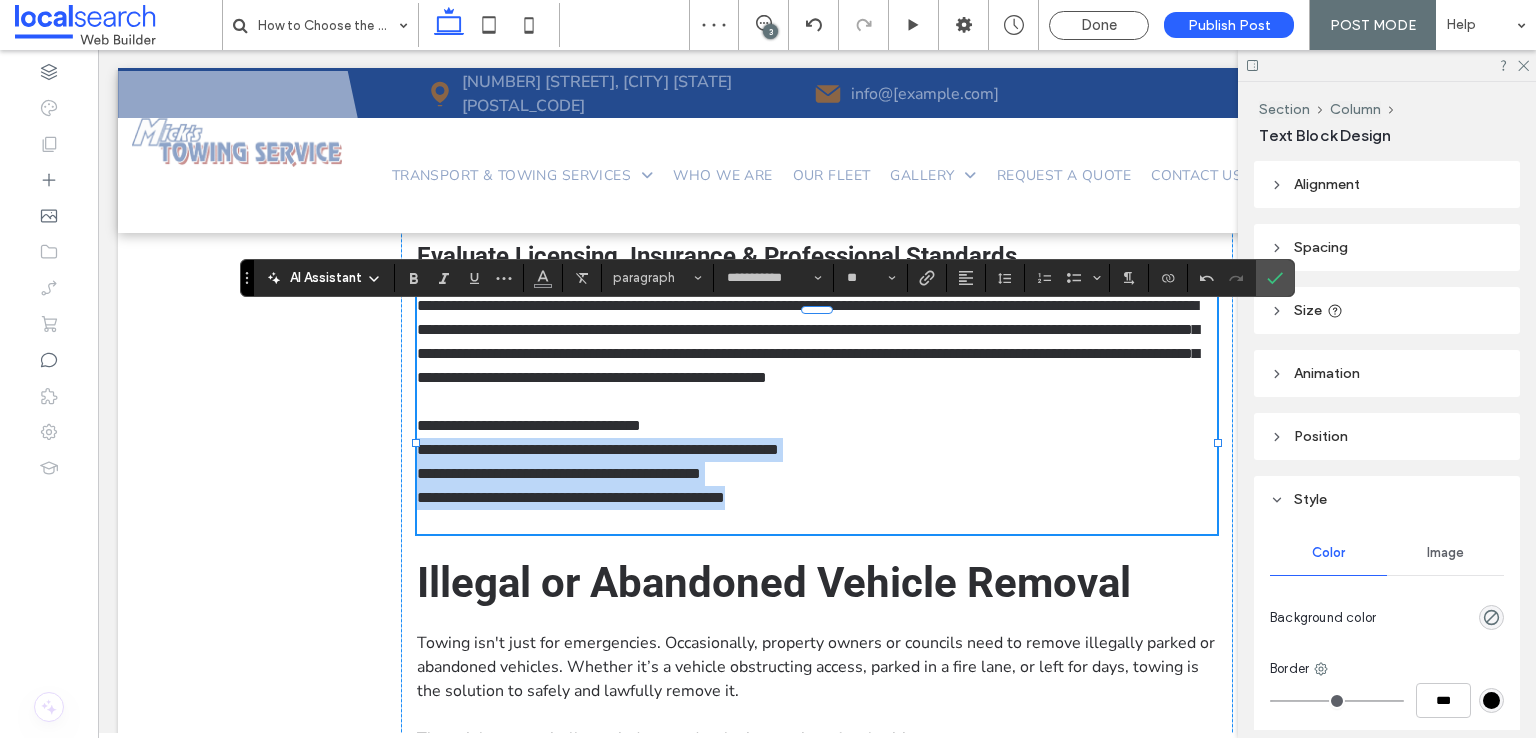 drag, startPoint x: 802, startPoint y: 541, endPoint x: 392, endPoint y: 498, distance: 412.24872 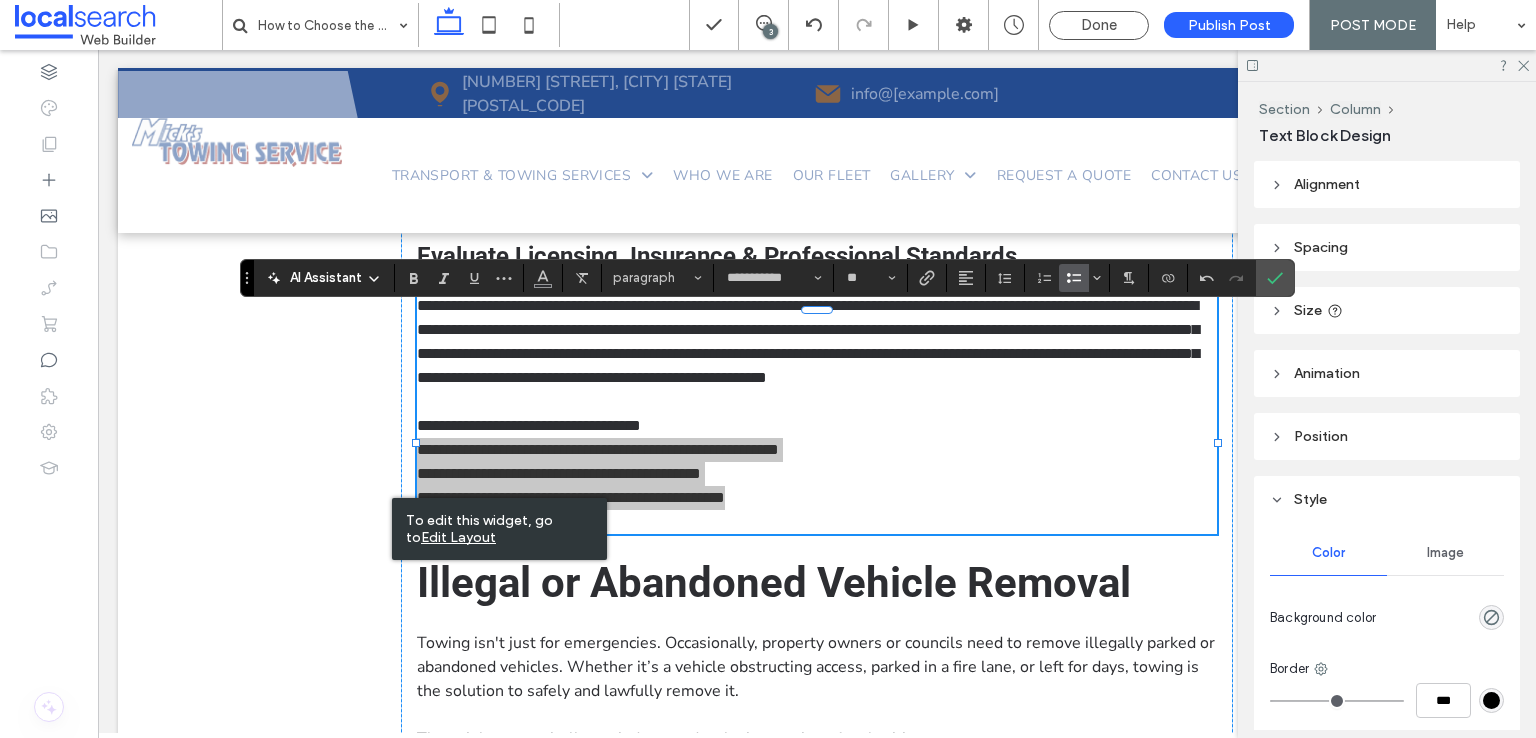 drag, startPoint x: 1069, startPoint y: 282, endPoint x: 944, endPoint y: 248, distance: 129.5415 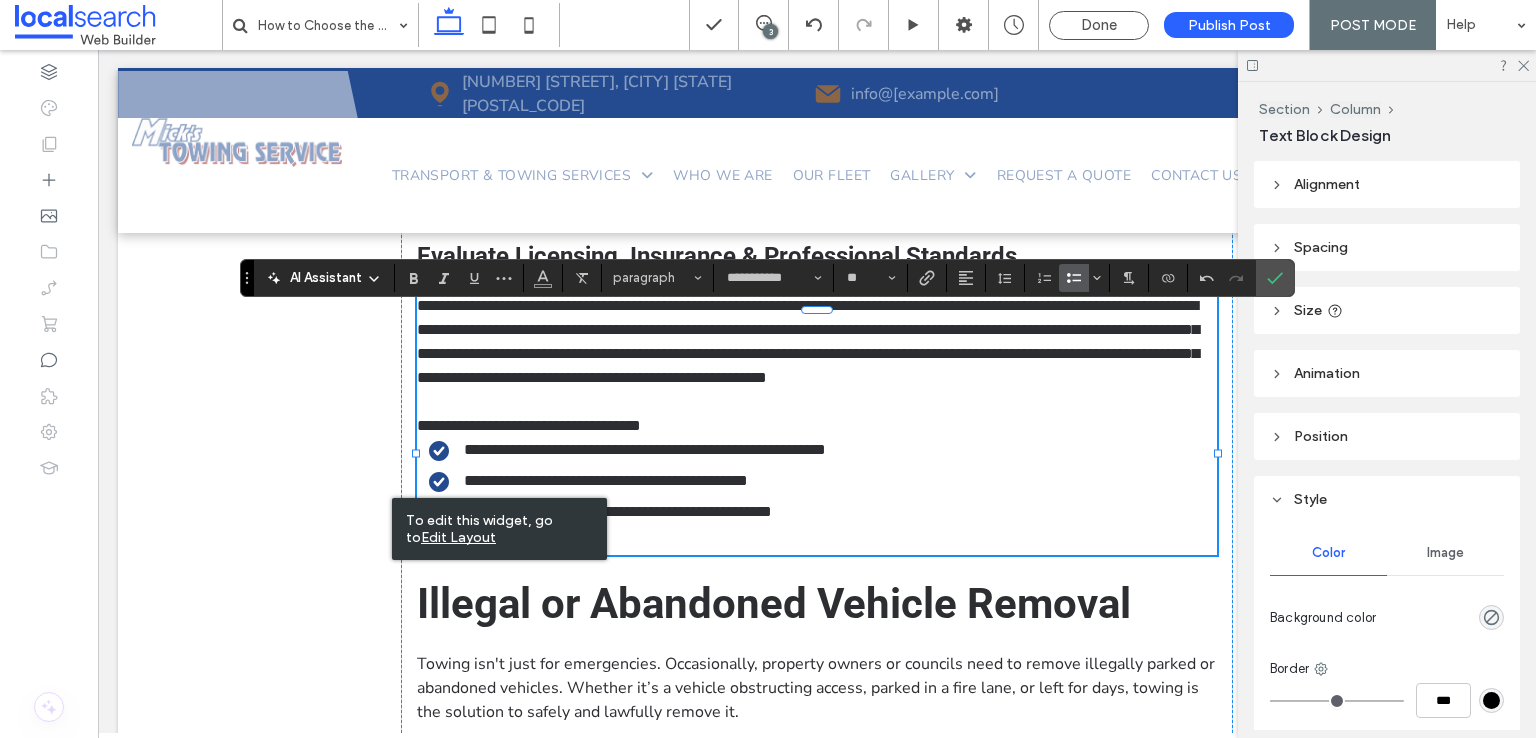click on "**********" at bounding box center (645, 449) 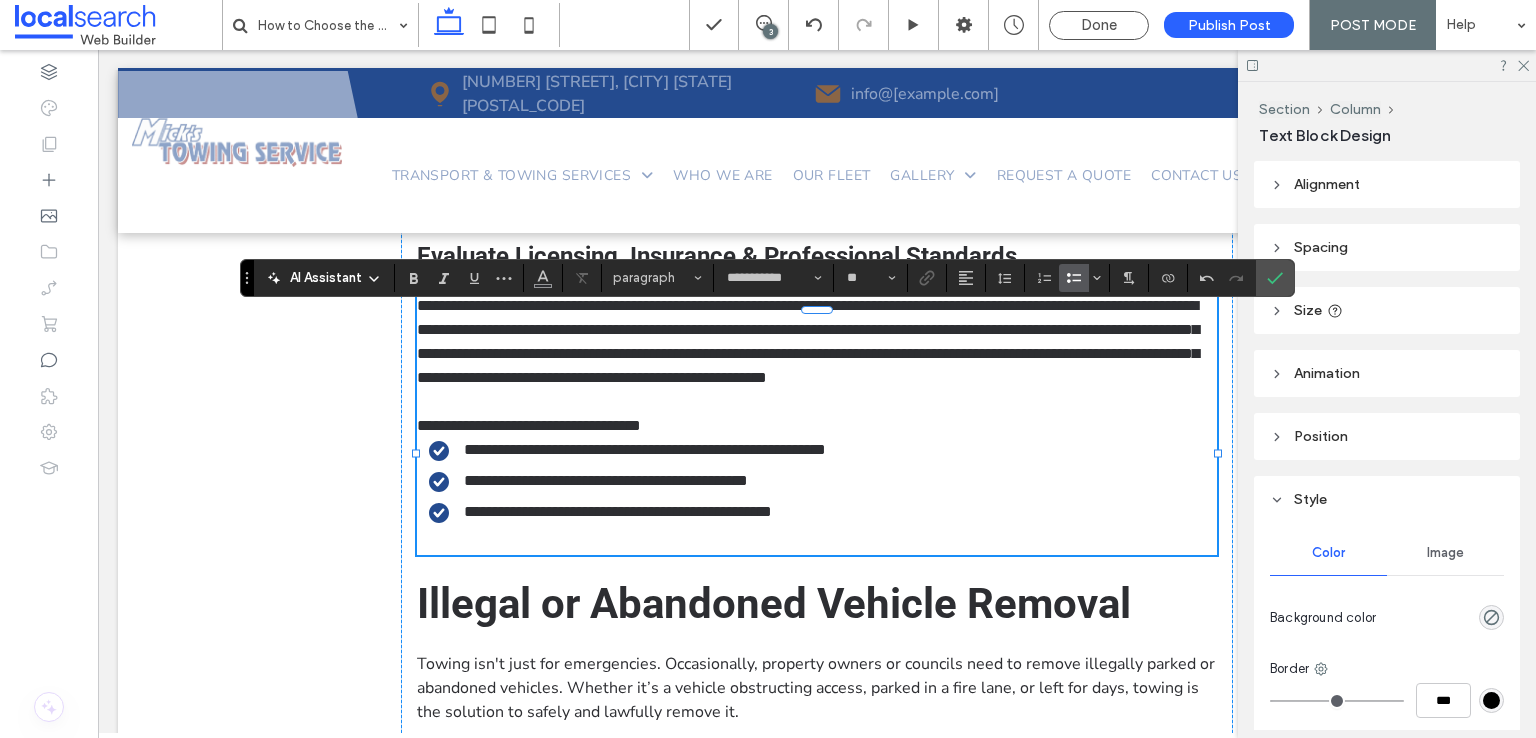 click on "**********" at bounding box center (645, 449) 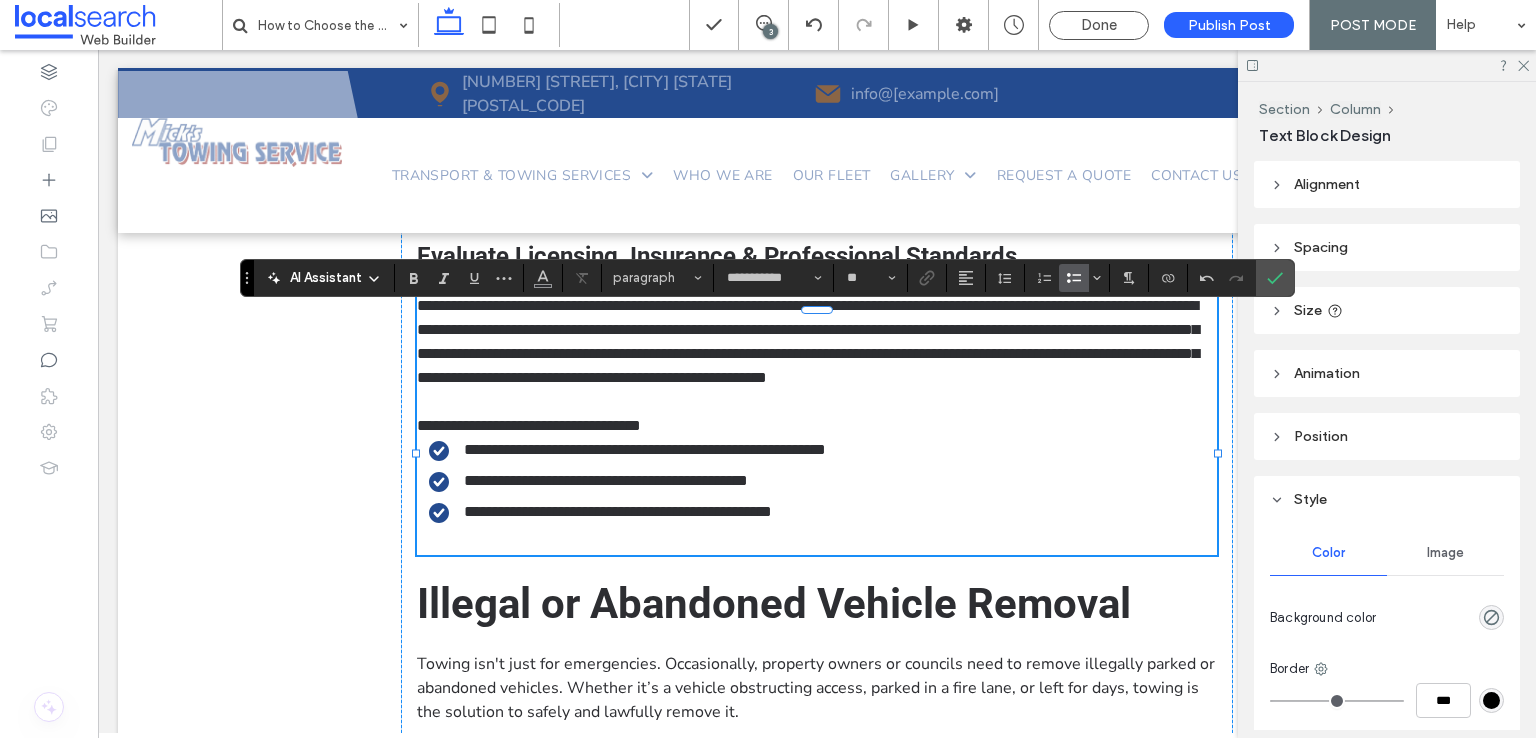 type 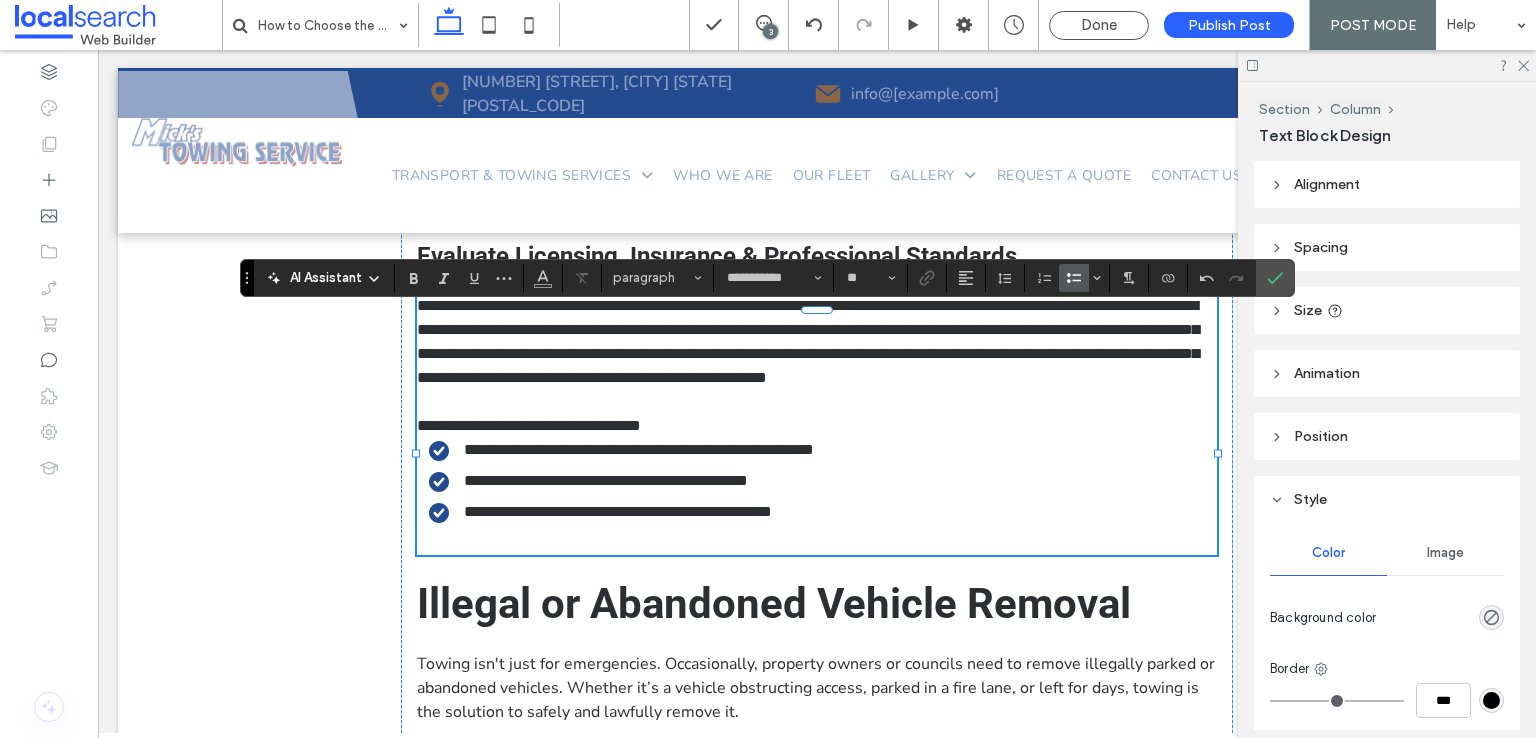 click on "**********" at bounding box center [606, 480] 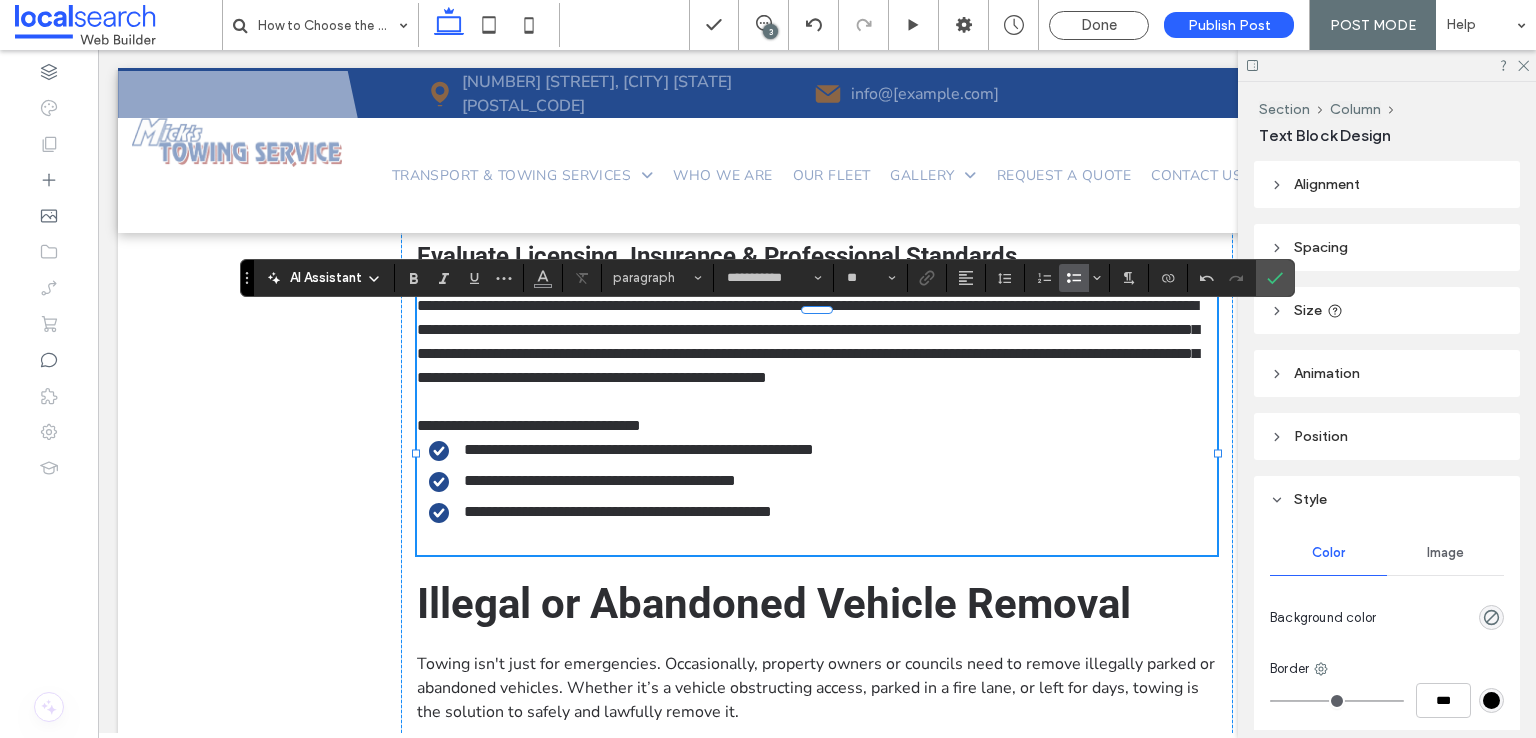 click on "**********" at bounding box center (618, 511) 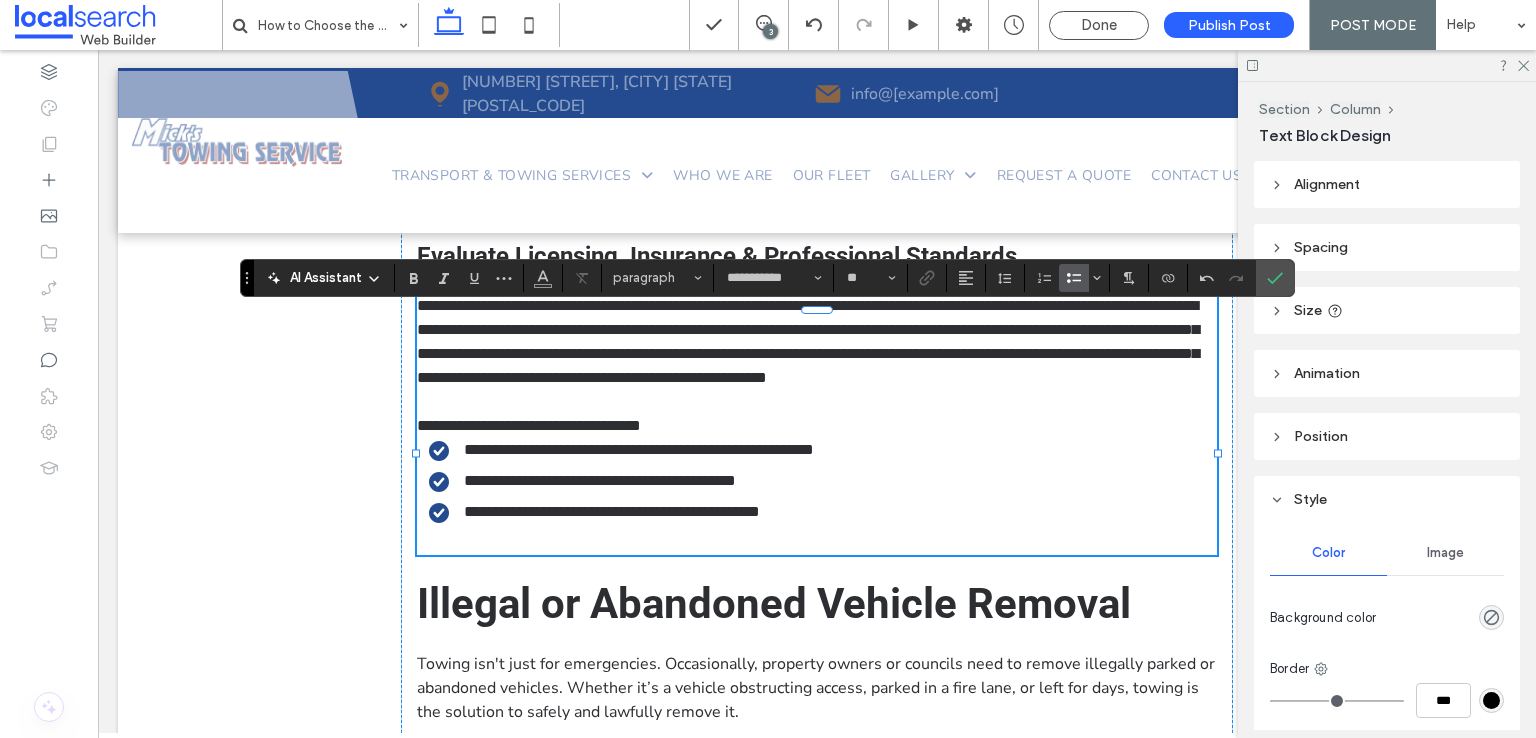 click at bounding box center [817, 543] 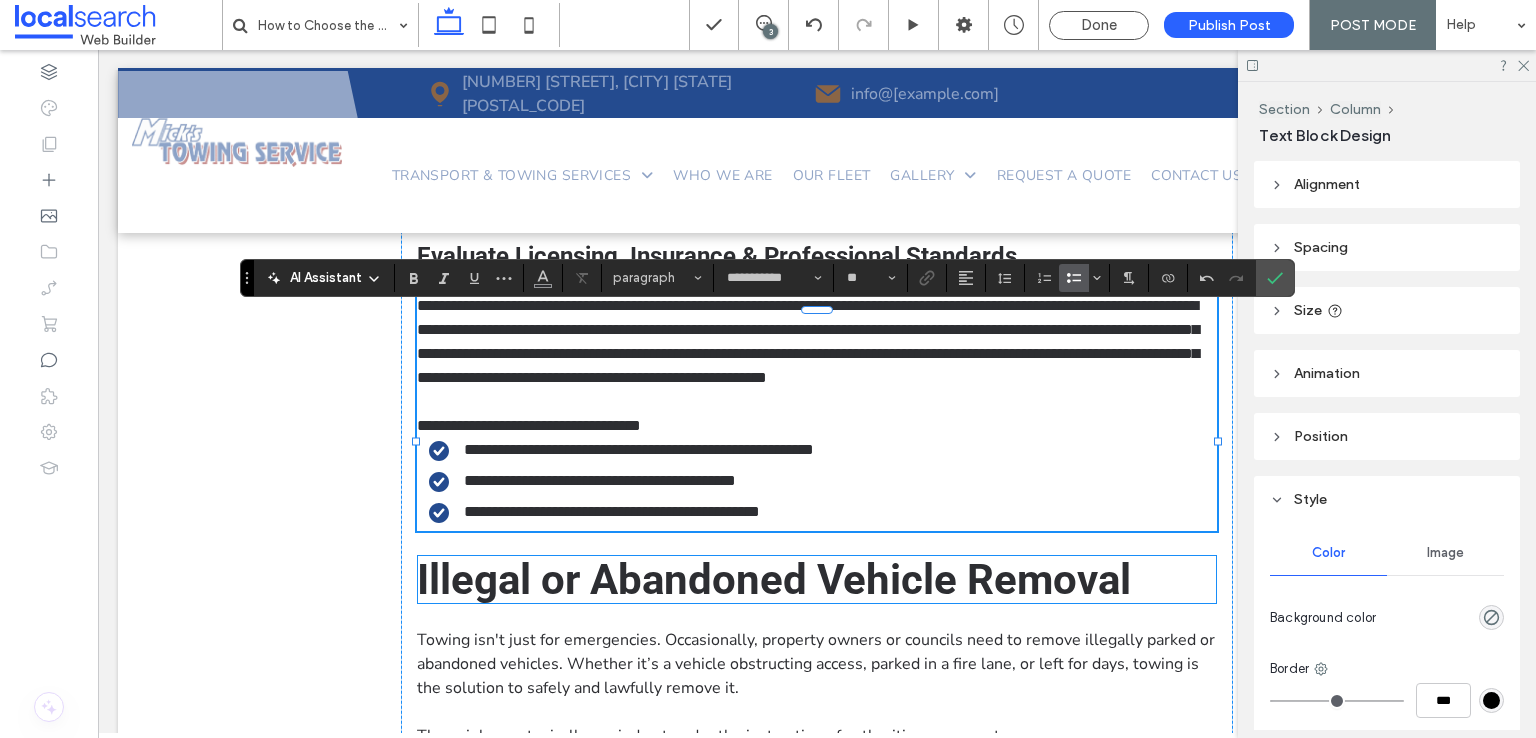 click on "Illegal or Abandoned Vehicle Removal" at bounding box center [774, 579] 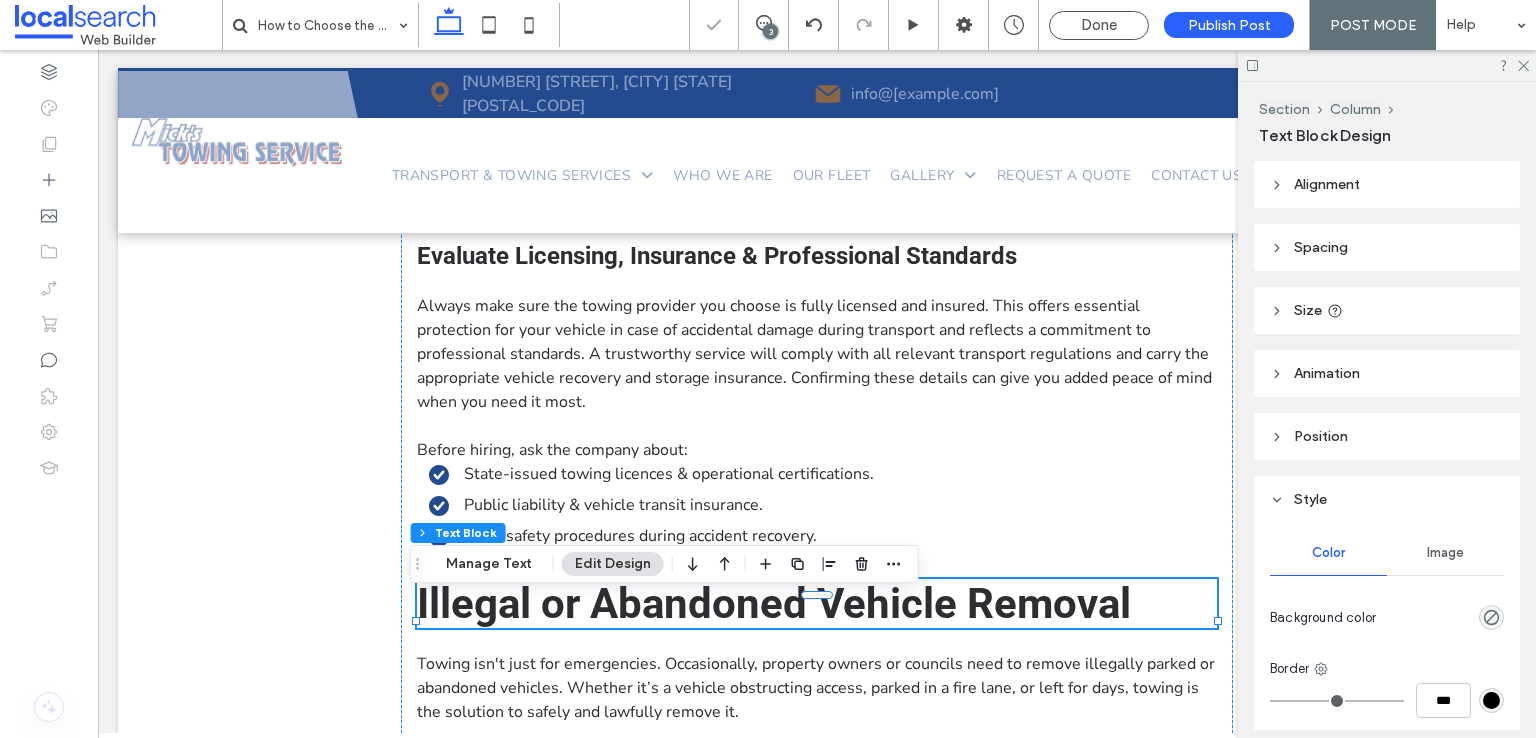 click on "Illegal or Abandoned Vehicle Removal" at bounding box center [774, 603] 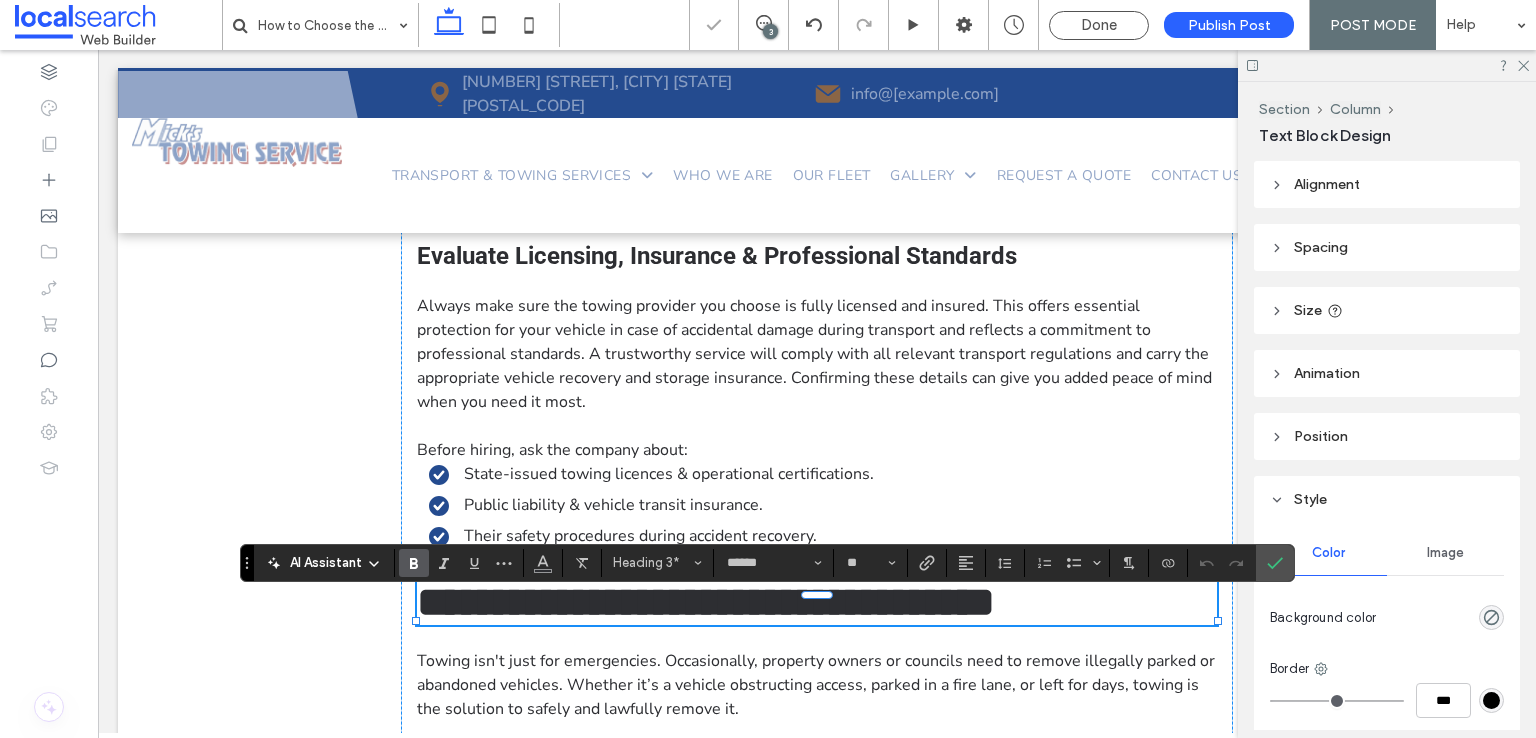 type on "**********" 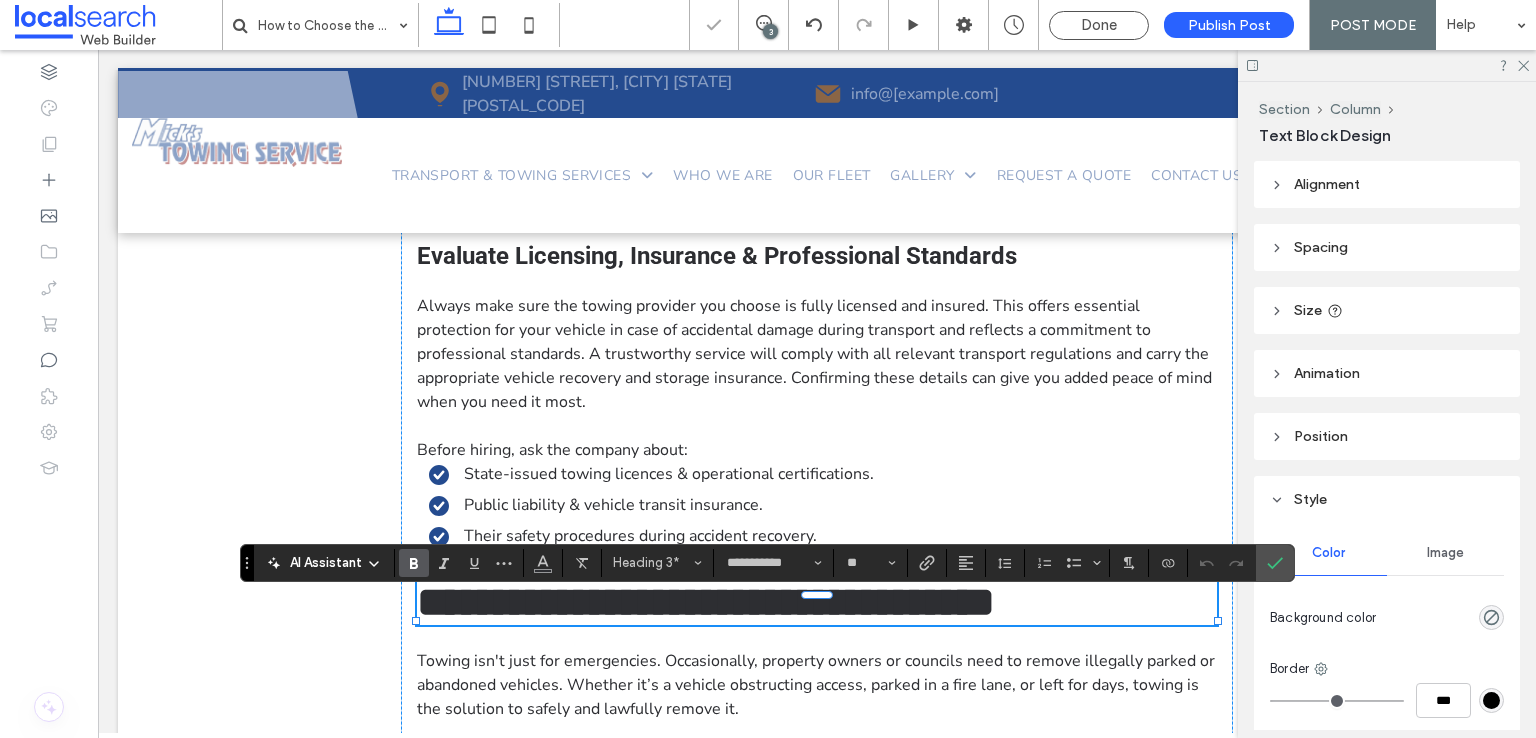 scroll, scrollTop: 0, scrollLeft: 0, axis: both 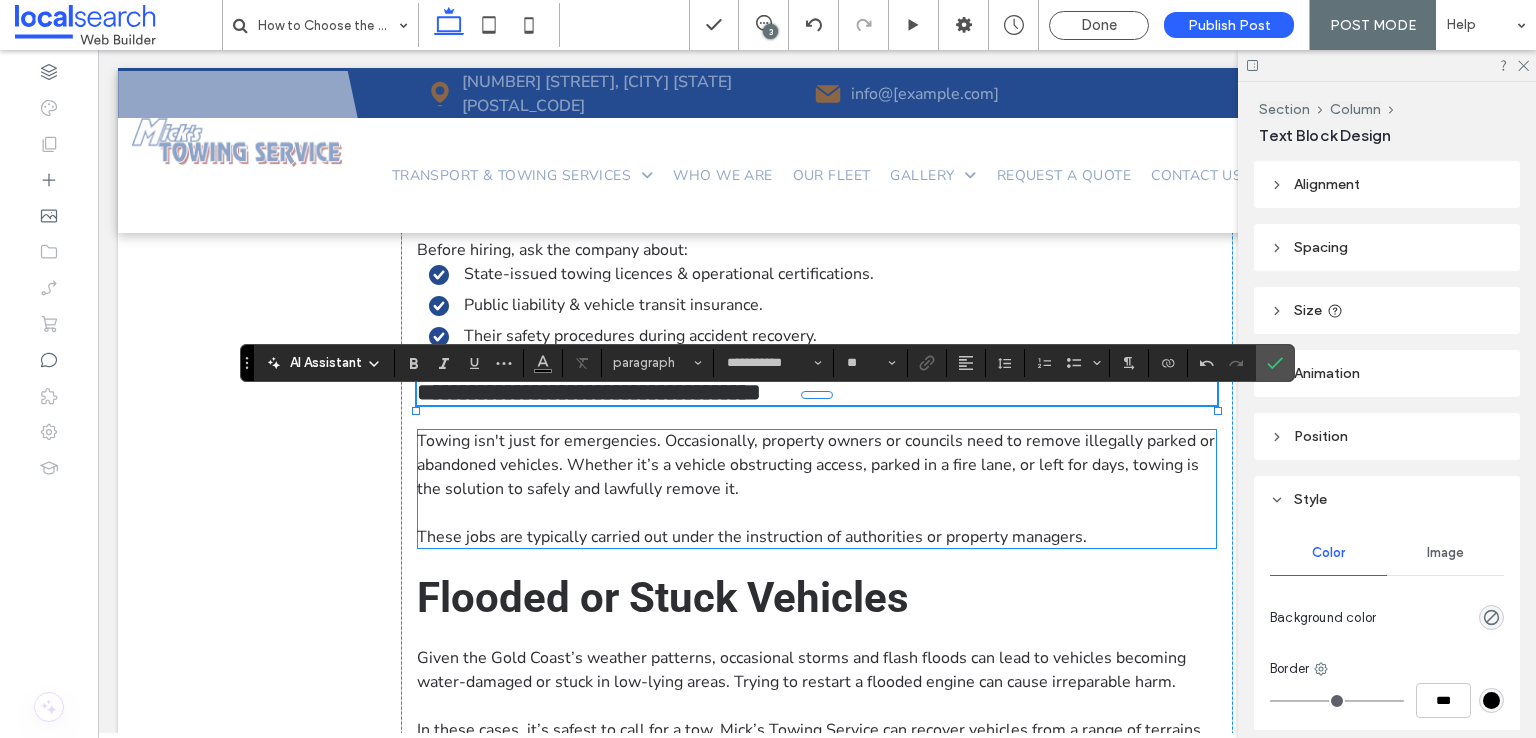click on "Towing isn't just for emergencies. Occasionally, property owners or councils need to remove illegally parked or abandoned vehicles. Whether it’s a vehicle obstructing access, parked in a fire lane, or left for days, towing is the solution to safely and lawfully remove it." at bounding box center [816, 465] 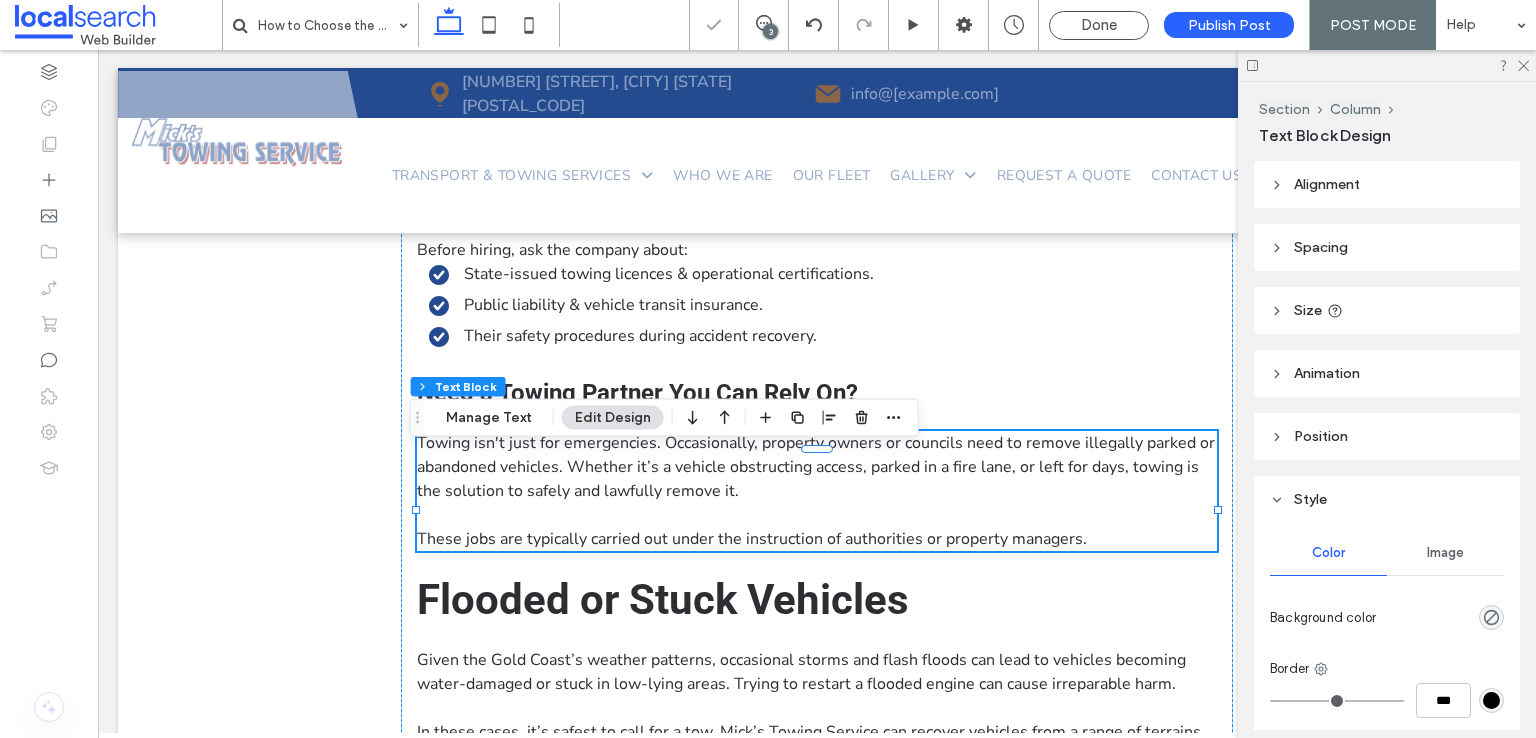 click on "Towing isn't just for emergencies. Occasionally, property owners or councils need to remove illegally parked or abandoned vehicles. Whether it’s a vehicle obstructing access, parked in a fire lane, or left for days, towing is the solution to safely and lawfully remove it." at bounding box center (816, 467) 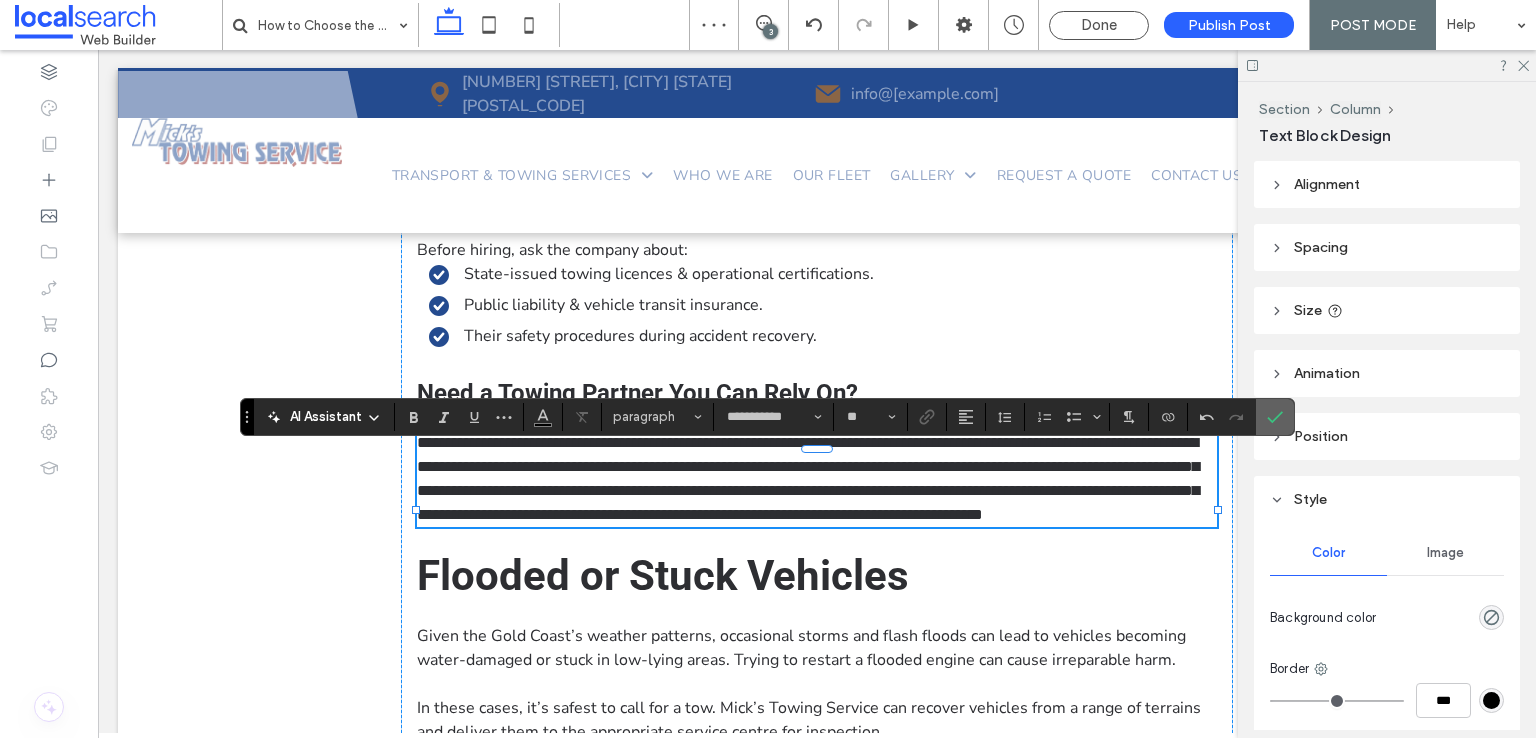 drag, startPoint x: 1277, startPoint y: 416, endPoint x: 1118, endPoint y: 405, distance: 159.38005 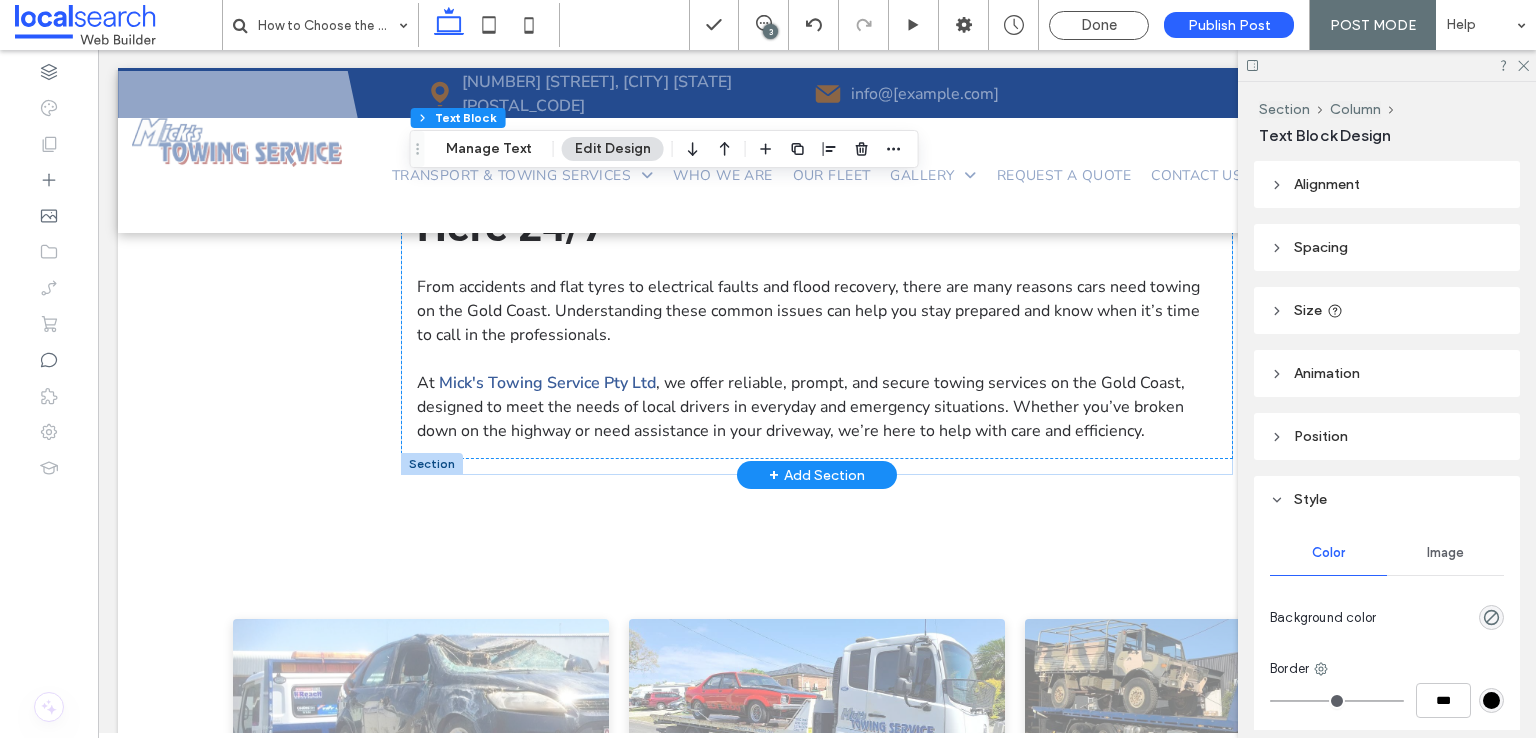 scroll, scrollTop: 5292, scrollLeft: 0, axis: vertical 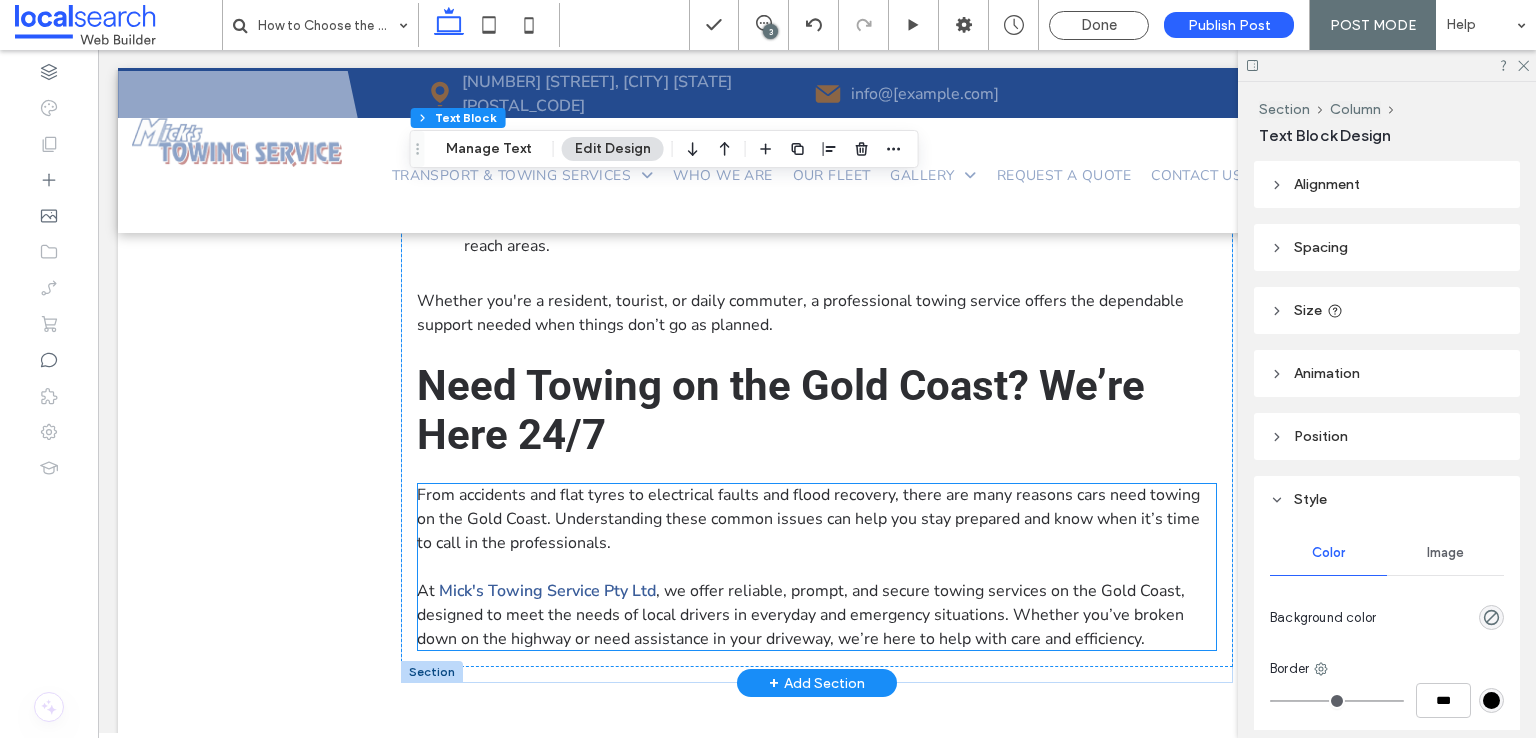 click on "From accident s and flat tyres to electrical faults and flood recovery, there are many reasons cars need towing on the Gold Coast. Understanding these common issues can help you stay prepared and know when it’s time to call in the professionals." at bounding box center (817, 519) 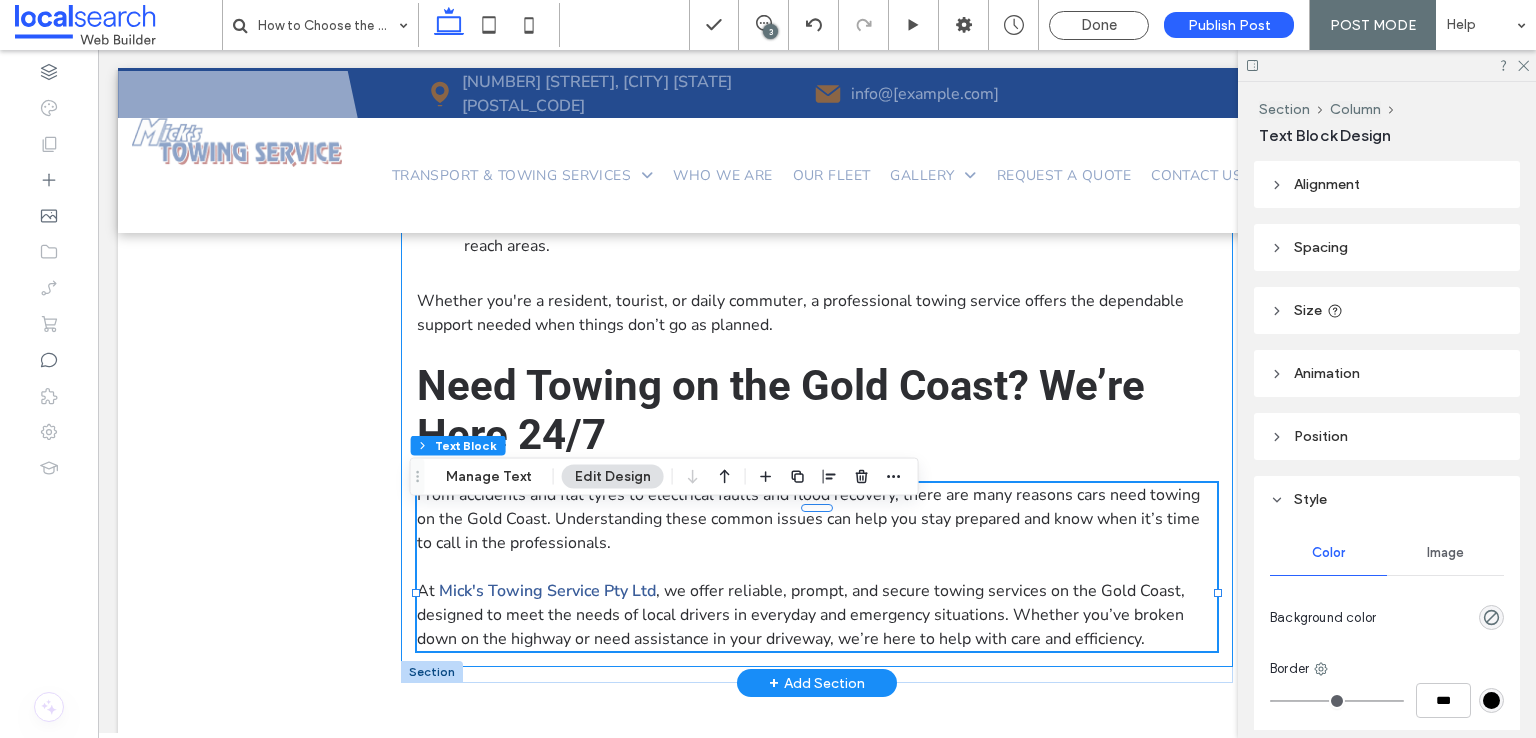 click on "Need Towing on the Gold Coast? We’re Here 24/7" at bounding box center [817, 410] 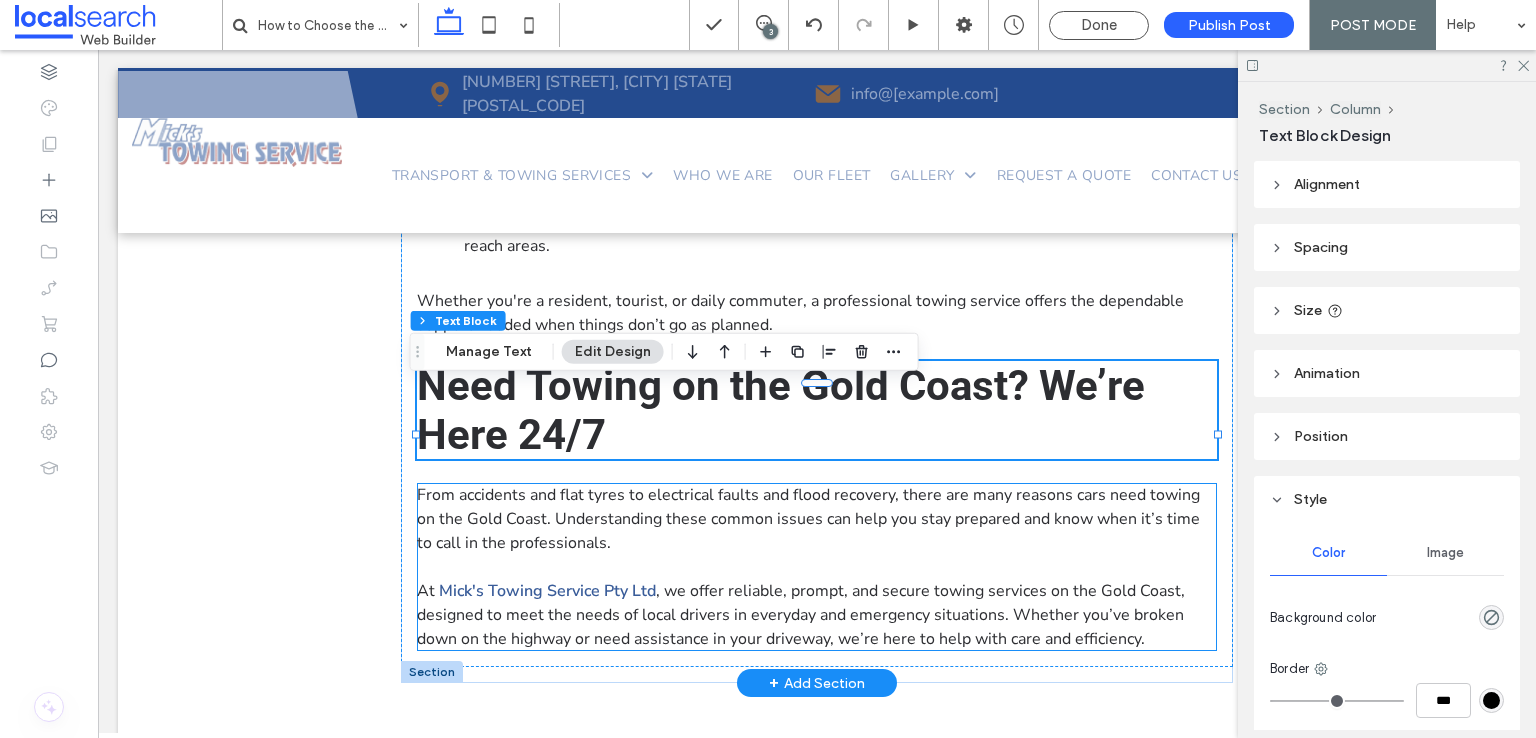 click on "s and flat tyres to electrical faults and flood recovery, there are many reasons cars need towing on the Gold Coast. Understanding these common issues can help you stay prepared and know when it’s time to call in the professionals." at bounding box center (808, 519) 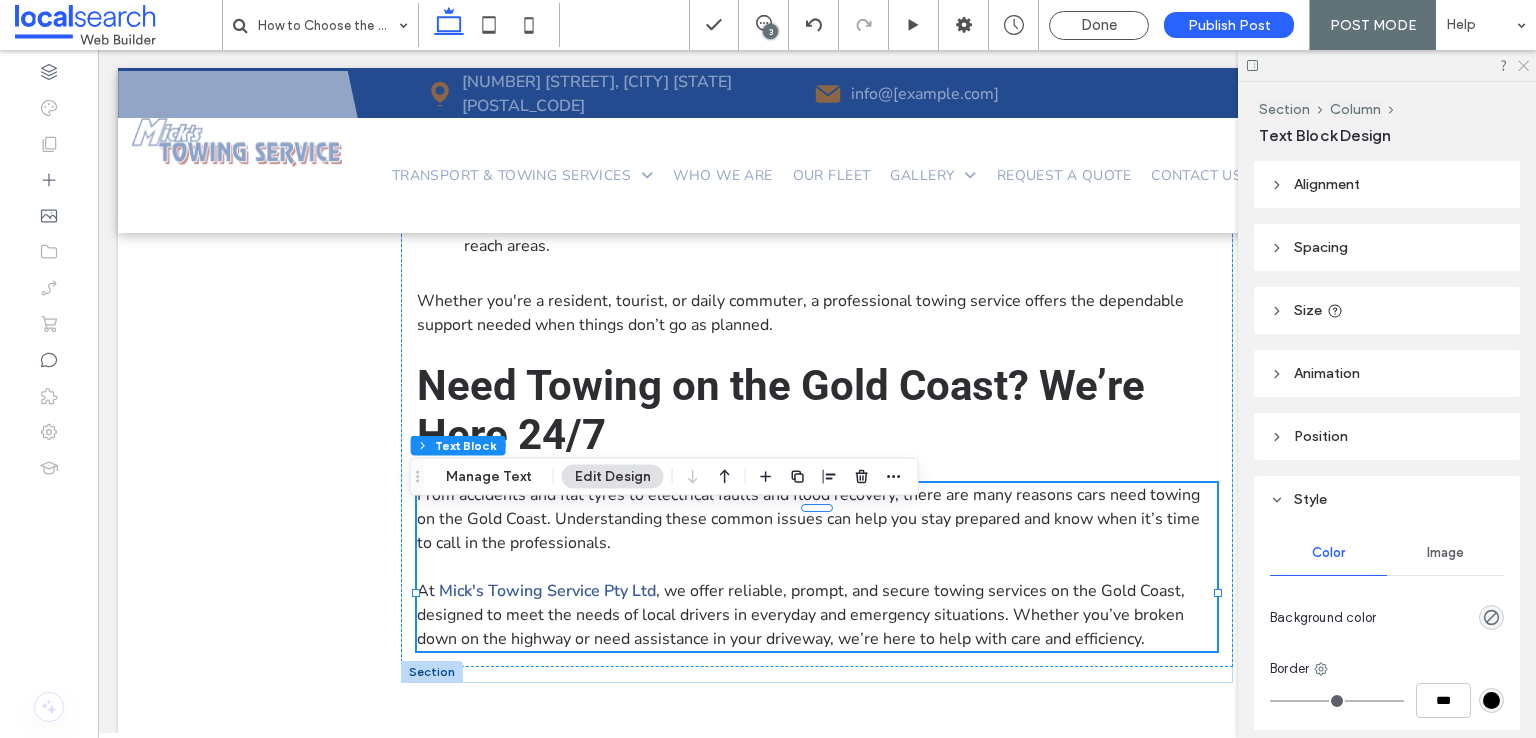 click 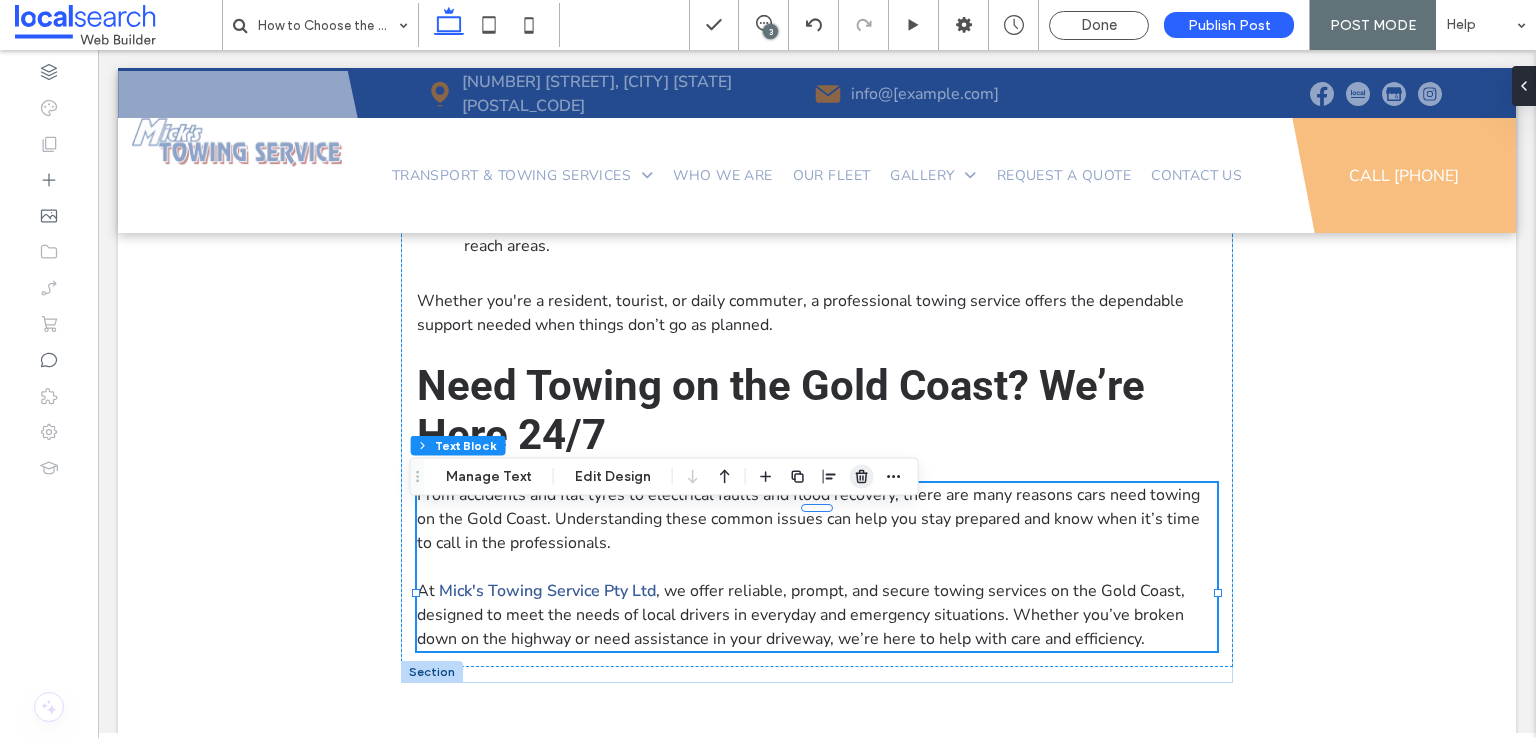 click 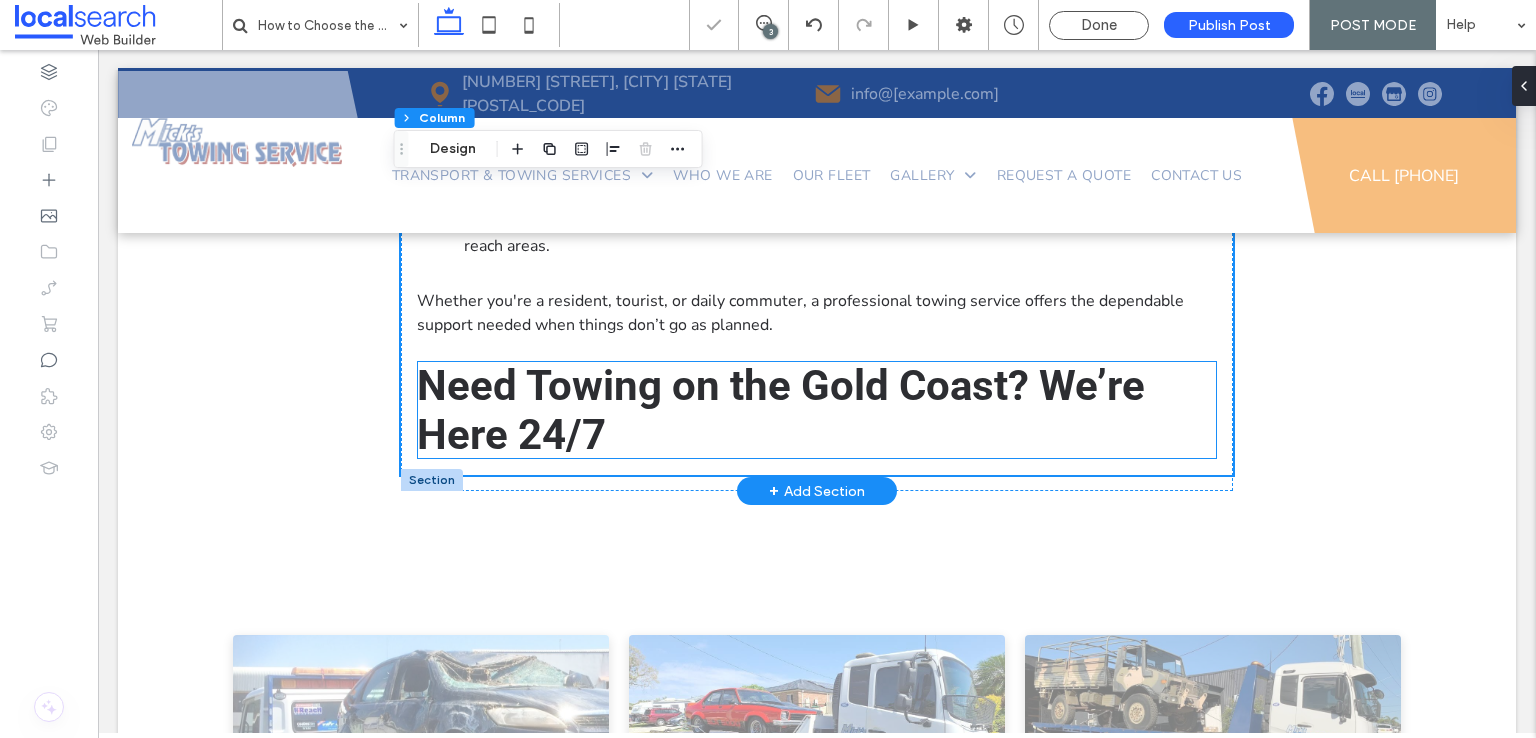 click on "Need Towing on the Gold Coast? We’re Here 24/7" at bounding box center [781, 410] 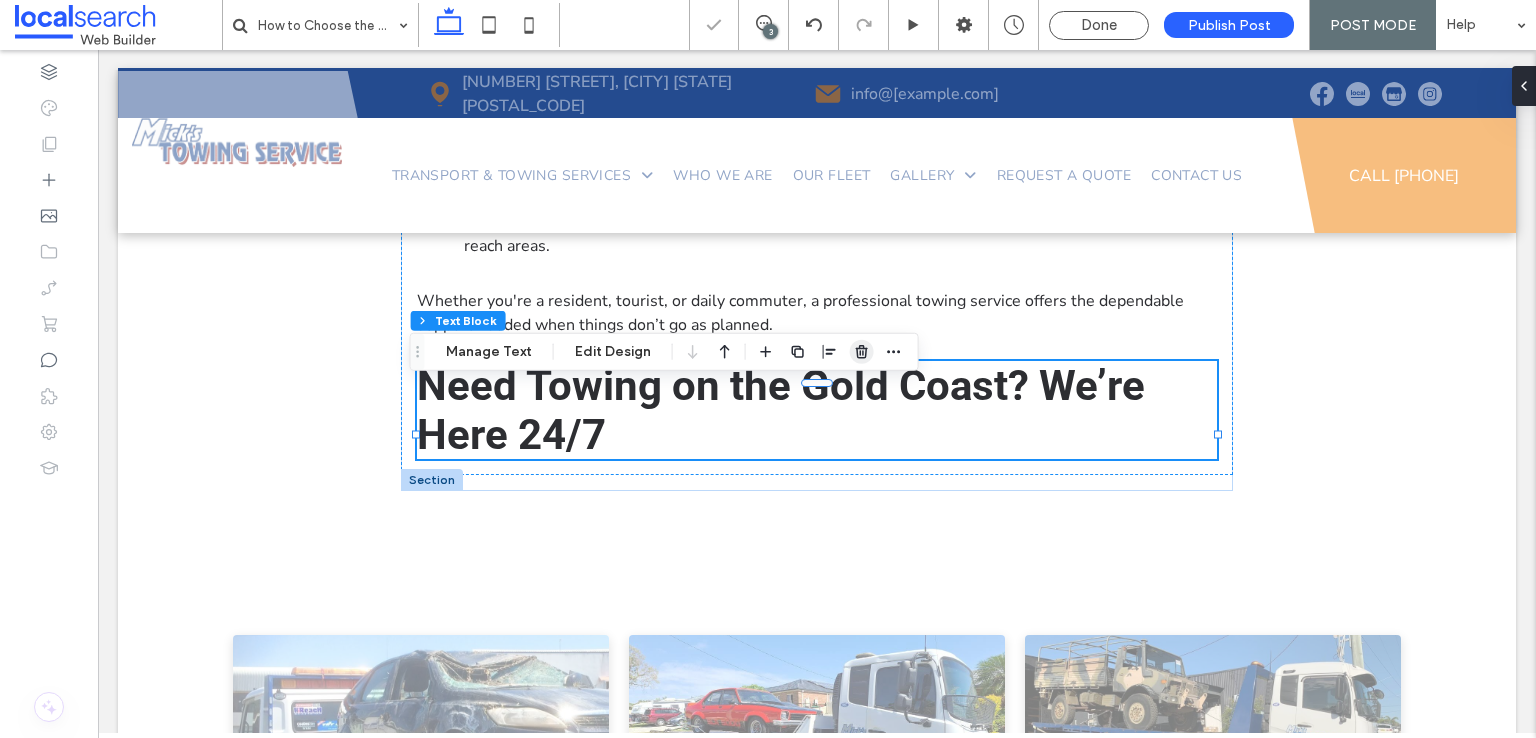 drag, startPoint x: 858, startPoint y: 358, endPoint x: 768, endPoint y: 296, distance: 109.28861 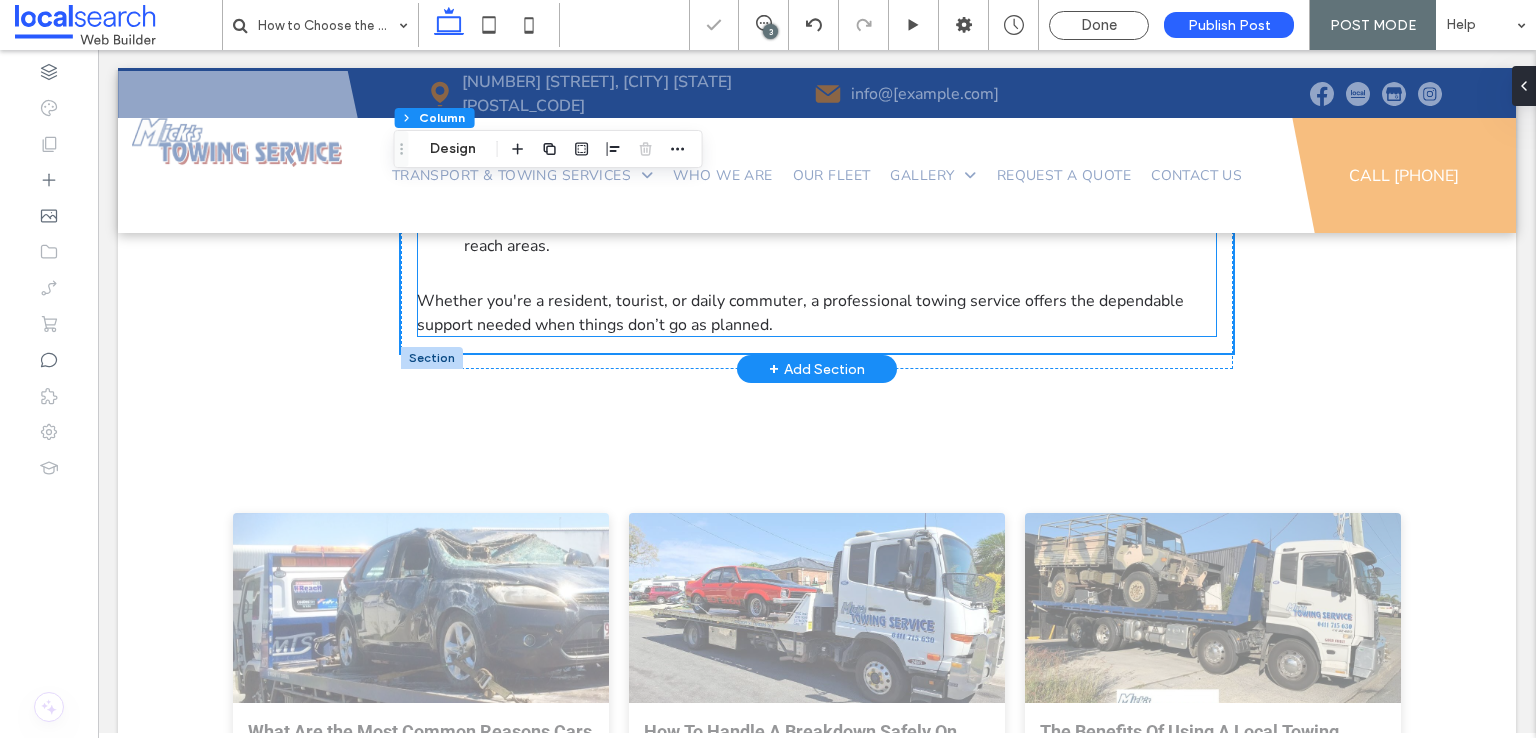 click on "Whether you're a resident, tourist, or daily commuter, a professional towing service offers the dependable support needed when things don’t go as planned." at bounding box center (800, 313) 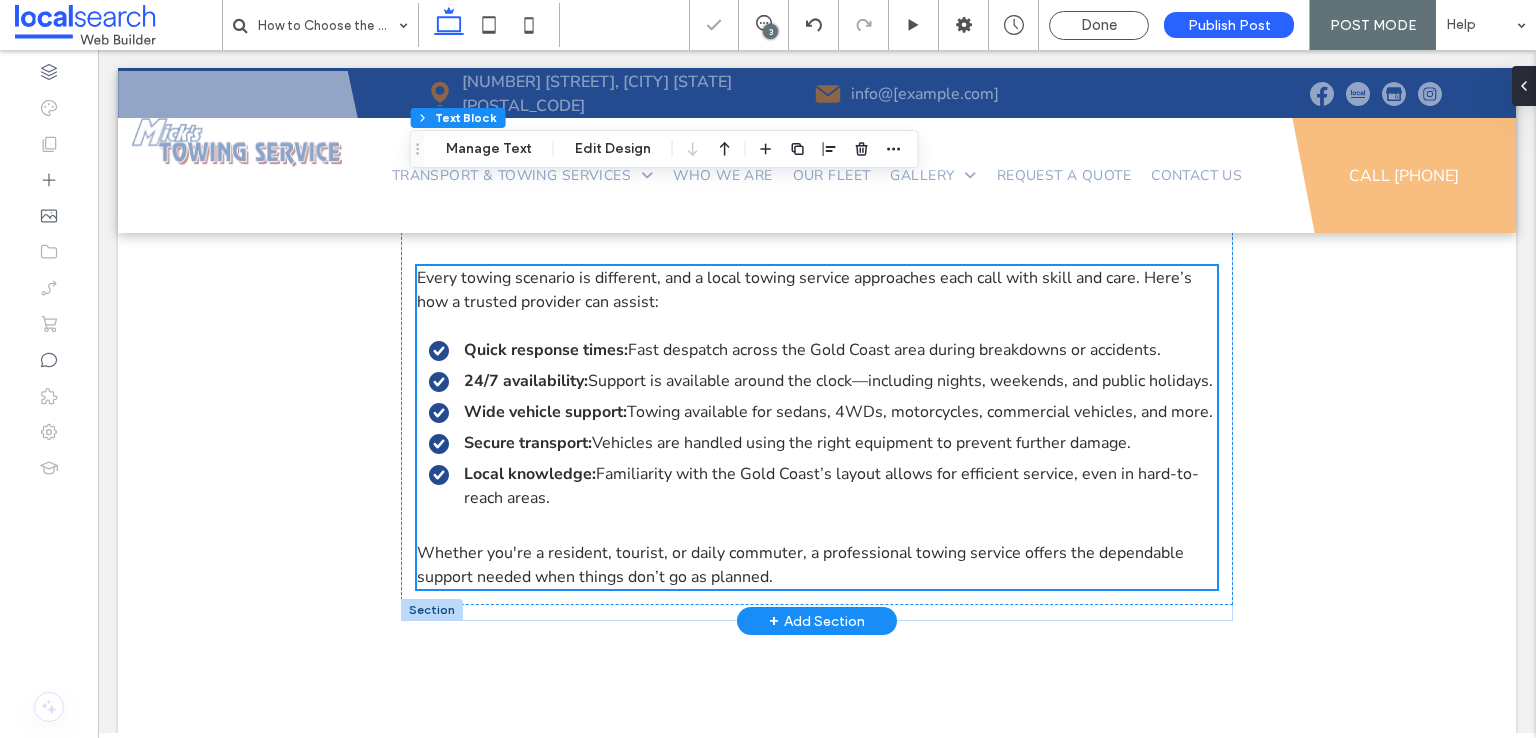 scroll, scrollTop: 4892, scrollLeft: 0, axis: vertical 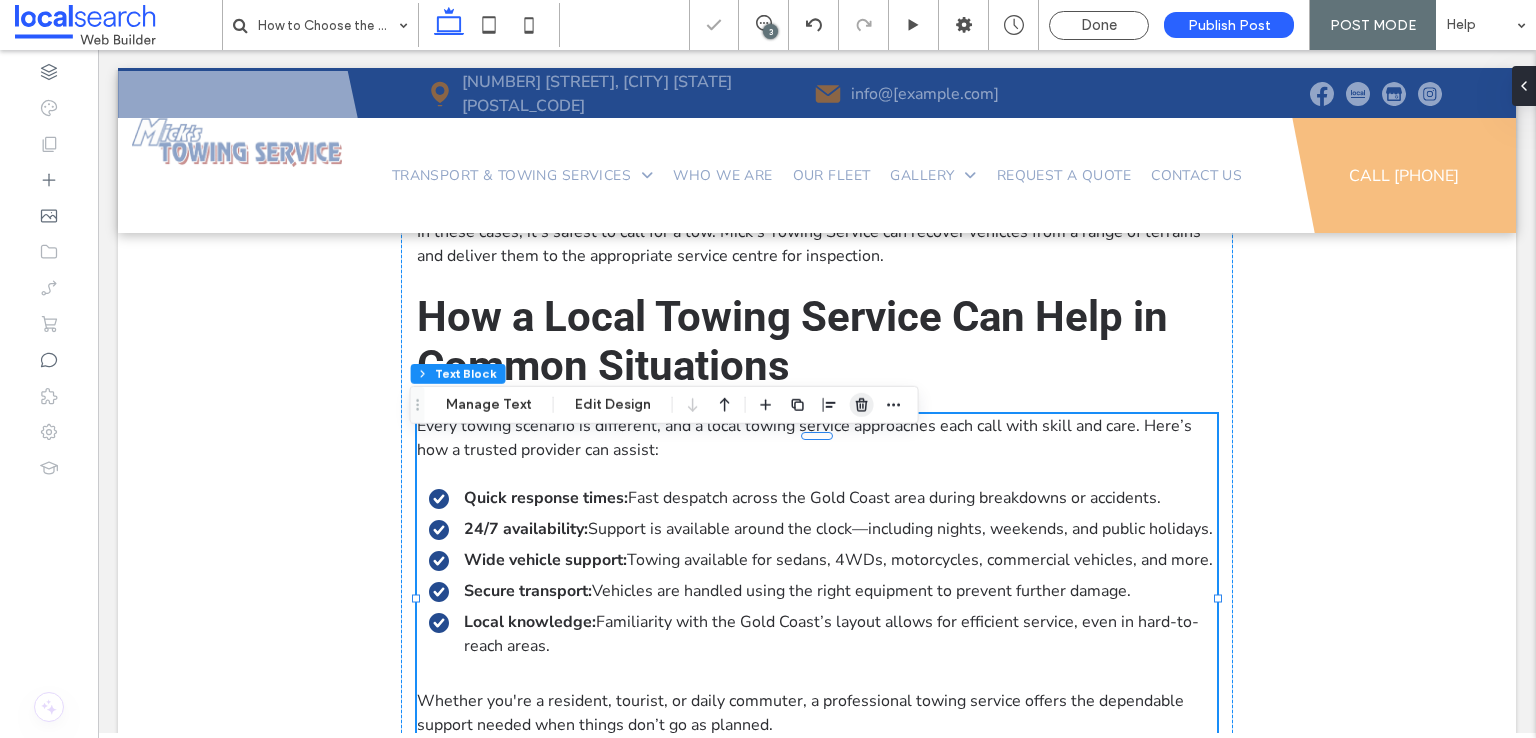 click 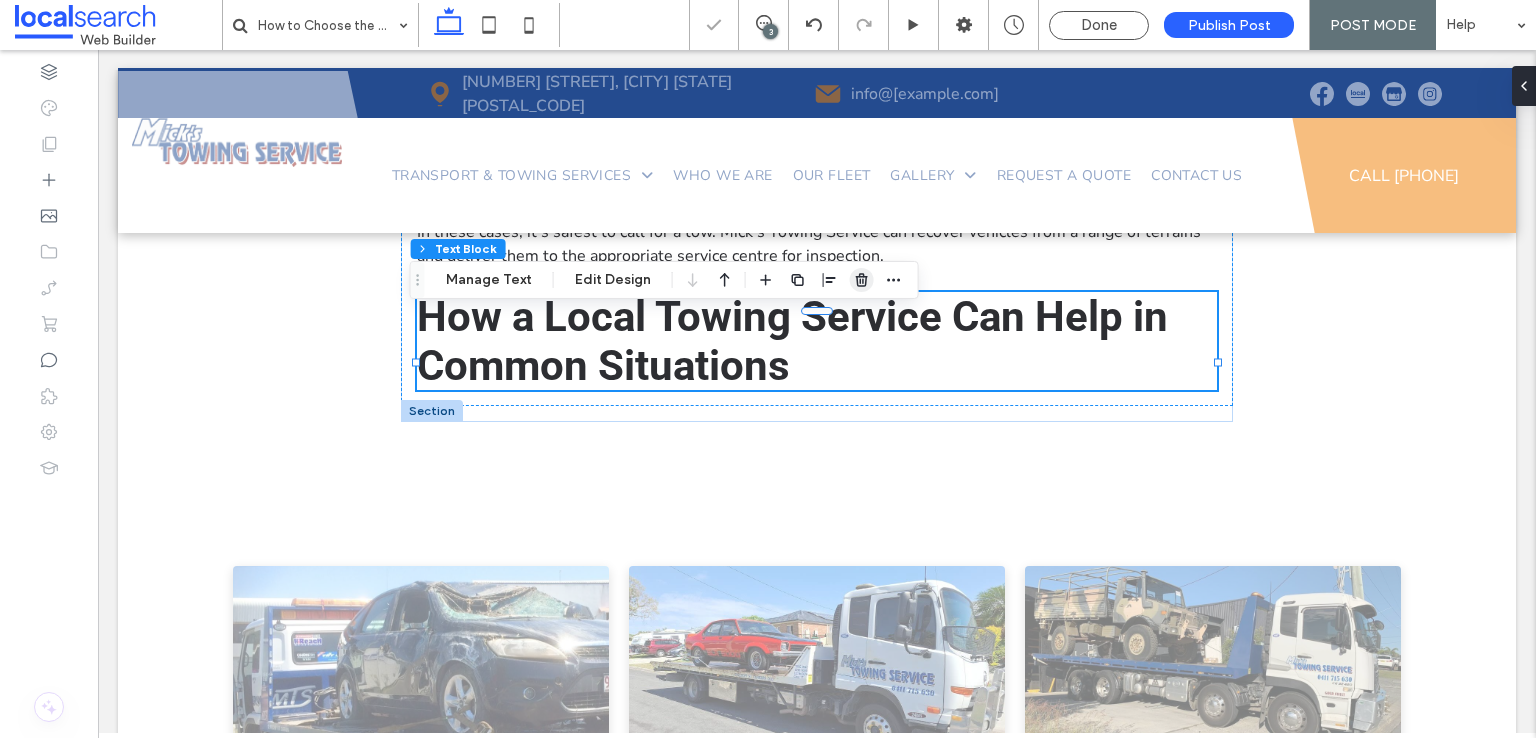 drag, startPoint x: 855, startPoint y: 277, endPoint x: 762, endPoint y: 263, distance: 94.04786 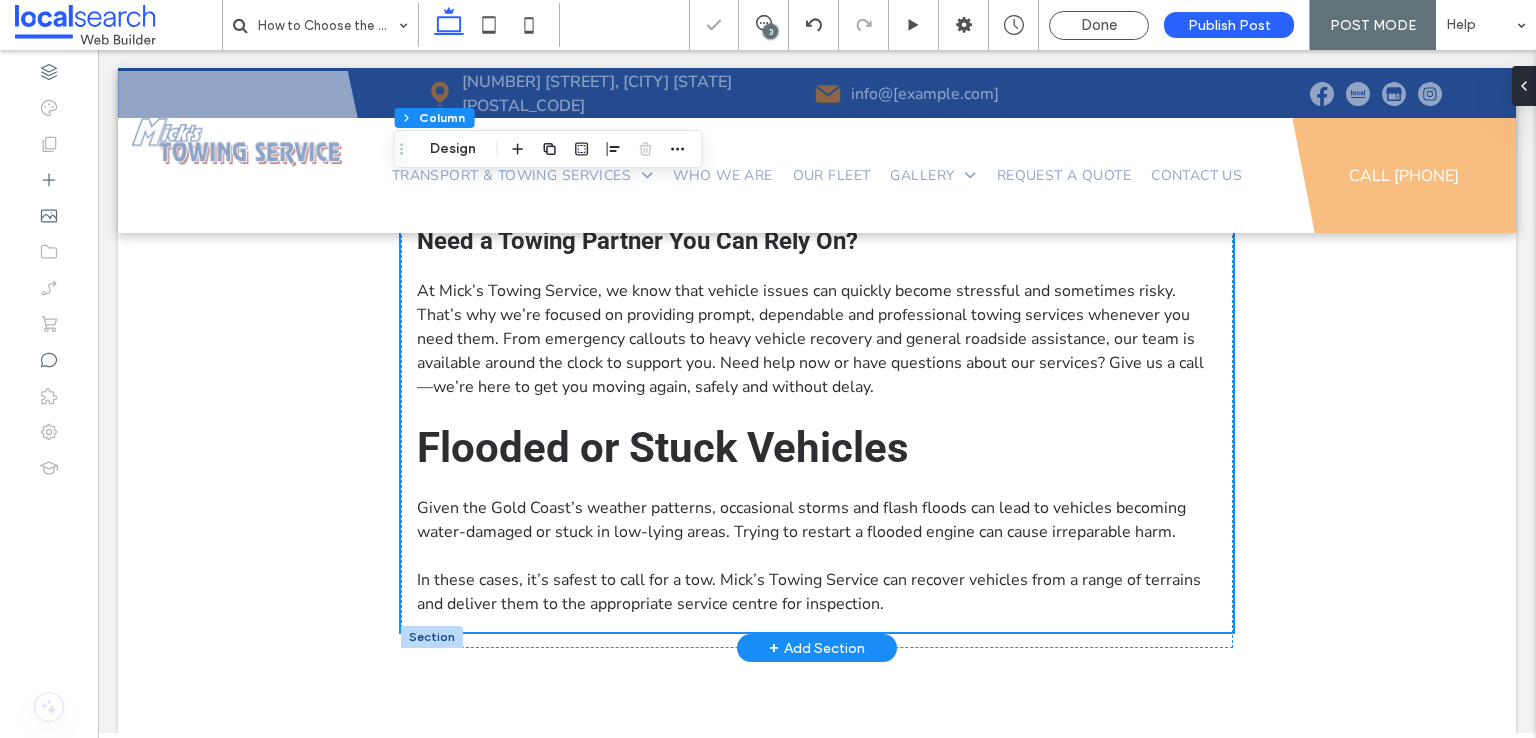 scroll, scrollTop: 4492, scrollLeft: 0, axis: vertical 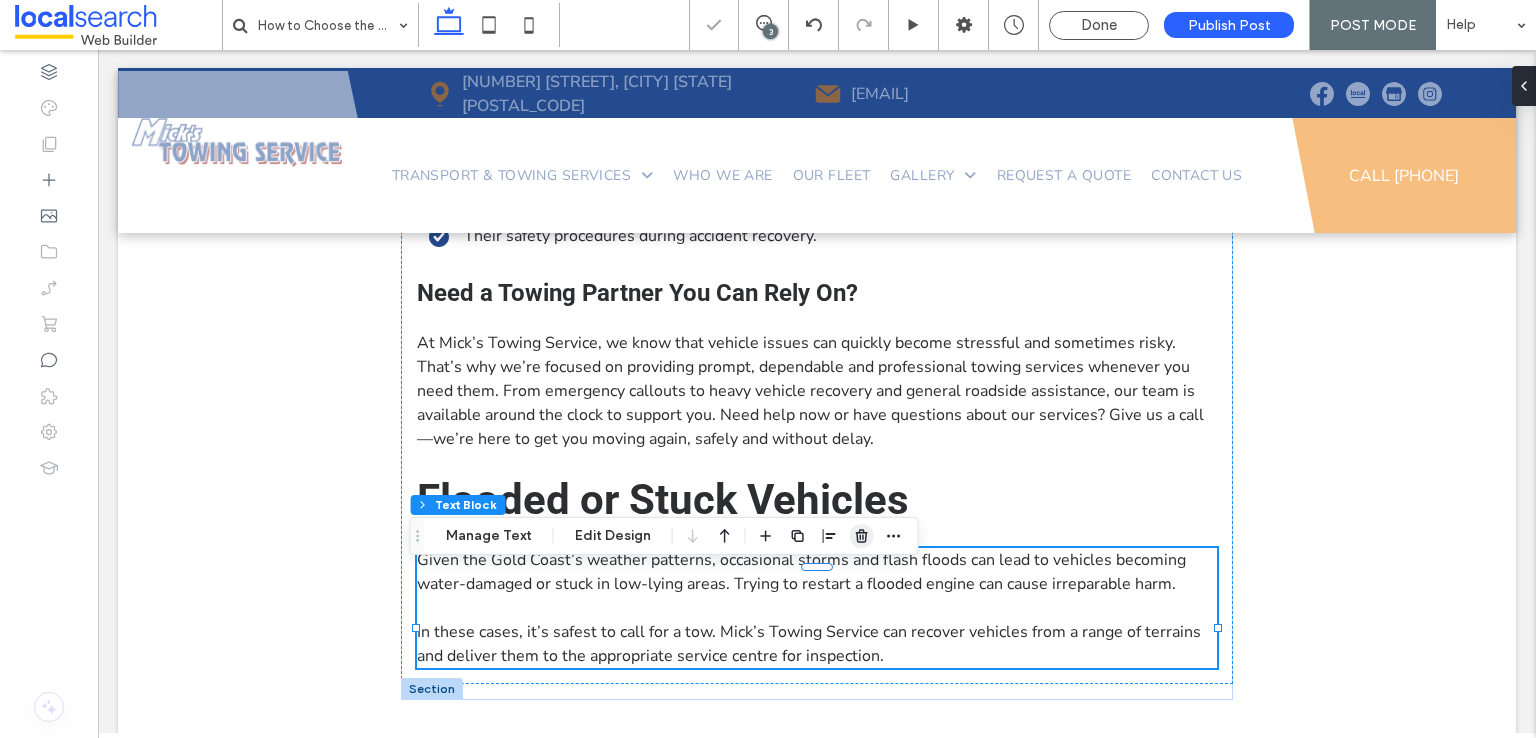click 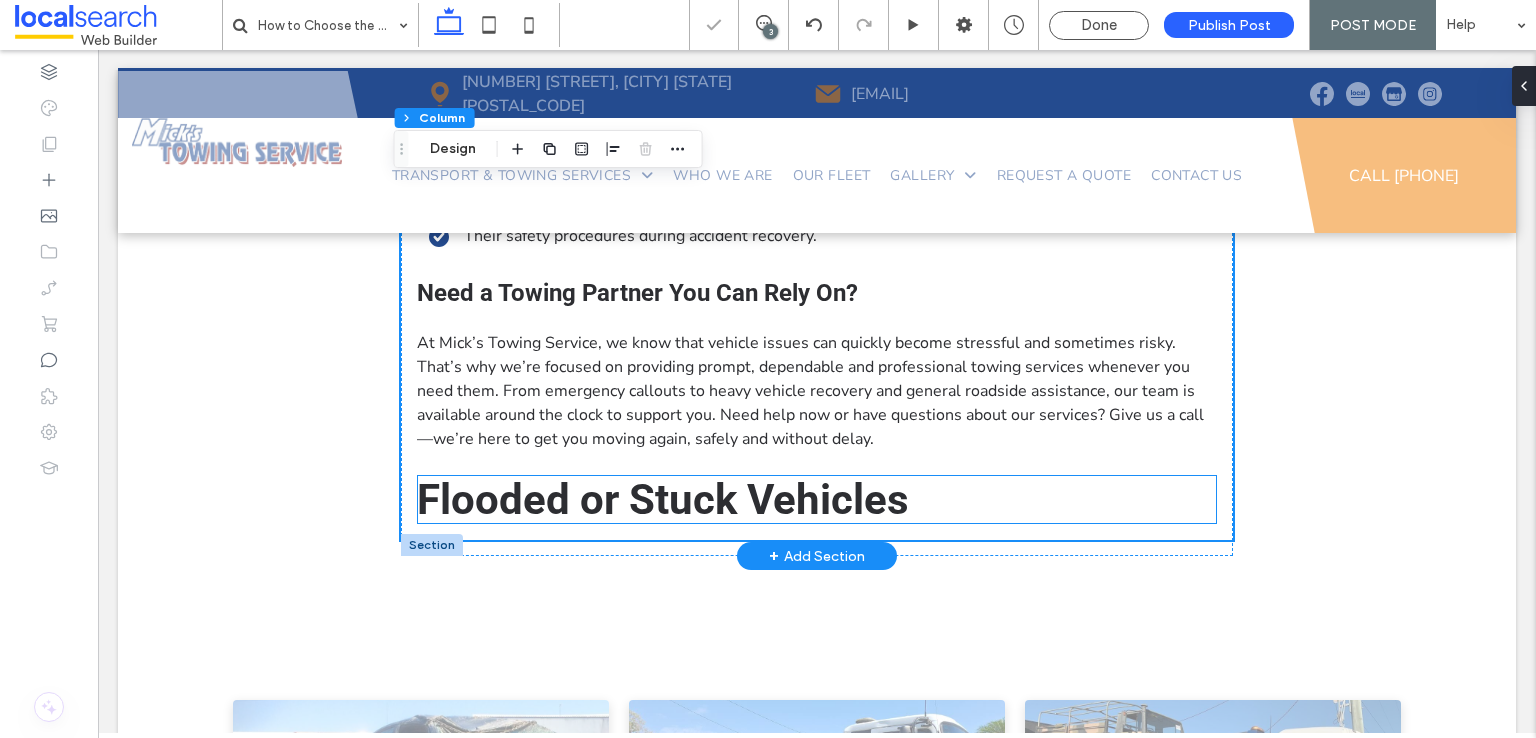 click on "Flooded or Stuck Vehicles" at bounding box center (663, 499) 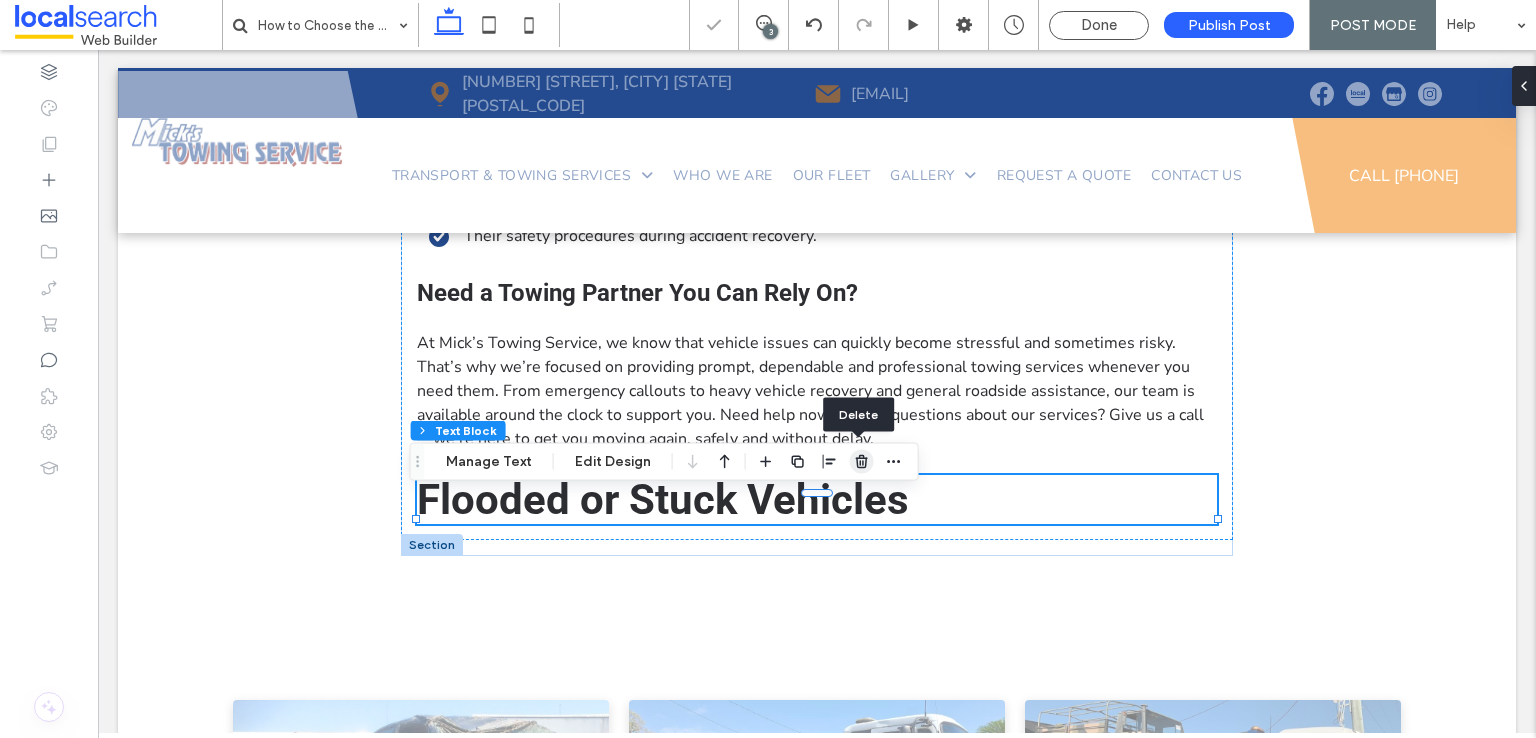 click 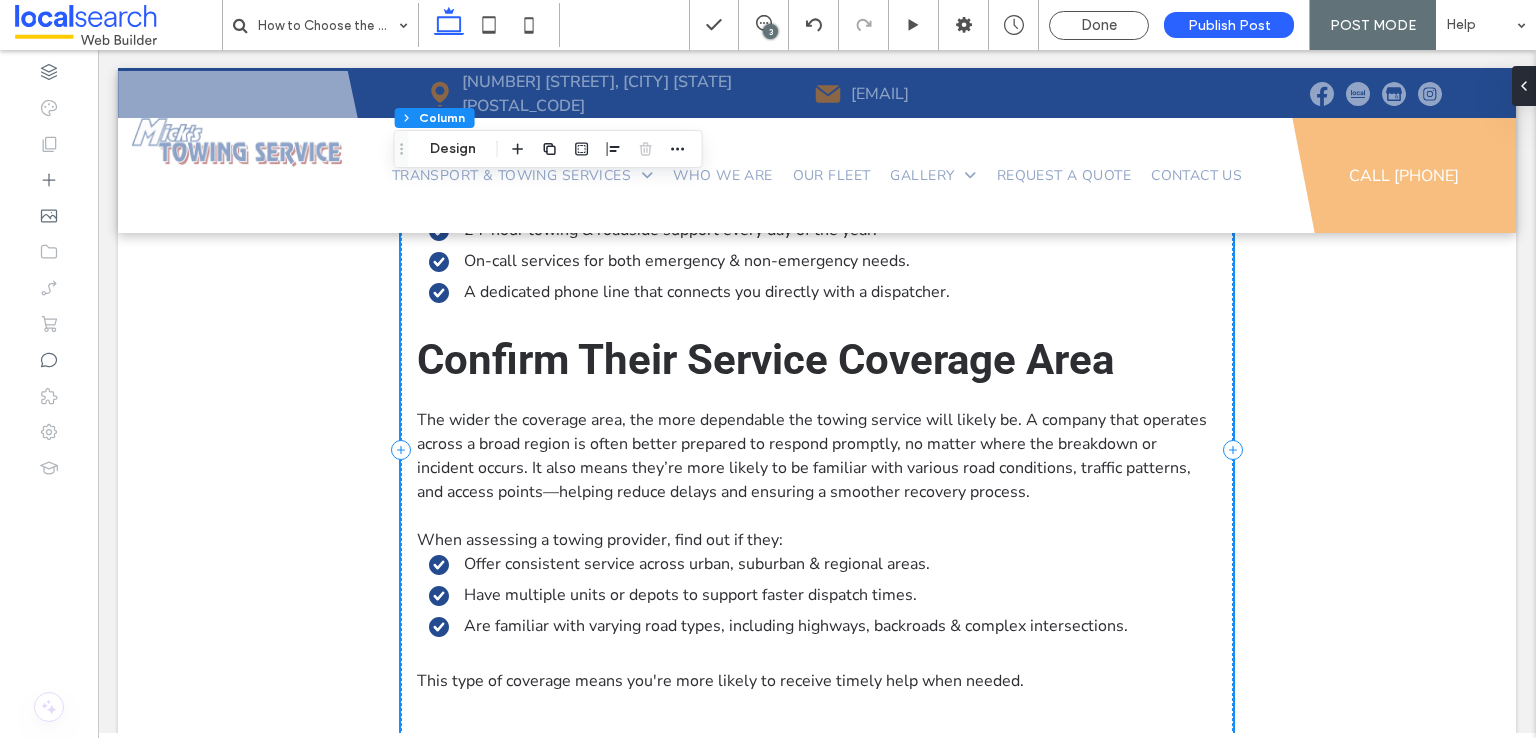 scroll, scrollTop: 2492, scrollLeft: 0, axis: vertical 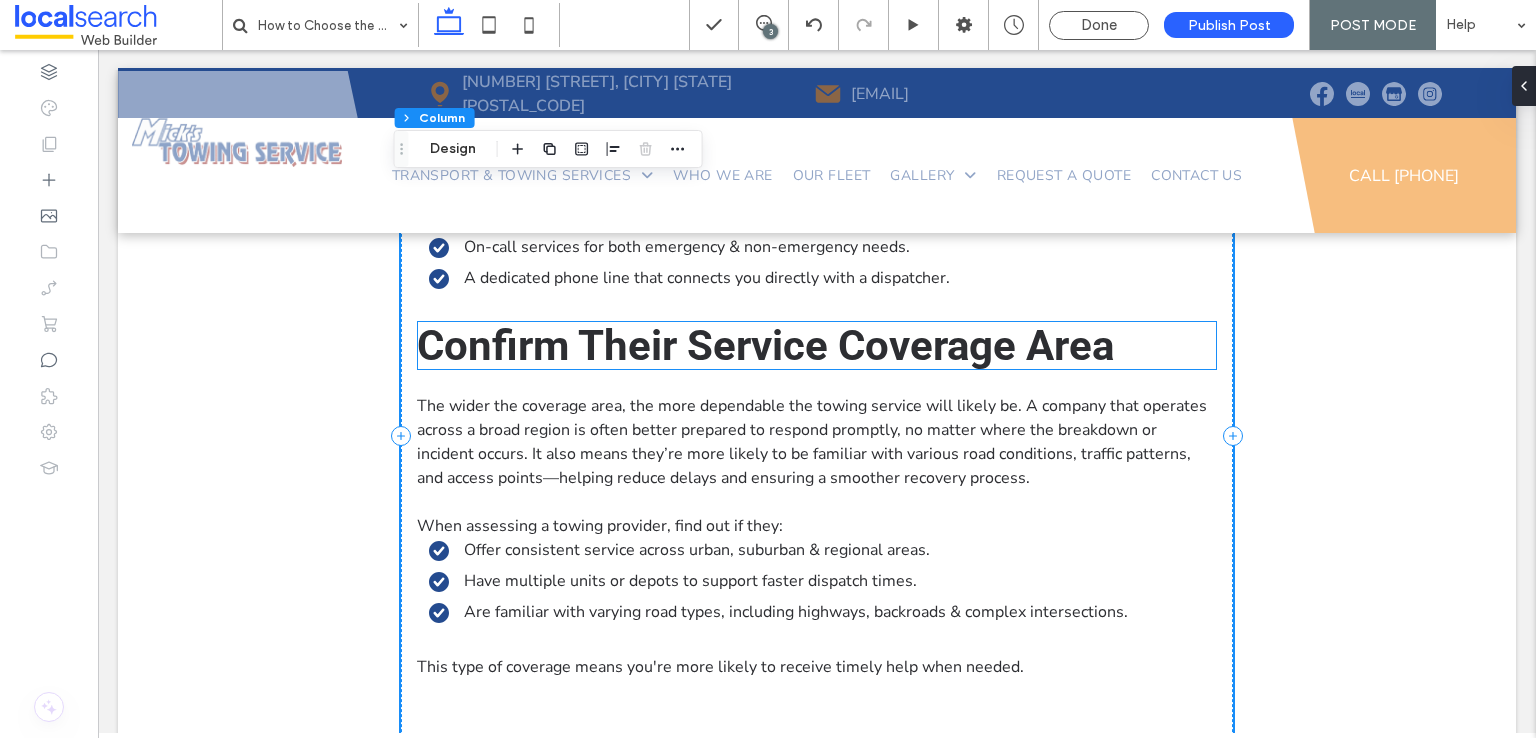 click on "Confirm Their Service Coverage Area" at bounding box center (765, 345) 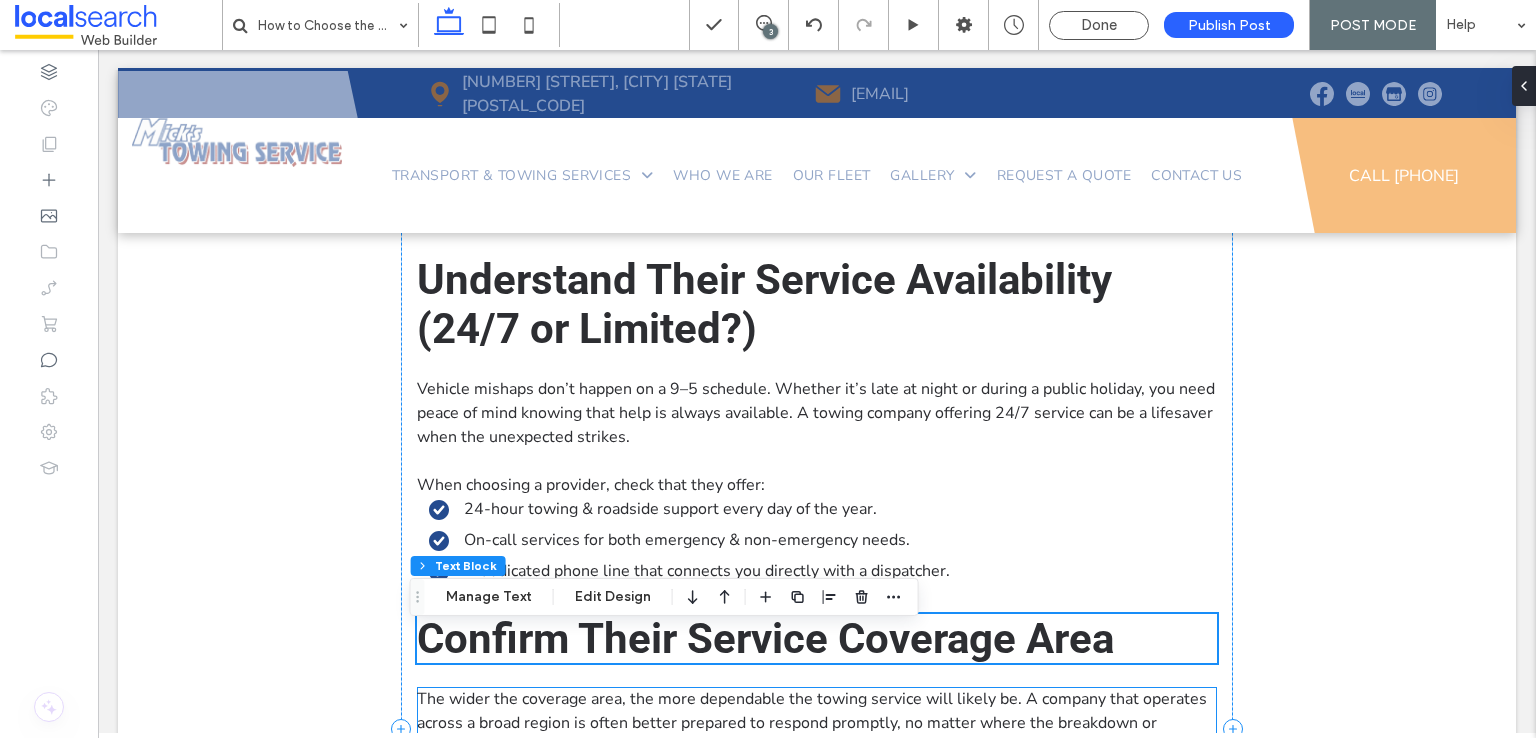 scroll, scrollTop: 2192, scrollLeft: 0, axis: vertical 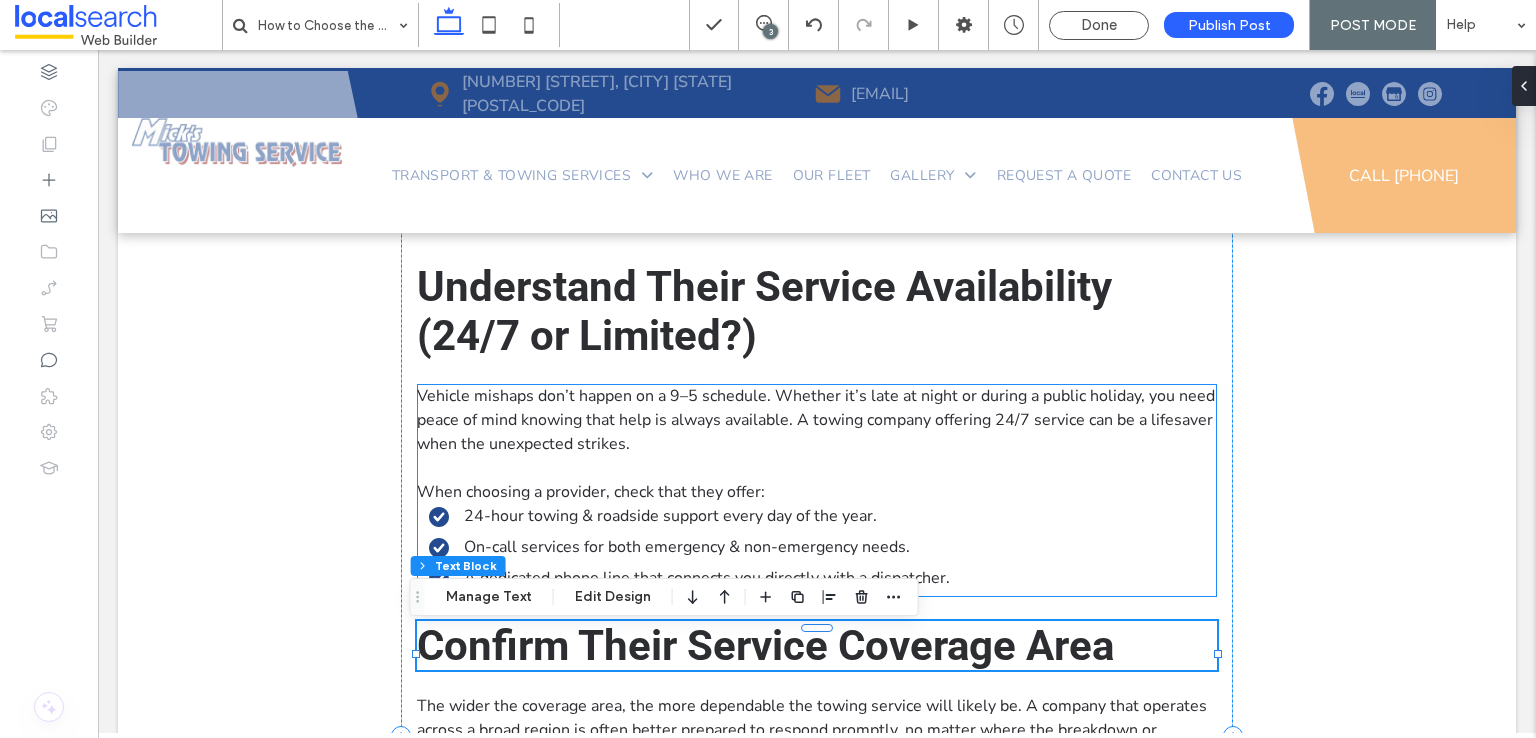 click on "24-hour towing & roadside support every day of the year." at bounding box center (823, 516) 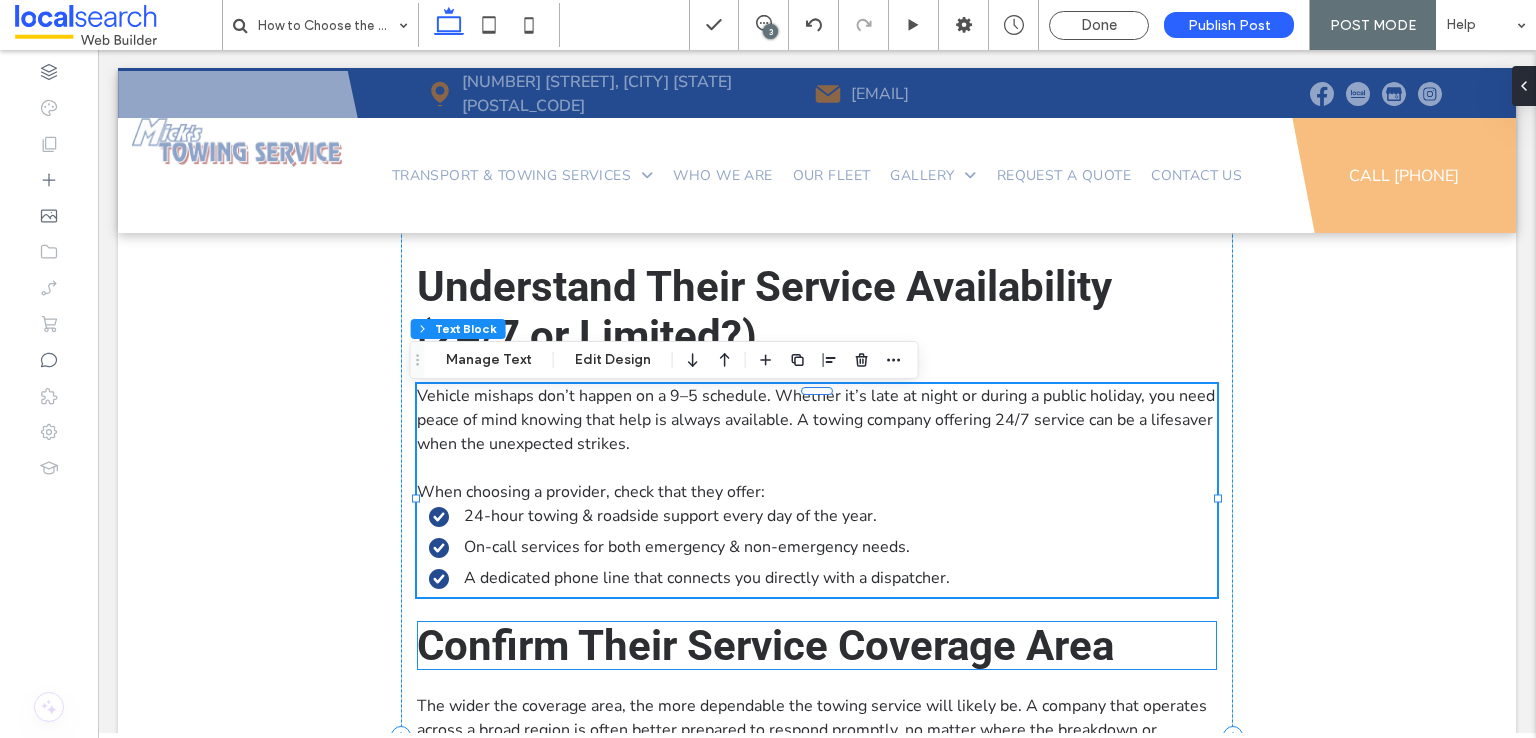 click on "Confirm Their Service Coverage Area" at bounding box center [765, 645] 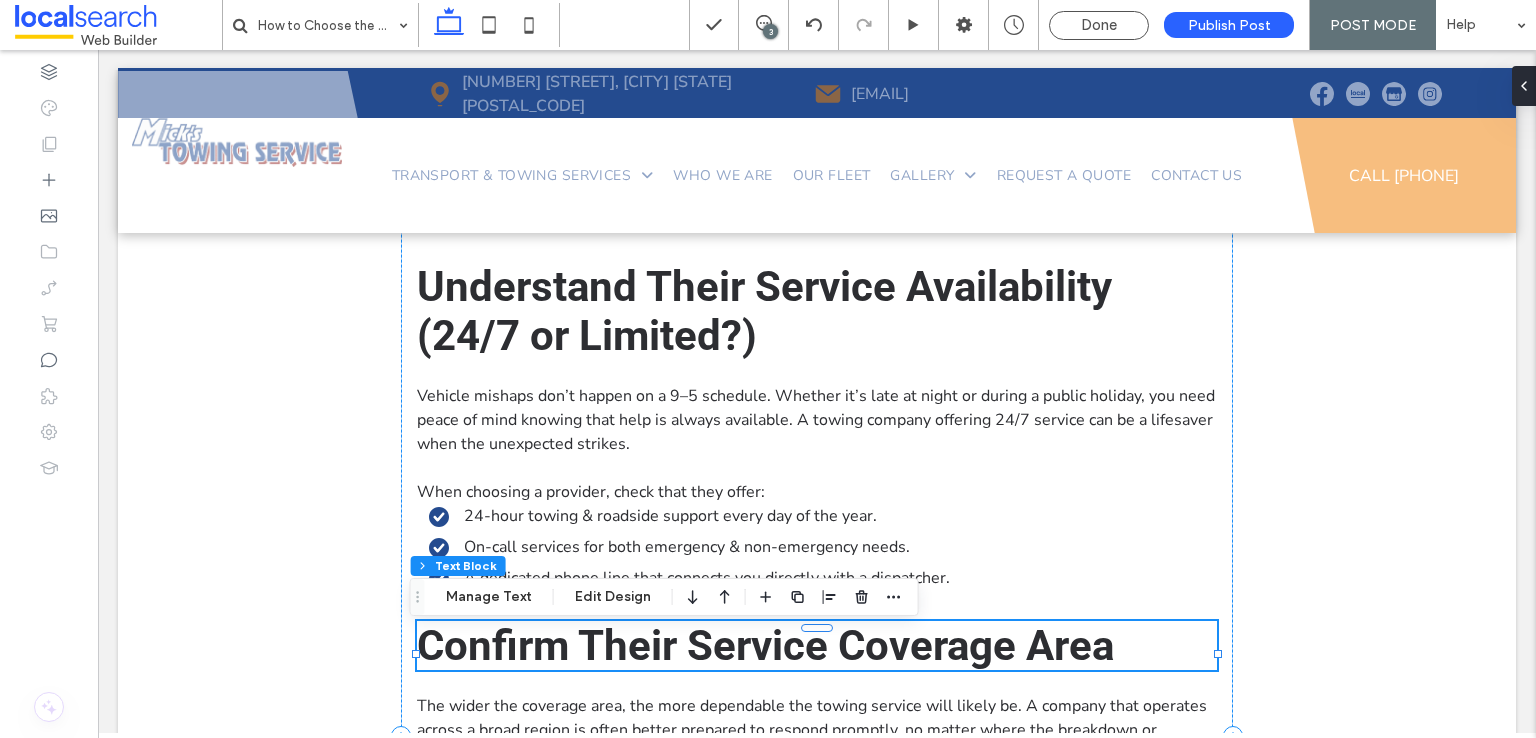 click on "Confirm Their Service Coverage Area" at bounding box center (765, 645) 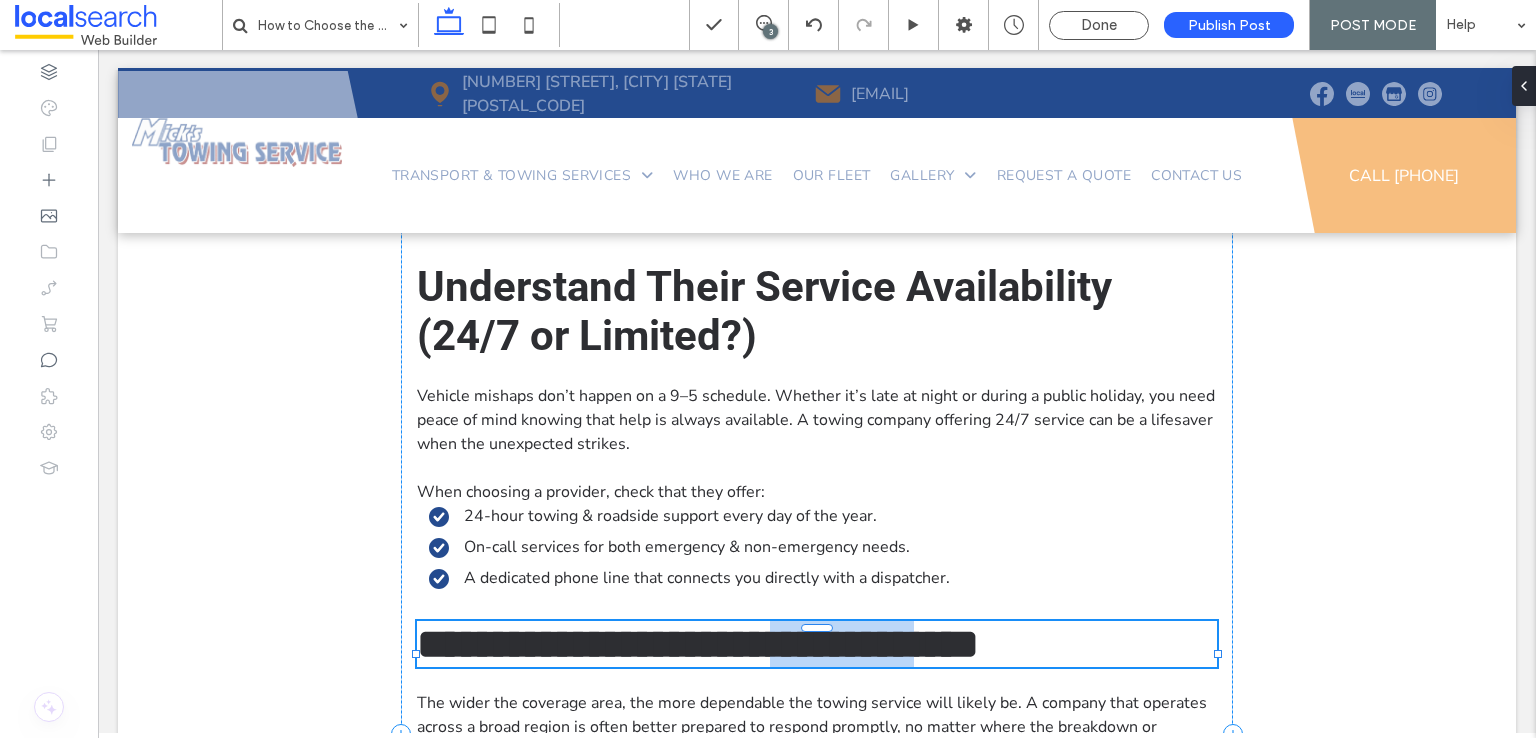 type on "******" 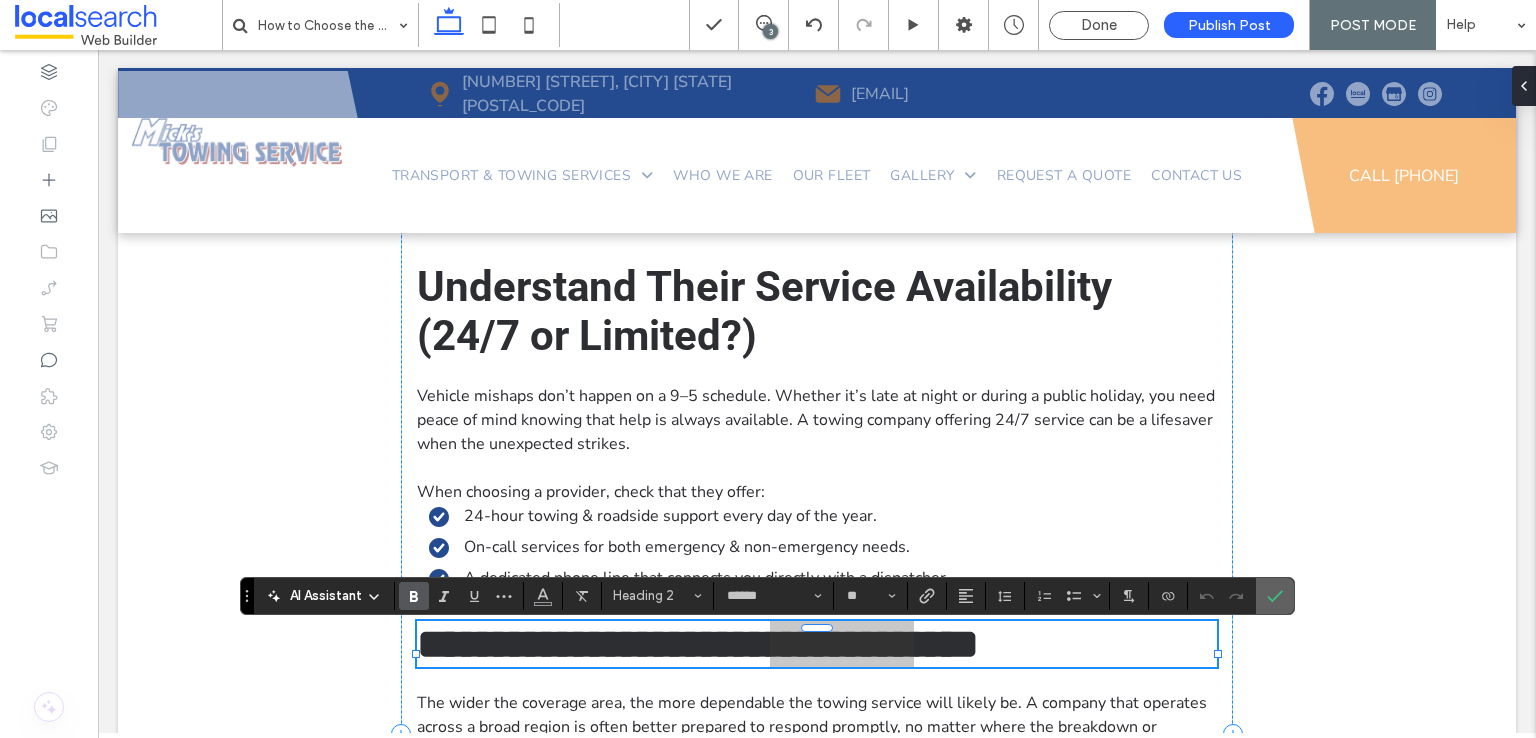 click at bounding box center [1275, 596] 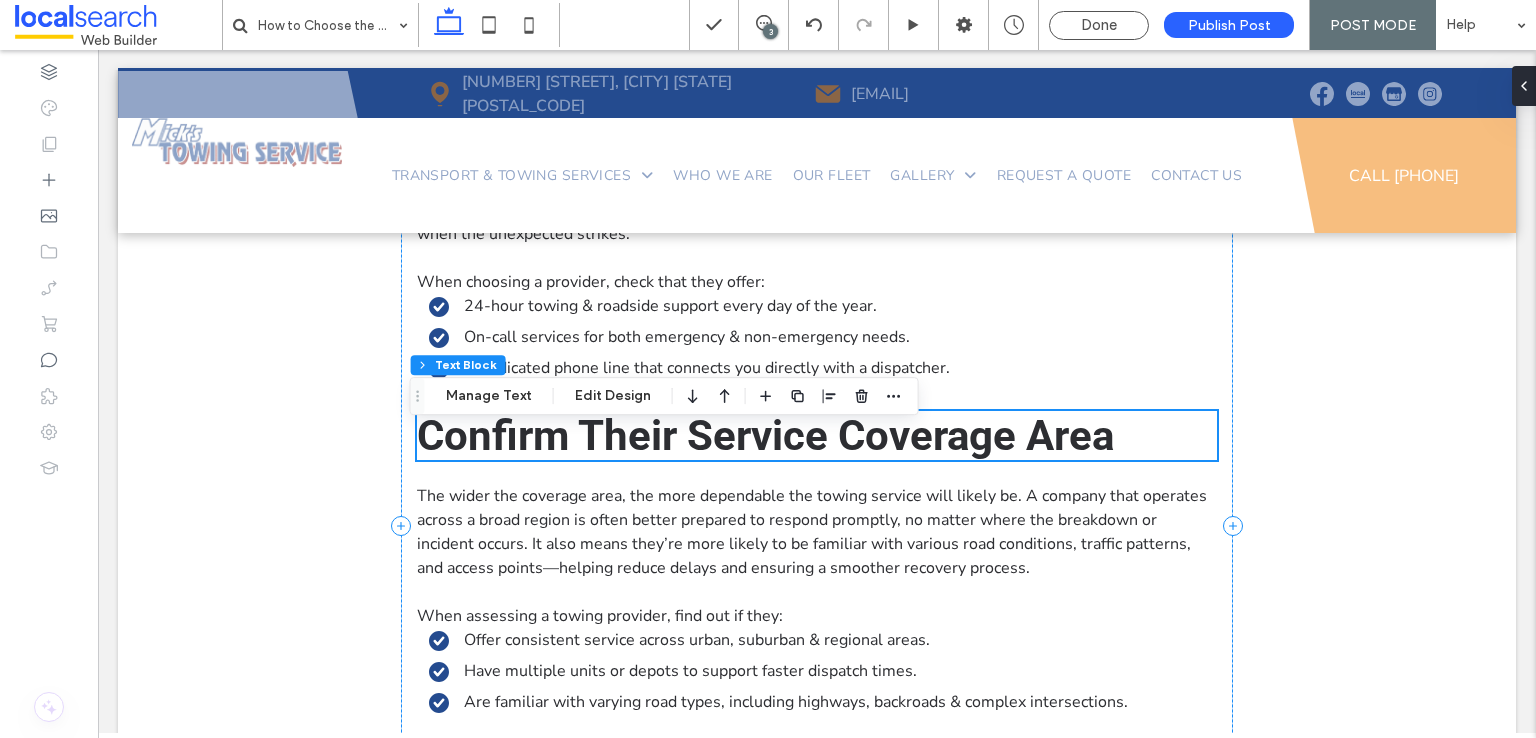 scroll, scrollTop: 2392, scrollLeft: 0, axis: vertical 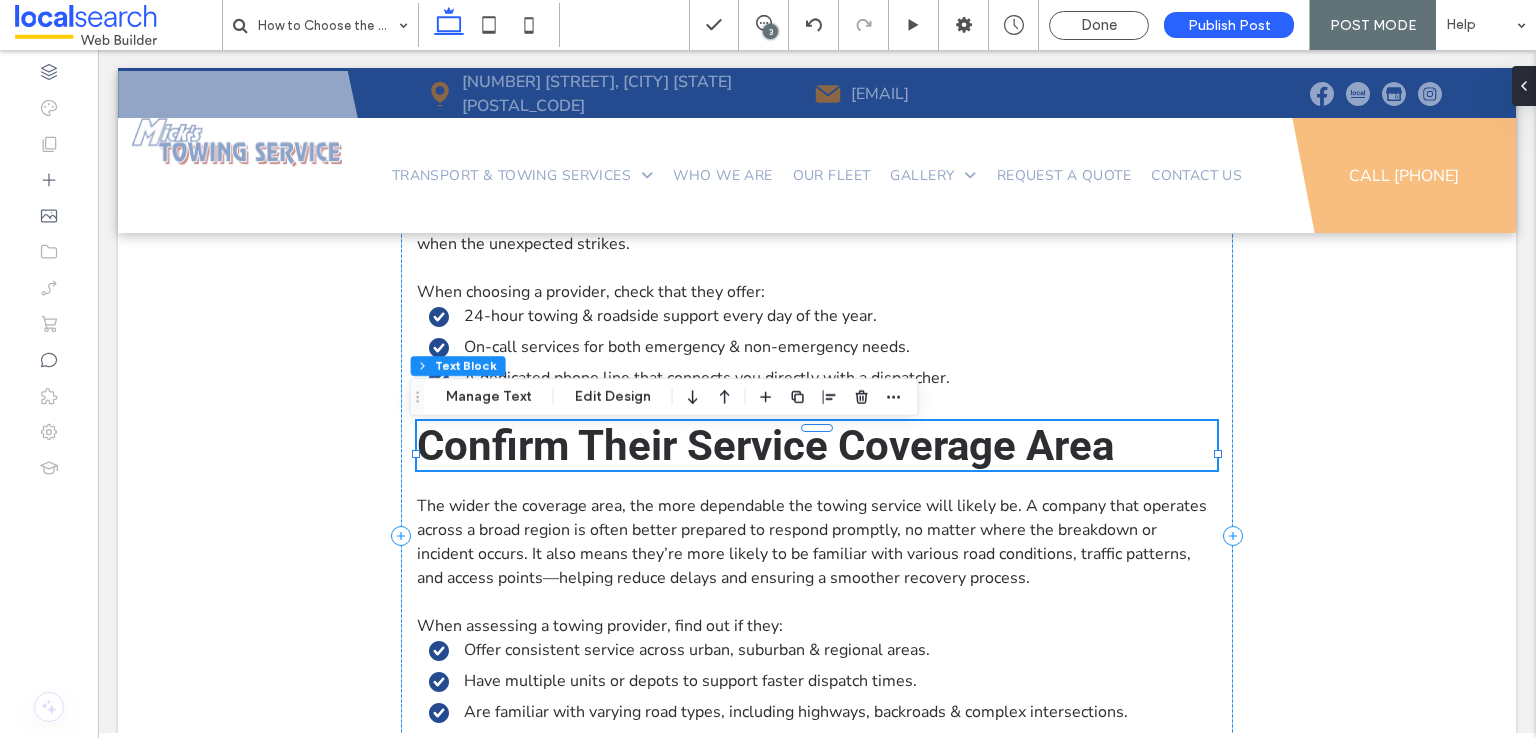 click on "Confirm Their Service Coverage Area" at bounding box center (765, 445) 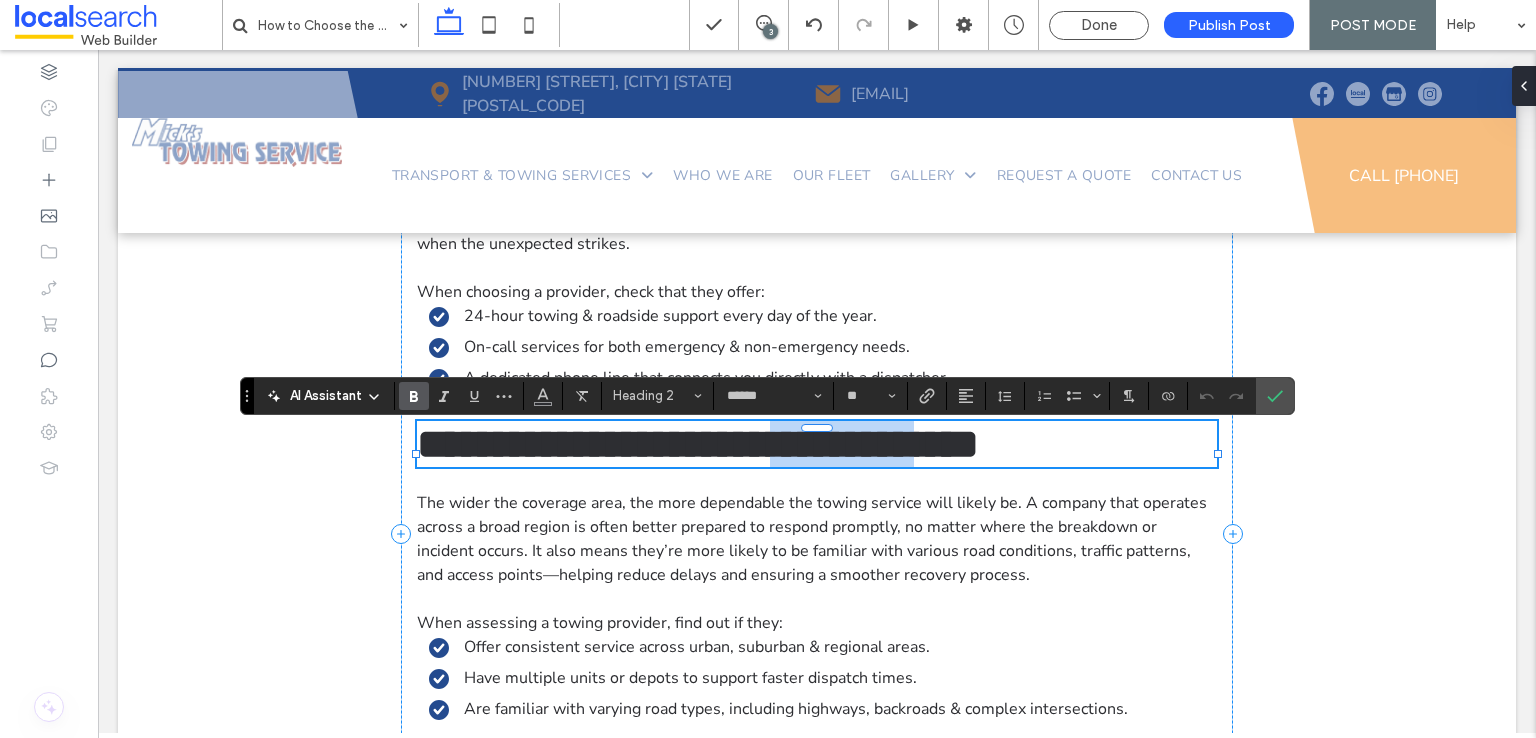 click on "**********" at bounding box center (698, 444) 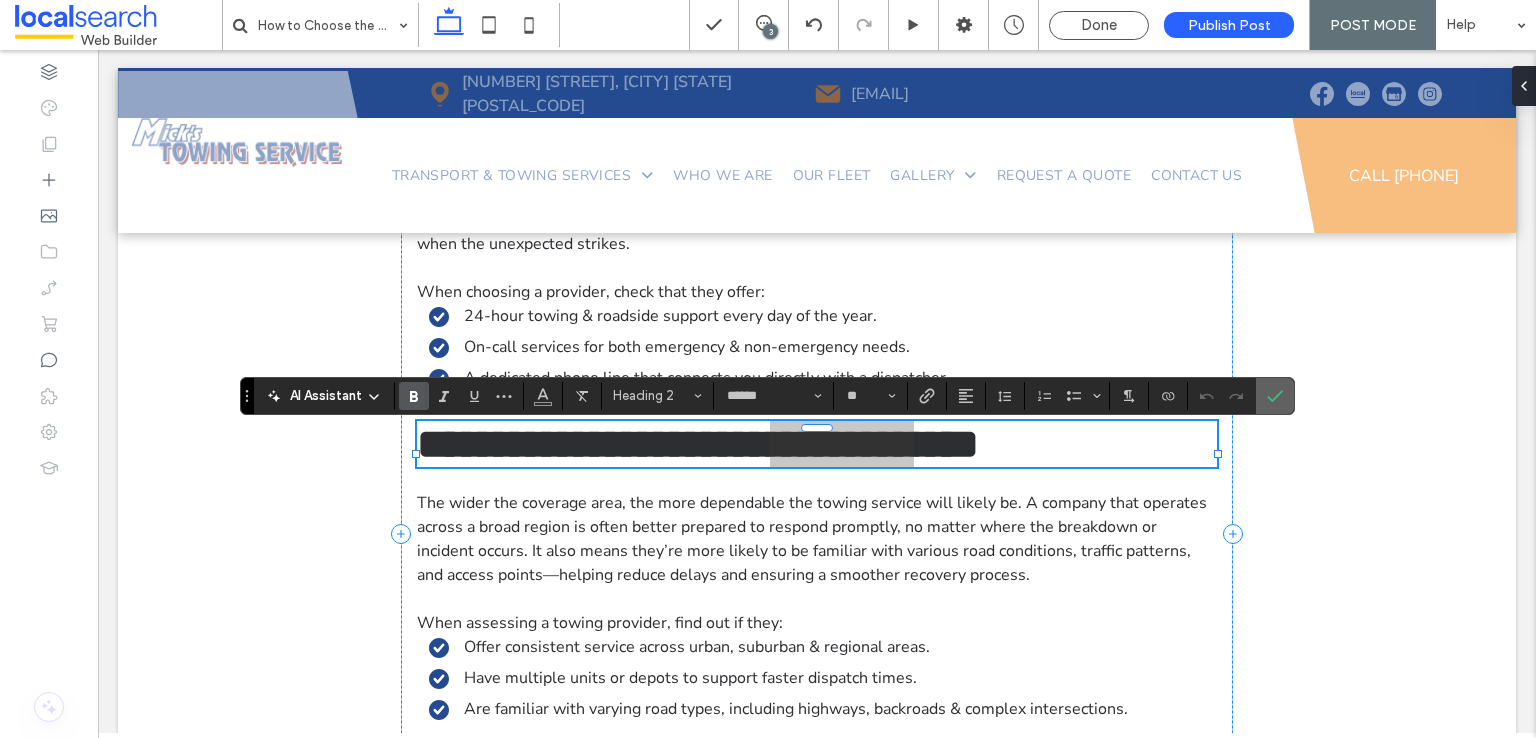 drag, startPoint x: 1277, startPoint y: 398, endPoint x: 1175, endPoint y: 348, distance: 113.59577 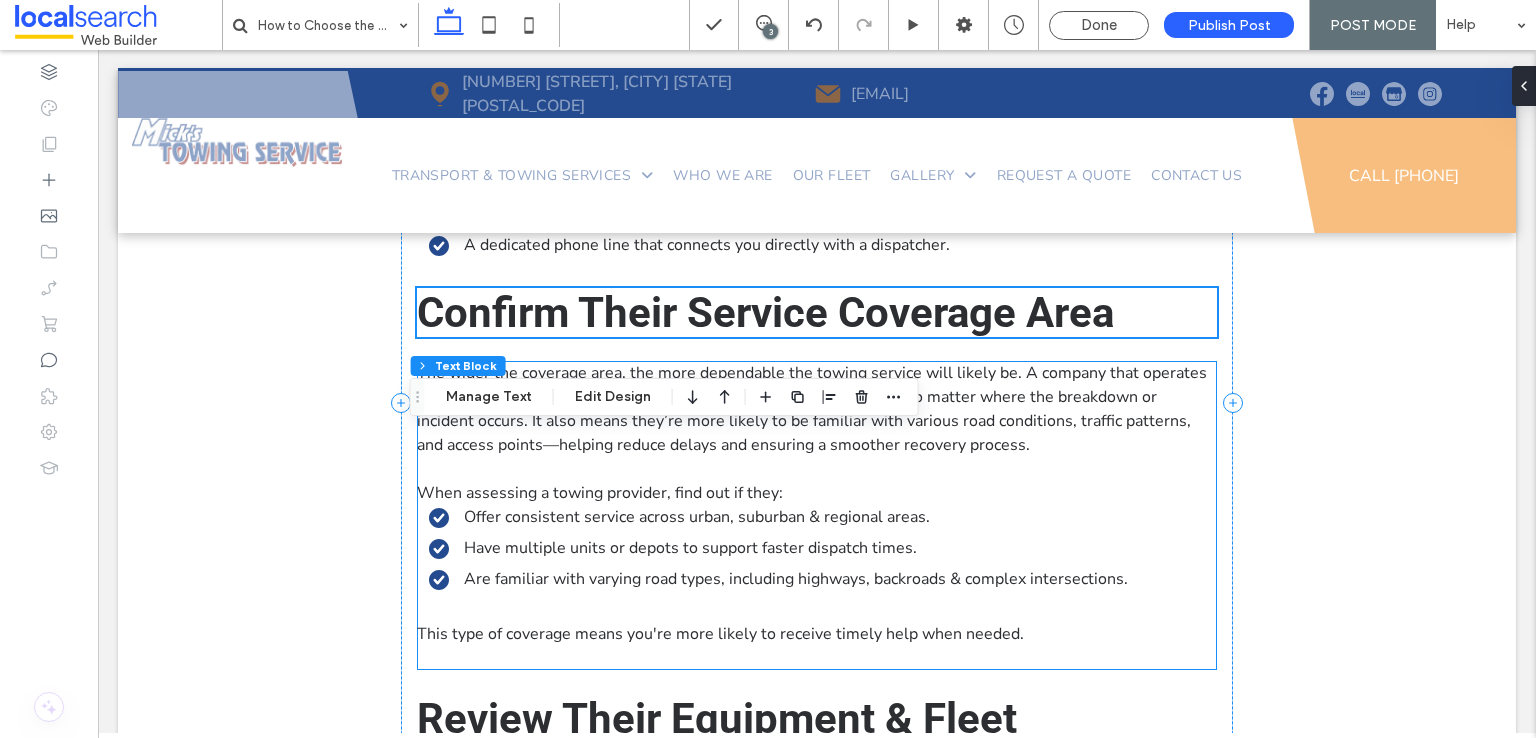 scroll, scrollTop: 2692, scrollLeft: 0, axis: vertical 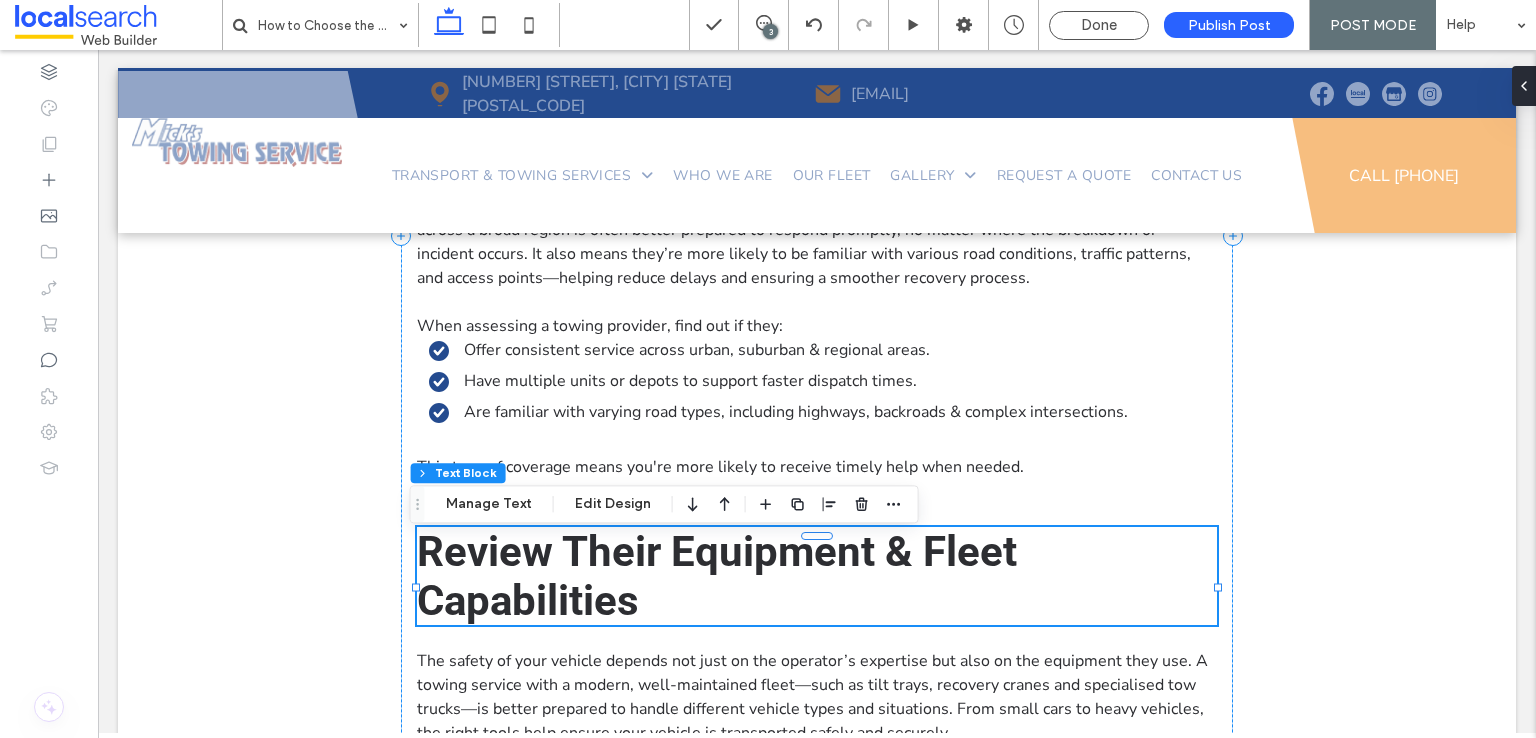 click on "Review Their Equipment & Fleet Capabilities" at bounding box center (817, 576) 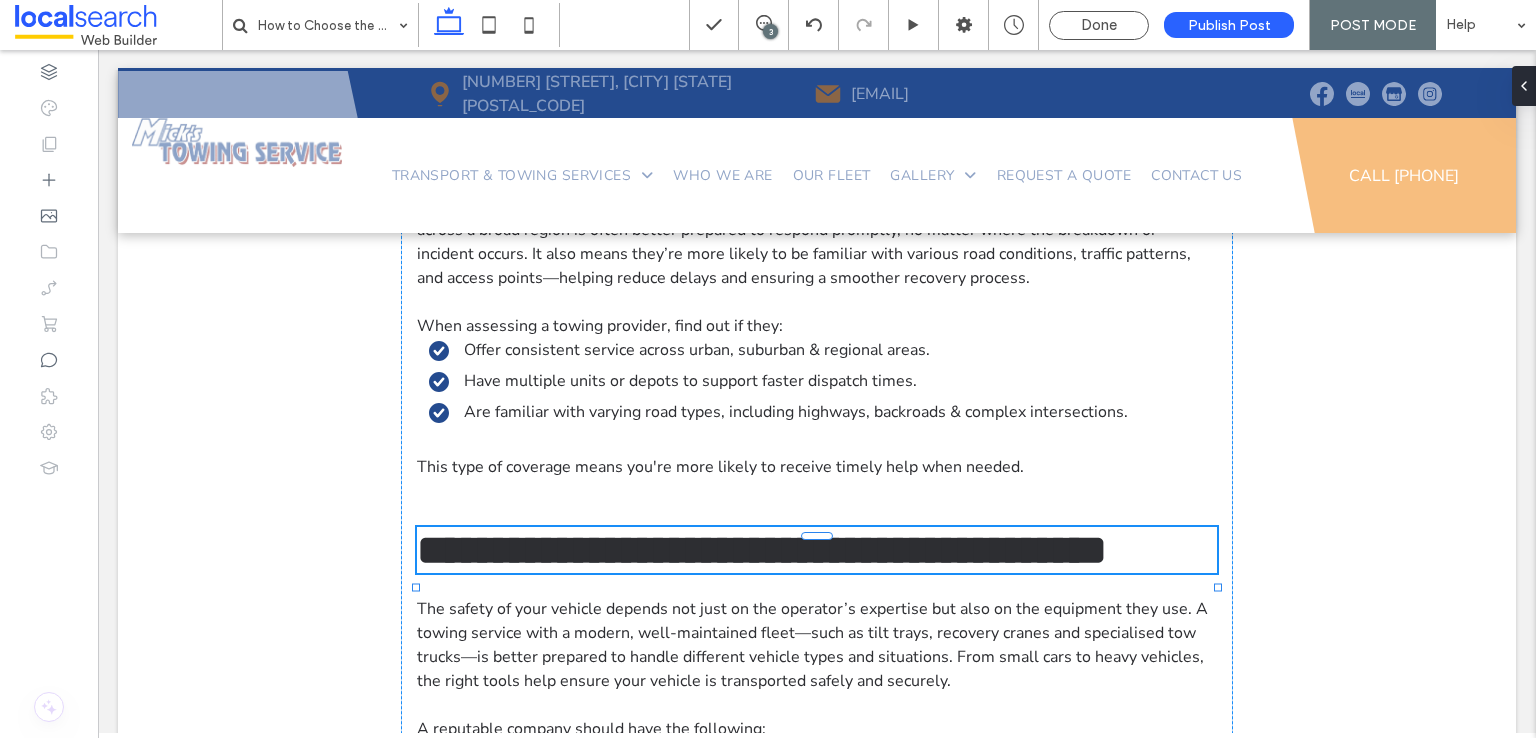 type on "******" 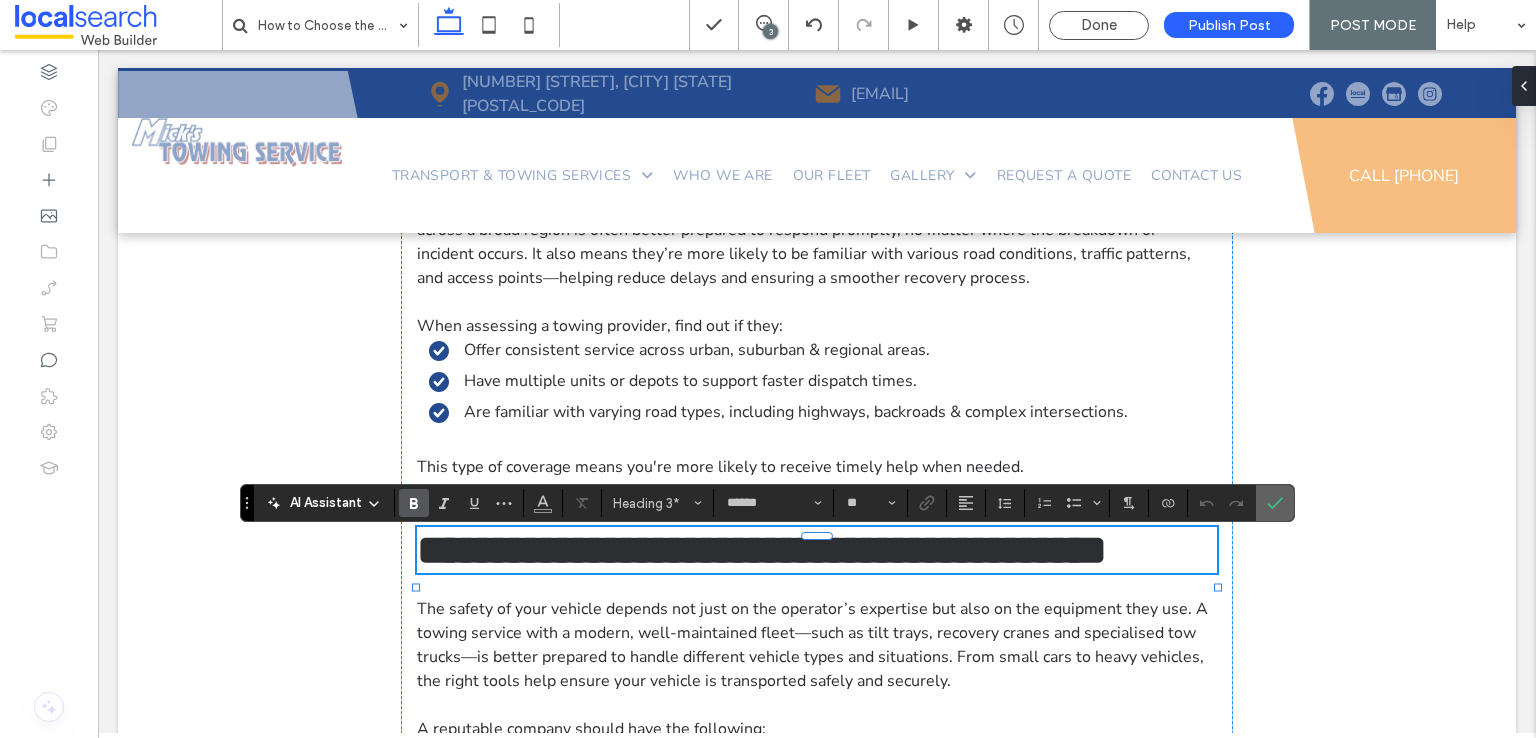 drag, startPoint x: 1173, startPoint y: 459, endPoint x: 1274, endPoint y: 507, distance: 111.82576 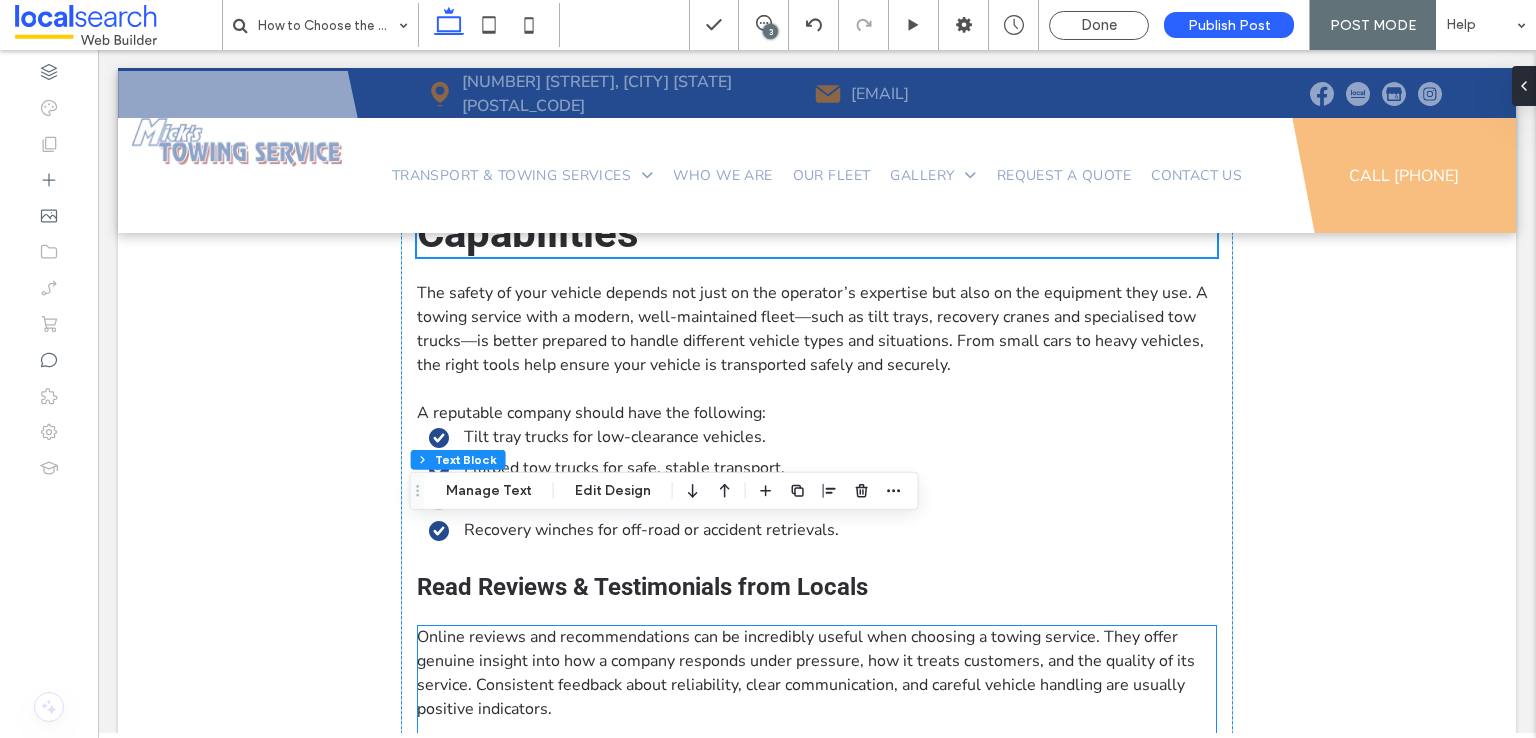 scroll, scrollTop: 3092, scrollLeft: 0, axis: vertical 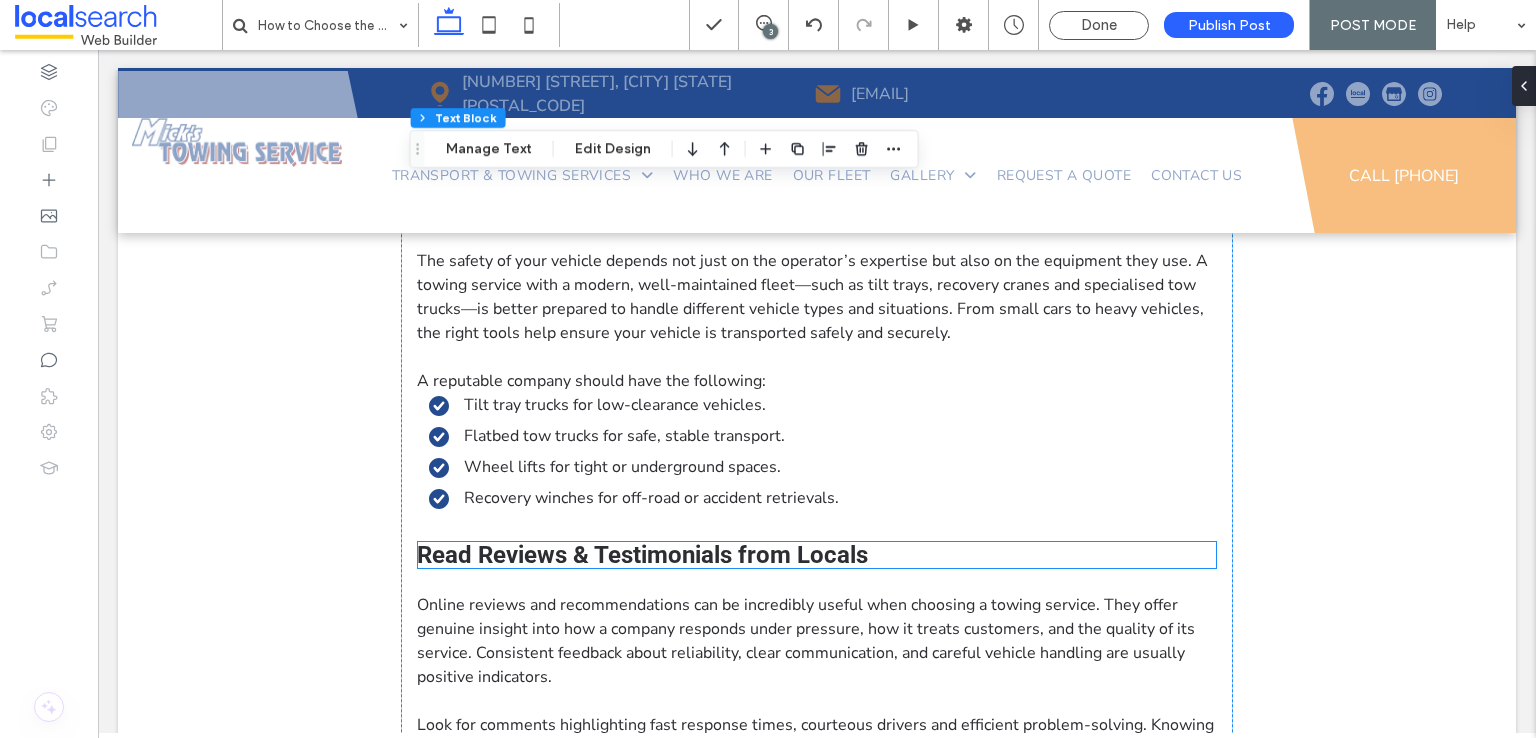 click on "Read Reviews & Testimonials from Locals" at bounding box center (642, 555) 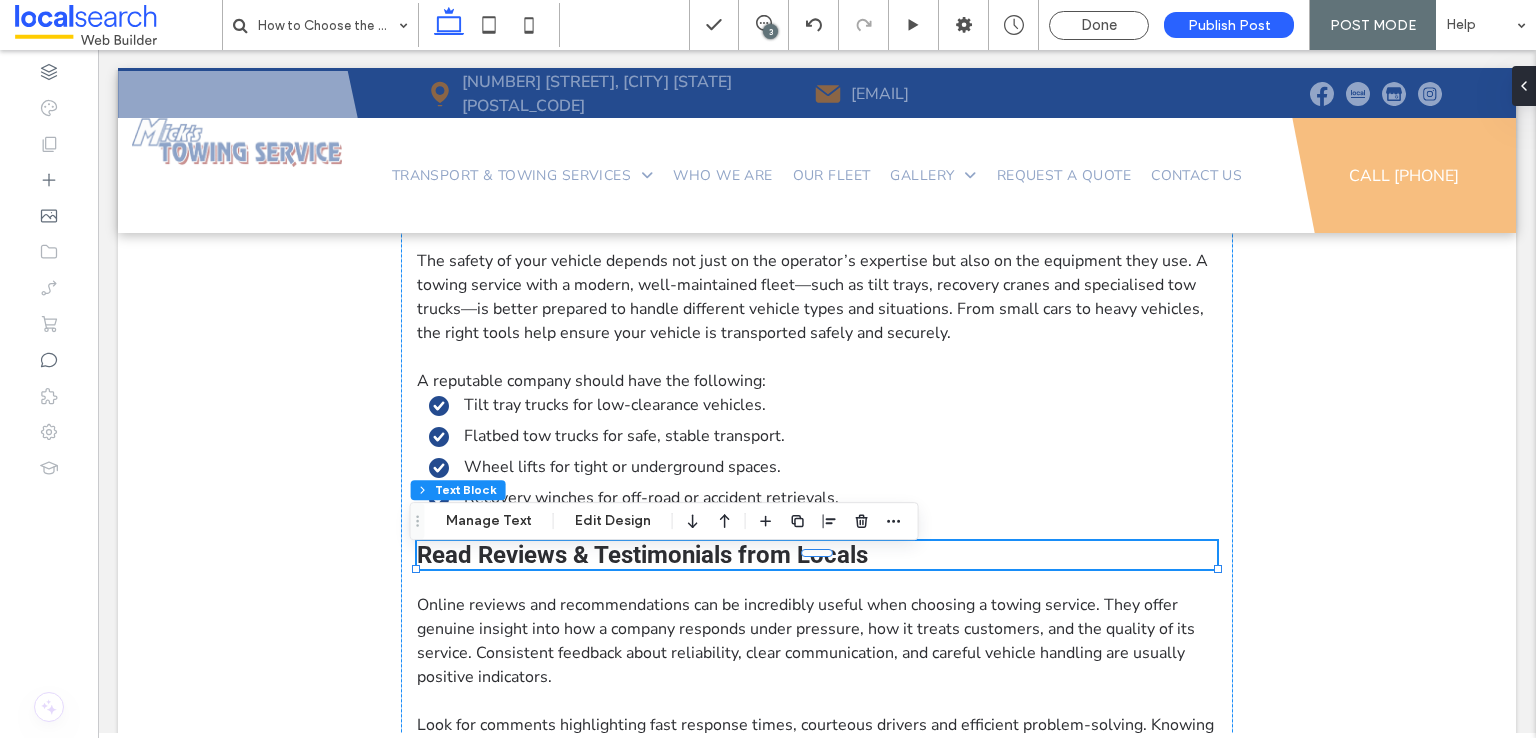 click on "Read Reviews & Testimonials from Locals" at bounding box center (642, 555) 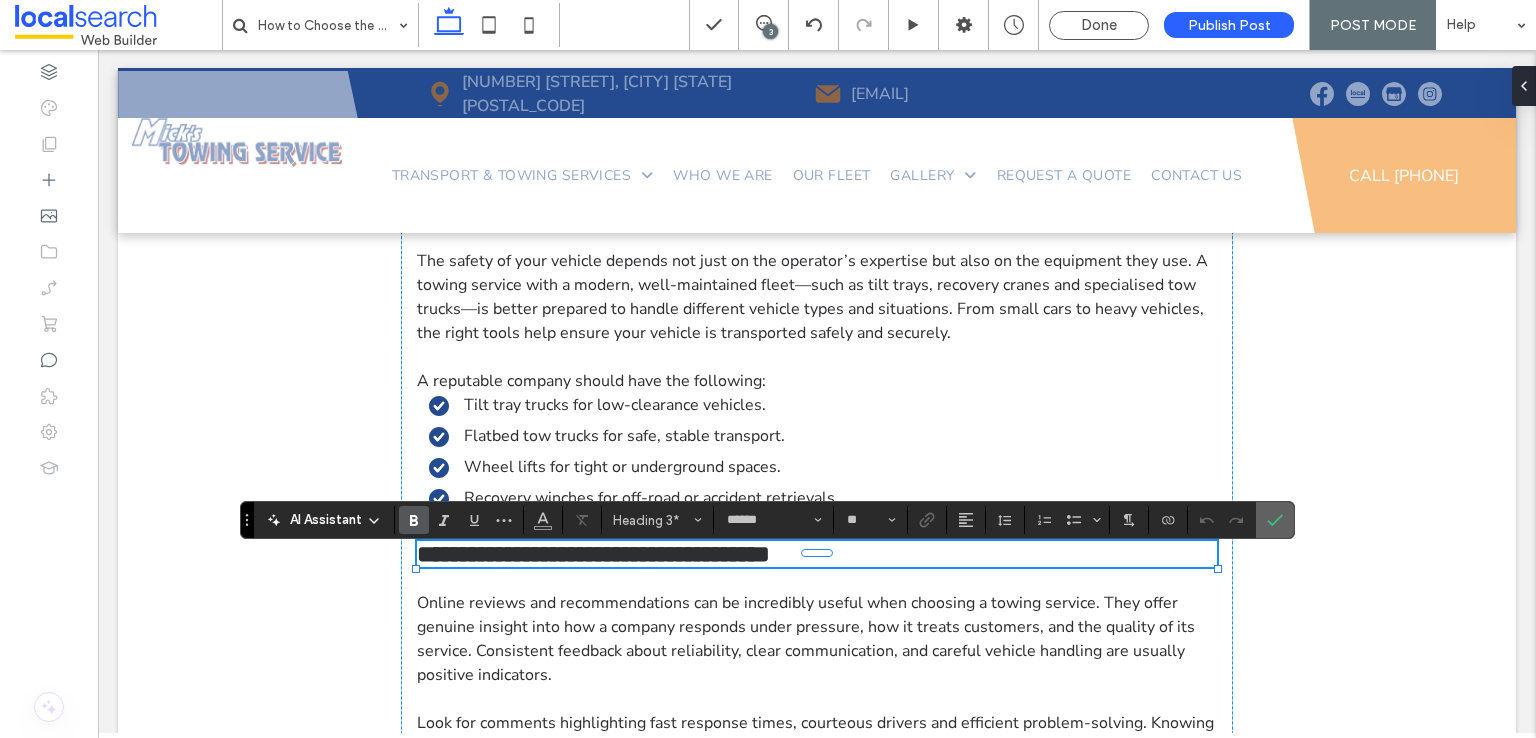 click at bounding box center (1275, 520) 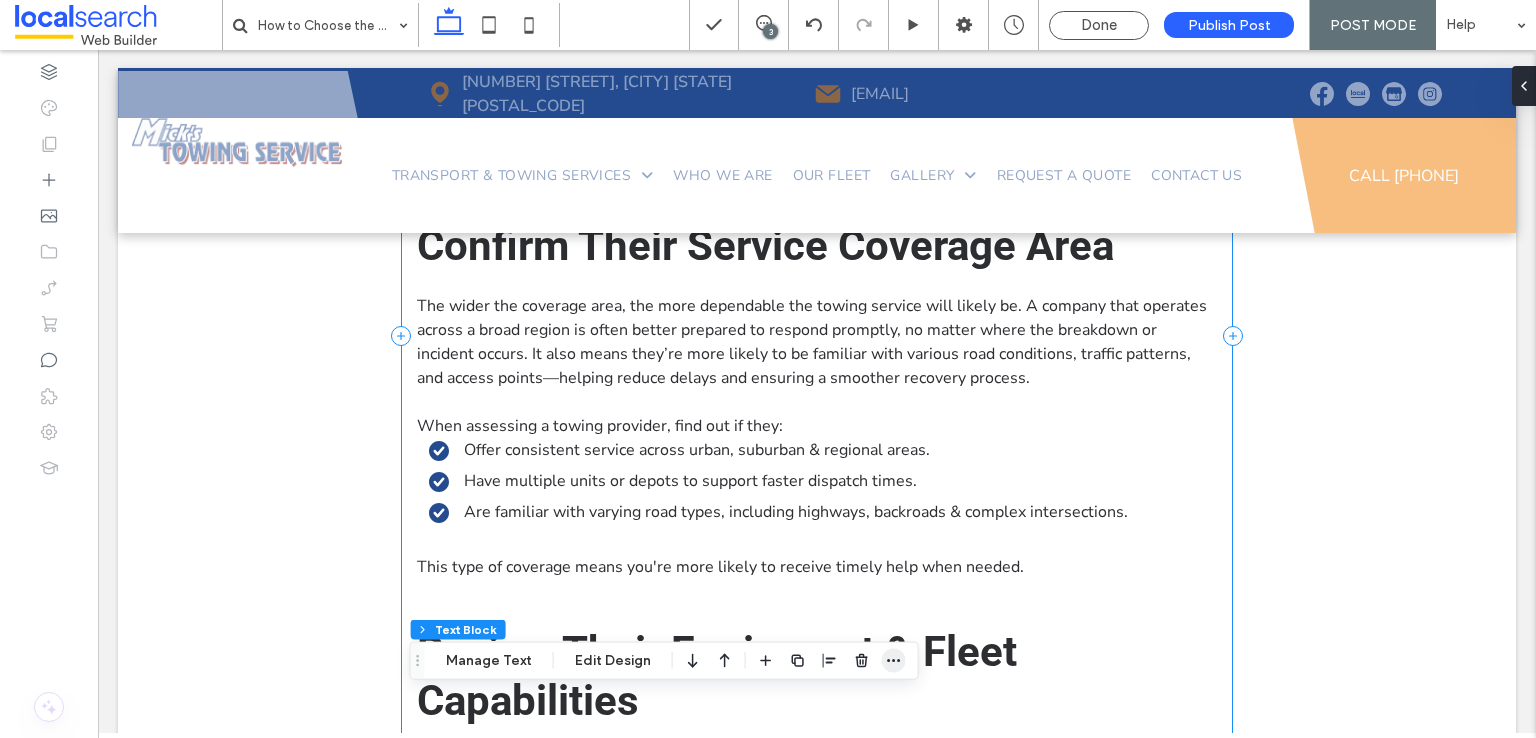 scroll, scrollTop: 2892, scrollLeft: 0, axis: vertical 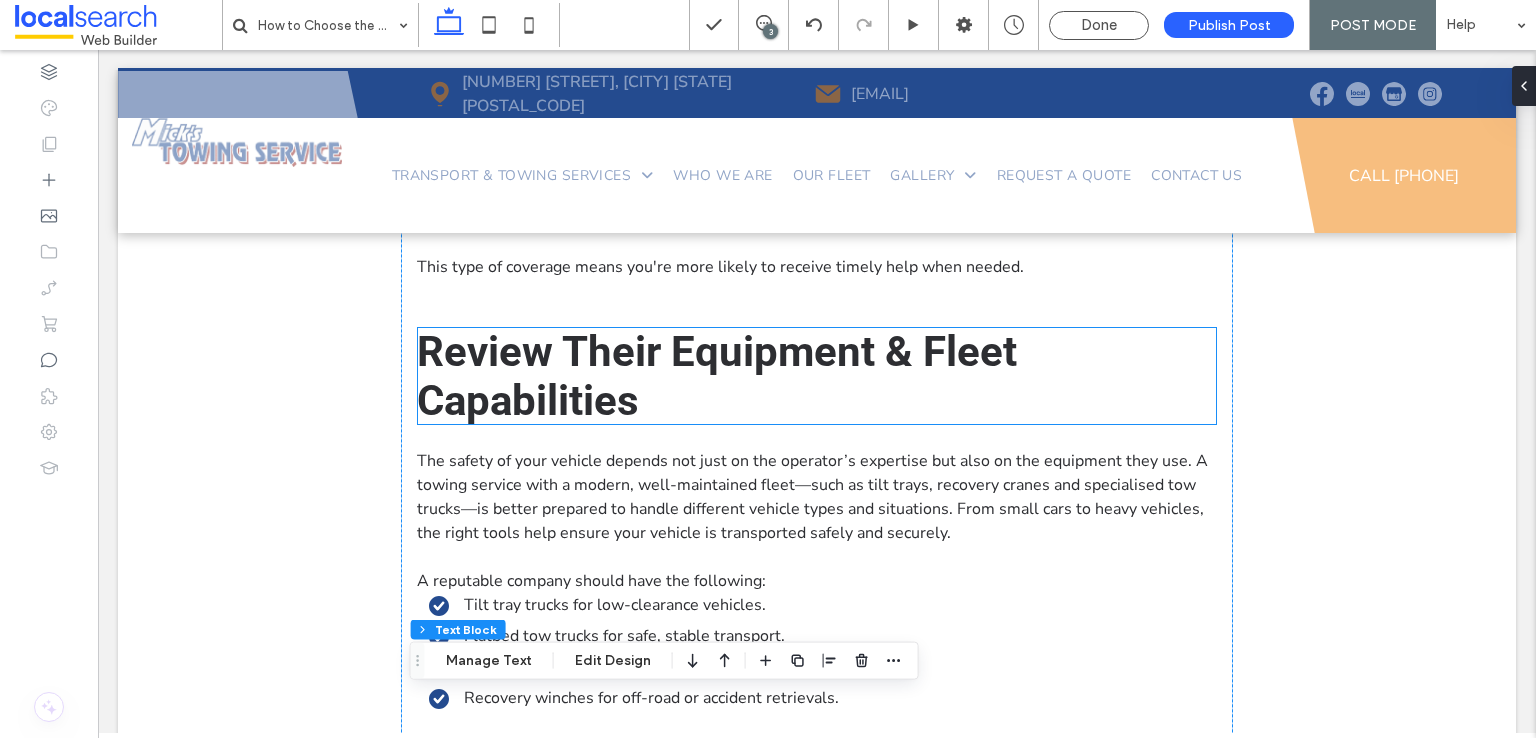 click on "Review Their Equipment & Fleet Capabilities" at bounding box center [717, 376] 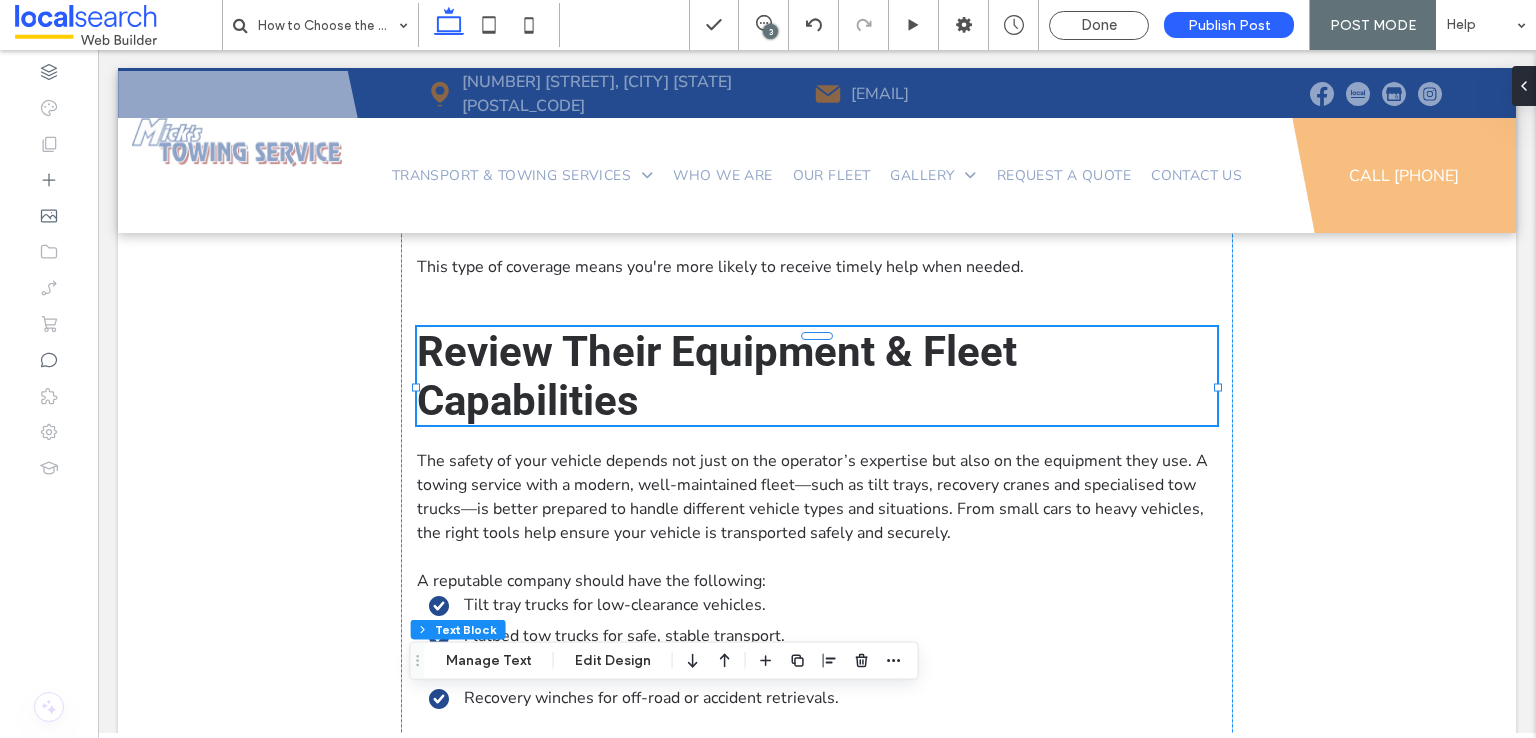 click on "Review Their Equipment & Fleet Capabilities" at bounding box center [717, 376] 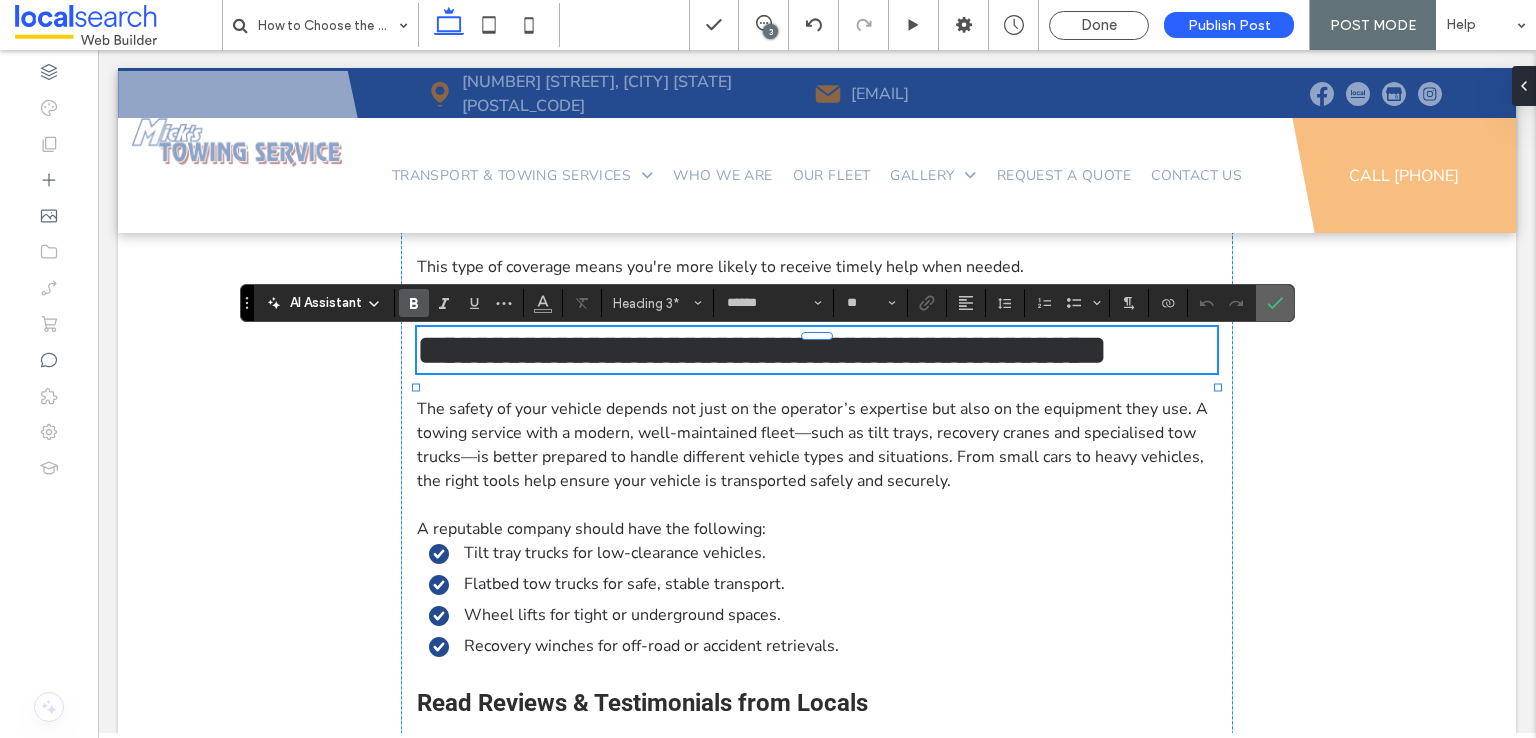 drag, startPoint x: 1173, startPoint y: 247, endPoint x: 1271, endPoint y: 297, distance: 110.01818 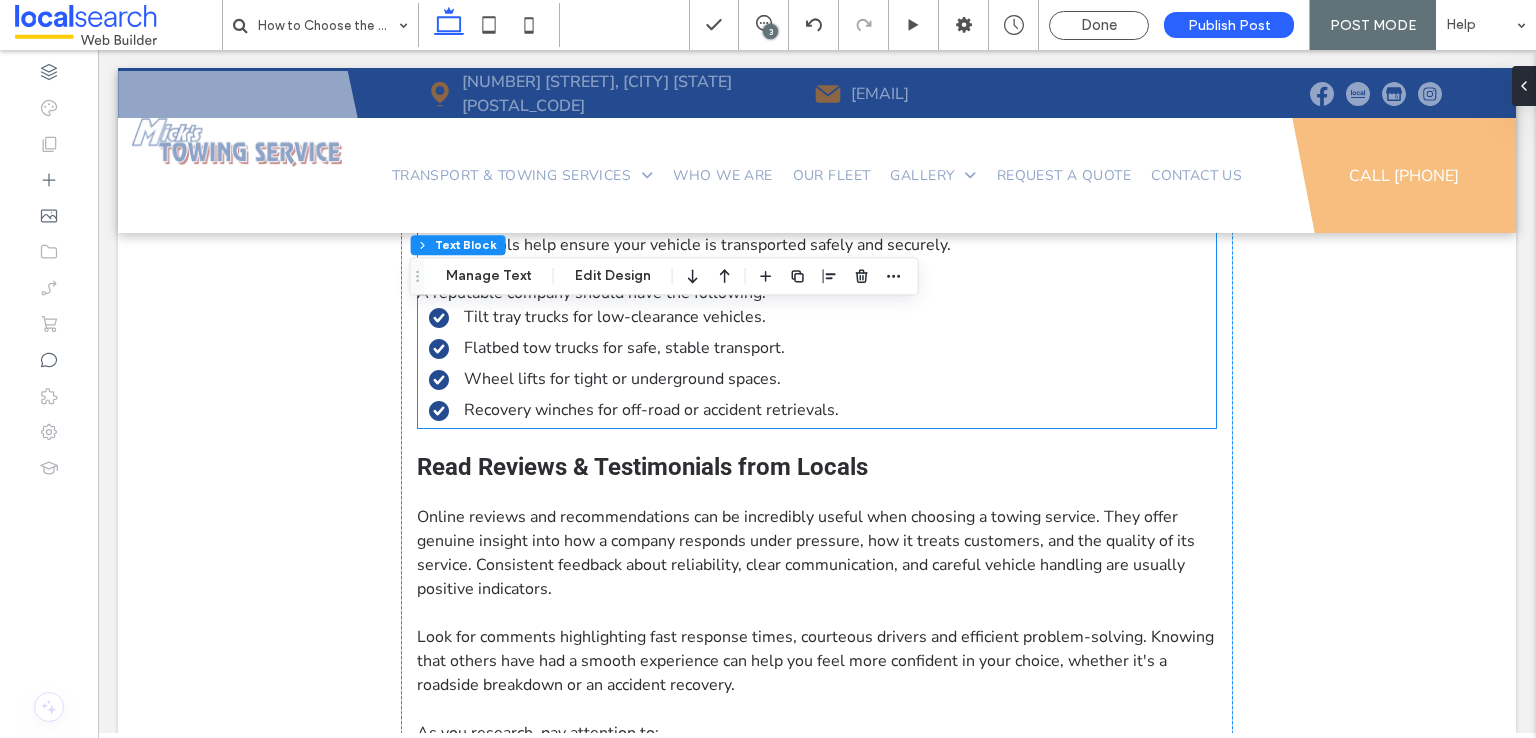scroll, scrollTop: 3192, scrollLeft: 0, axis: vertical 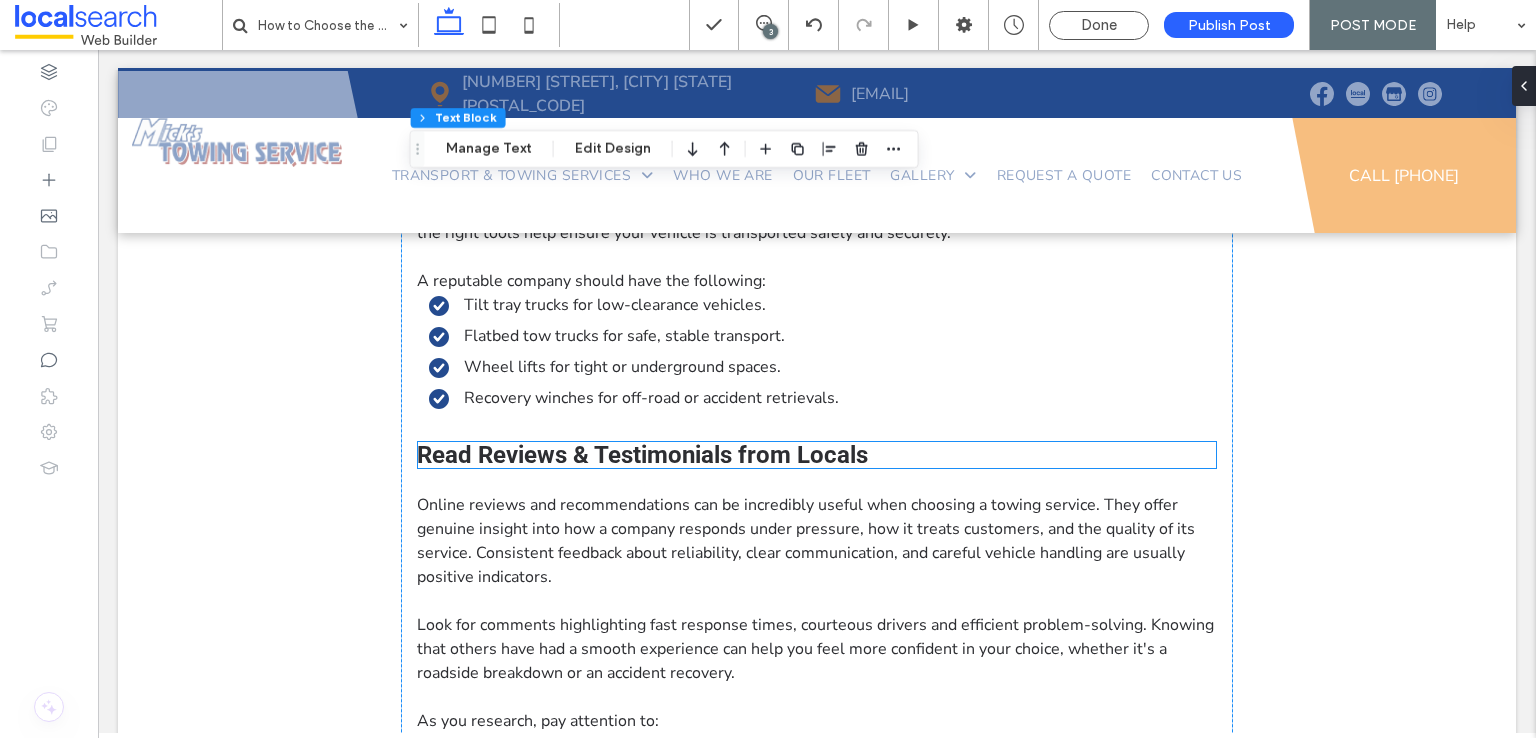 click on "Read Reviews & Testimonials from Locals" at bounding box center (642, 455) 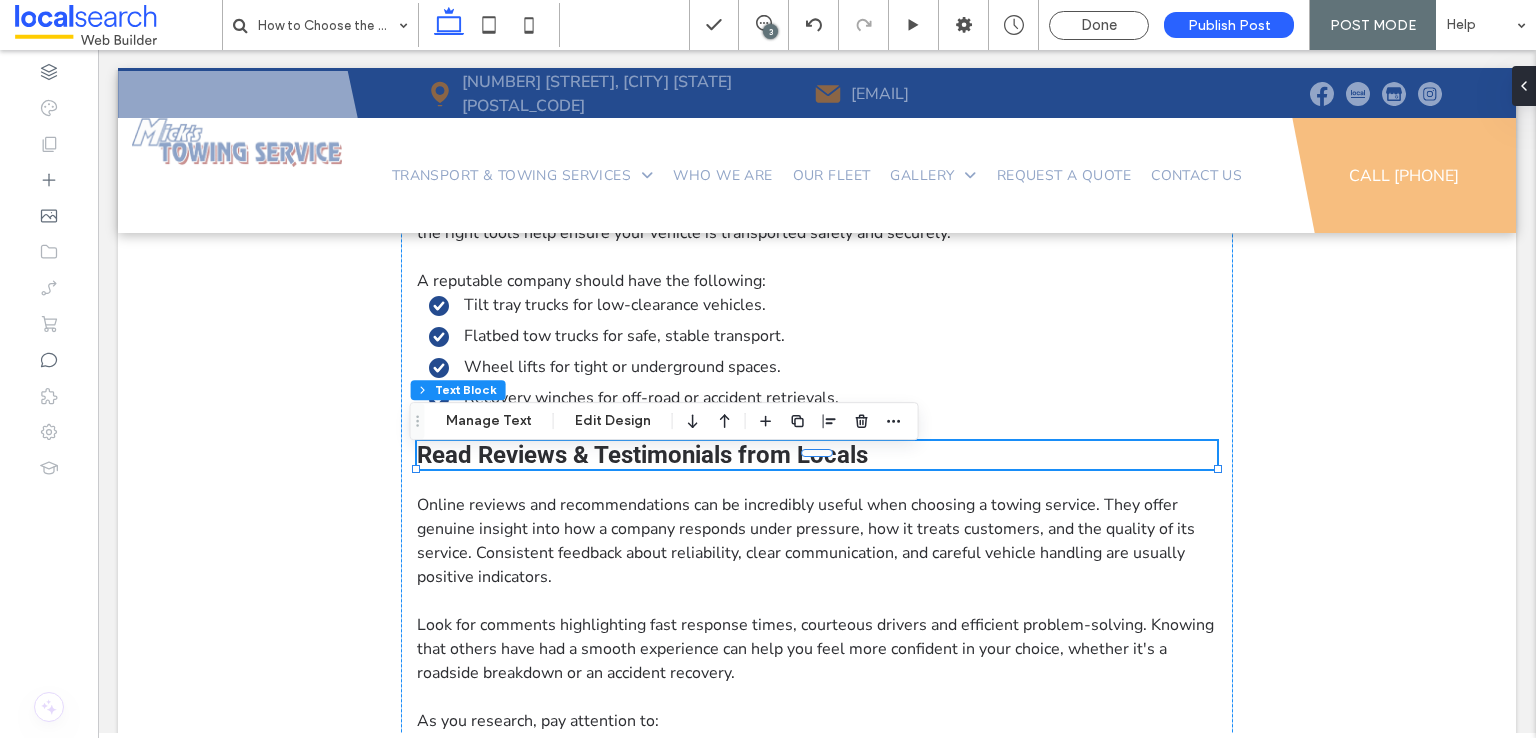 click on "Read Reviews & Testimonials from Locals" at bounding box center (817, 455) 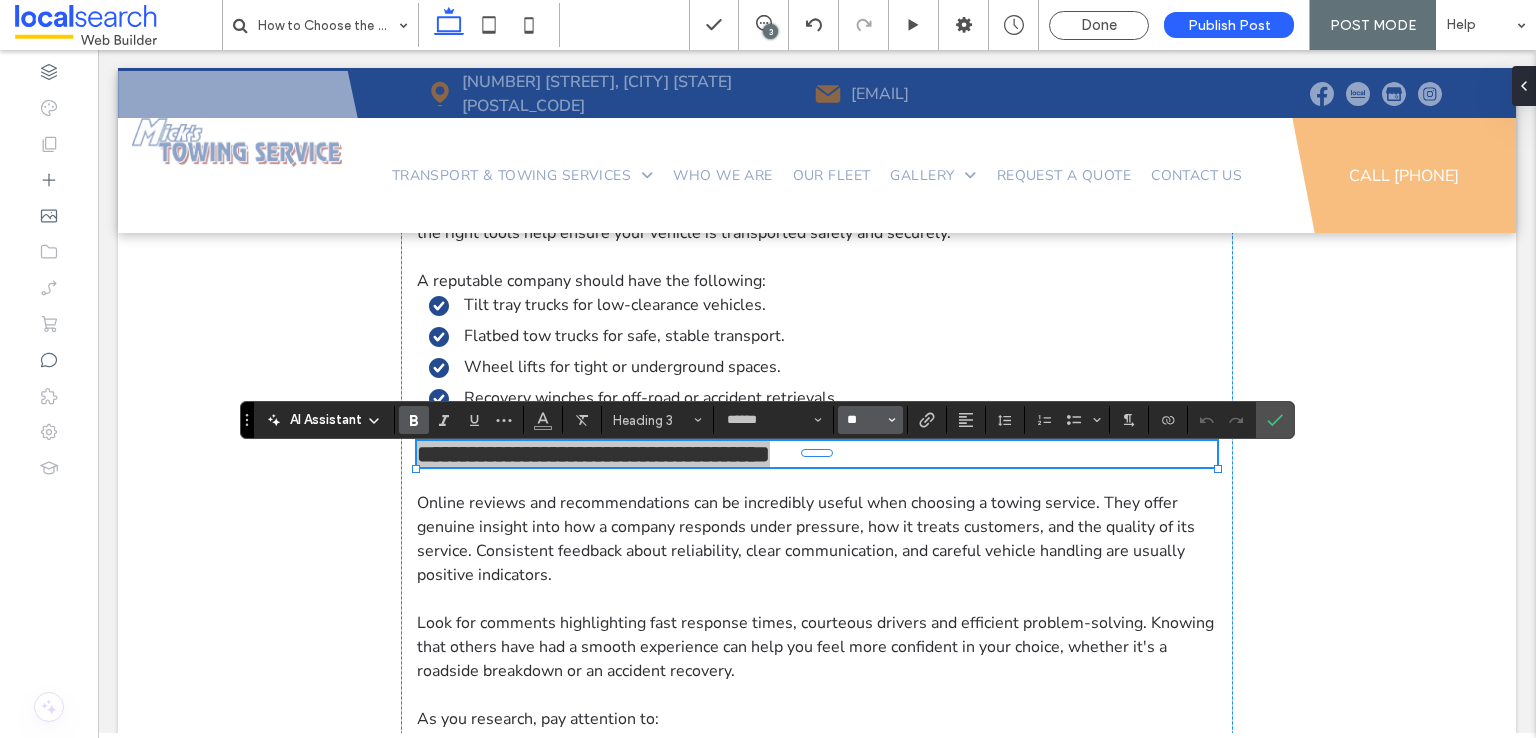 click on "**" at bounding box center (864, 420) 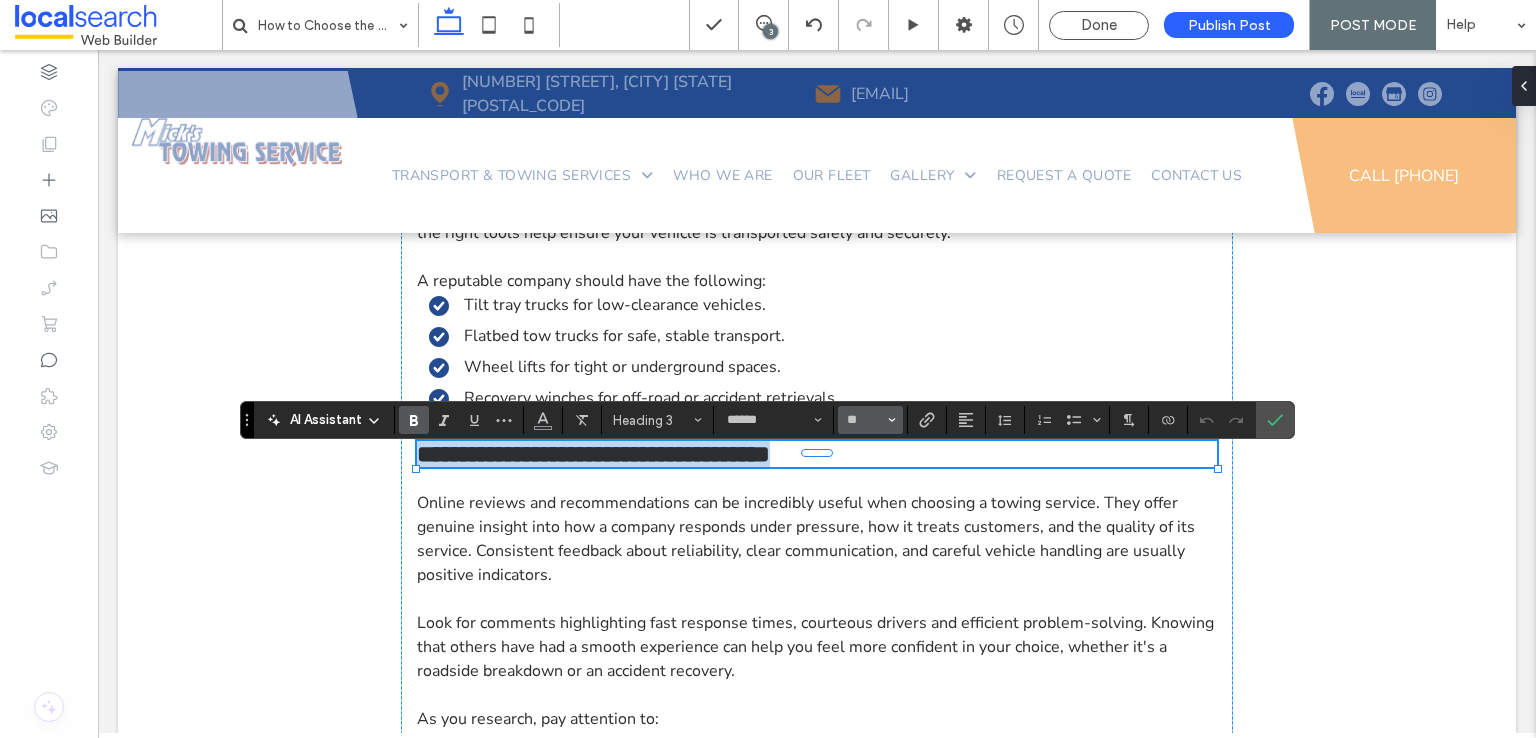 type on "**" 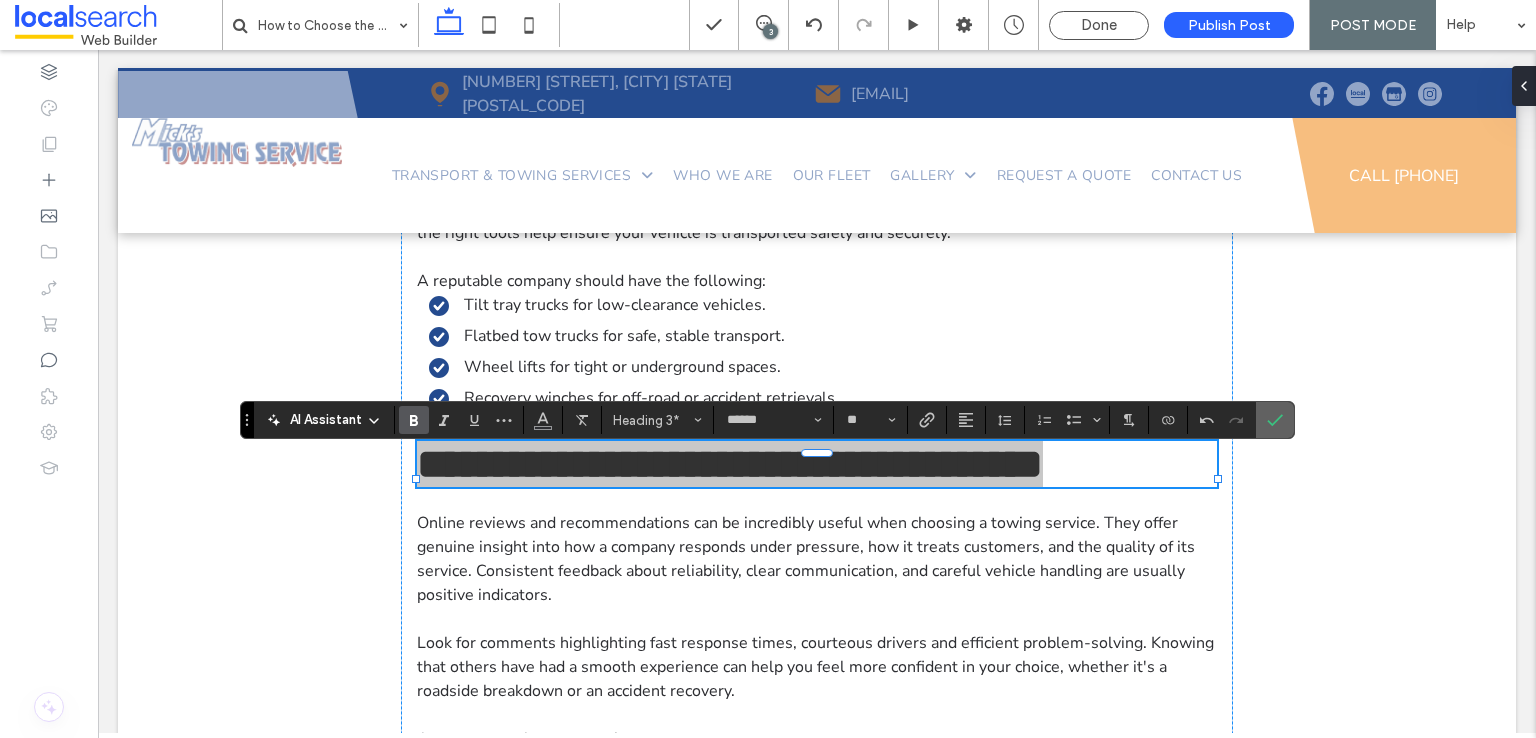 drag, startPoint x: 1281, startPoint y: 414, endPoint x: 1180, endPoint y: 364, distance: 112.698715 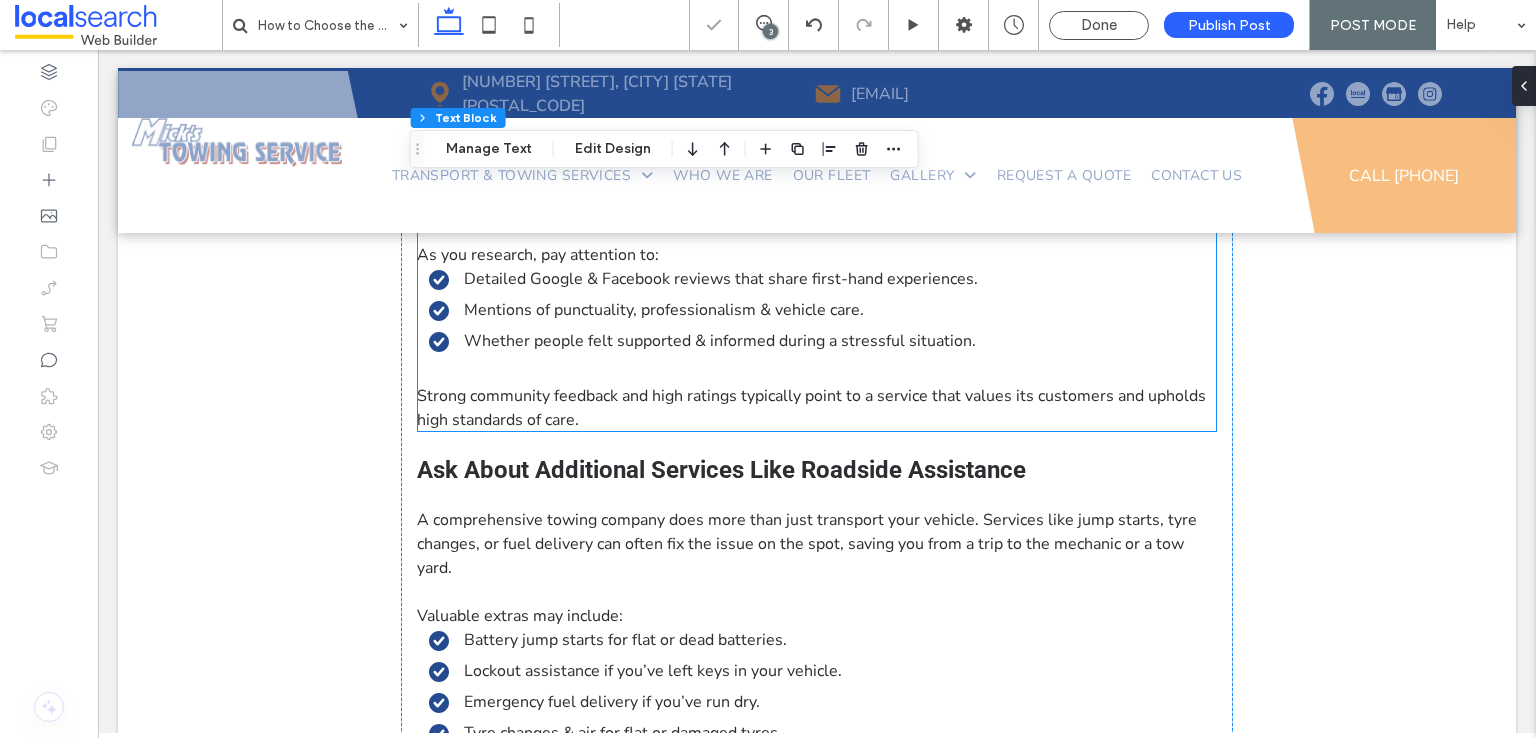 scroll, scrollTop: 3692, scrollLeft: 0, axis: vertical 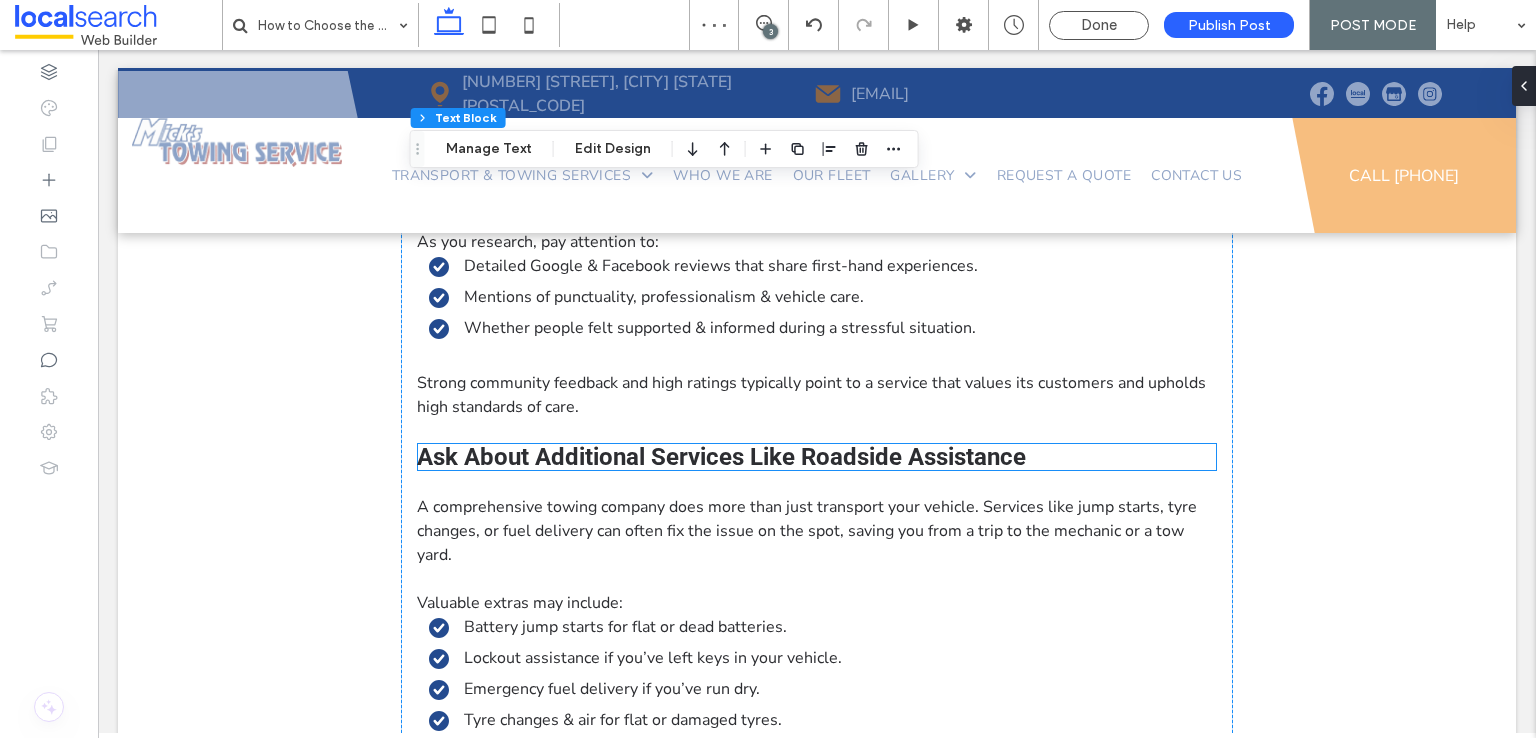 click on "Ask About Additional Services Like Roadside Assistance" at bounding box center [721, 457] 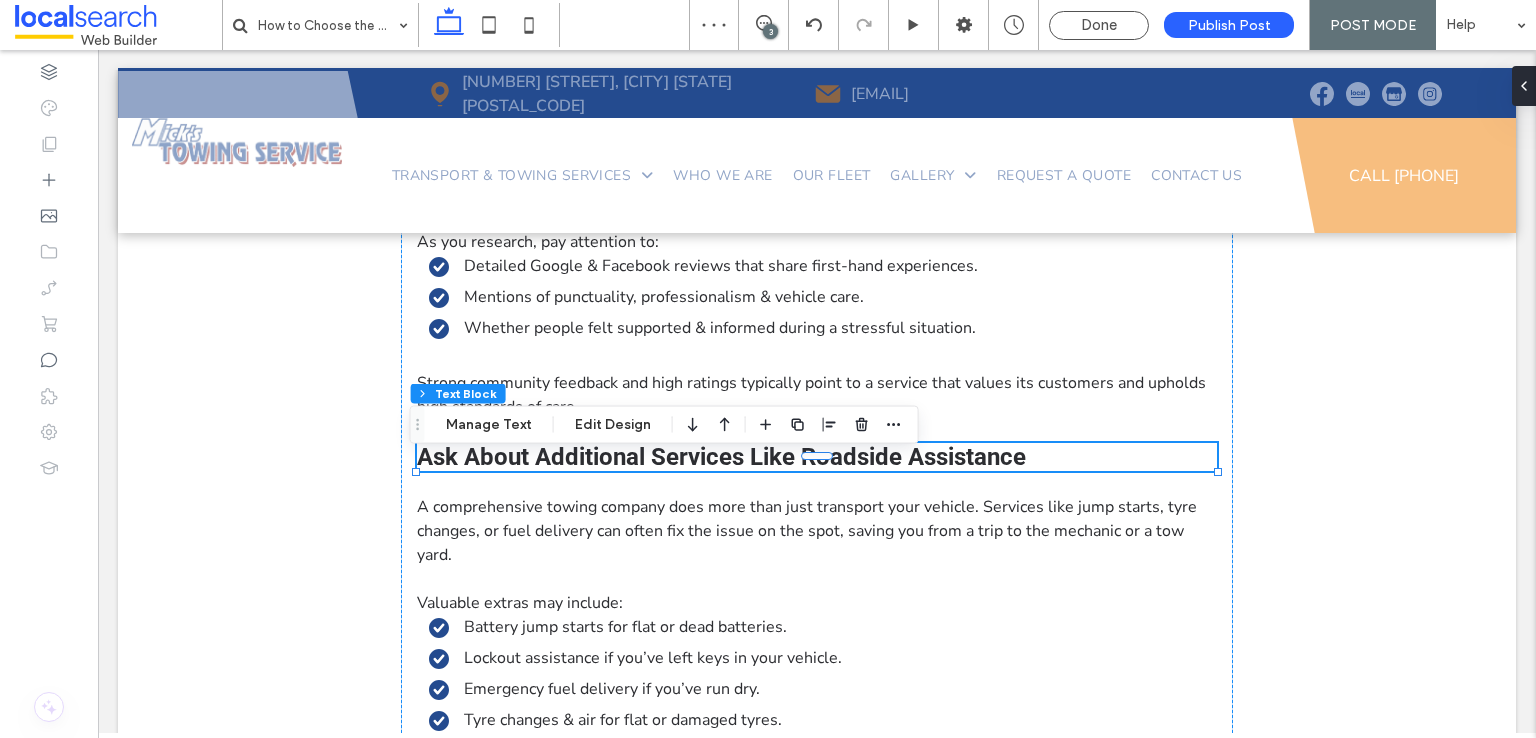 click on "Ask About Additional Services Like Roadside Assistance" at bounding box center (817, 457) 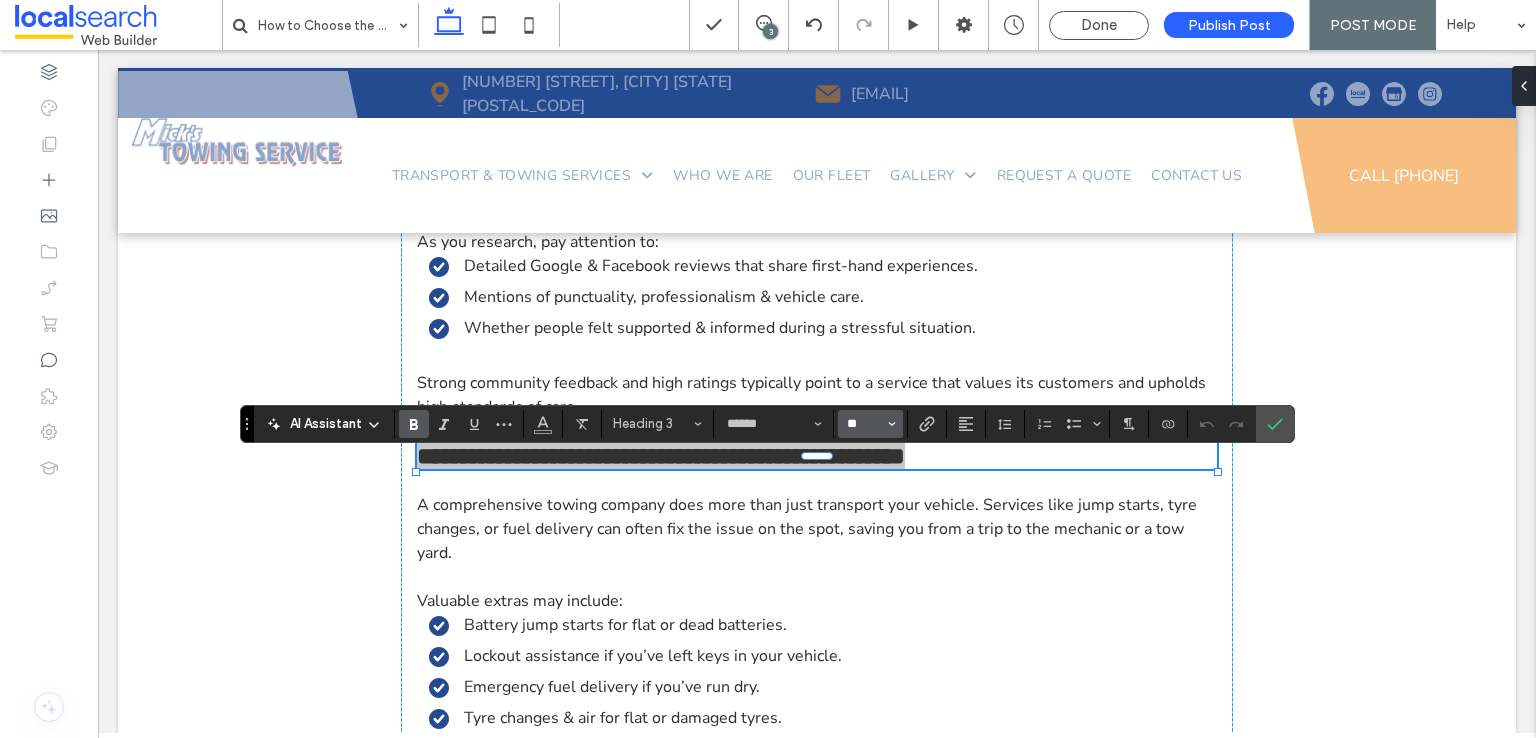click on "**" at bounding box center [864, 424] 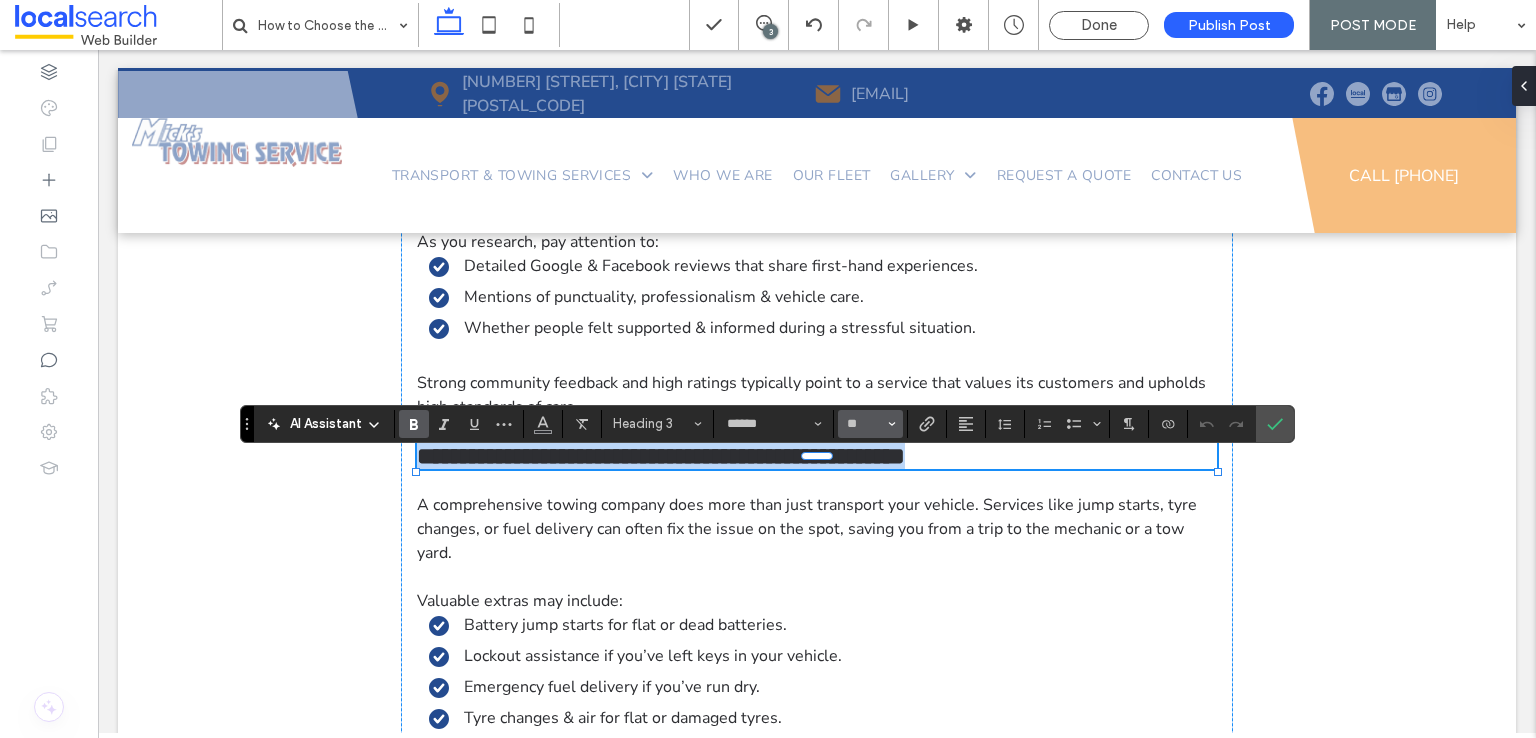 type on "**" 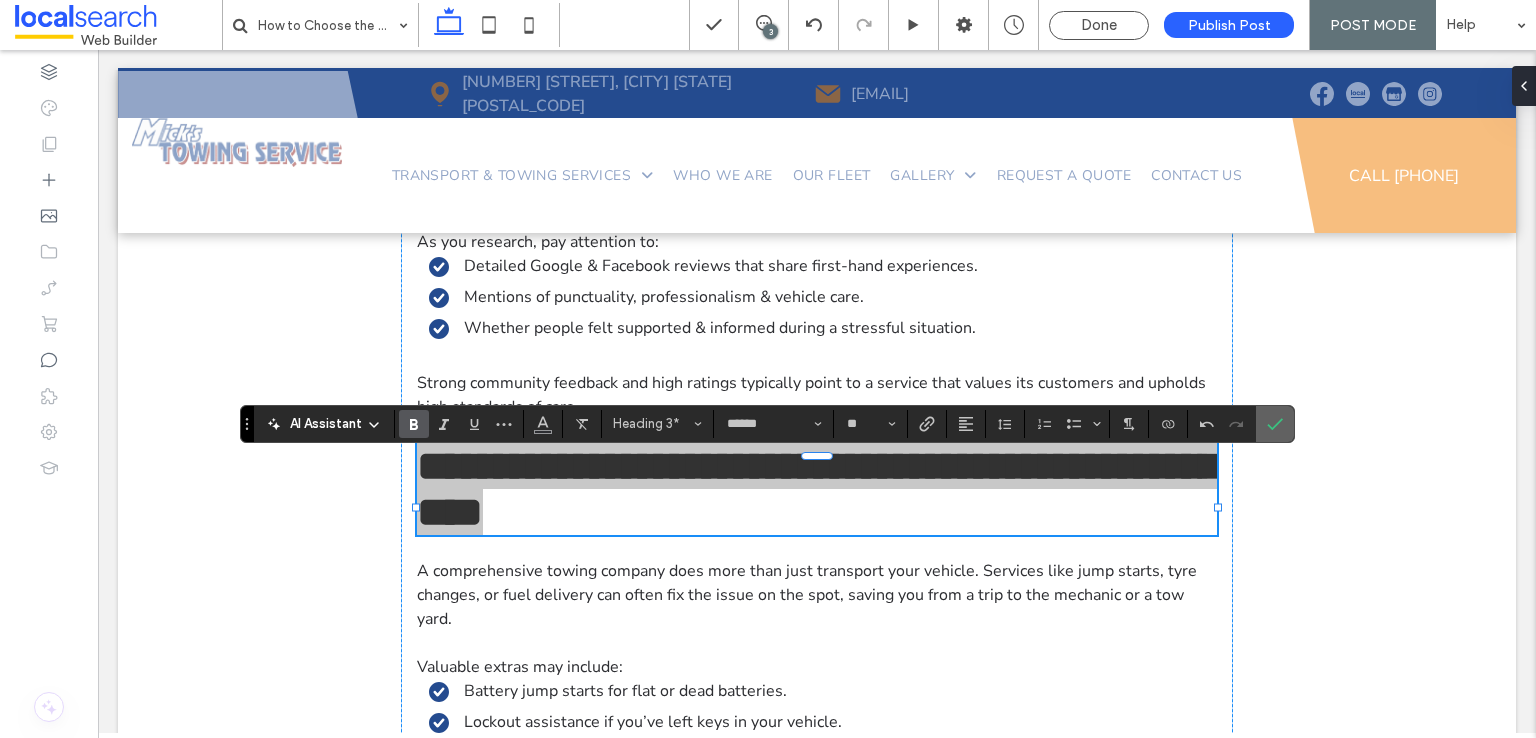 click 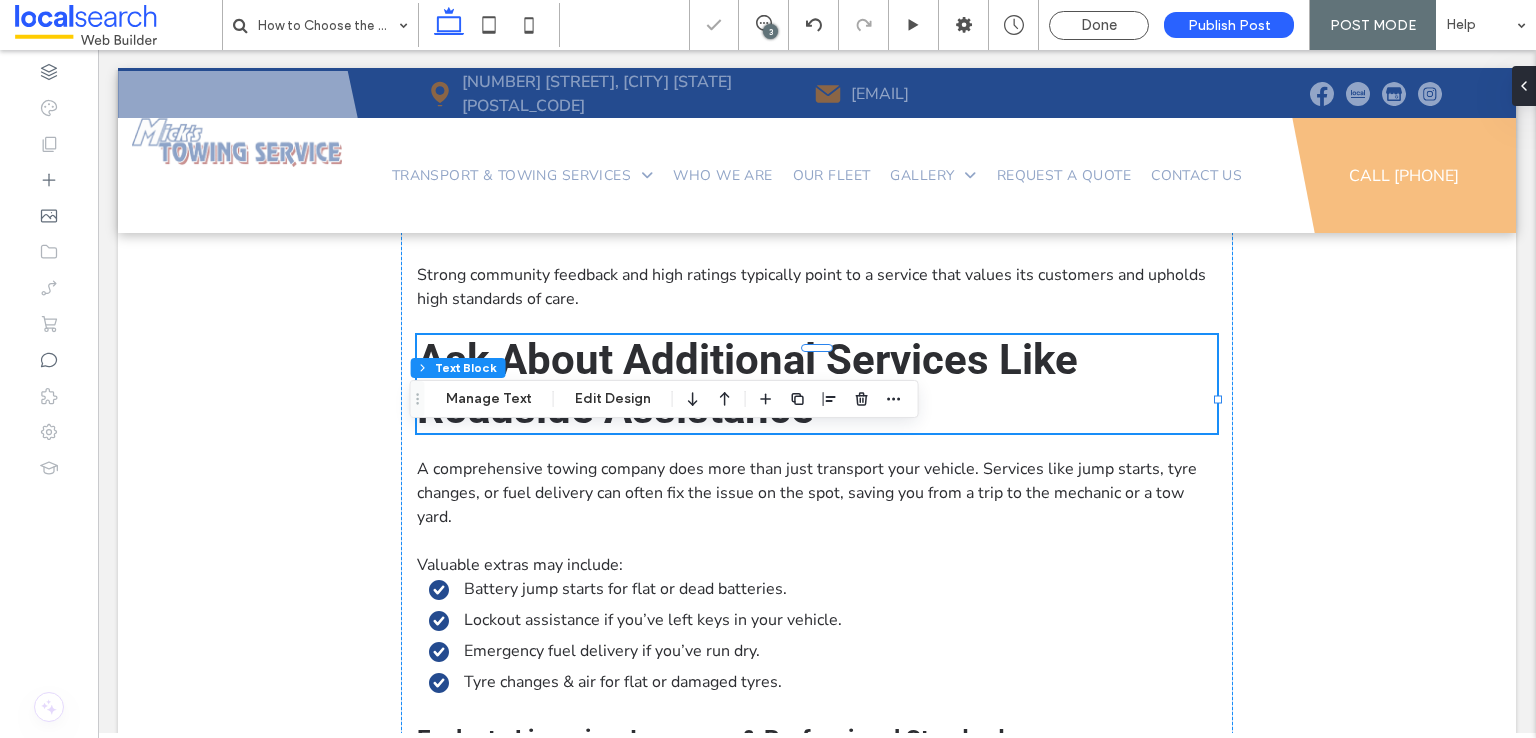 scroll, scrollTop: 3992, scrollLeft: 0, axis: vertical 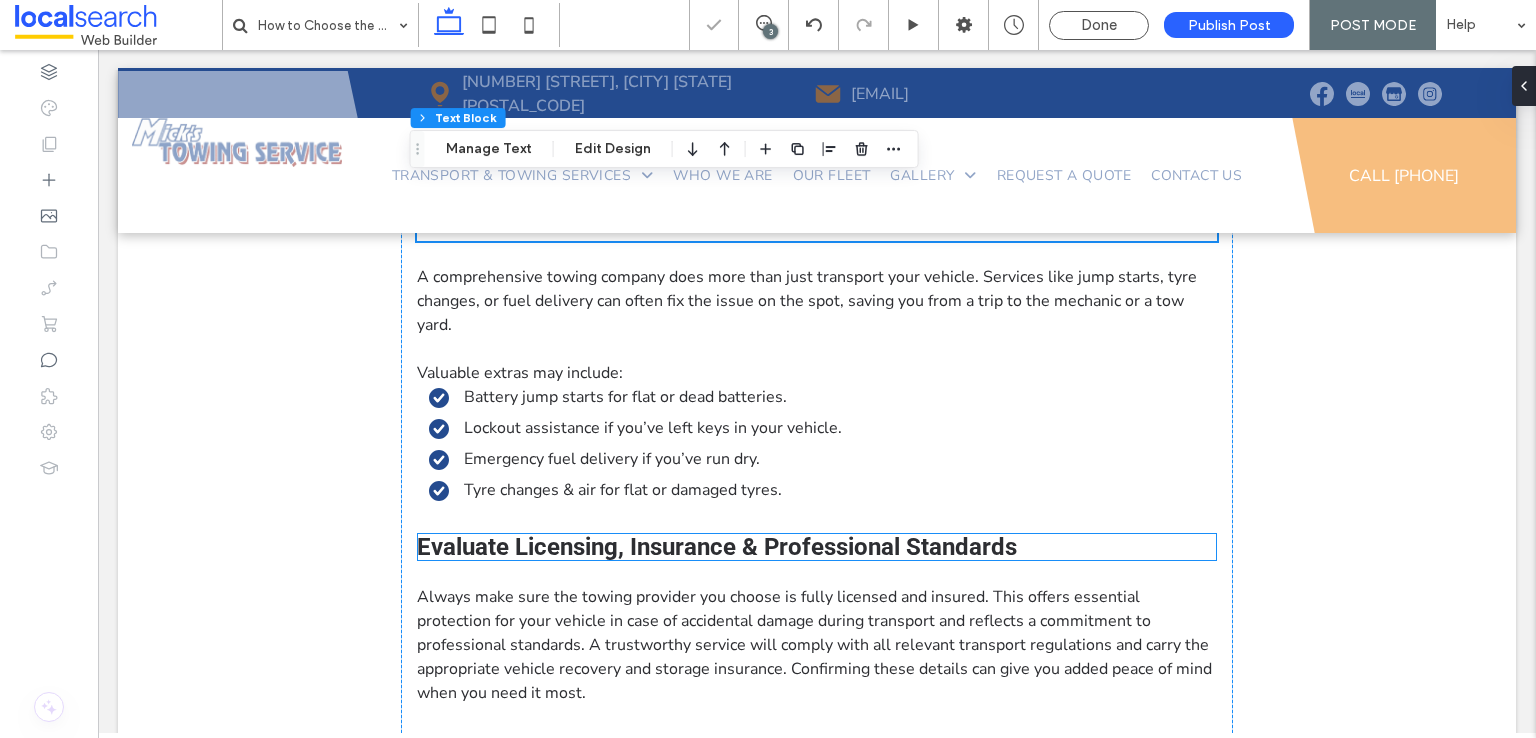 click on "Evaluate Licensing, Insurance & Professional Standards" at bounding box center [717, 547] 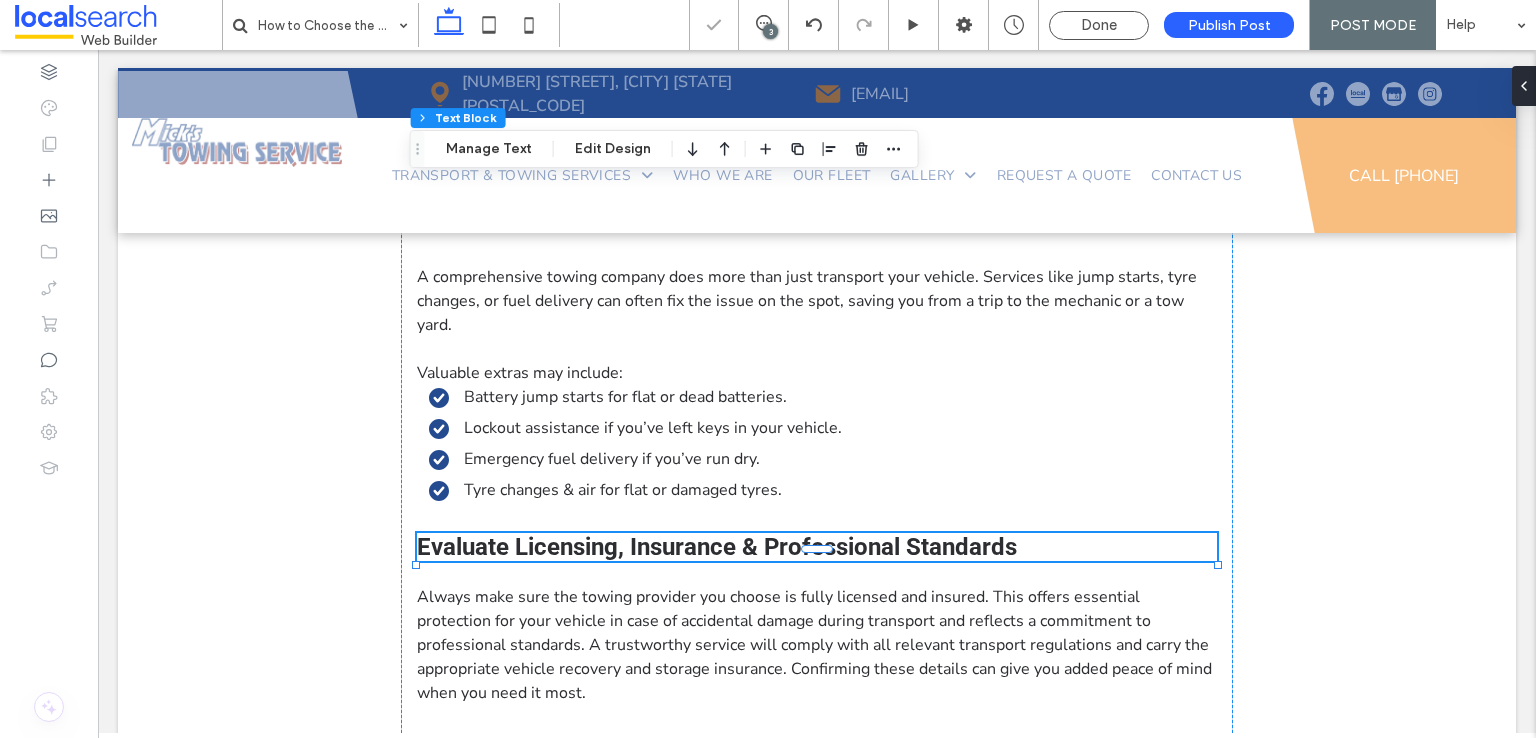 click on "Evaluate Licensing, Insurance & Professional Standards" at bounding box center [717, 547] 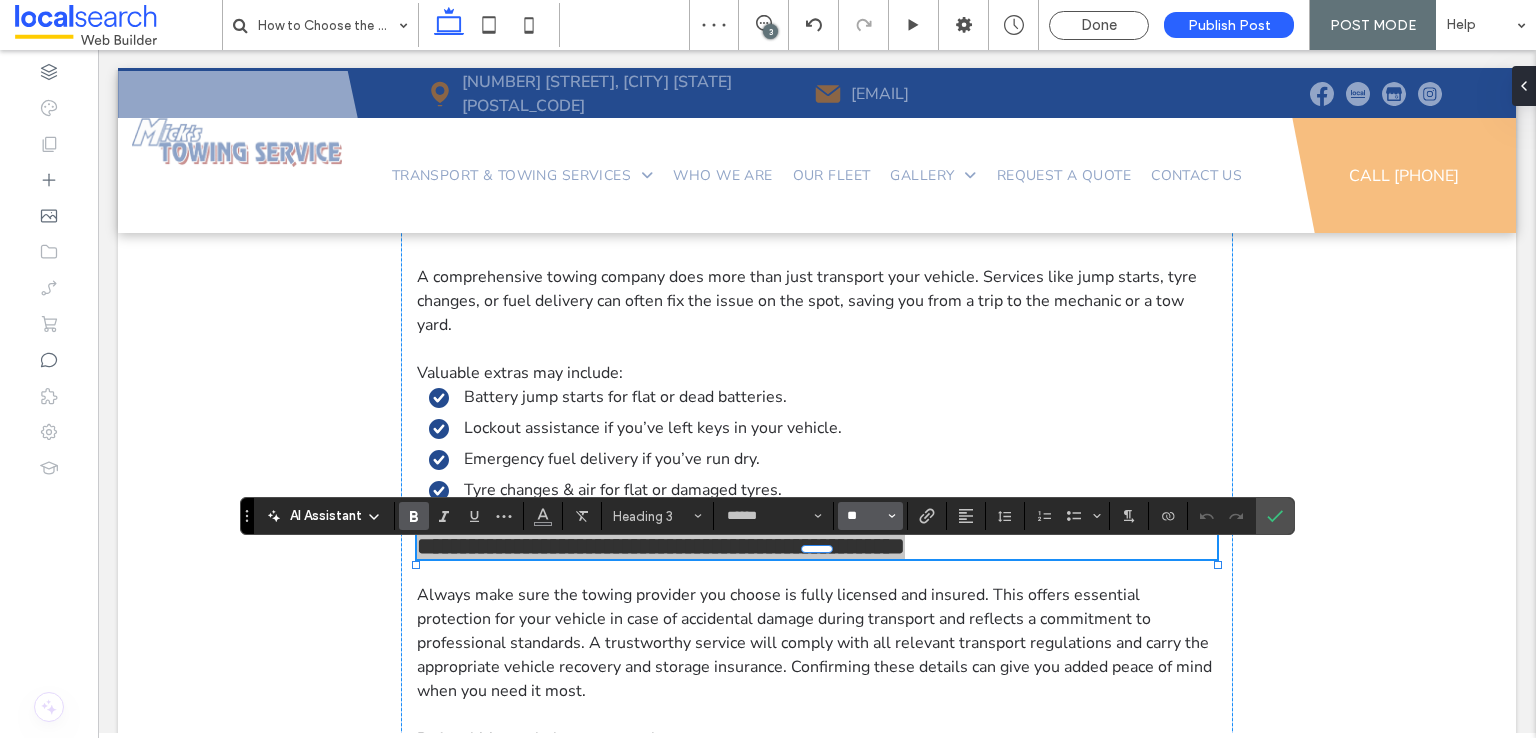 click on "**" at bounding box center (864, 516) 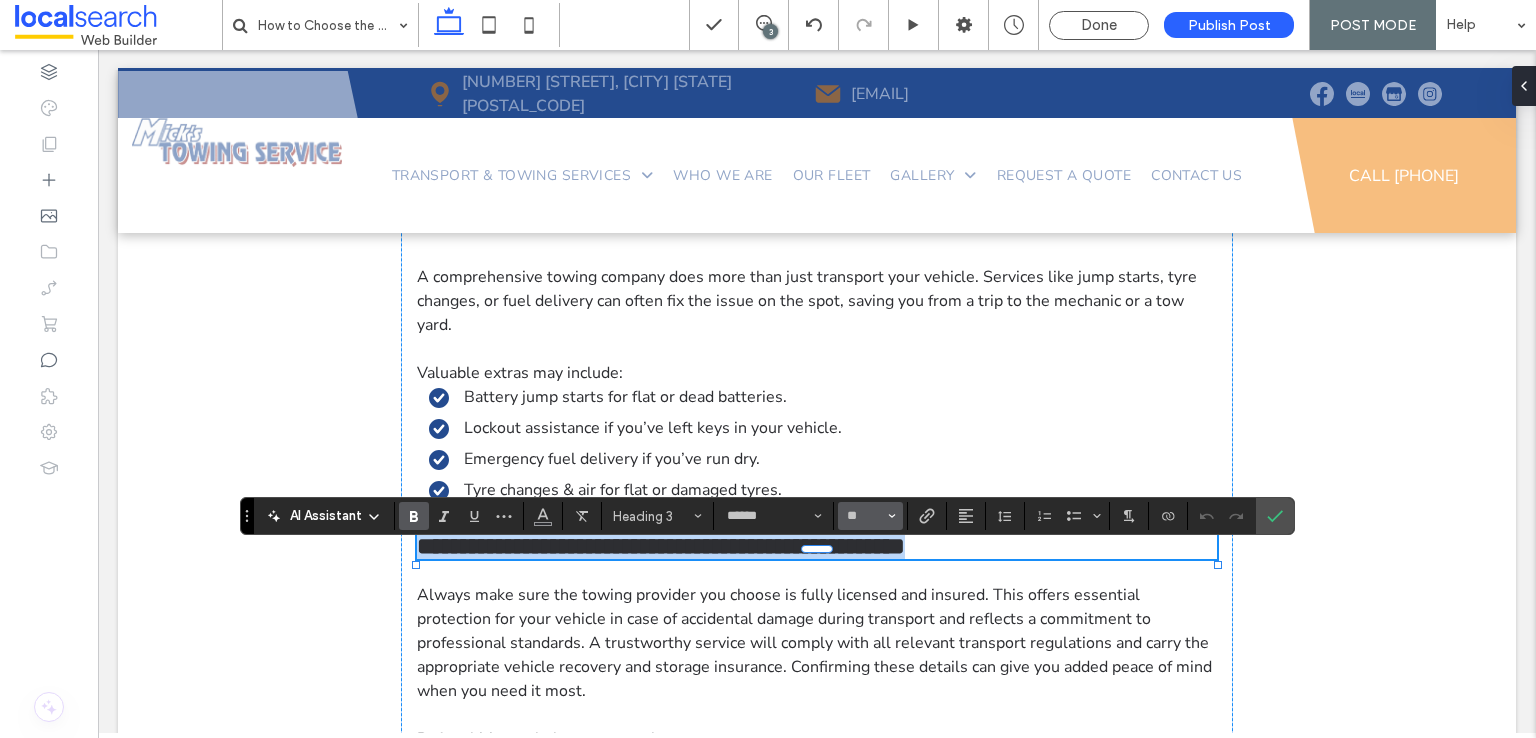 type on "**" 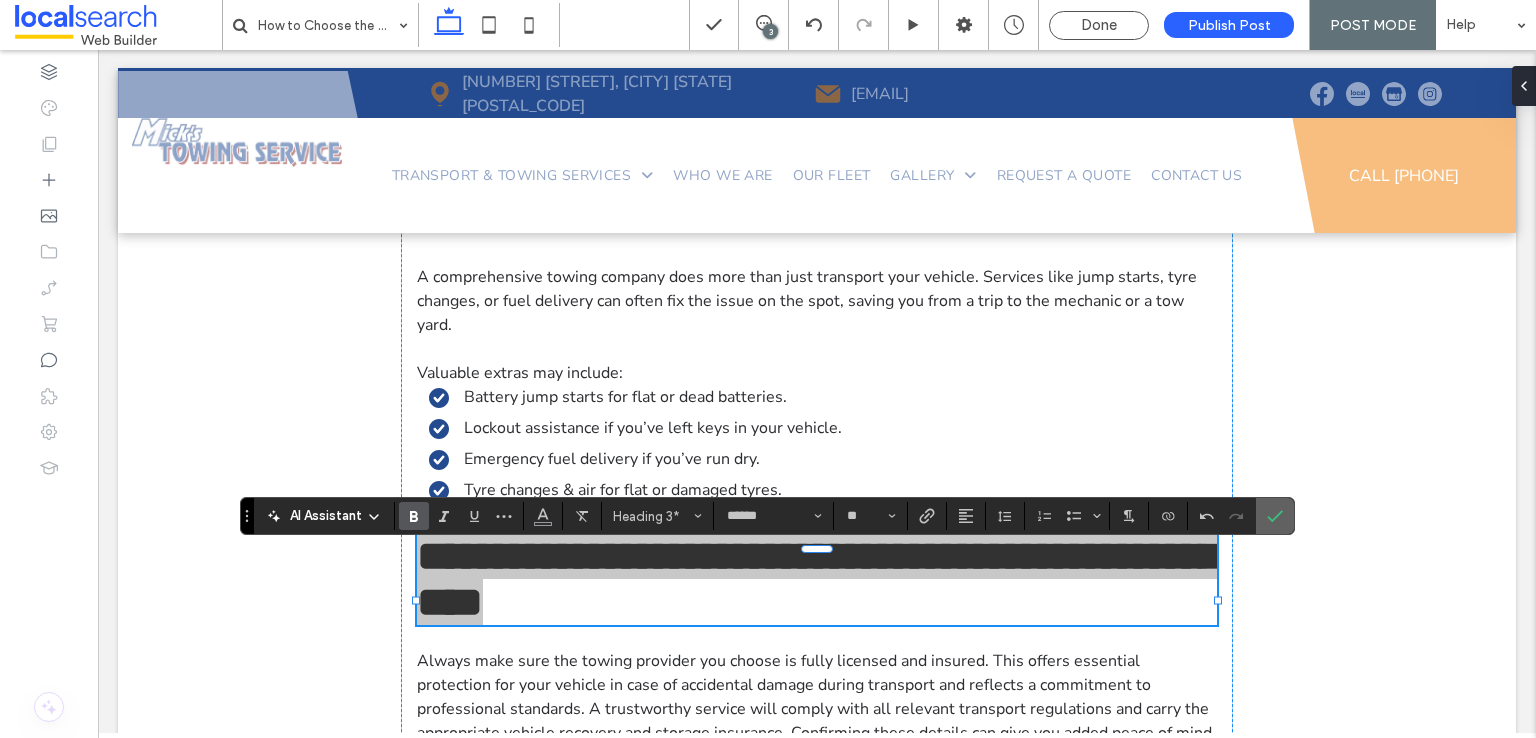 click at bounding box center (1275, 516) 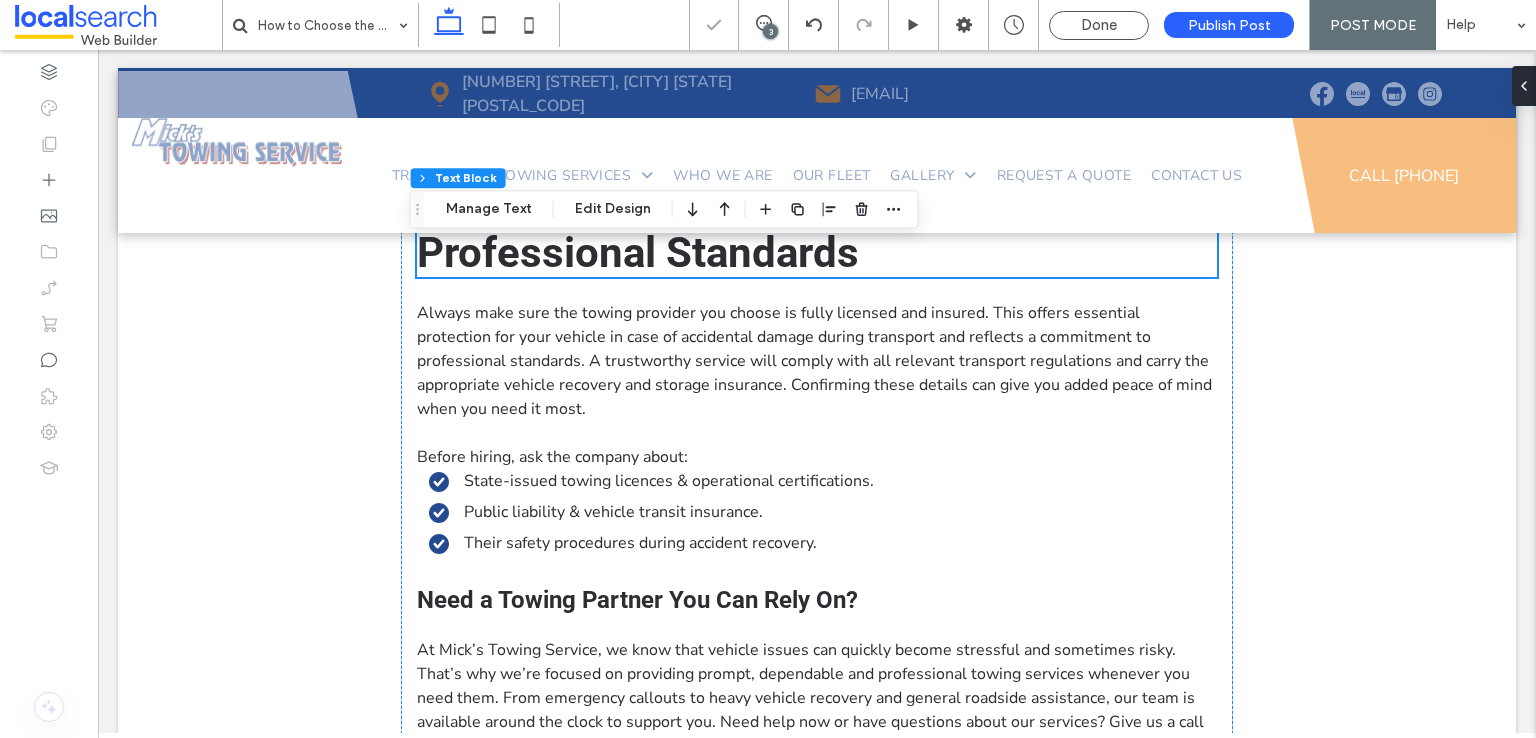 scroll, scrollTop: 4392, scrollLeft: 0, axis: vertical 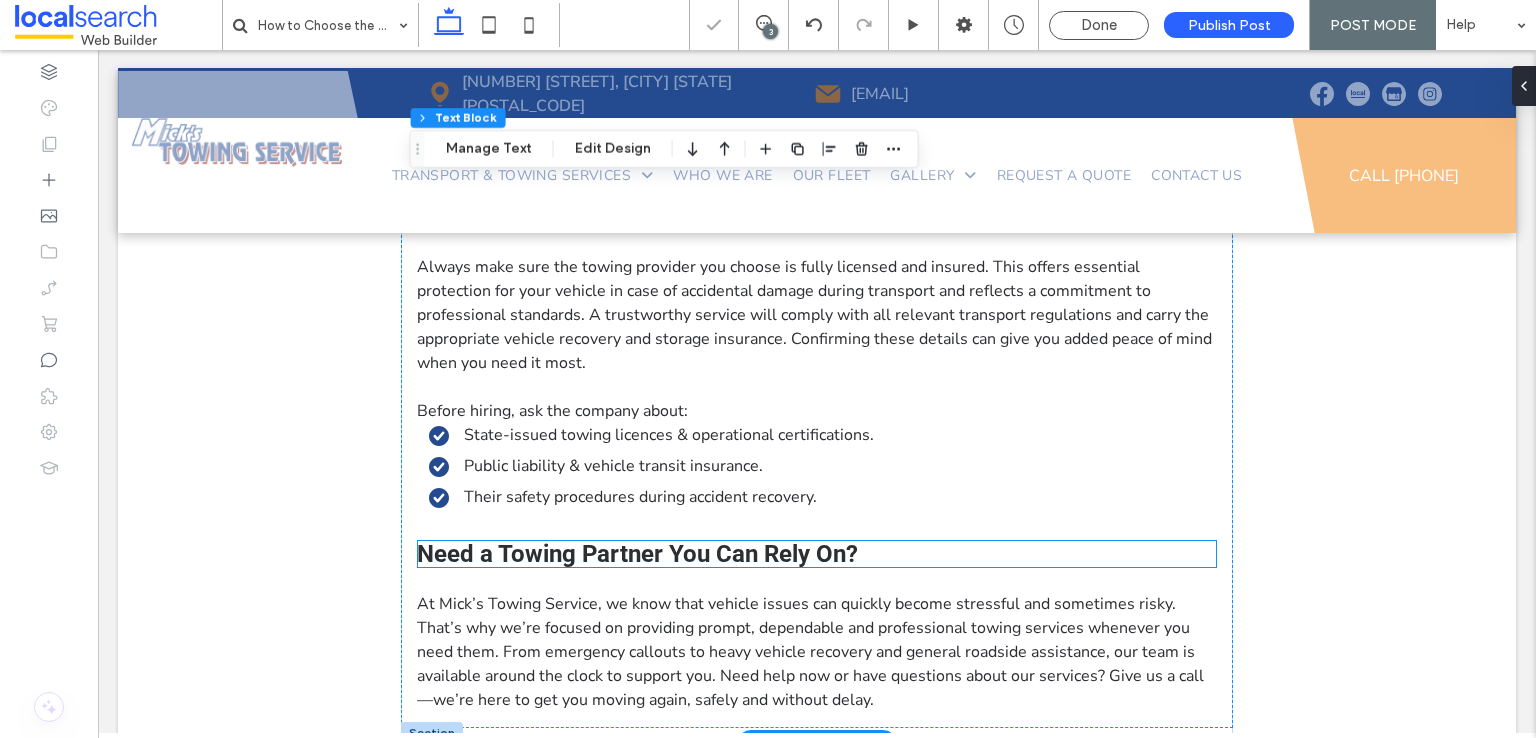click on "Need a Towing Partner You Can Rely On?" at bounding box center [637, 554] 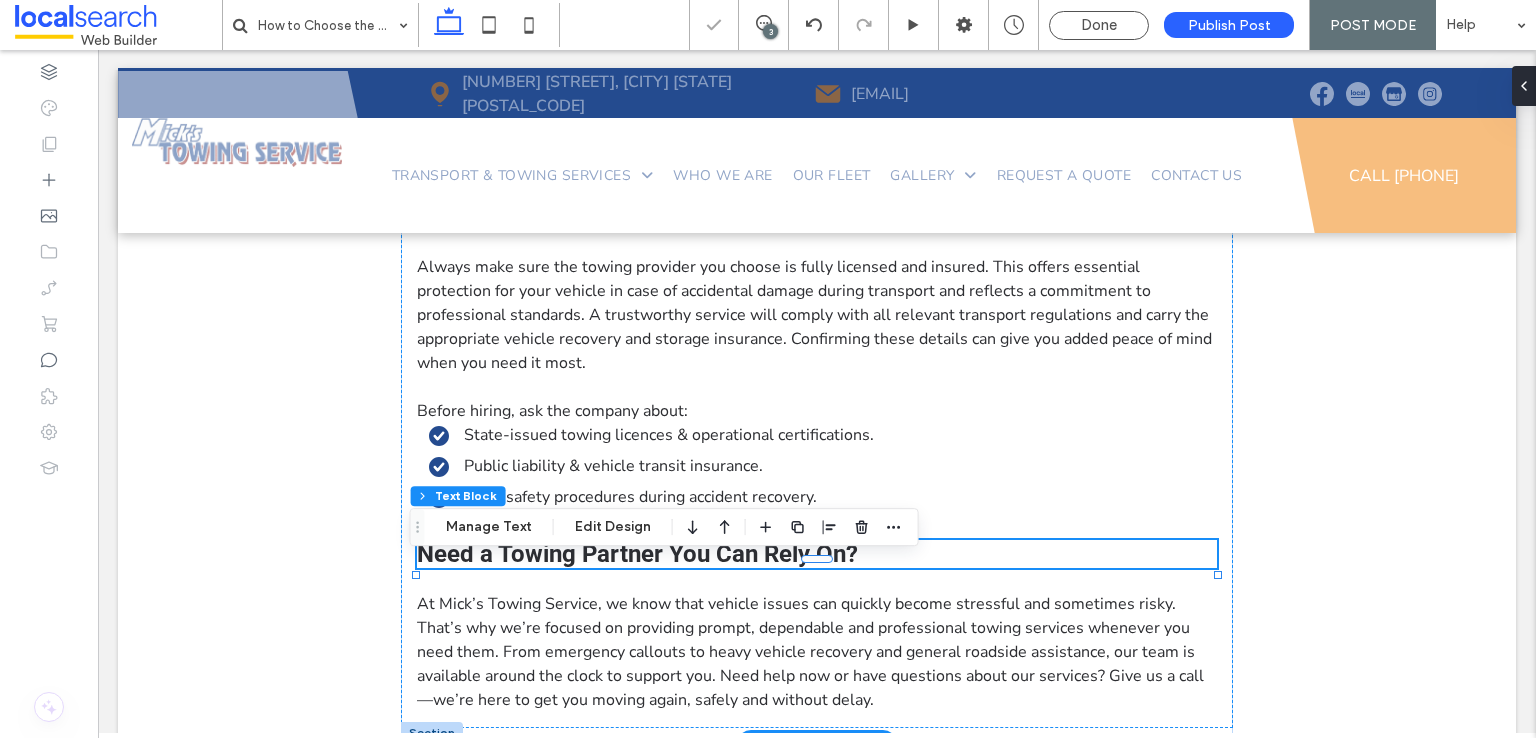 click on "Need a Towing Partner You Can Rely On?" at bounding box center [637, 554] 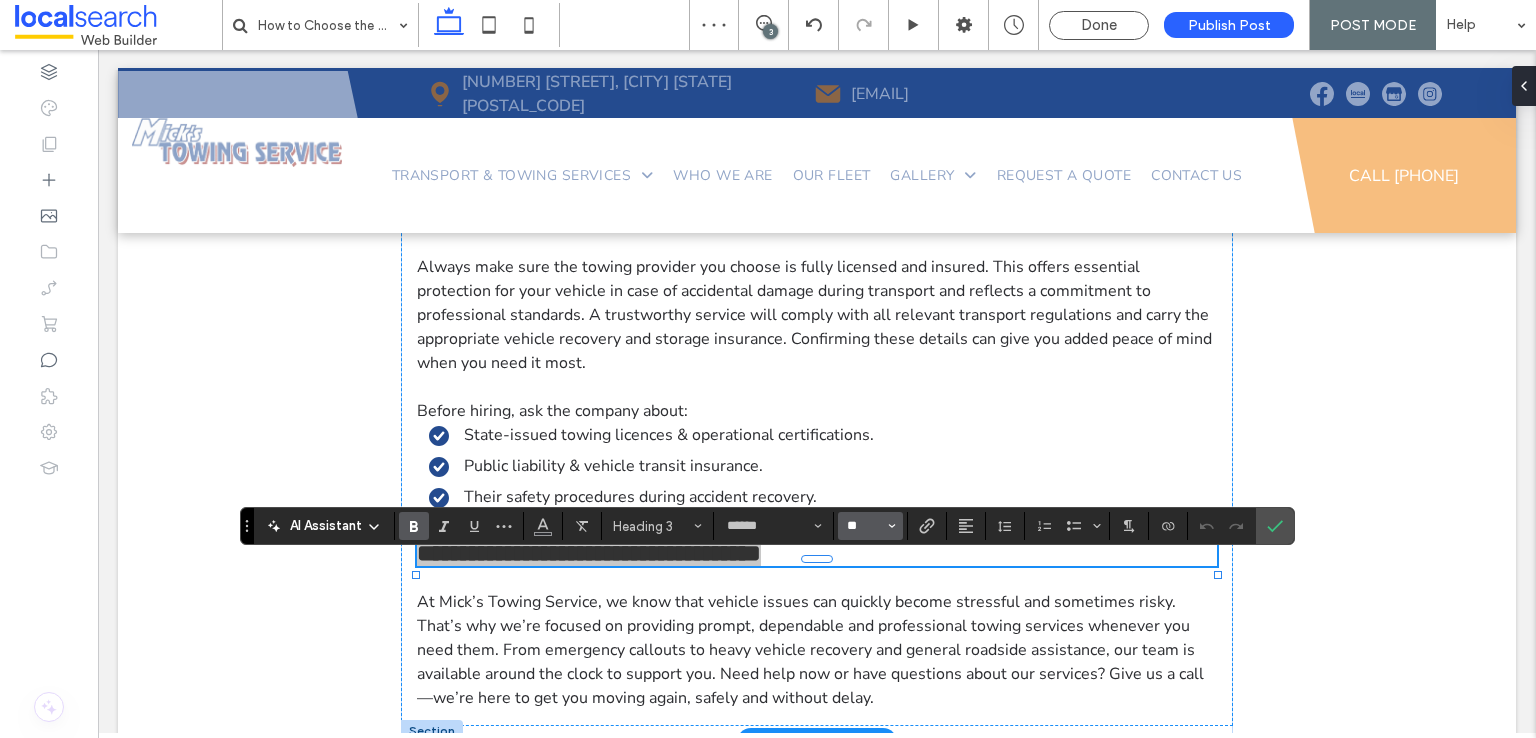 click on "**" at bounding box center (864, 526) 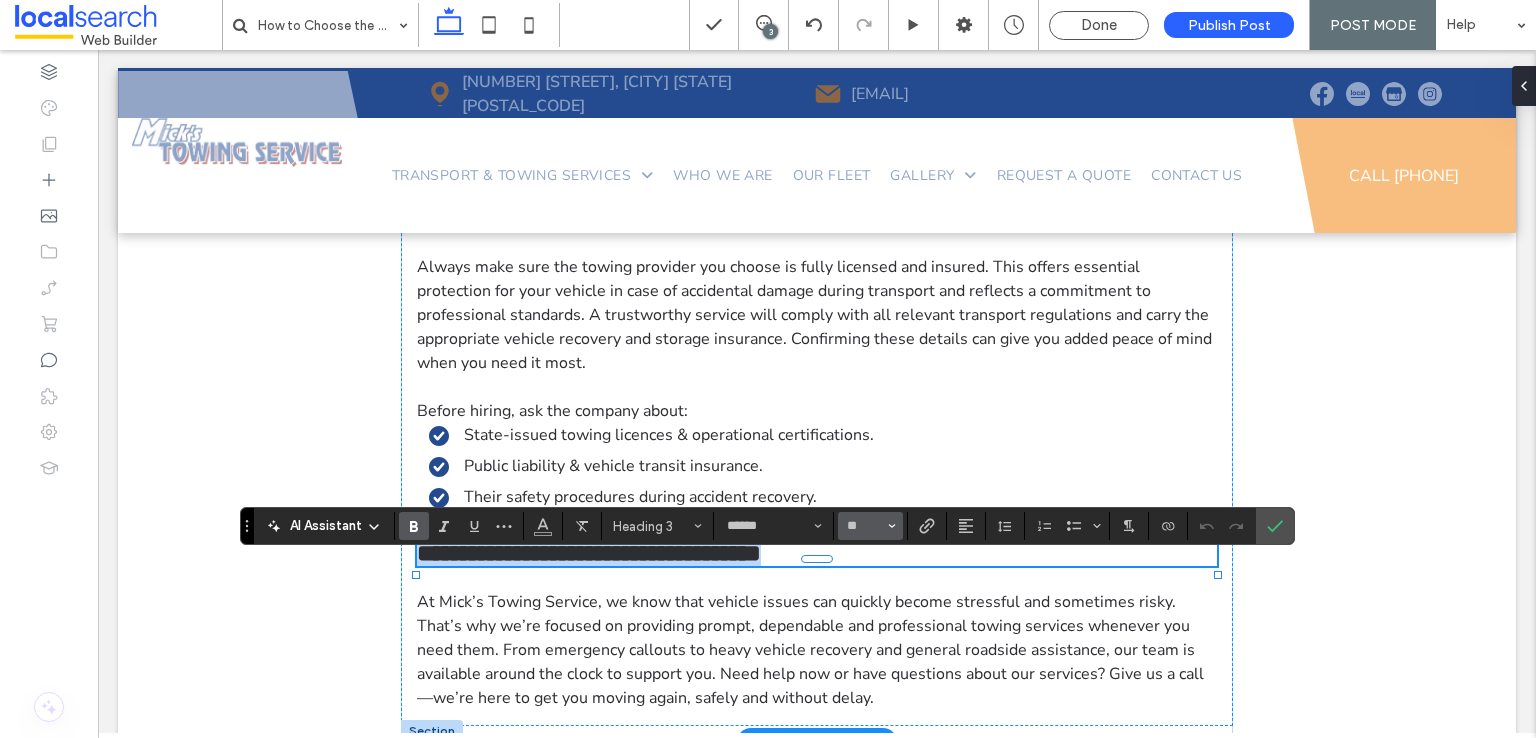 type on "**" 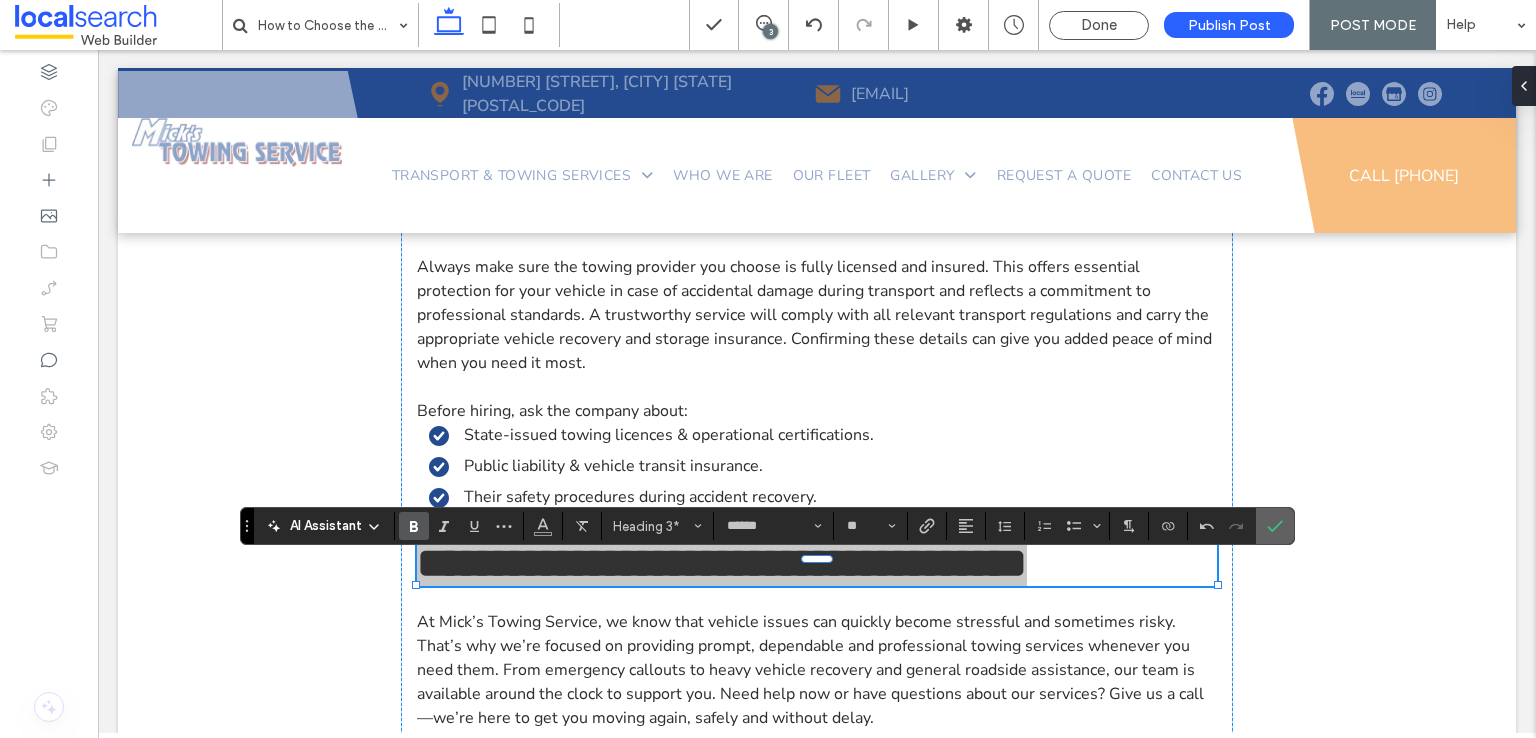drag, startPoint x: 1273, startPoint y: 520, endPoint x: 1154, endPoint y: 472, distance: 128.31601 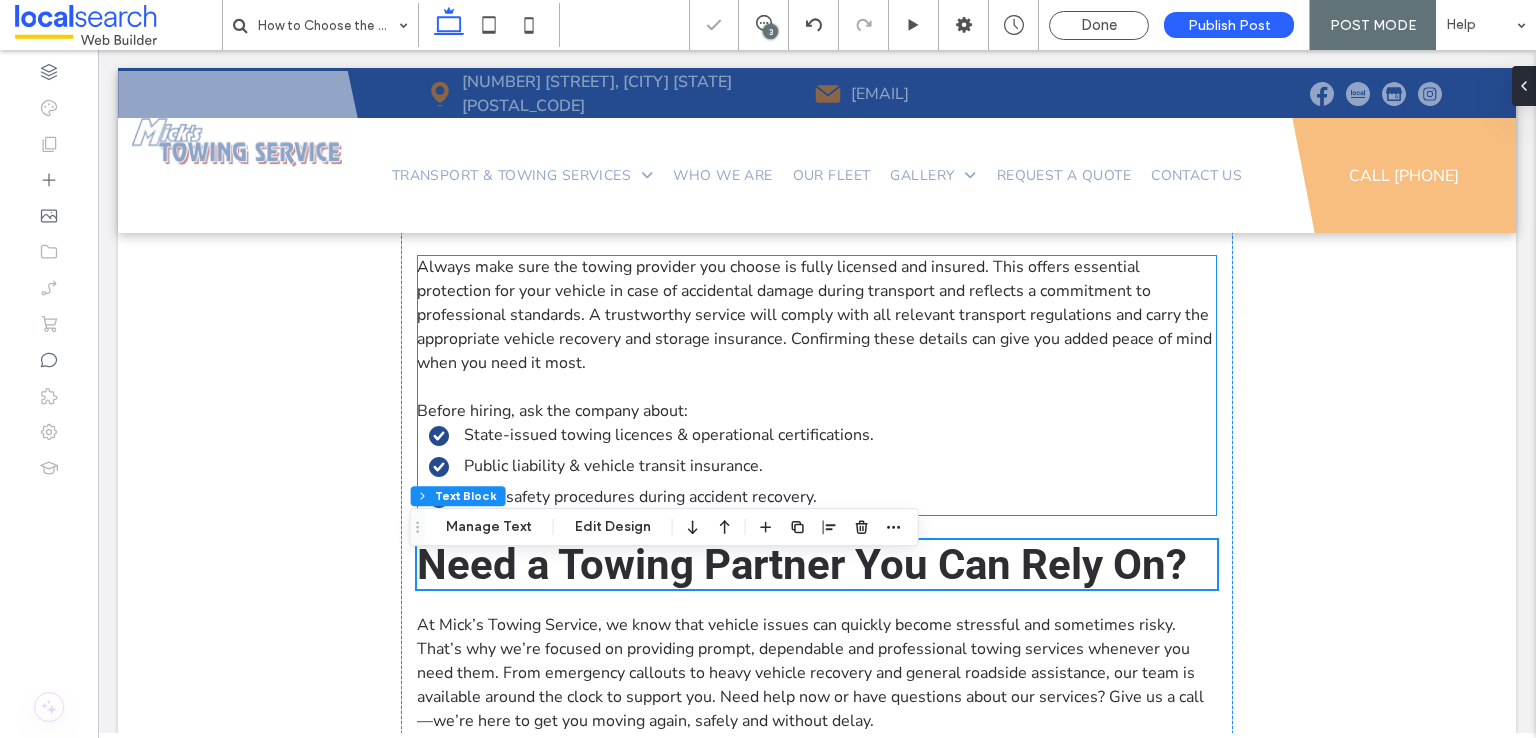 scroll, scrollTop: 4192, scrollLeft: 0, axis: vertical 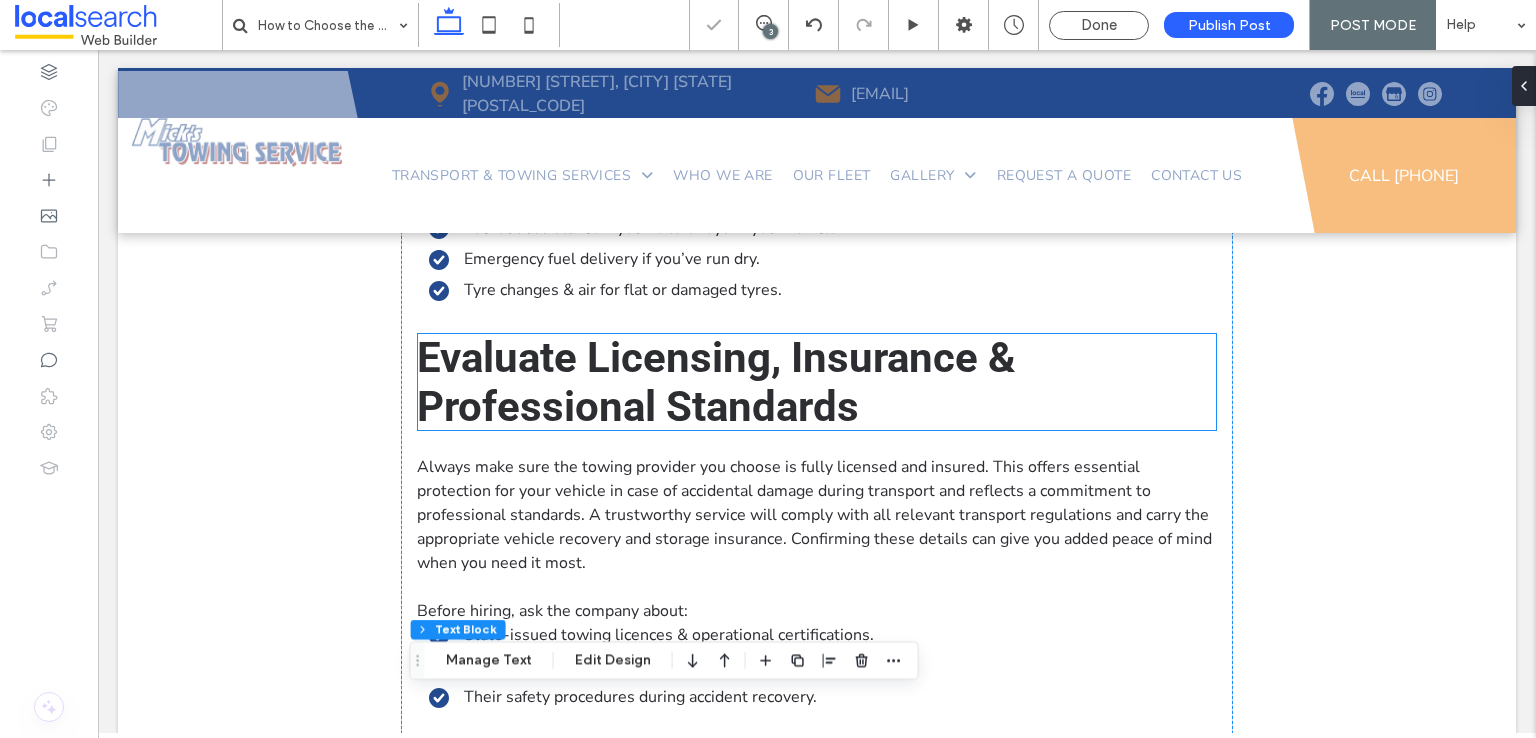 click on "Evaluate Licensing, Insurance & Professional Standards" at bounding box center [716, 382] 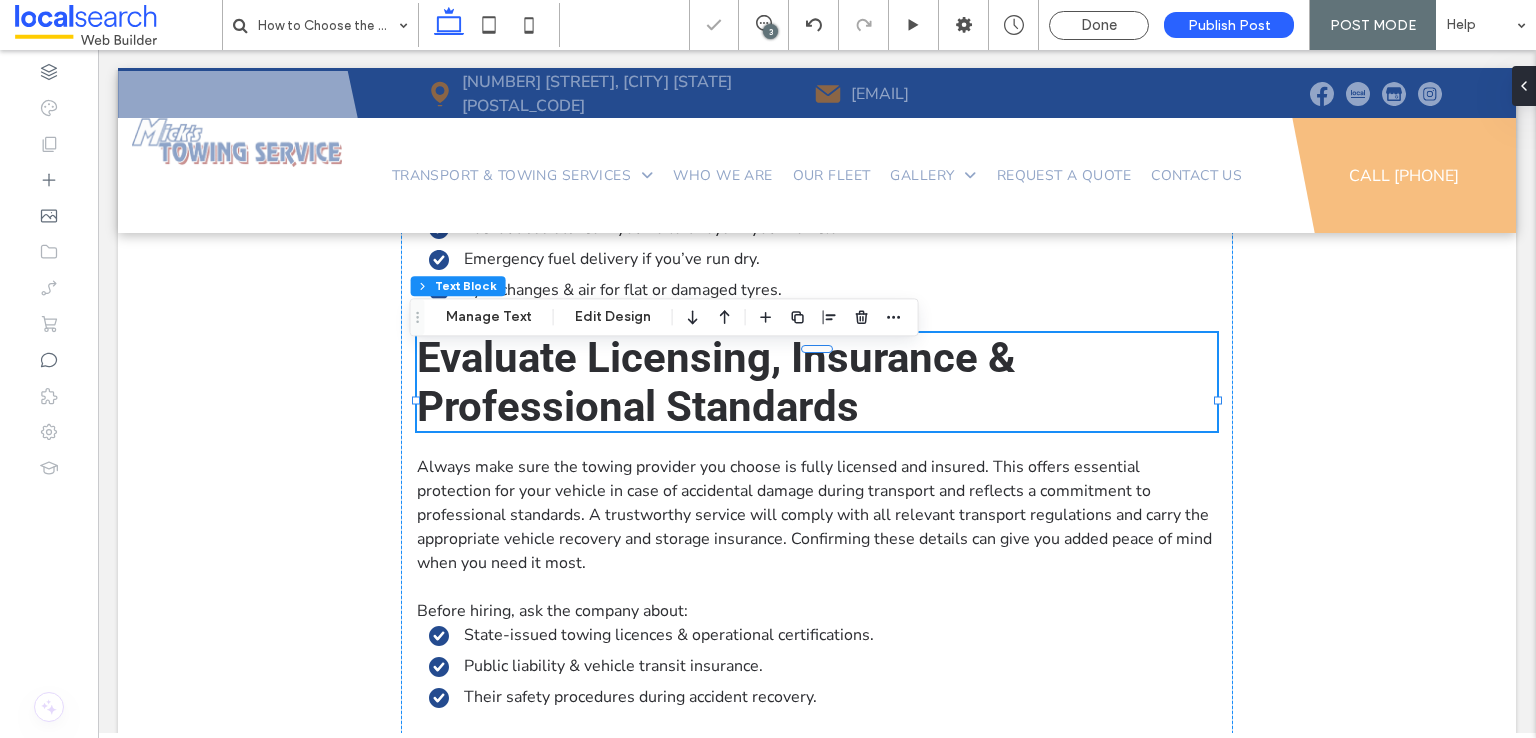 click on "Evaluate Licensing, Insurance & Professional Standards" at bounding box center (716, 382) 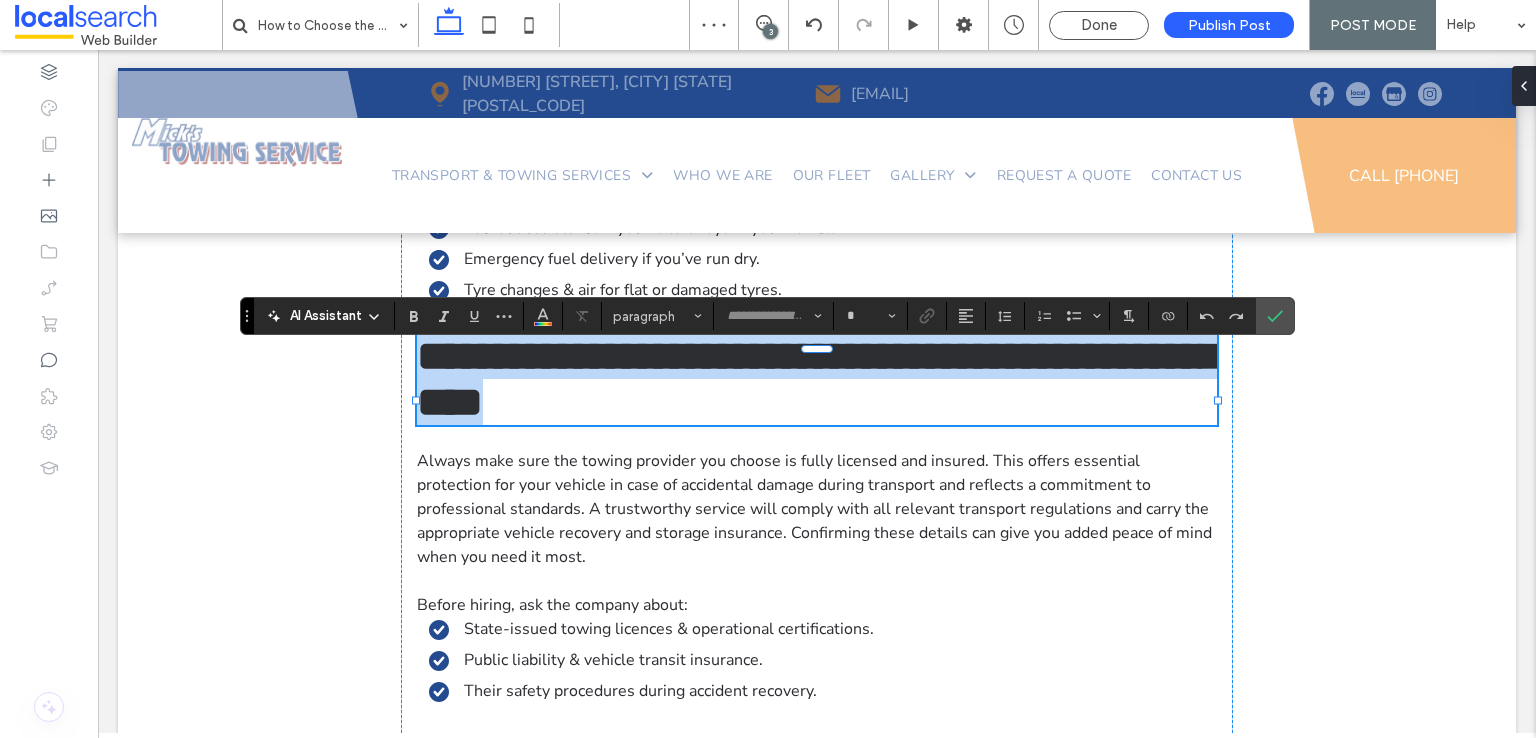 type on "******" 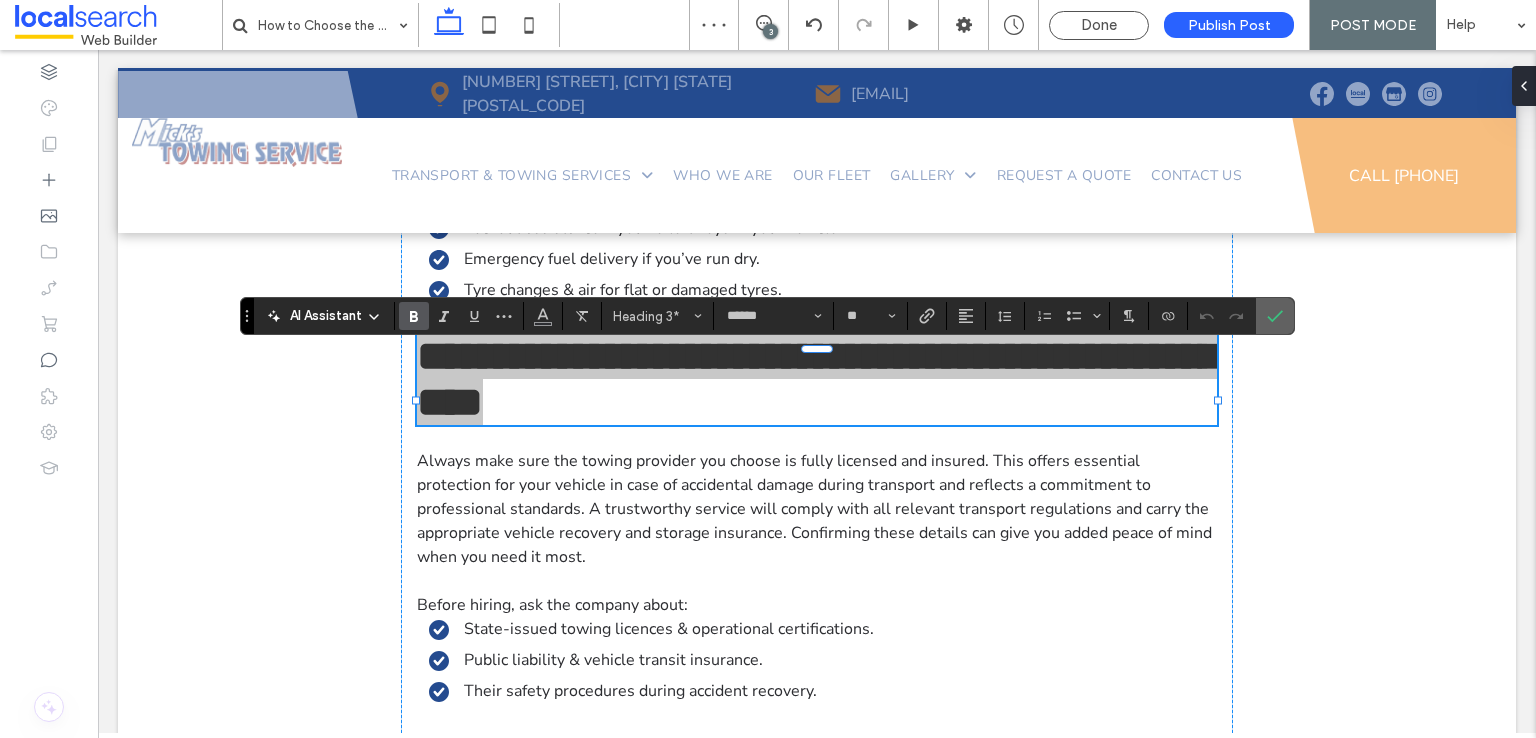 drag, startPoint x: 1270, startPoint y: 308, endPoint x: 558, endPoint y: 448, distance: 725.63354 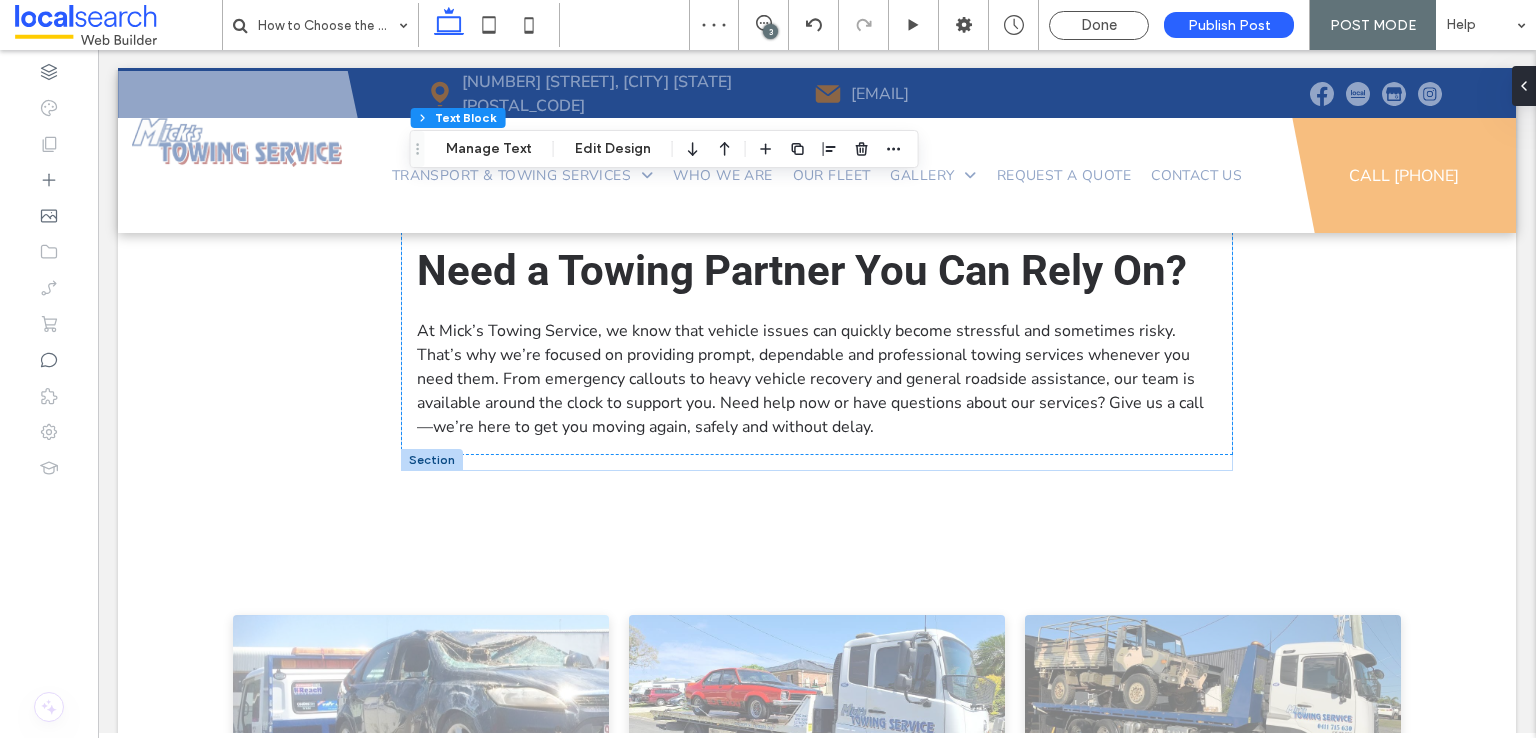 scroll, scrollTop: 4692, scrollLeft: 0, axis: vertical 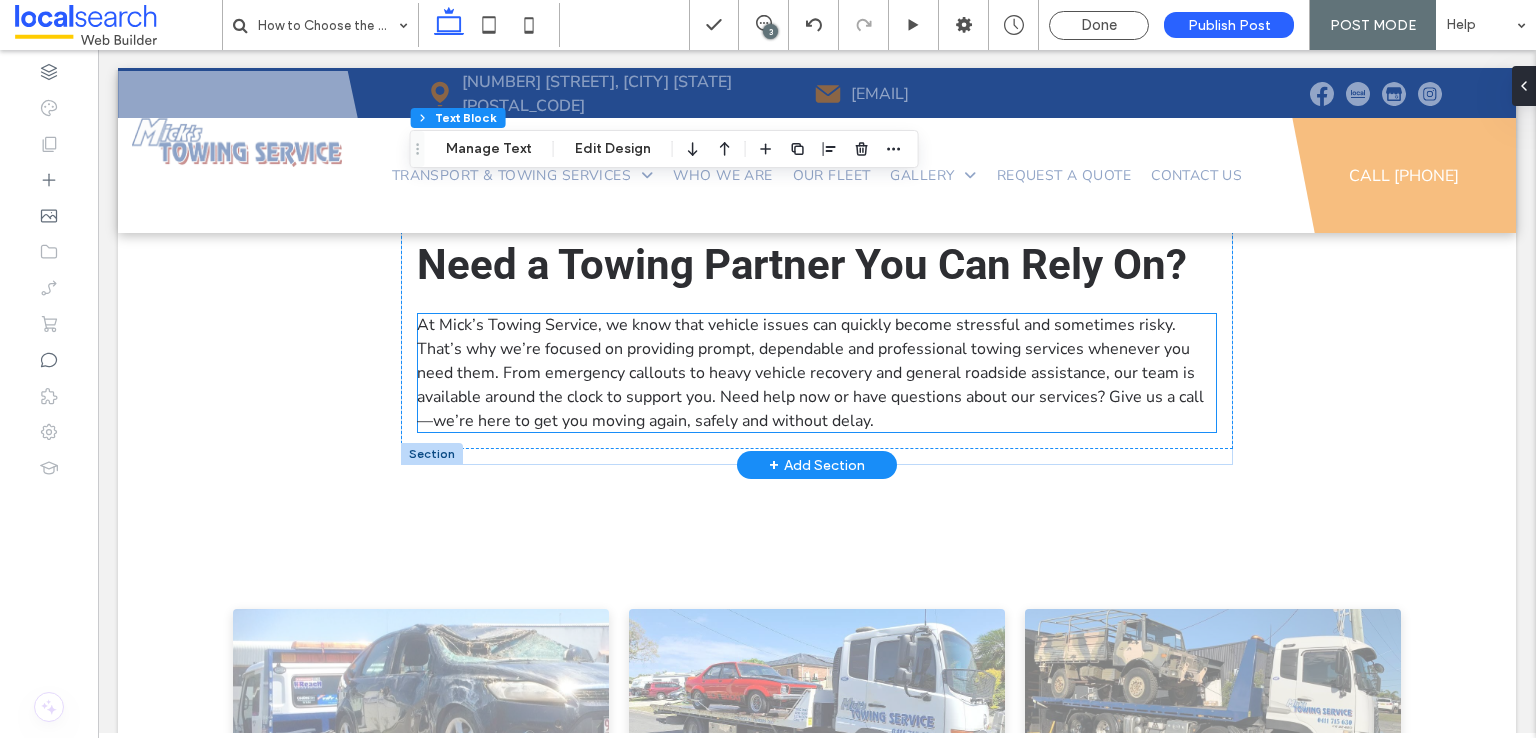 click on "At Mick’s Towing Service, we know that vehicle issues can quickly become stressful and sometimes risky. That’s why we’re focused on providing prompt, dependable and professional towing services whenever you need them. From emergency callouts to heavy vehicle recovery and general roadside assistance, our team is available around the clock to support you. Need help now or have questions about our services? Give us a call—we’re here to get you moving again, safely and without delay." at bounding box center (810, 373) 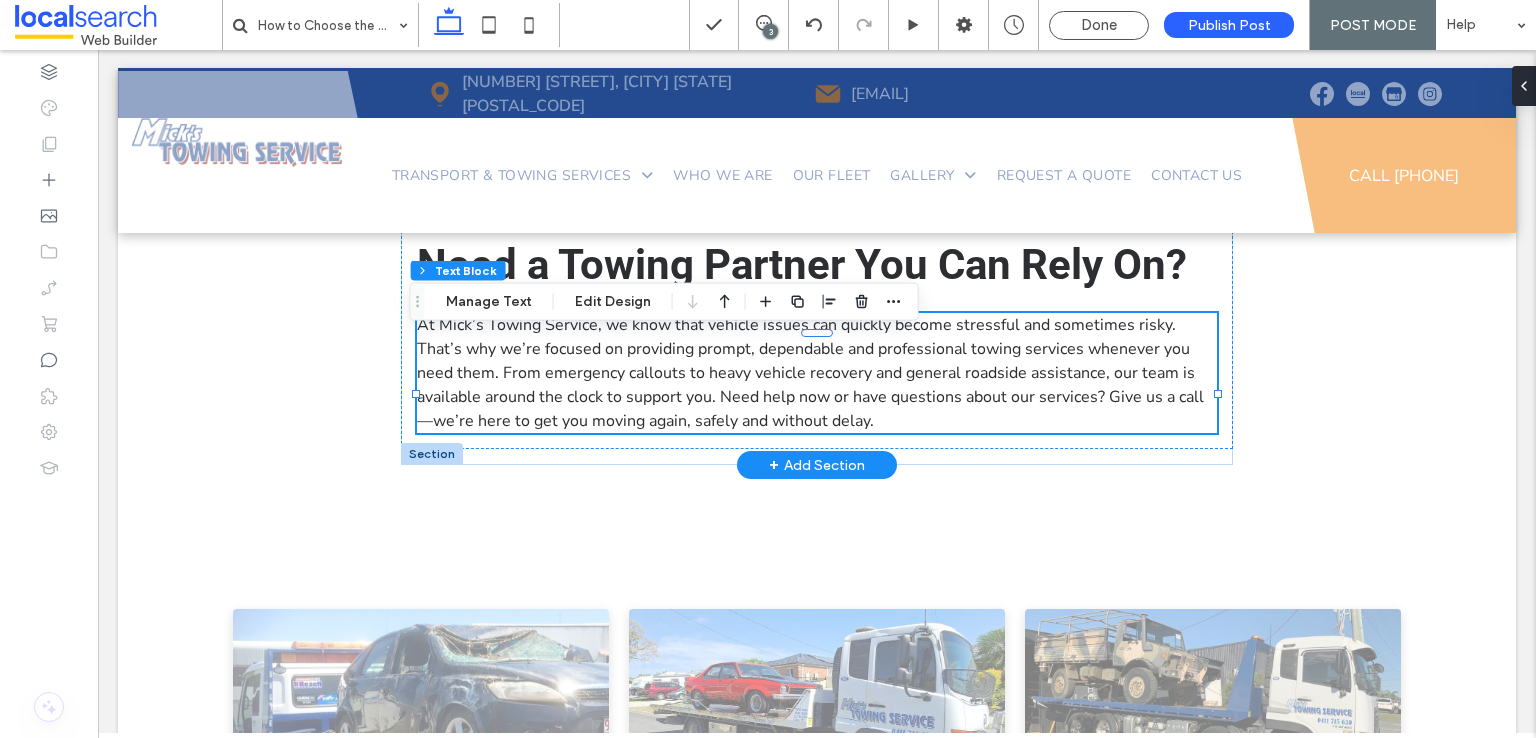 click on "At Mick’s Towing Service, we know that vehicle issues can quickly become stressful and sometimes risky. That’s why we’re focused on providing prompt, dependable and professional towing services whenever you need them. From emergency callouts to heavy vehicle recovery and general roadside assistance, our team is available around the clock to support you. Need help now or have questions about our services? Give us a call—we’re here to get you moving again, safely and without delay." at bounding box center (810, 373) 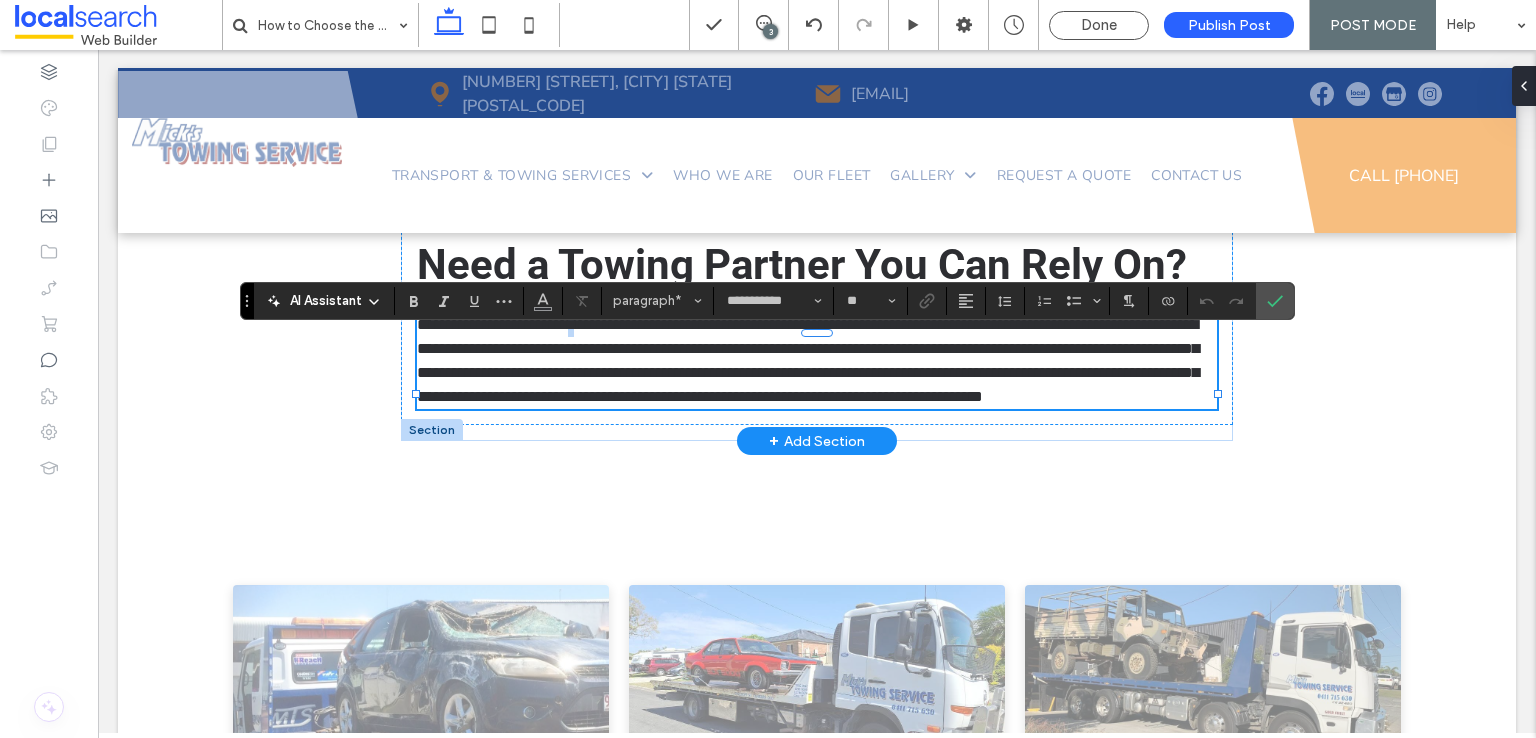 click on "**********" at bounding box center (808, 360) 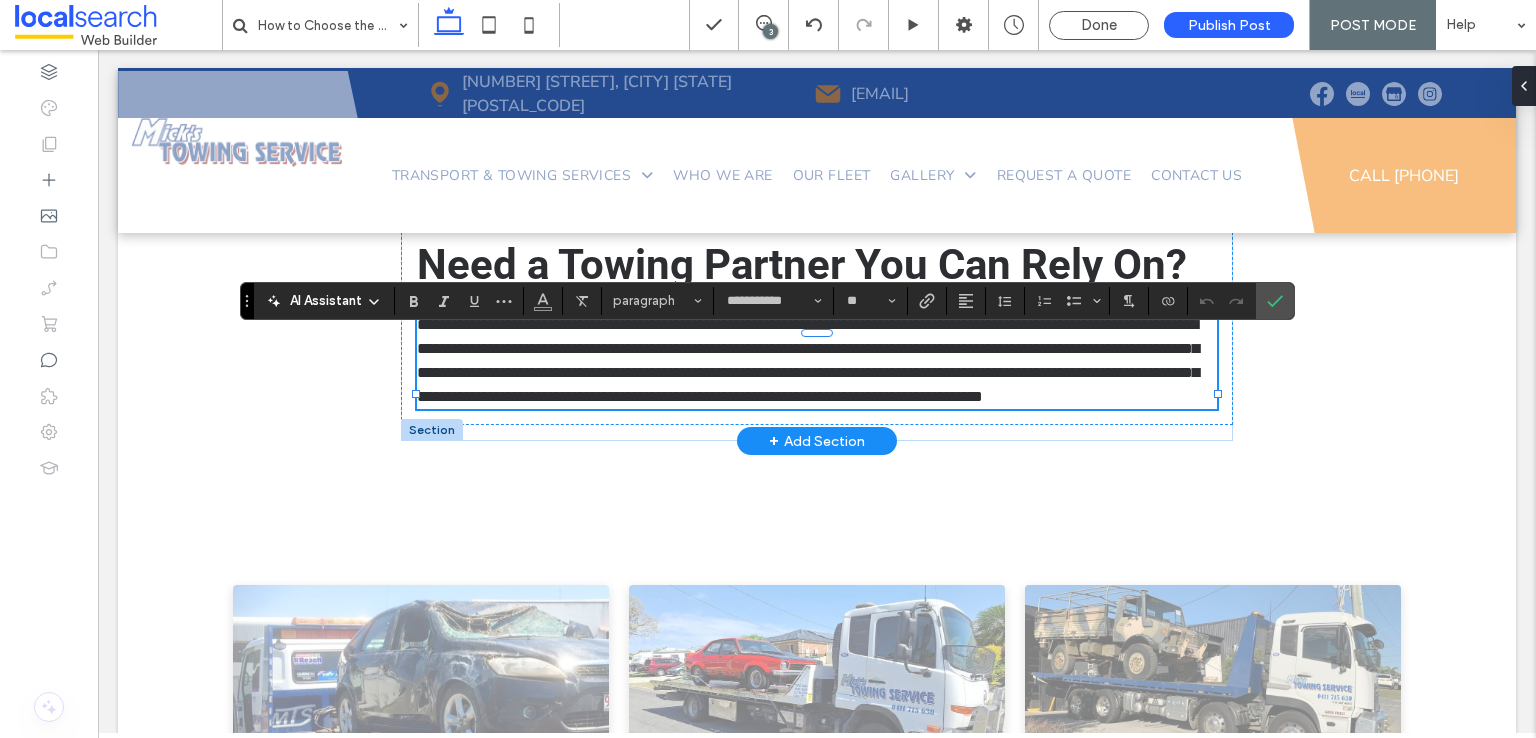click on "**********" at bounding box center [808, 360] 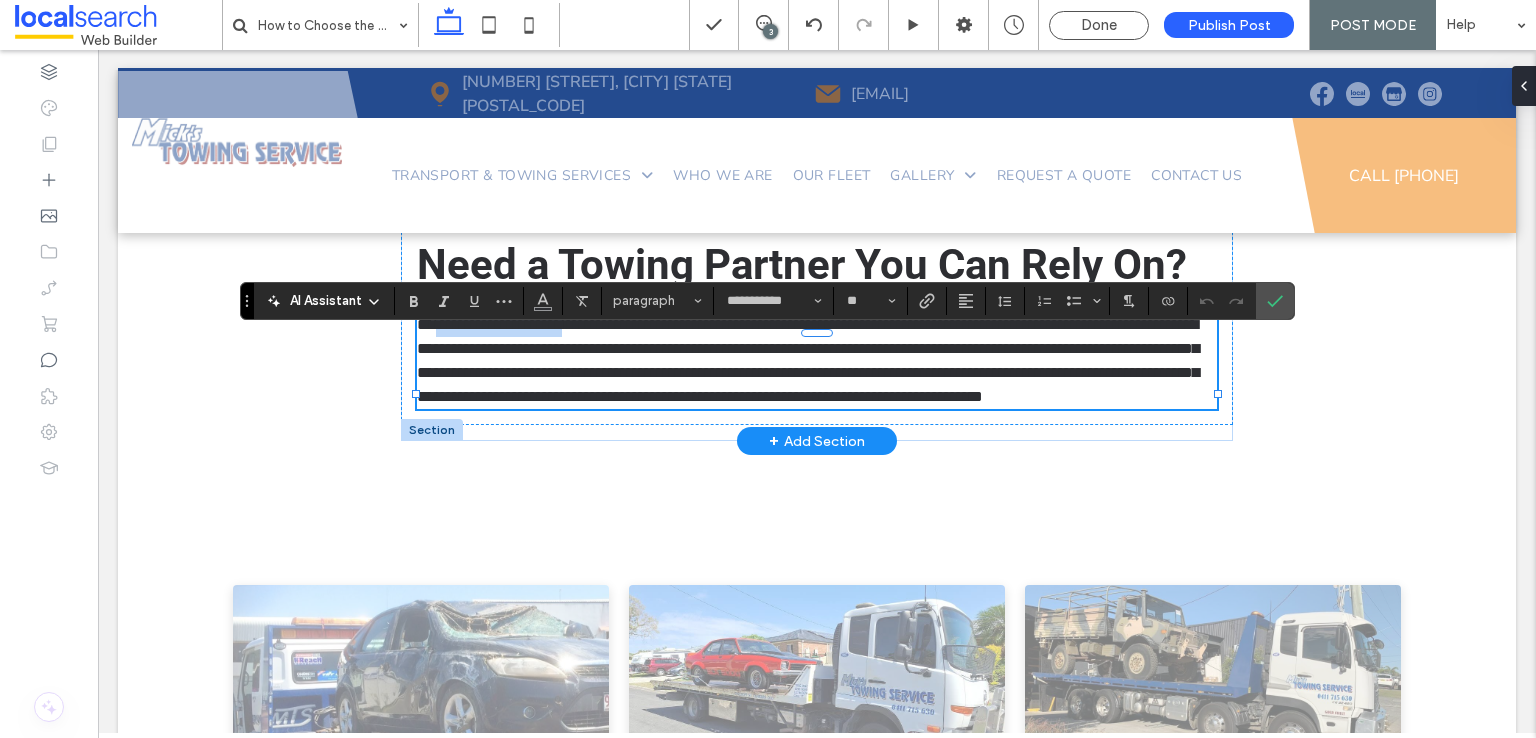 drag, startPoint x: 587, startPoint y: 346, endPoint x: 432, endPoint y: 346, distance: 155 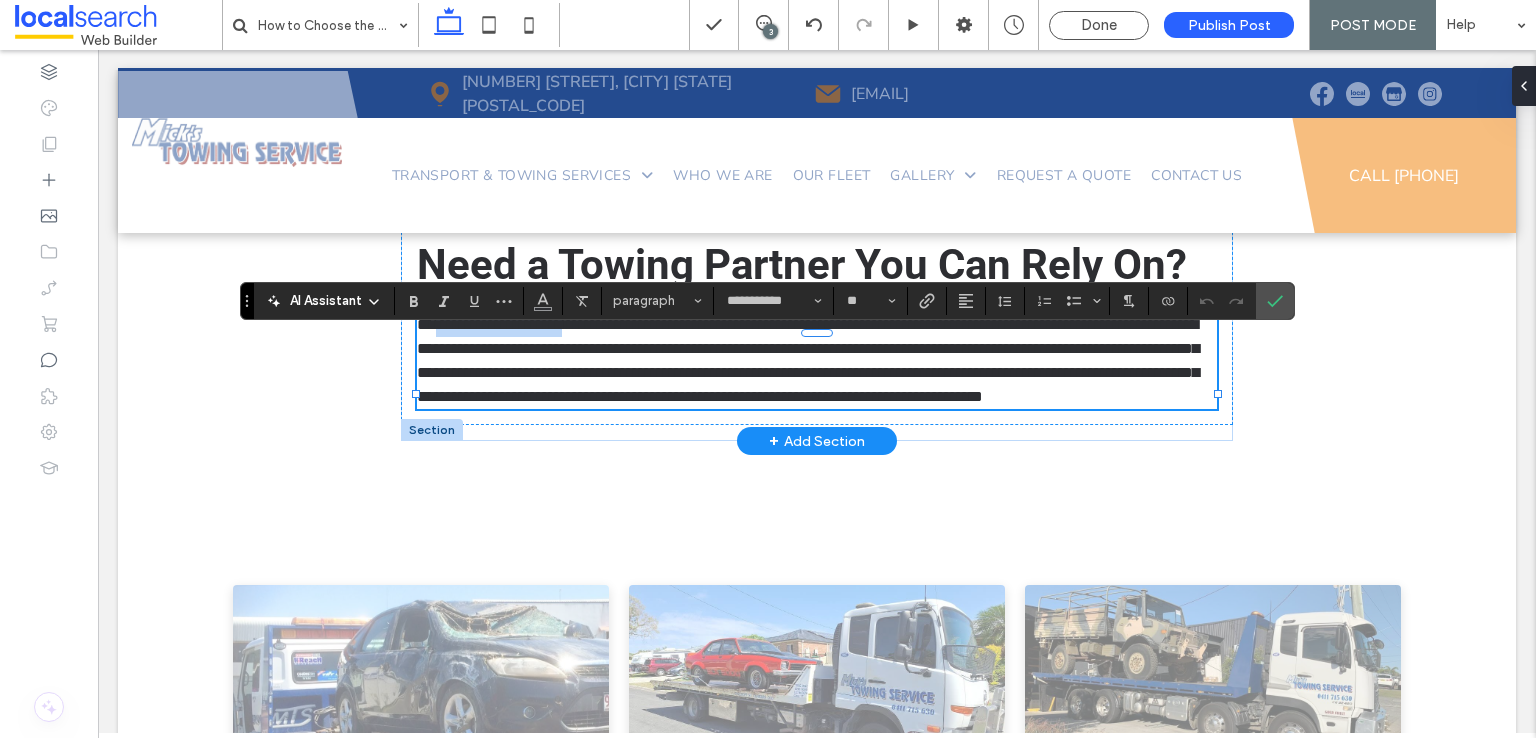 click on "**********" at bounding box center [808, 360] 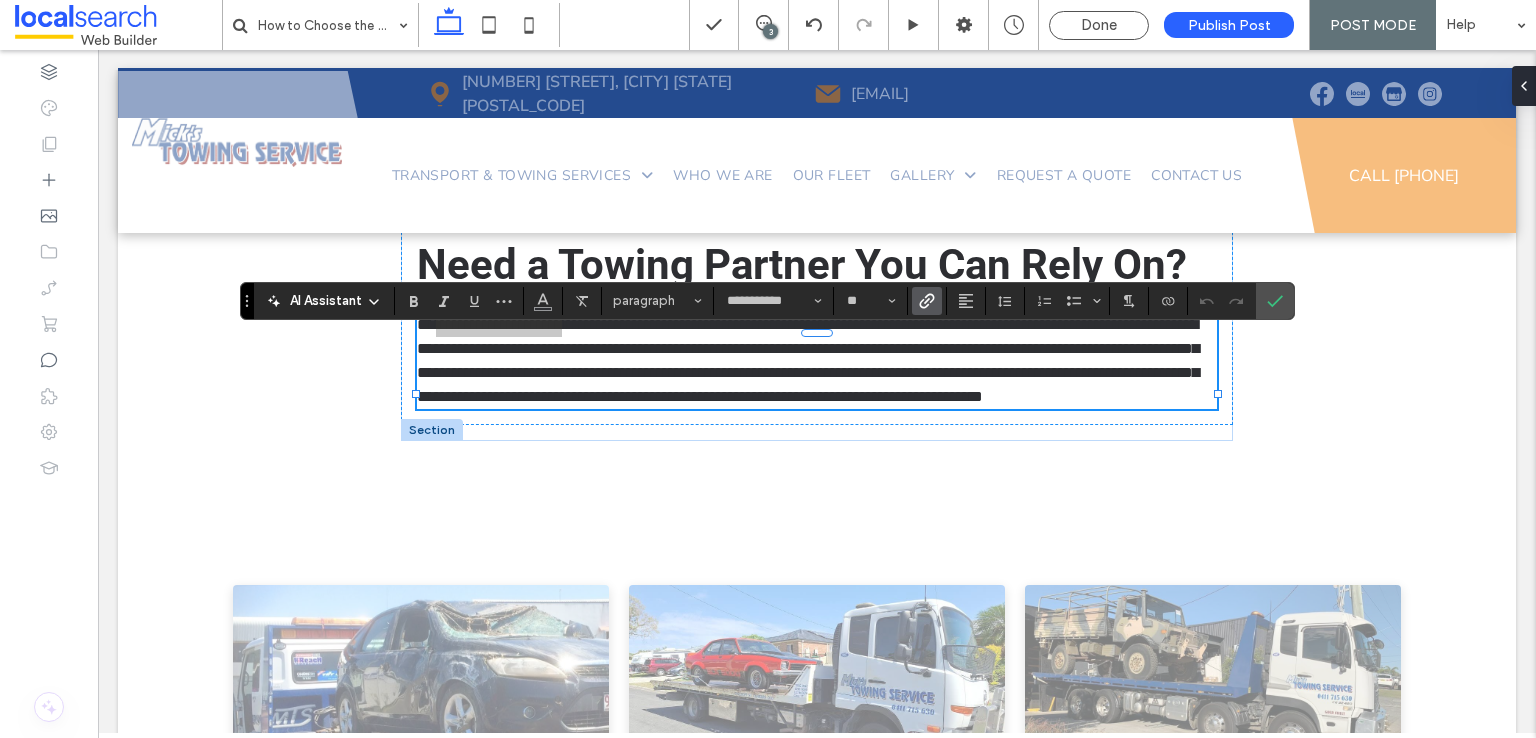 click 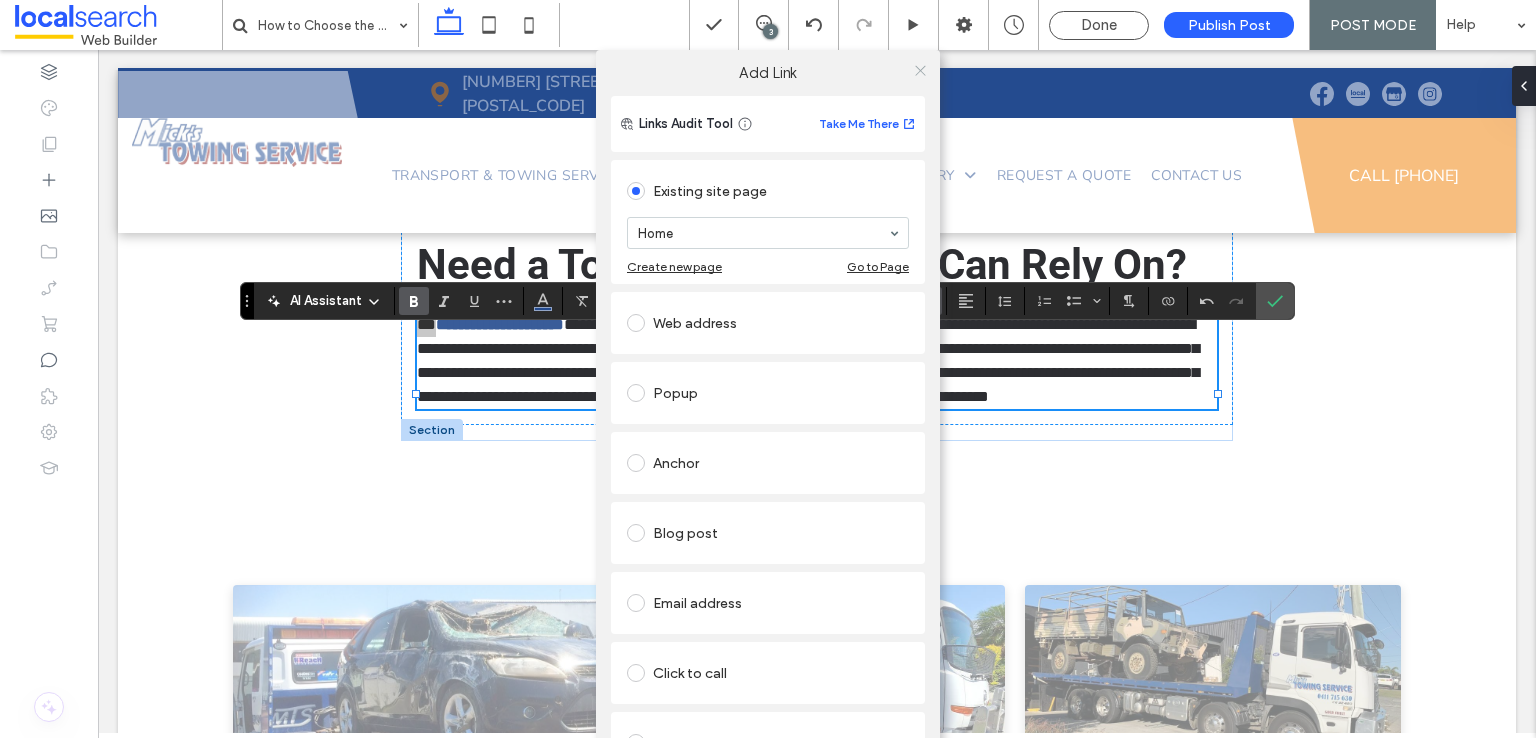 click 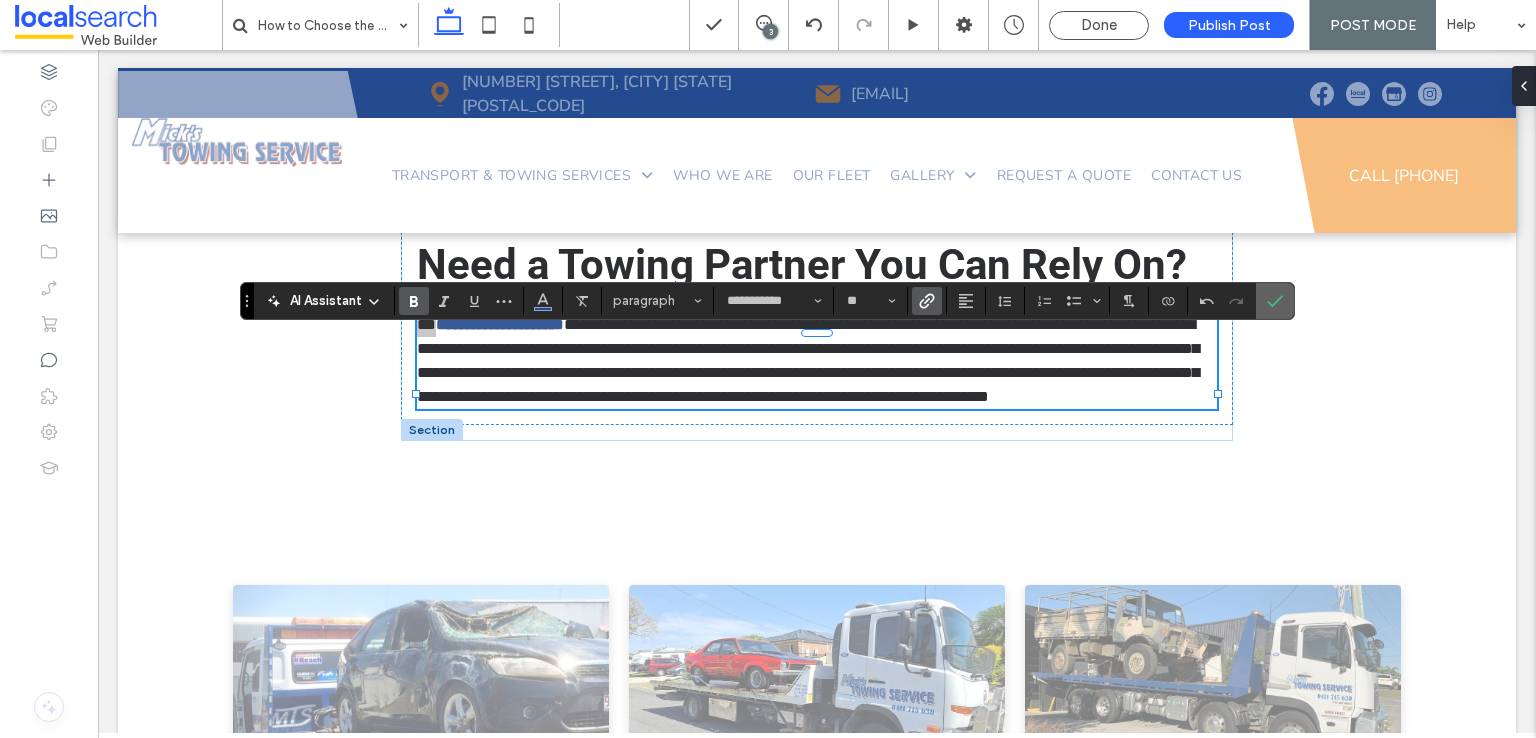 click 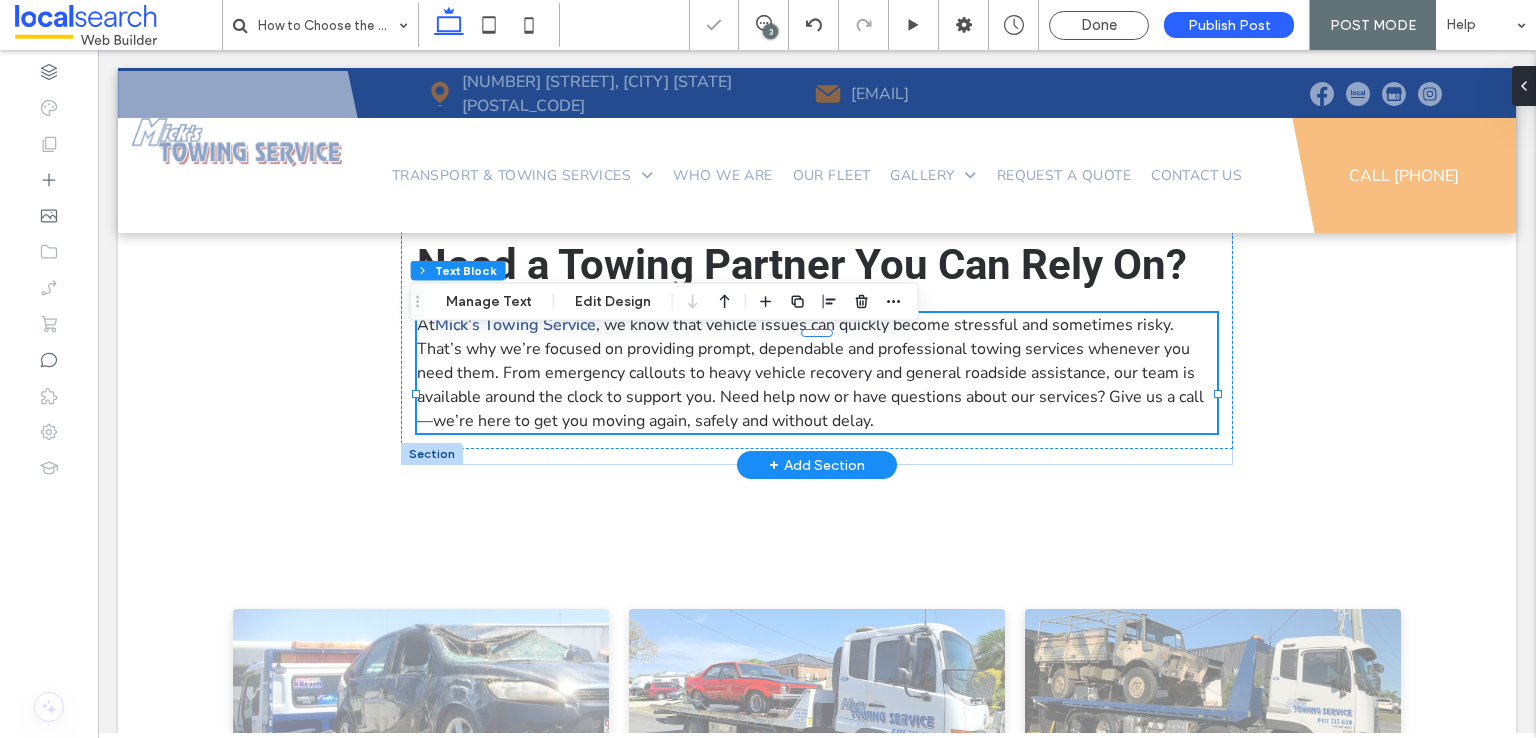 click on ", we know that vehicle issues can quickly become stressful and sometimes risky. That’s why we’re focused on providing prompt, dependable and professional towing services whenever you need them. From emergency callouts to heavy vehicle recovery and general roadside assistance, our team is available around the clock to support you. Need help now or have questions about our services? Give us a call—we’re here to get you moving again, safely and without delay." at bounding box center (810, 373) 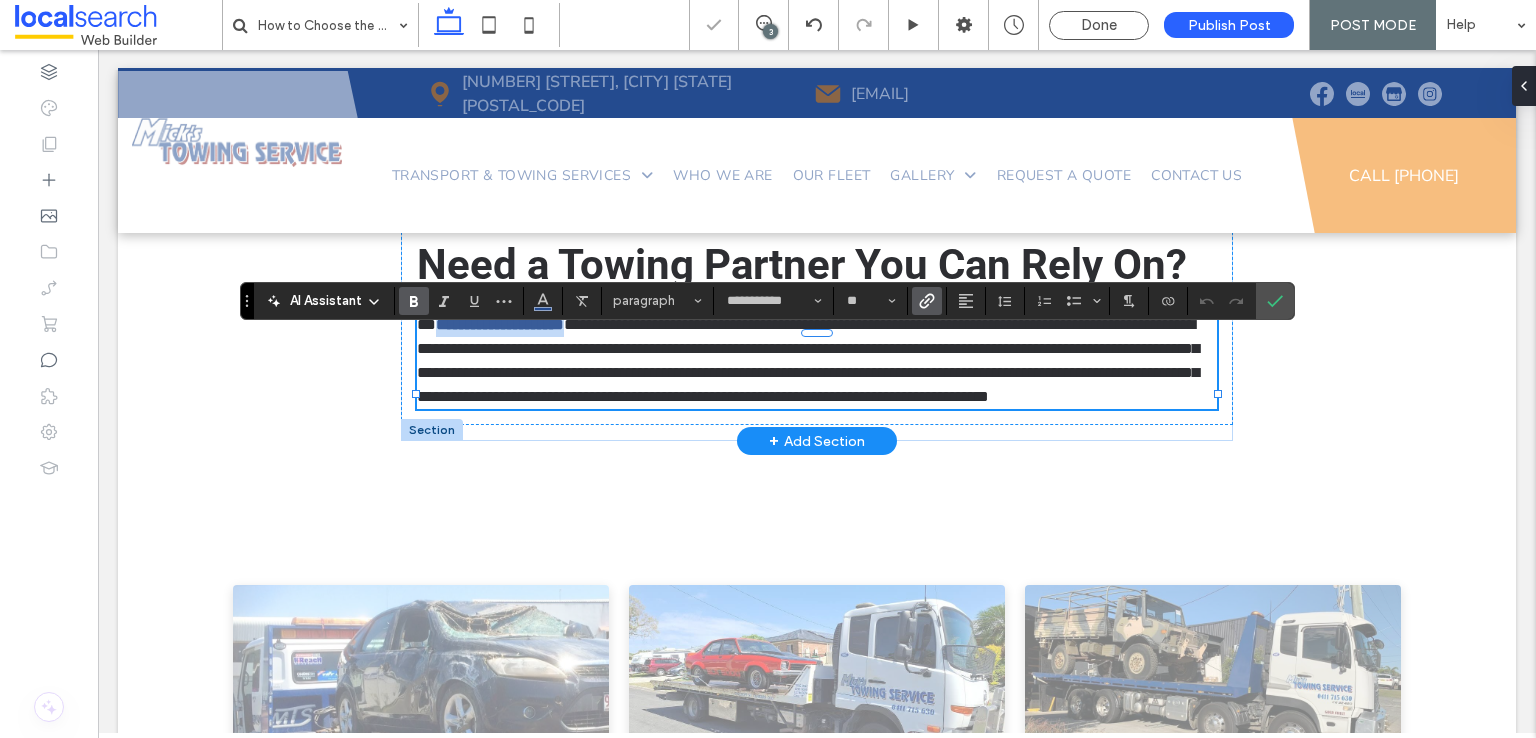 click on "**********" at bounding box center (808, 360) 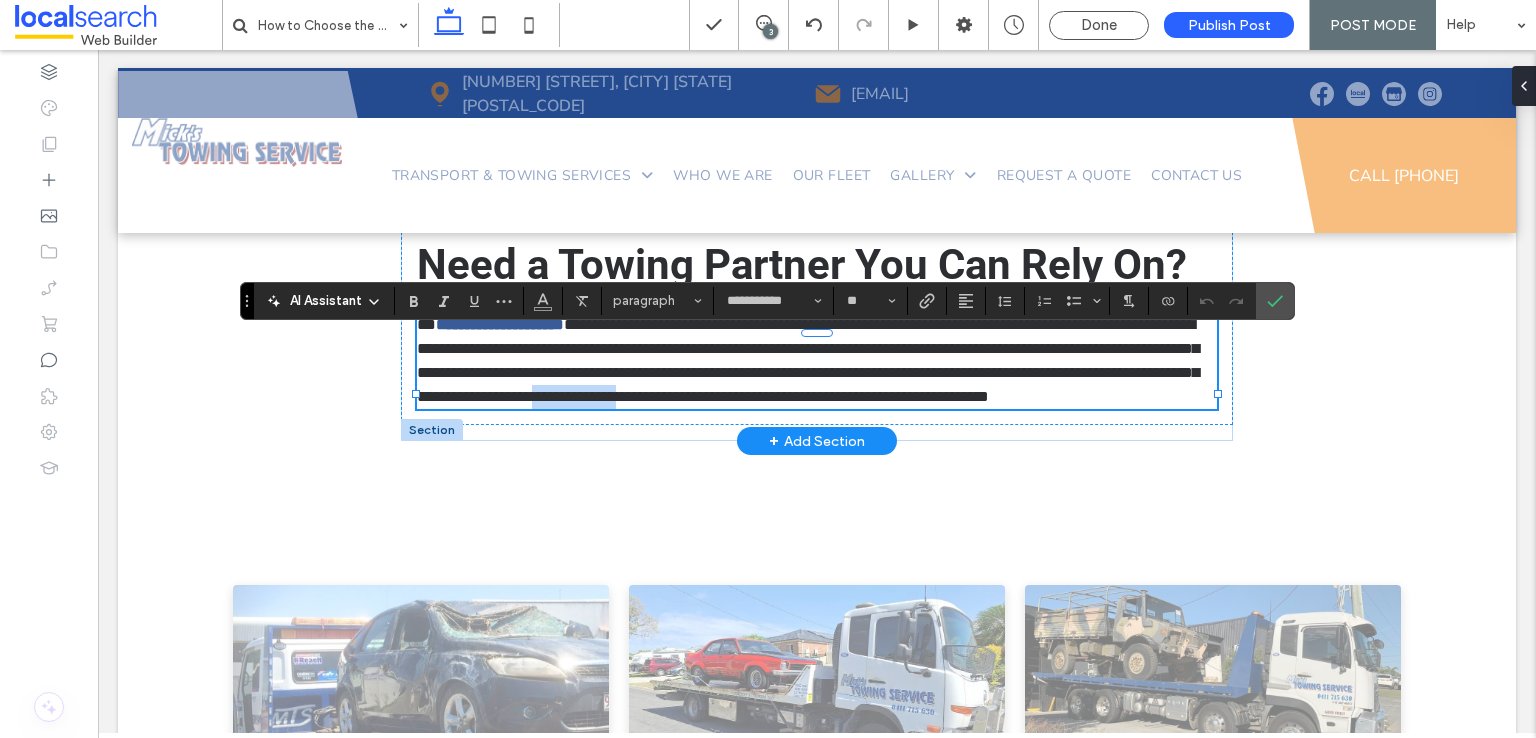 drag, startPoint x: 1032, startPoint y: 417, endPoint x: 1125, endPoint y: 427, distance: 93.53609 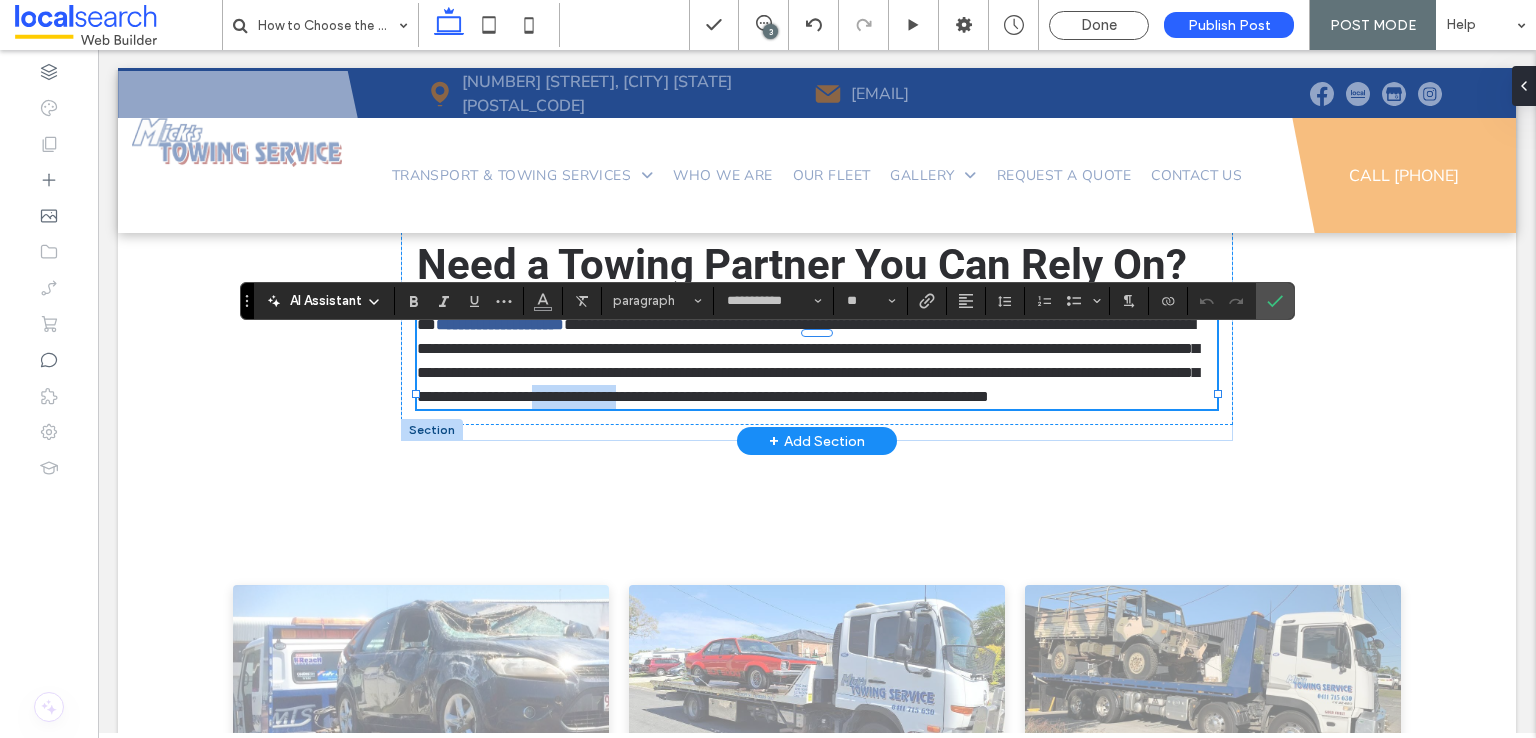 click on "**********" at bounding box center [808, 360] 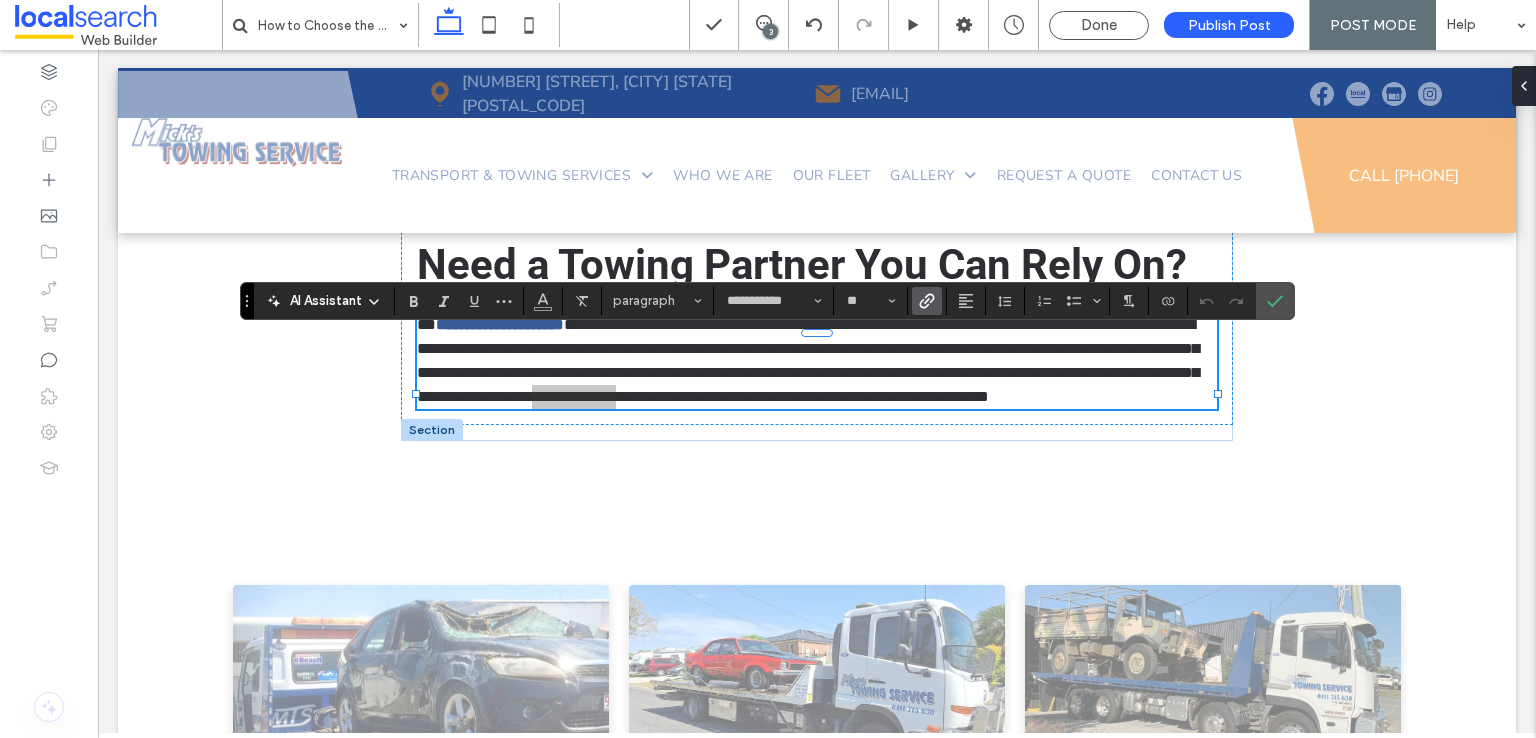 click at bounding box center [927, 301] 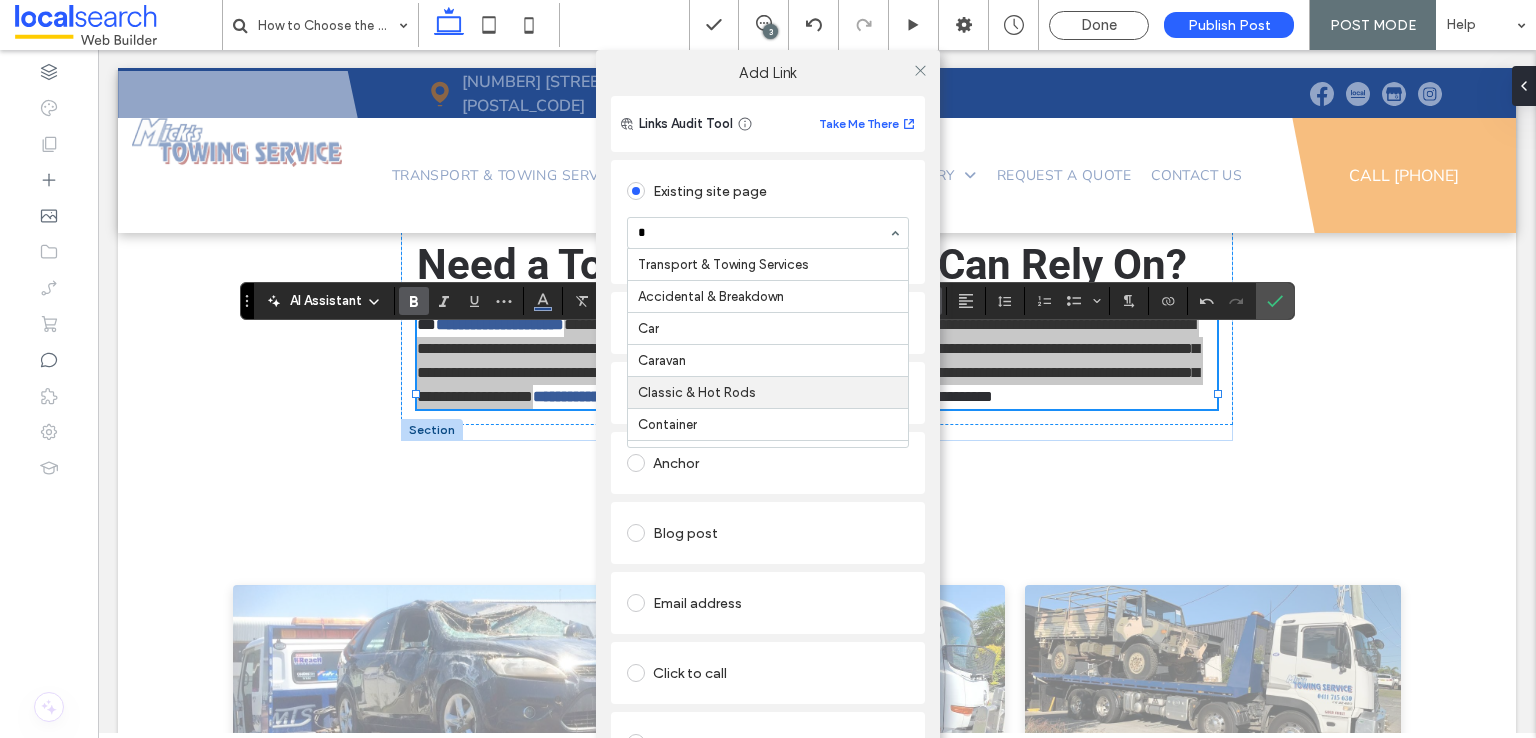 type on "**" 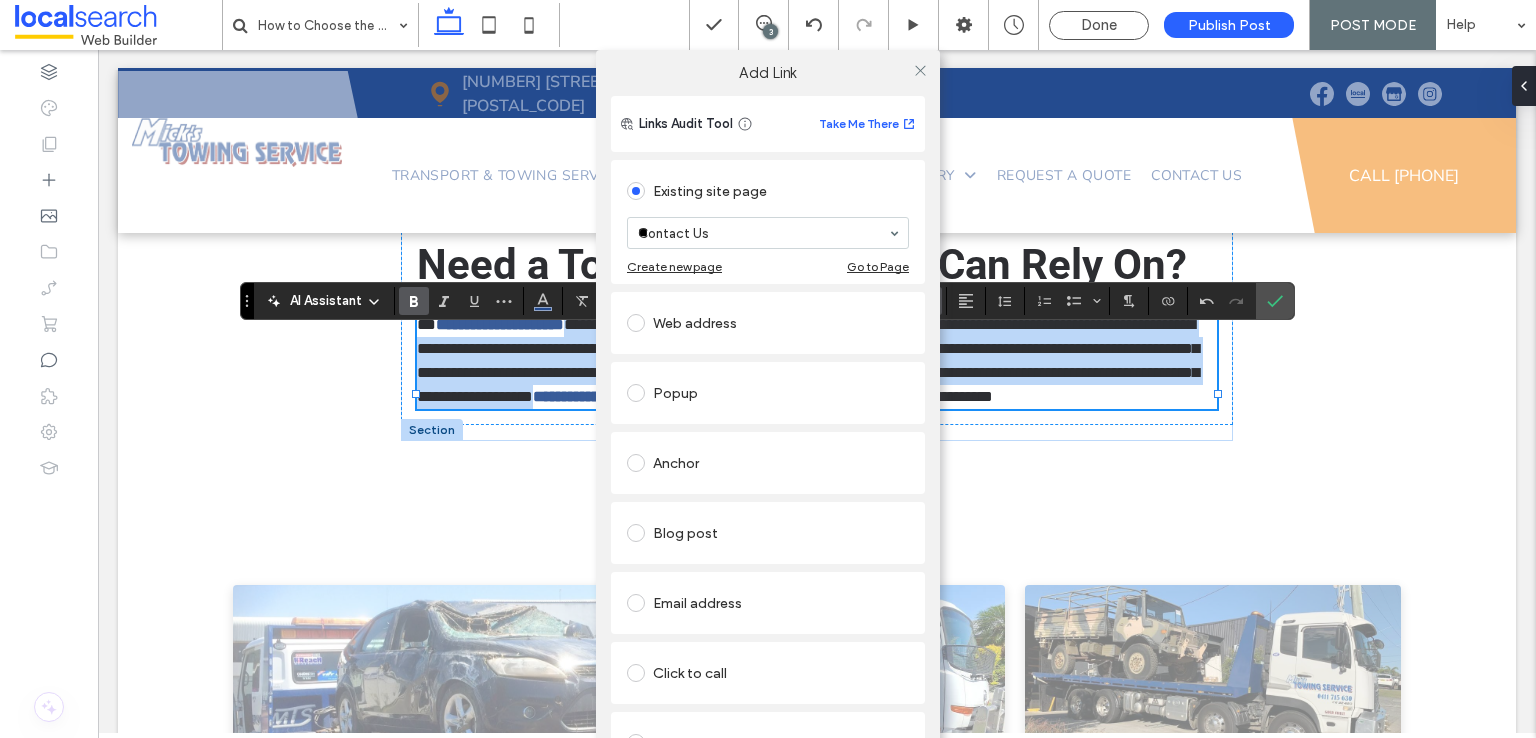 type 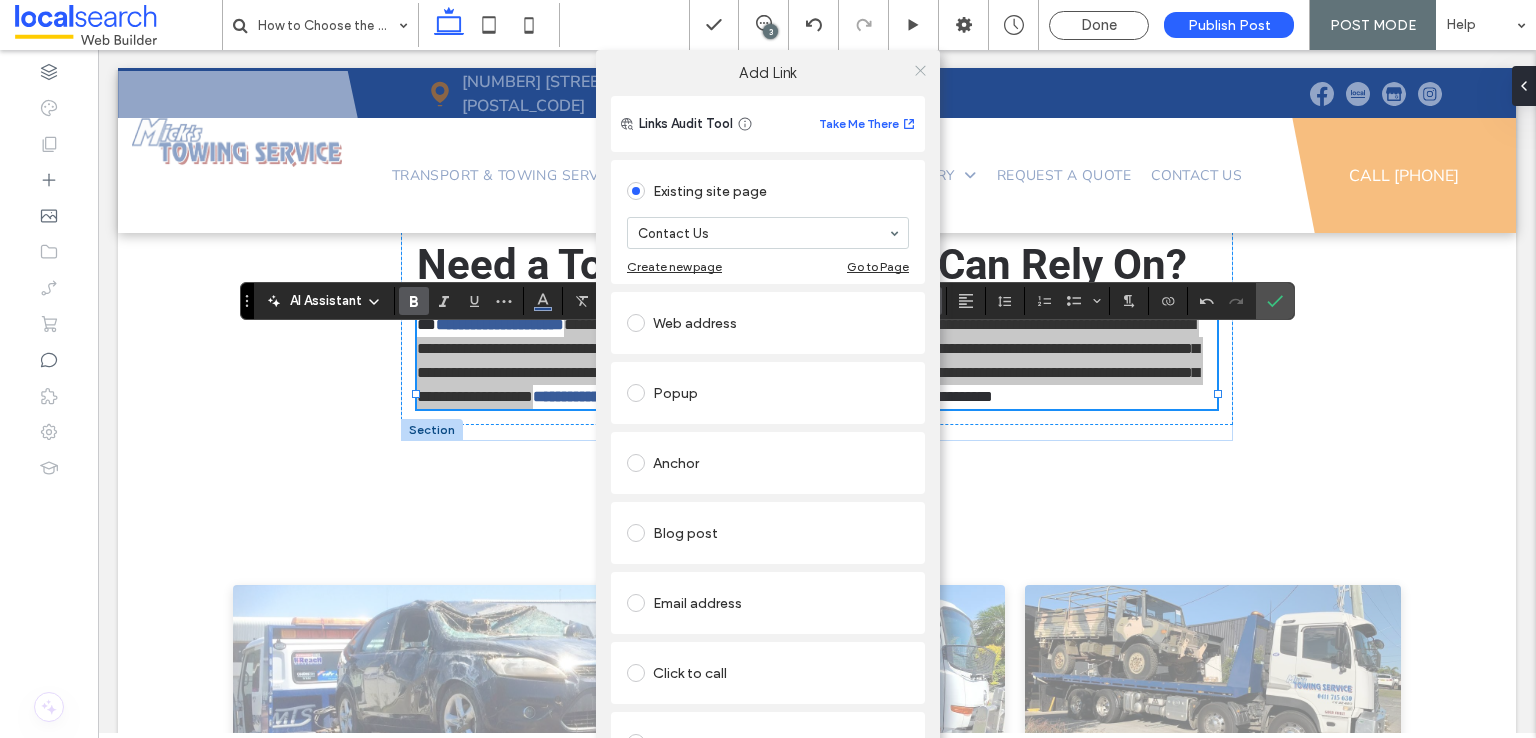 click 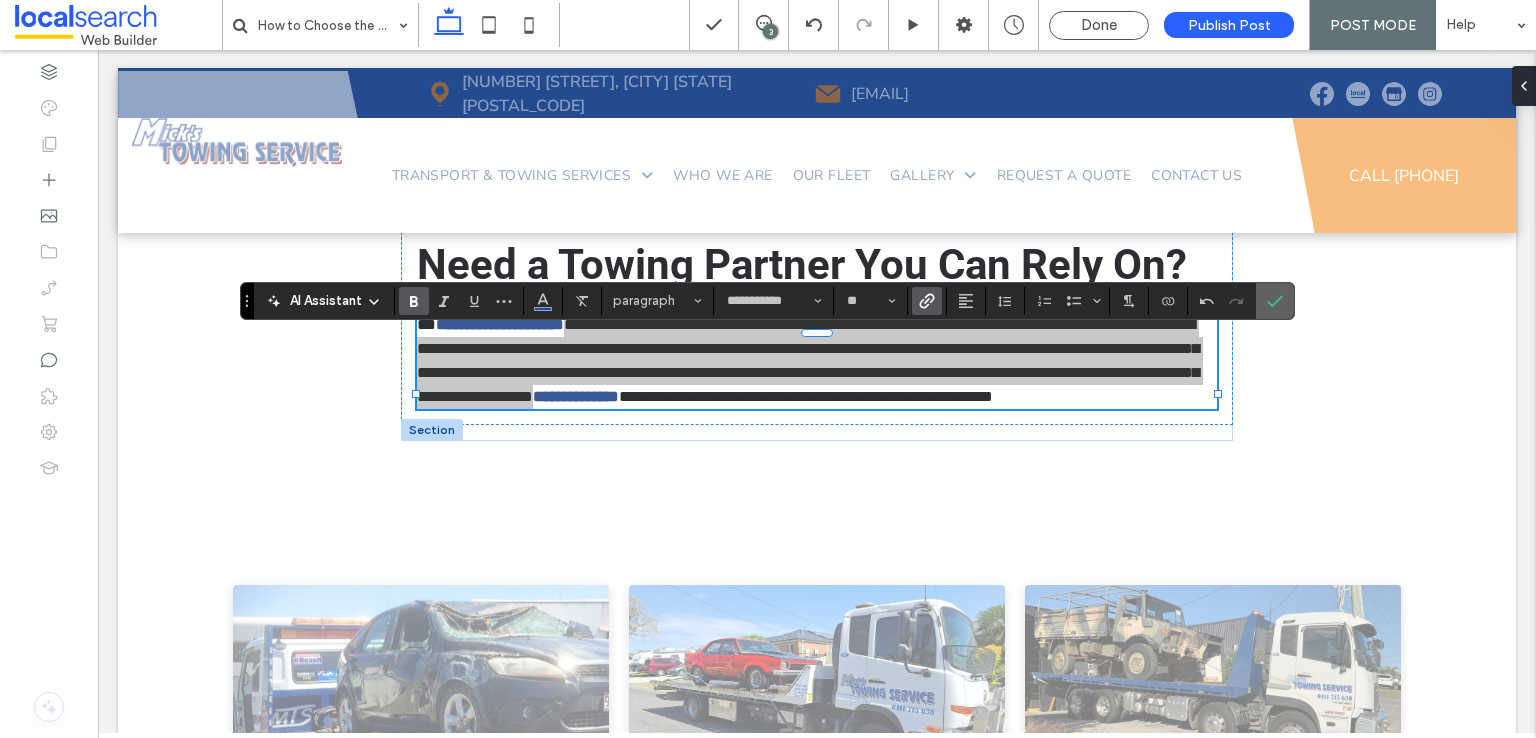 drag, startPoint x: 1271, startPoint y: 297, endPoint x: 1178, endPoint y: 351, distance: 107.54069 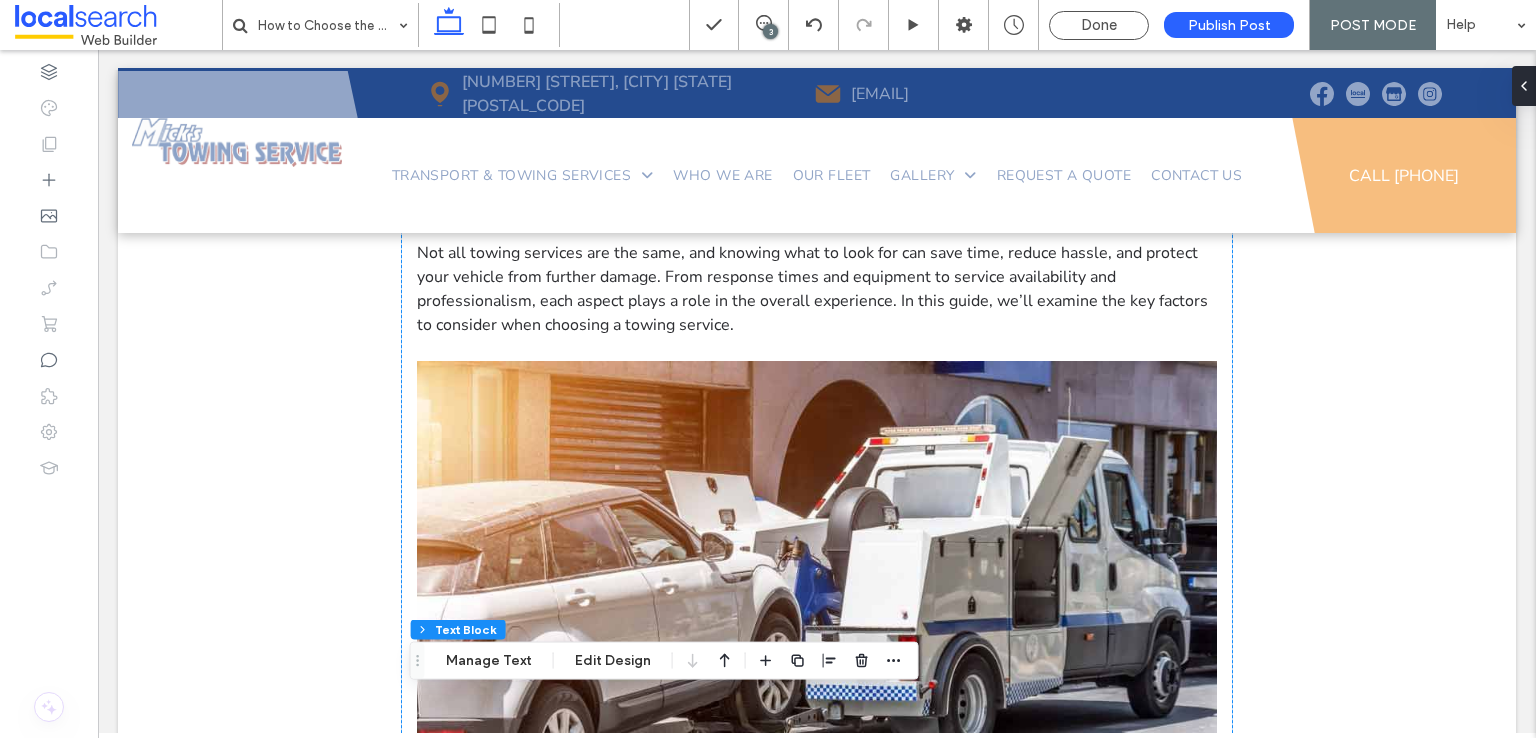 scroll, scrollTop: 1506, scrollLeft: 0, axis: vertical 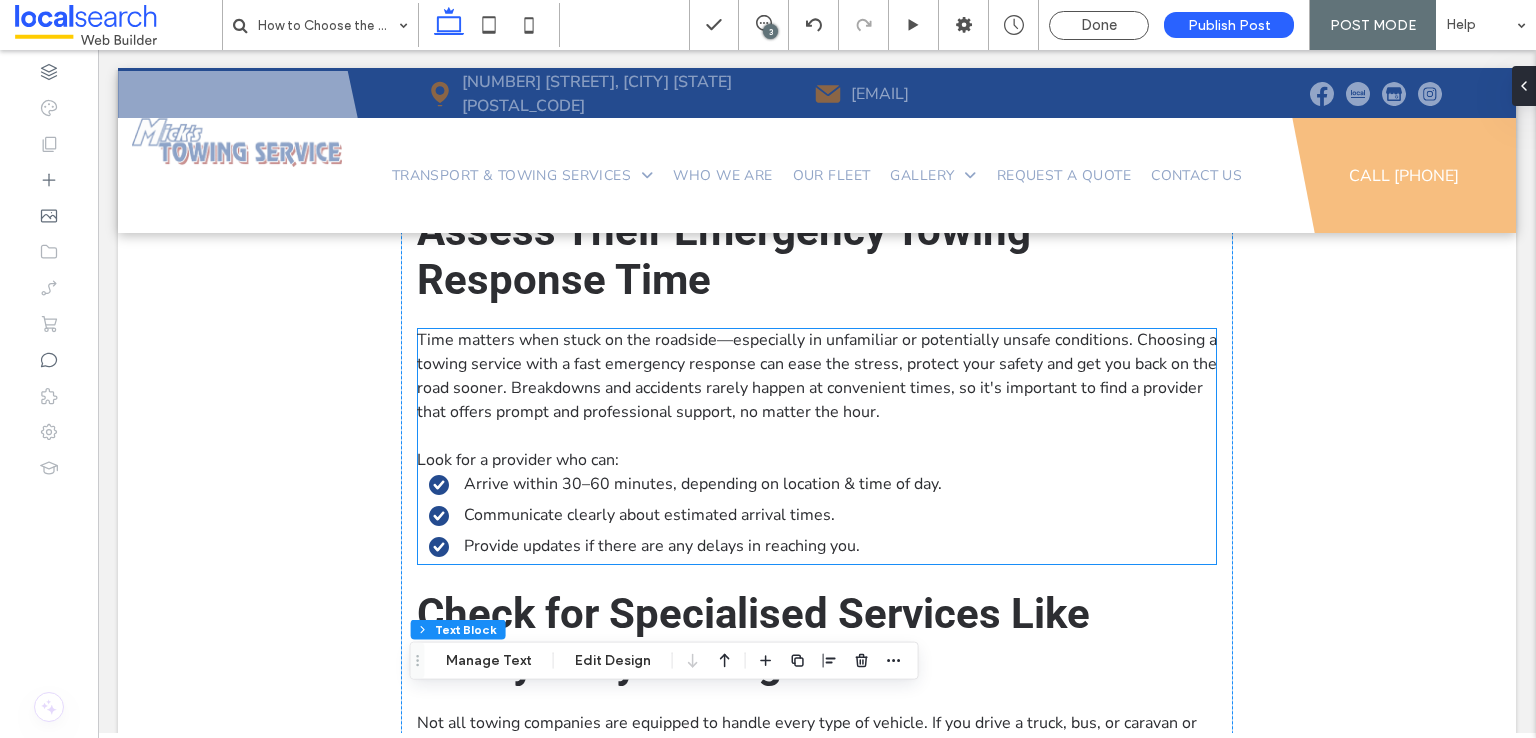 click on "Time matters when stuck on the roadside—especially in unfamiliar or potentially unsafe conditions. Choosing a towing service with a fast emergency response can ease the stress, protect your safety and get you back on the road sooner. Breakdowns and accidents rarely happen at convenient times, so it's important to find a provider that offers prompt and professional support, no matter the hour." at bounding box center (817, 376) 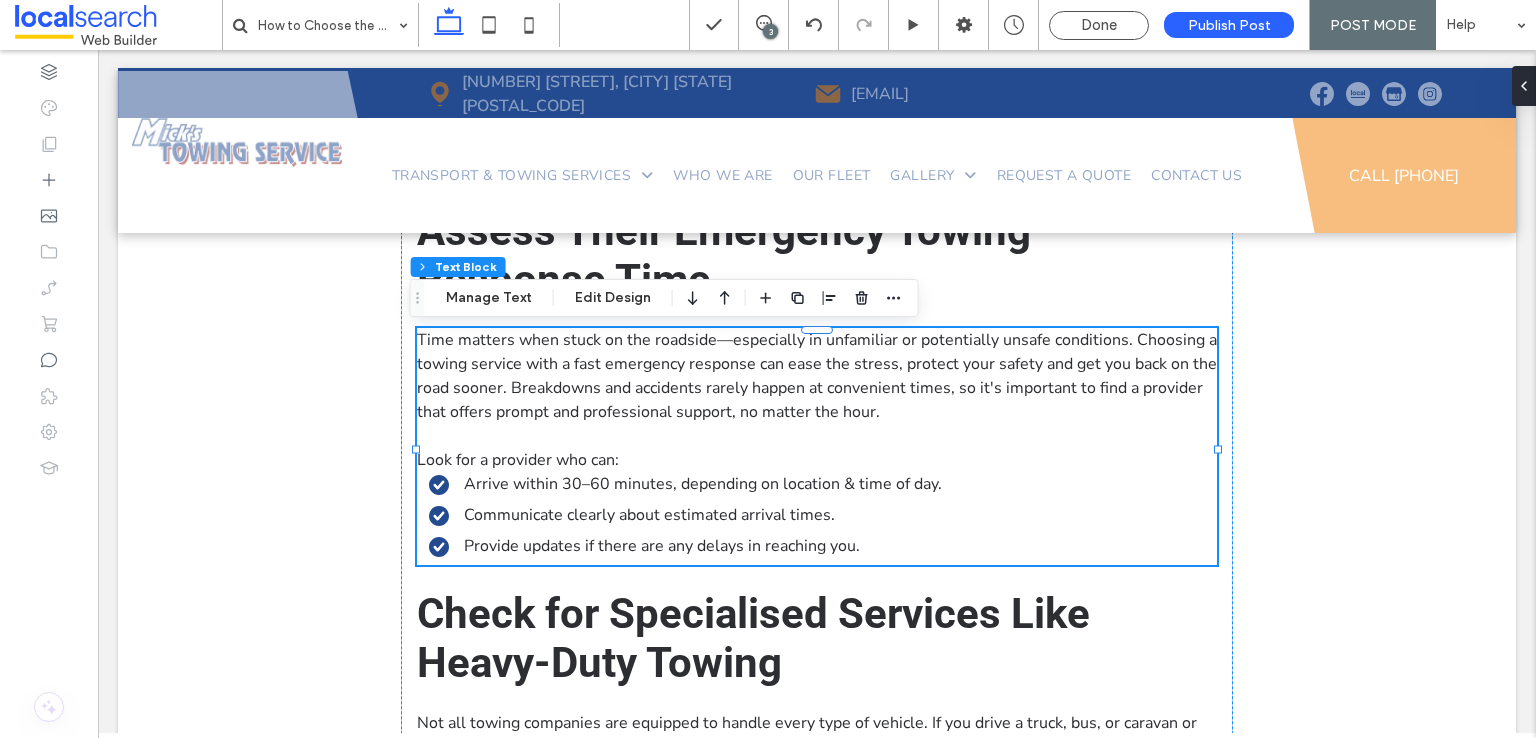 click on "Time matters when stuck on the roadside—especially in unfamiliar or potentially unsafe conditions. Choosing a towing service with a fast emergency response can ease the stress, protect your safety and get you back on the road sooner. Breakdowns and accidents rarely happen at convenient times, so it's important to find a provider that offers prompt and professional support, no matter the hour." at bounding box center (817, 376) 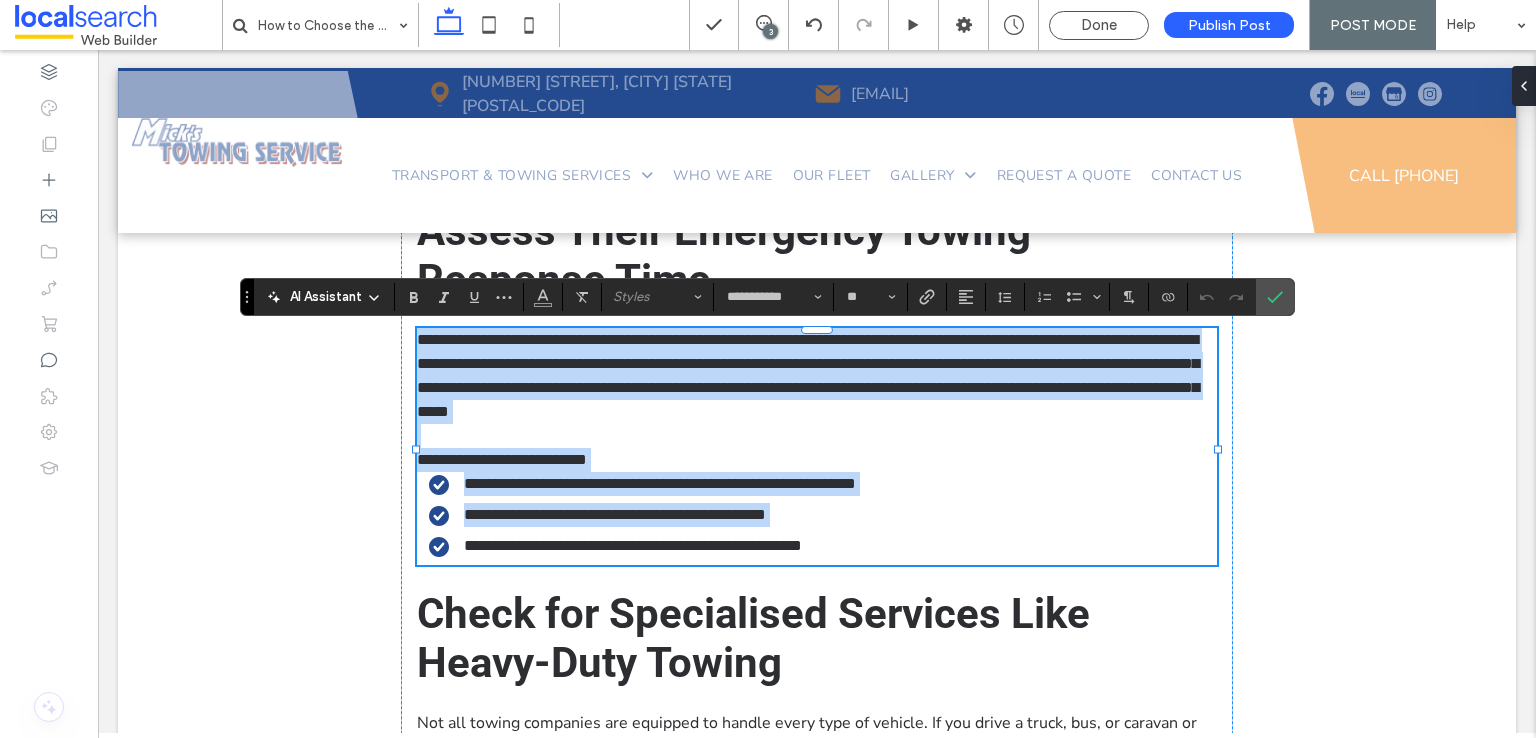 click on "**********" at bounding box center (808, 375) 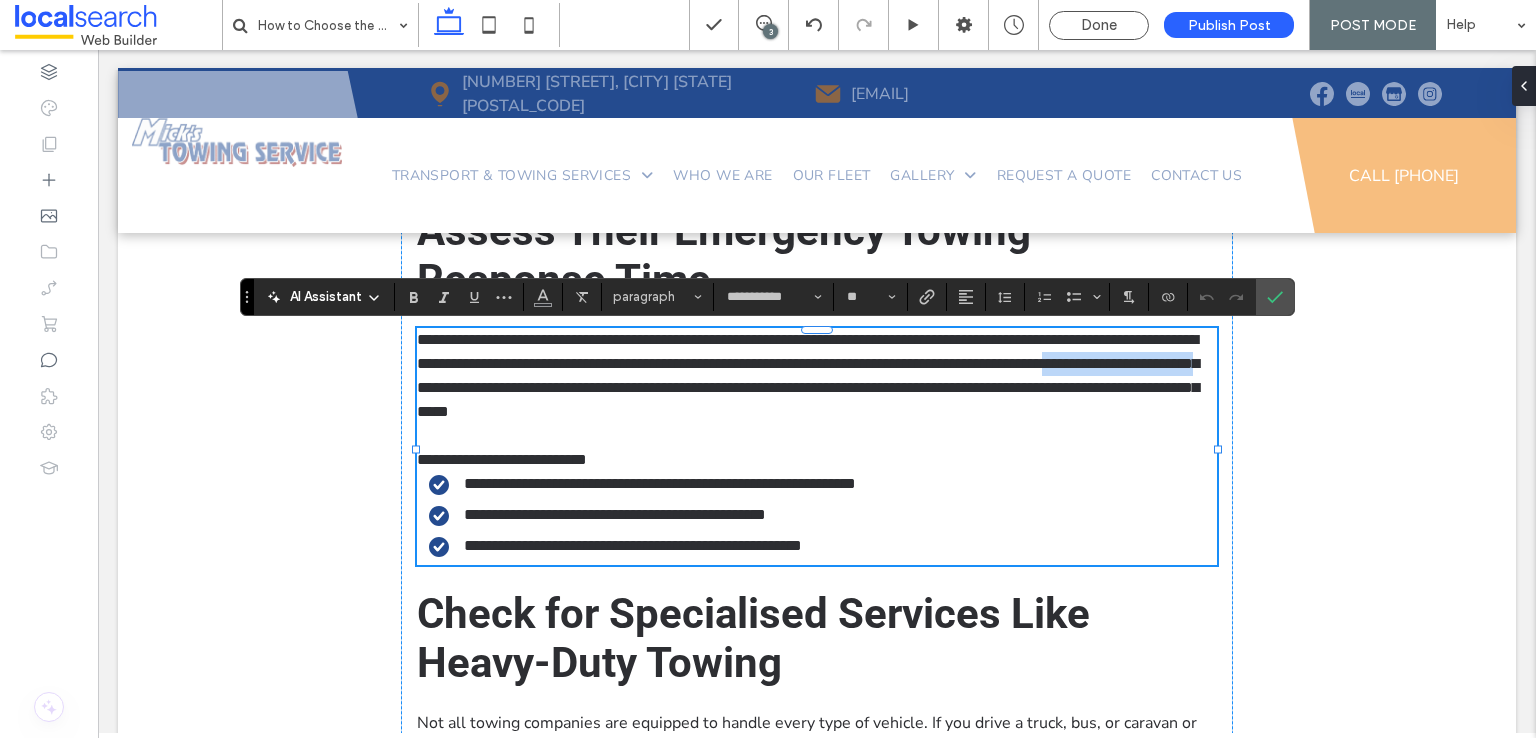 drag, startPoint x: 505, startPoint y: 386, endPoint x: 696, endPoint y: 385, distance: 191.00262 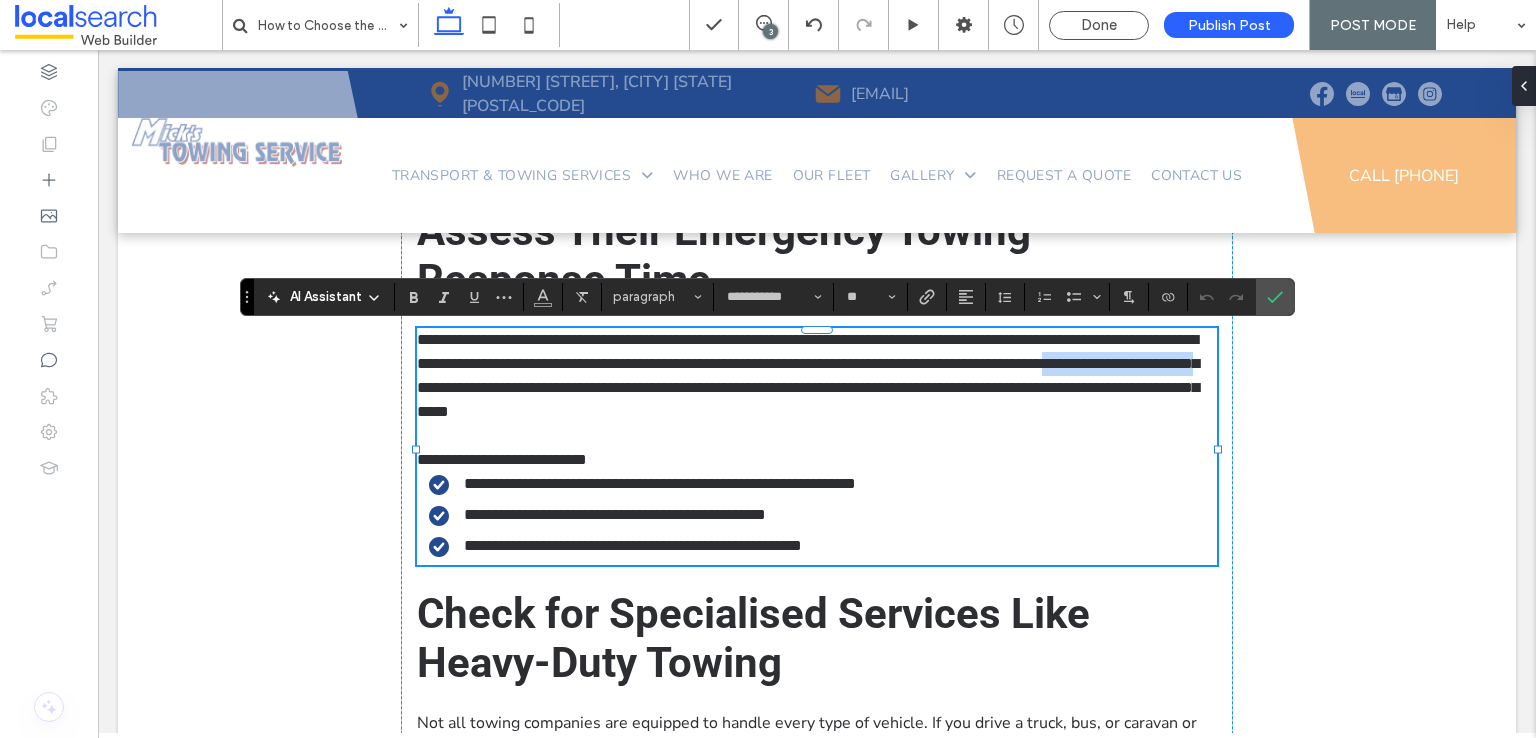 click on "**********" at bounding box center [808, 375] 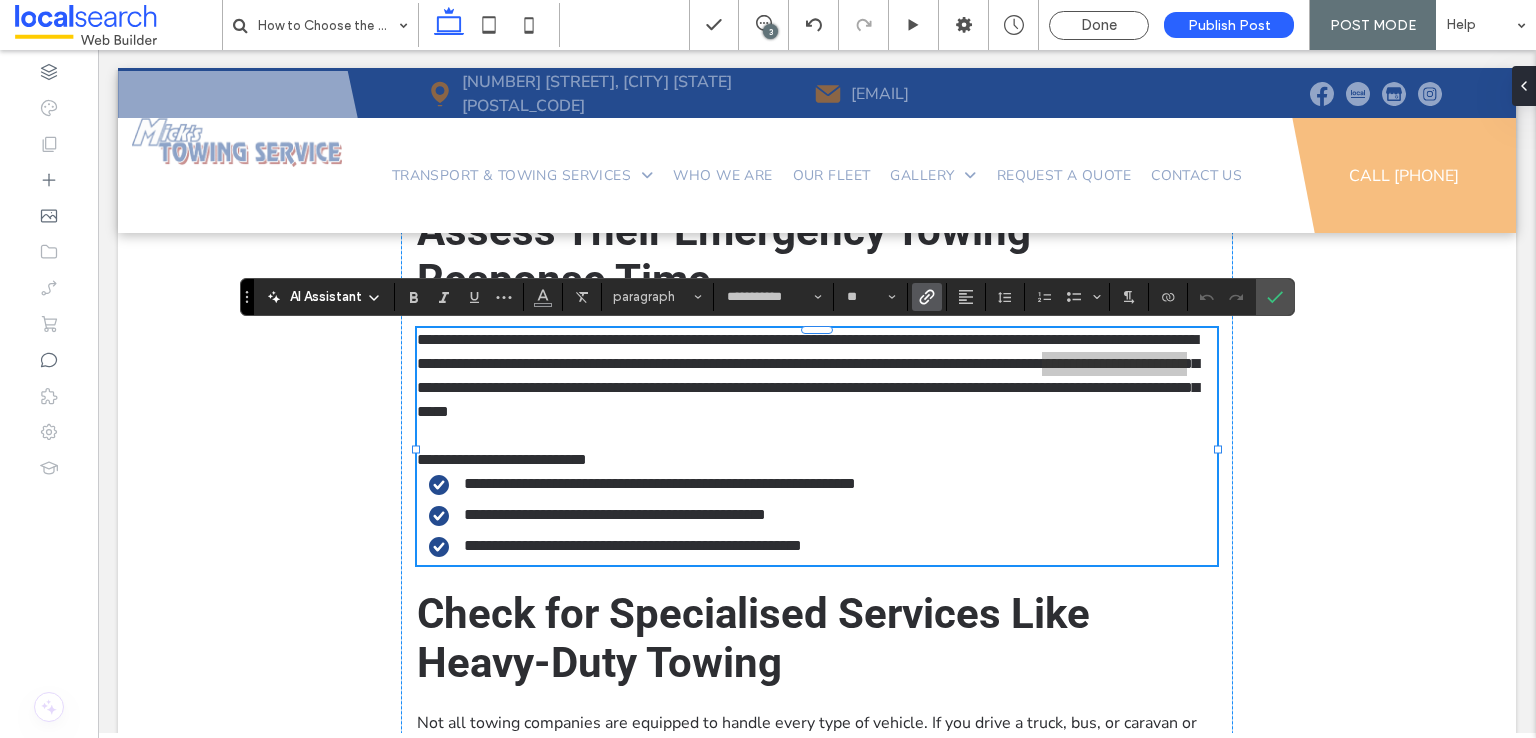 click 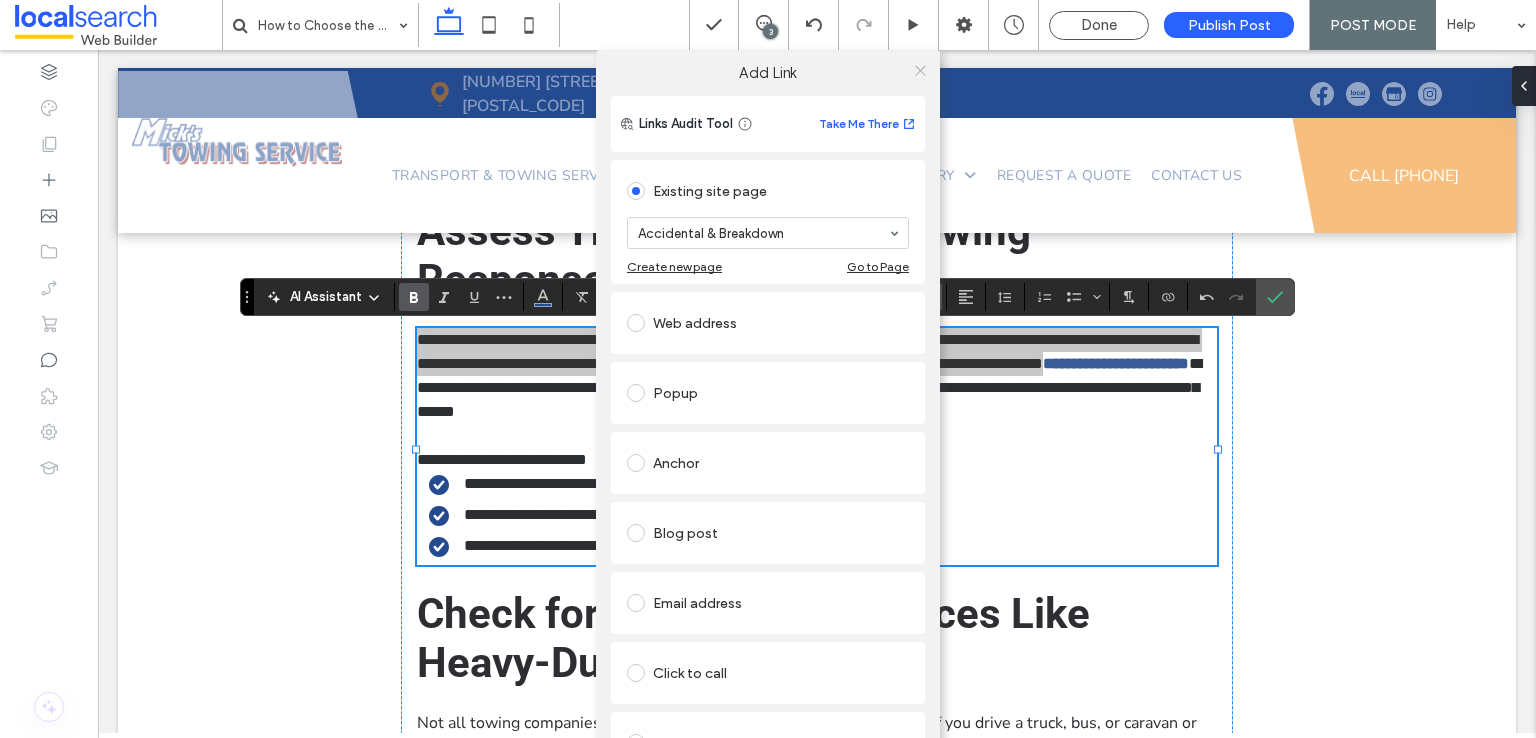 click 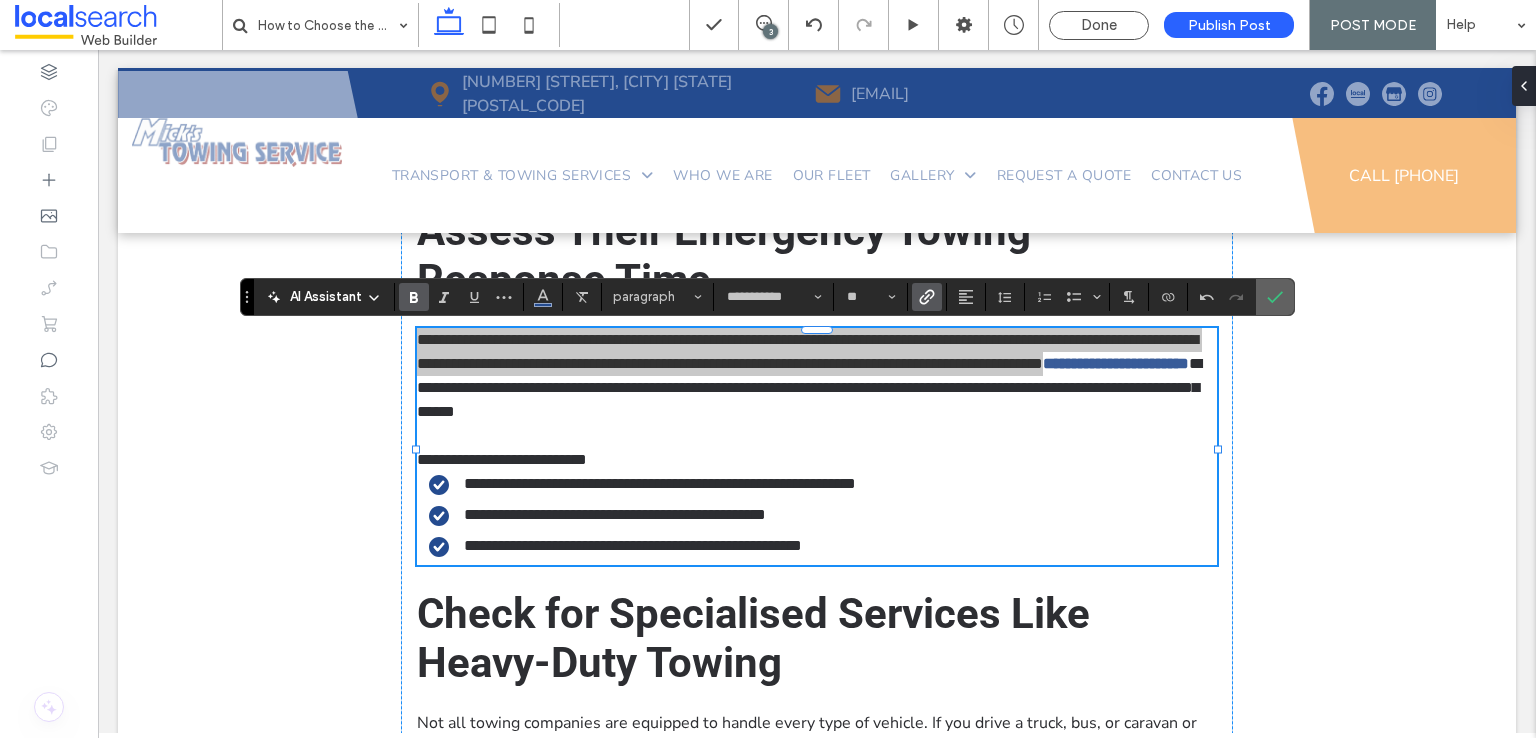 click at bounding box center (1275, 297) 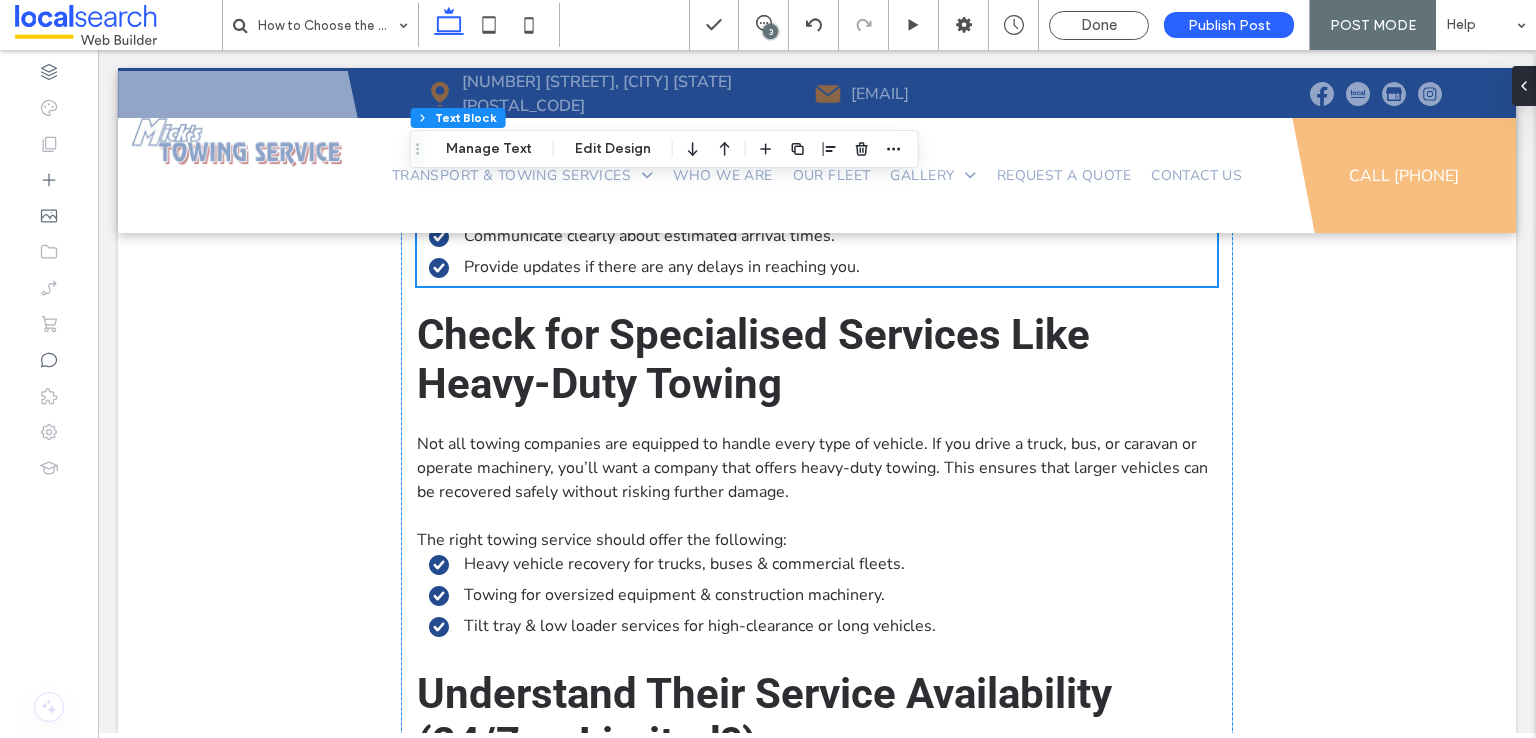 scroll, scrollTop: 1806, scrollLeft: 0, axis: vertical 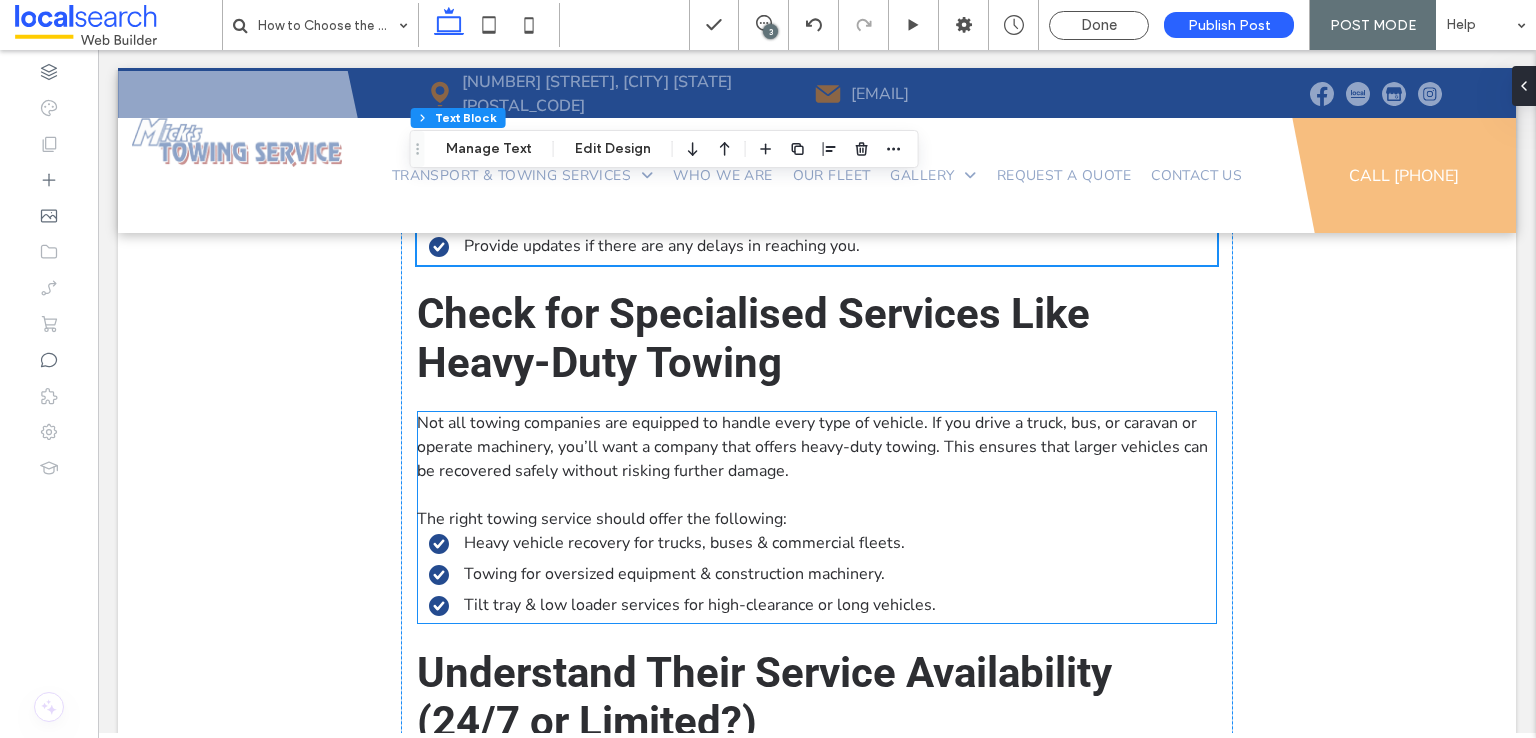 click on "Not all towing companies are equipped to handle every type of vehicle. If you drive a truck, bus, or caravan or operate machinery, you’ll want a company that offers heavy-duty towing. This ensures that larger vehicles can be recovered safely without risking further damage." at bounding box center [812, 447] 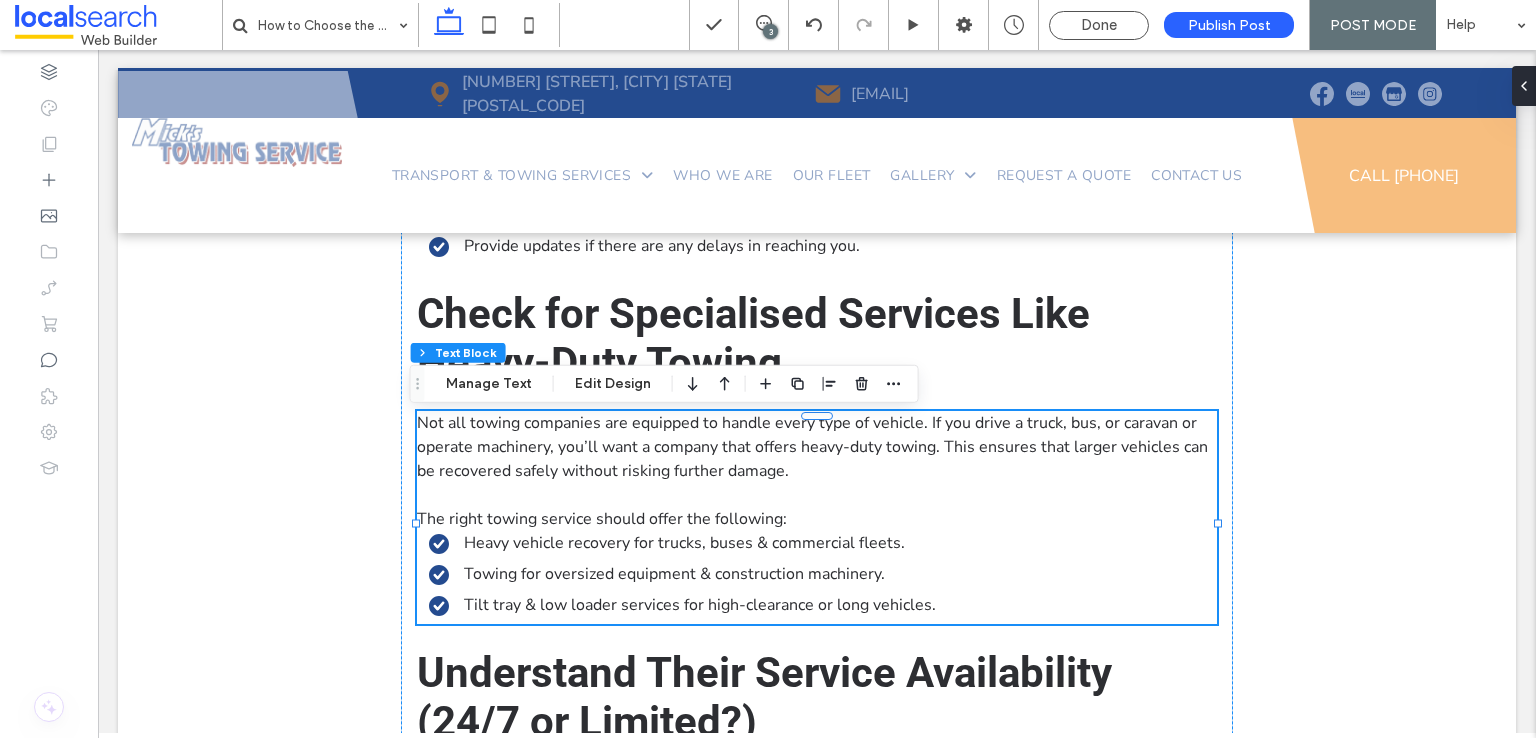 click on "Not all towing companies are equipped to handle every type of vehicle. If you drive a truck, bus, or caravan or operate machinery, you’ll want a company that offers heavy-duty towing. This ensures that larger vehicles can be recovered safely without risking further damage." at bounding box center [812, 447] 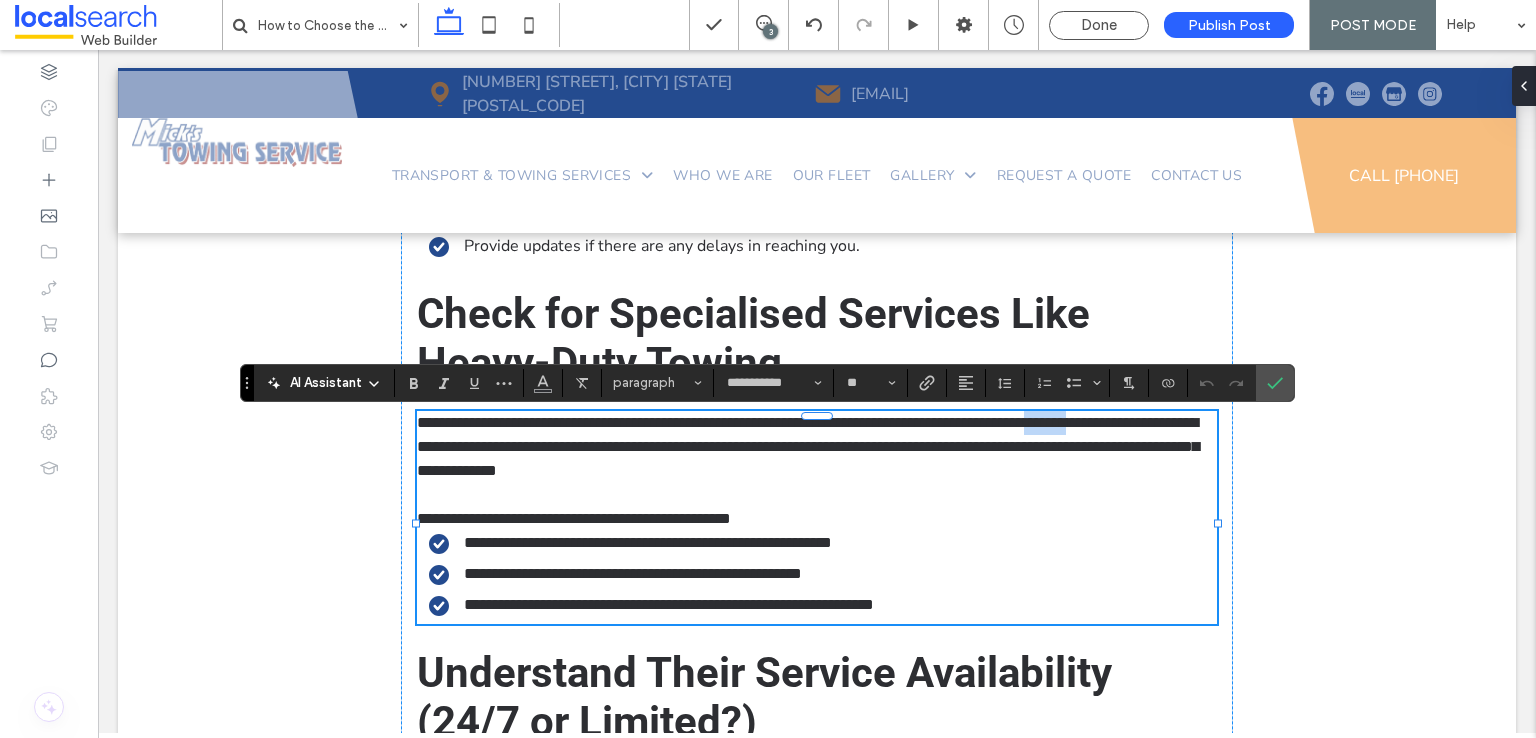 drag, startPoint x: 1168, startPoint y: 429, endPoint x: 1115, endPoint y: 433, distance: 53.15073 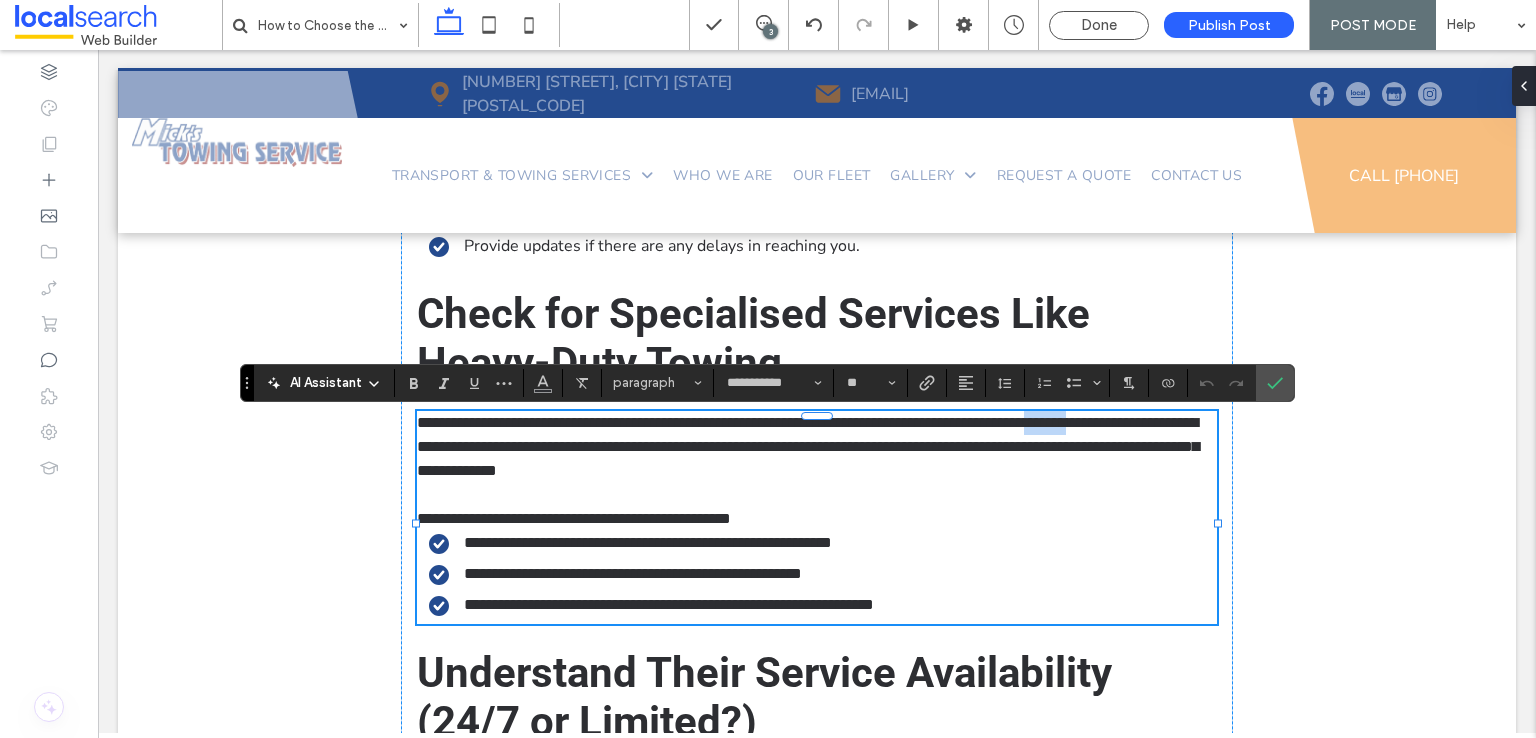 click on "**********" at bounding box center (808, 446) 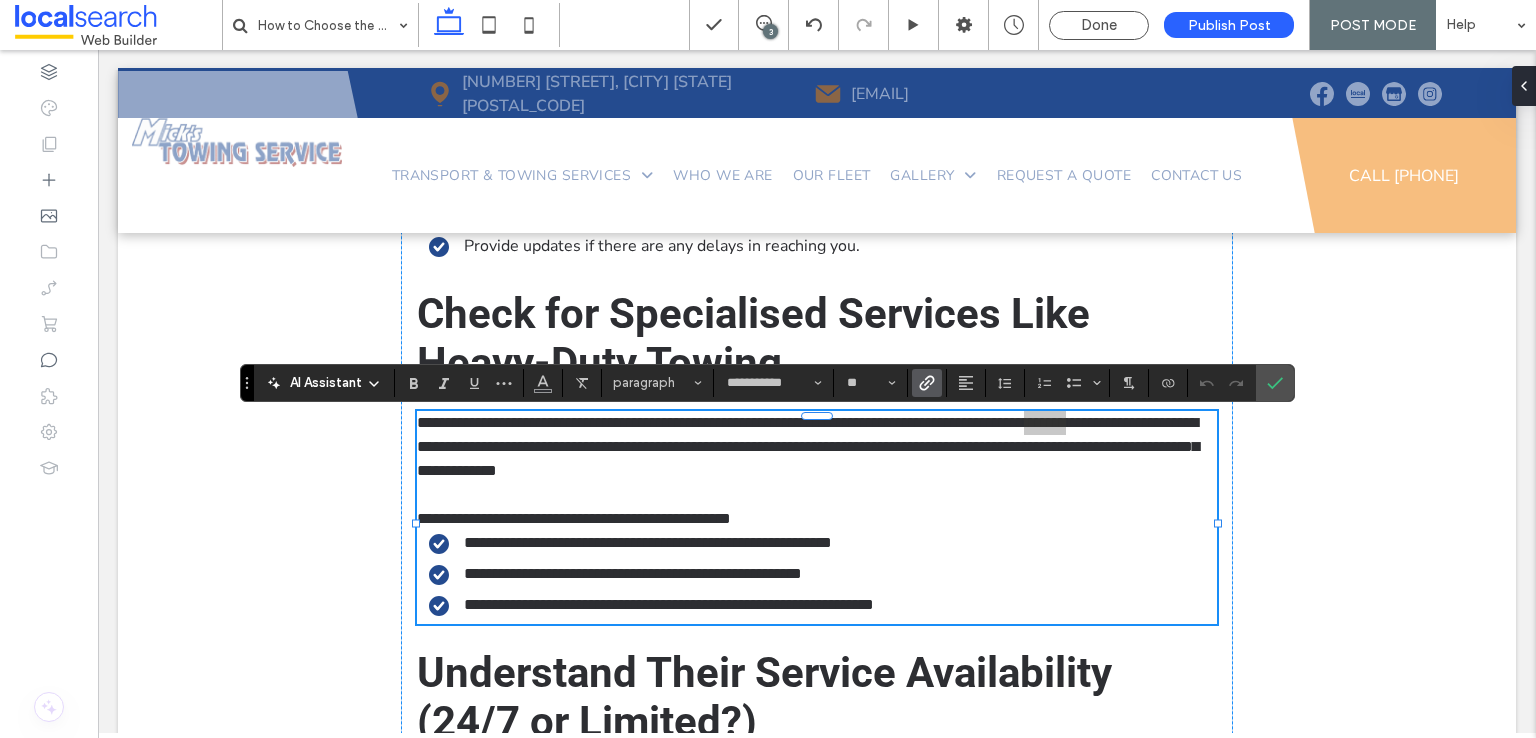 click 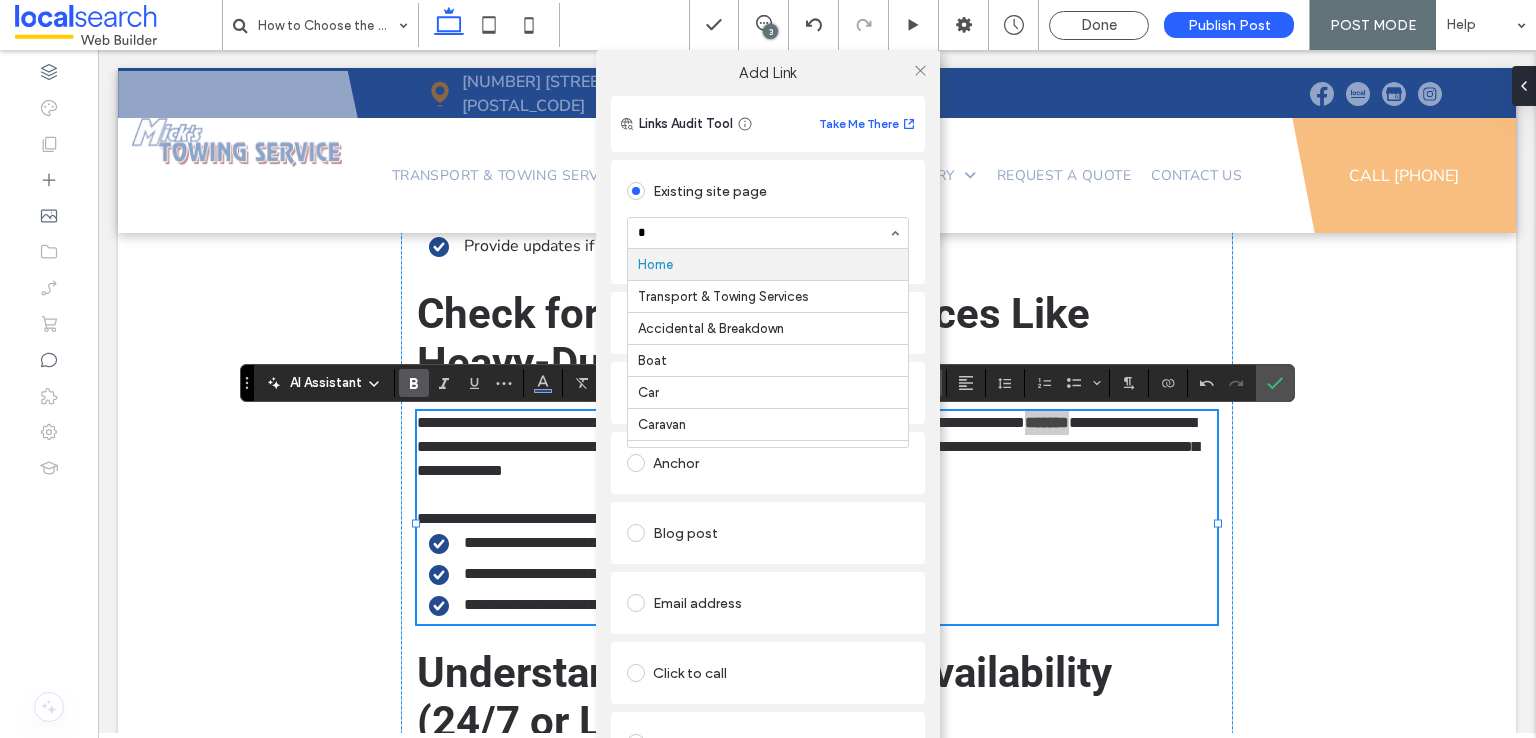 type on "**" 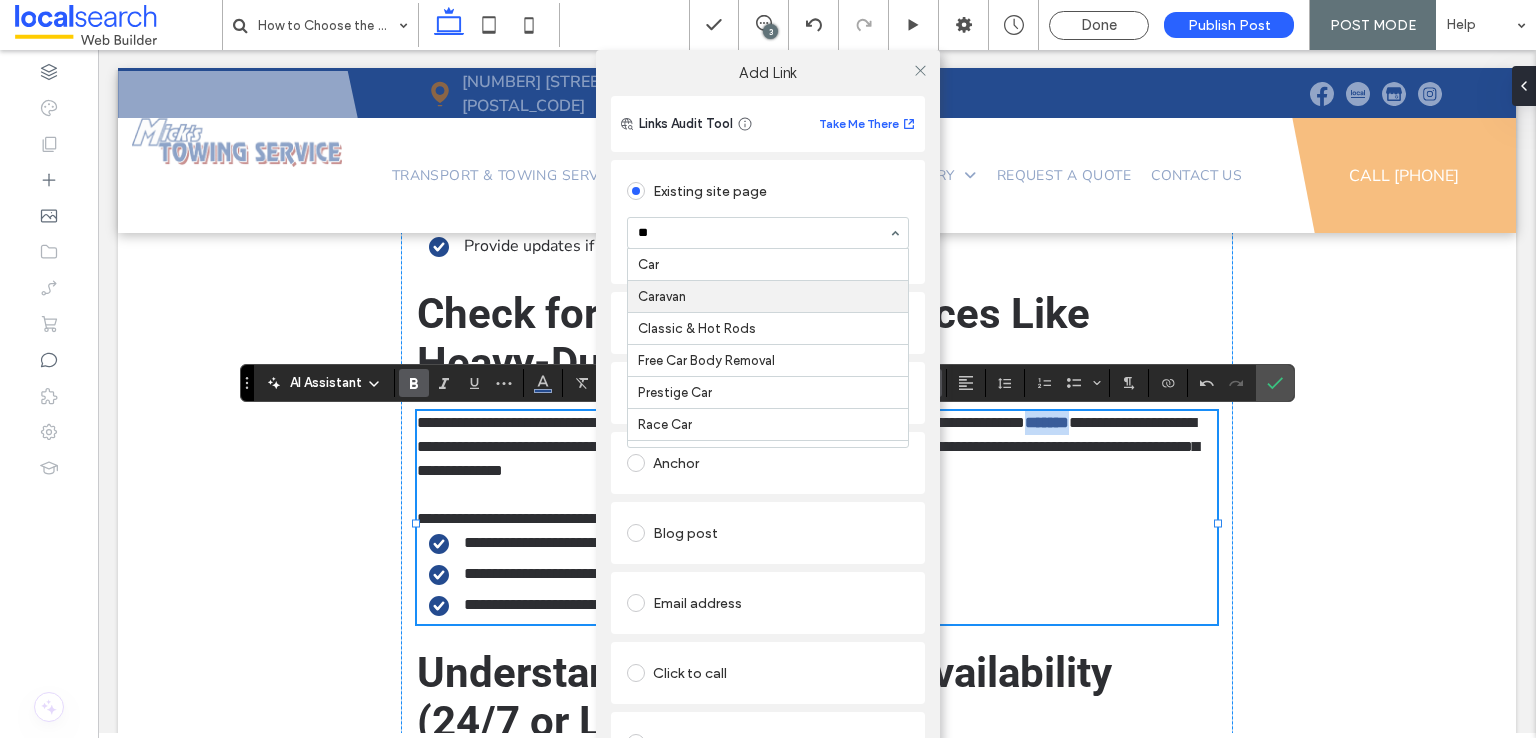 type 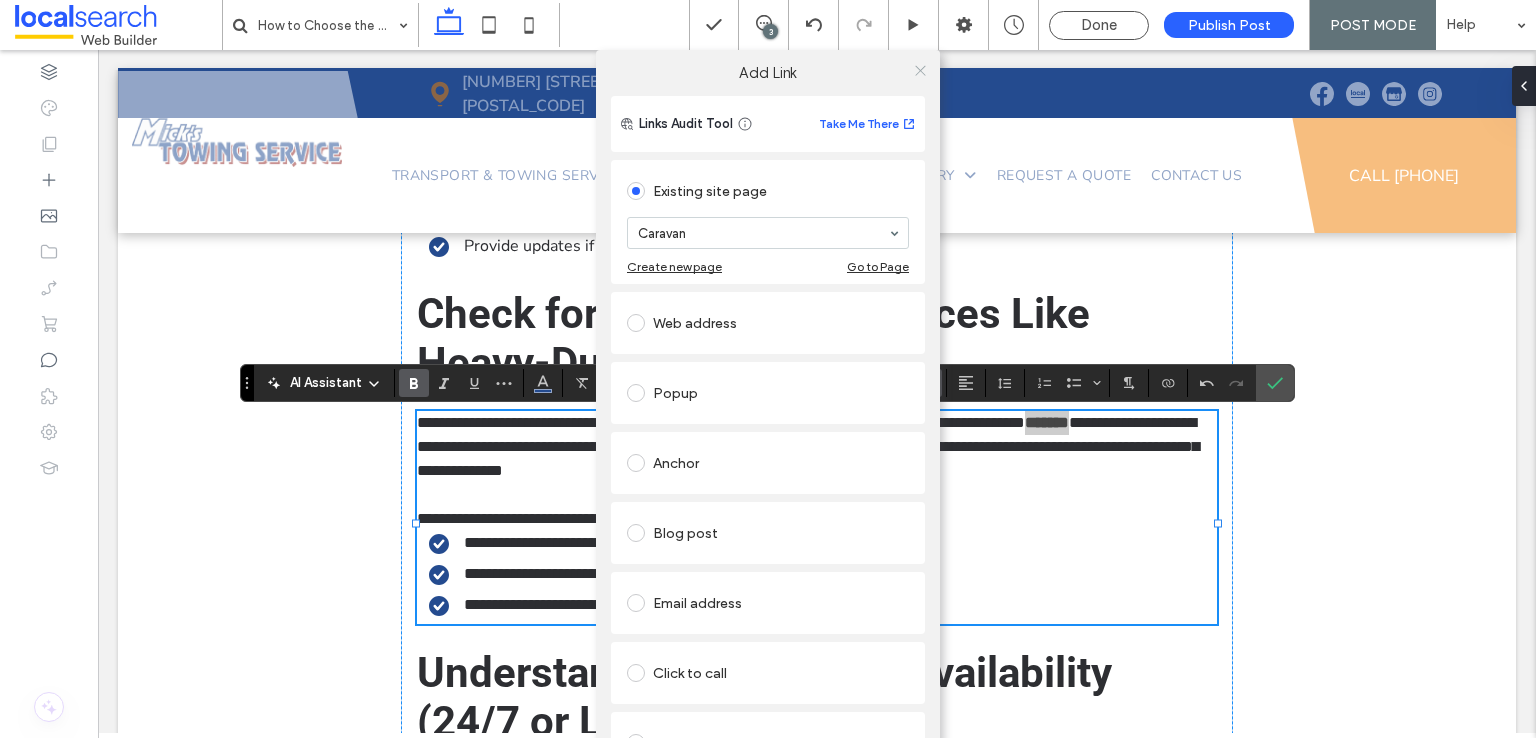 click 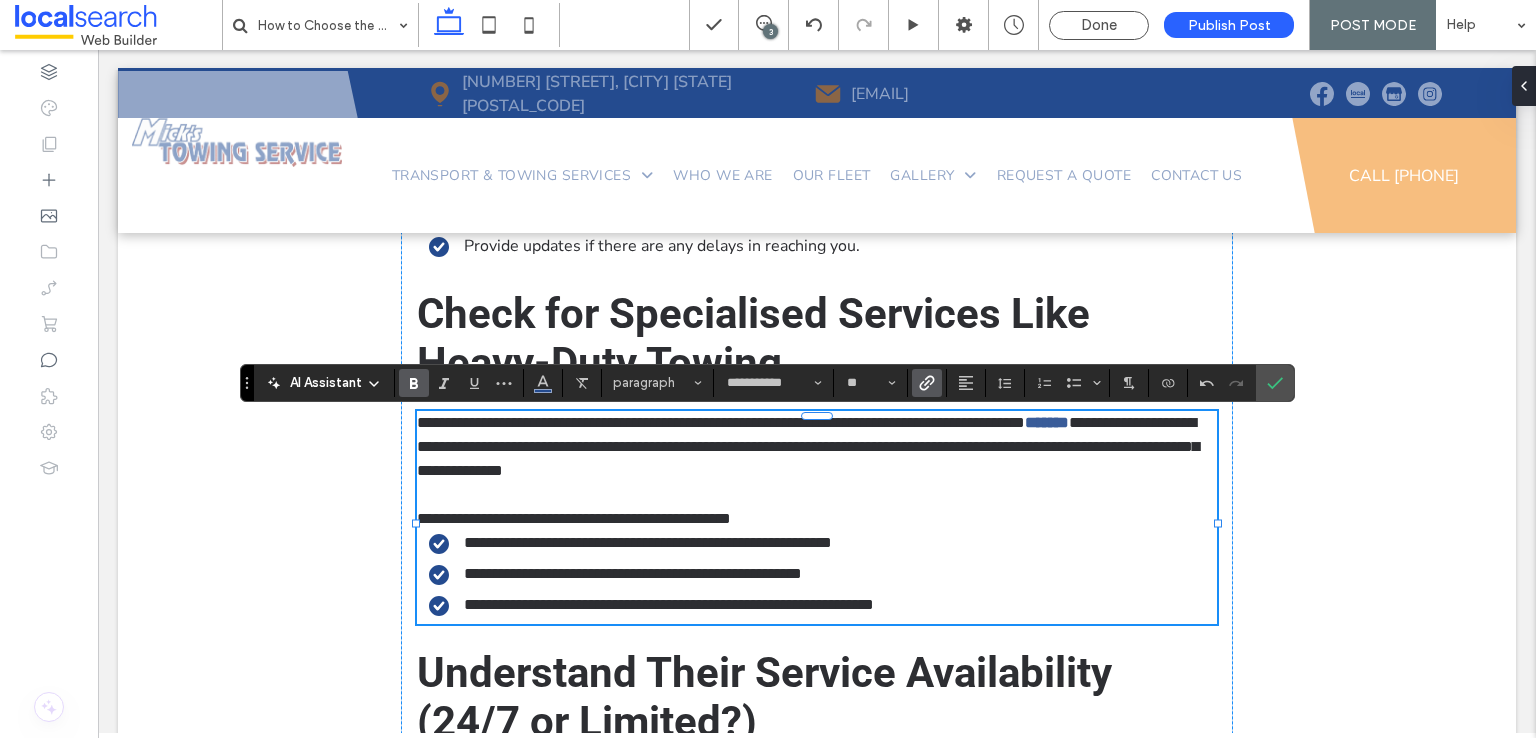 click on "**********" at bounding box center [721, 422] 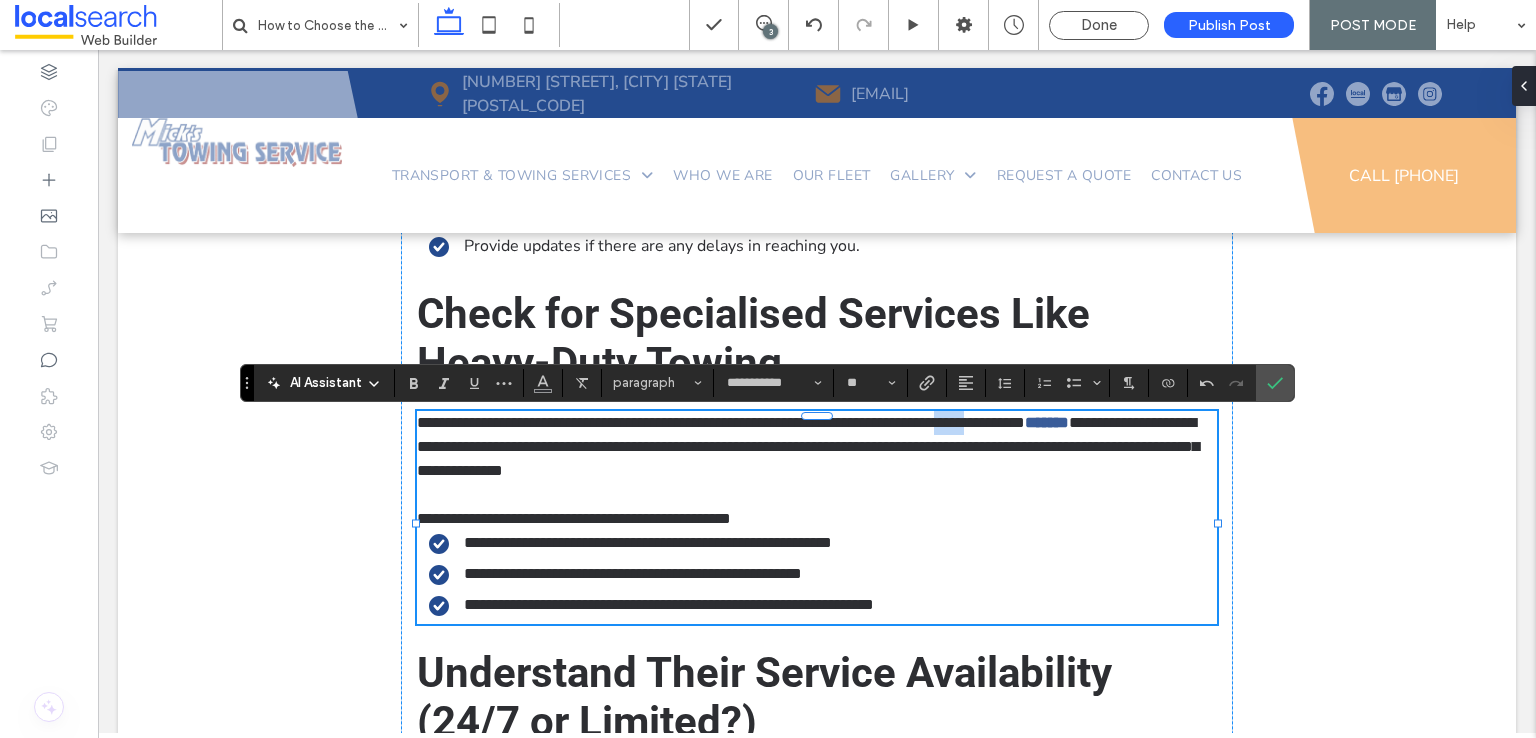 drag, startPoint x: 1051, startPoint y: 431, endPoint x: 1019, endPoint y: 432, distance: 32.01562 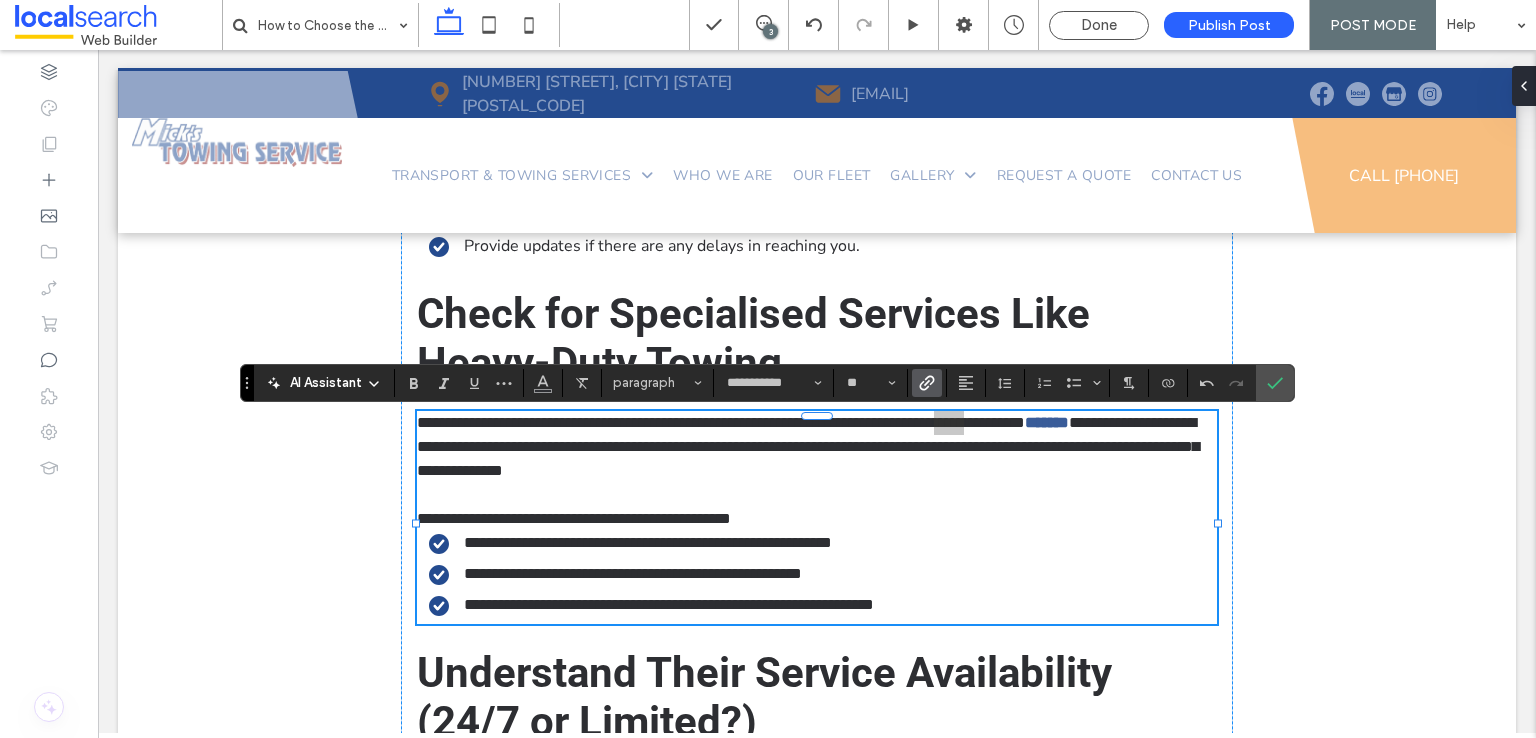 click 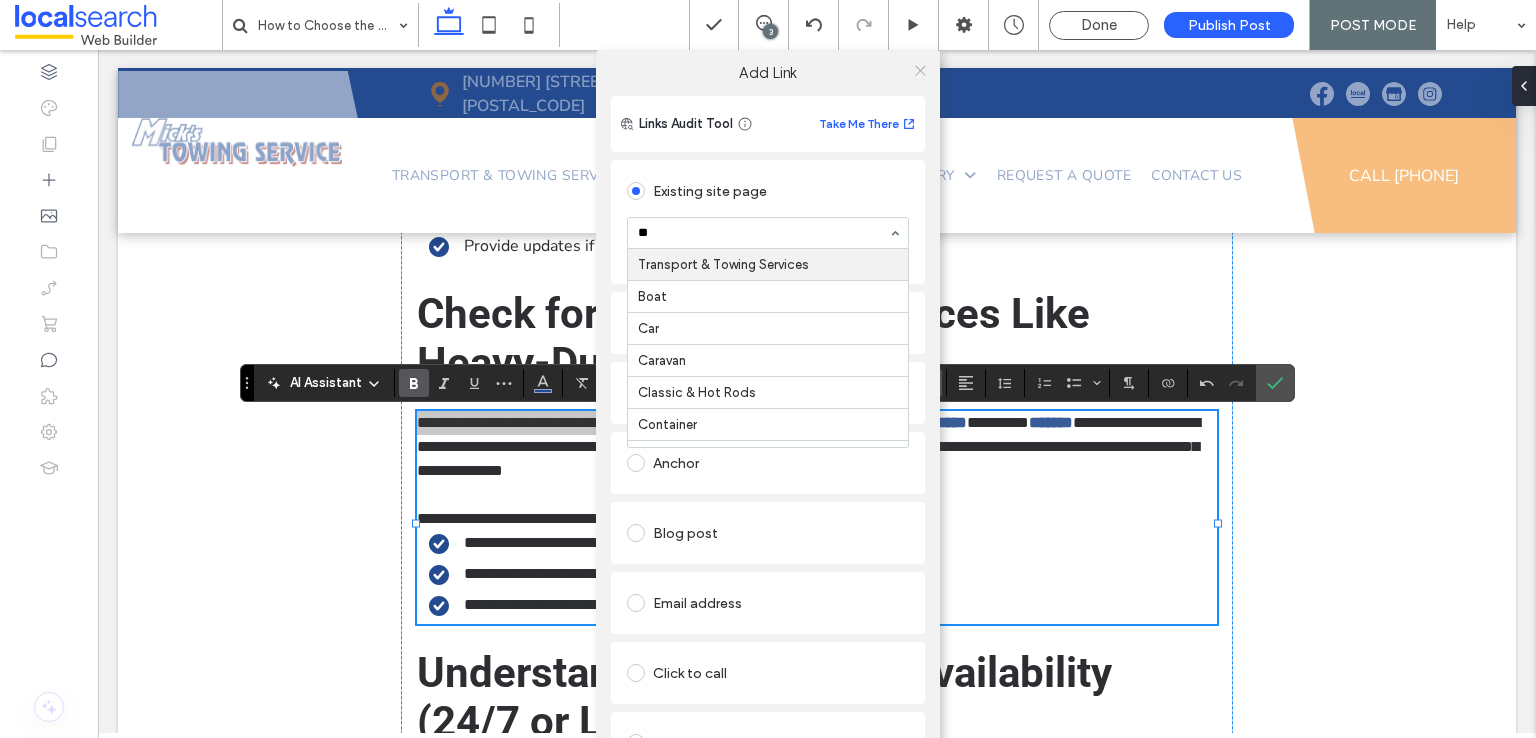 type on "**" 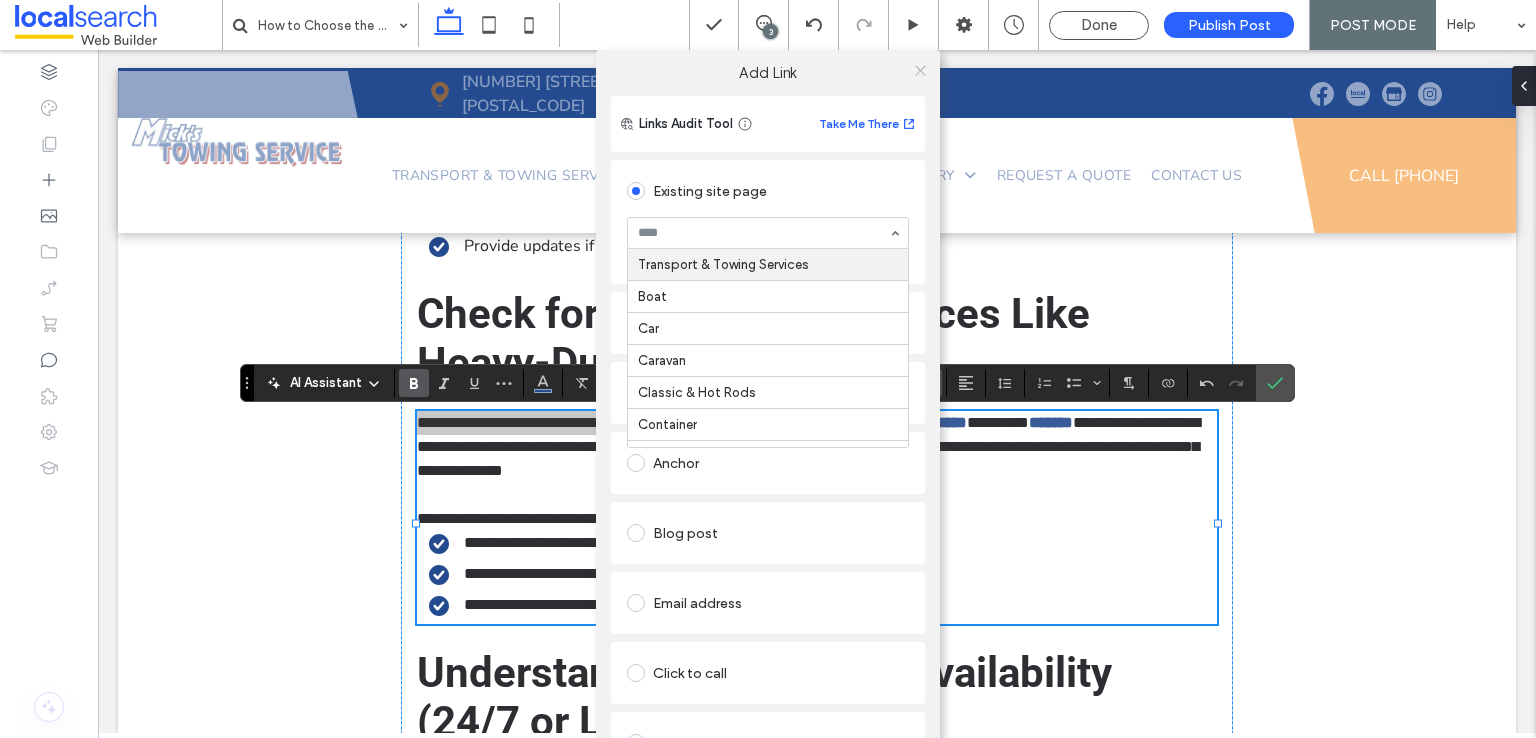 click 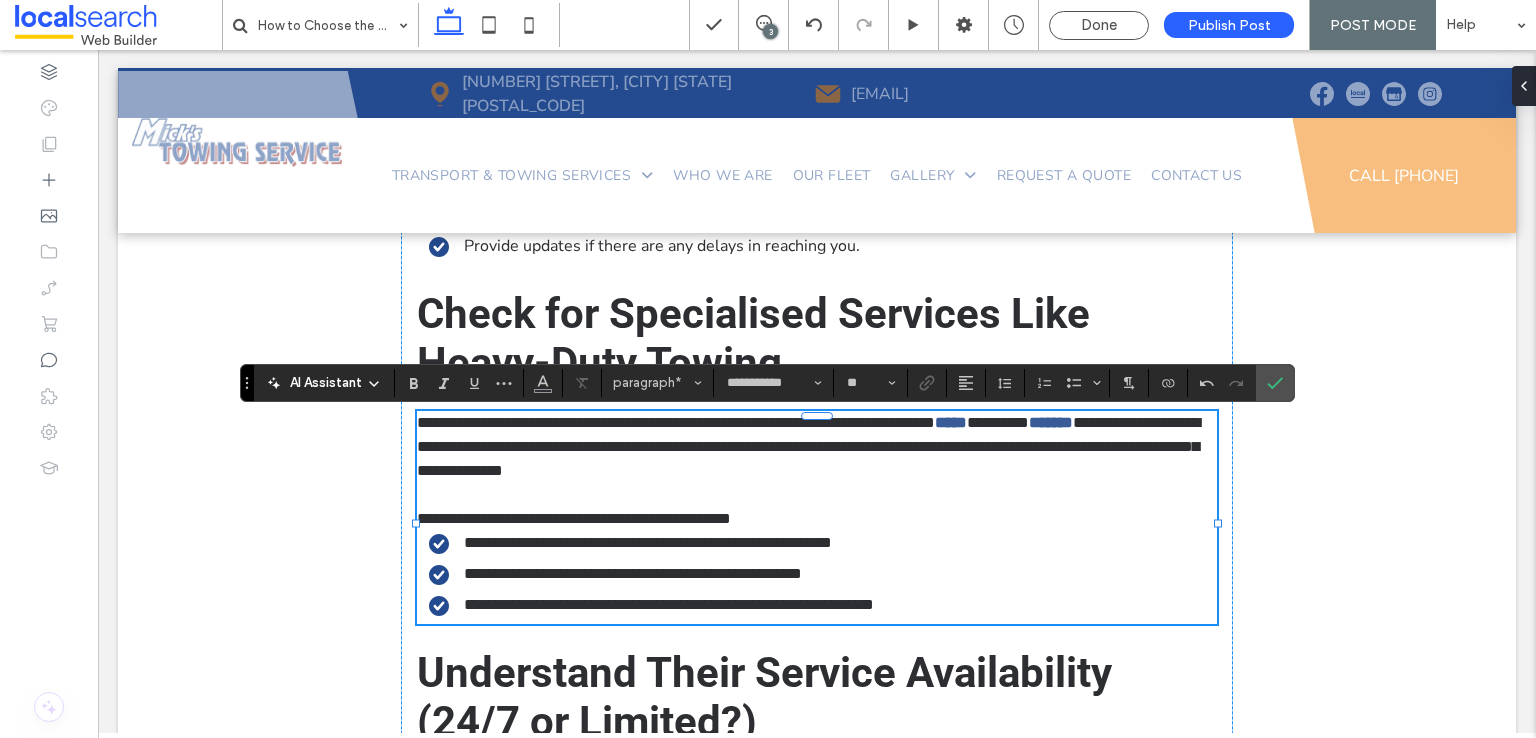 click on "**********" at bounding box center [817, 447] 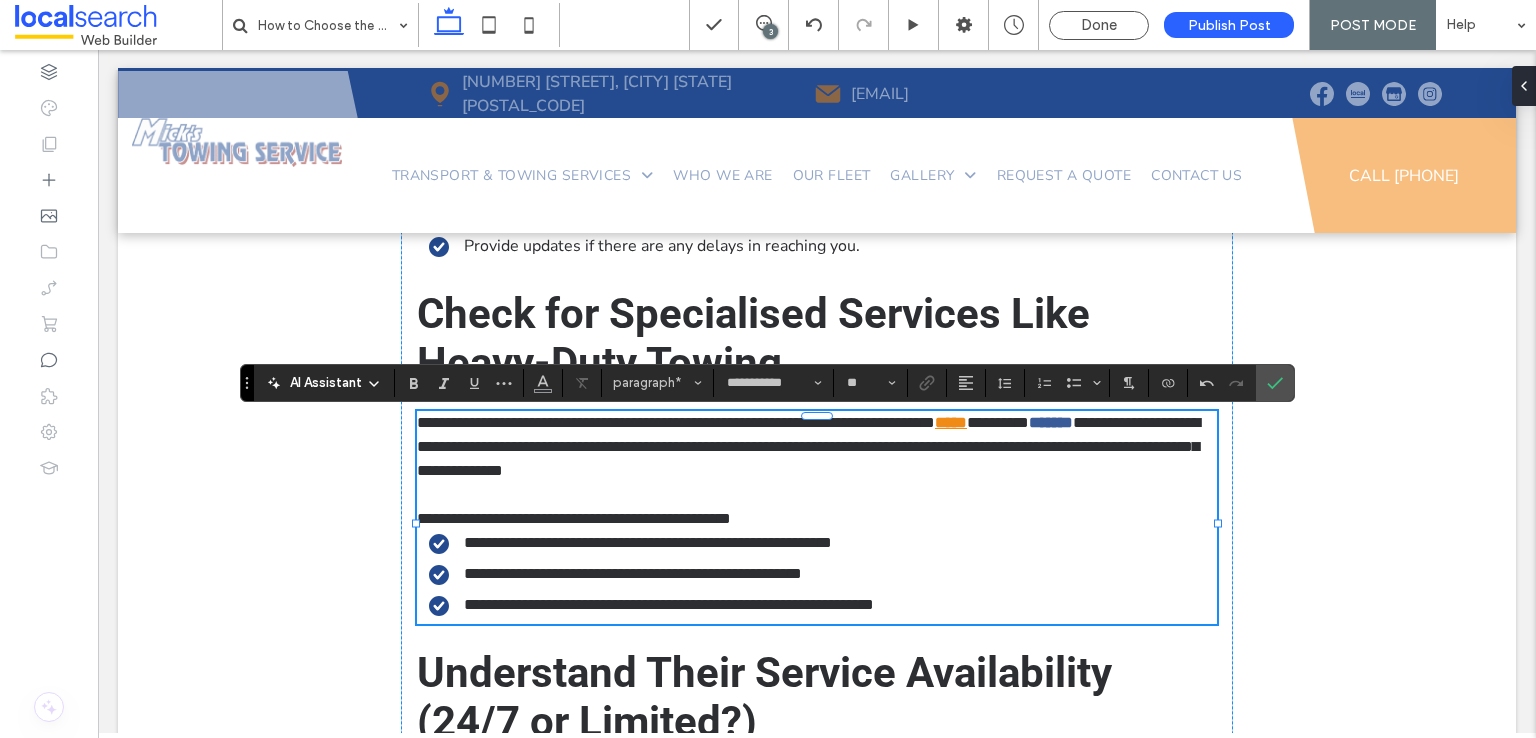 click on "*****" at bounding box center (951, 422) 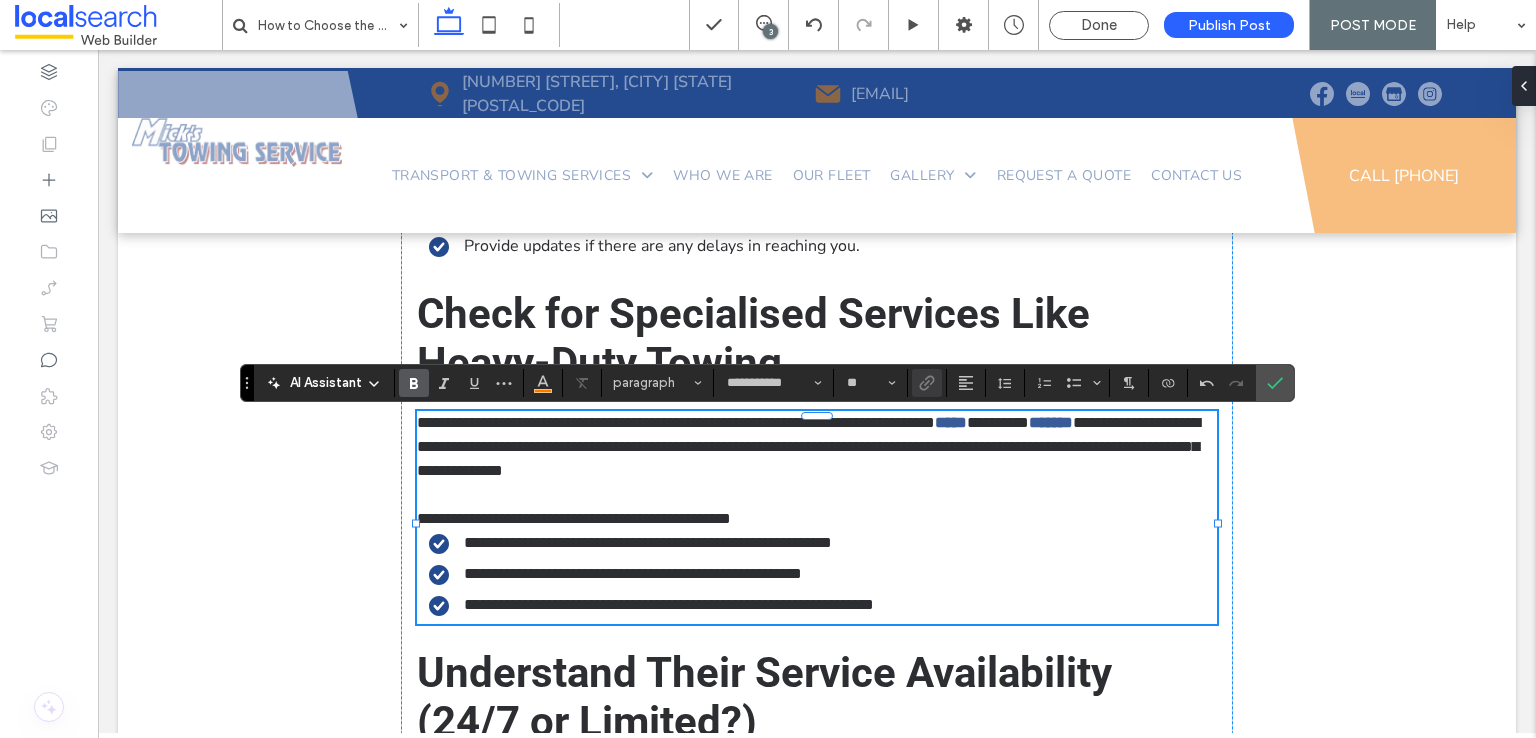 click at bounding box center (927, 383) 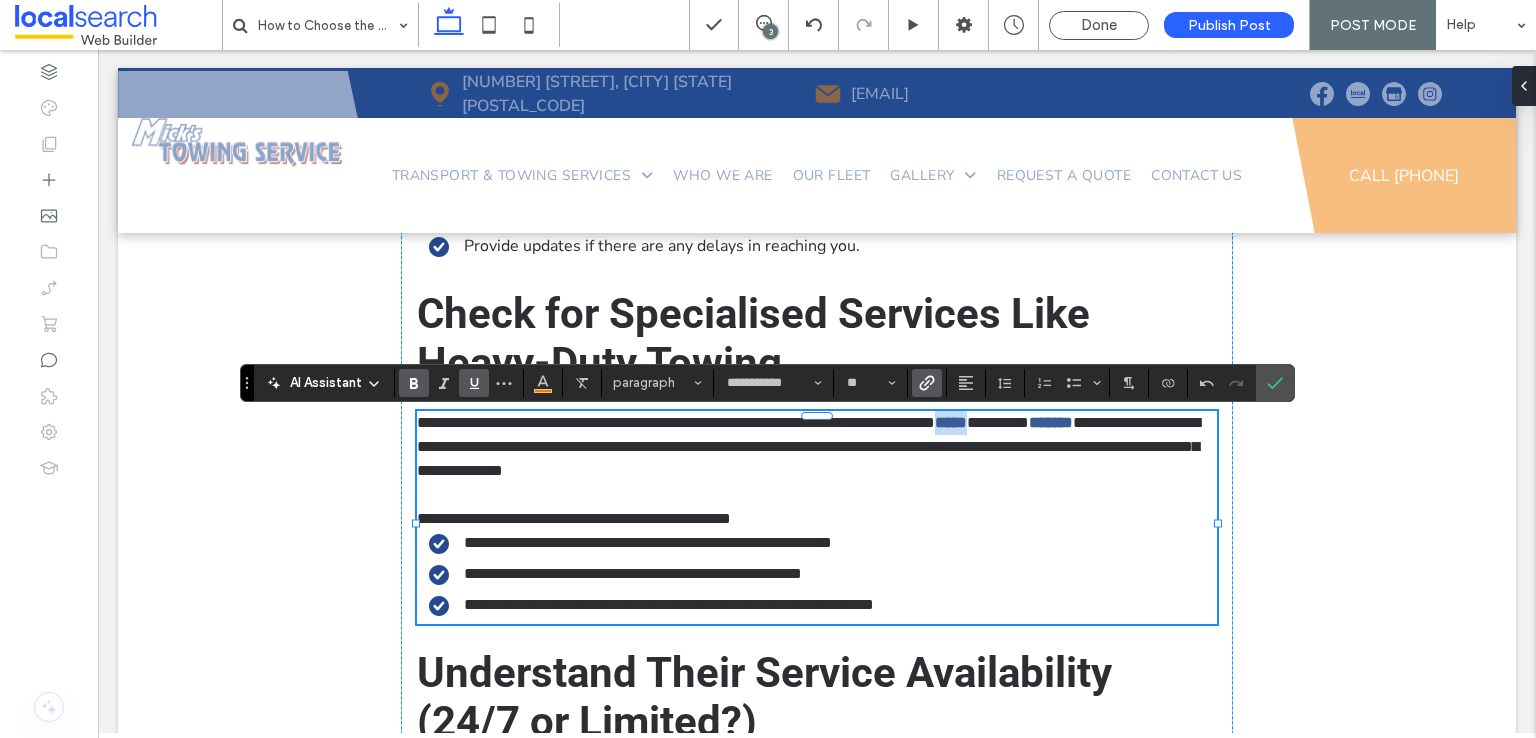 drag, startPoint x: 1053, startPoint y: 429, endPoint x: 1016, endPoint y: 428, distance: 37.01351 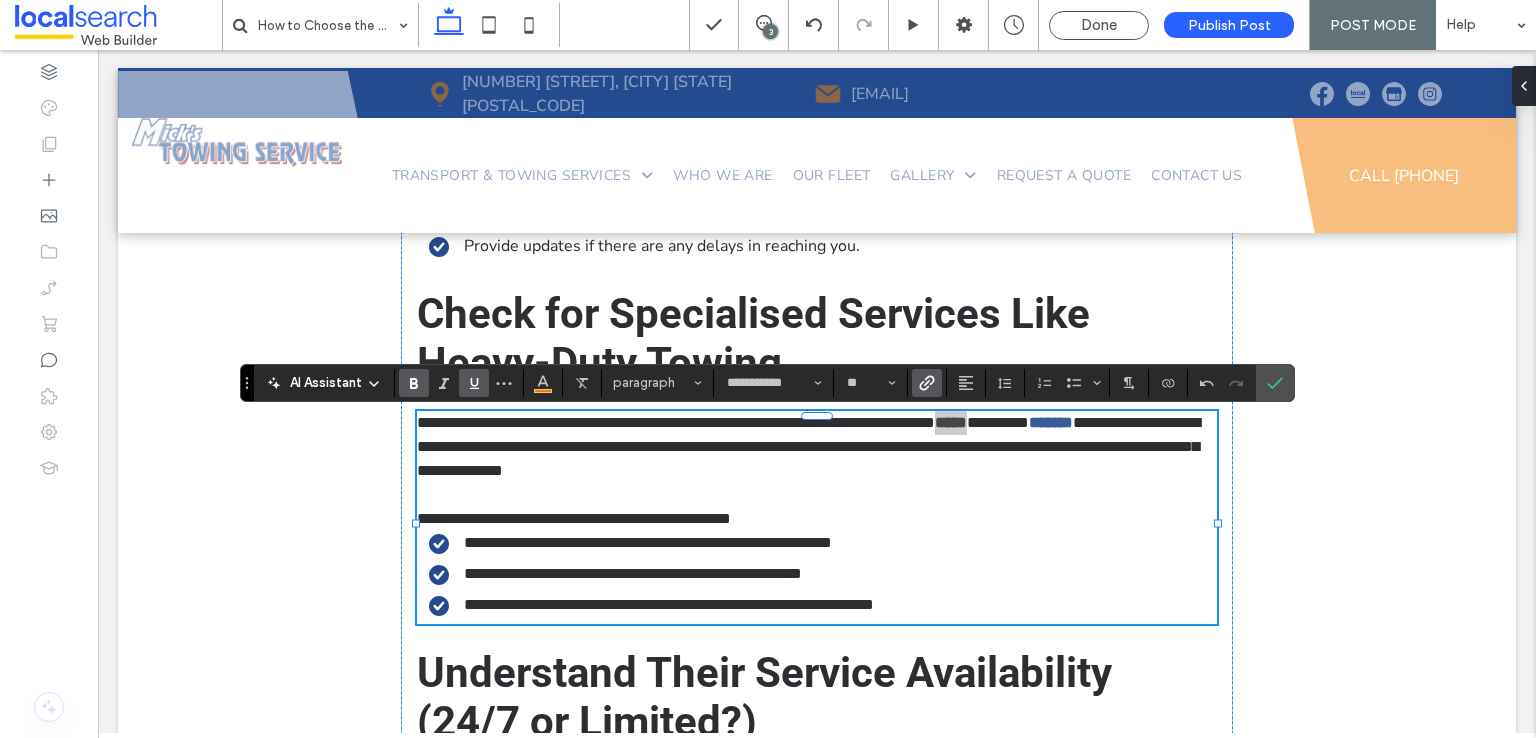 click 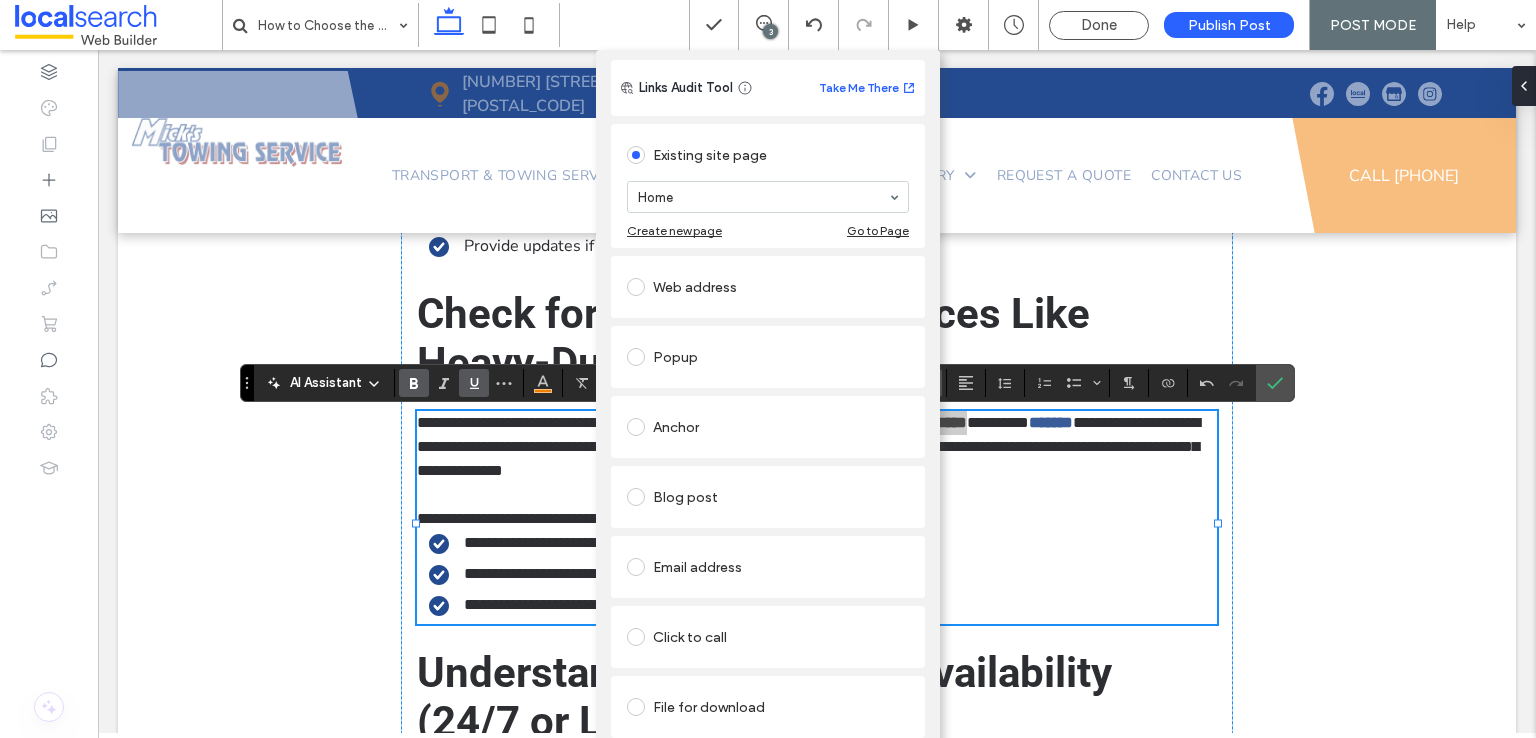 scroll, scrollTop: 56, scrollLeft: 0, axis: vertical 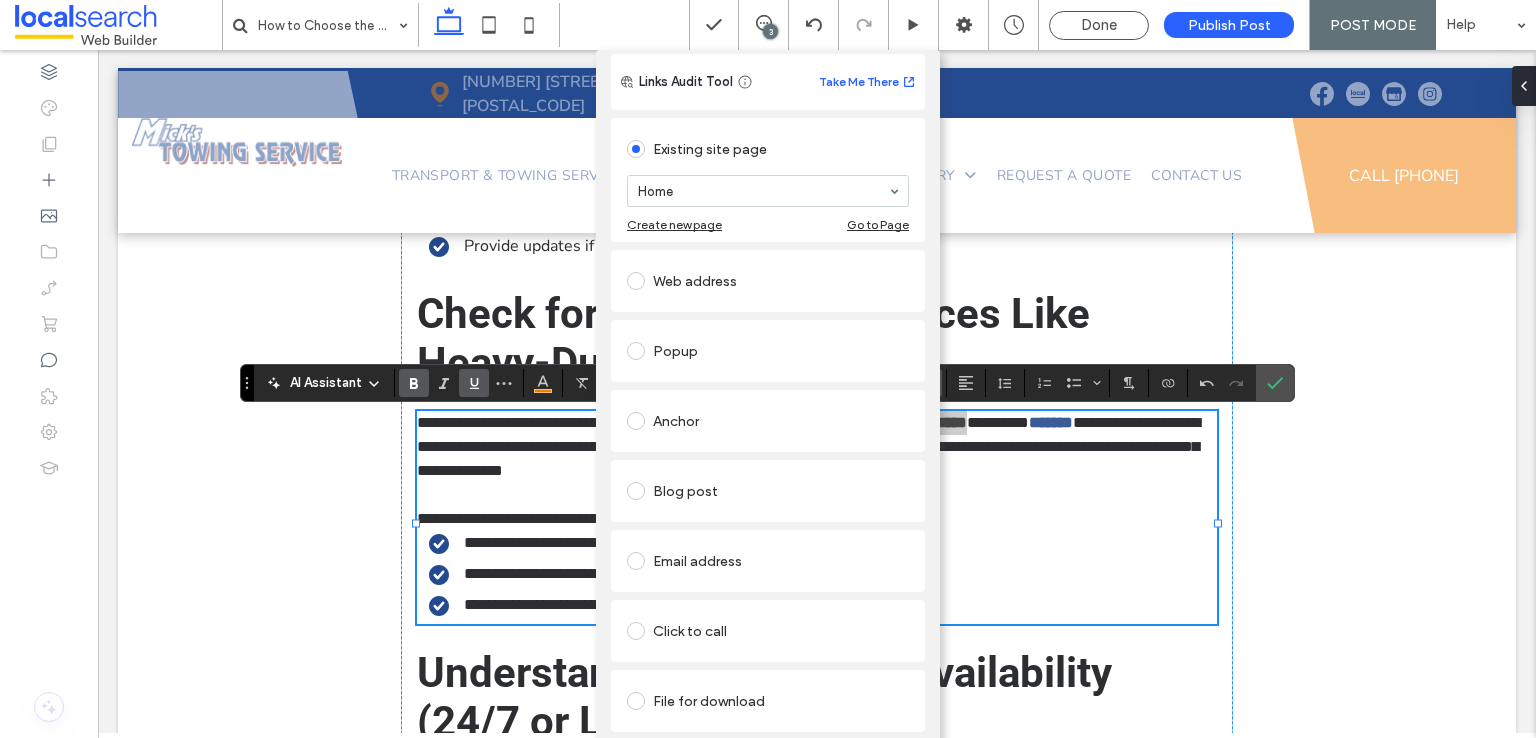 click on "Remove link" at bounding box center [768, 750] 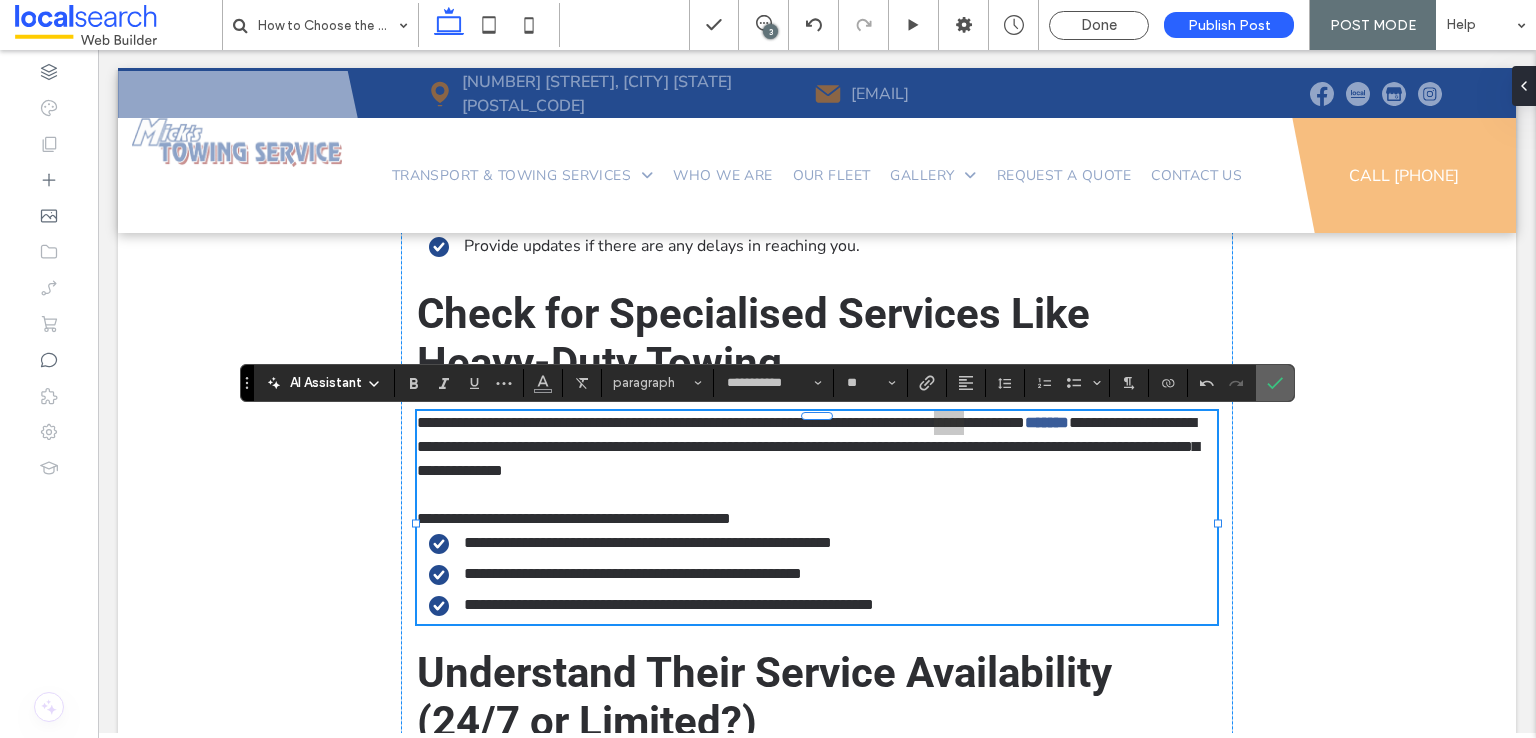 click 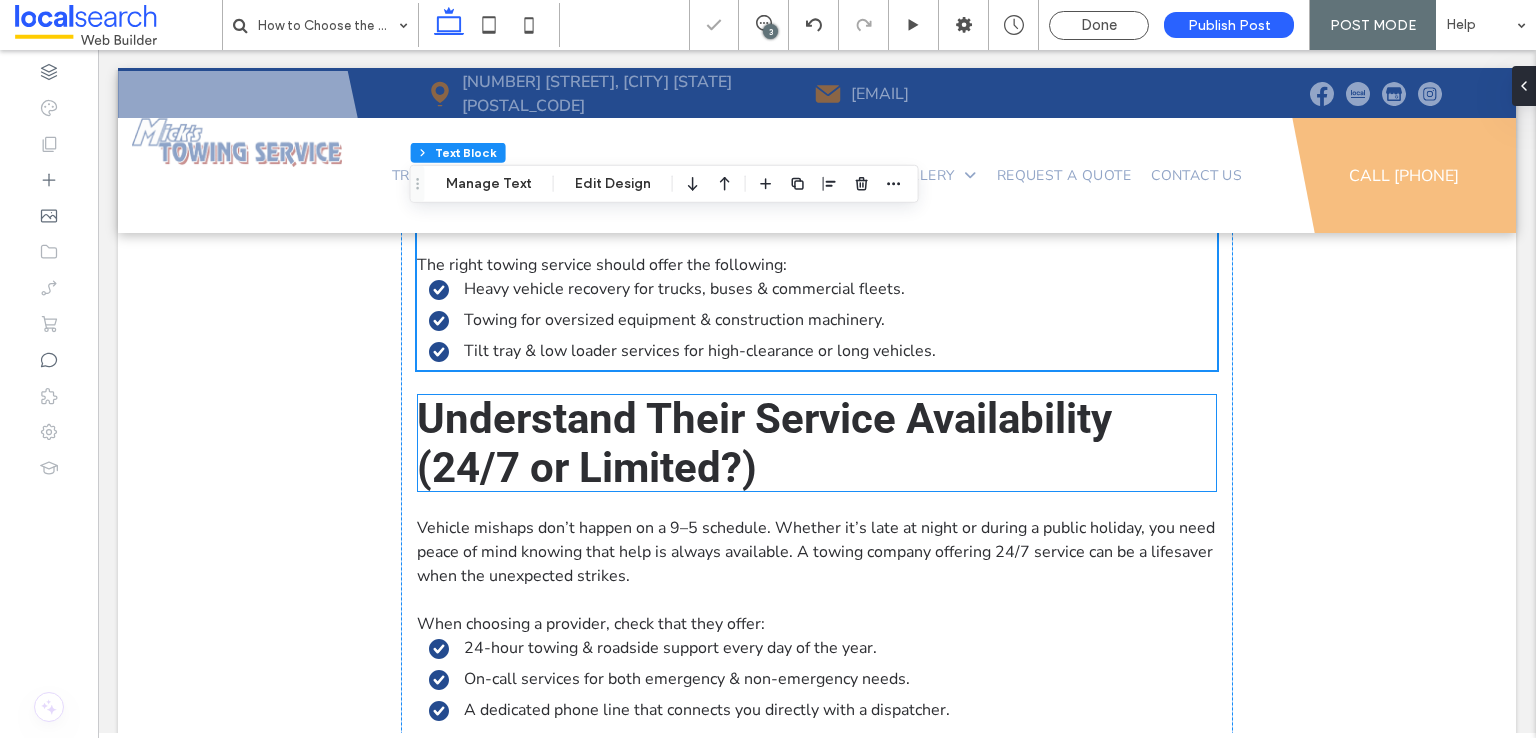 scroll, scrollTop: 2106, scrollLeft: 0, axis: vertical 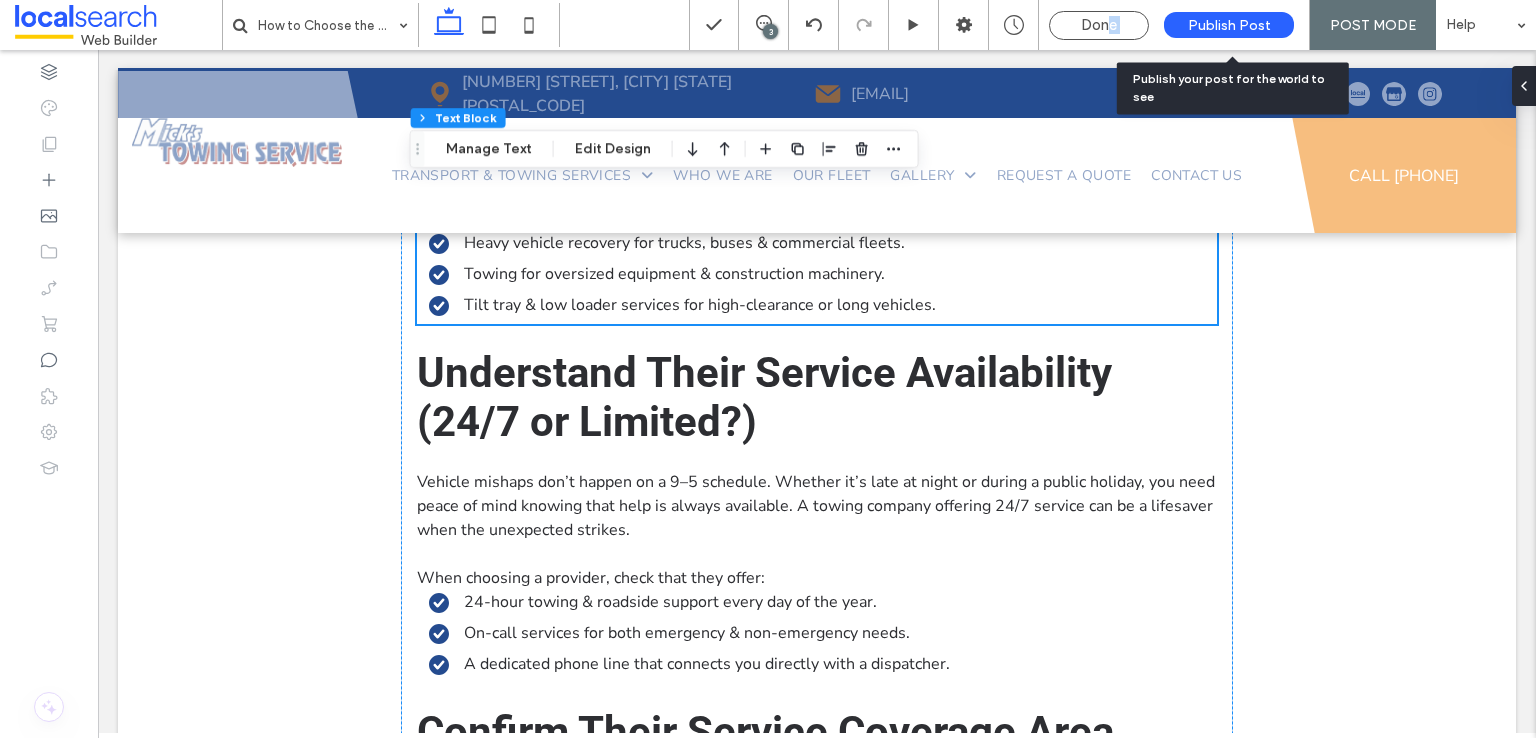 drag, startPoint x: 1109, startPoint y: 26, endPoint x: 1201, endPoint y: 22, distance: 92.086914 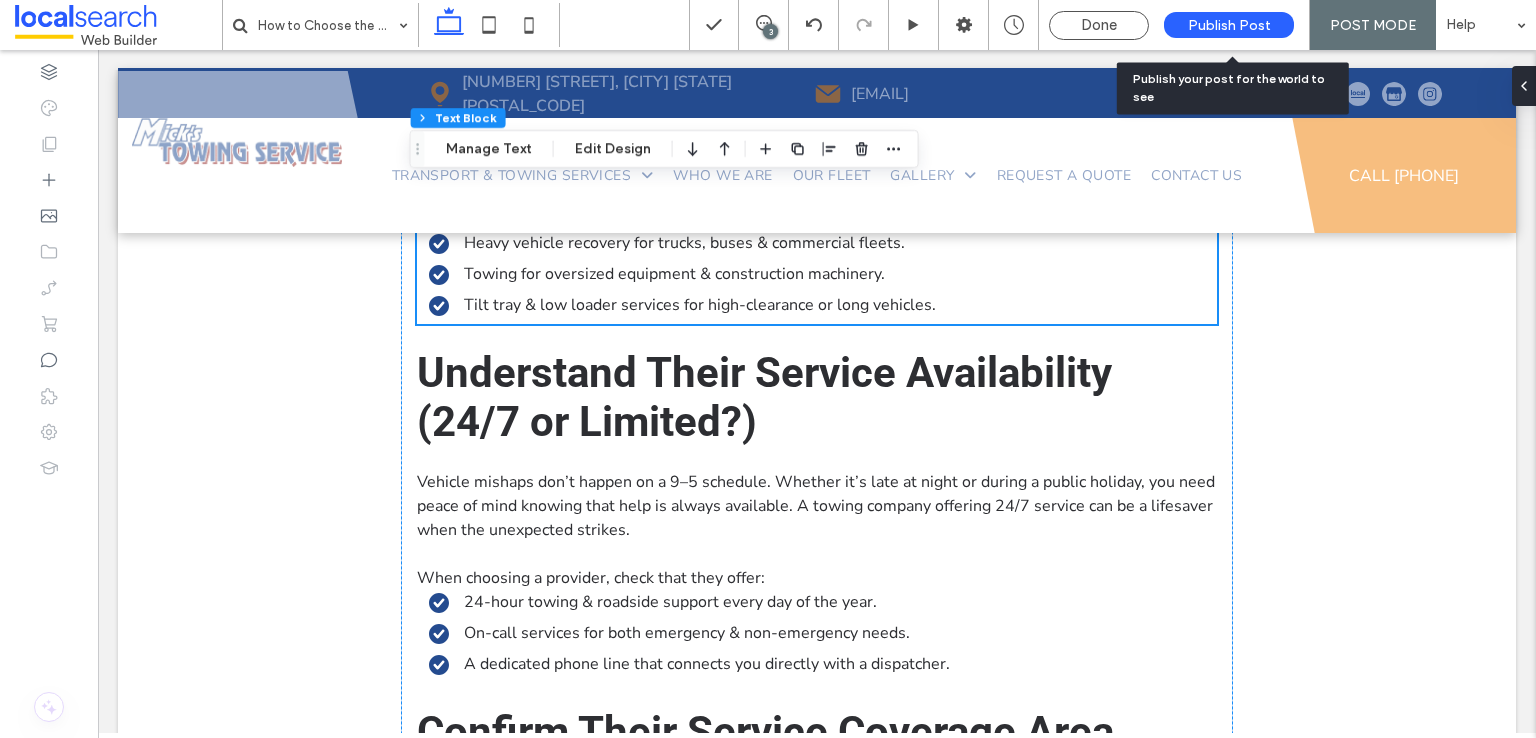 click on "Publish Post" at bounding box center [1229, 25] 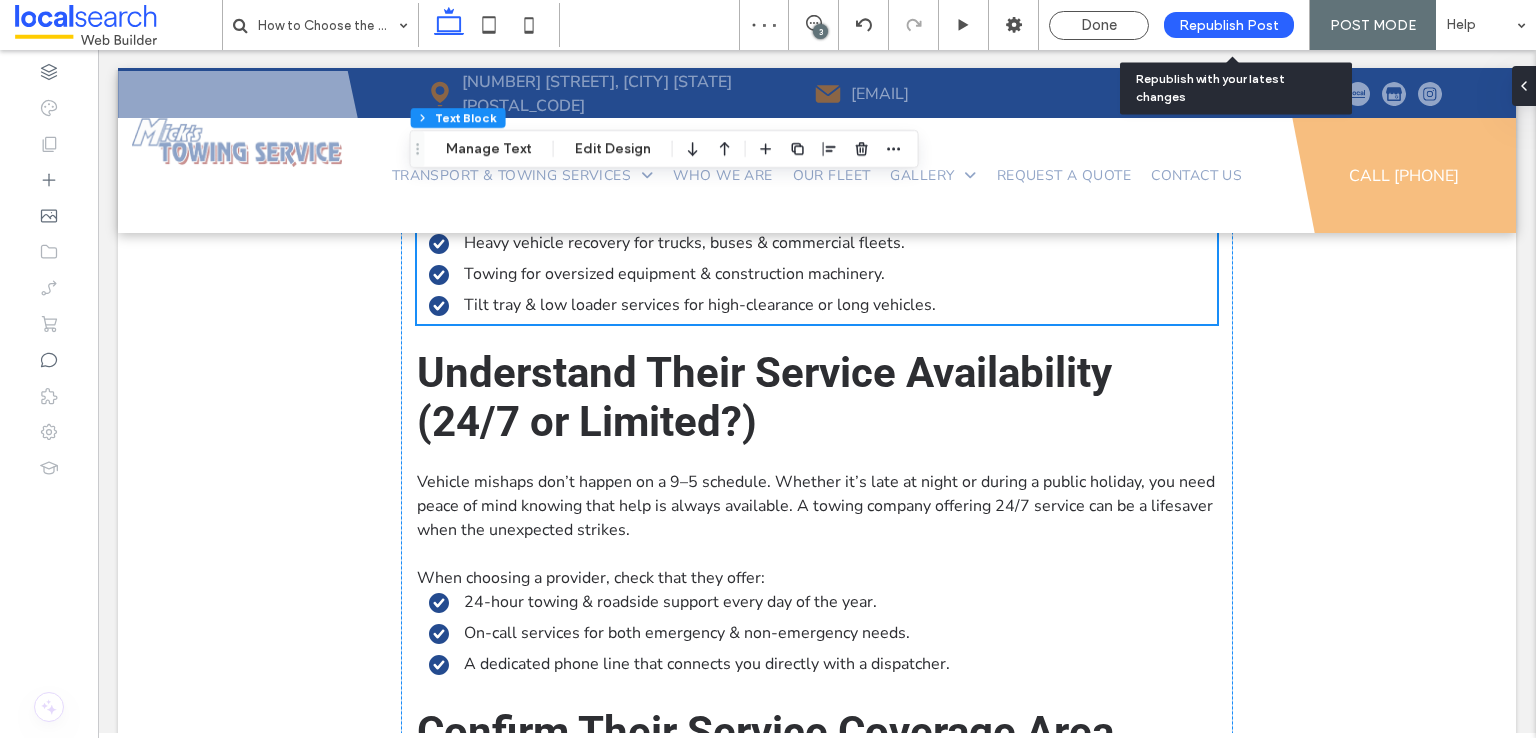 click on "Republish Post" at bounding box center (1229, 25) 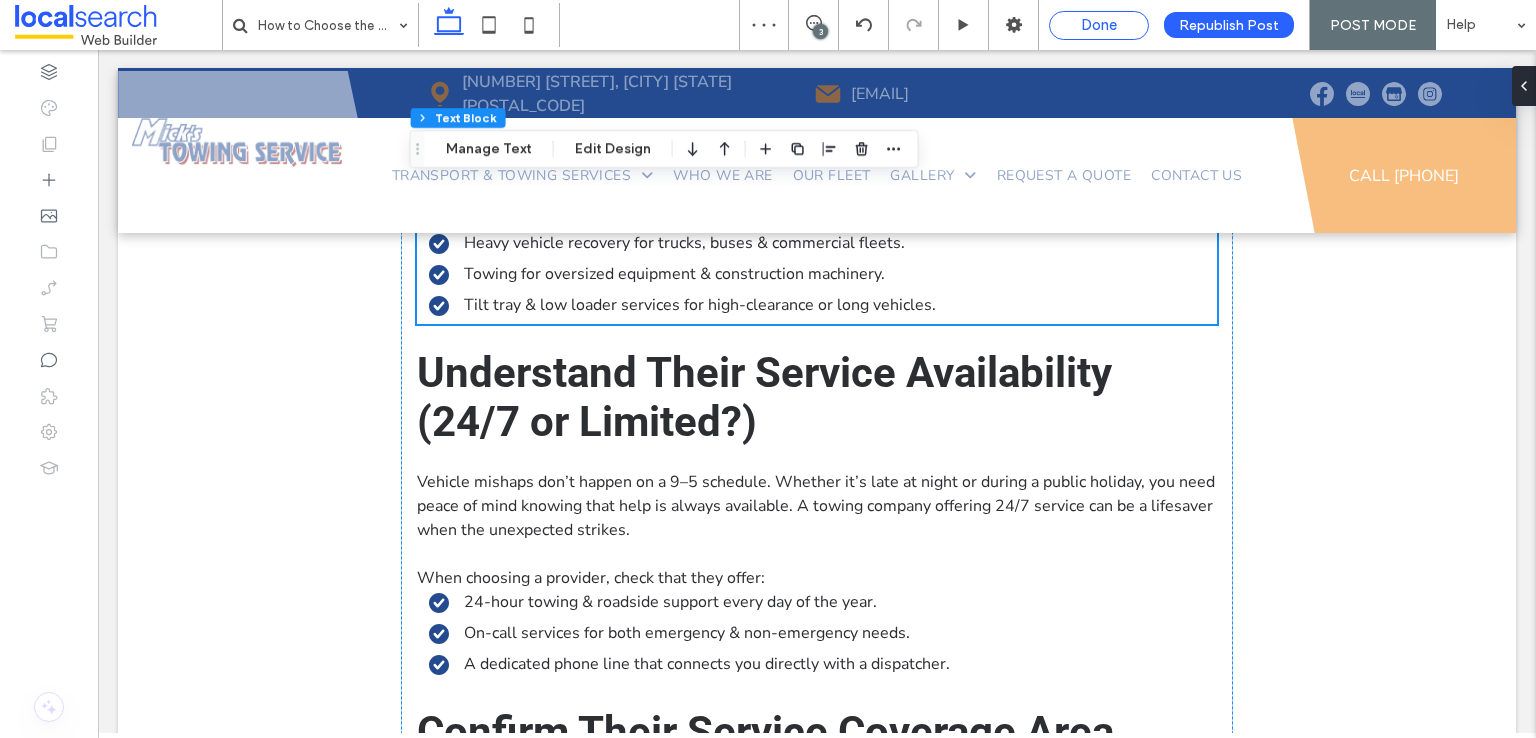 click on "Done" at bounding box center [1099, 25] 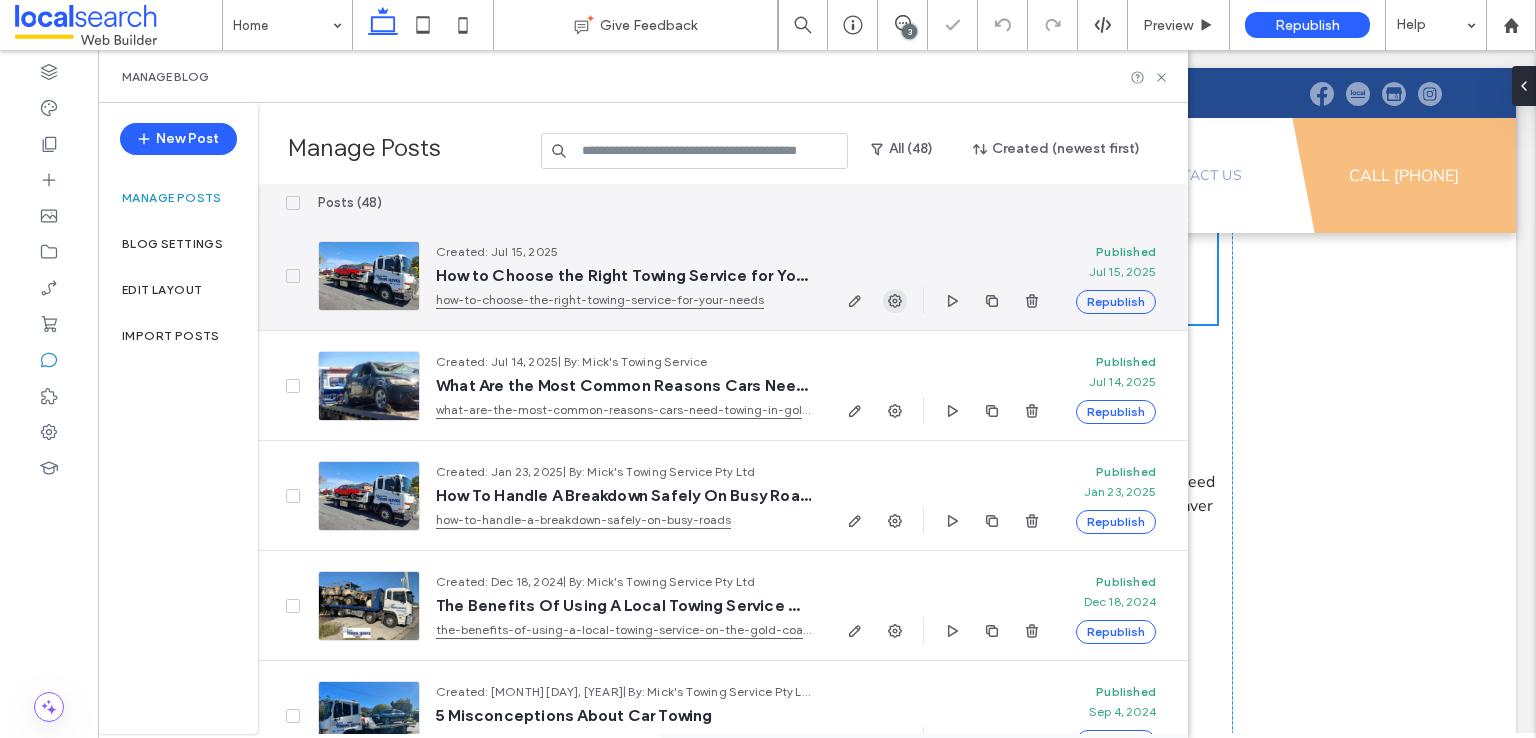 click 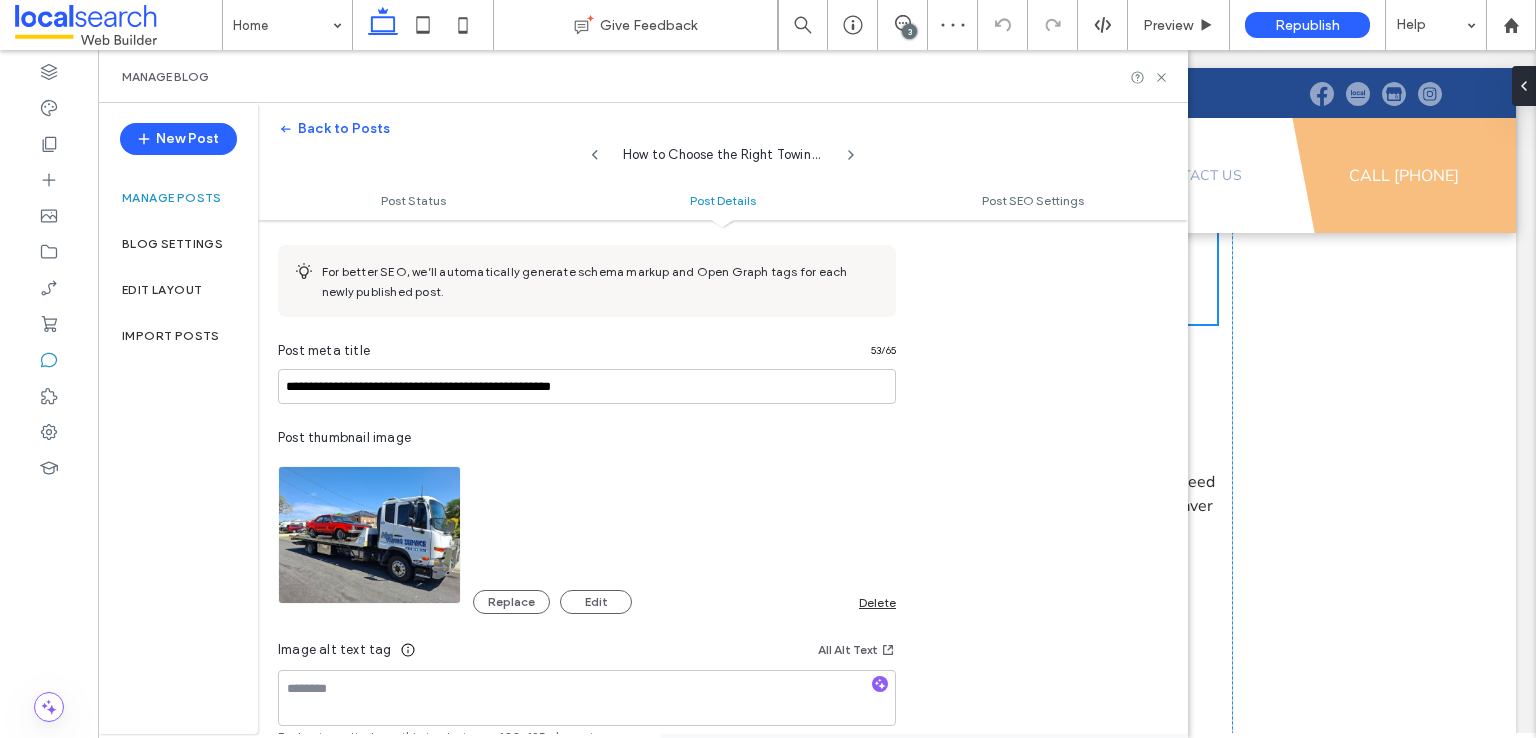 scroll, scrollTop: 1100, scrollLeft: 0, axis: vertical 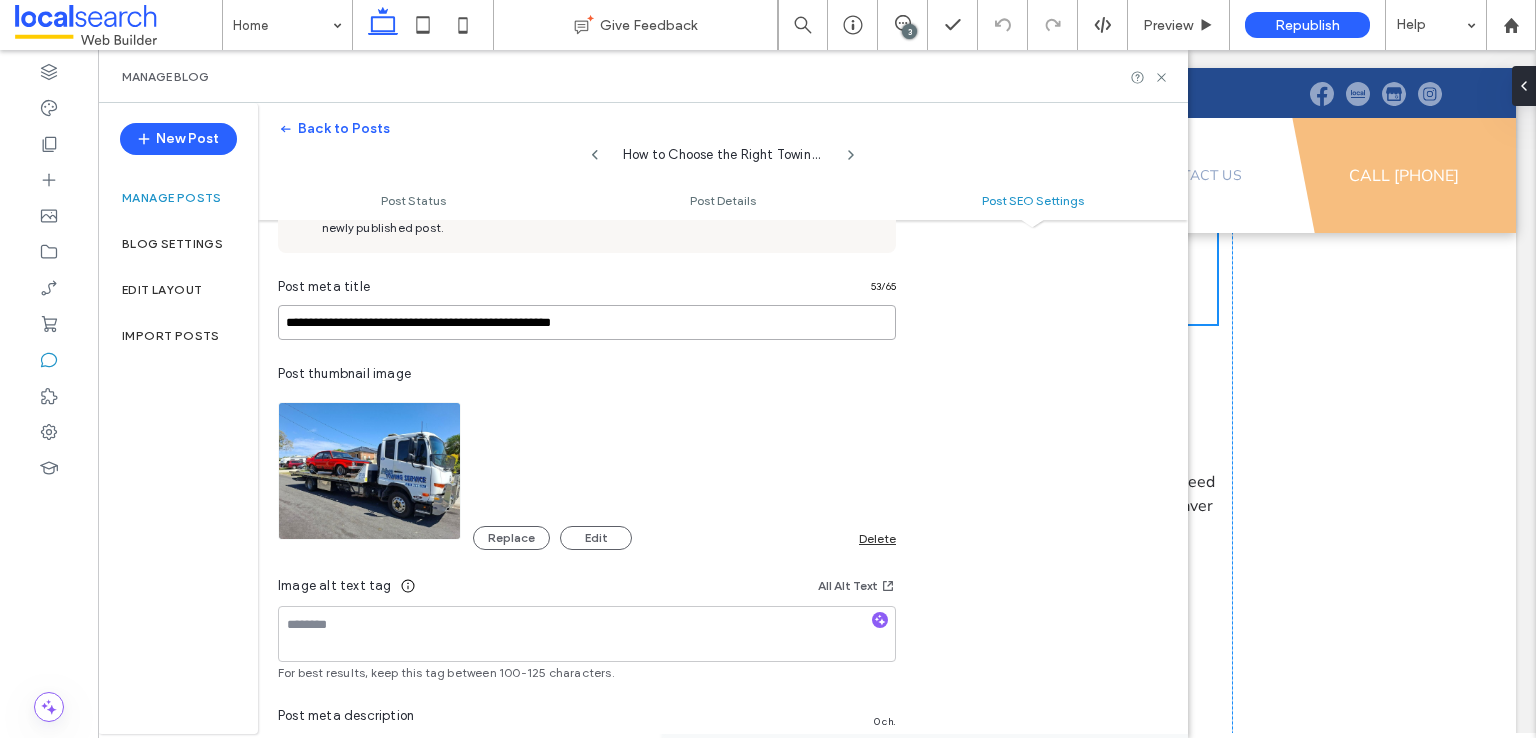 click on "**********" at bounding box center (587, 322) 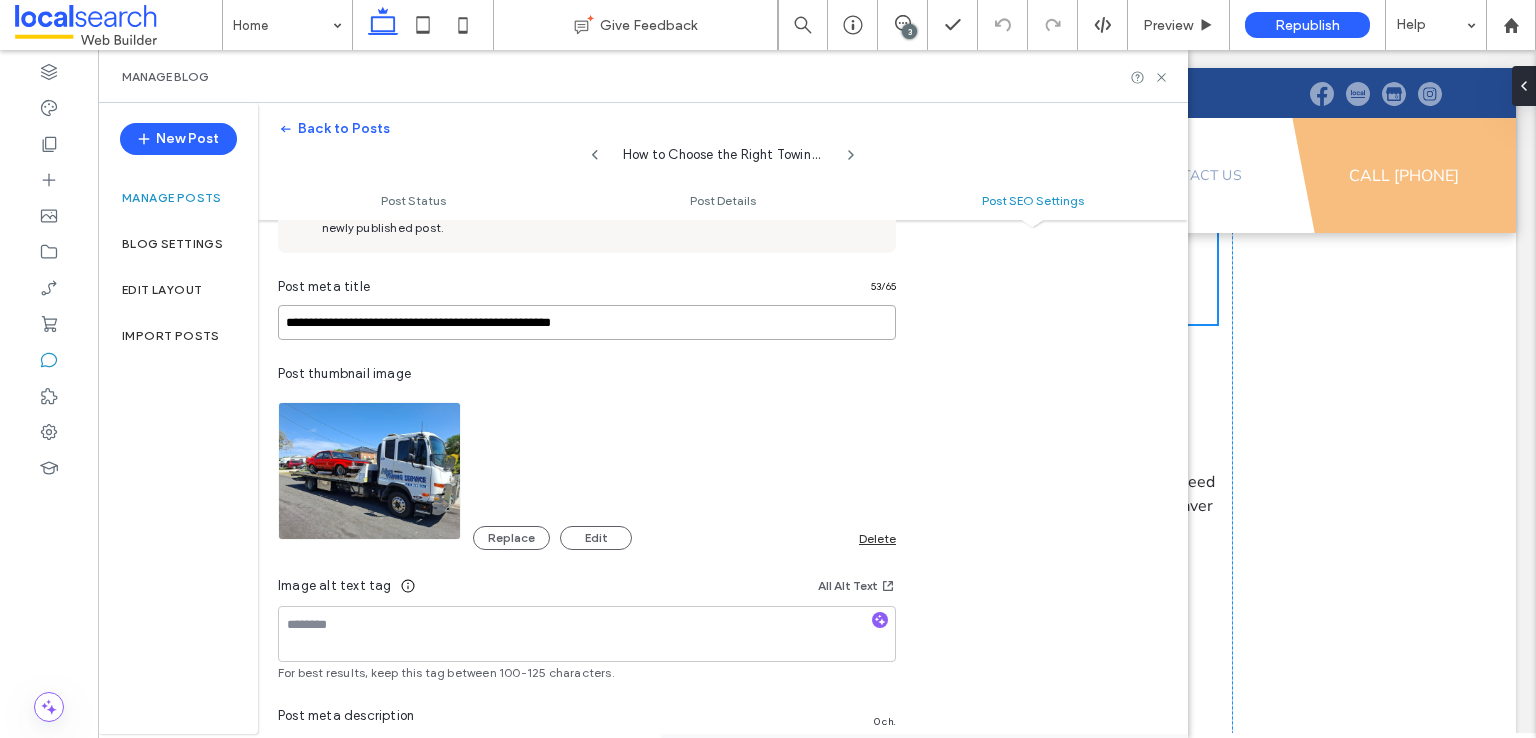 drag, startPoint x: 436, startPoint y: 315, endPoint x: 526, endPoint y: 319, distance: 90.088844 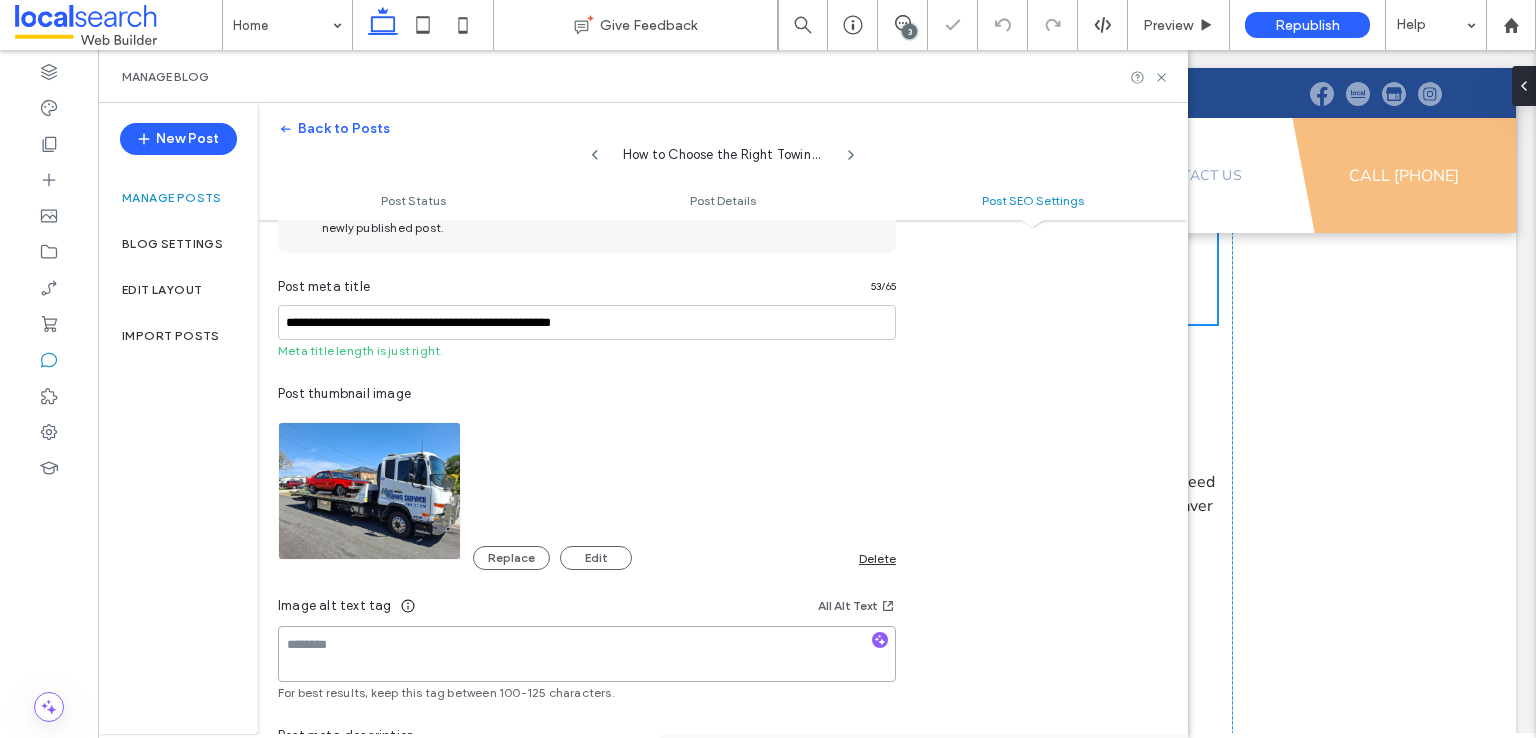 click at bounding box center [587, 654] 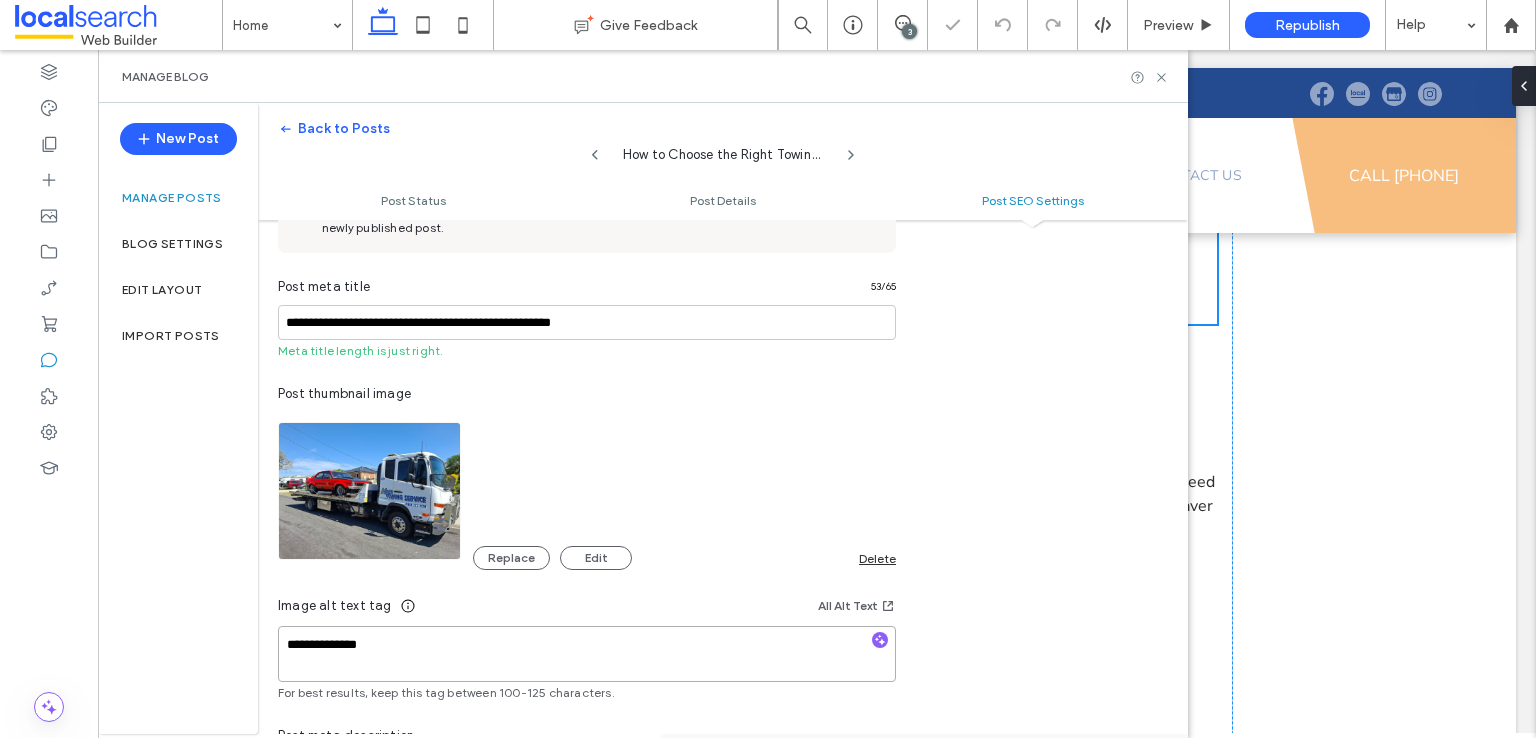 type on "**********" 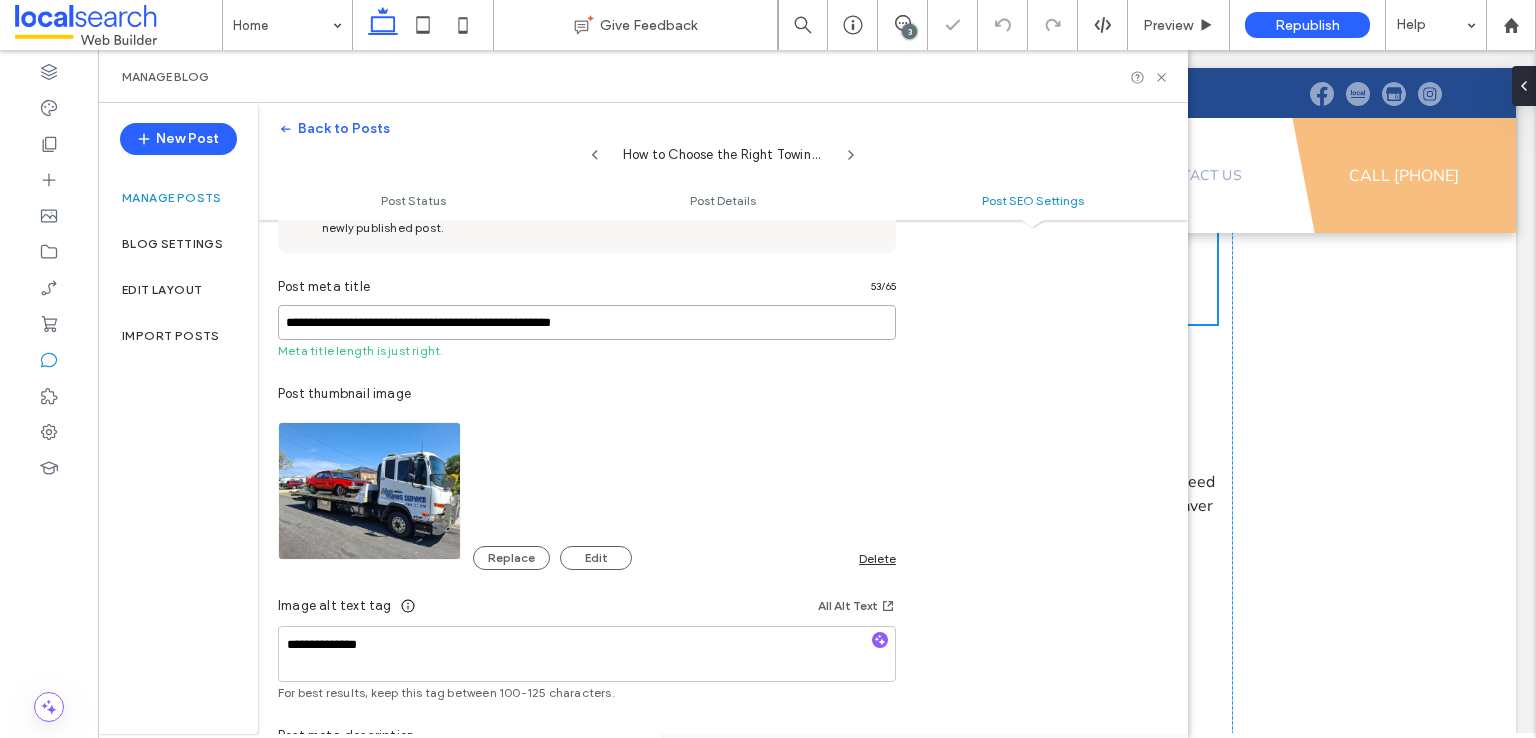 click on "**********" at bounding box center (587, 322) 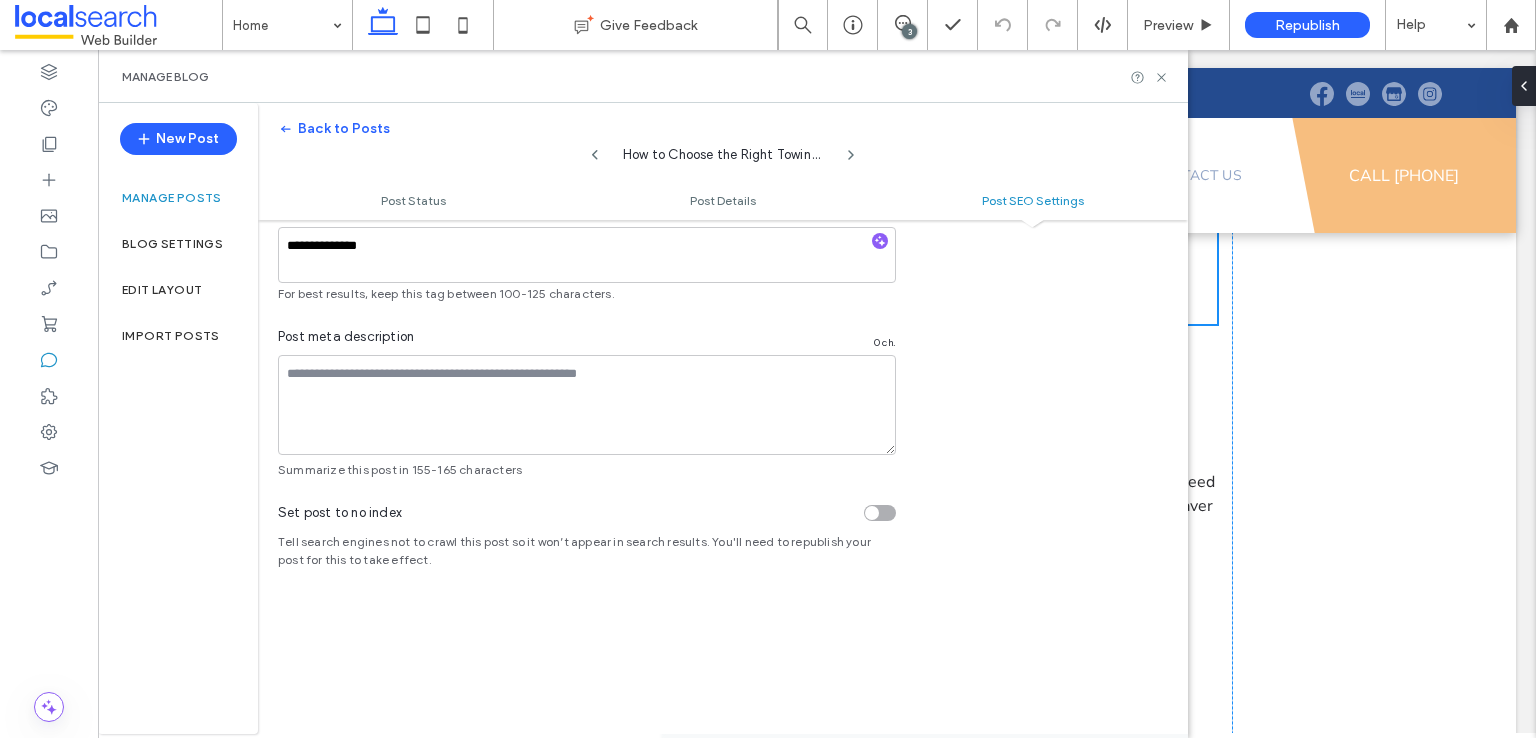 scroll, scrollTop: 1500, scrollLeft: 0, axis: vertical 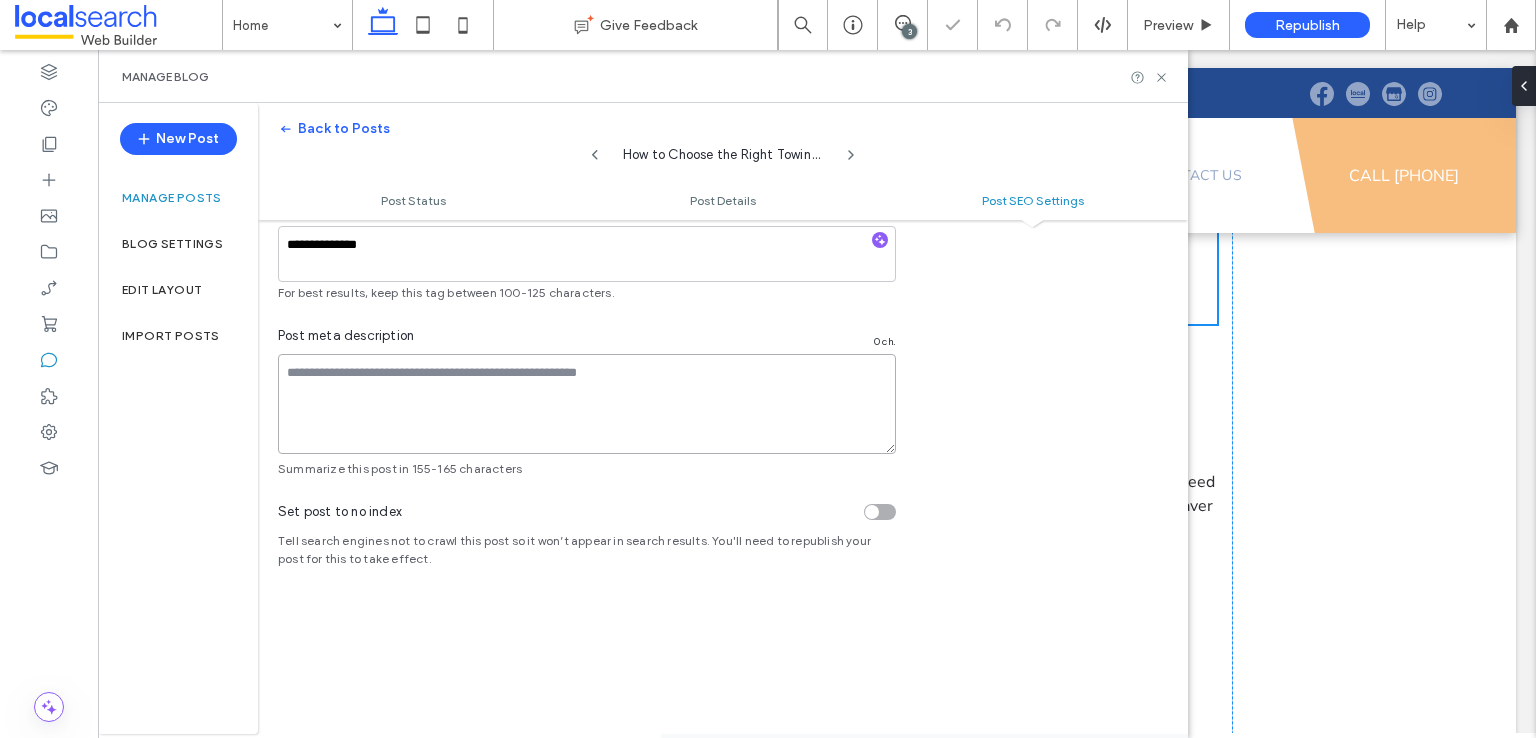 click at bounding box center [587, 404] 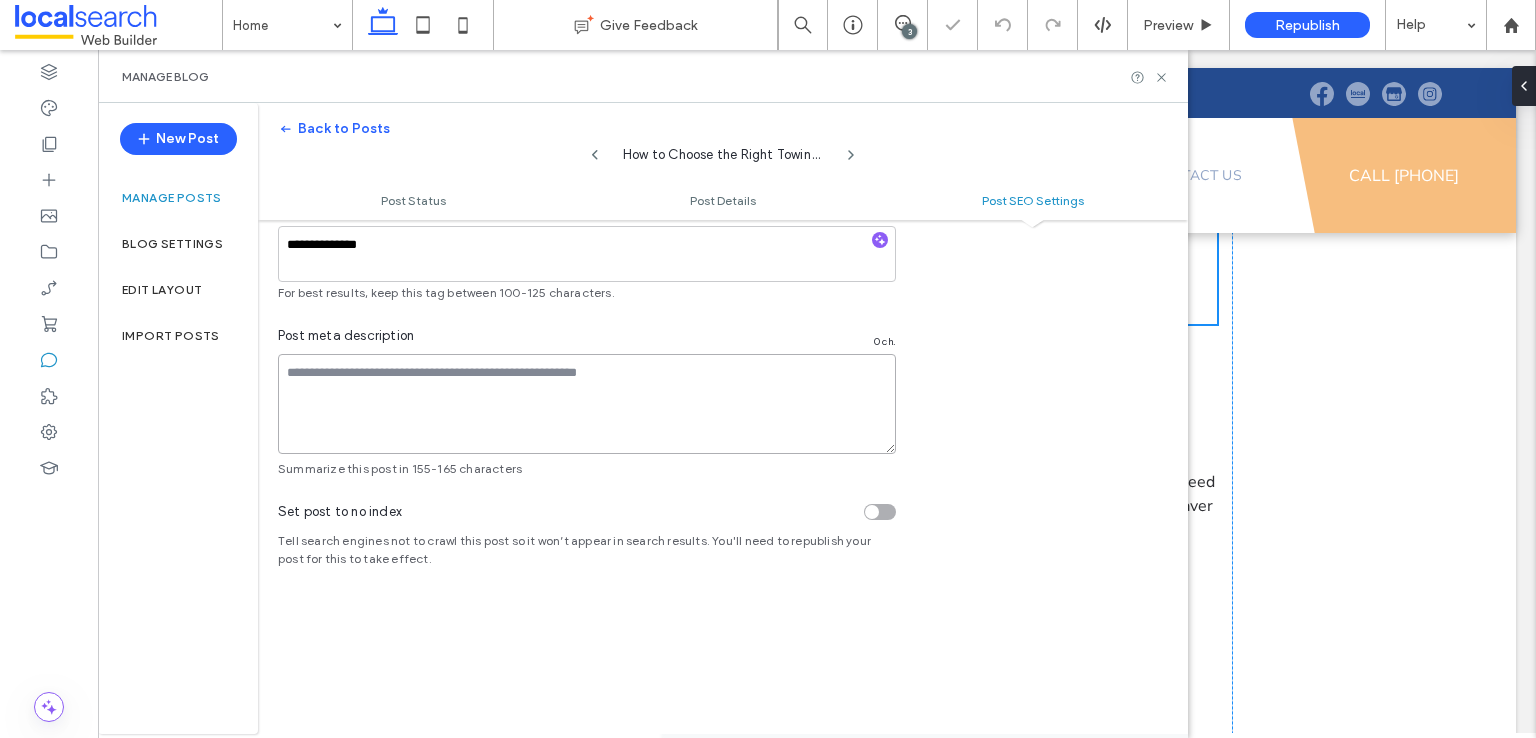 paste on "**********" 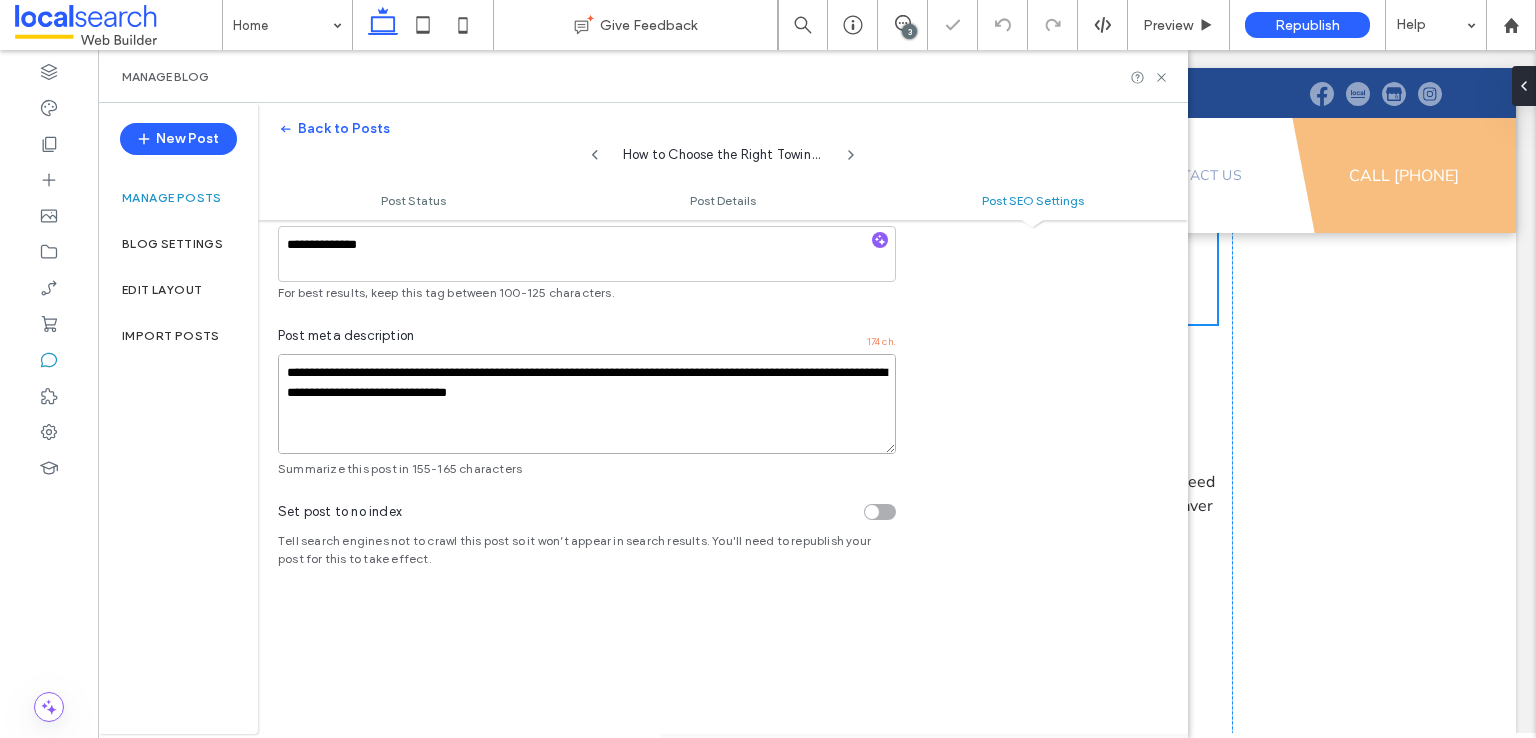 scroll, scrollTop: 167, scrollLeft: 0, axis: vertical 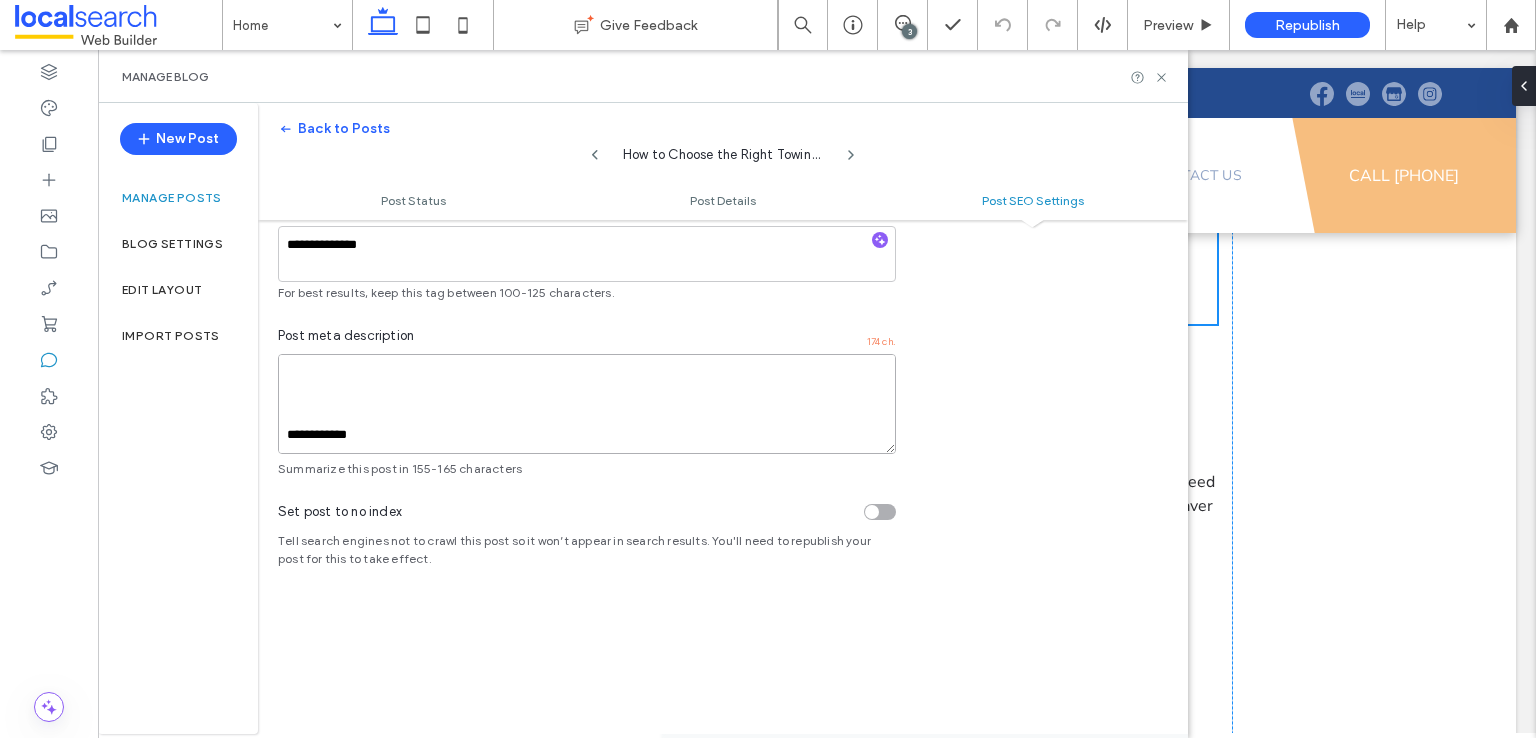 click on "**********" at bounding box center (587, 404) 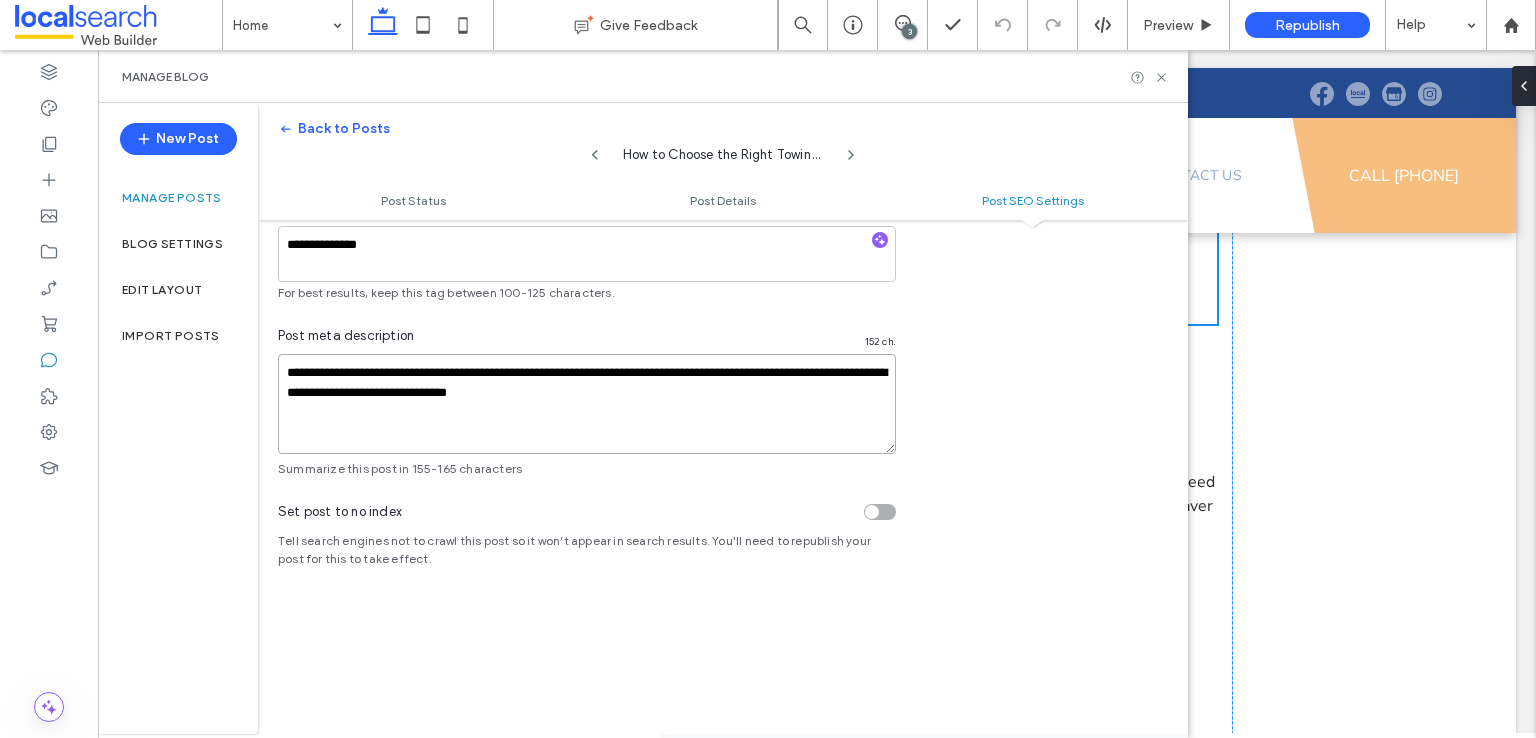 scroll, scrollTop: 0, scrollLeft: 0, axis: both 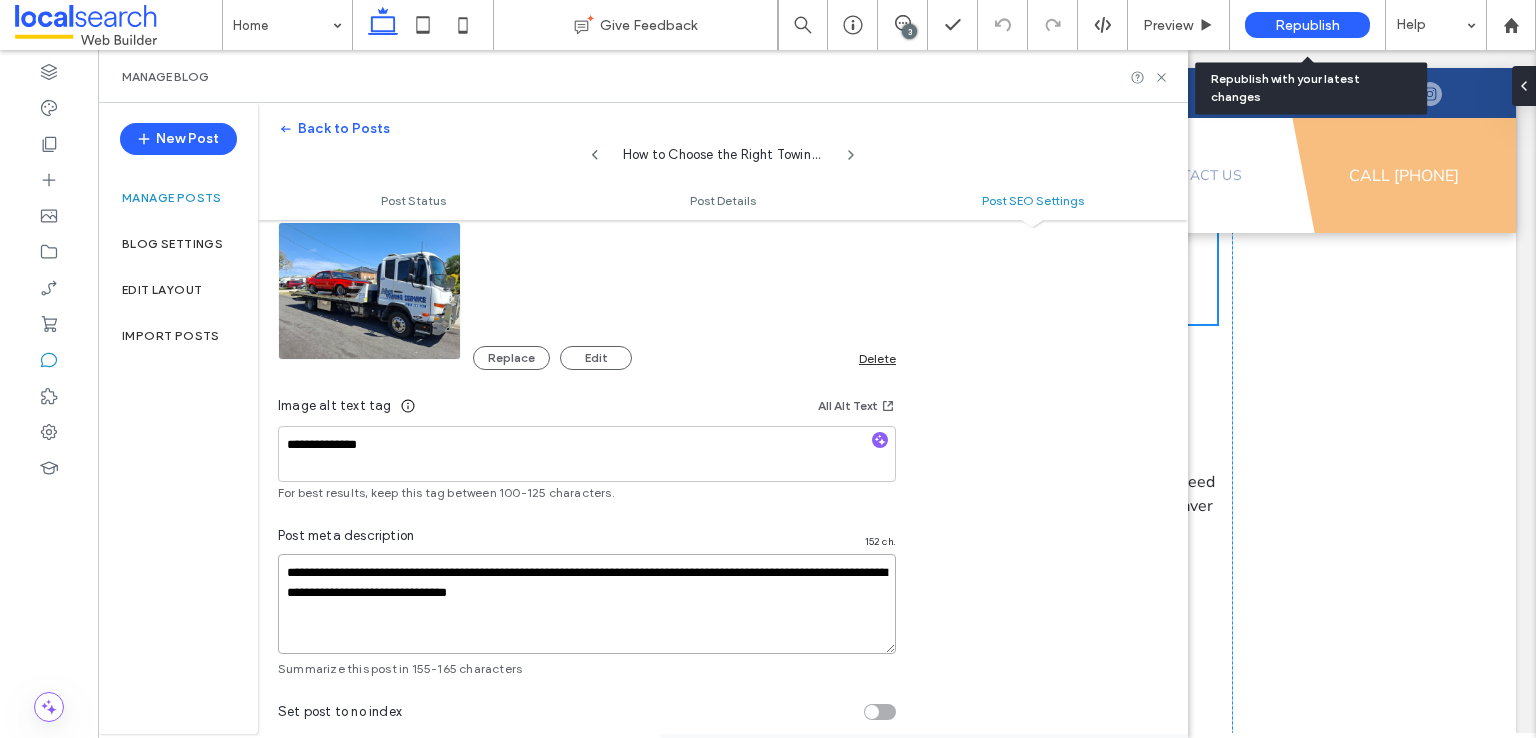 type on "**********" 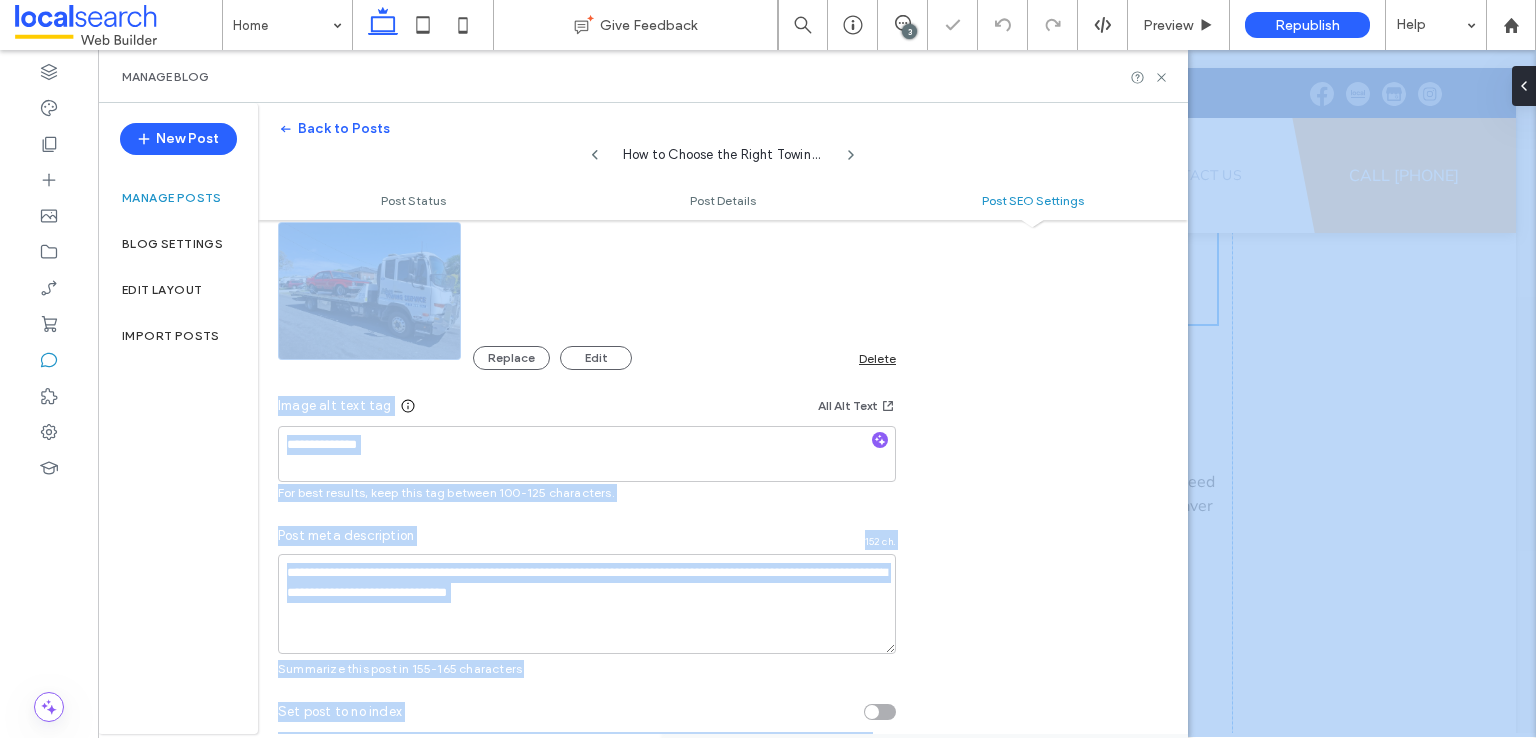 drag, startPoint x: 1317, startPoint y: 21, endPoint x: 1092, endPoint y: 224, distance: 303.04126 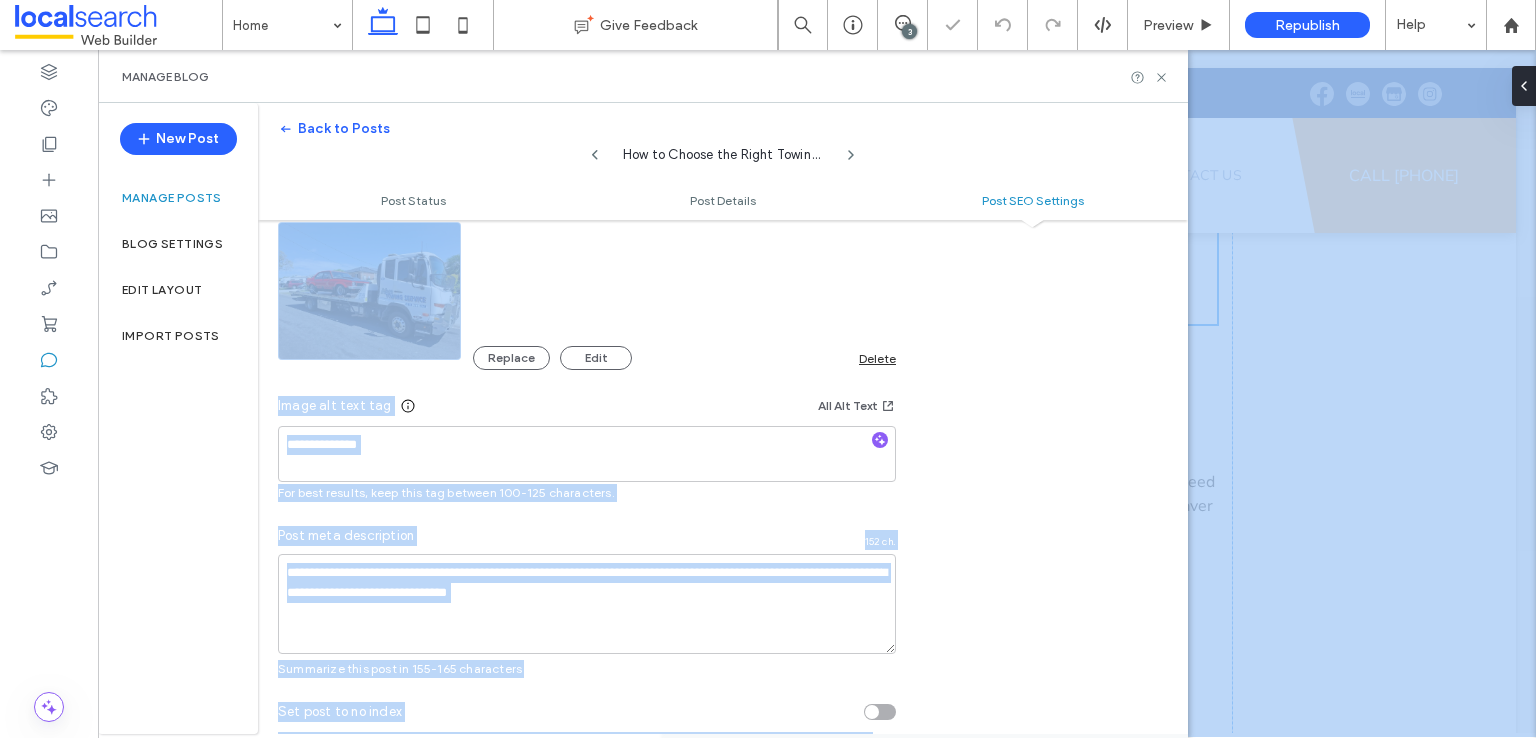 click on "**********" at bounding box center (768, 369) 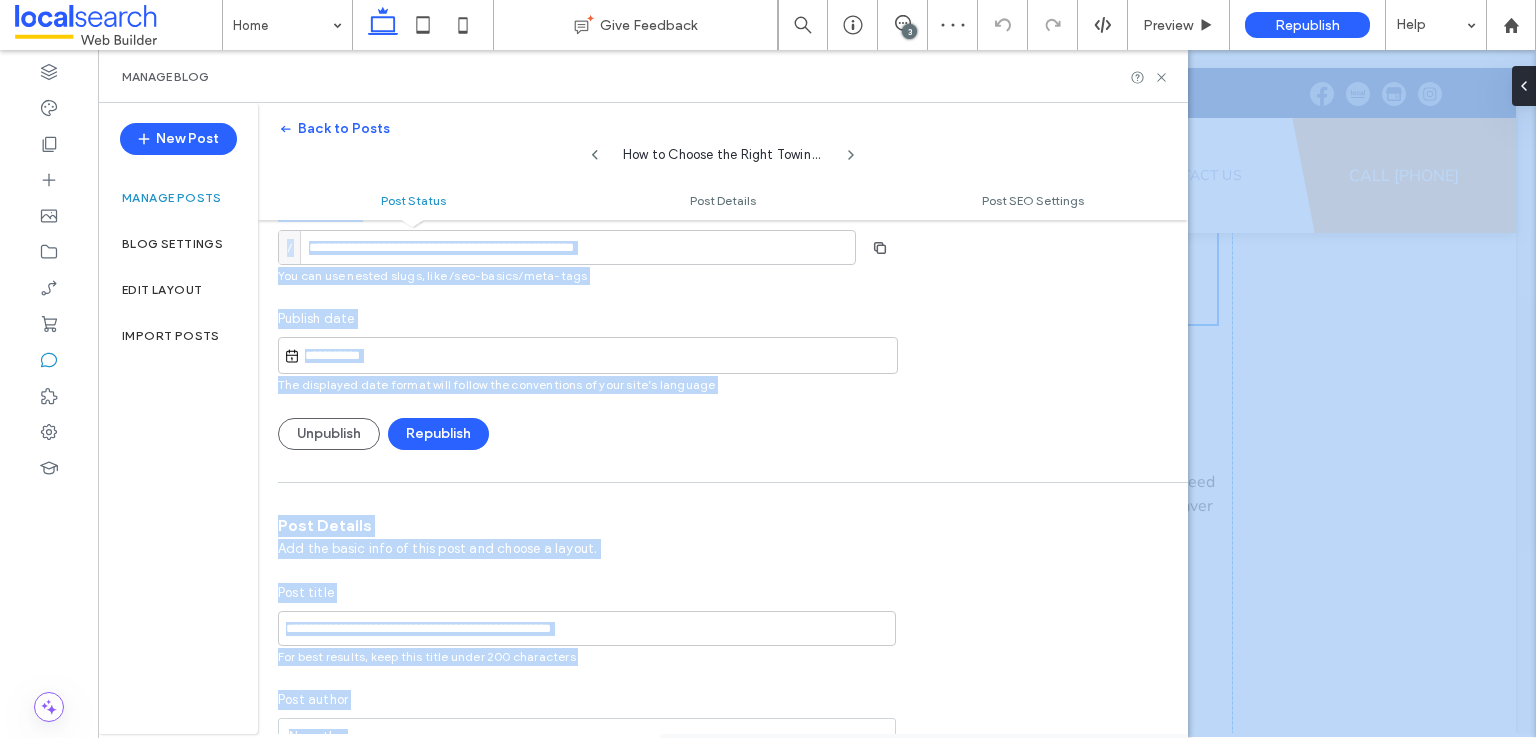 scroll, scrollTop: 0, scrollLeft: 0, axis: both 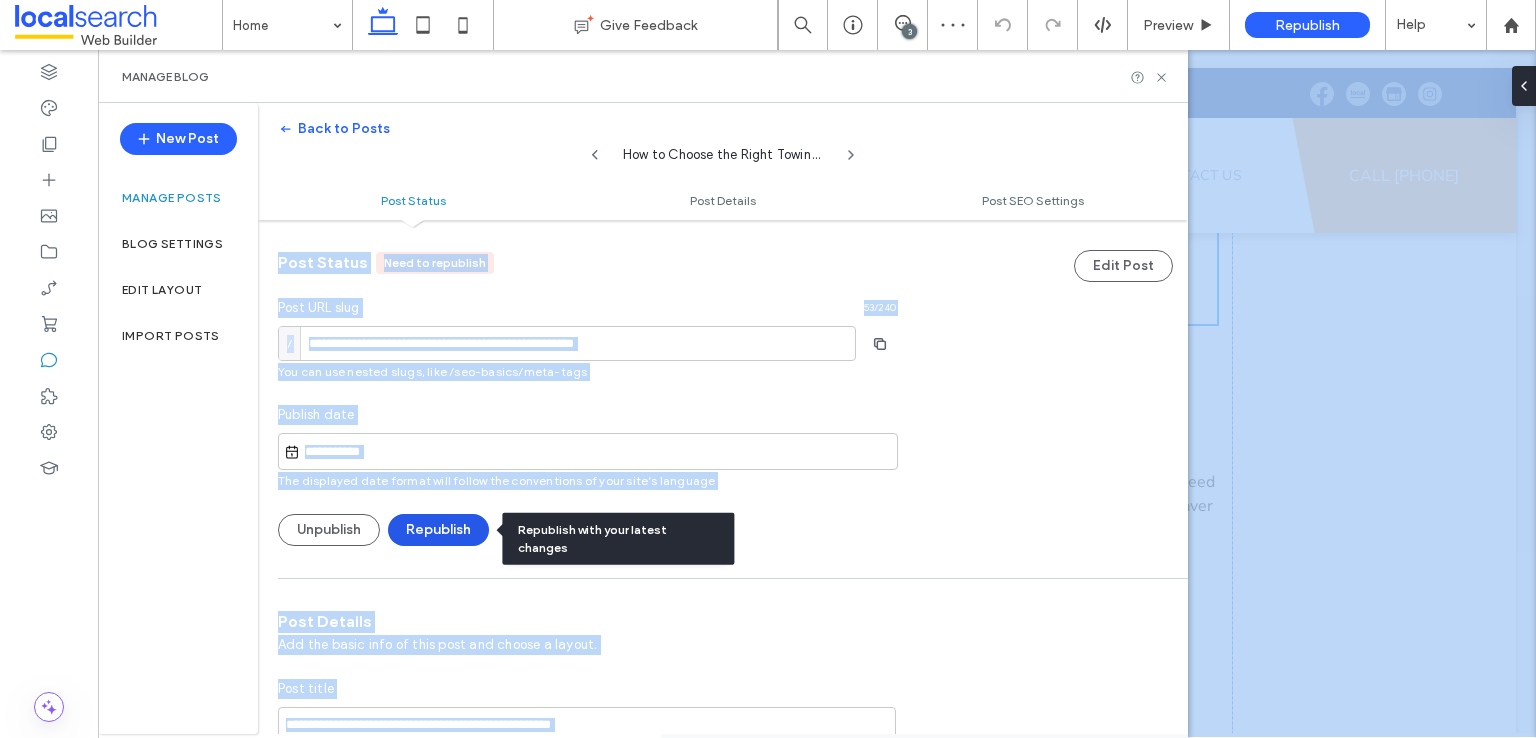 click on "Republish" at bounding box center (438, 530) 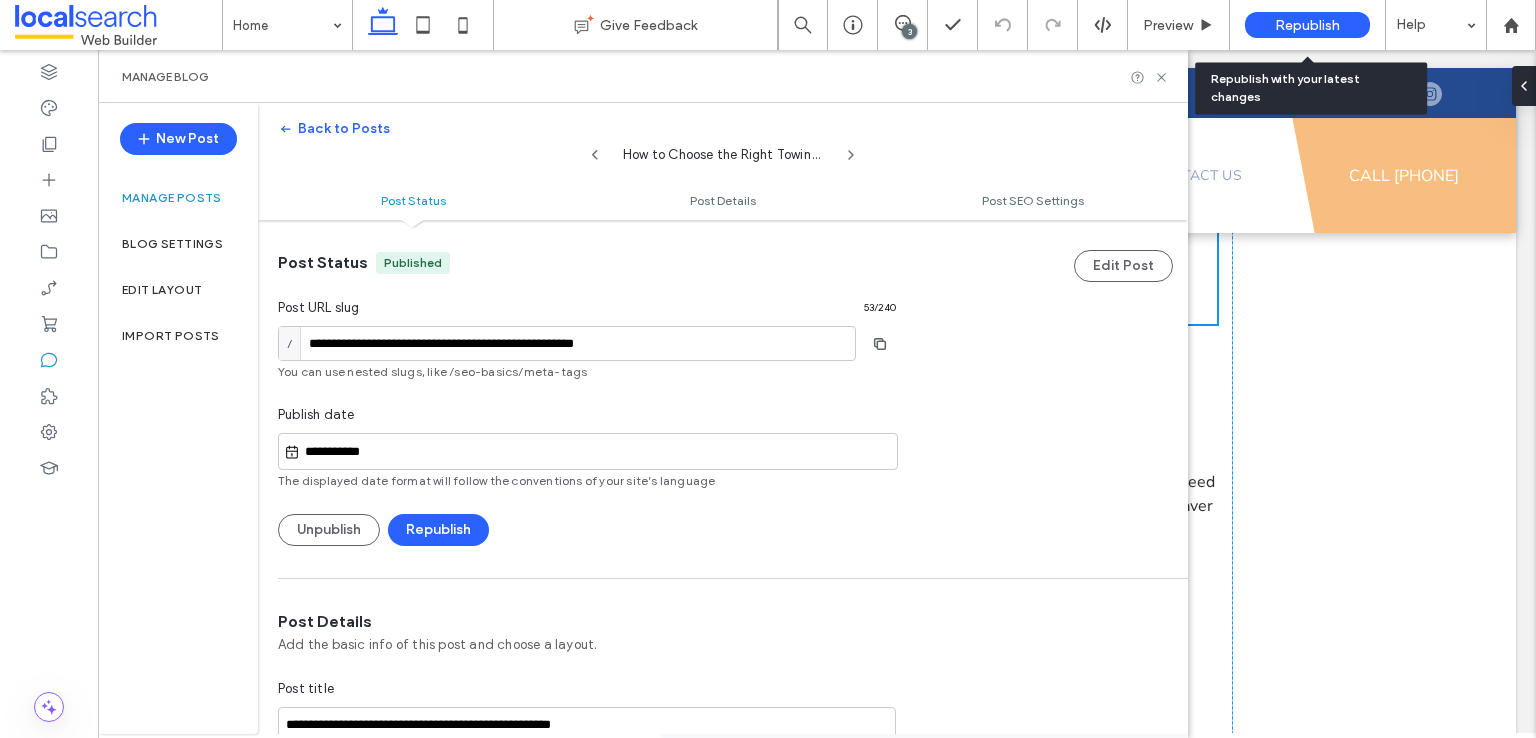 click on "Republish" at bounding box center (1307, 25) 